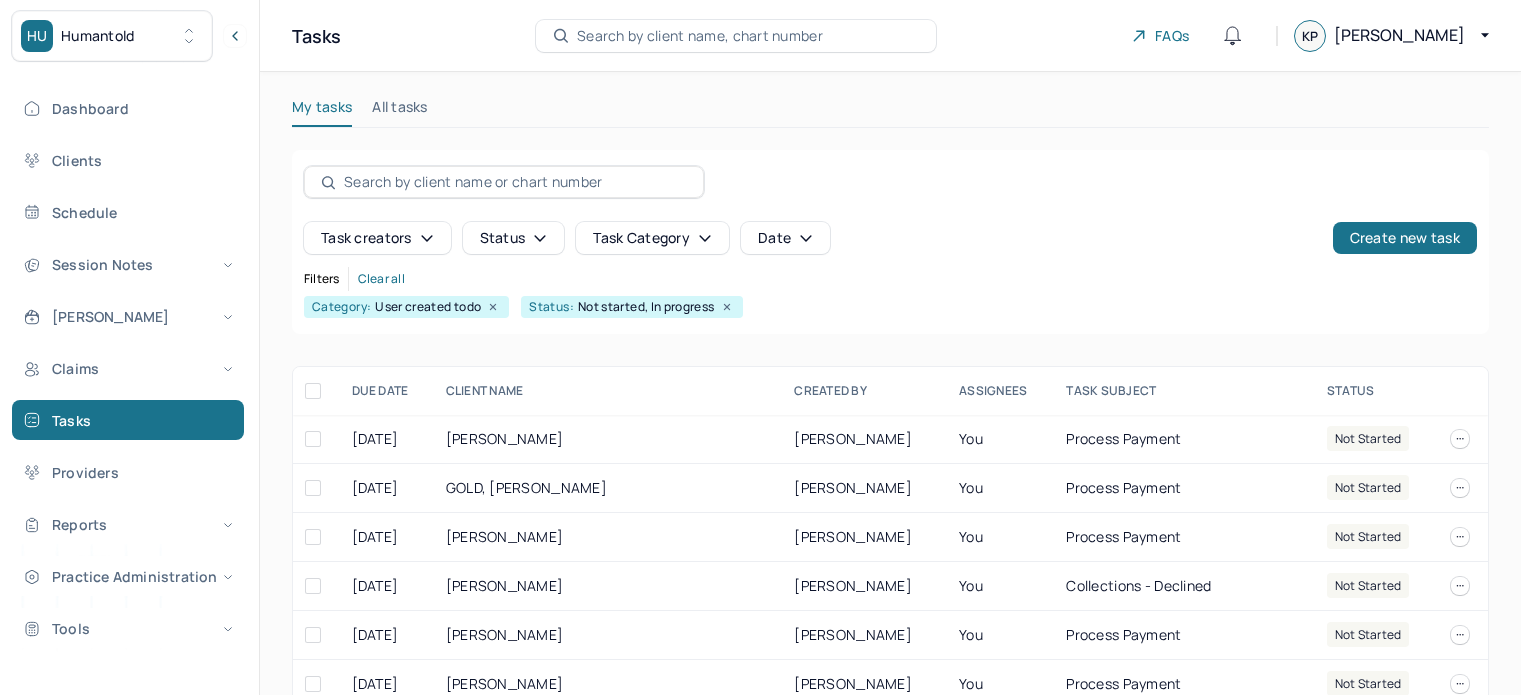 scroll, scrollTop: 4, scrollLeft: 0, axis: vertical 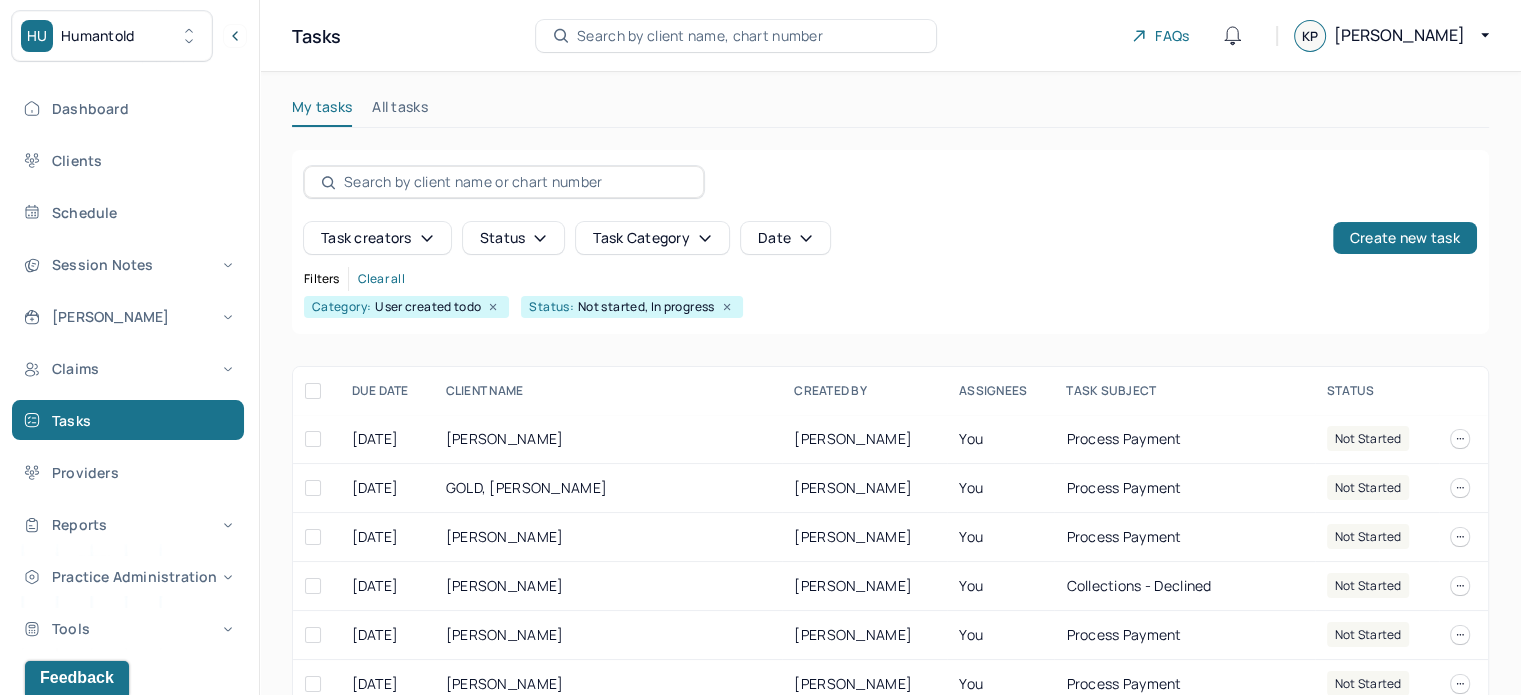 click on "Search by client name, chart number" at bounding box center (700, 36) 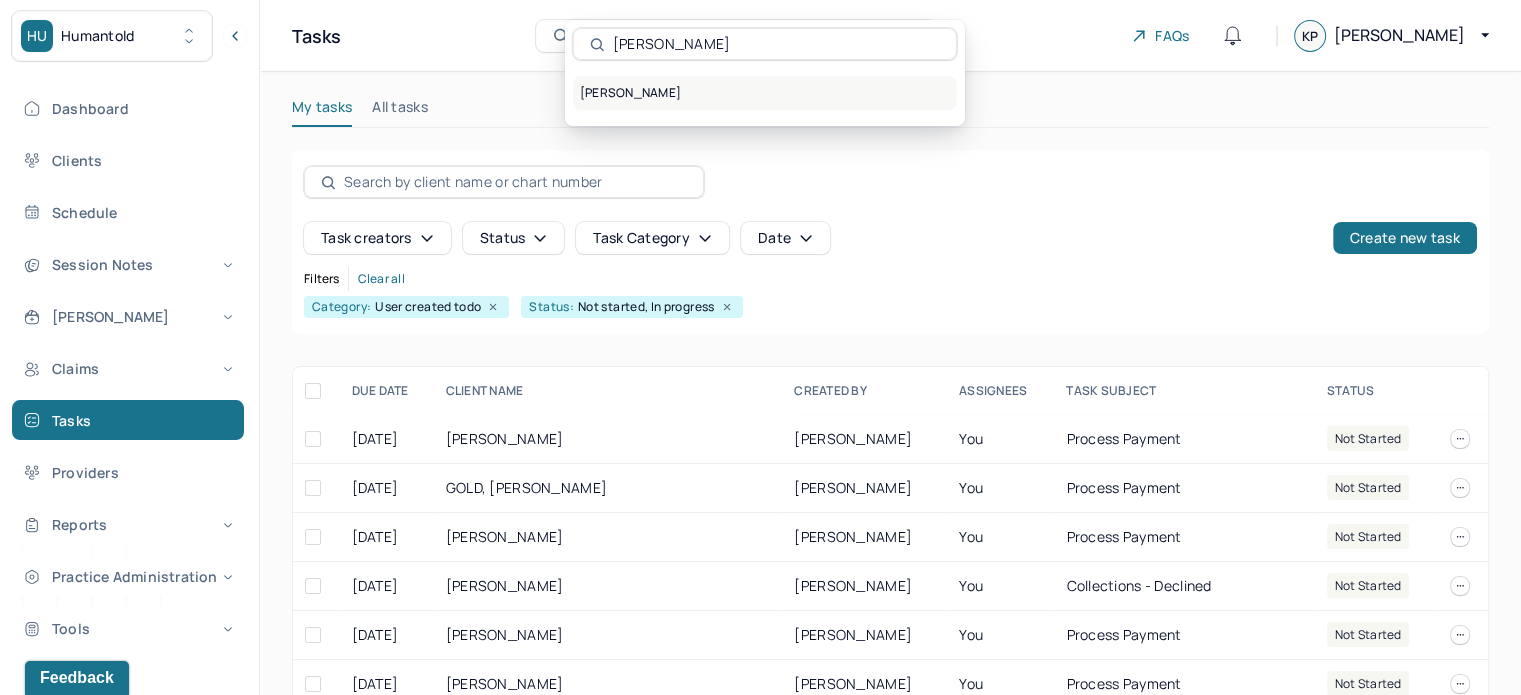 type on "isabella po" 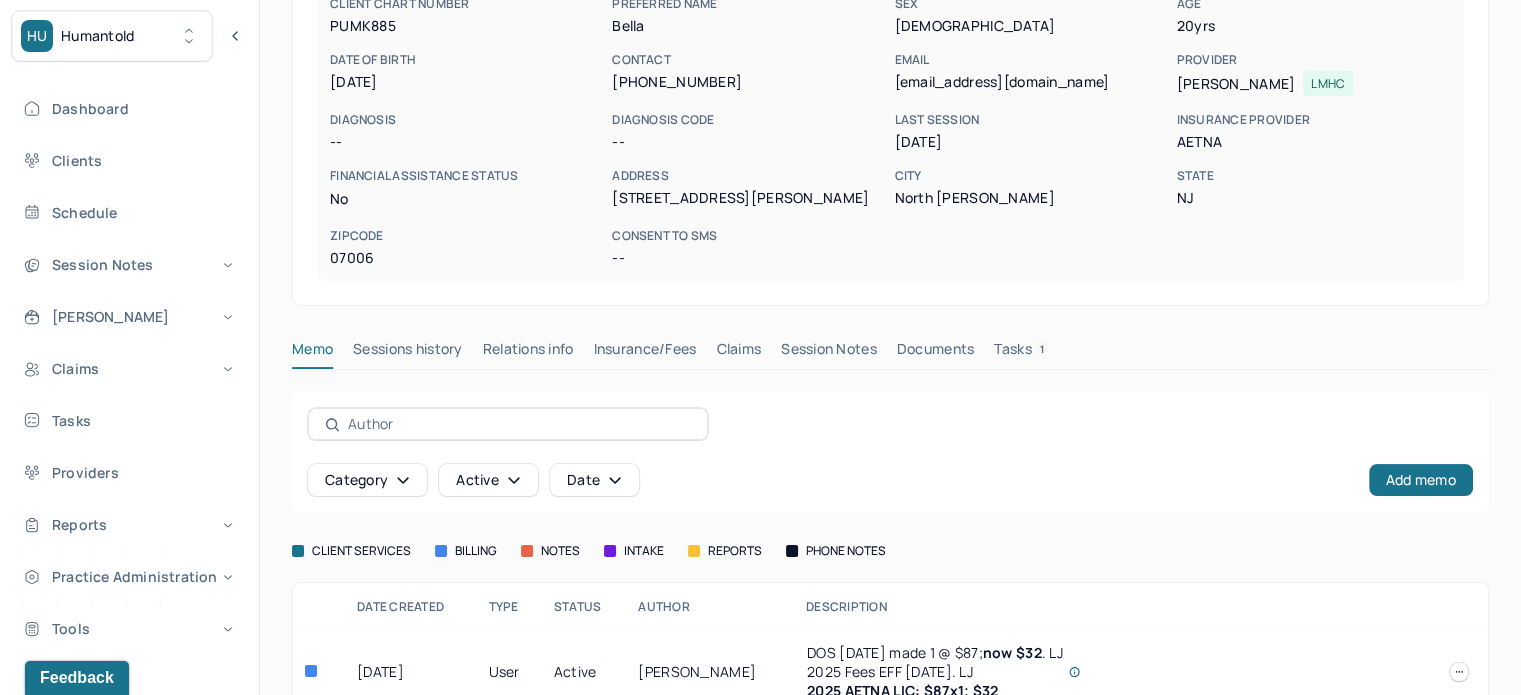scroll, scrollTop: 399, scrollLeft: 0, axis: vertical 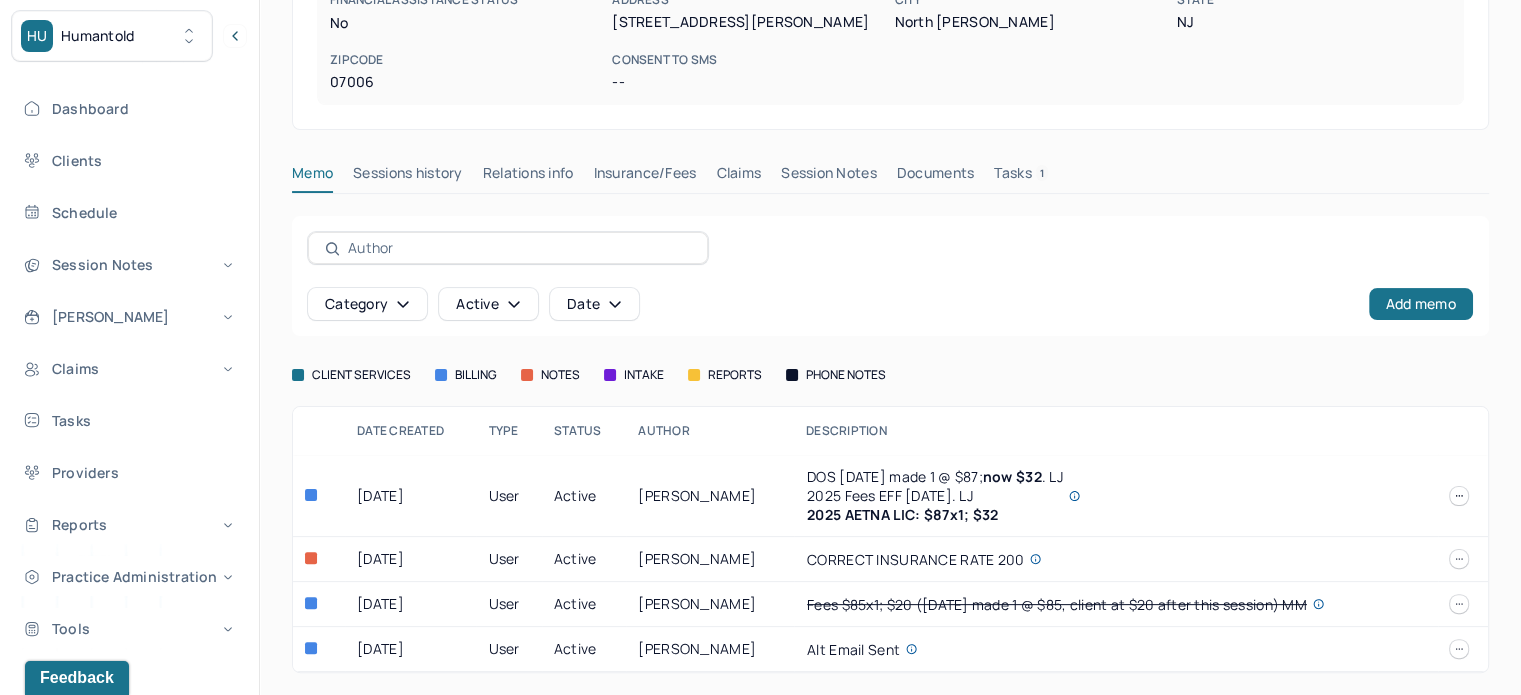 click on "Insurance/Fees" at bounding box center (645, 177) 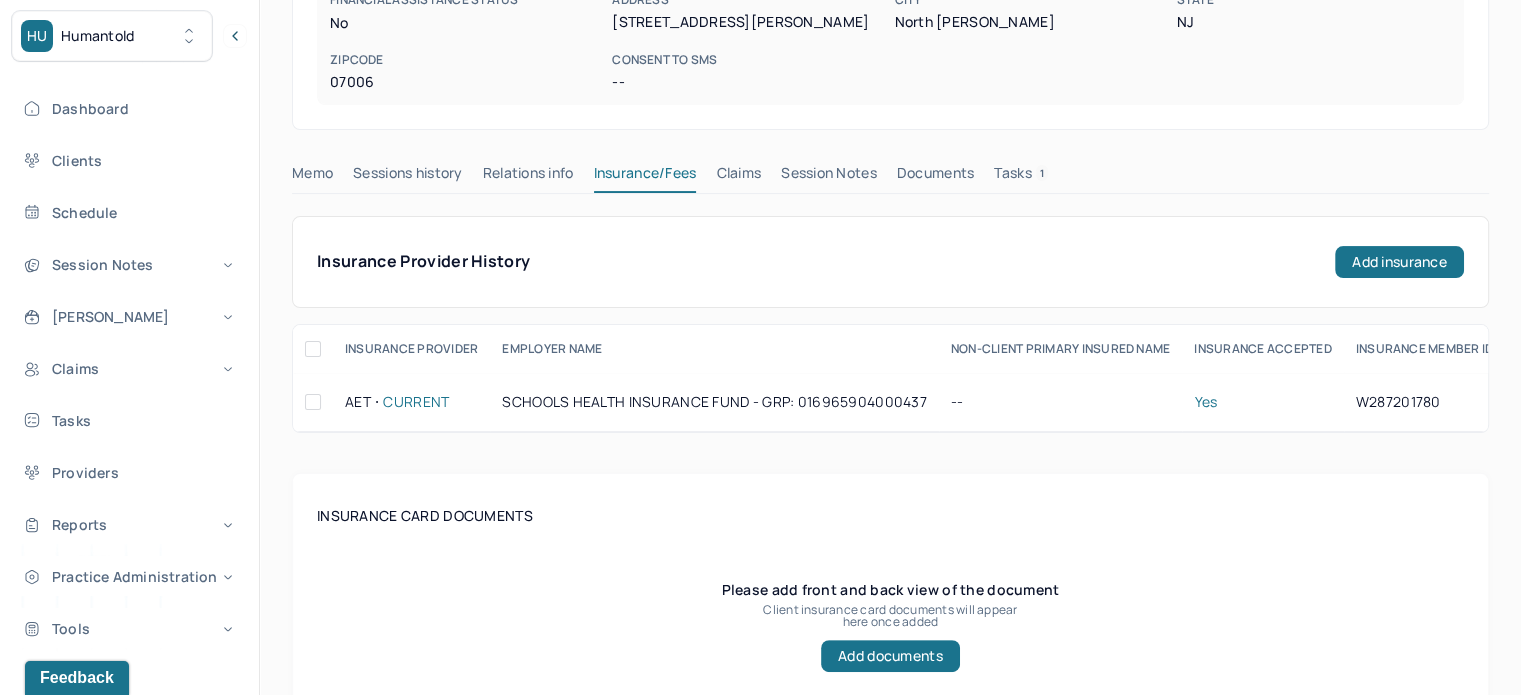 click on "Claims" at bounding box center (738, 177) 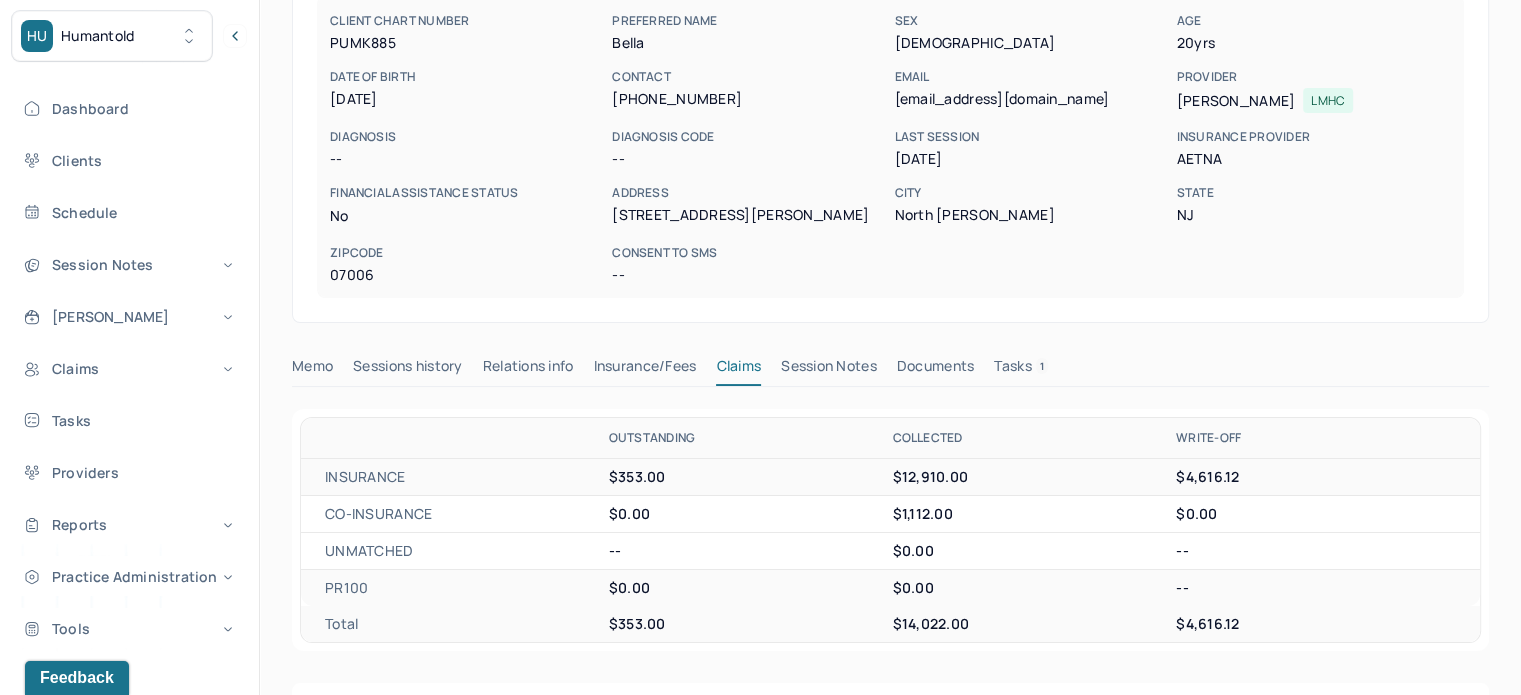 scroll, scrollTop: 99, scrollLeft: 0, axis: vertical 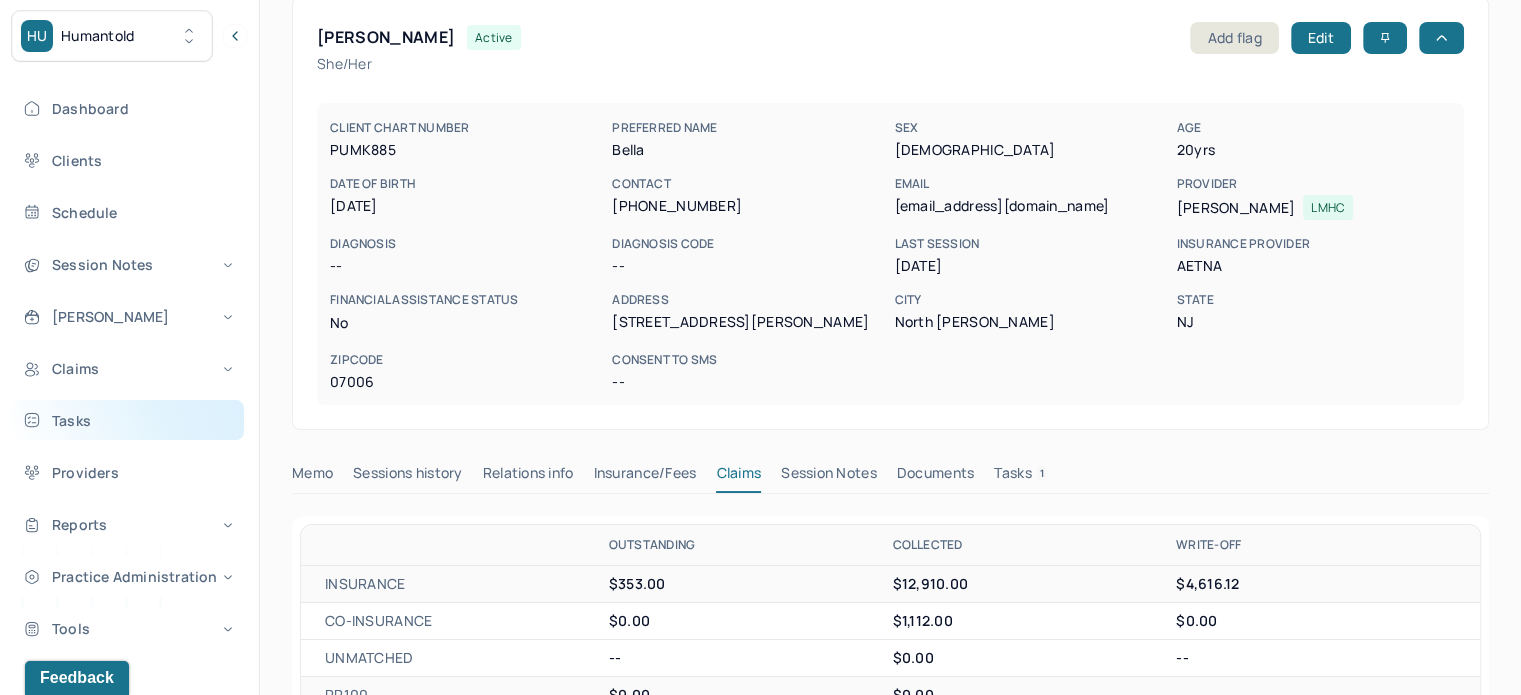 click on "Tasks" at bounding box center (128, 420) 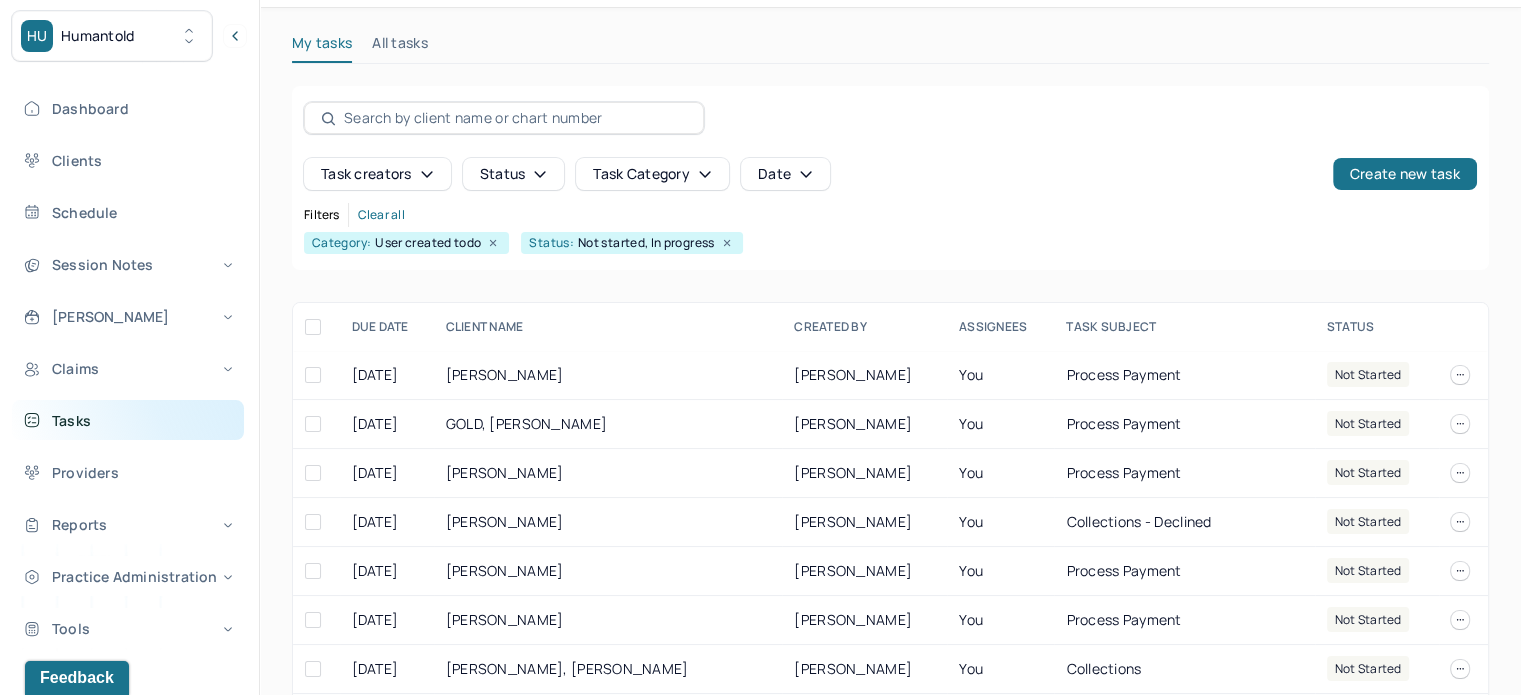 scroll, scrollTop: 99, scrollLeft: 0, axis: vertical 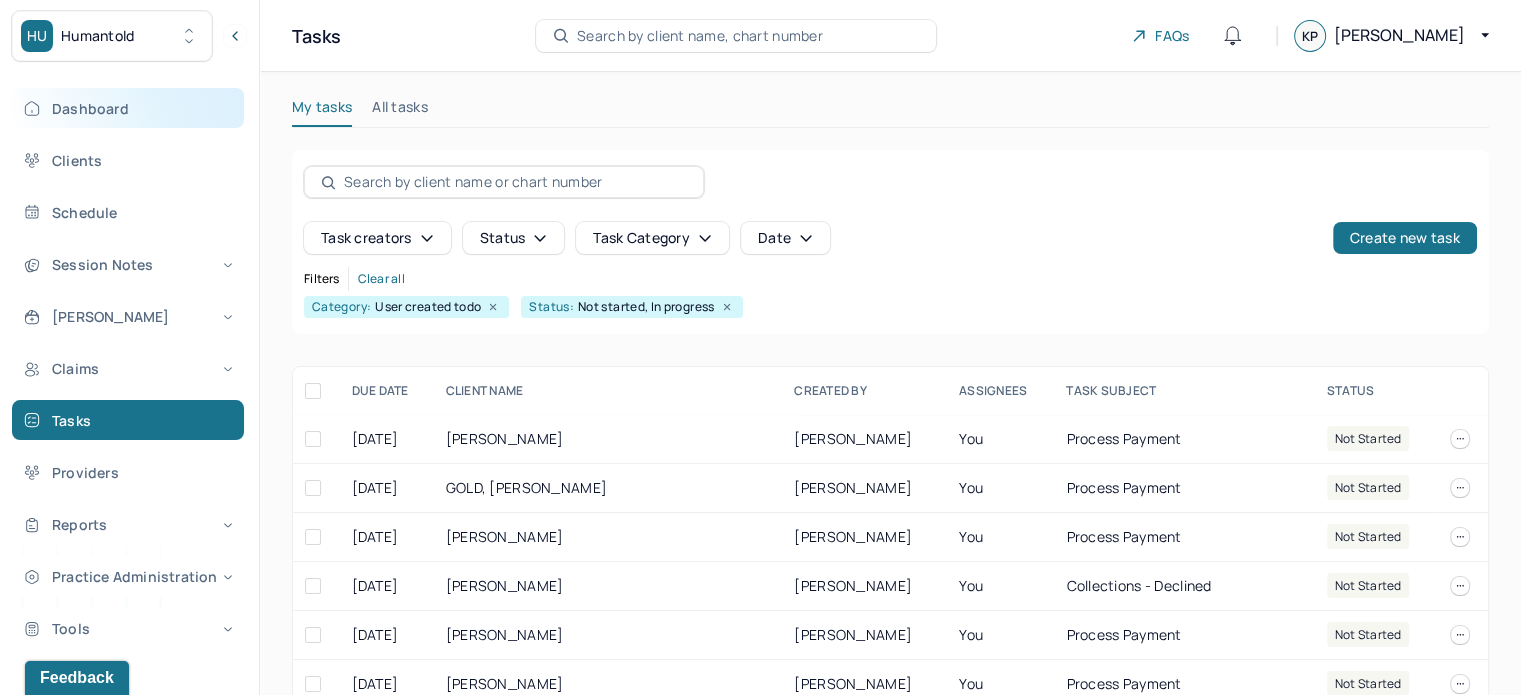 click on "Dashboard" at bounding box center (128, 108) 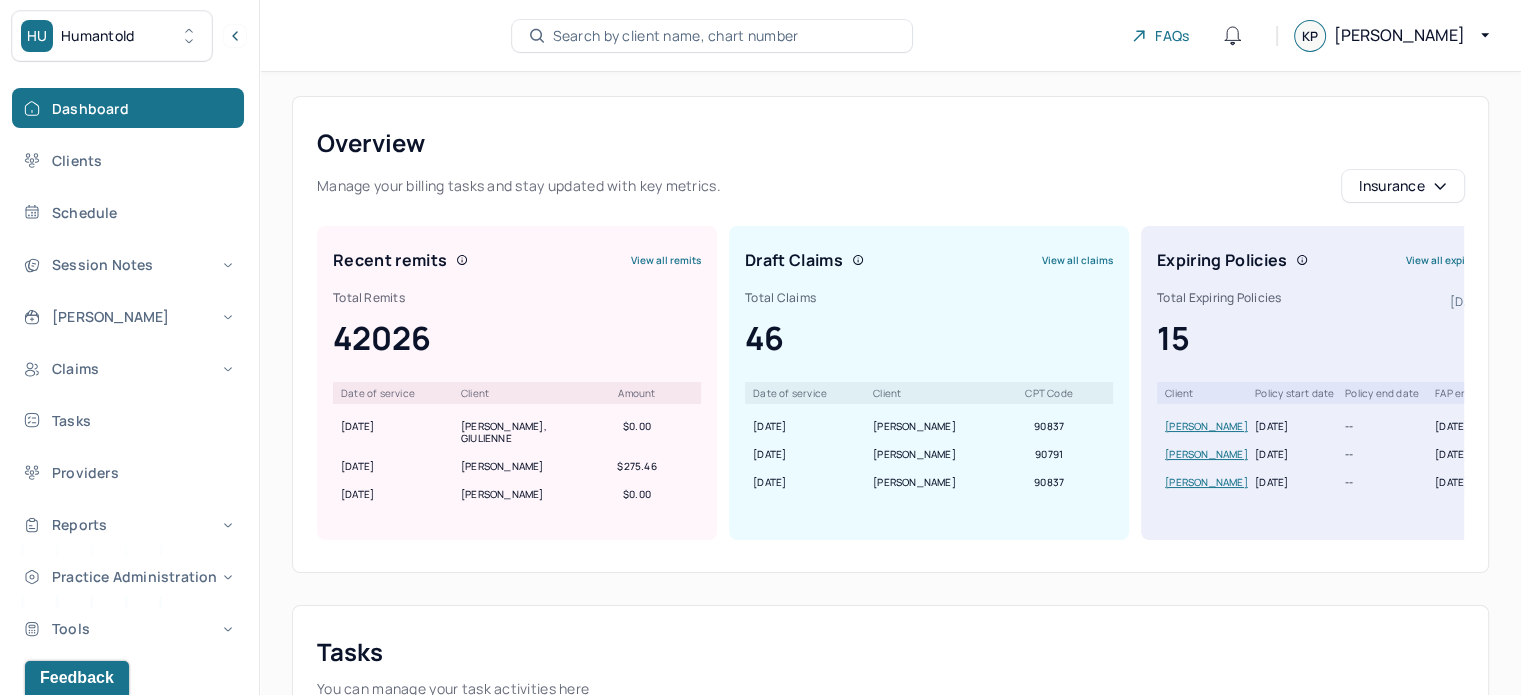 click on "Search by client name, chart number     FAQs     KP Katherine" at bounding box center (890, 36) 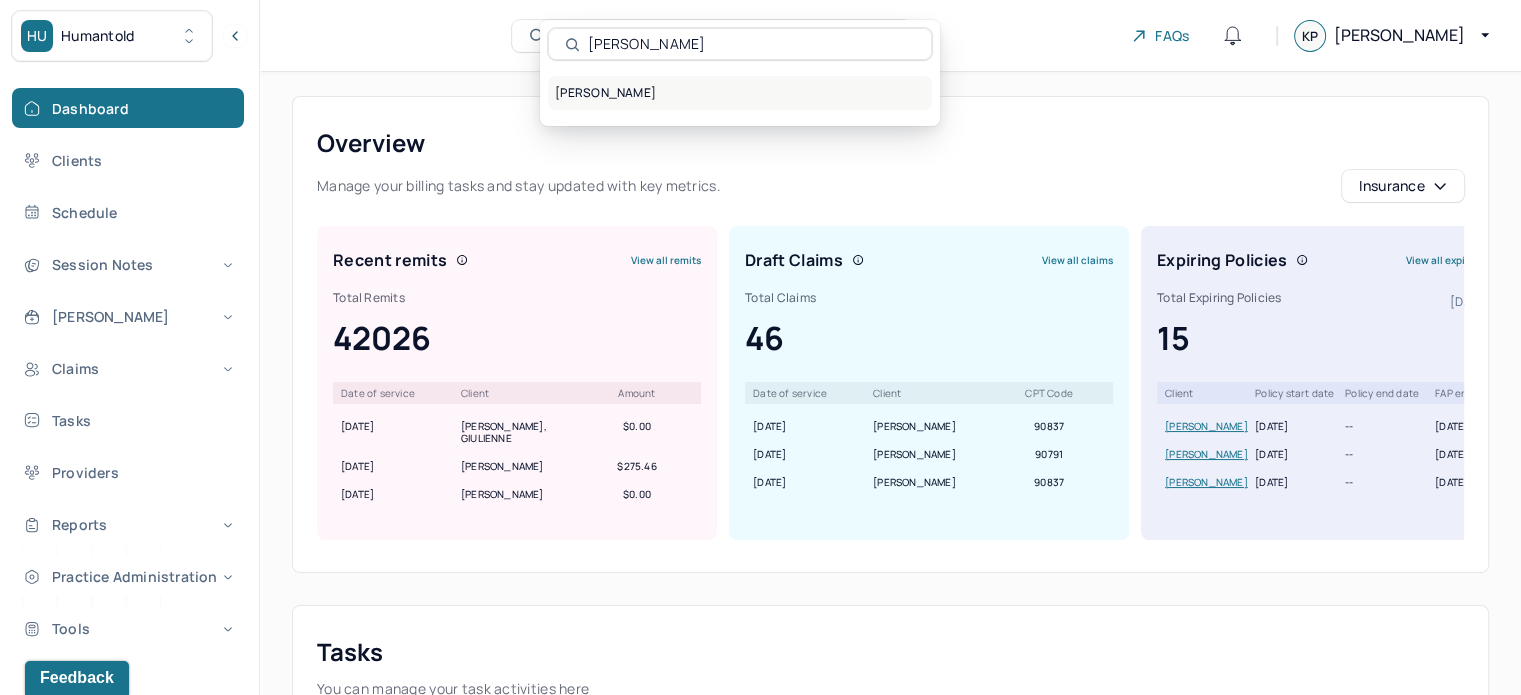 type on "[PERSON_NAME]" 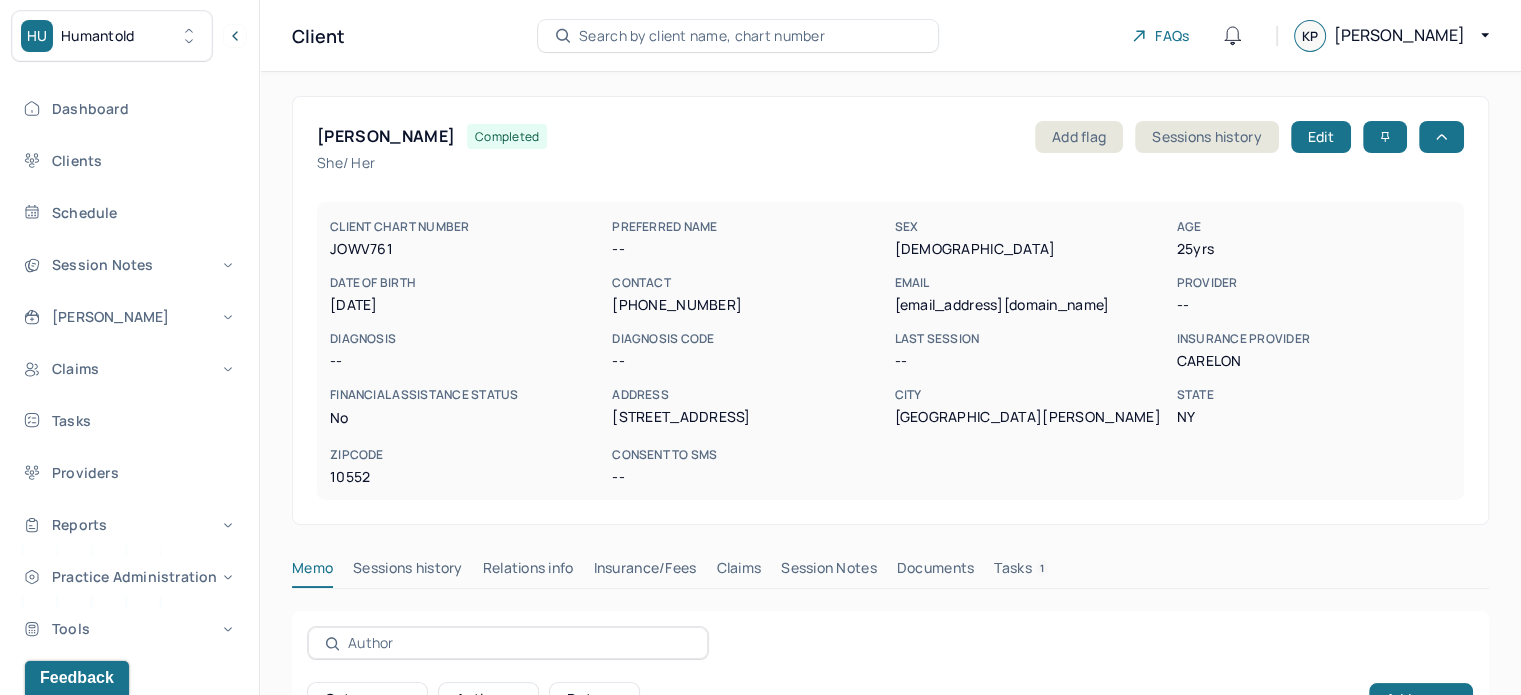click on "cassie.j94@yahoo.com" at bounding box center [1031, 305] 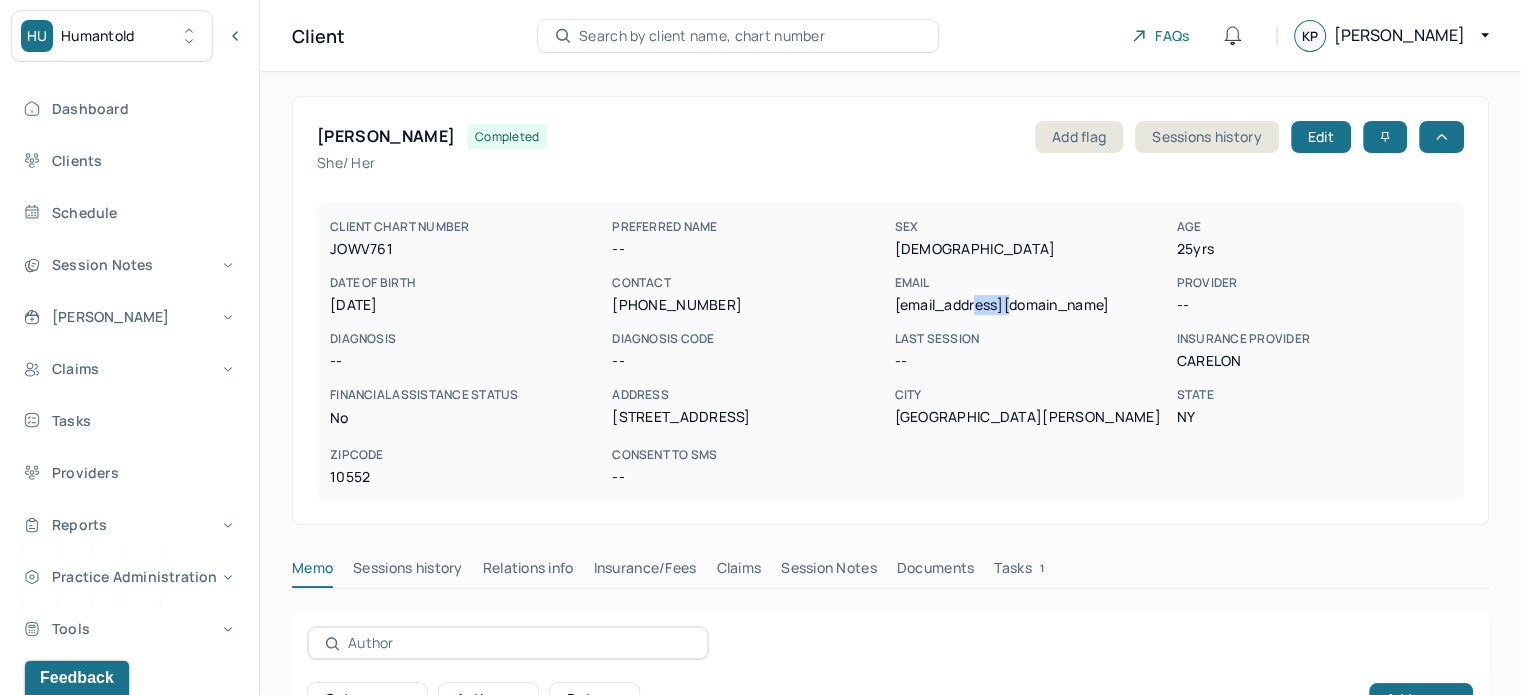click on "cassie.j94@yahoo.com" at bounding box center (1031, 305) 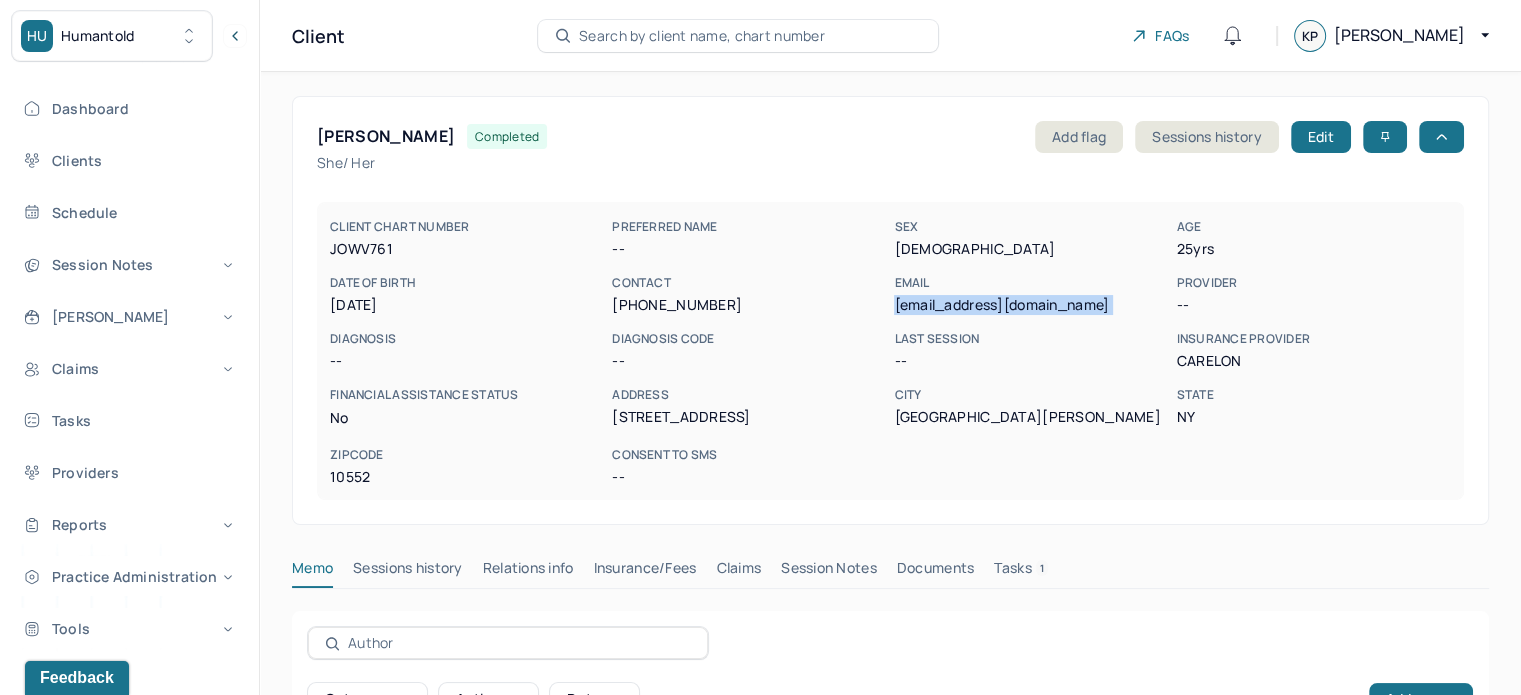 click on "cassie.j94@yahoo.com" at bounding box center [1031, 305] 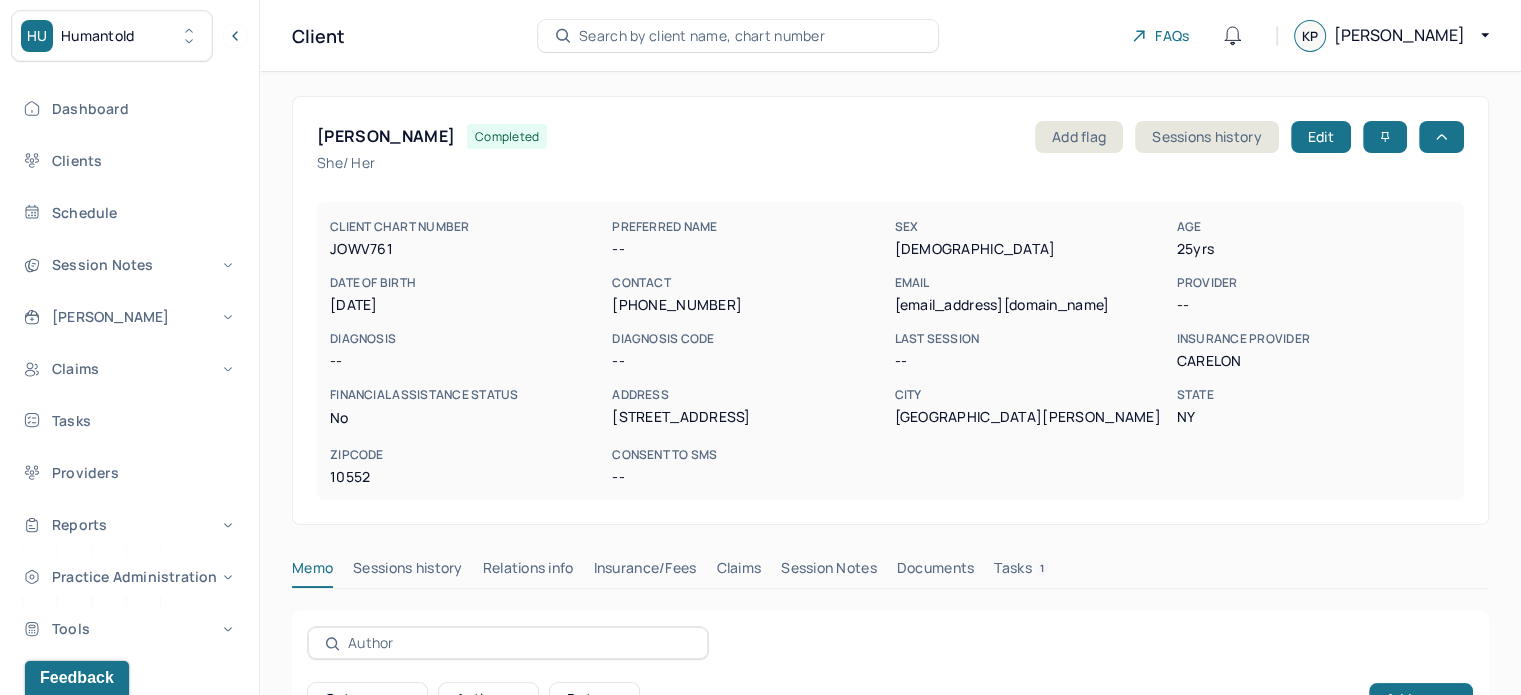 click on "JOWV761" at bounding box center [467, 249] 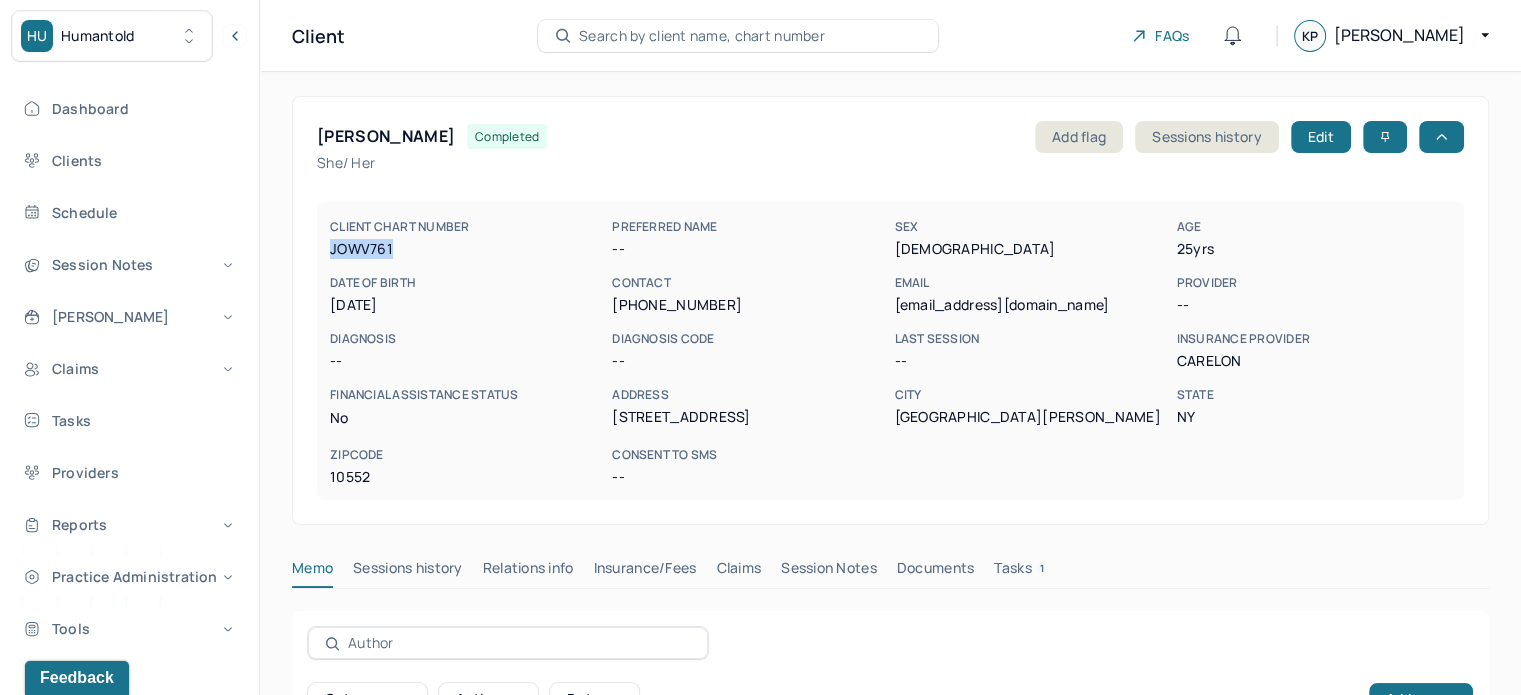click on "JOWV761" at bounding box center [467, 249] 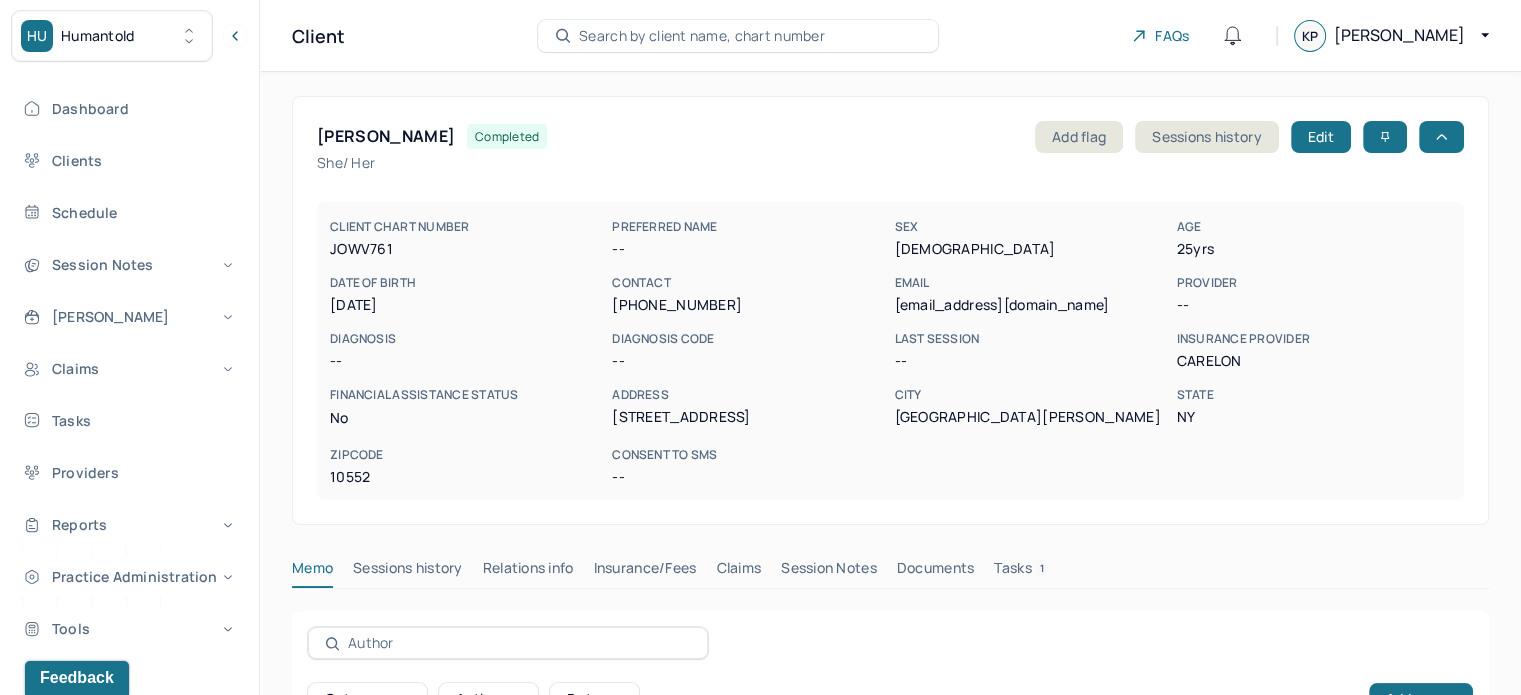click on "CLIENT CHART NUMBER JOWV761 PREFERRED NAME -- SEX female AGE 25  yrs DATE OF BIRTH 03/24/2000  CONTACT (917) 504-2753 EMAIL cassie.j94@yahoo.com PROVIDER -- DIAGNOSIS -- DIAGNOSIS CODE -- LAST SESSION -- insurance provider CARELON FINANCIAL ASSISTANCE STATUS no Address 36 Primrose Ave City Mount Vernon State NY Zipcode 10552 Consent to Sms --" at bounding box center (890, 351) 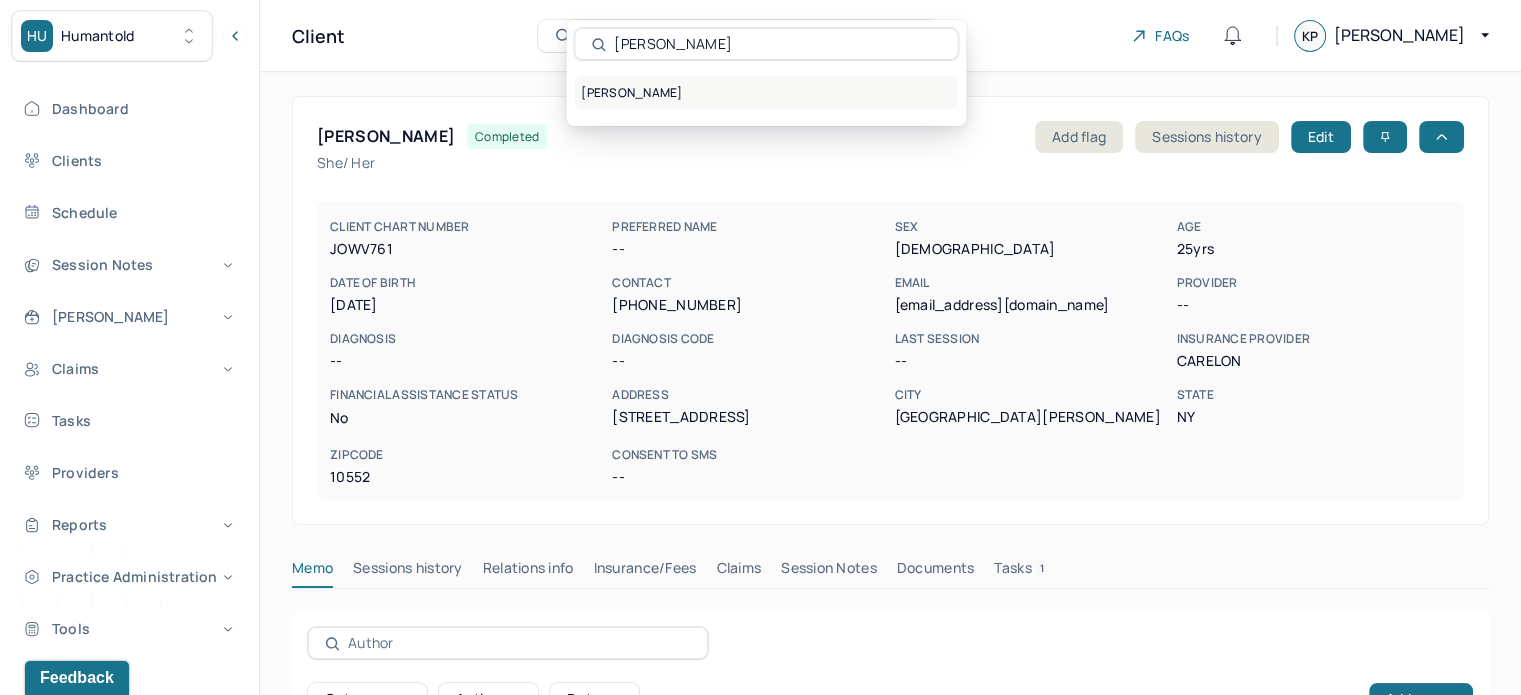 type on "[PERSON_NAME]" 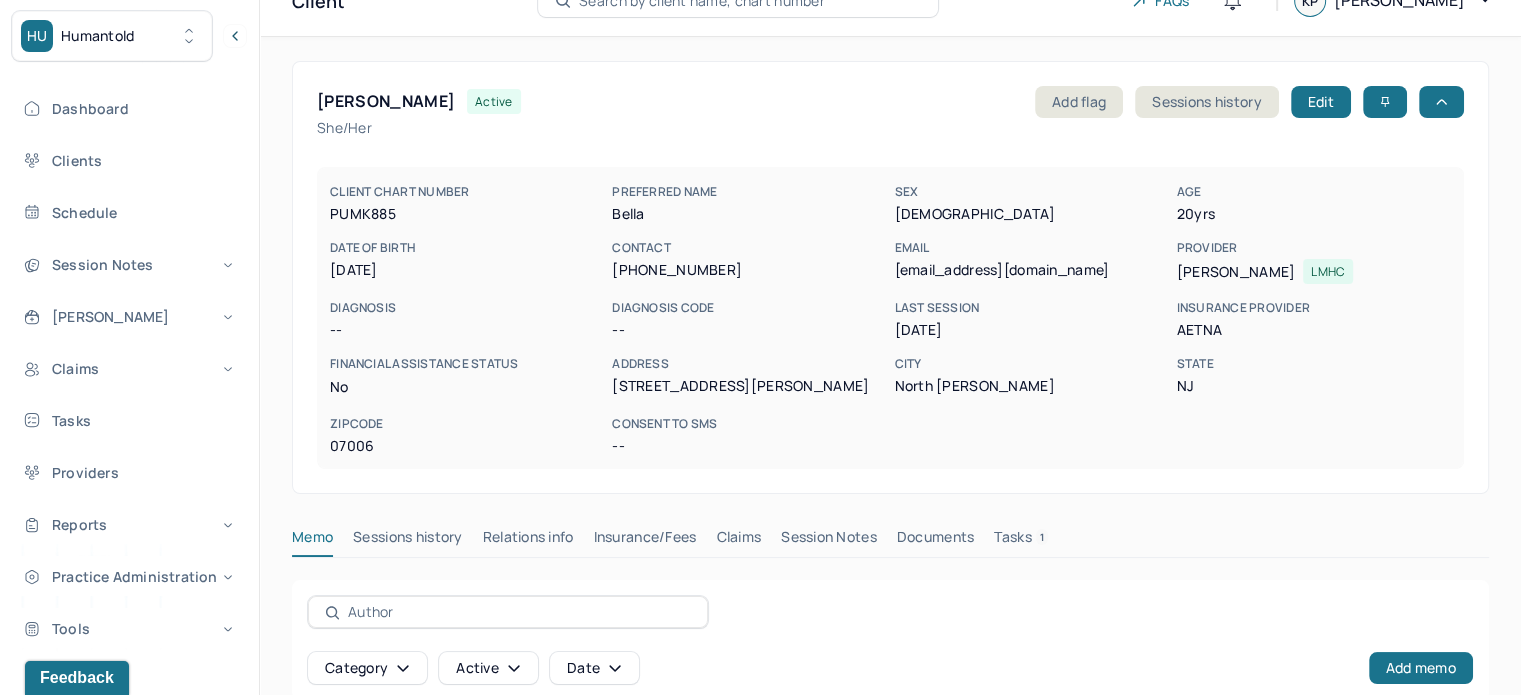 scroll, scrollTop: 0, scrollLeft: 0, axis: both 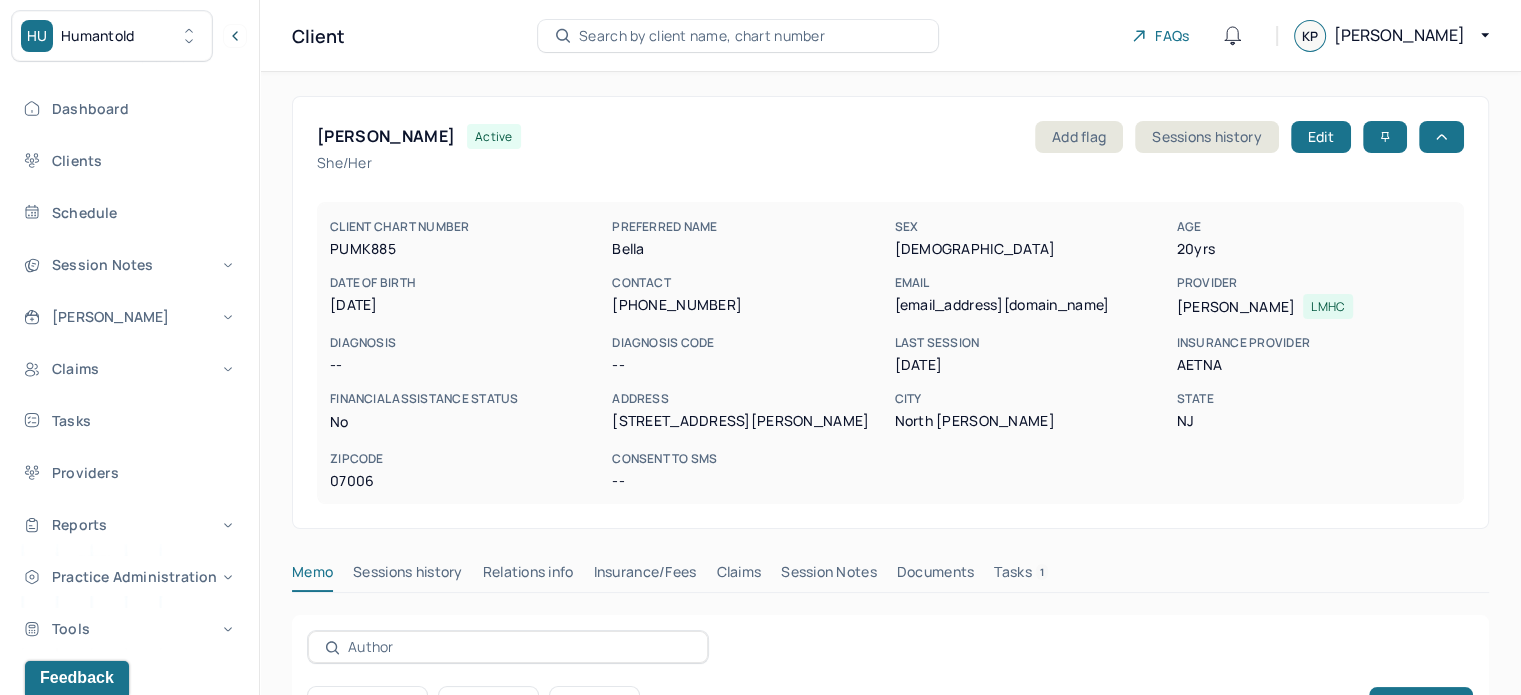 click on "EMAIL" at bounding box center [1031, 283] 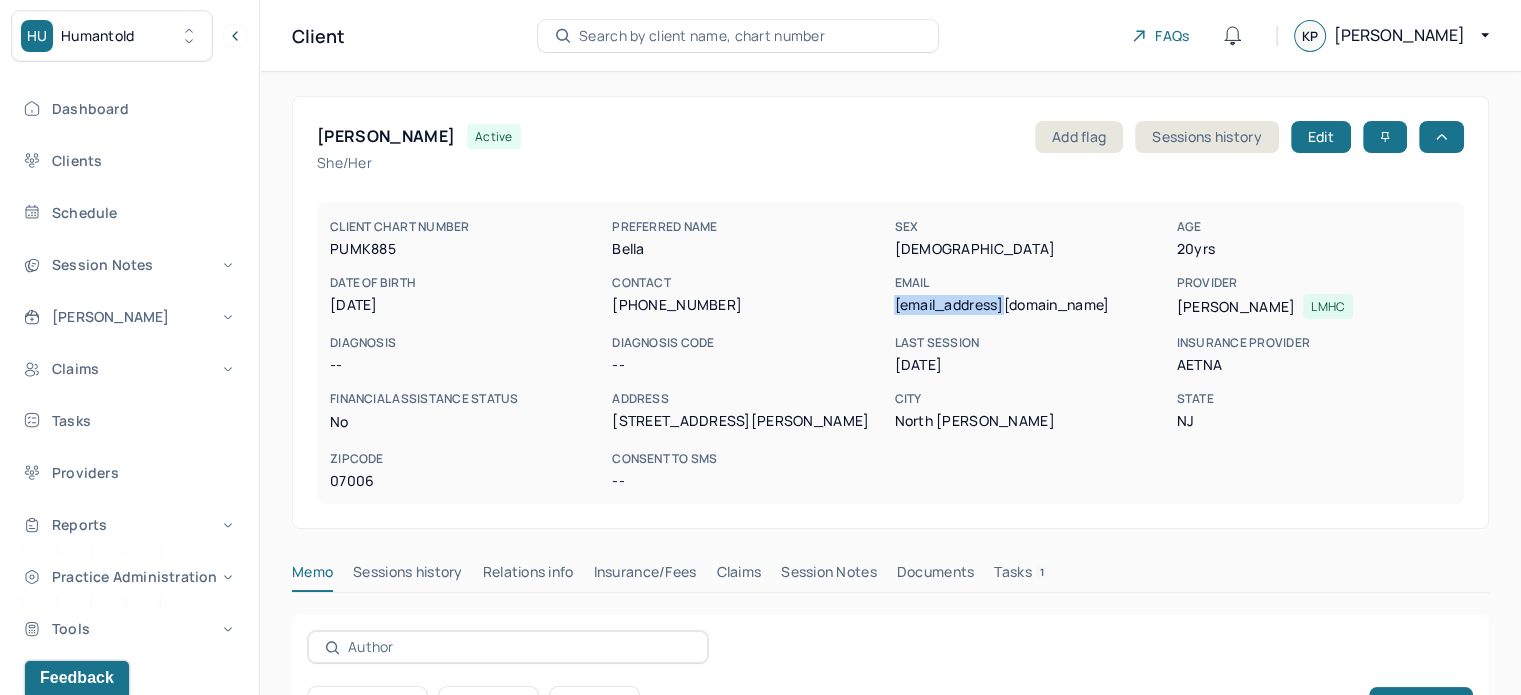 click on "porrecaisabella@gmail.com" at bounding box center (1031, 305) 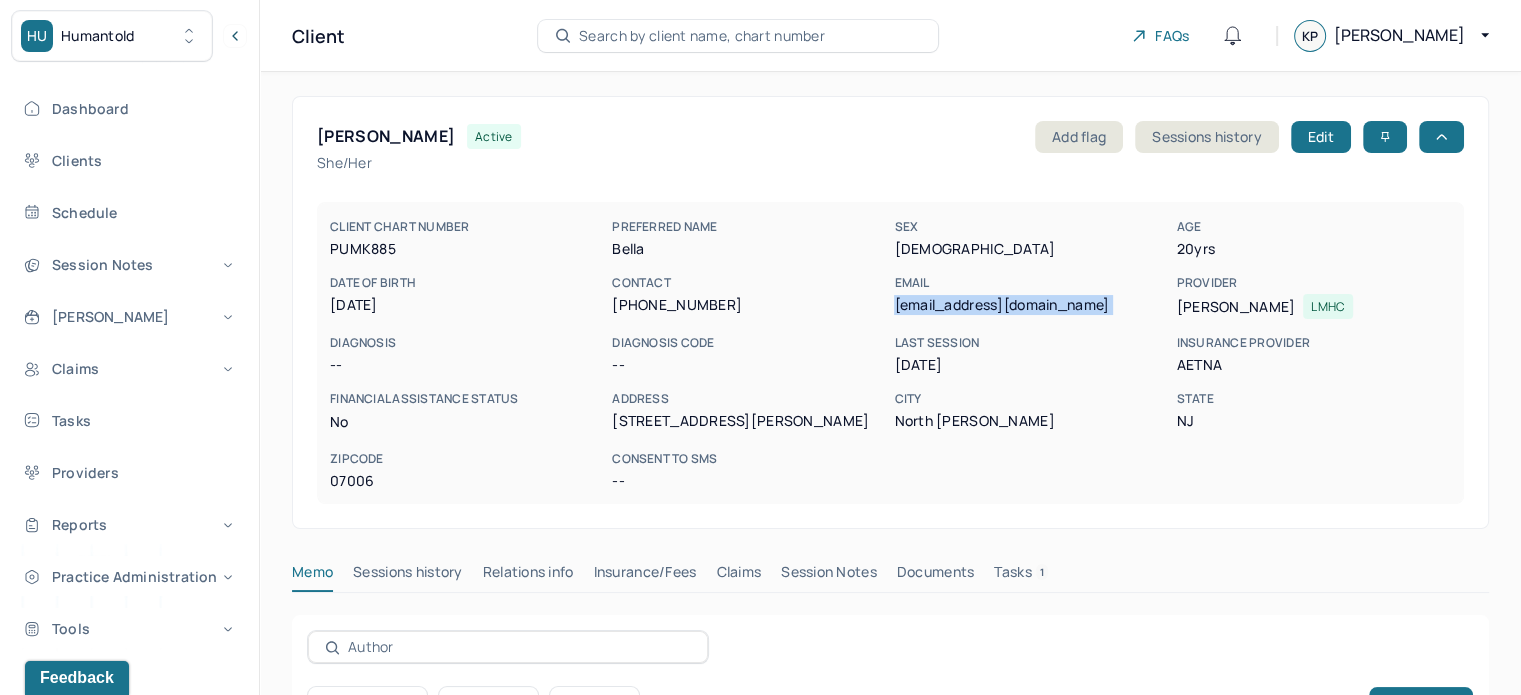 click on "porrecaisabella@gmail.com" at bounding box center [1031, 305] 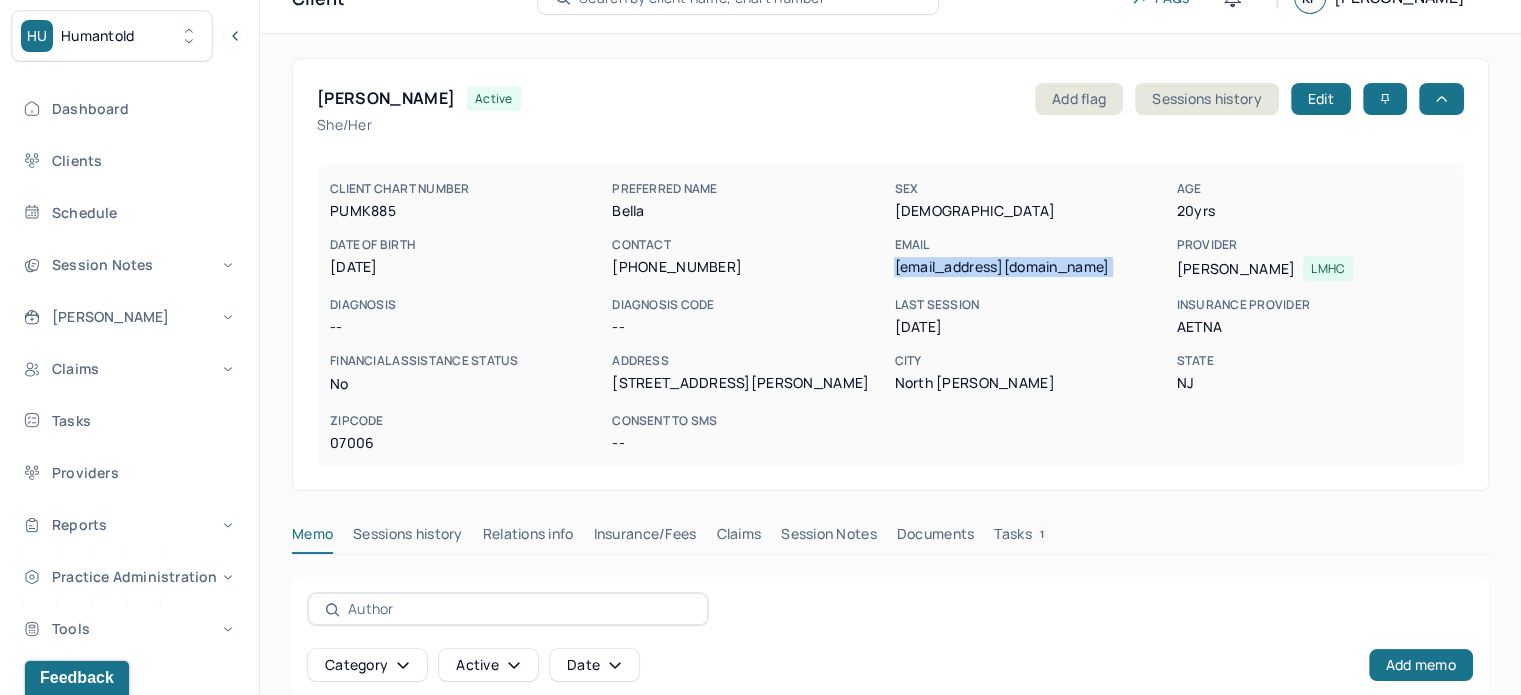 scroll, scrollTop: 399, scrollLeft: 0, axis: vertical 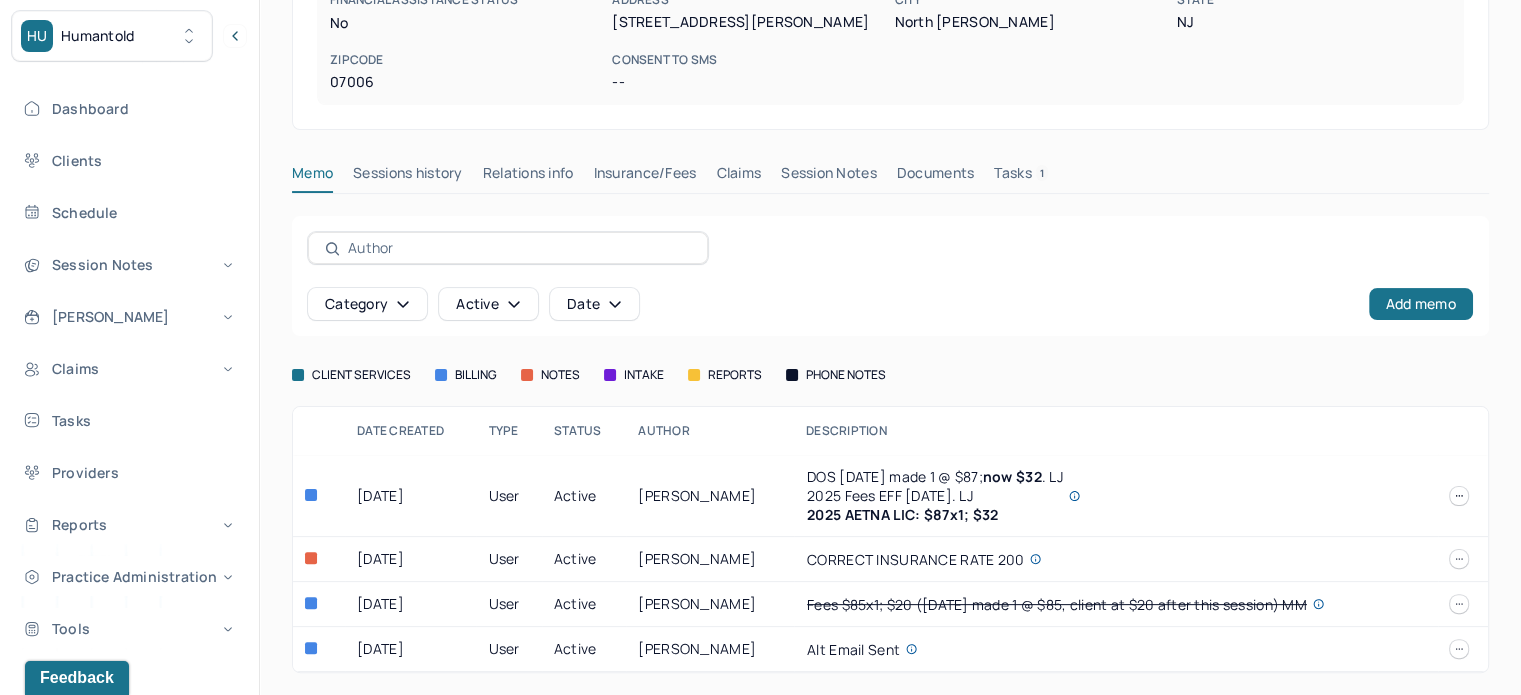 click on "Claims" at bounding box center [738, 177] 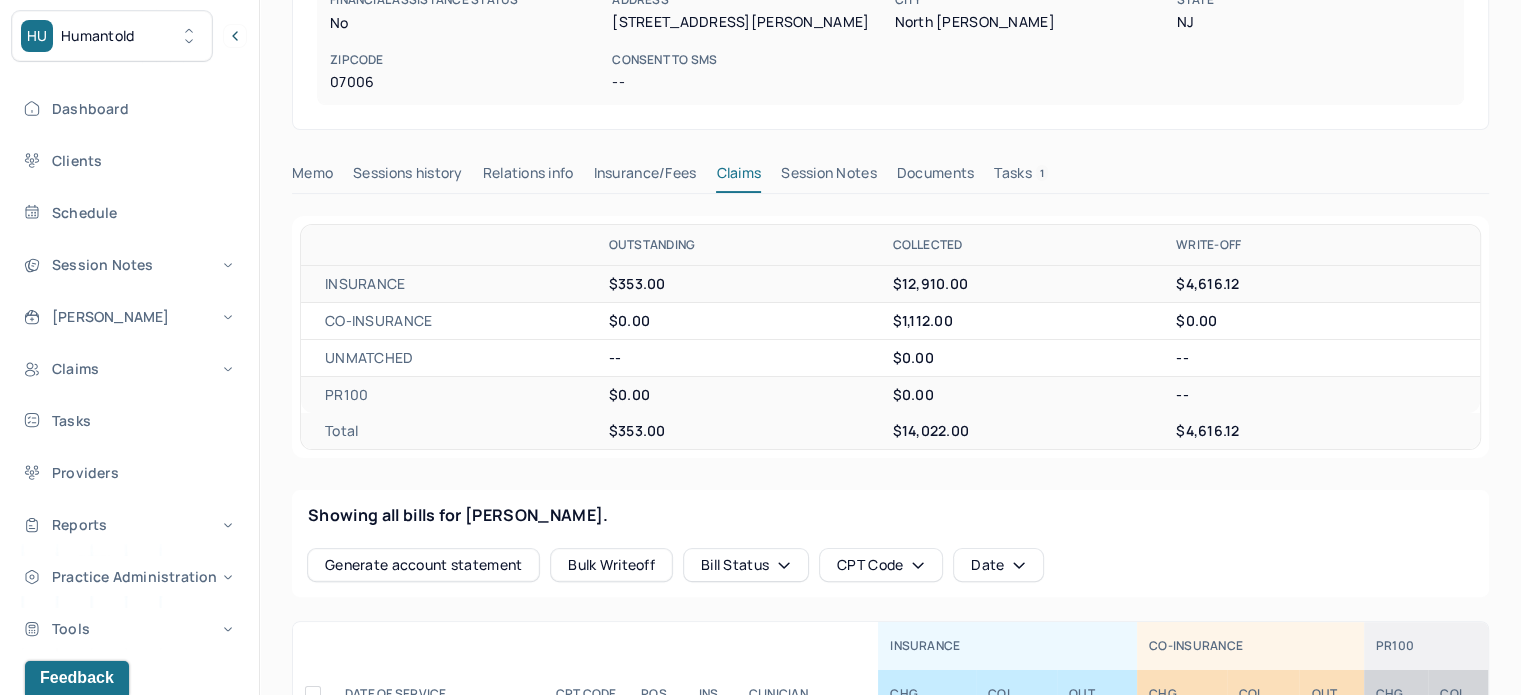 click on "Tasks 1" at bounding box center [1021, 177] 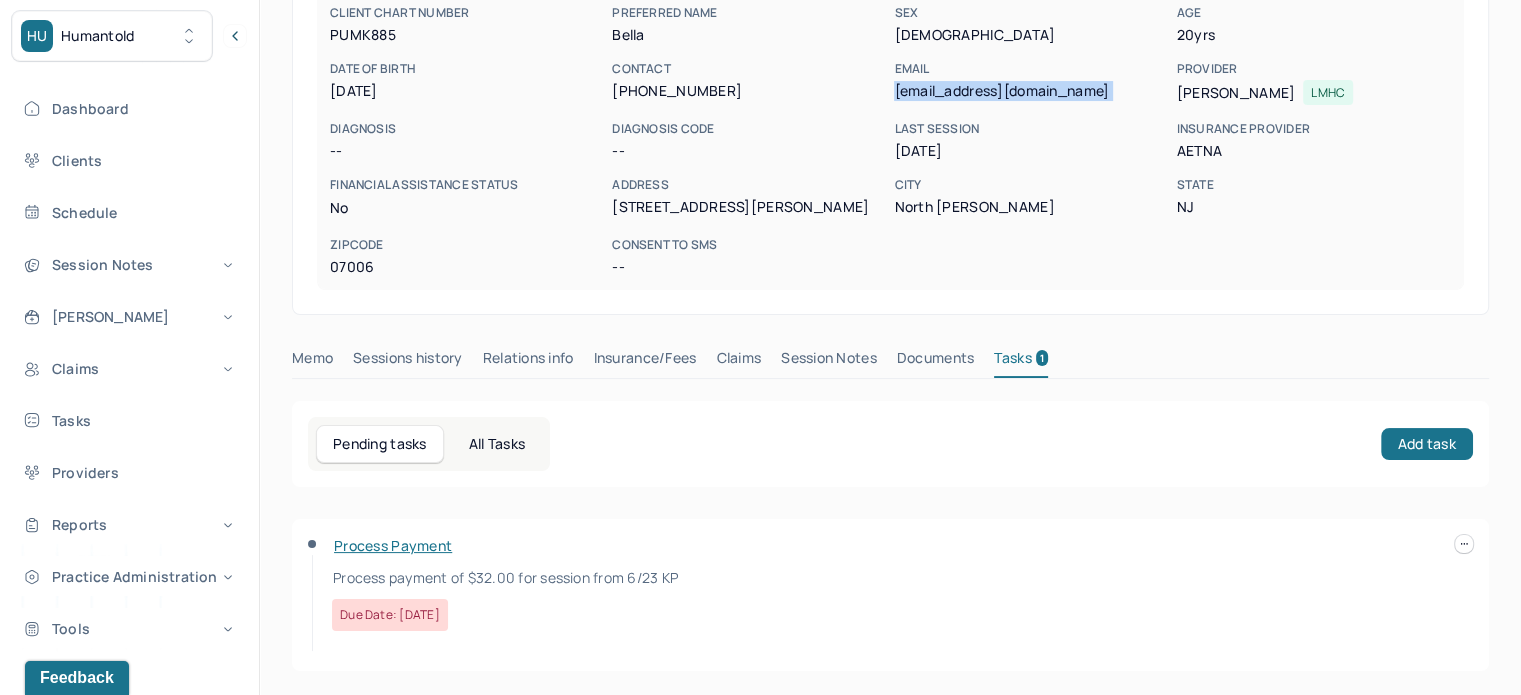 scroll, scrollTop: 212, scrollLeft: 0, axis: vertical 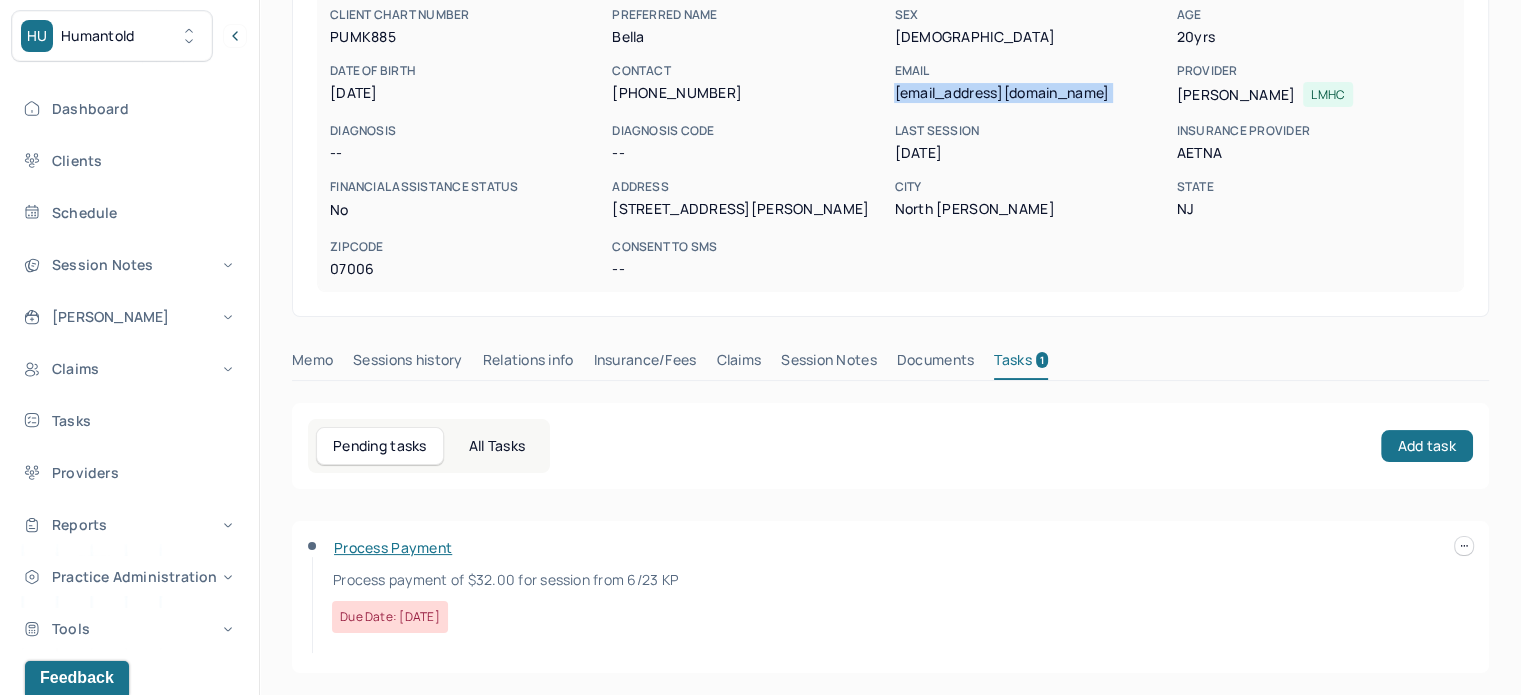 click at bounding box center (1464, 546) 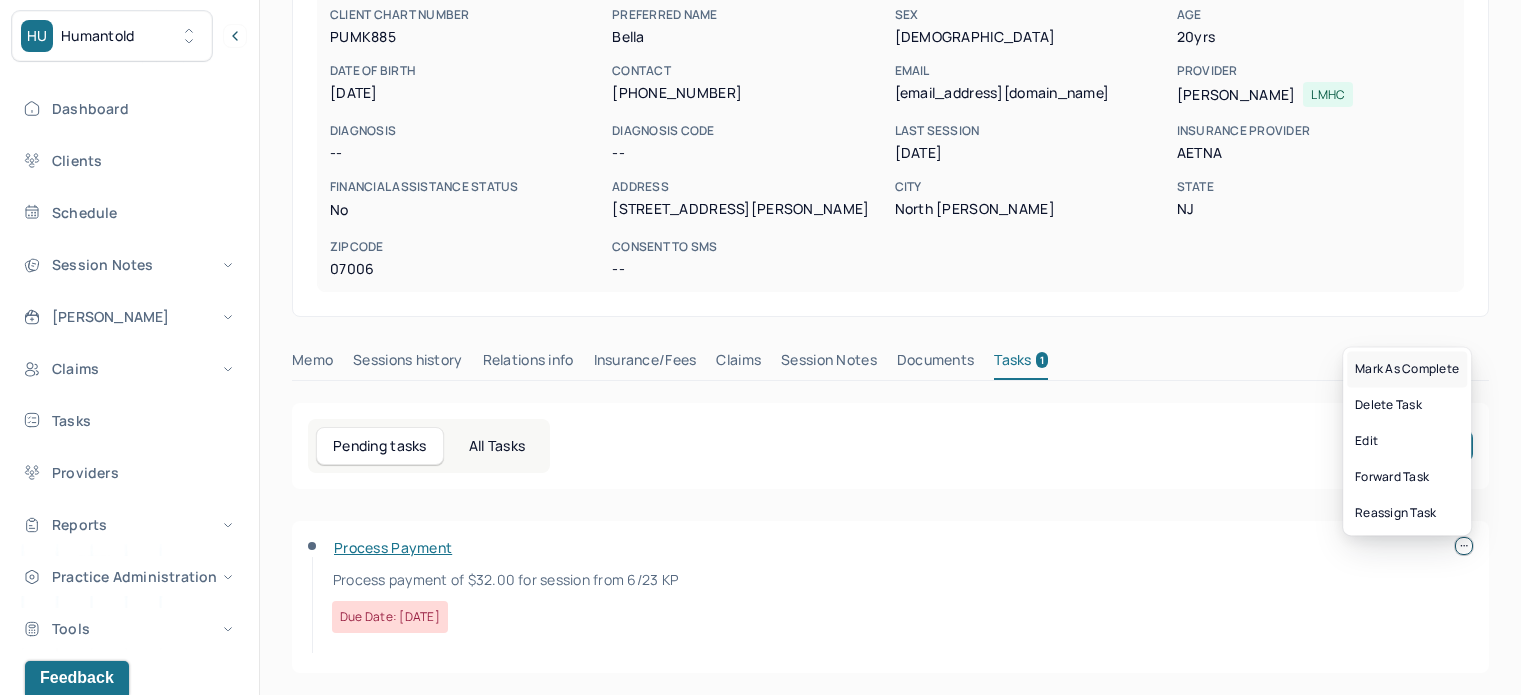 click on "Mark as complete" at bounding box center (1407, 369) 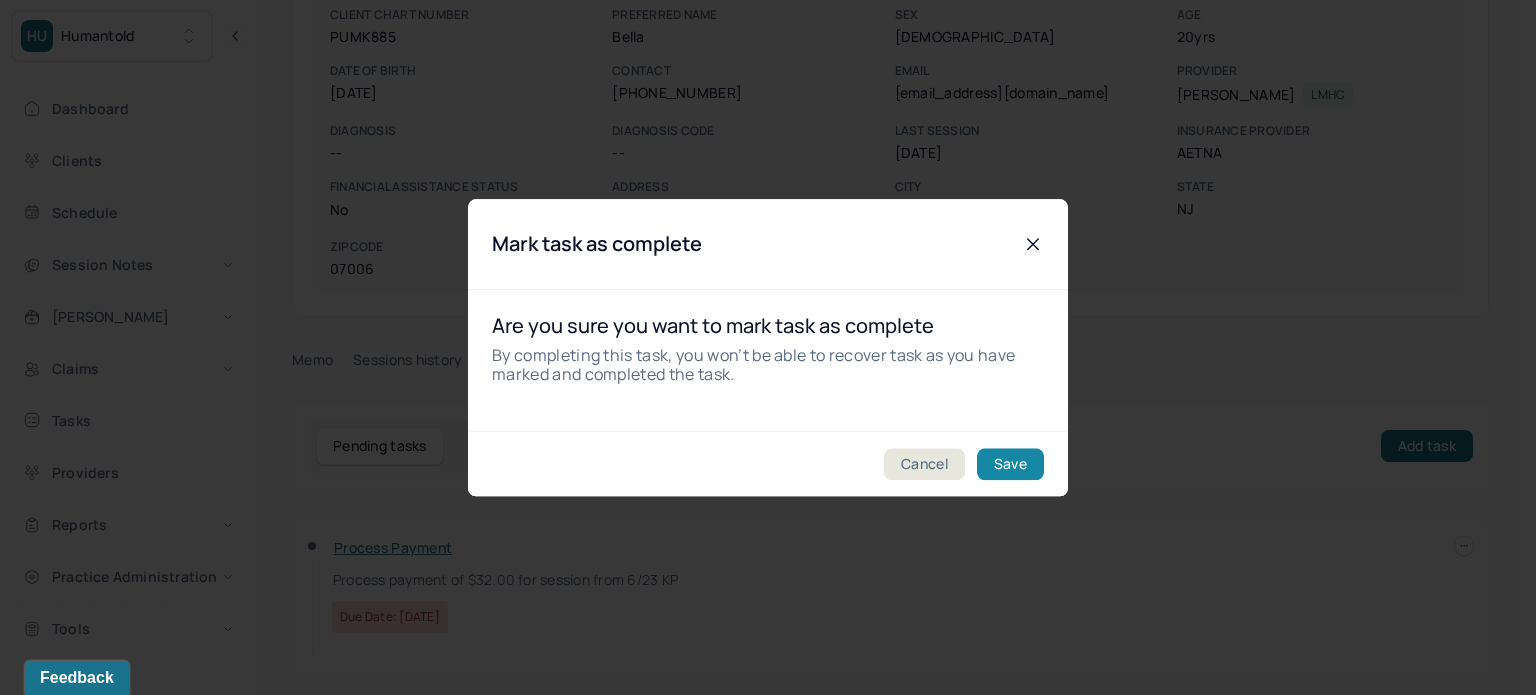 click on "Save" at bounding box center [1010, 464] 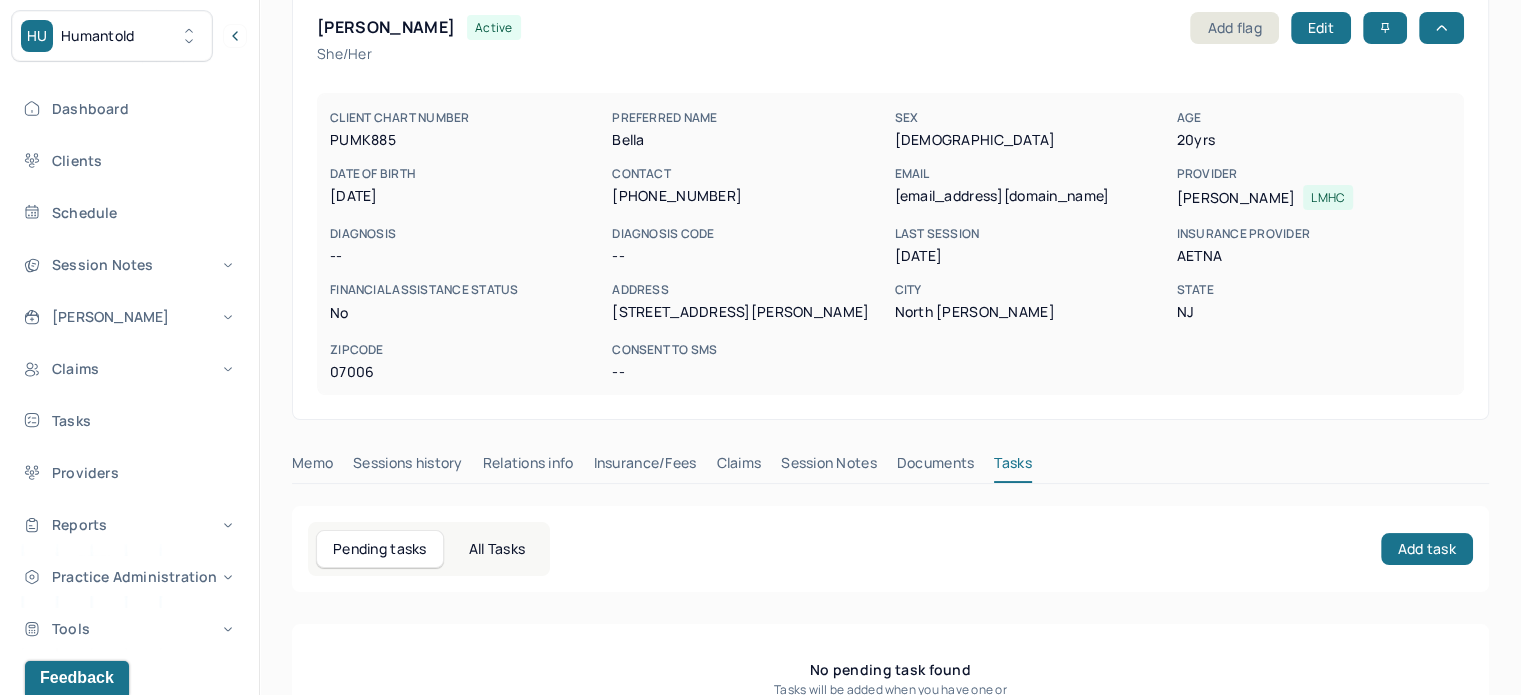 scroll, scrollTop: 80, scrollLeft: 0, axis: vertical 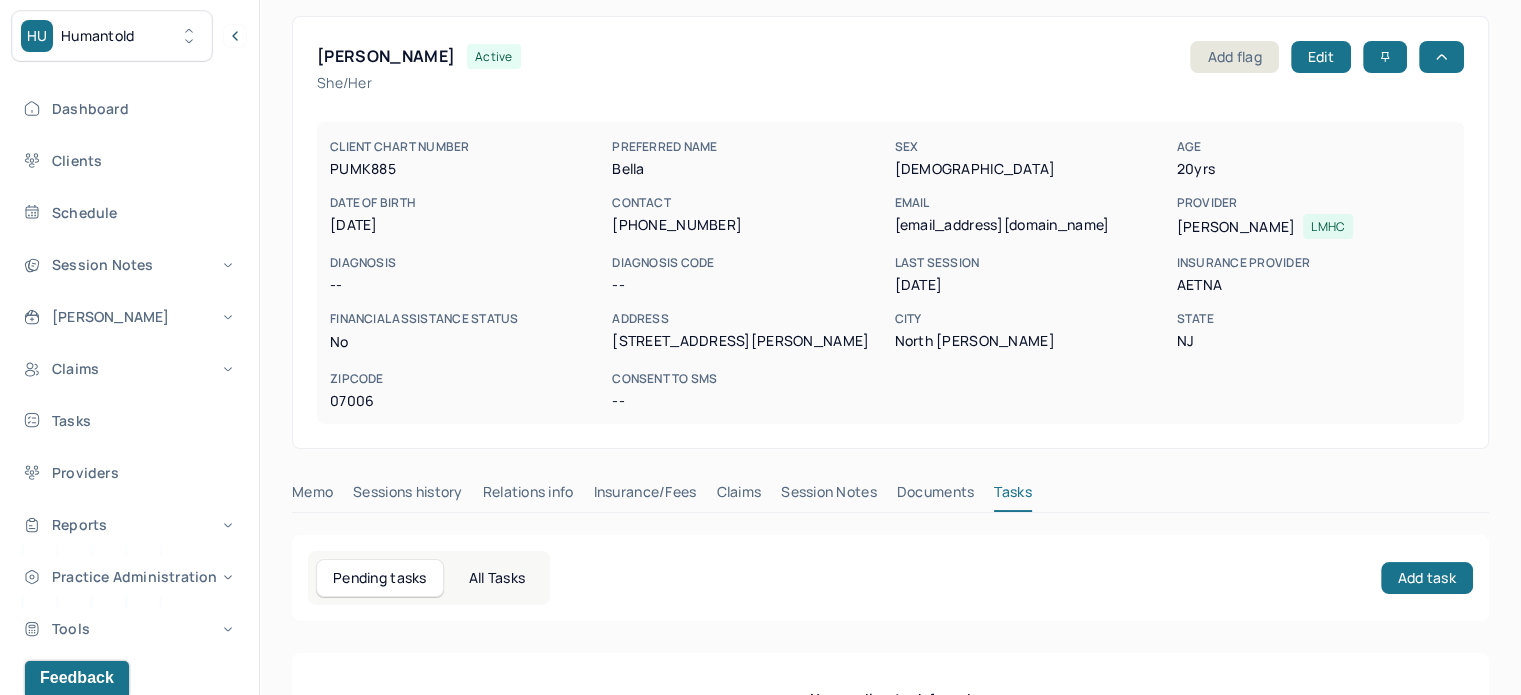 click on "Insurance/Fees" at bounding box center [645, 496] 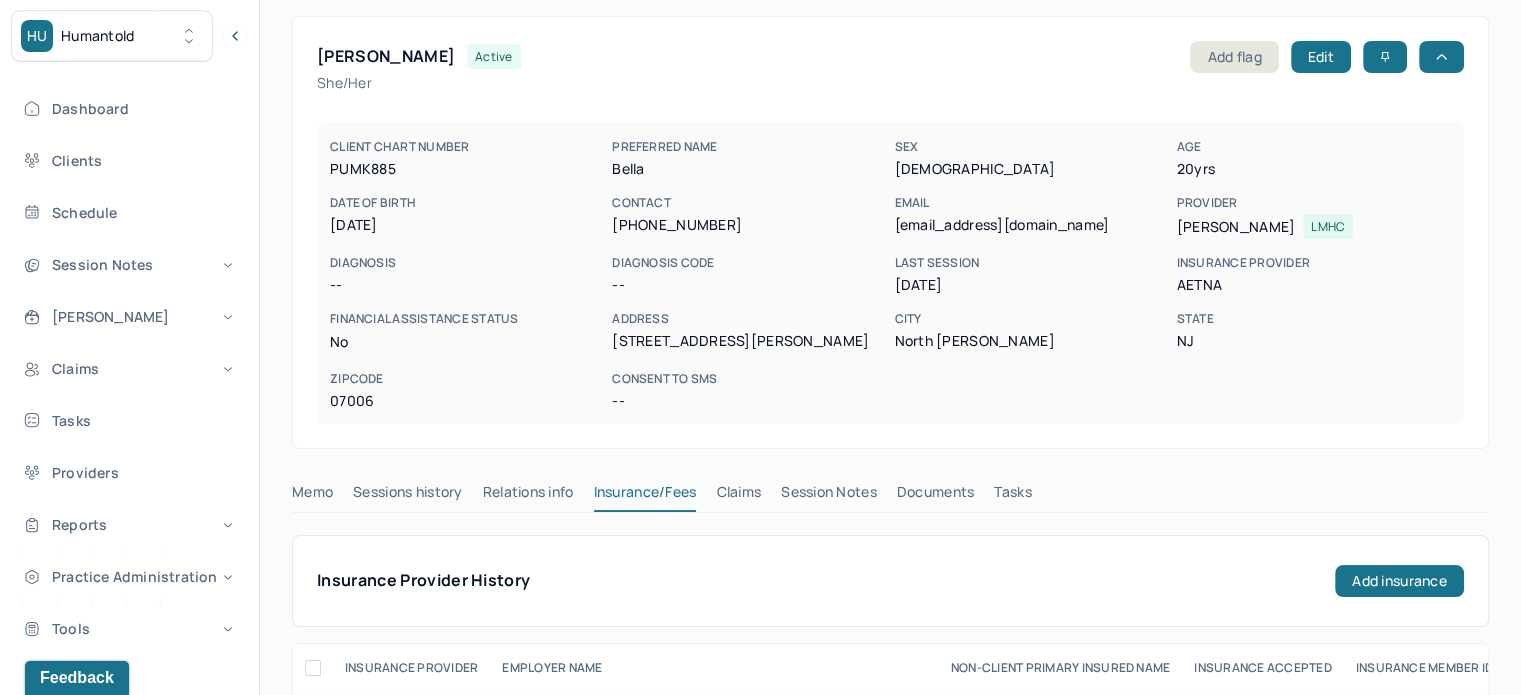 click on "Claims" at bounding box center [738, 496] 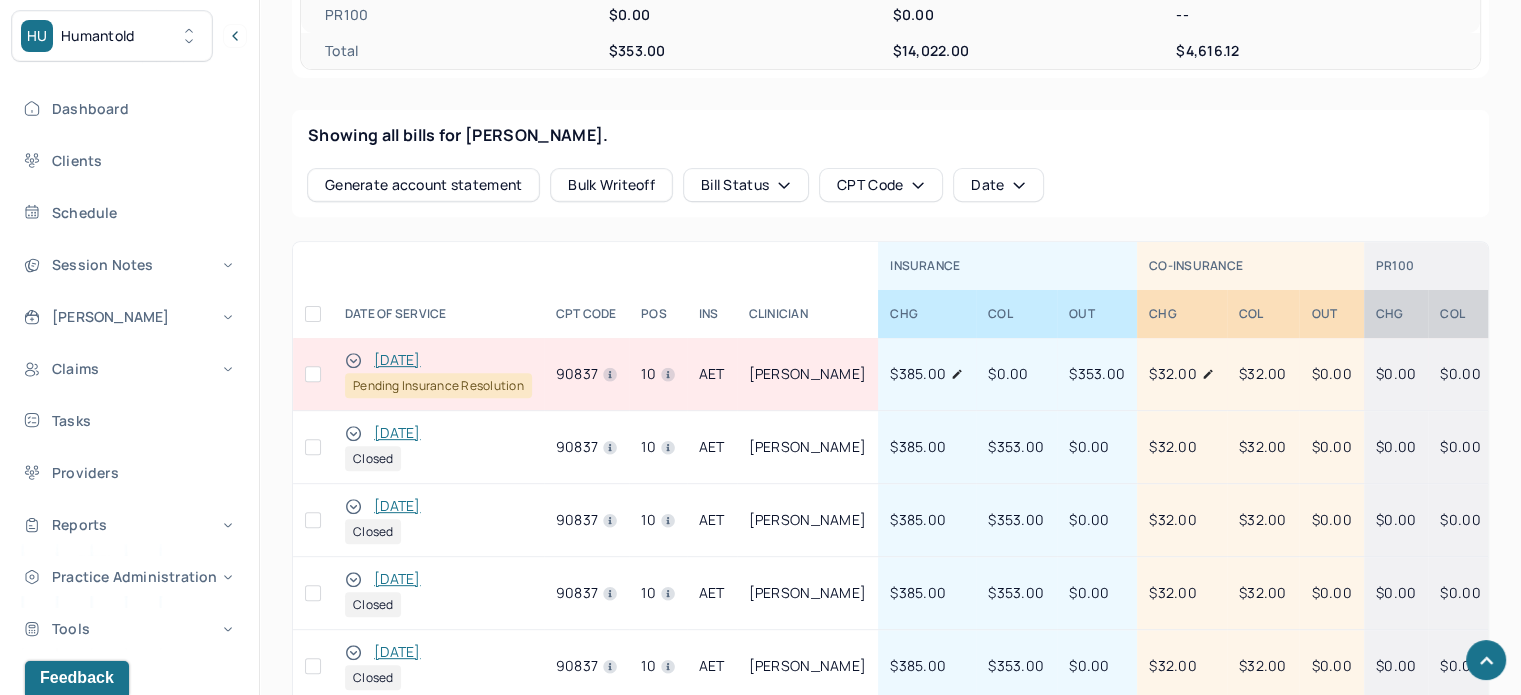 scroll, scrollTop: 780, scrollLeft: 0, axis: vertical 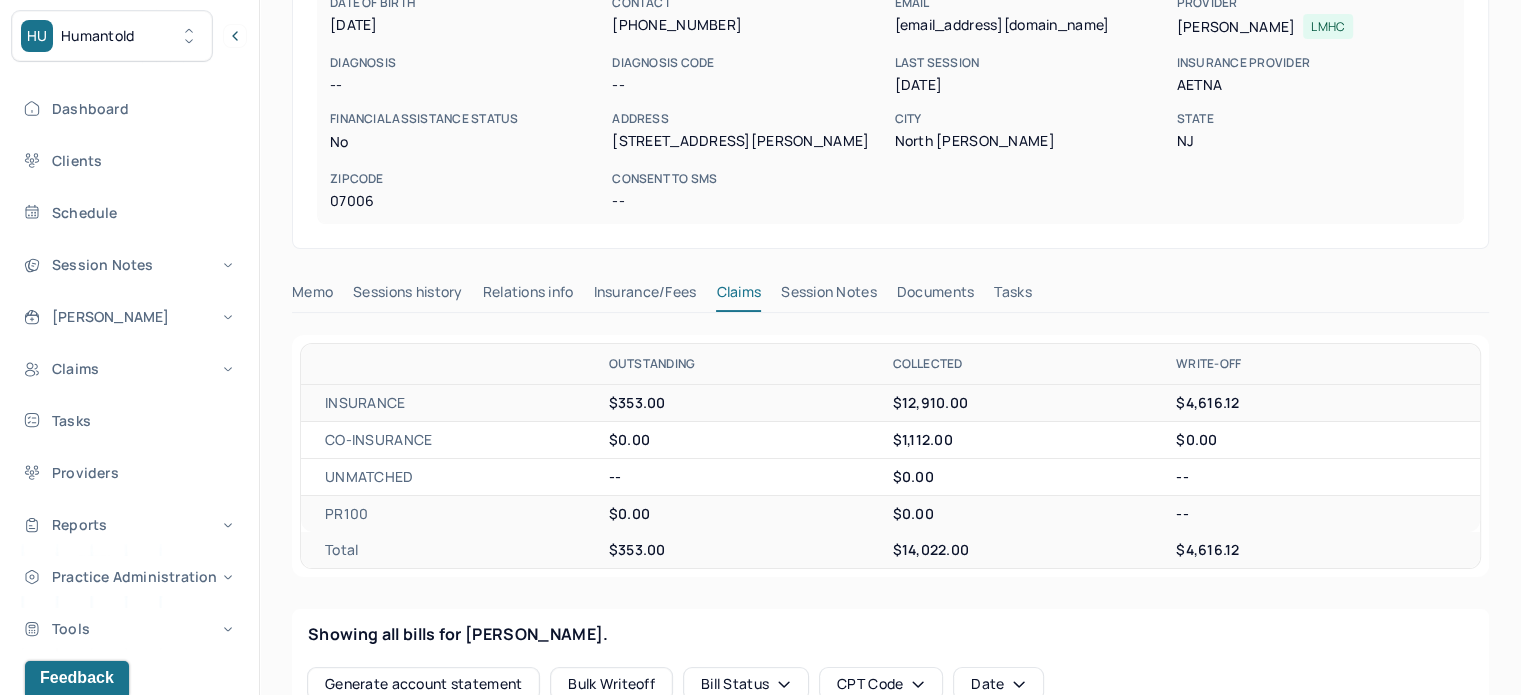 click on "PORRECA, ISABELLA active   Add flag     Edit               she/her CLIENT CHART NUMBER PUMK885 PREFERRED NAME Bella SEX female AGE 20  yrs DATE OF BIRTH 06/20/2005  CONTACT (973) 865-1889 EMAIL porrecaisabella@gmail.com PROVIDER DAMIANO, KRISTINA LMHC DIAGNOSIS -- DIAGNOSIS CODE -- LAST SESSION 07/01/2025 insurance provider AETna FINANCIAL ASSISTANCE STATUS no Address 246 Smull Ave  City North Caldwell State NJ Zipcode 07006 Consent to Sms --   Memo     Sessions history     Relations info     Insurance/Fees     Claims     Session Notes     Documents     Tasks    OUTSTANDING COLLECTED WRITE-OFF INSURANCE $353.00 $12,910.00 $4,616.12 CO-INSURANCE $0.00 $1,112.00 $0.00 UNMATCHED -- $0.00 -- PR100 $0.00 $0.00 -- Total $353.00 $14,022.00 $4,616.12 Showing all bills for PORRECA, ISABELLA.    Generate account statement     Bulk Writeoff     Bill Status     CPT Code     Date   INSURANCE CO-INSURANCE PR100 DATE OF SERVICE CPT CODE pos Ins CLINICIAN CHG COL OUT CHG COL OUT CHg COL OUT AA     06/23/2025 90837 10 AET" at bounding box center [890, 745] 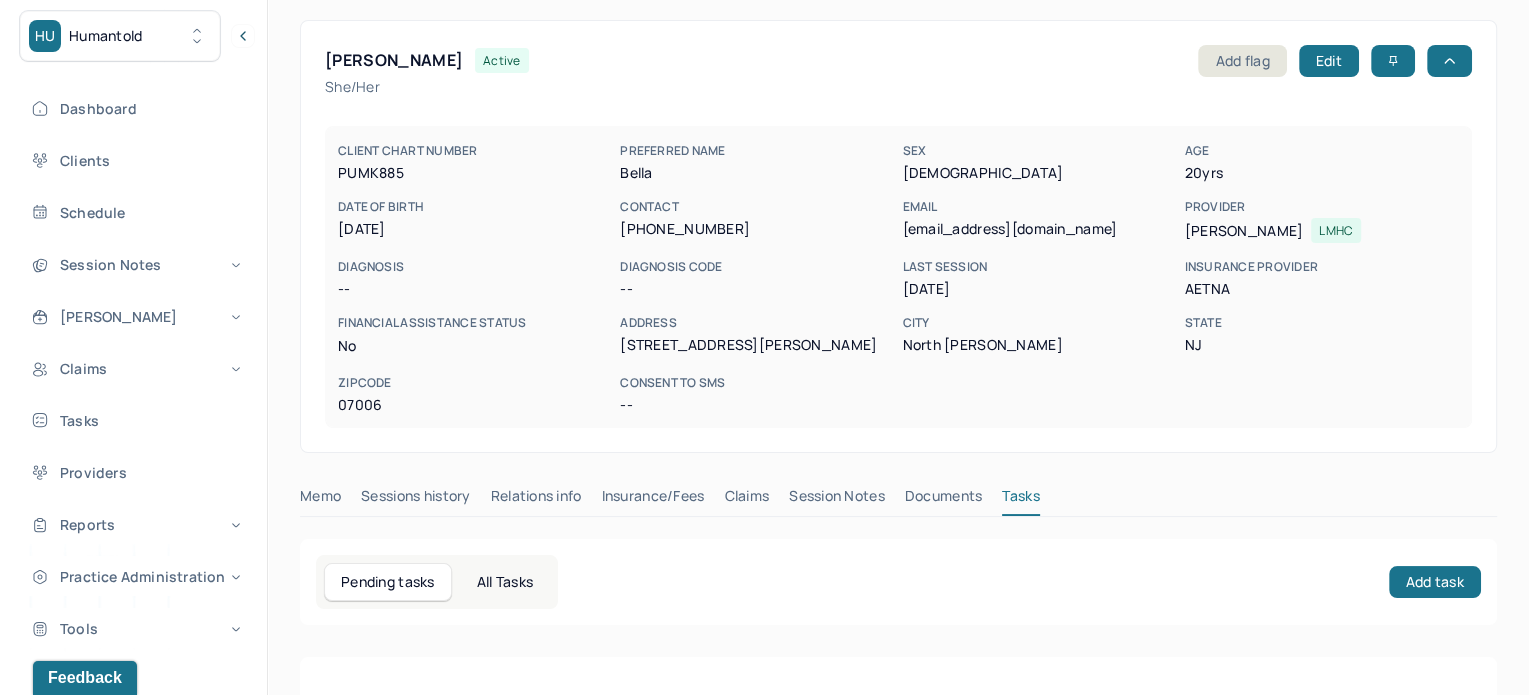scroll, scrollTop: 0, scrollLeft: 0, axis: both 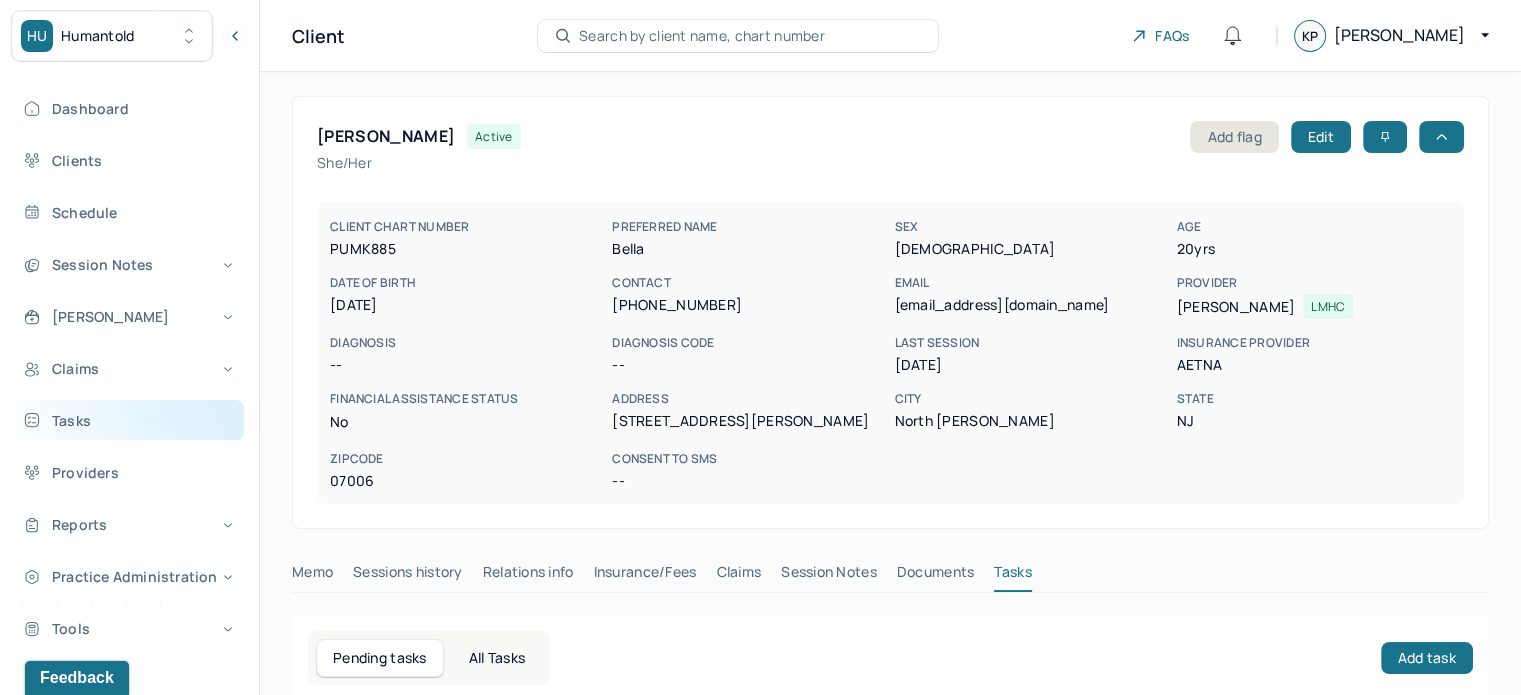 click on "Tasks" at bounding box center (128, 420) 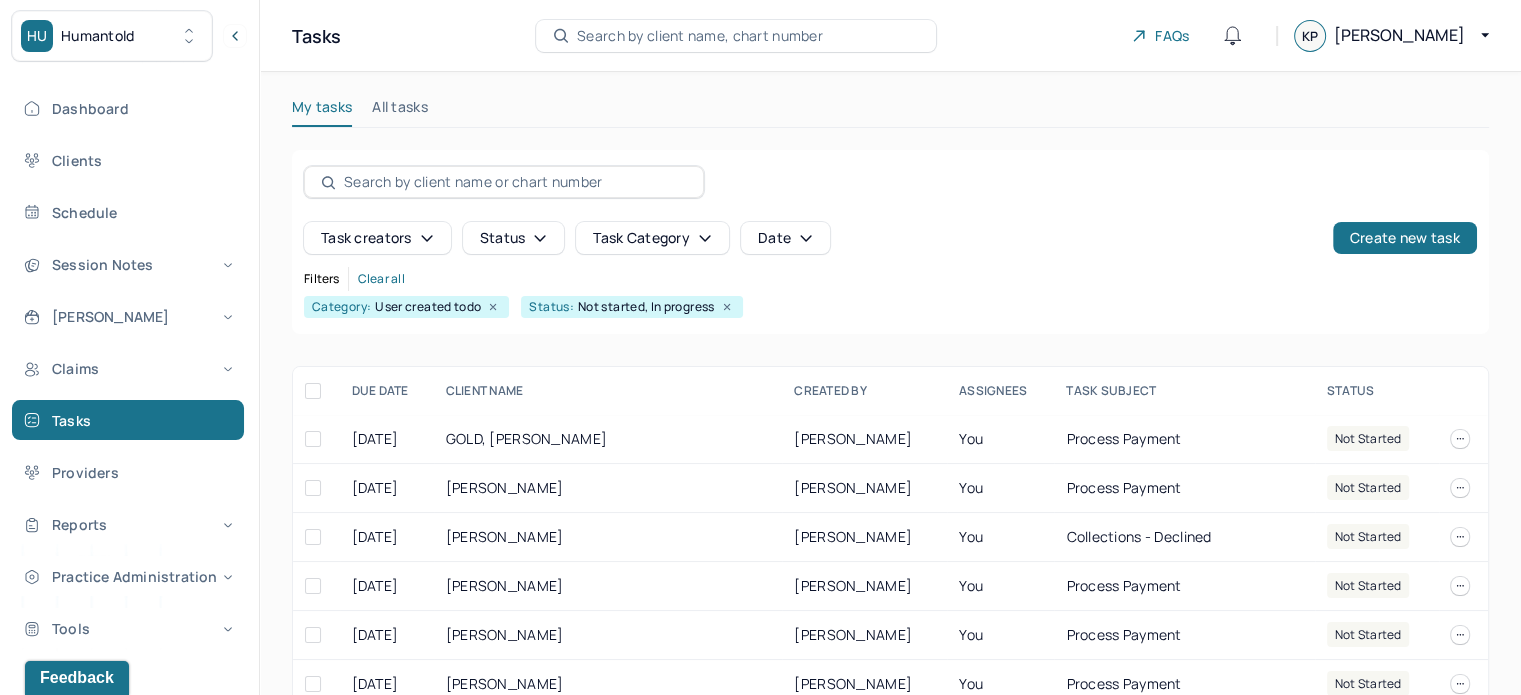 click on "Search by client name, chart number" at bounding box center (700, 36) 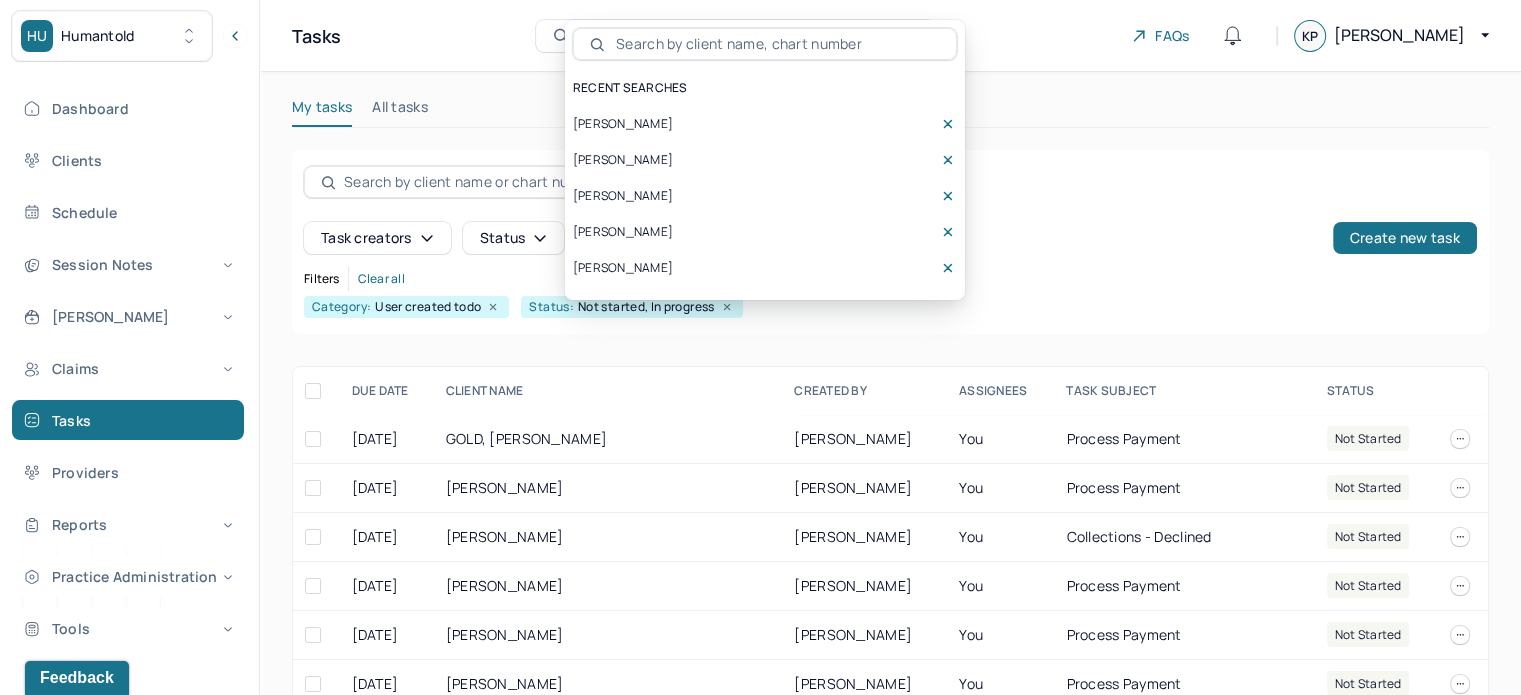 type on "[PERSON_NAME]" 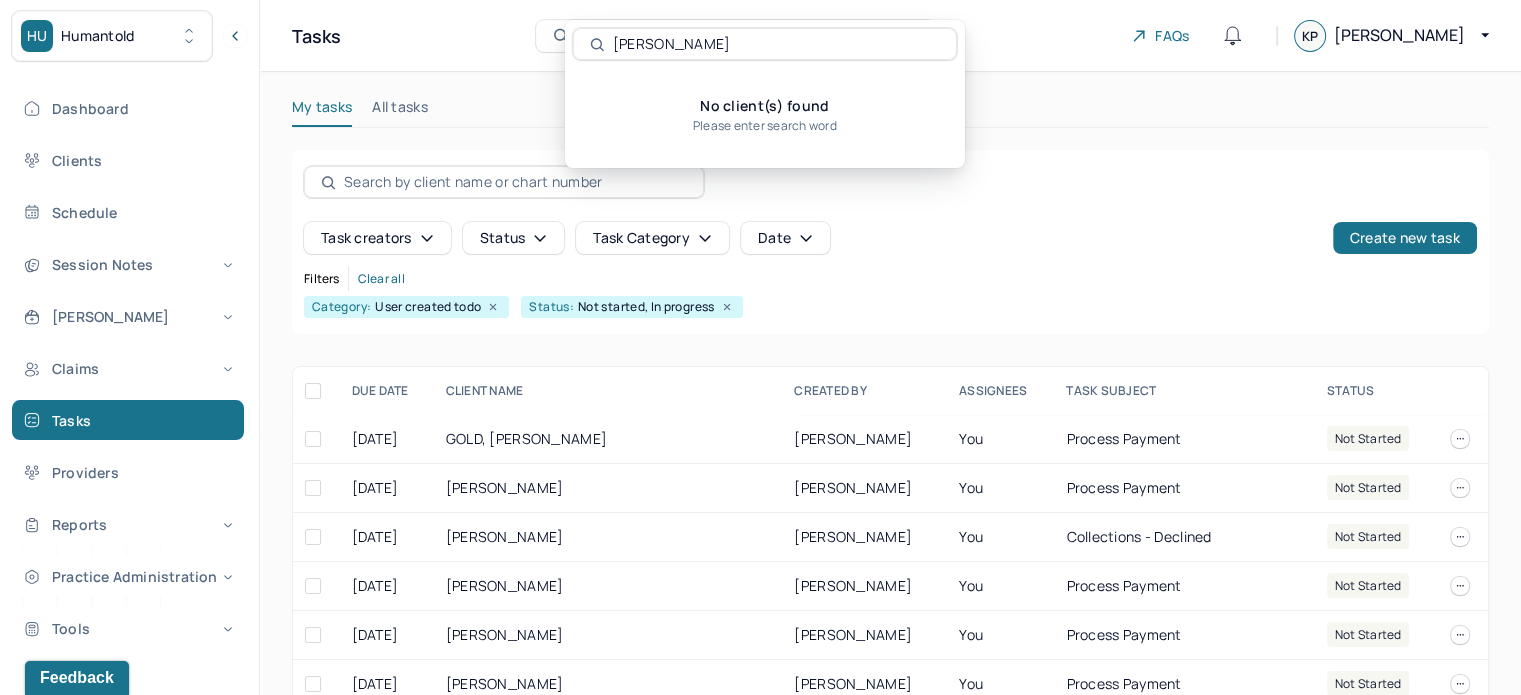 click on "HU Humantold" at bounding box center (112, 36) 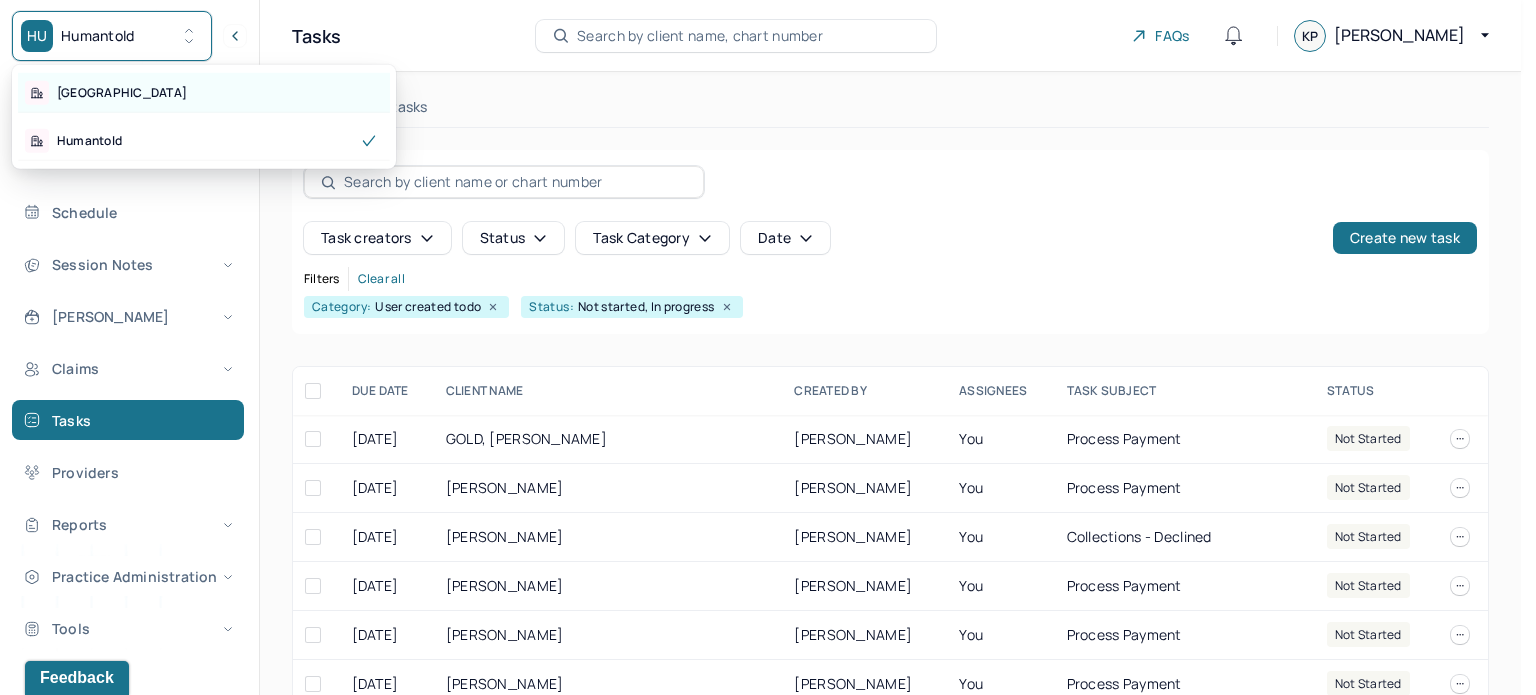 click on "Park Hill" at bounding box center [204, 93] 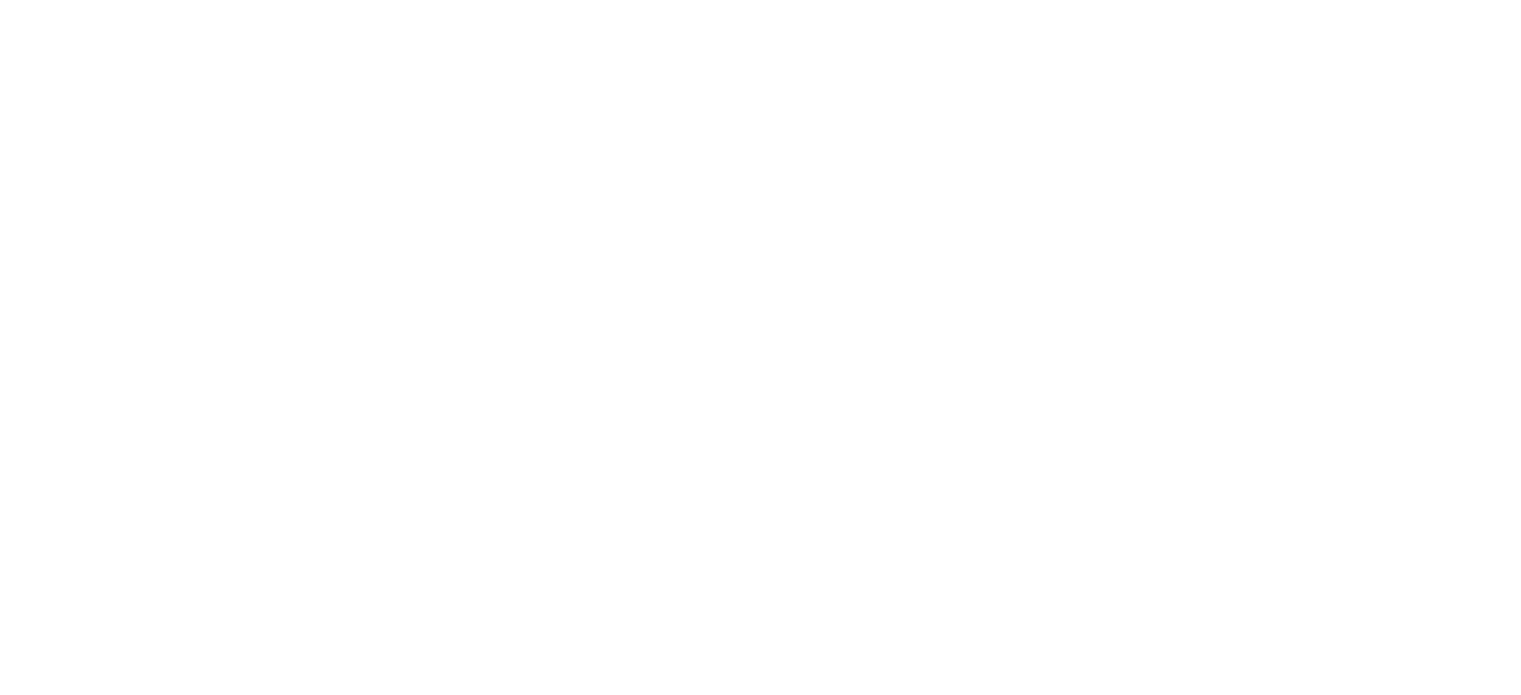 scroll, scrollTop: 0, scrollLeft: 0, axis: both 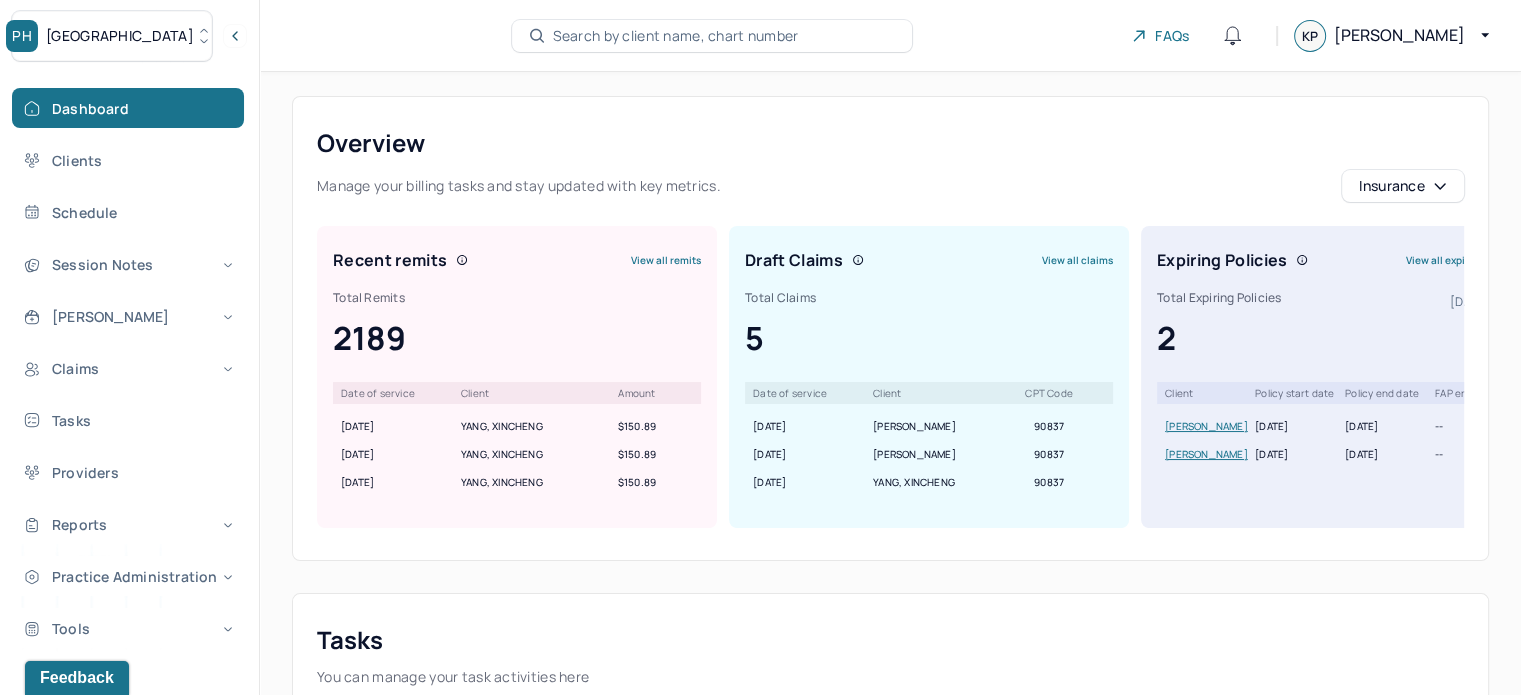 click on "Search by client name, chart number" at bounding box center (676, 36) 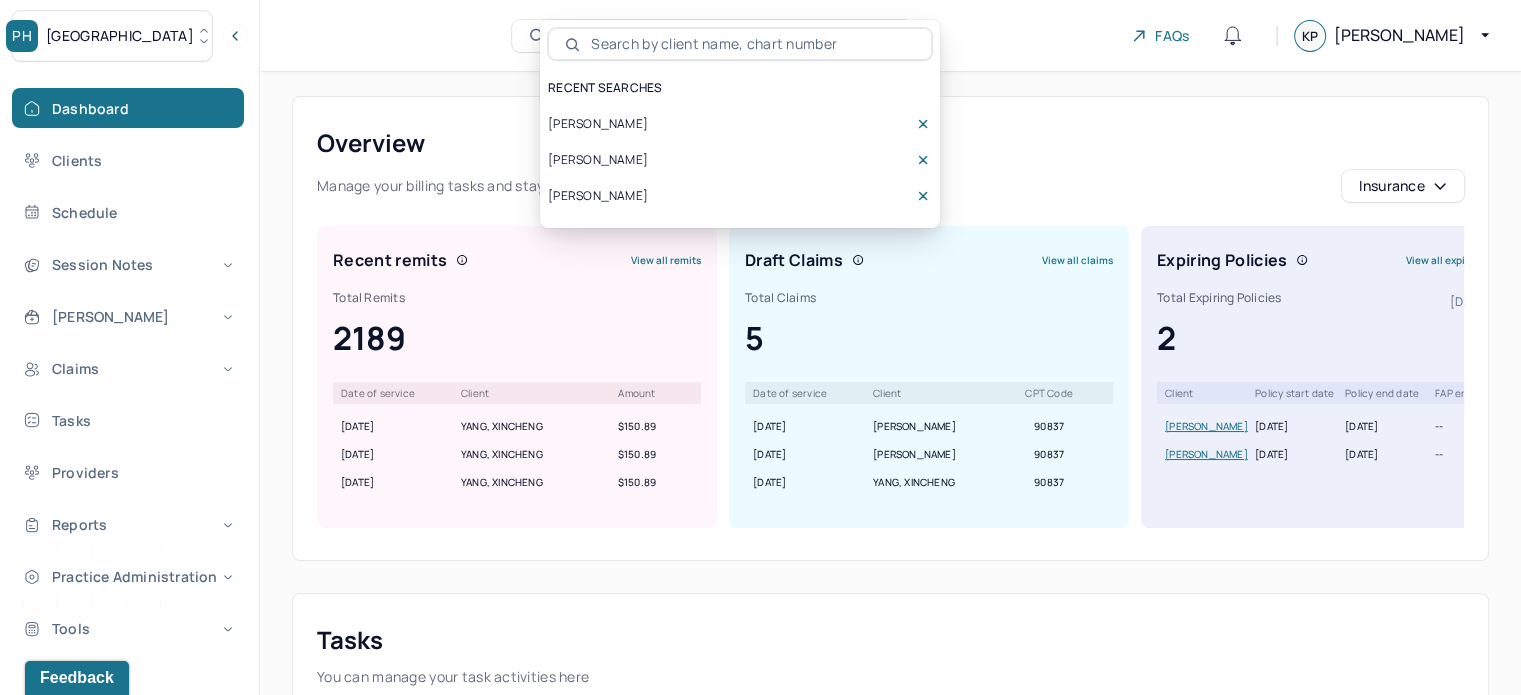 type on "[PERSON_NAME]" 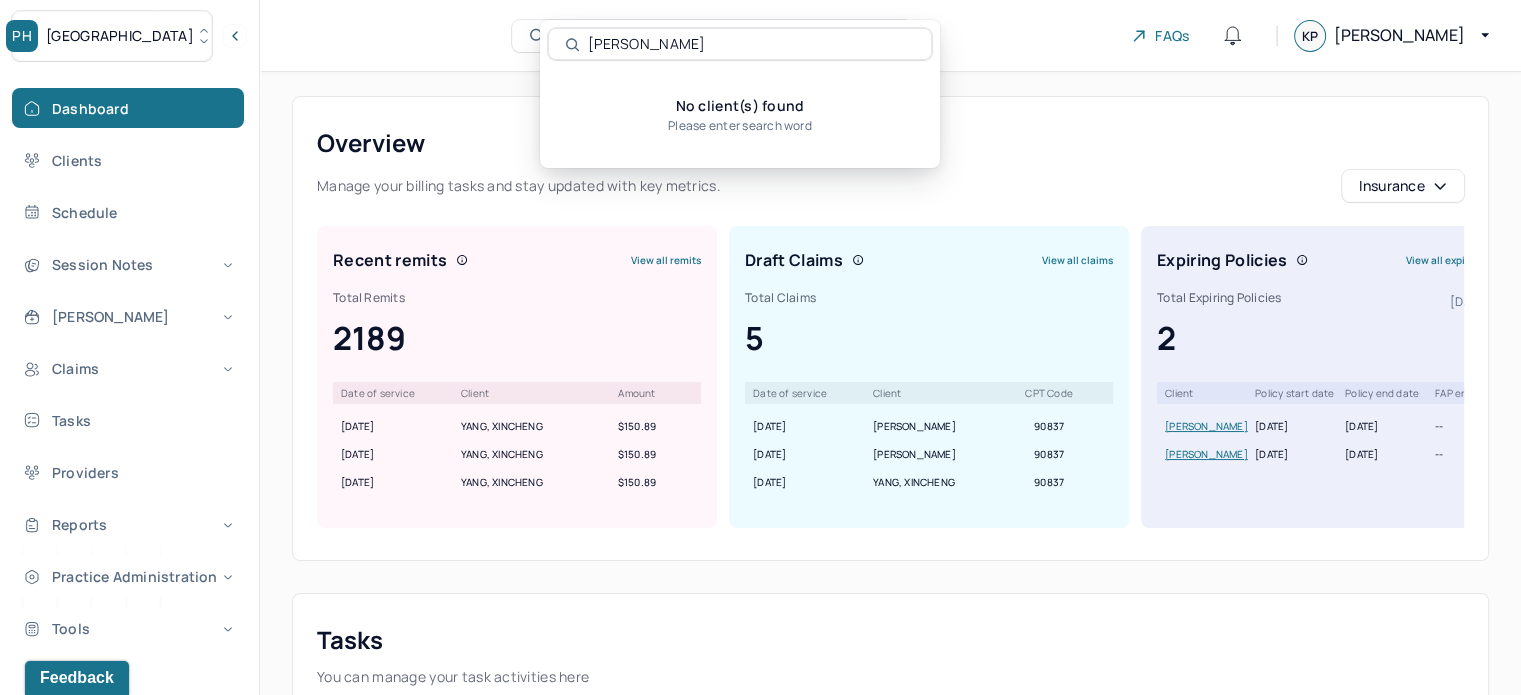 click on "PH Park Hill" at bounding box center (112, 36) 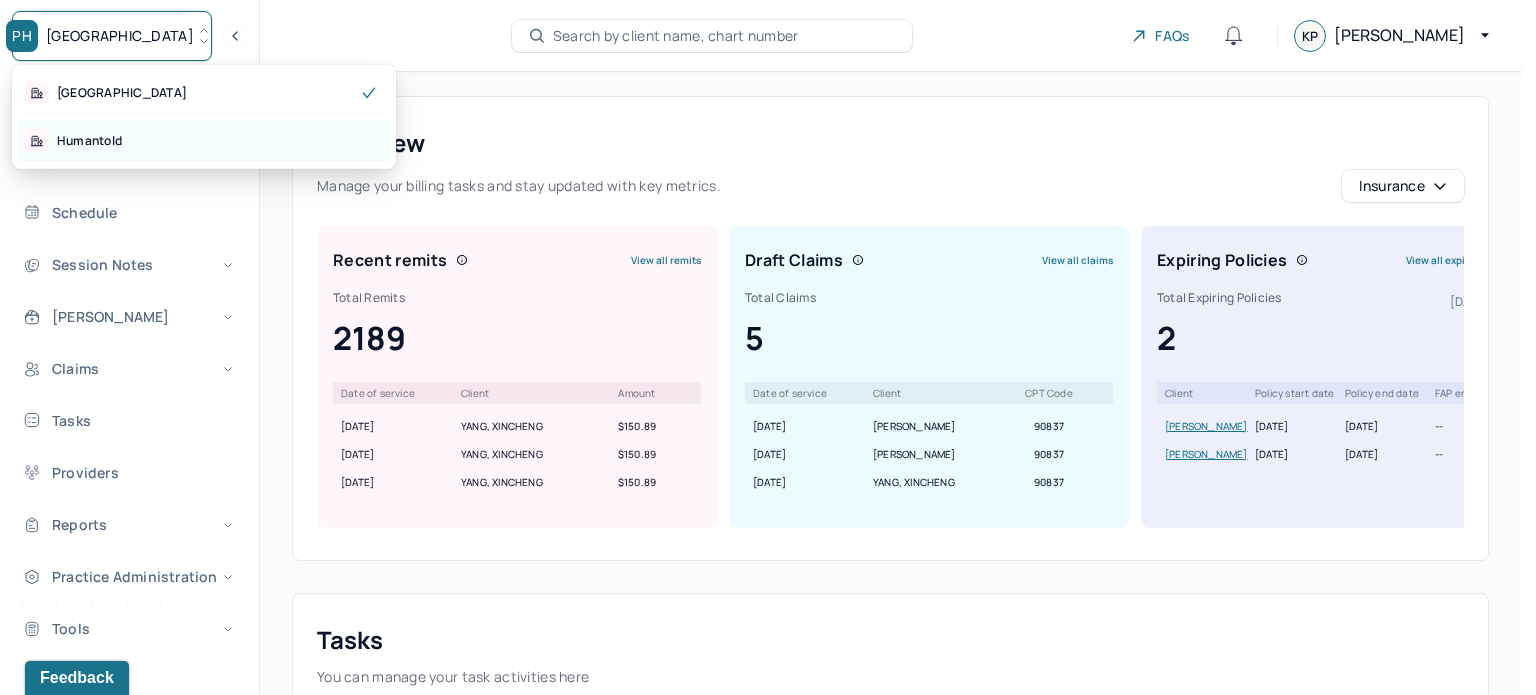 click on "Humantold" at bounding box center (204, 141) 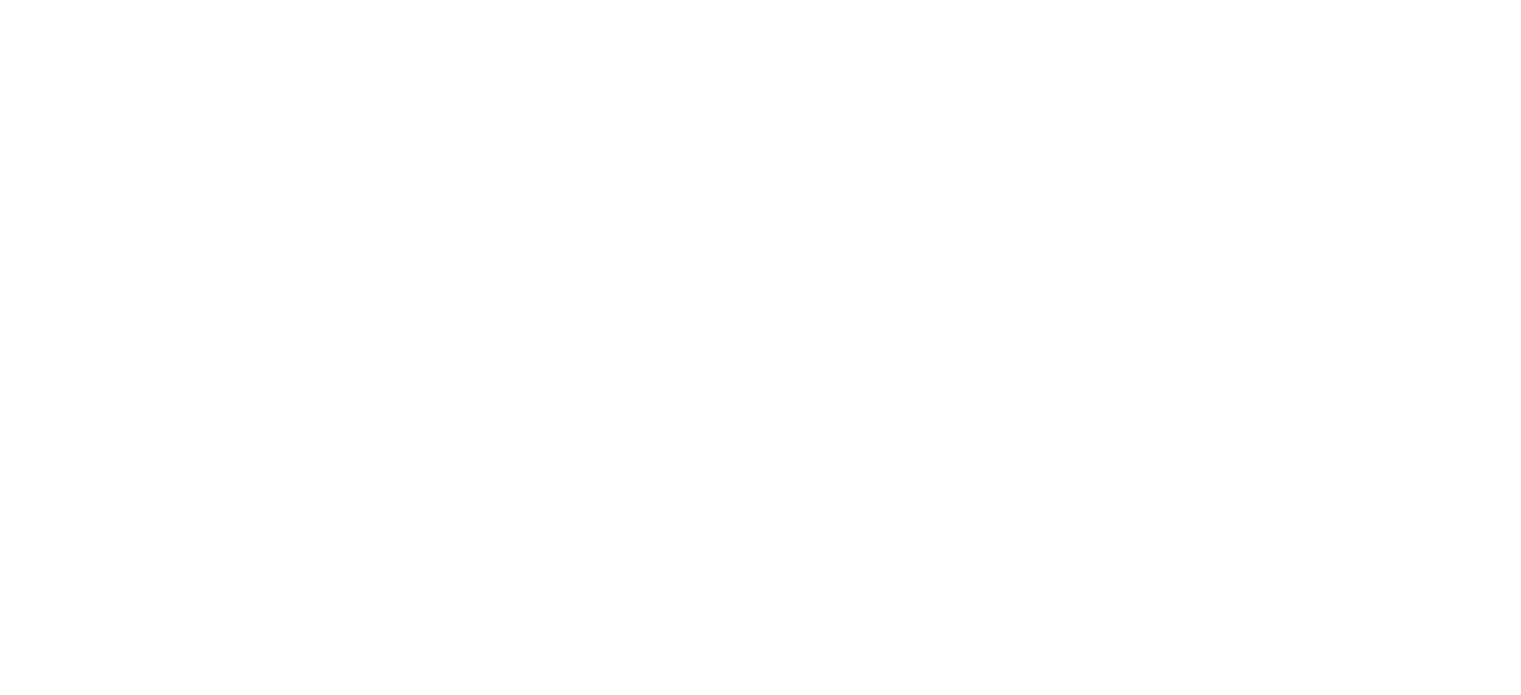 scroll, scrollTop: 0, scrollLeft: 0, axis: both 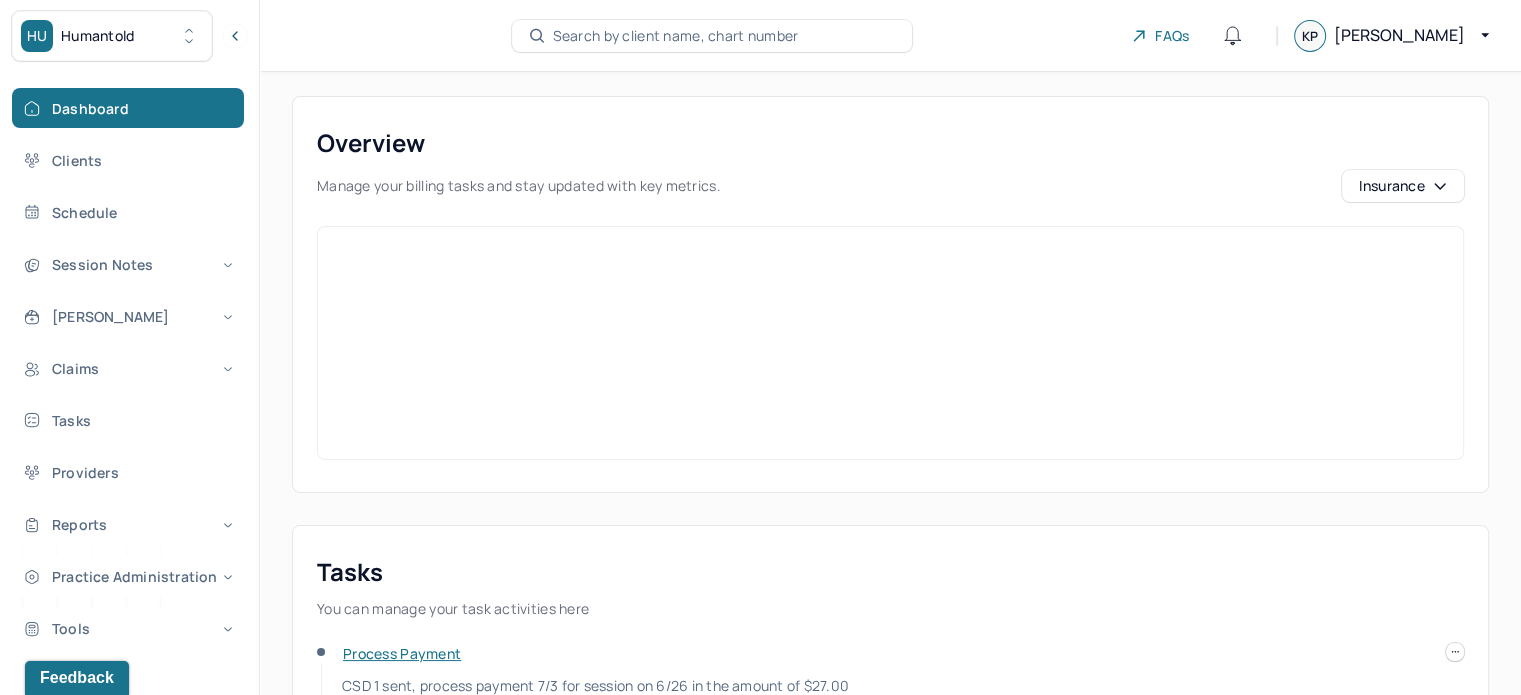 click on "Search by client name, chart number" at bounding box center [676, 36] 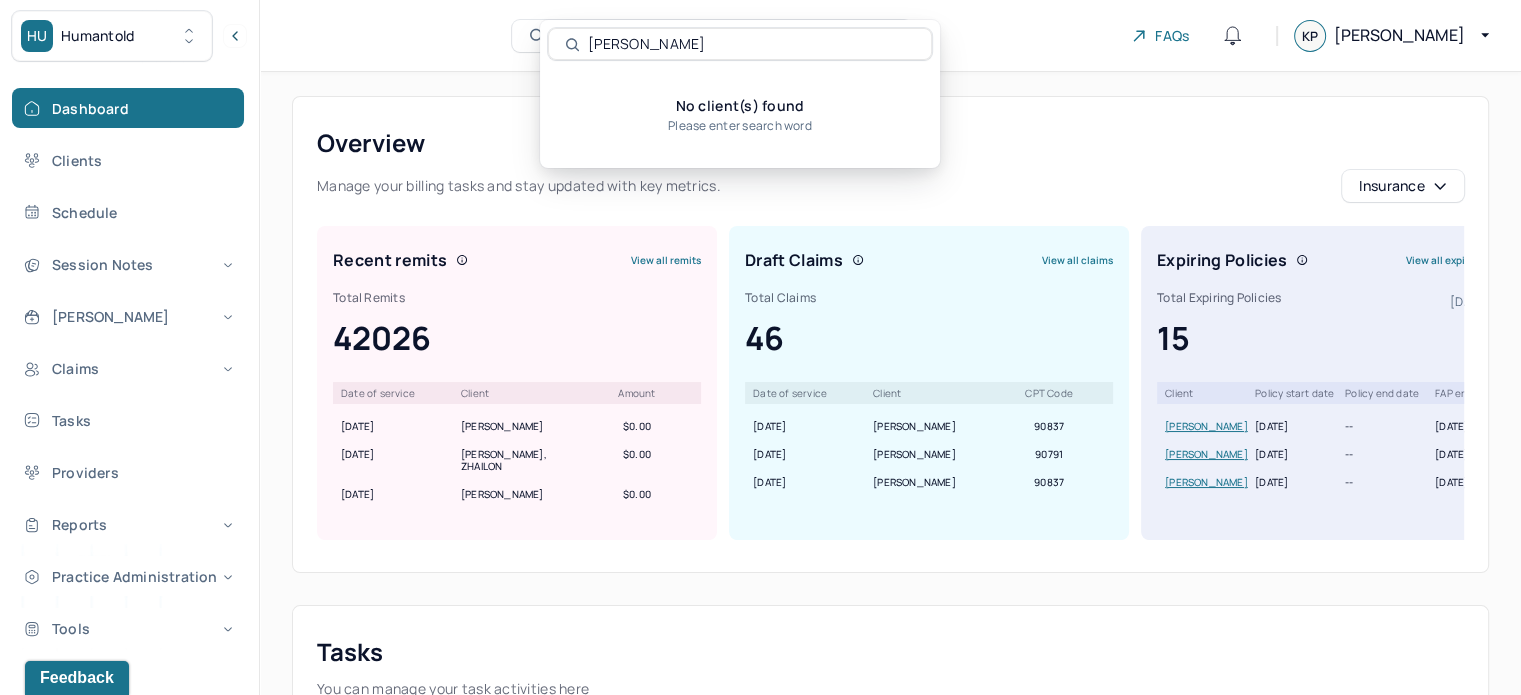 click on "[PERSON_NAME]" at bounding box center [751, 44] 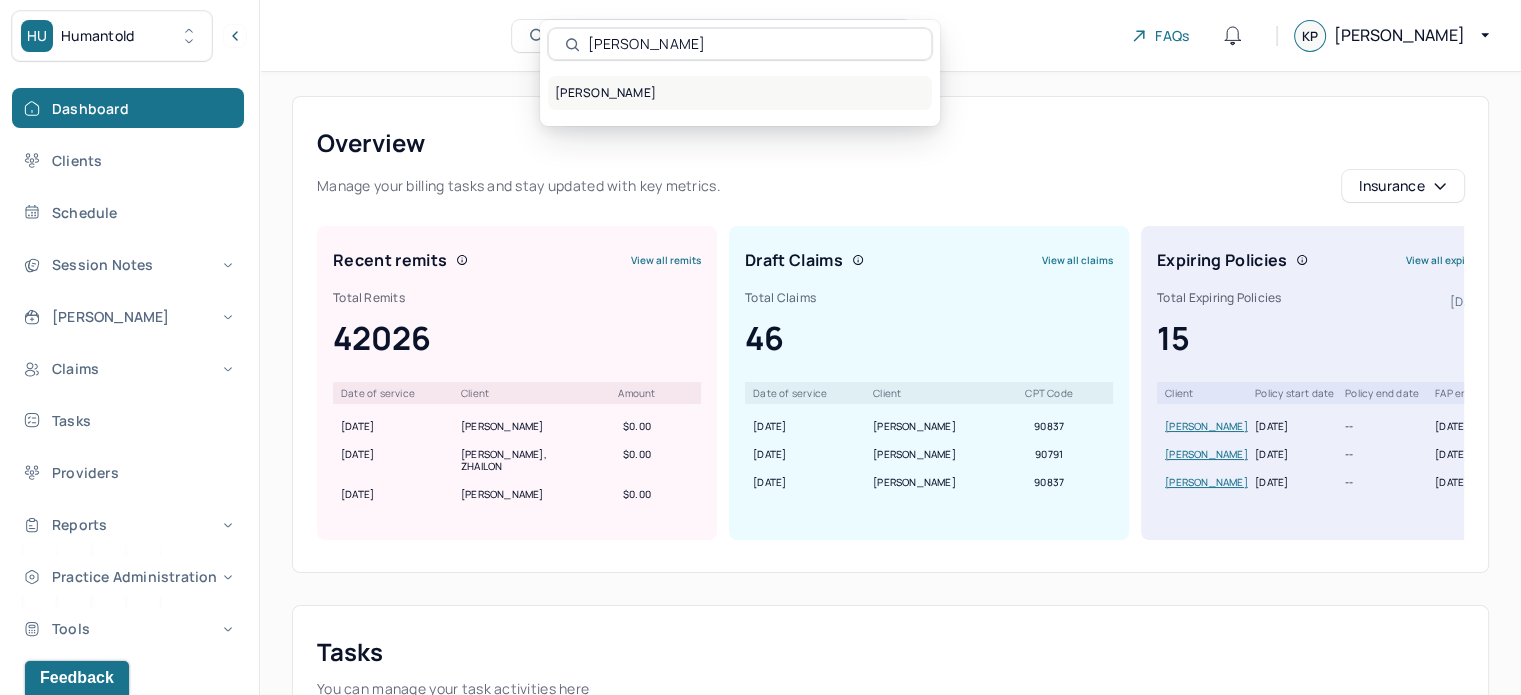 type on "[PERSON_NAME]" 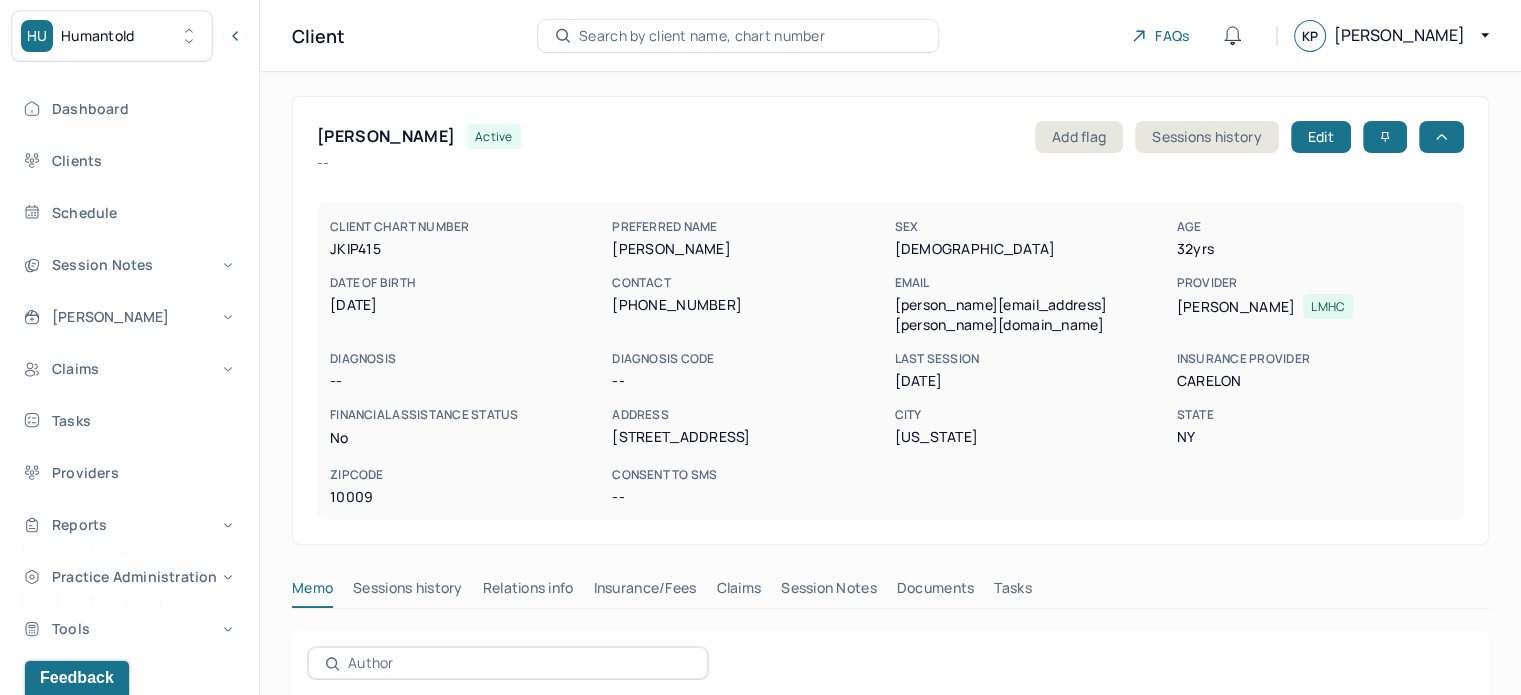 click on "Search by client name, chart number" at bounding box center [738, 36] 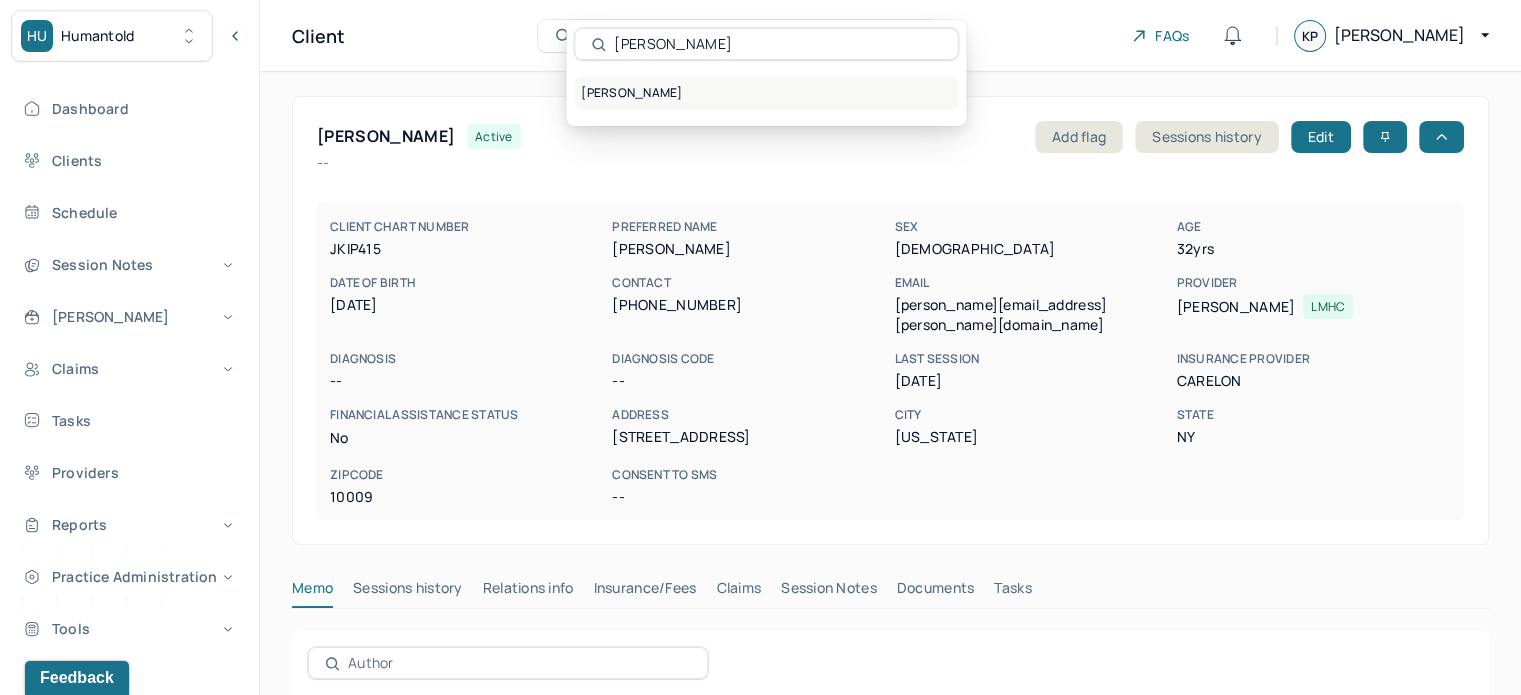 type on "[PERSON_NAME]" 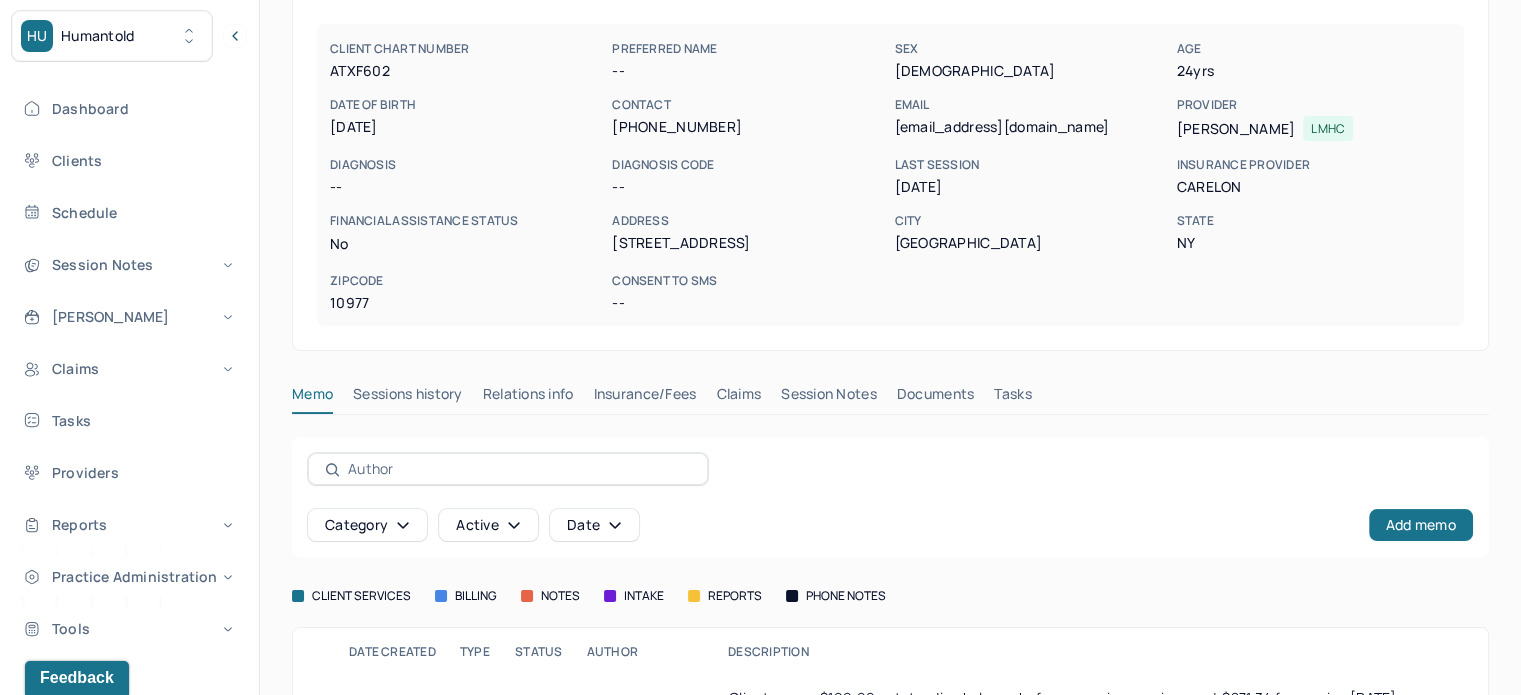 scroll, scrollTop: 145, scrollLeft: 0, axis: vertical 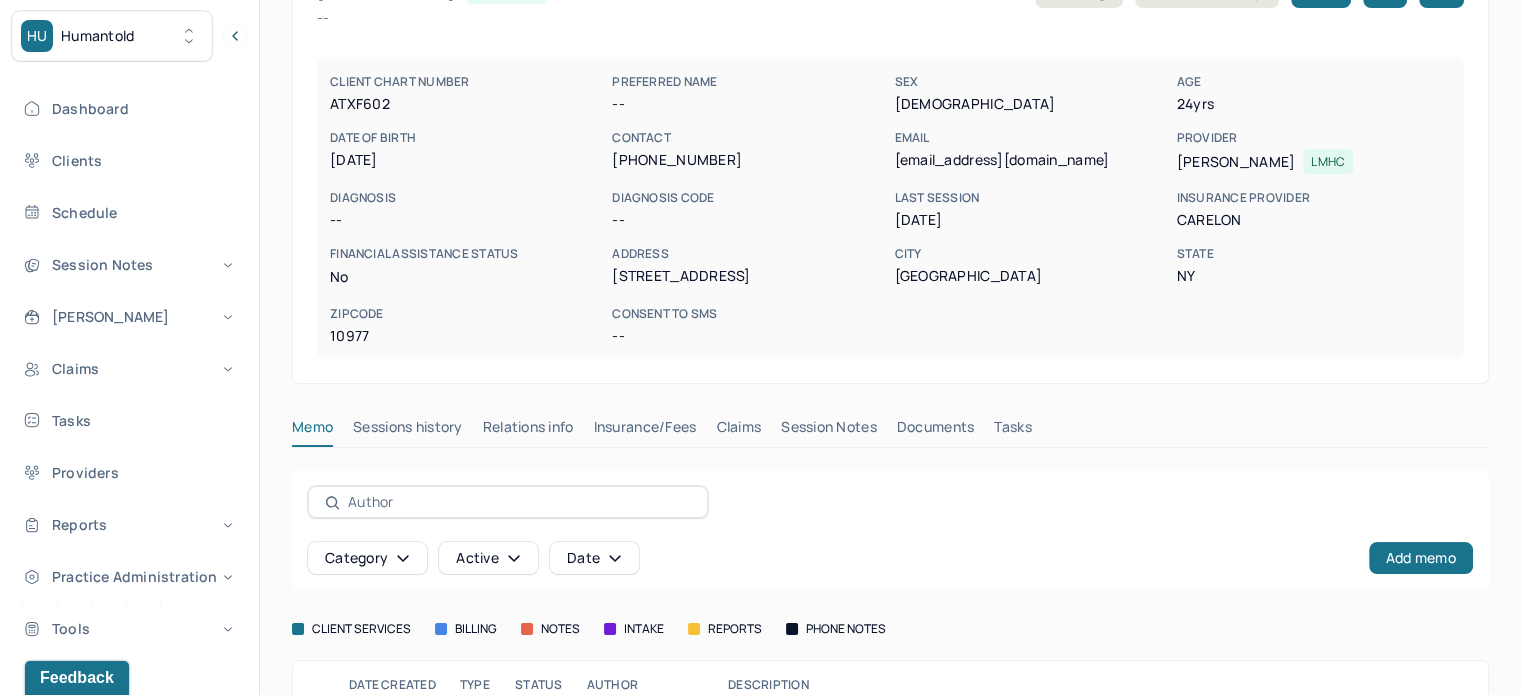 click on "[EMAIL_ADDRESS][DOMAIN_NAME]" at bounding box center [1031, 160] 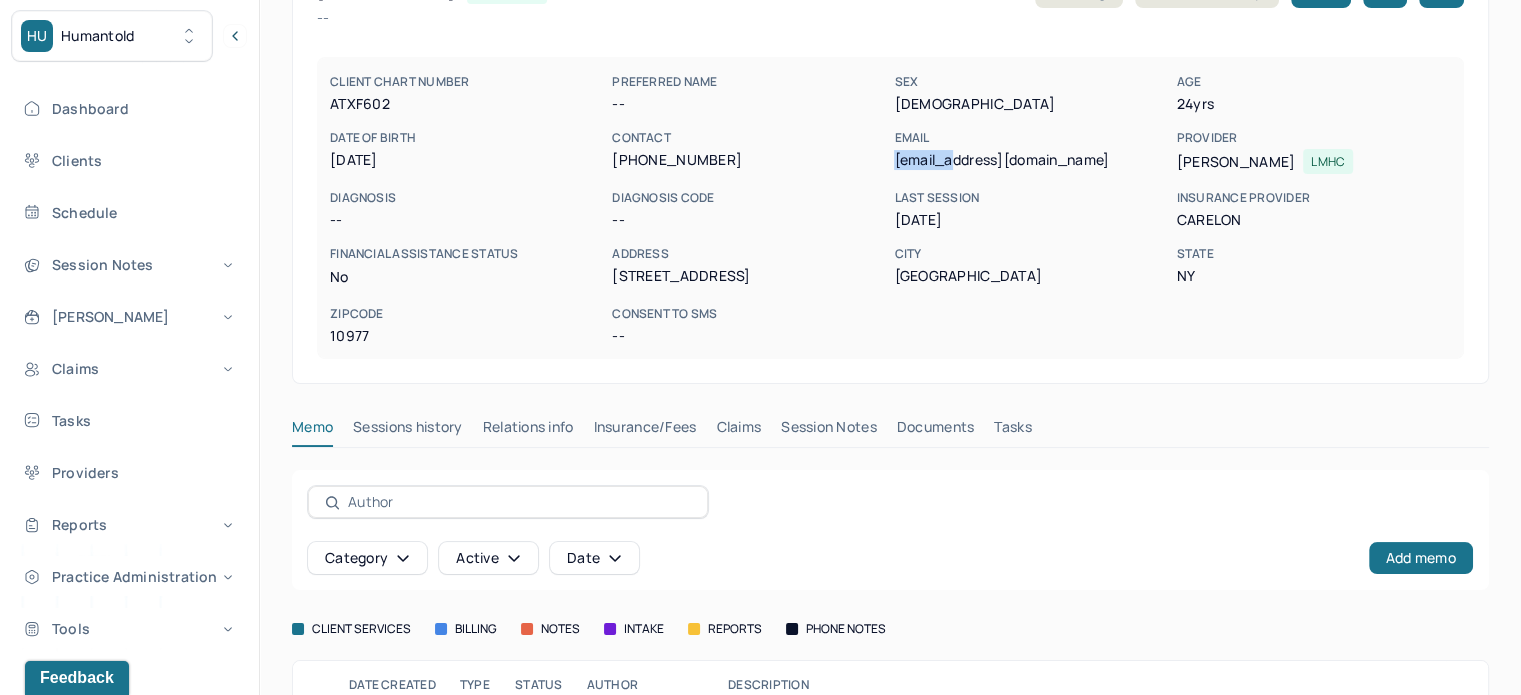 click on "[EMAIL_ADDRESS][DOMAIN_NAME]" at bounding box center [1031, 160] 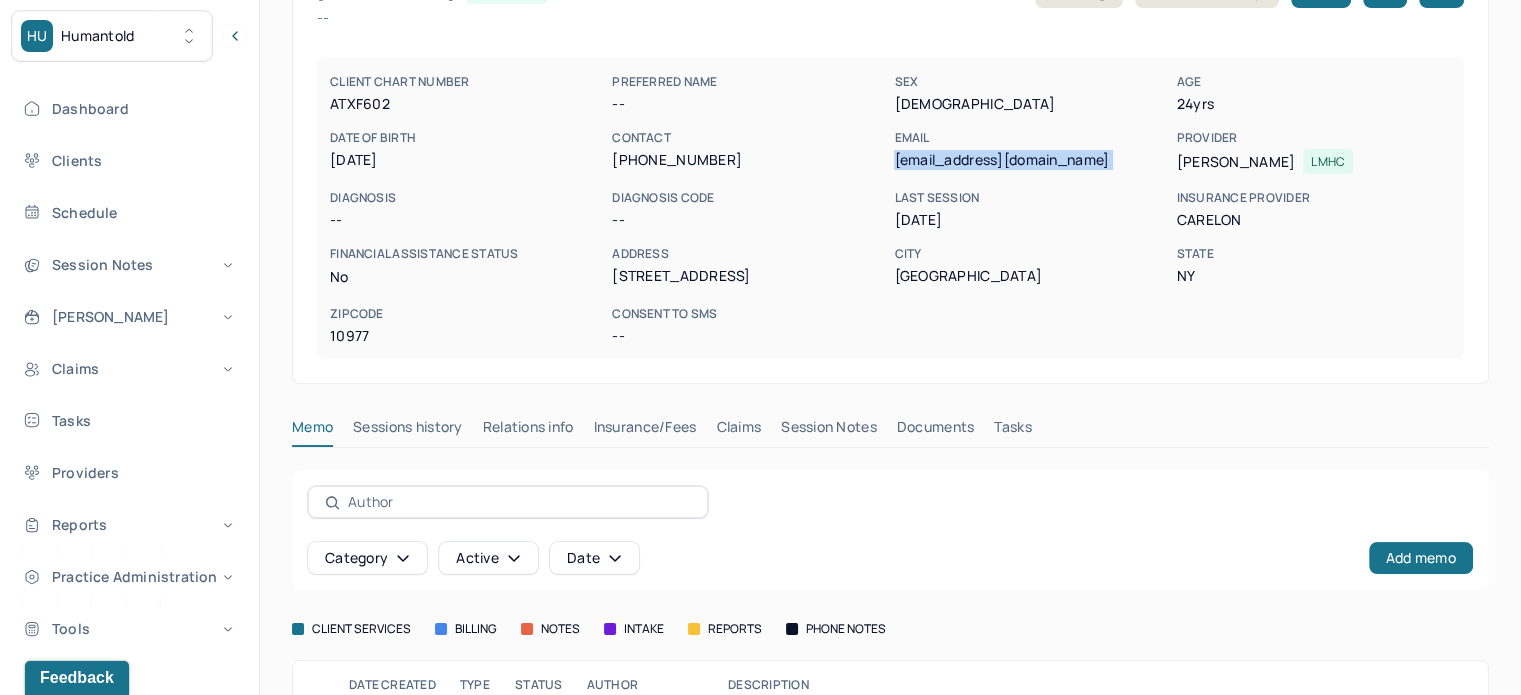 click on "[EMAIL_ADDRESS][DOMAIN_NAME]" at bounding box center (1031, 160) 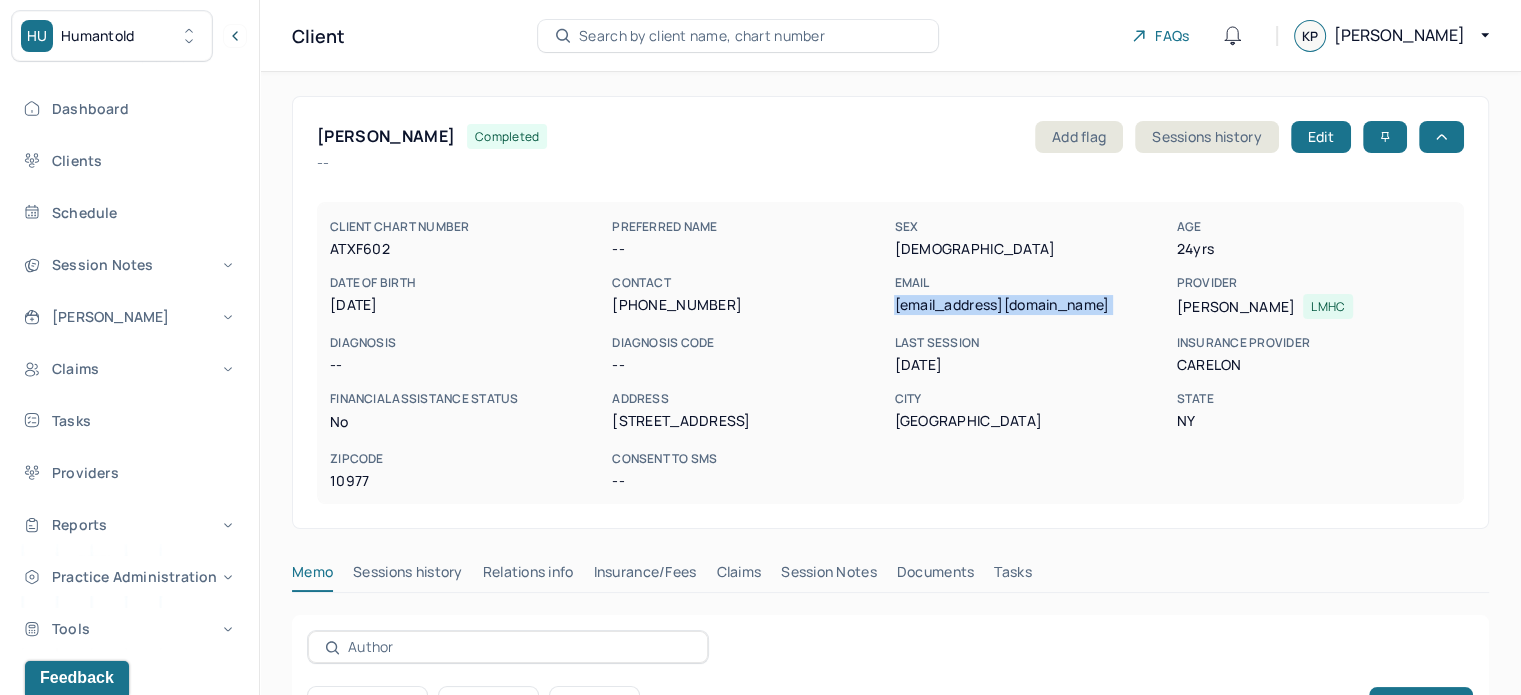 click on "Search by client name, chart number" at bounding box center (702, 36) 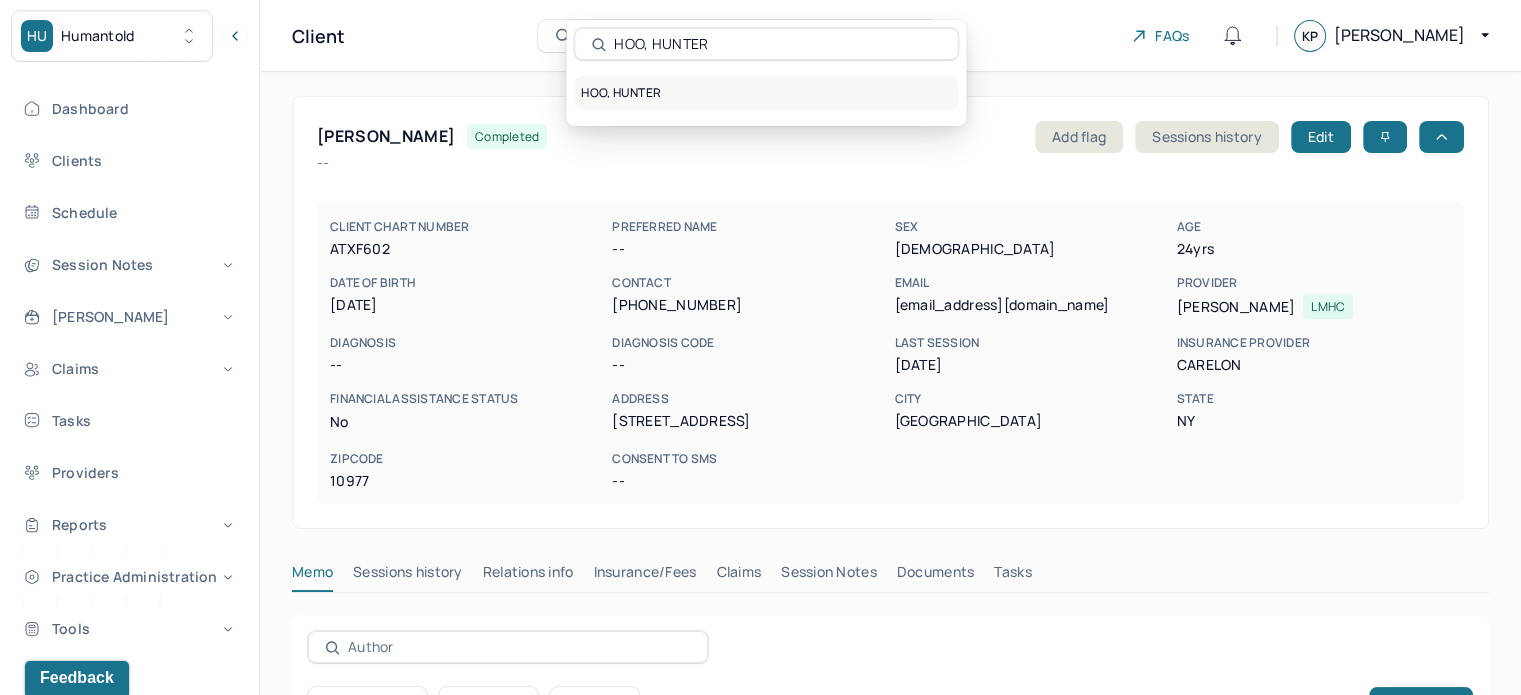 type on "HOO, HUNTER" 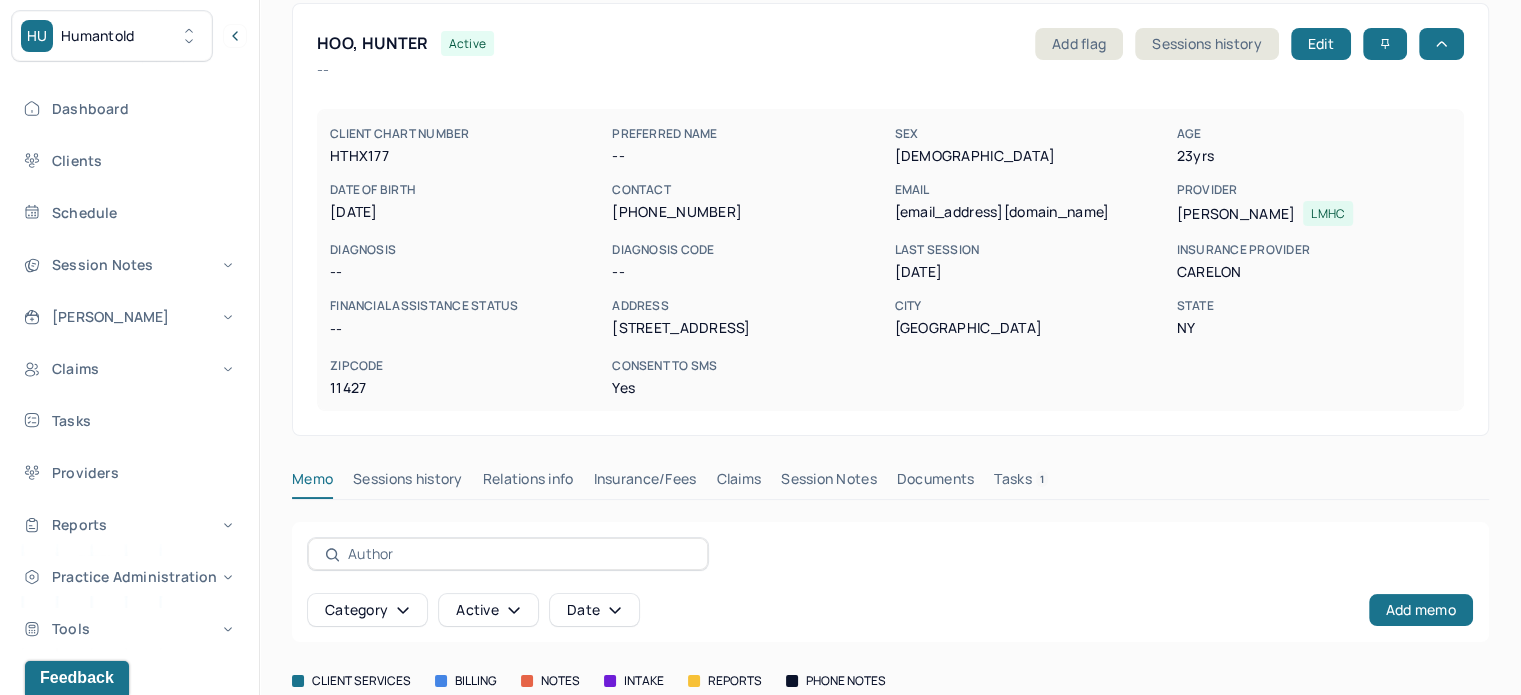 scroll, scrollTop: 227, scrollLeft: 0, axis: vertical 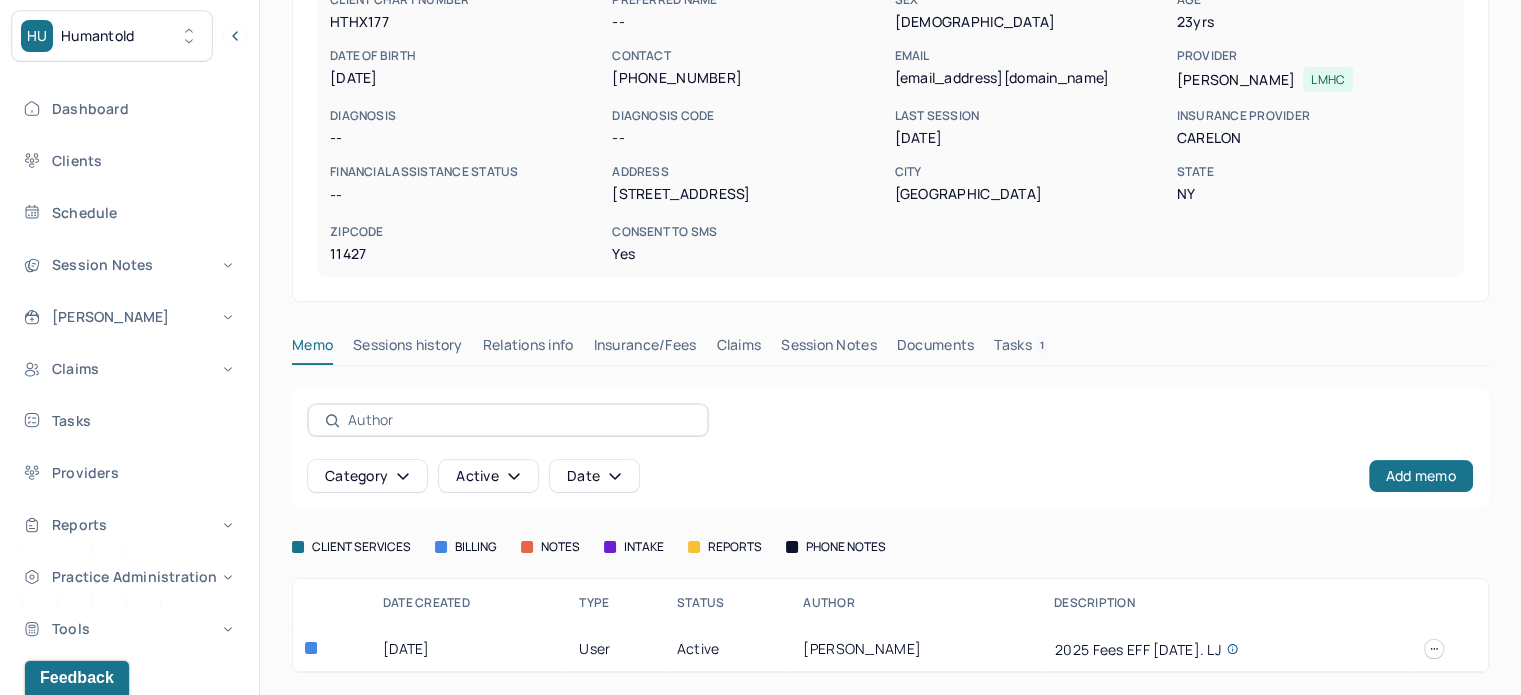 click on "Tasks 1" at bounding box center [1021, 349] 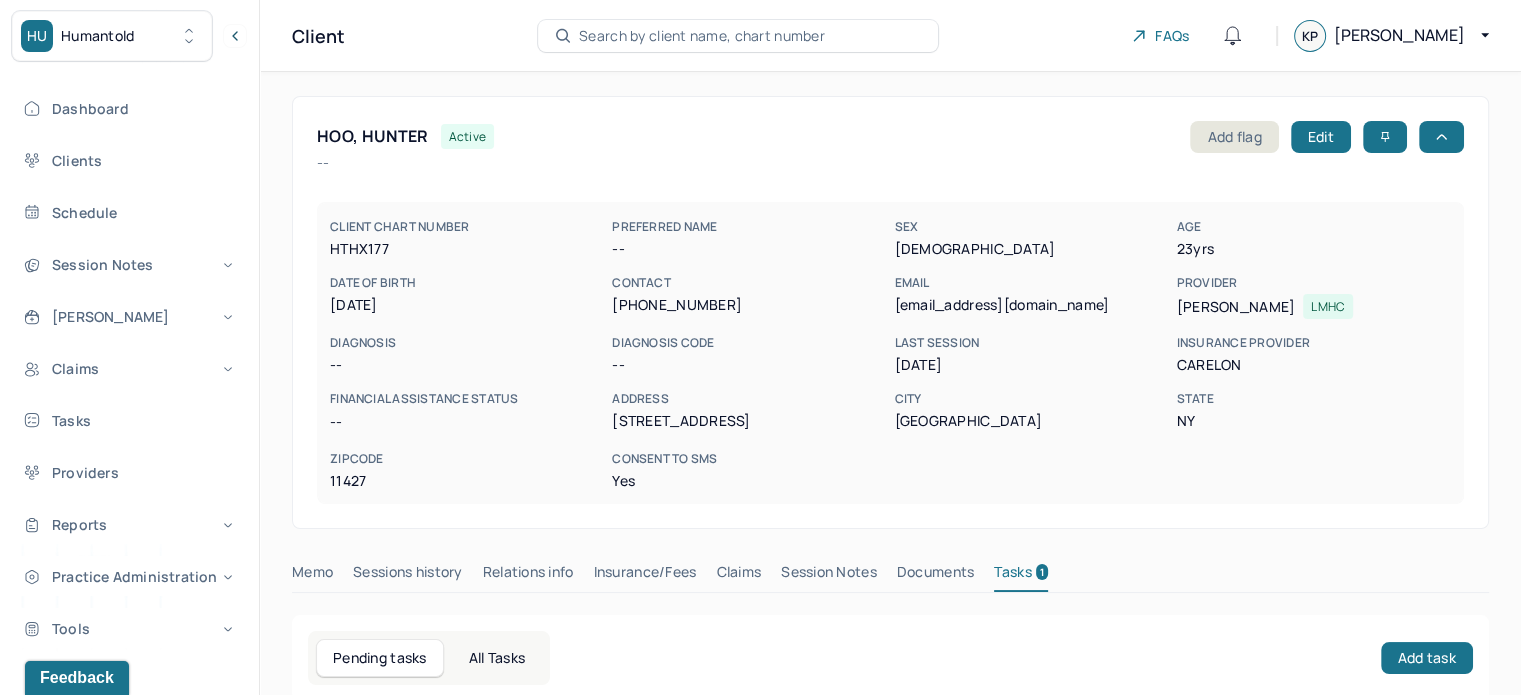 scroll, scrollTop: 0, scrollLeft: 0, axis: both 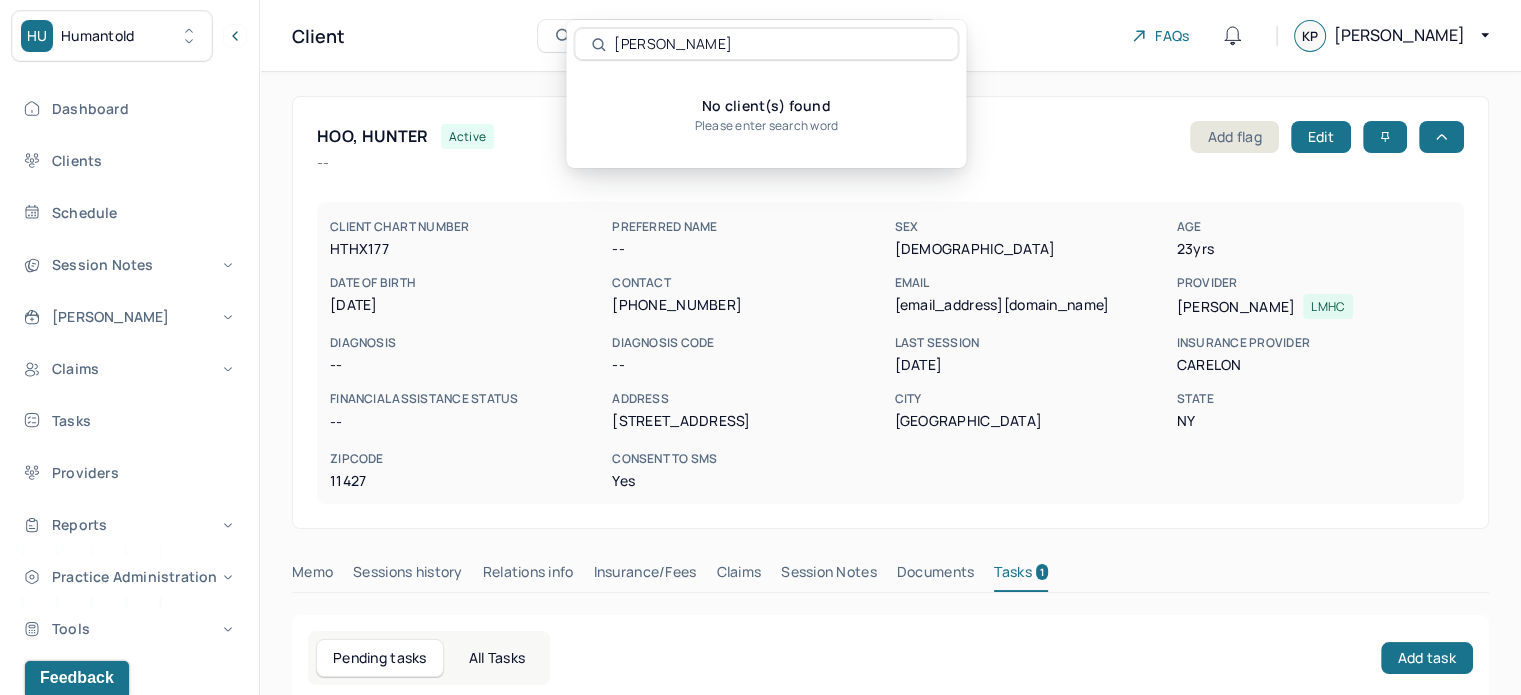 click on "[PERSON_NAME]" at bounding box center [777, 44] 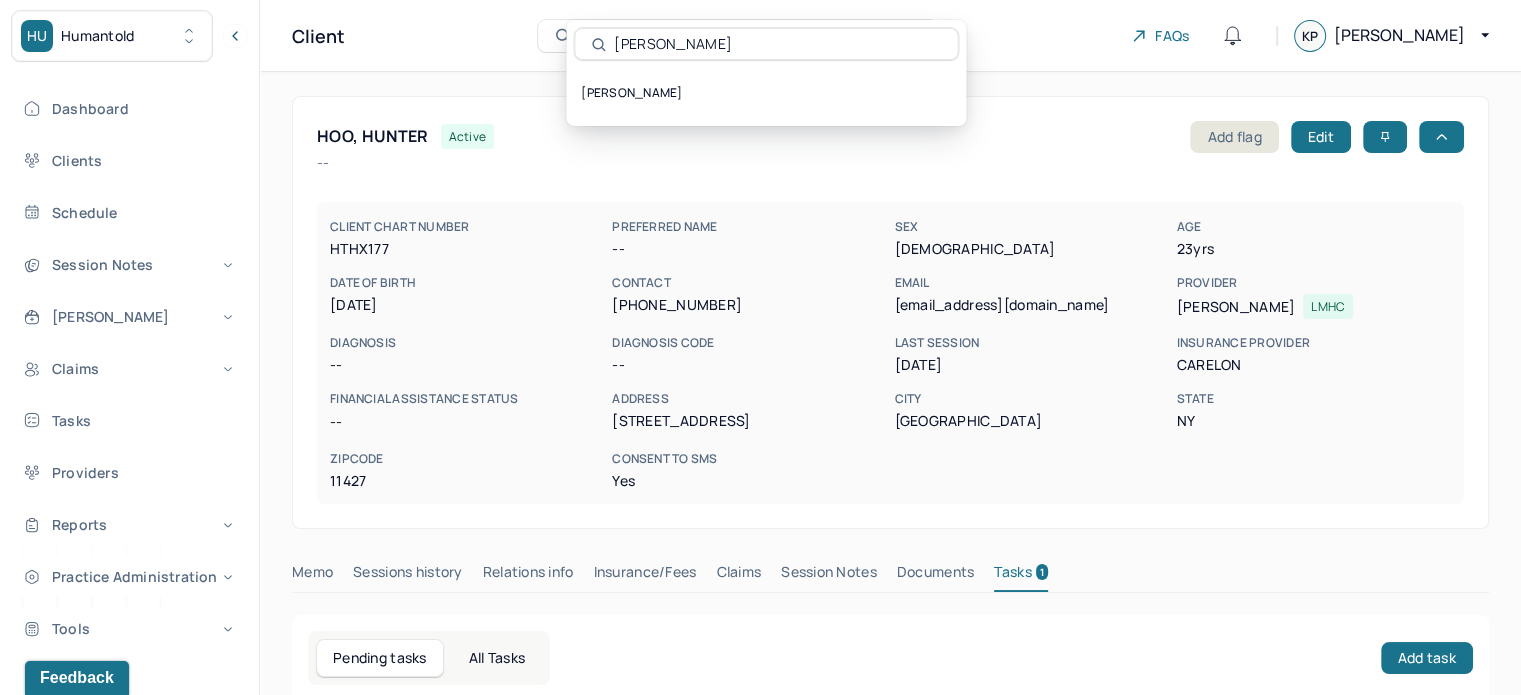 type on "[PERSON_NAME]" 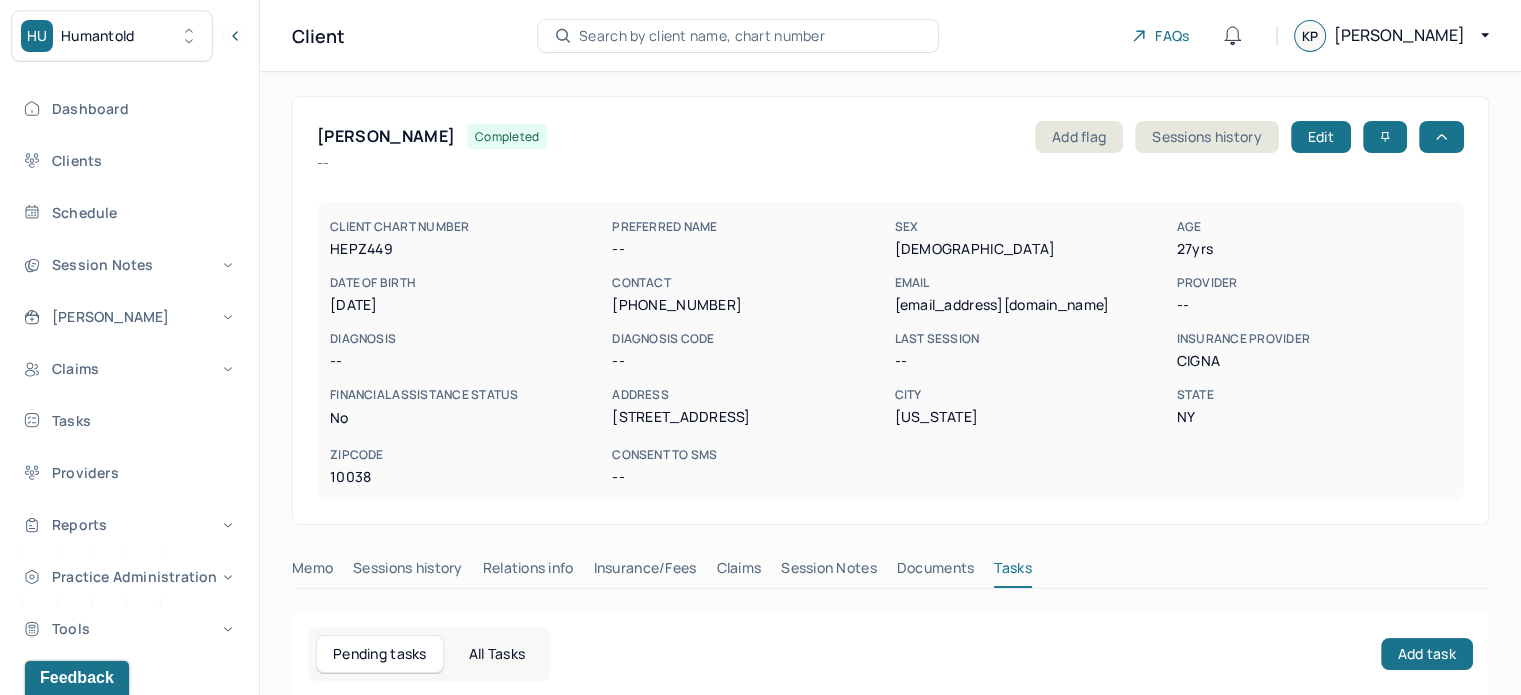 click on "[EMAIL_ADDRESS][DOMAIN_NAME]" at bounding box center [1031, 305] 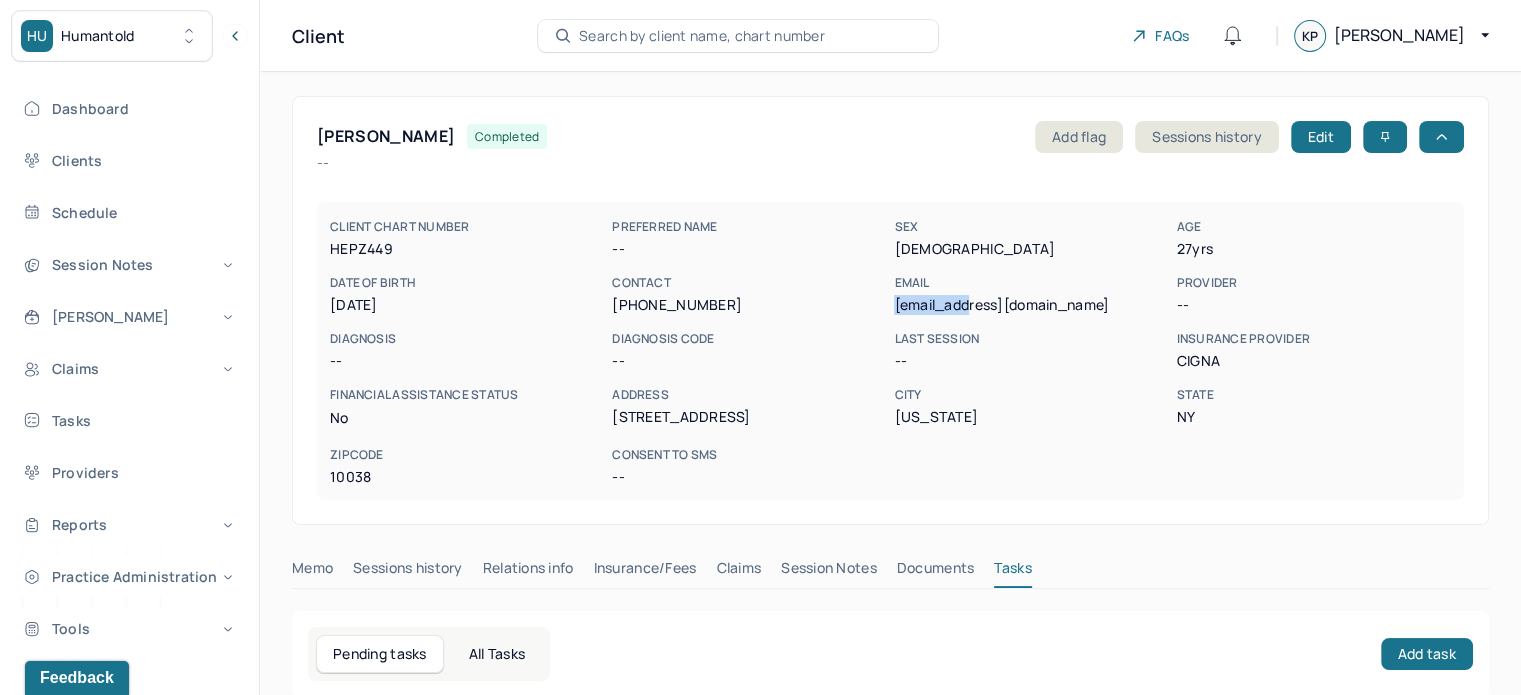 click on "[EMAIL_ADDRESS][DOMAIN_NAME]" at bounding box center (1031, 305) 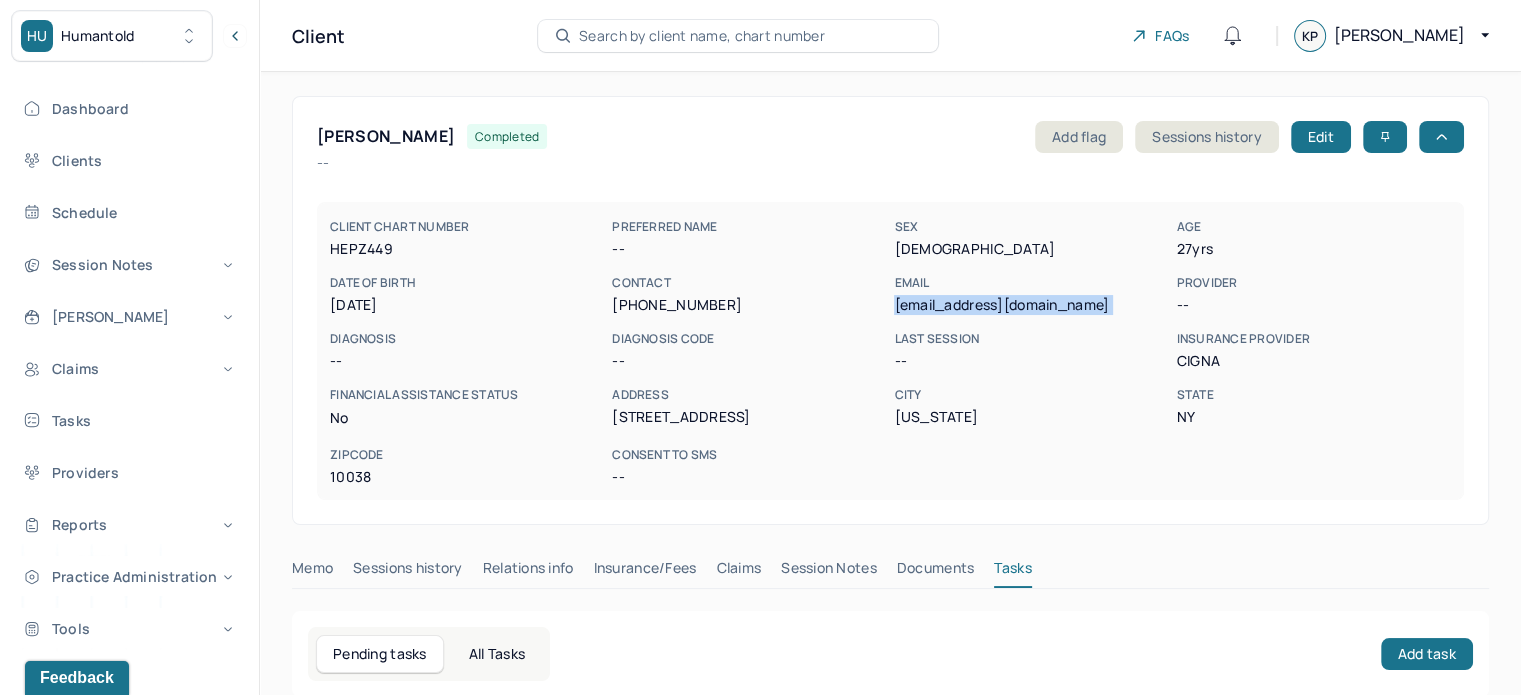 click on "[EMAIL_ADDRESS][DOMAIN_NAME]" at bounding box center [1031, 305] 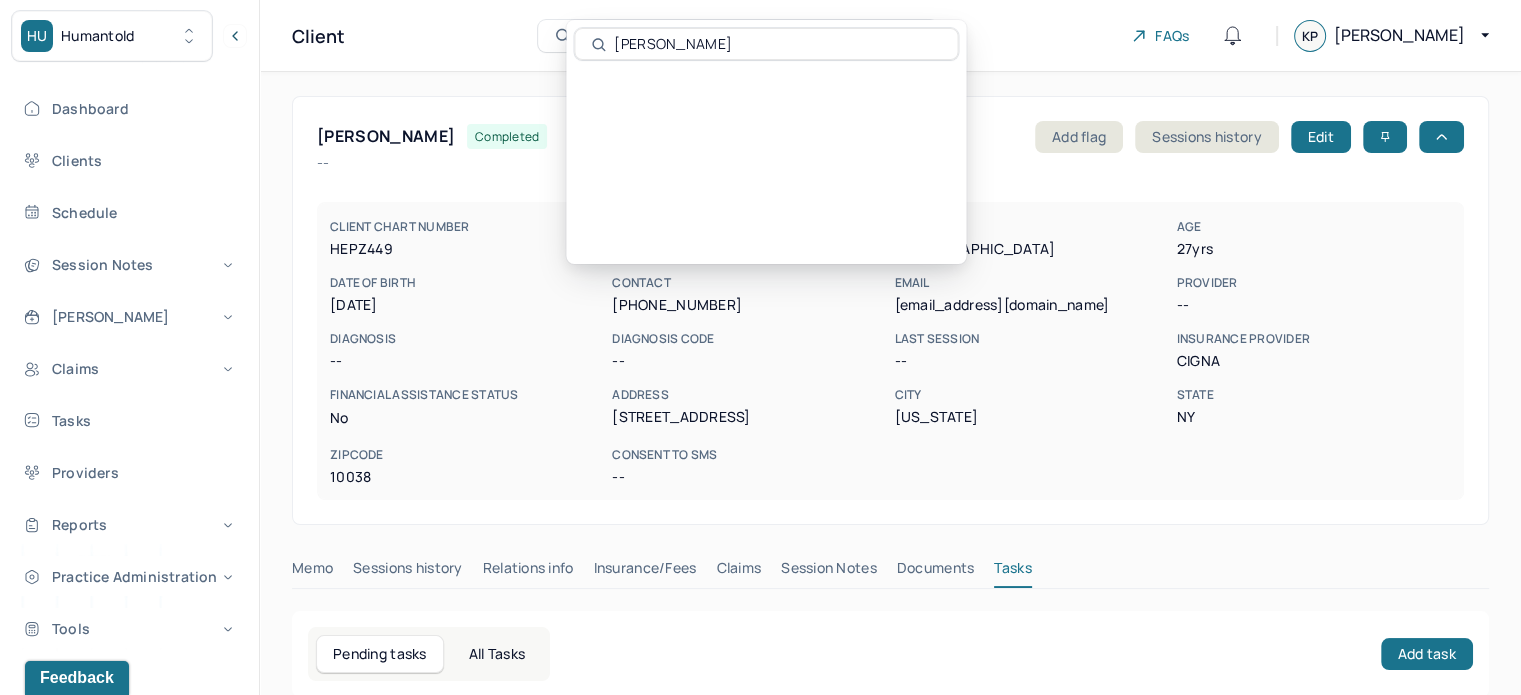 click on "[PERSON_NAME]" at bounding box center (777, 44) 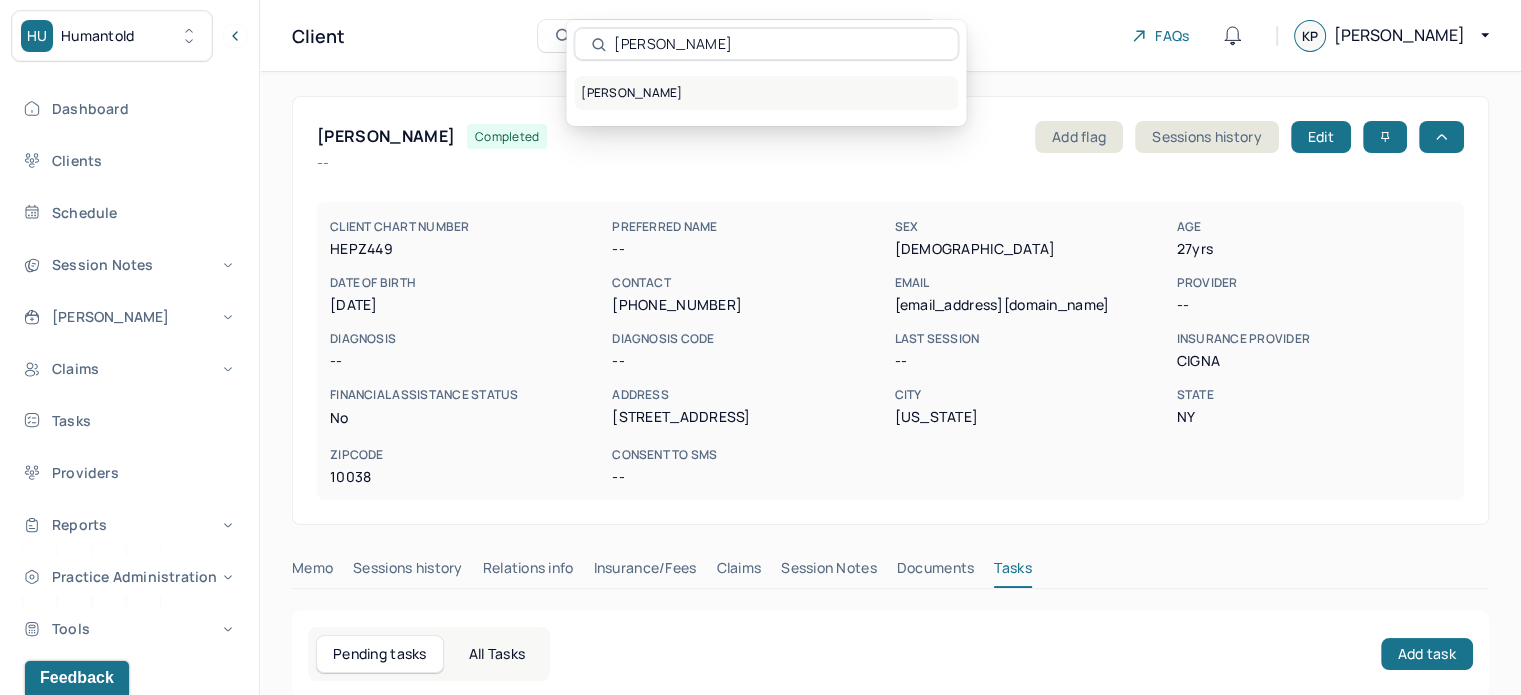 type on "[PERSON_NAME]" 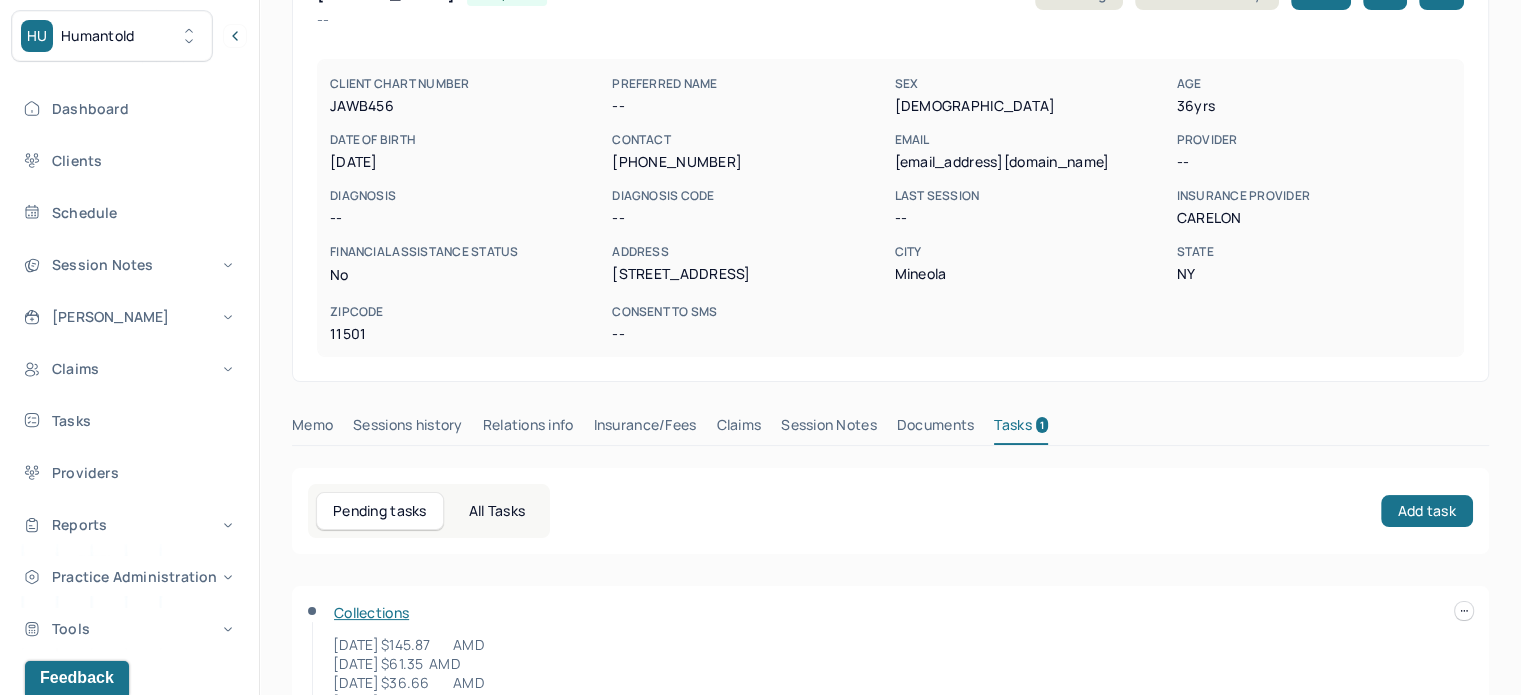 scroll, scrollTop: 0, scrollLeft: 0, axis: both 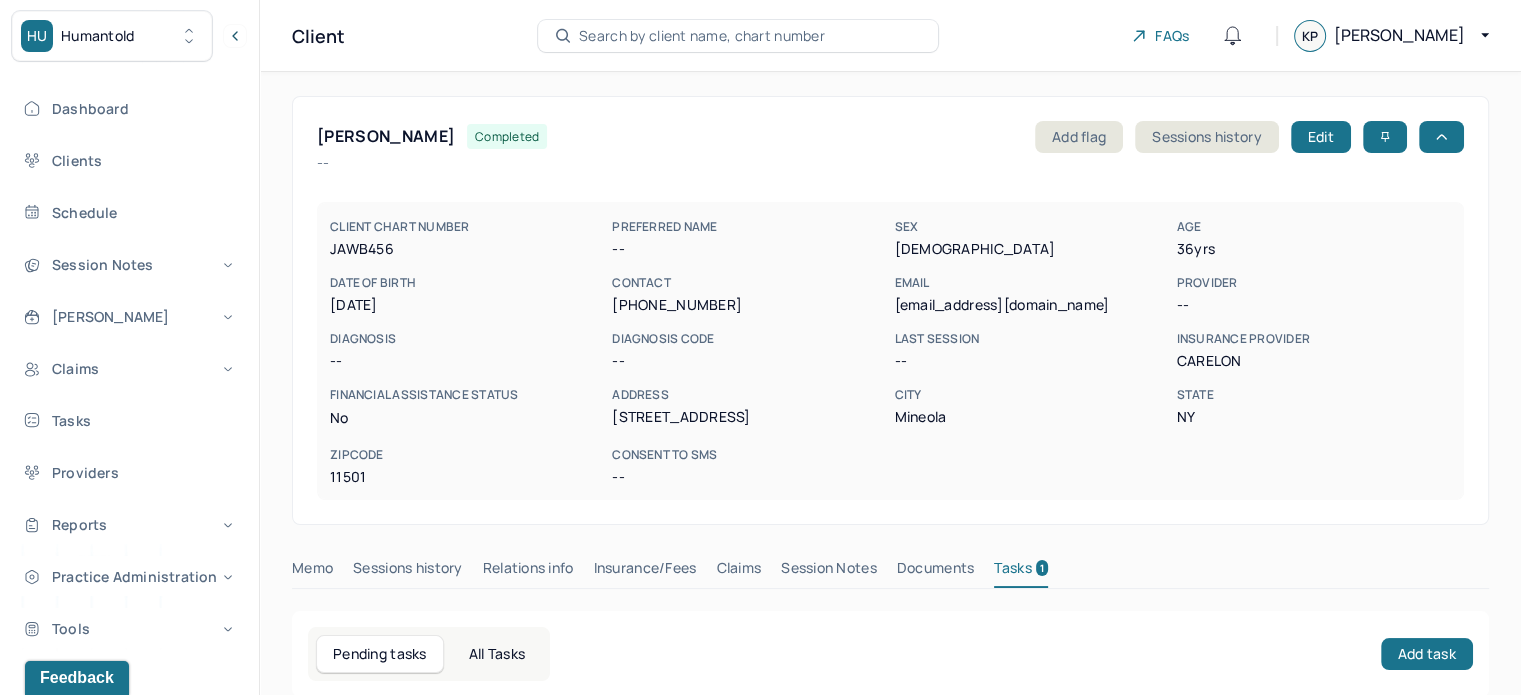 click on "[EMAIL_ADDRESS][DOMAIN_NAME]" at bounding box center [1031, 305] 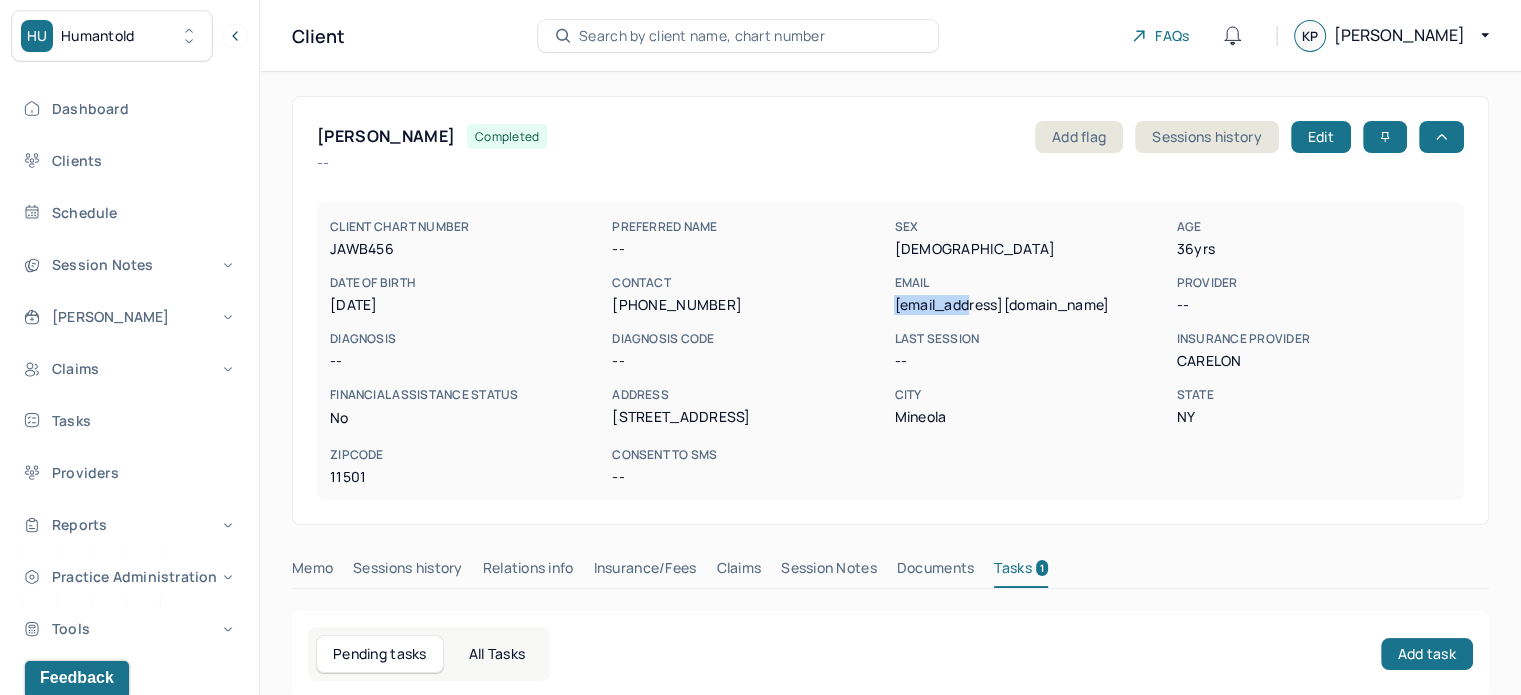 click on "[EMAIL_ADDRESS][DOMAIN_NAME]" at bounding box center (1031, 305) 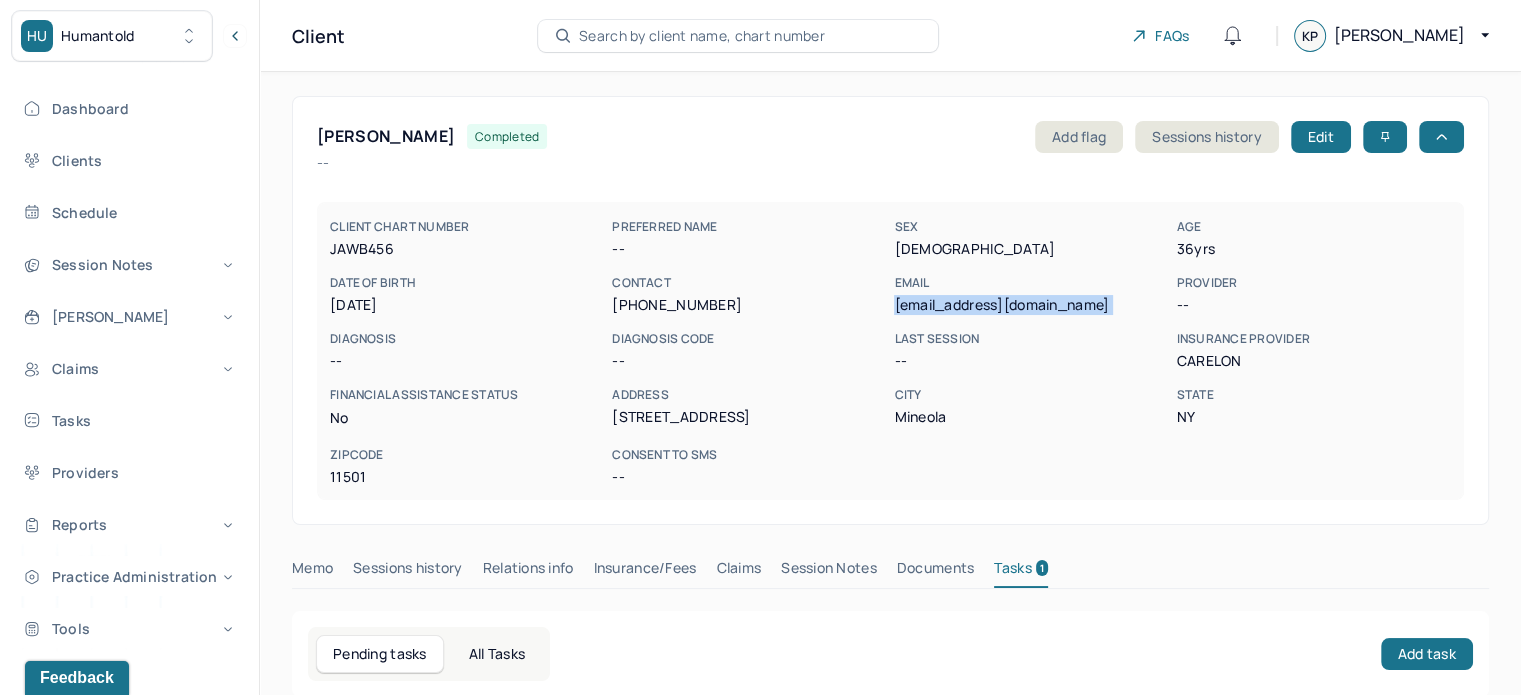 click on "[EMAIL_ADDRESS][DOMAIN_NAME]" at bounding box center [1031, 305] 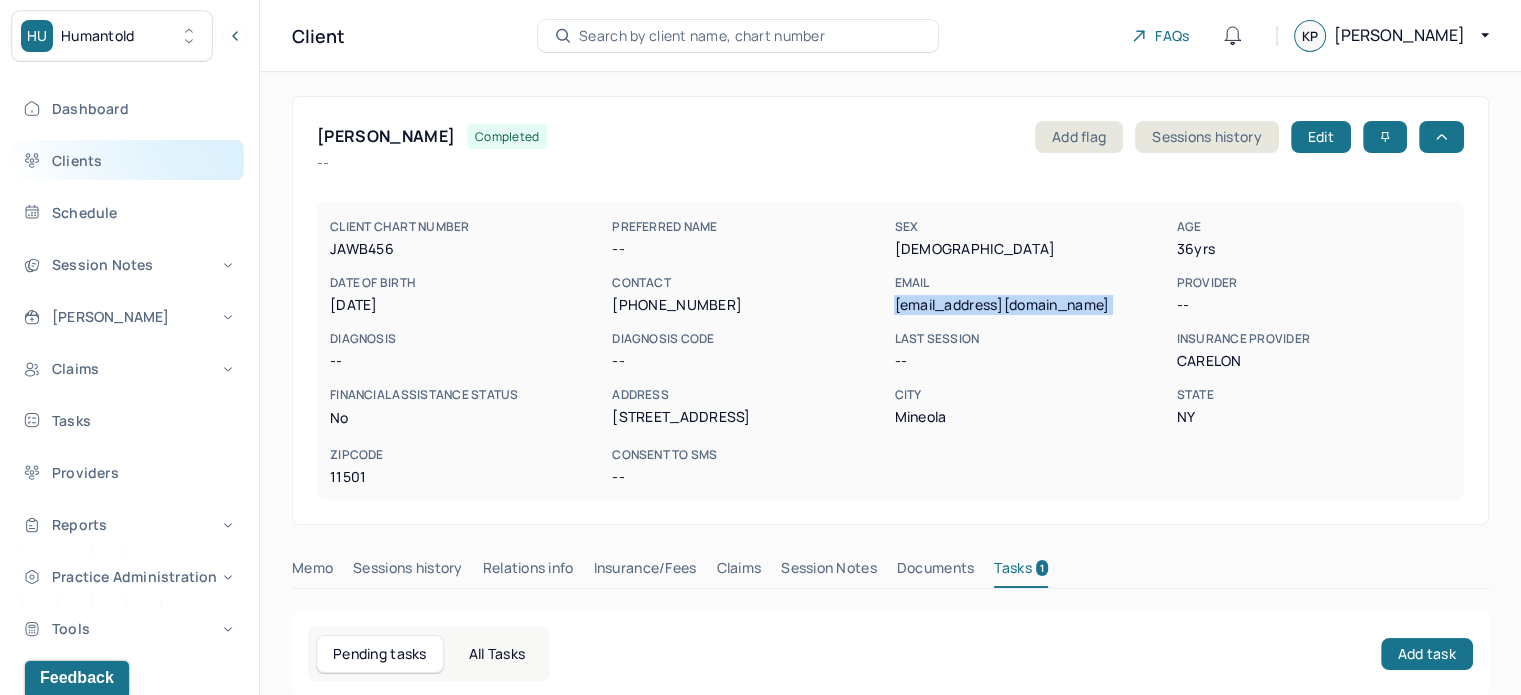 click on "Clients" at bounding box center (128, 160) 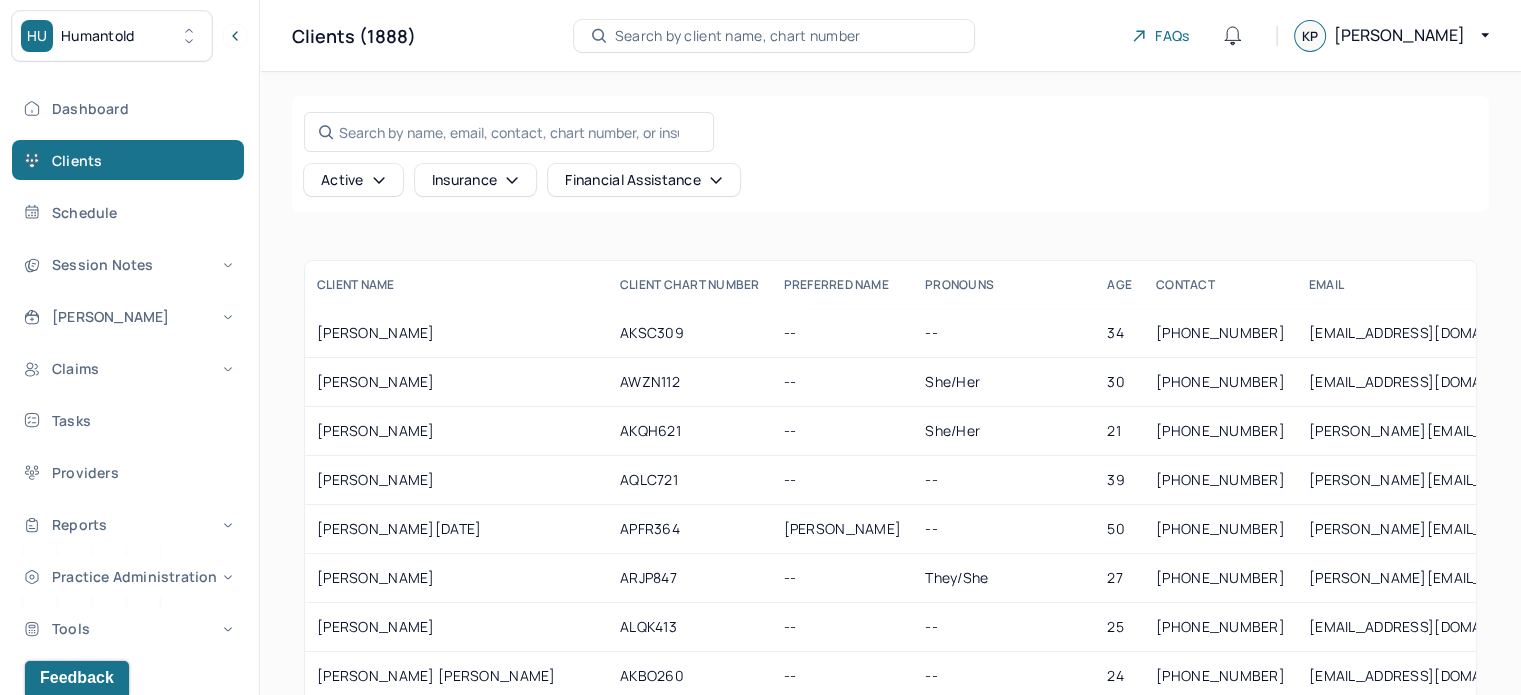 type 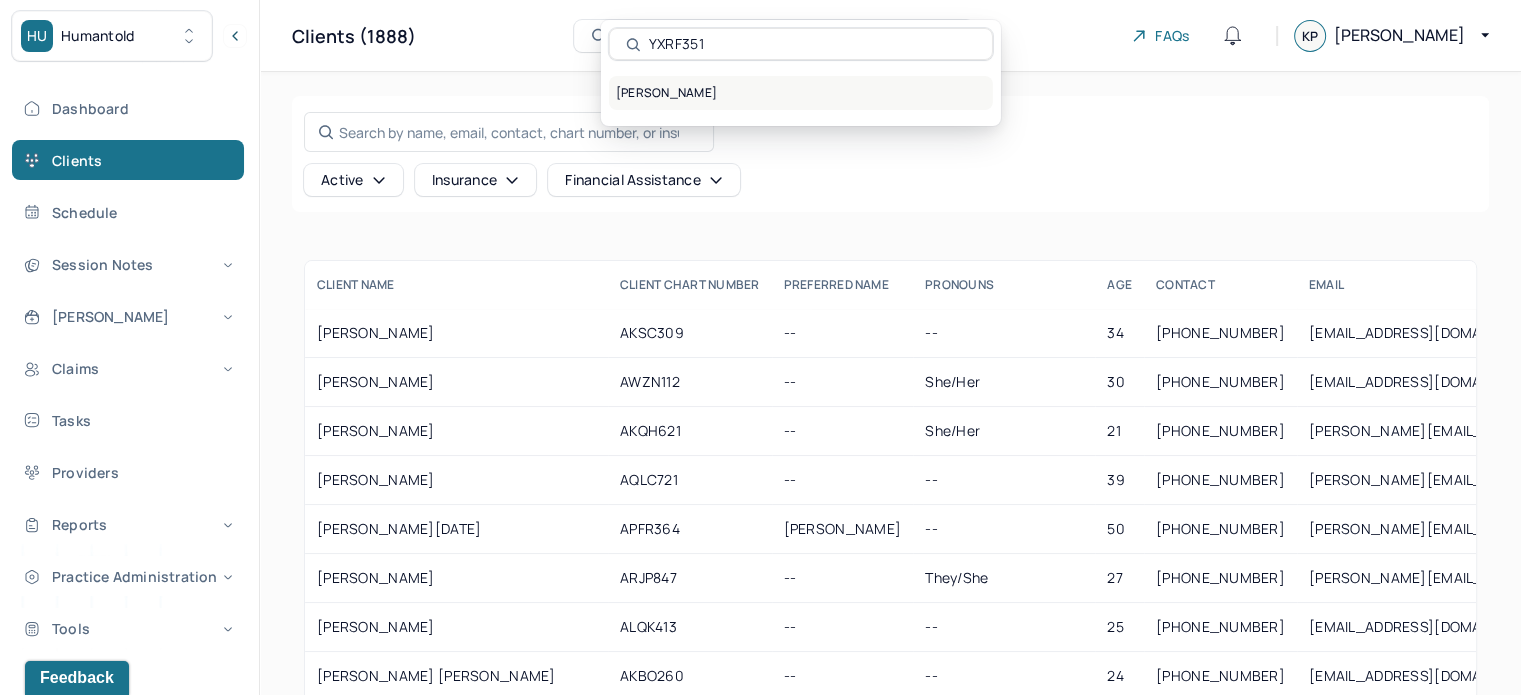type on "YXRF351" 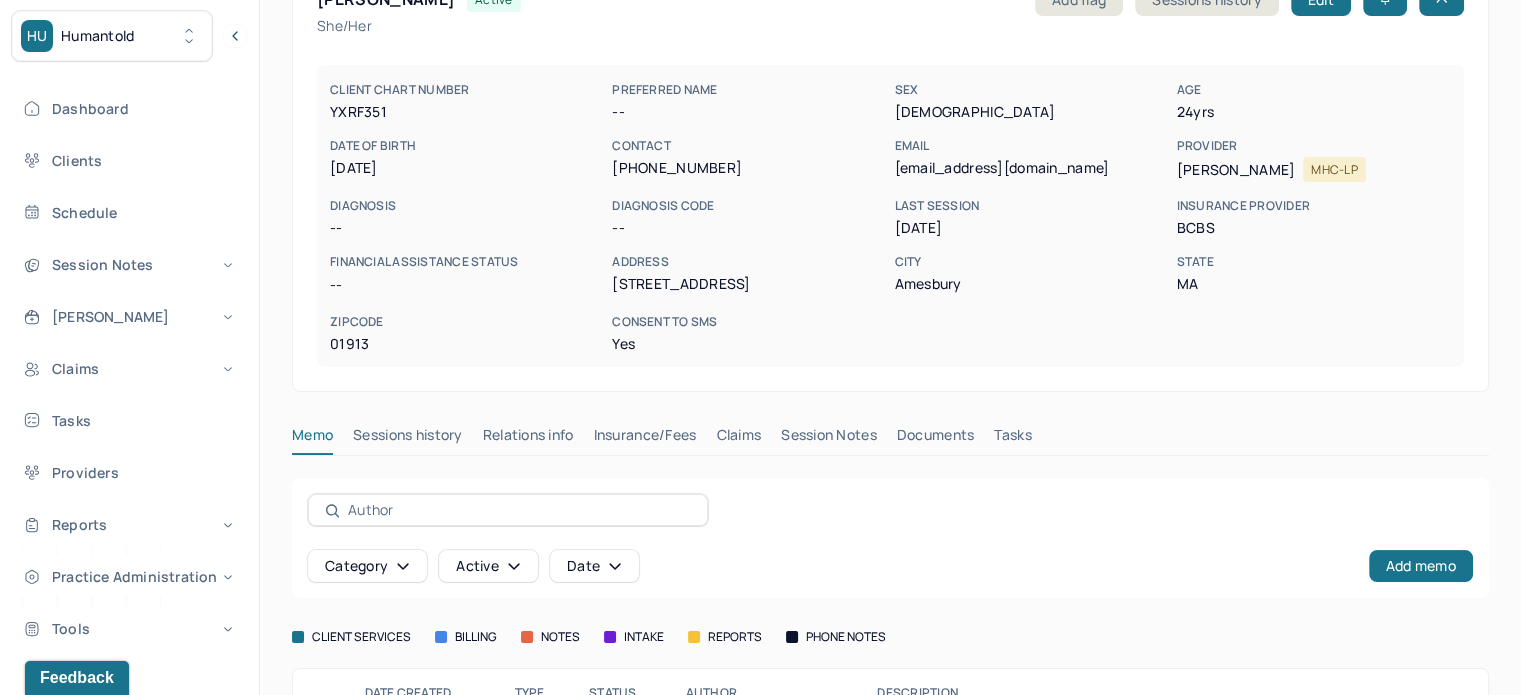 scroll, scrollTop: 272, scrollLeft: 0, axis: vertical 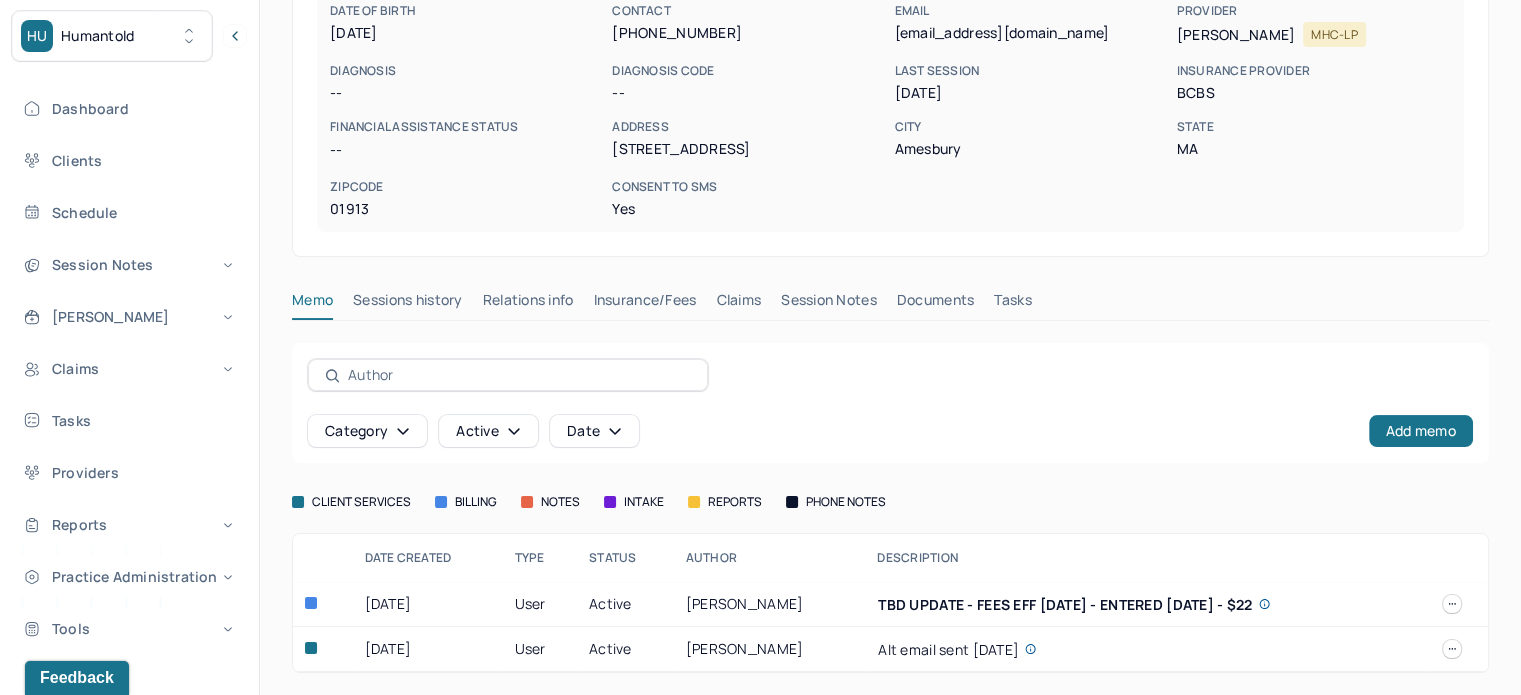 click on "Insurance/Fees" at bounding box center [645, 304] 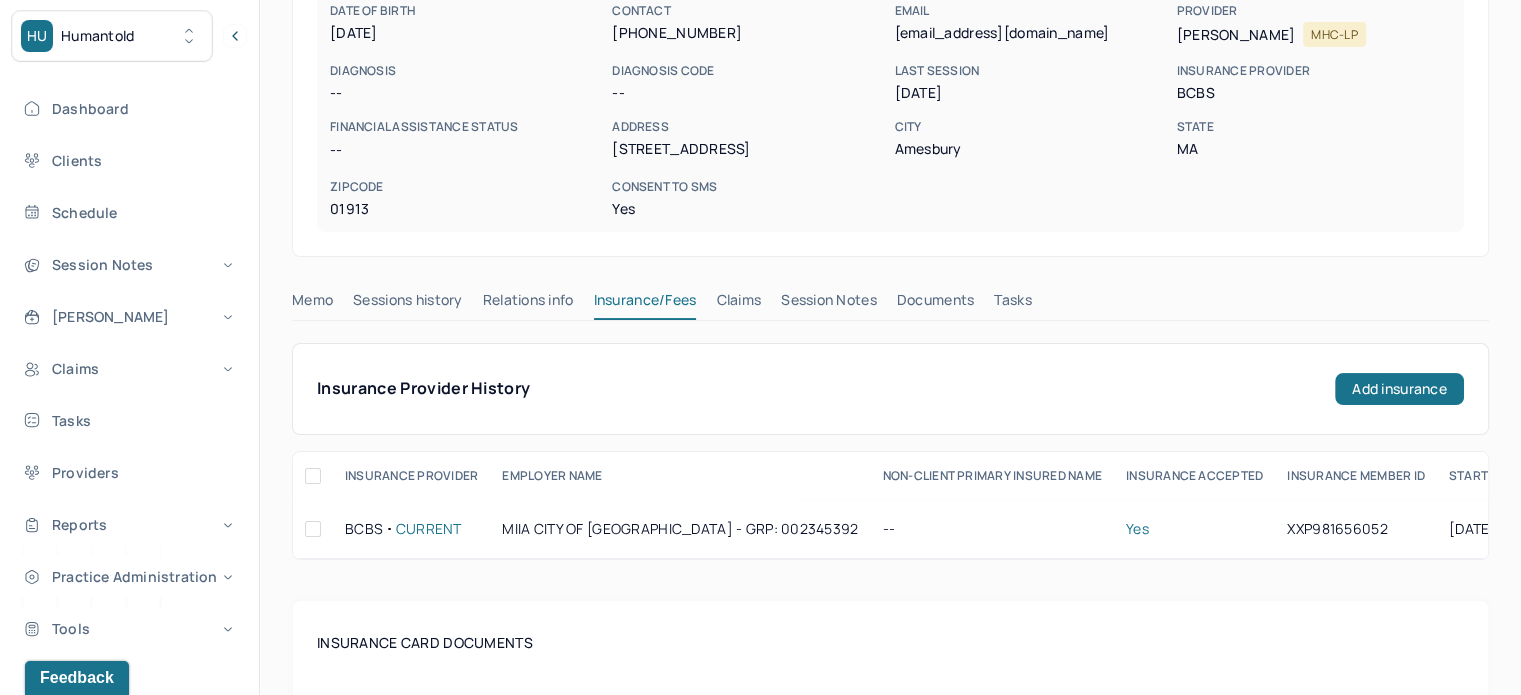 click on "Claims" at bounding box center [738, 304] 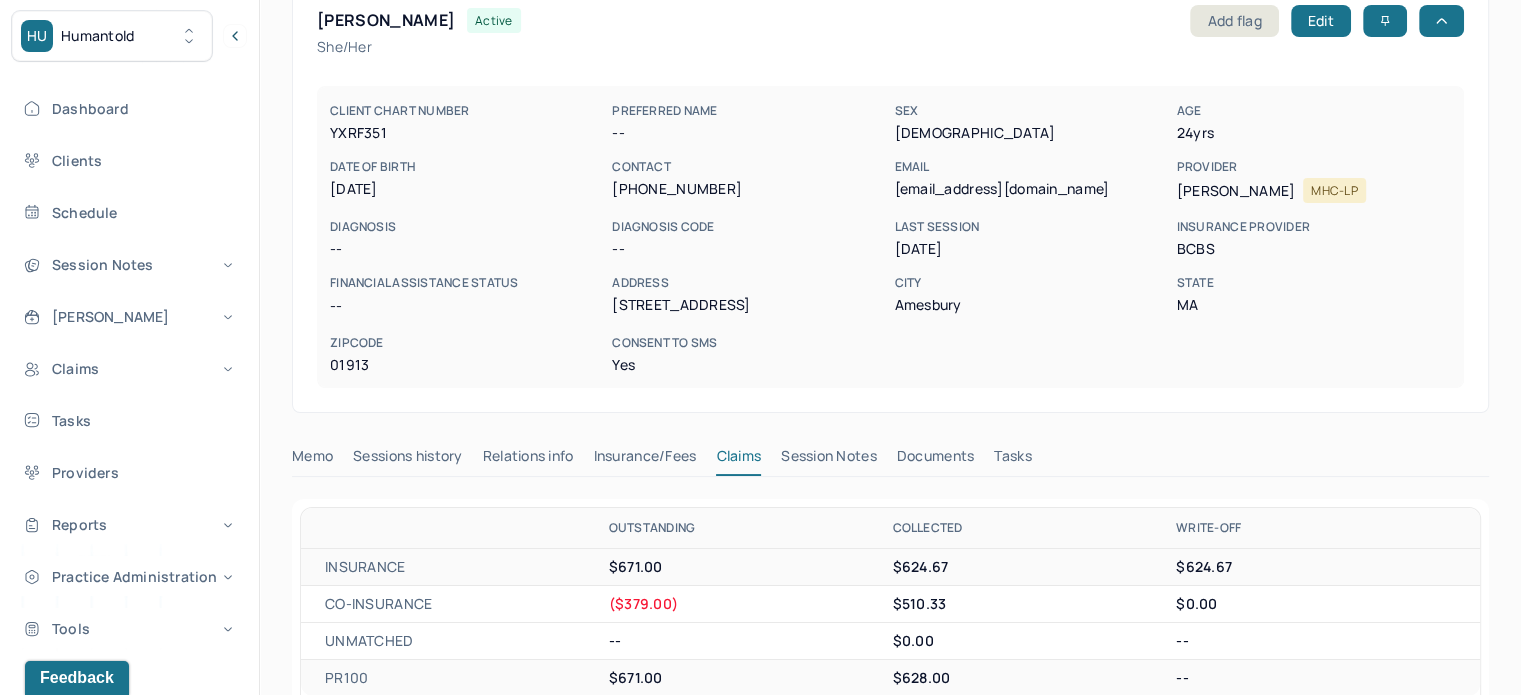 scroll, scrollTop: 0, scrollLeft: 0, axis: both 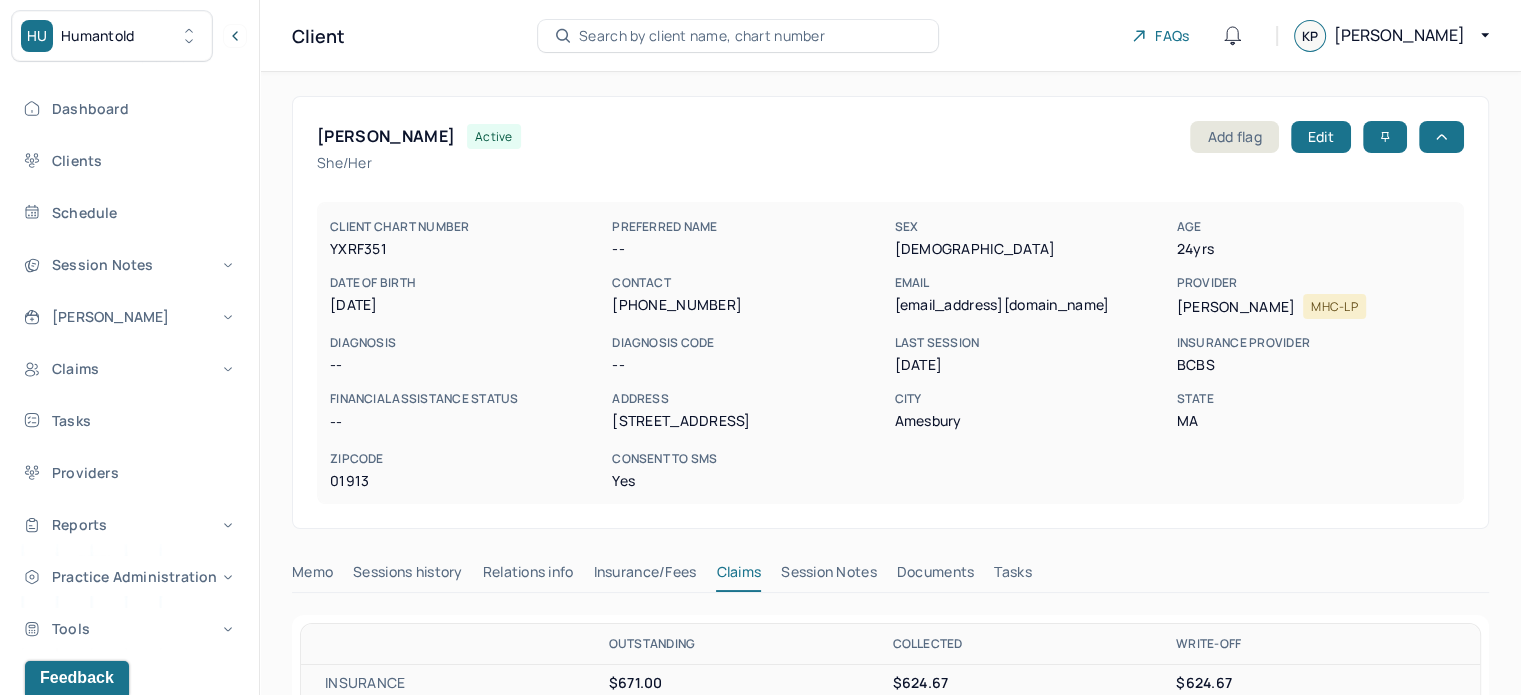 type 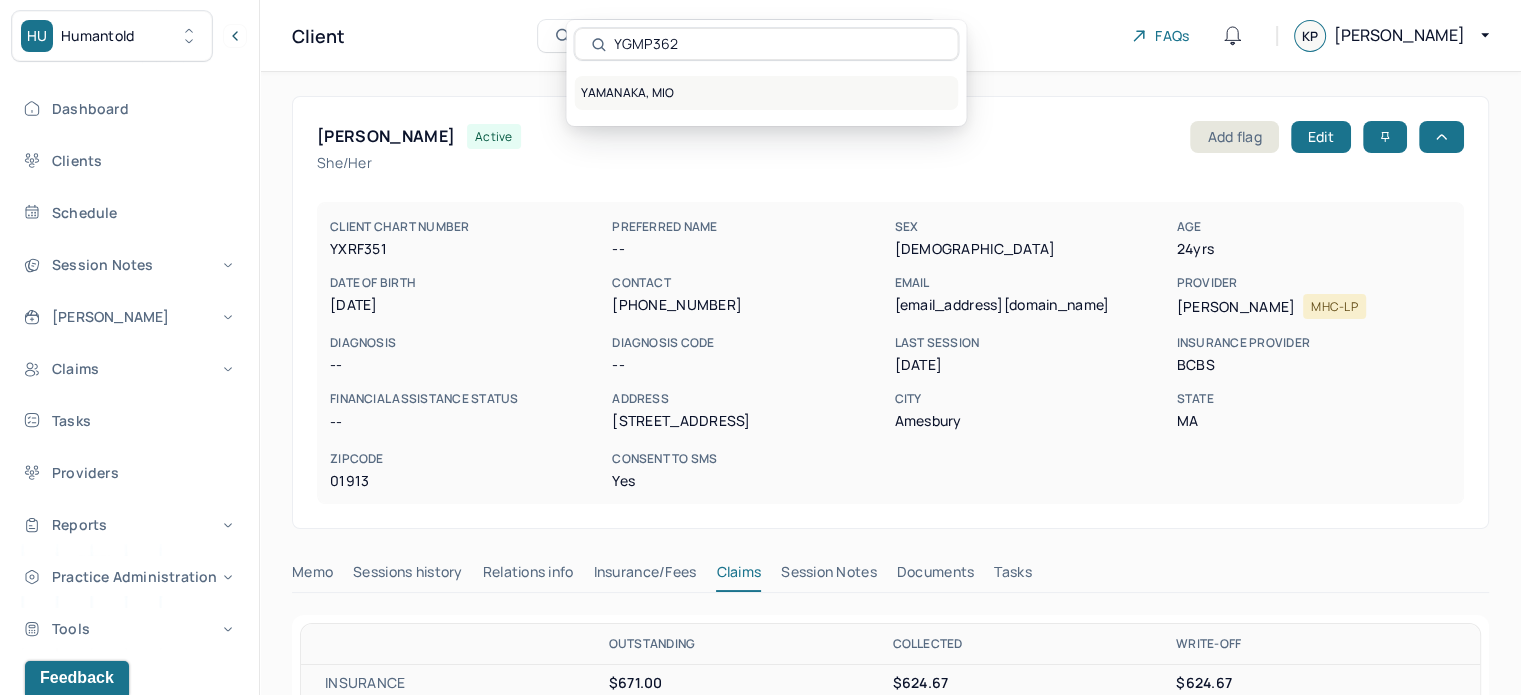 type on "YGMP362" 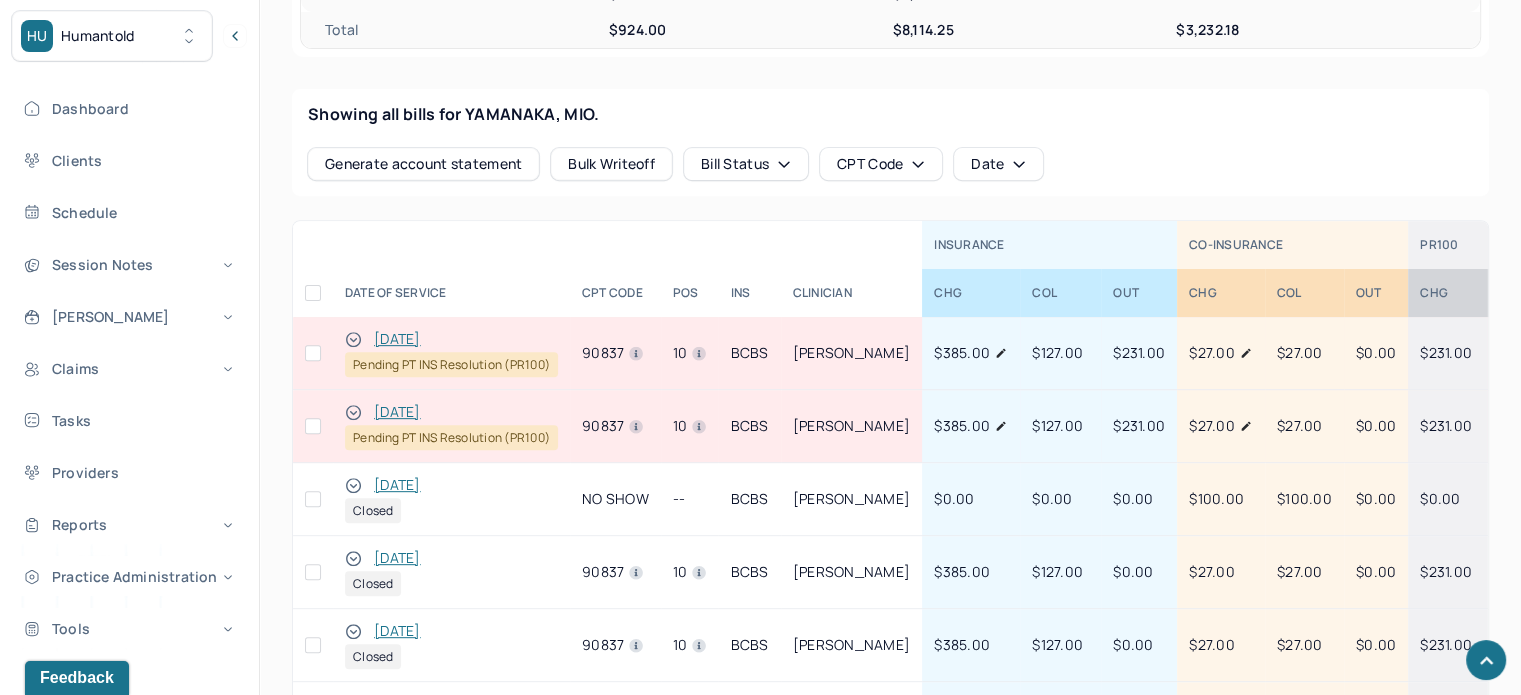 scroll, scrollTop: 900, scrollLeft: 0, axis: vertical 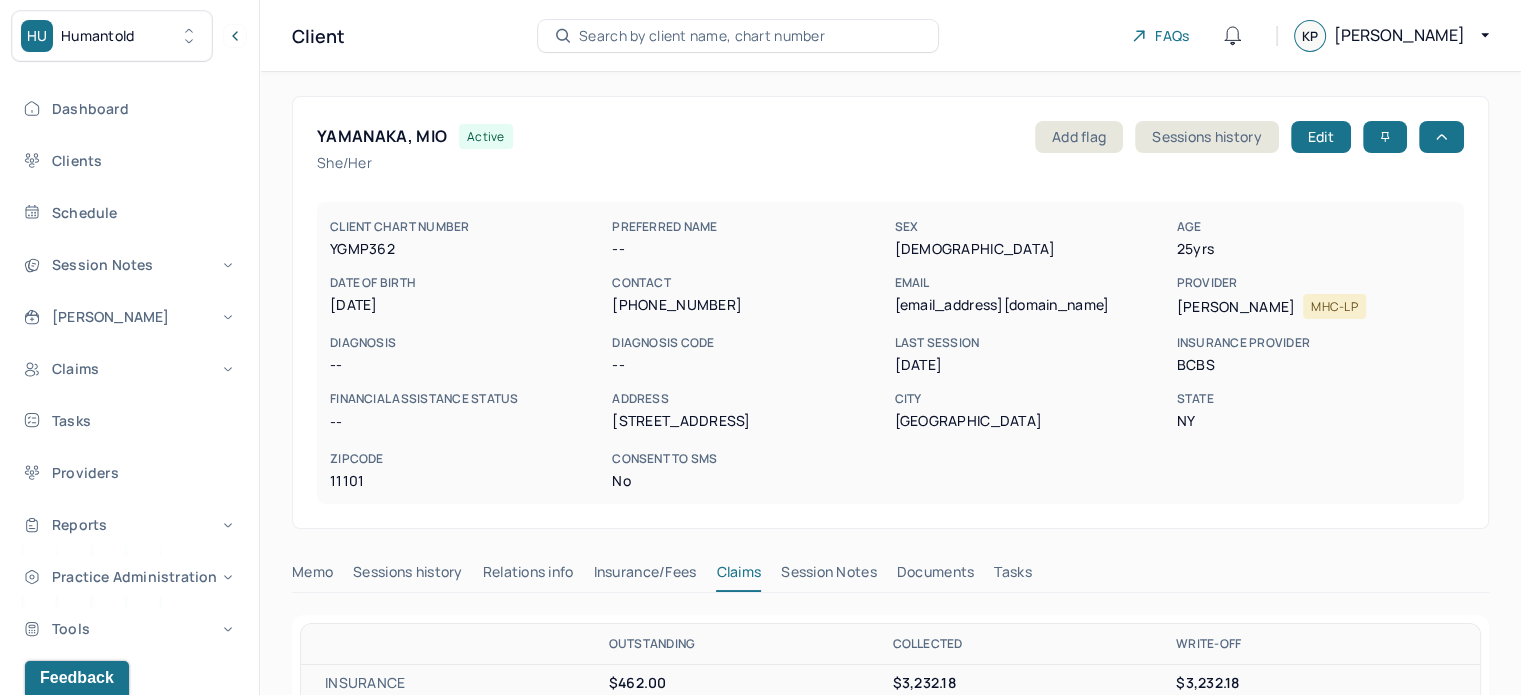 click on "[EMAIL_ADDRESS][DOMAIN_NAME]" at bounding box center [1031, 305] 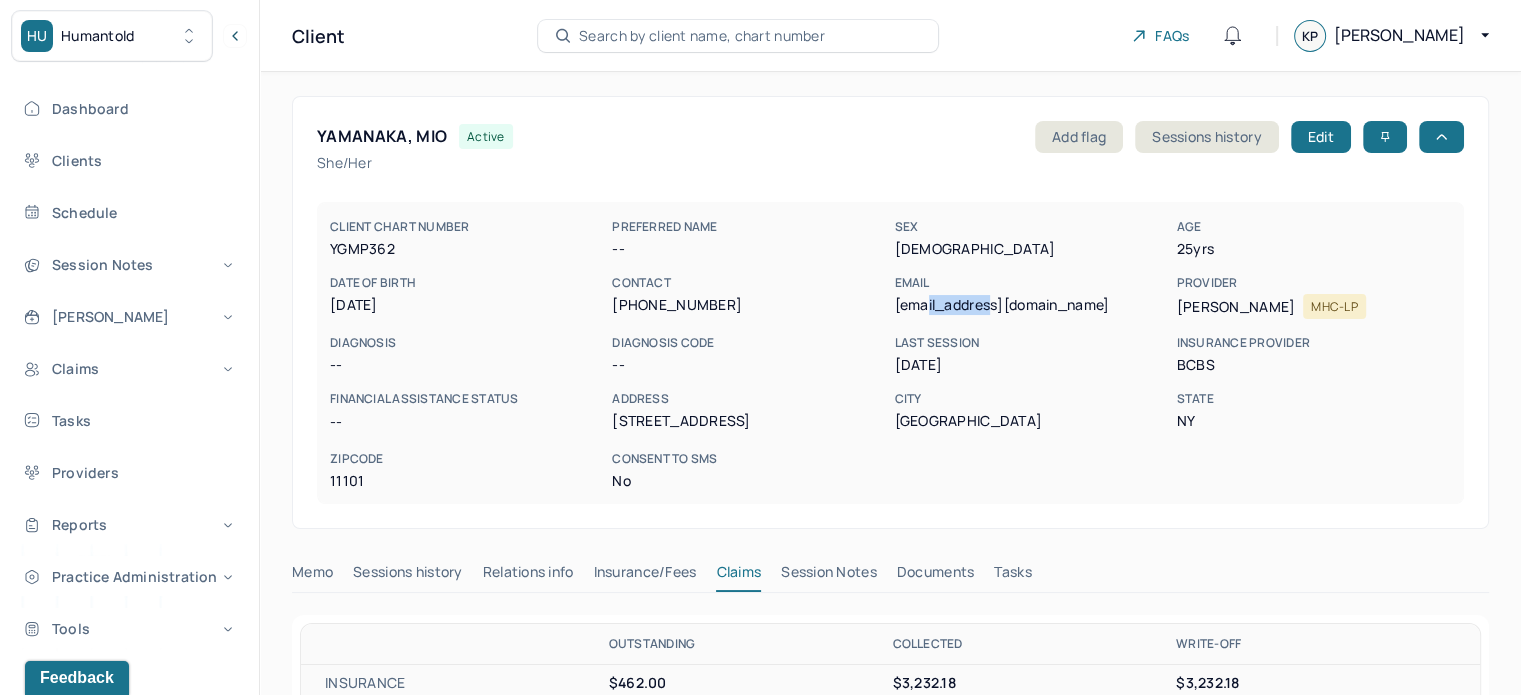 click on "[EMAIL_ADDRESS][DOMAIN_NAME]" at bounding box center (1031, 305) 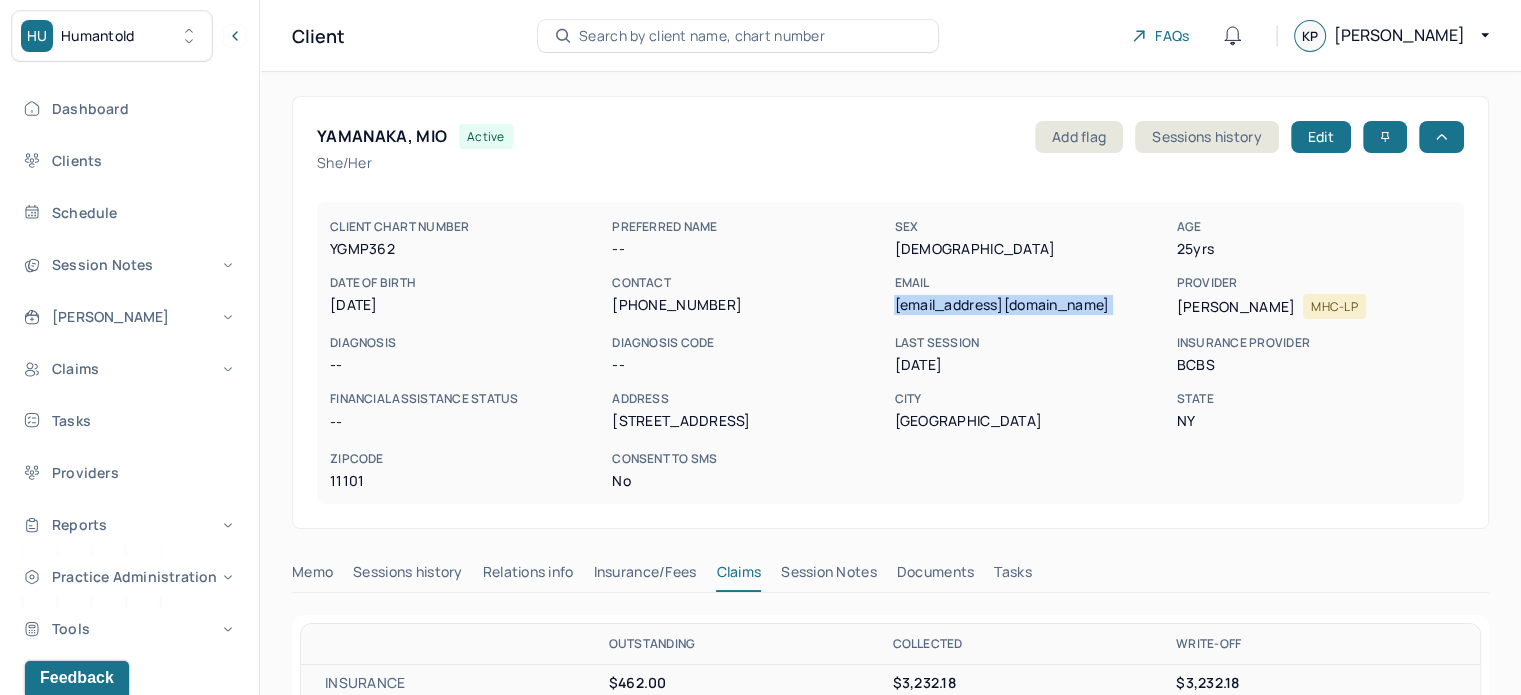 click on "[EMAIL_ADDRESS][DOMAIN_NAME]" at bounding box center [1031, 305] 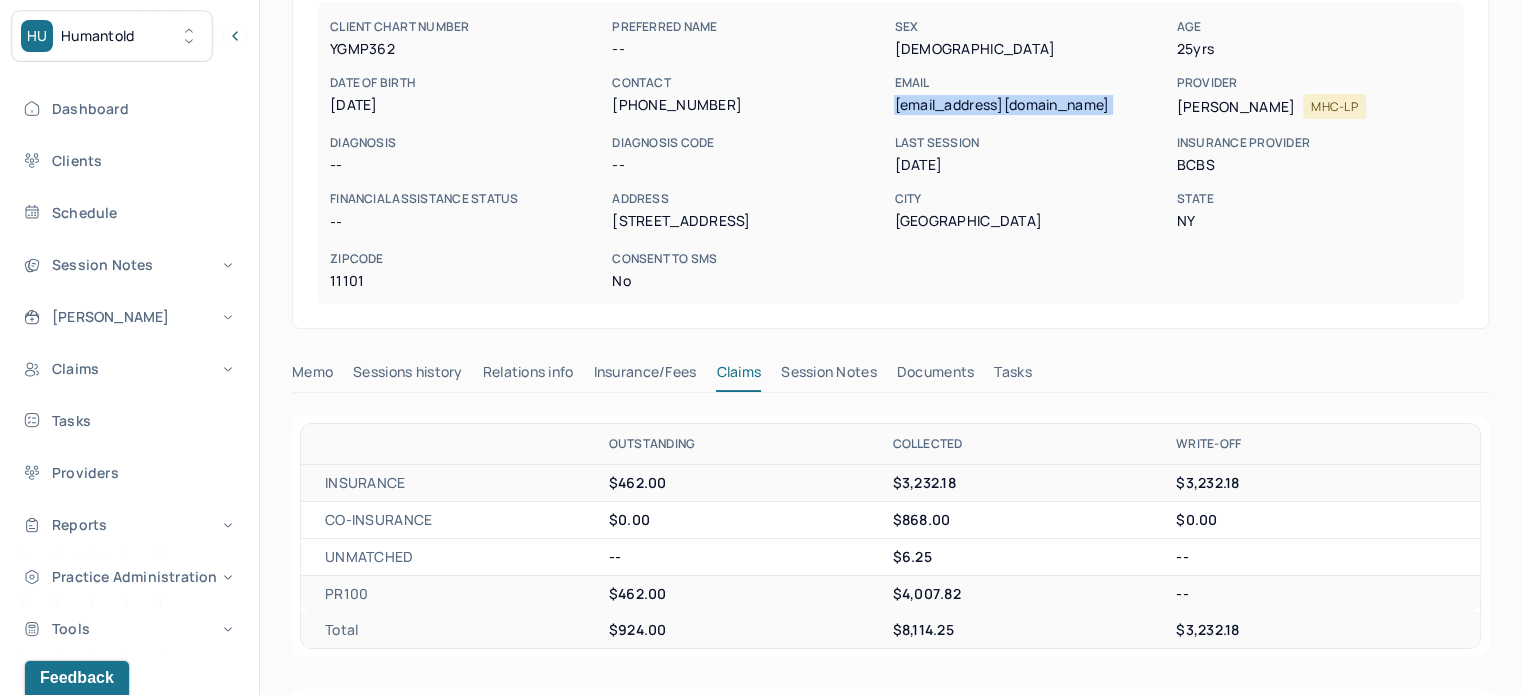 click on "Tasks" at bounding box center (1012, 376) 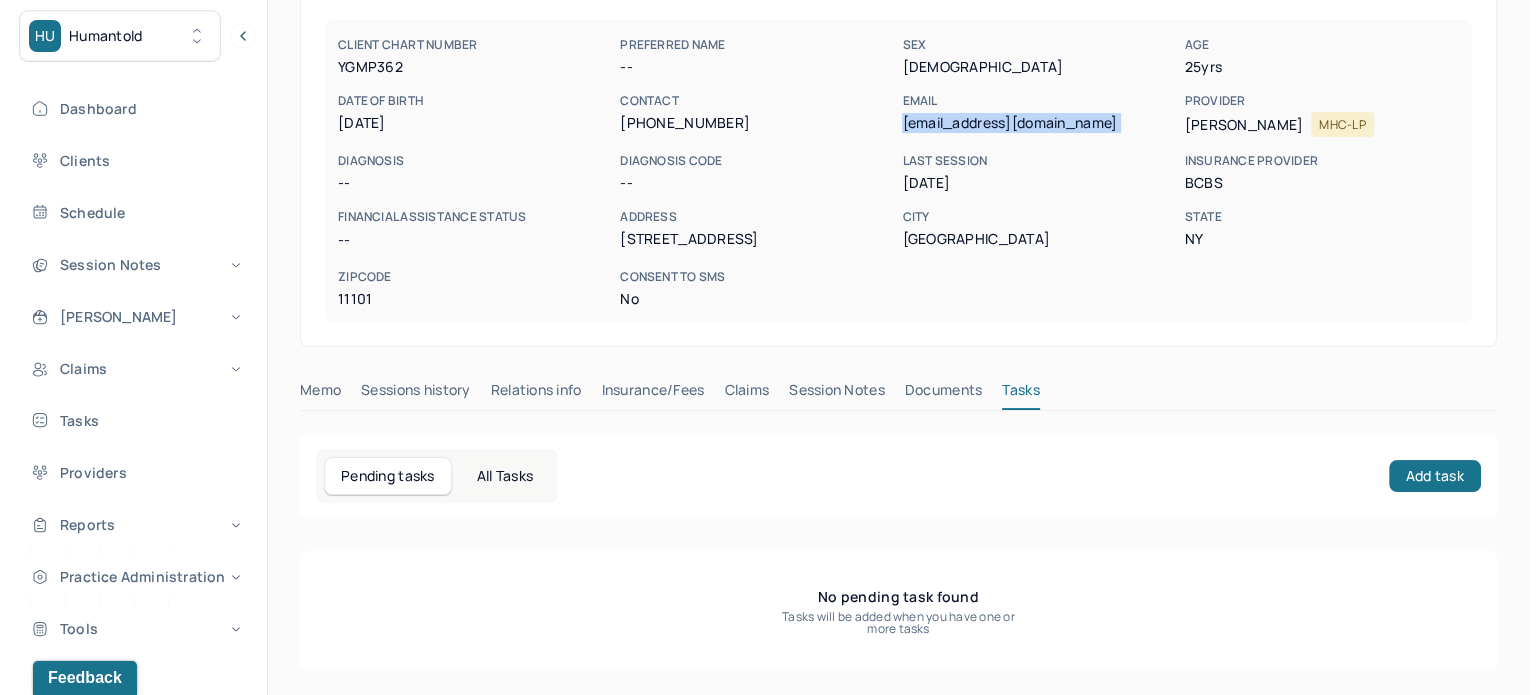 scroll, scrollTop: 180, scrollLeft: 0, axis: vertical 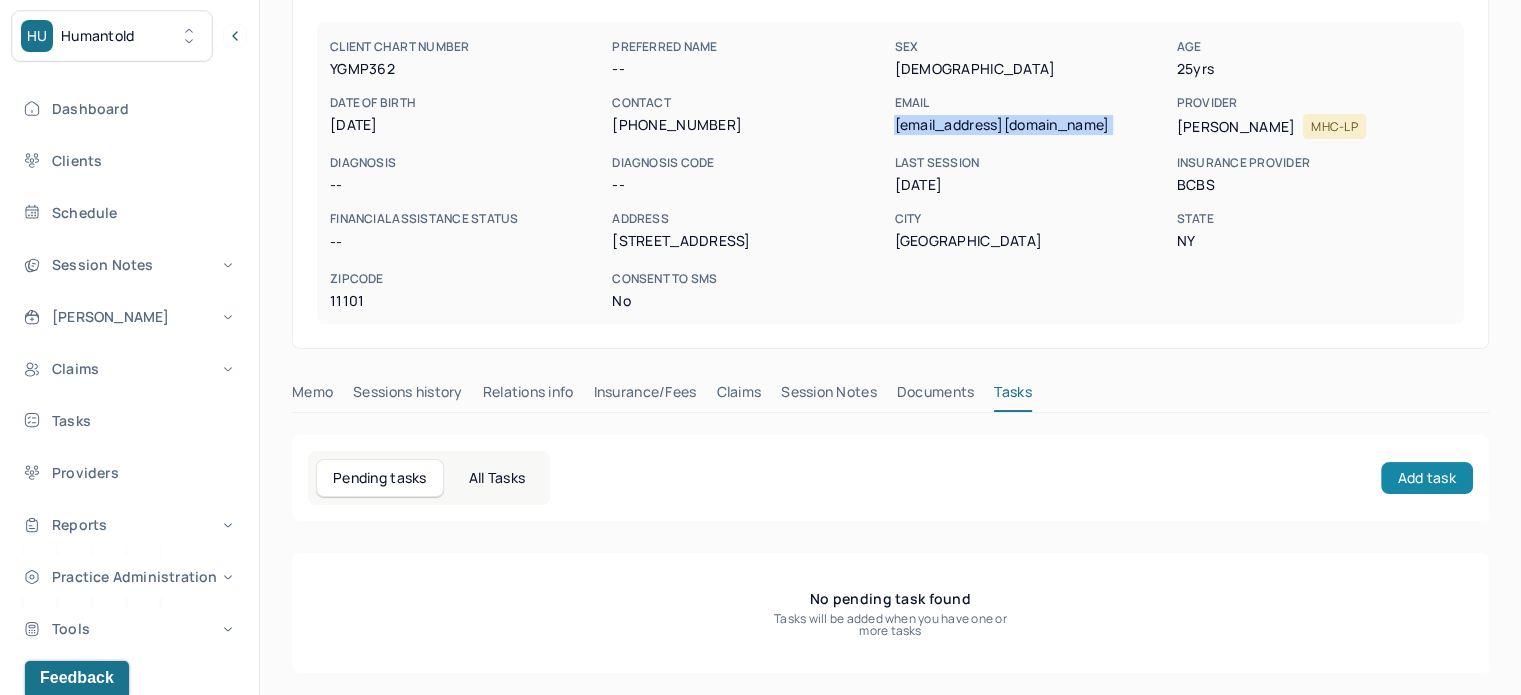 click on "Add task" at bounding box center [1427, 478] 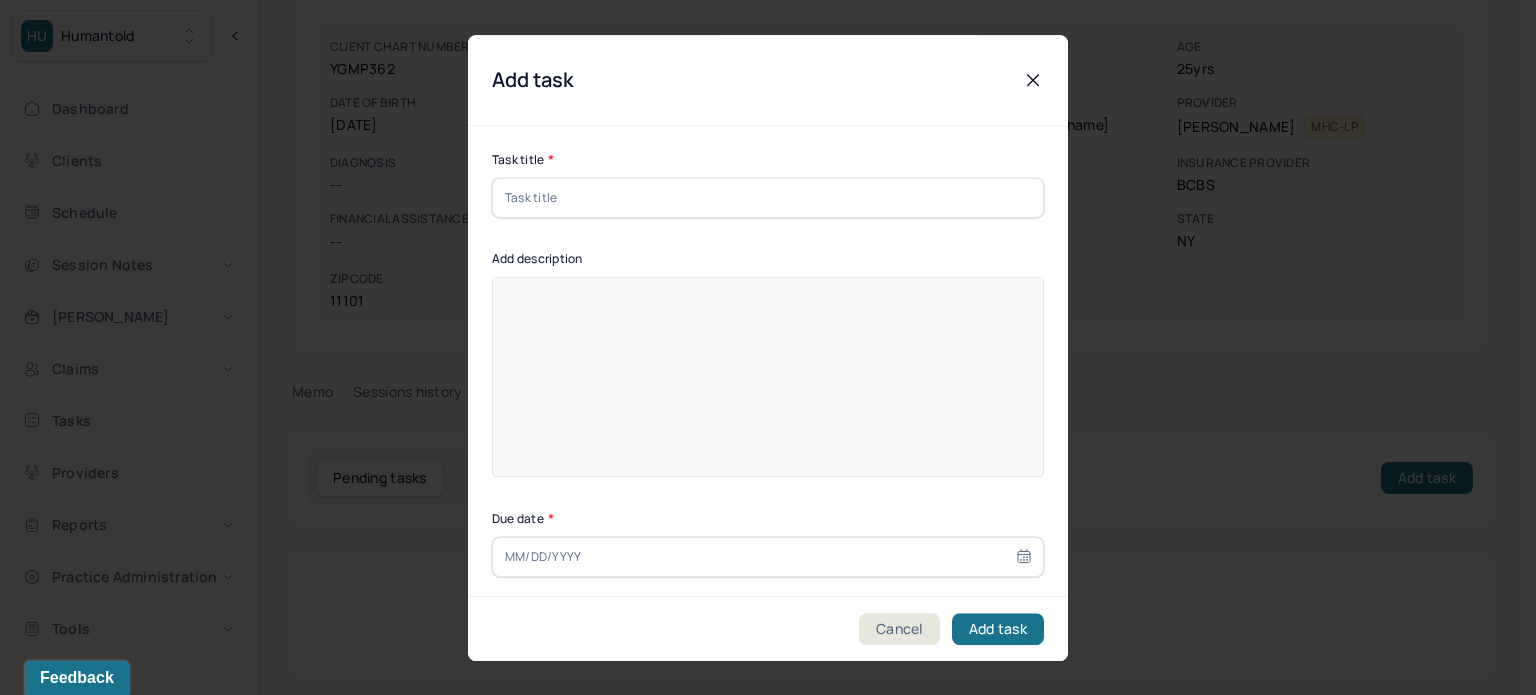 click on "Task title * Add description Due date * Assignees Assignees(Type multiple)   [PERSON_NAME]" at bounding box center (768, 445) 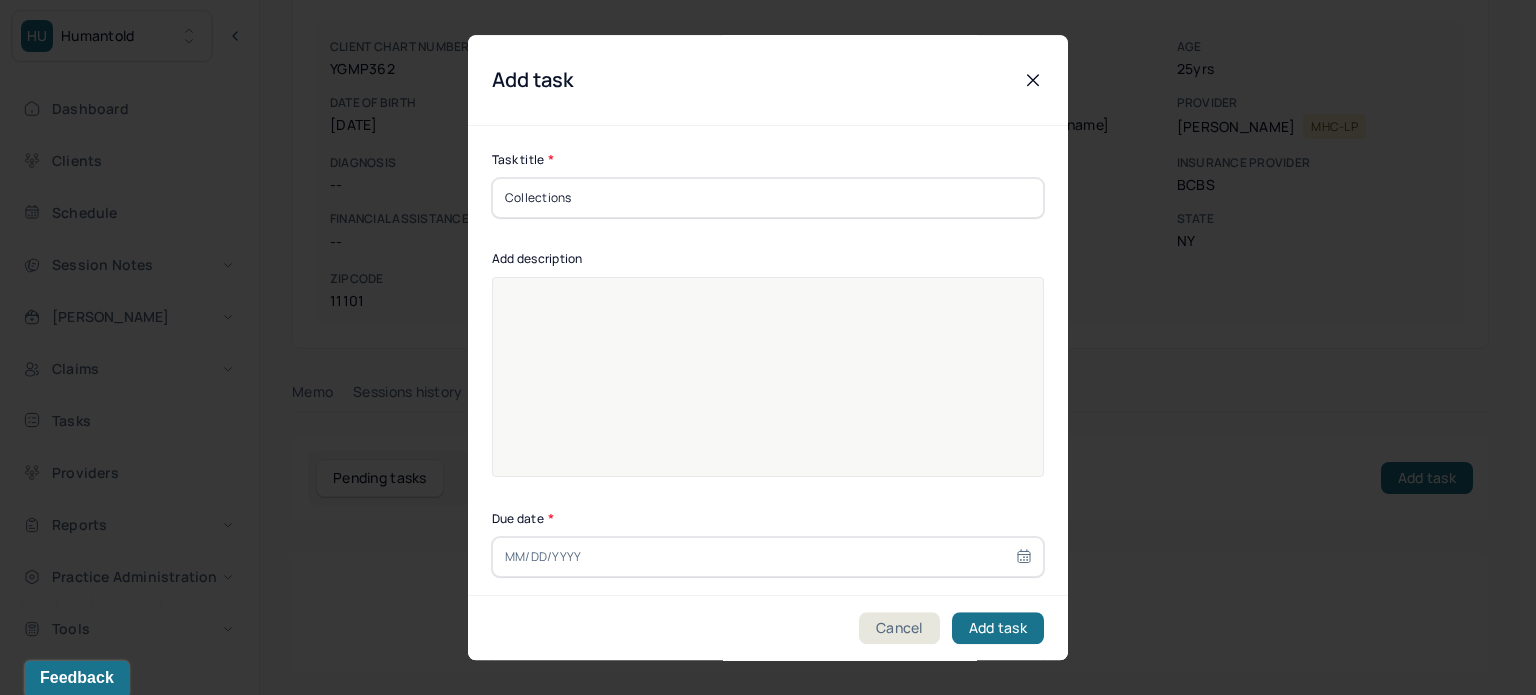 type on "Collections" 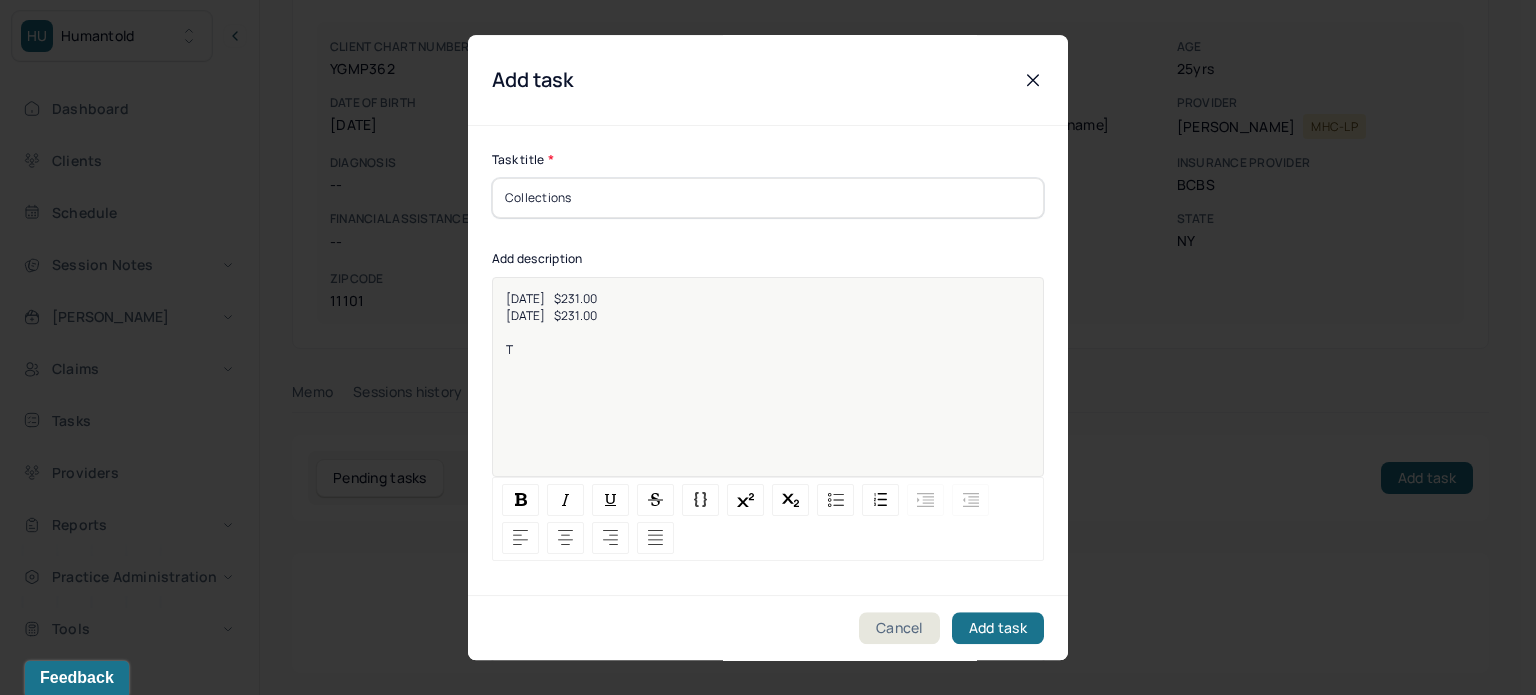 type 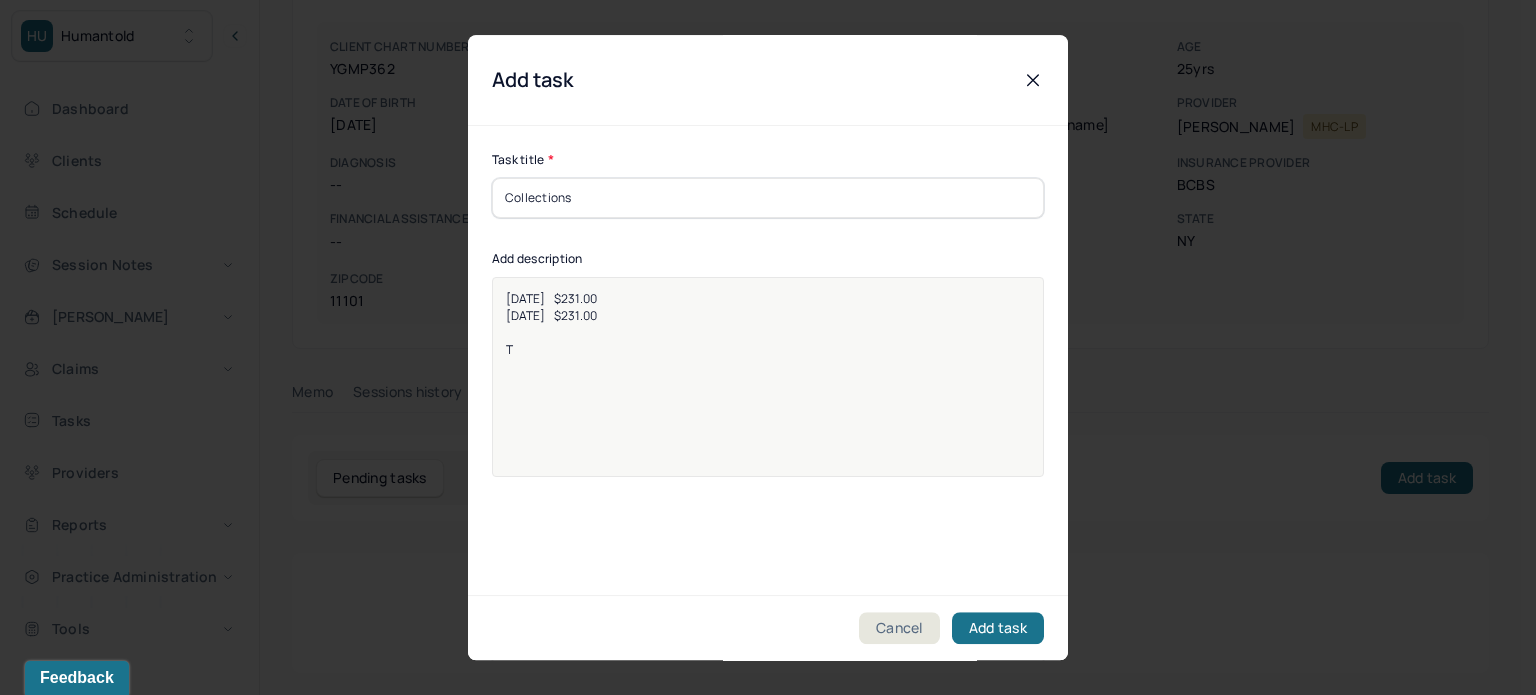 click on "T" at bounding box center [768, 349] 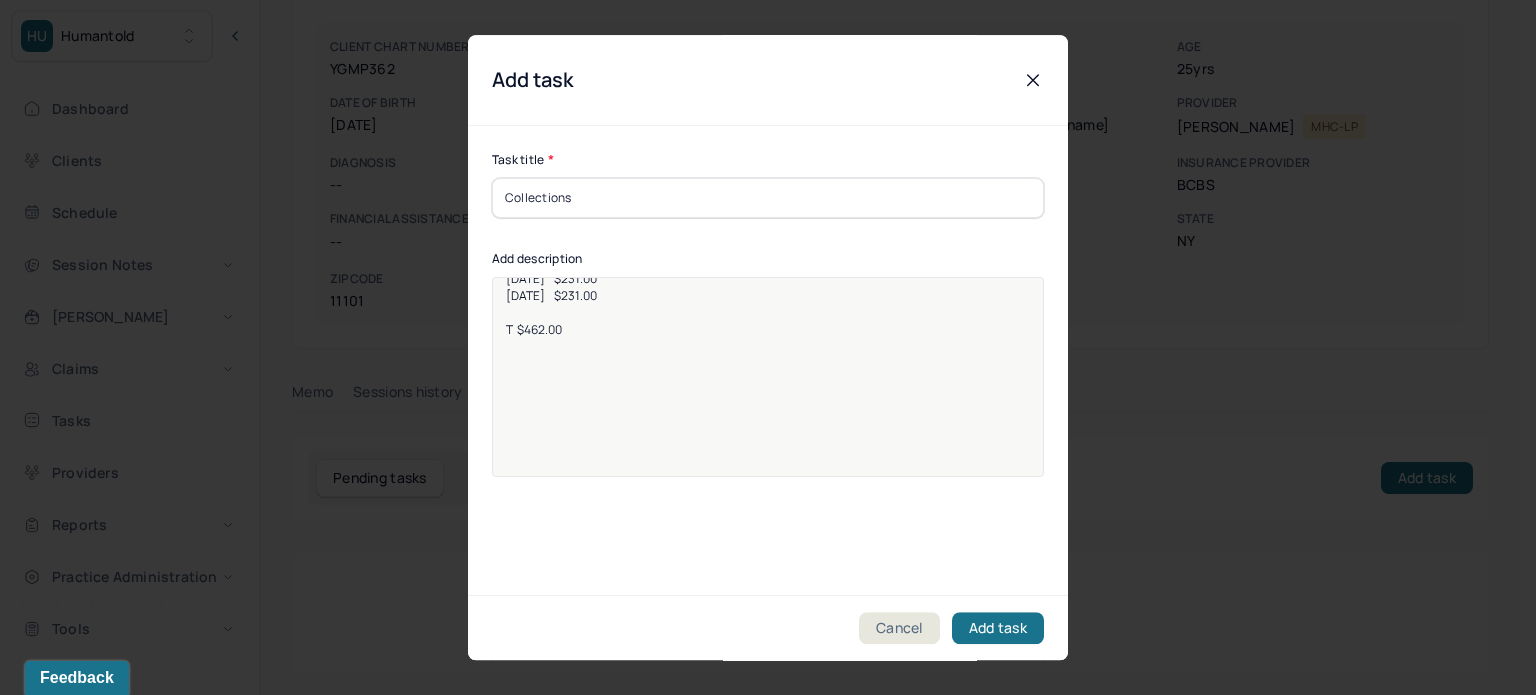 scroll, scrollTop: 25, scrollLeft: 0, axis: vertical 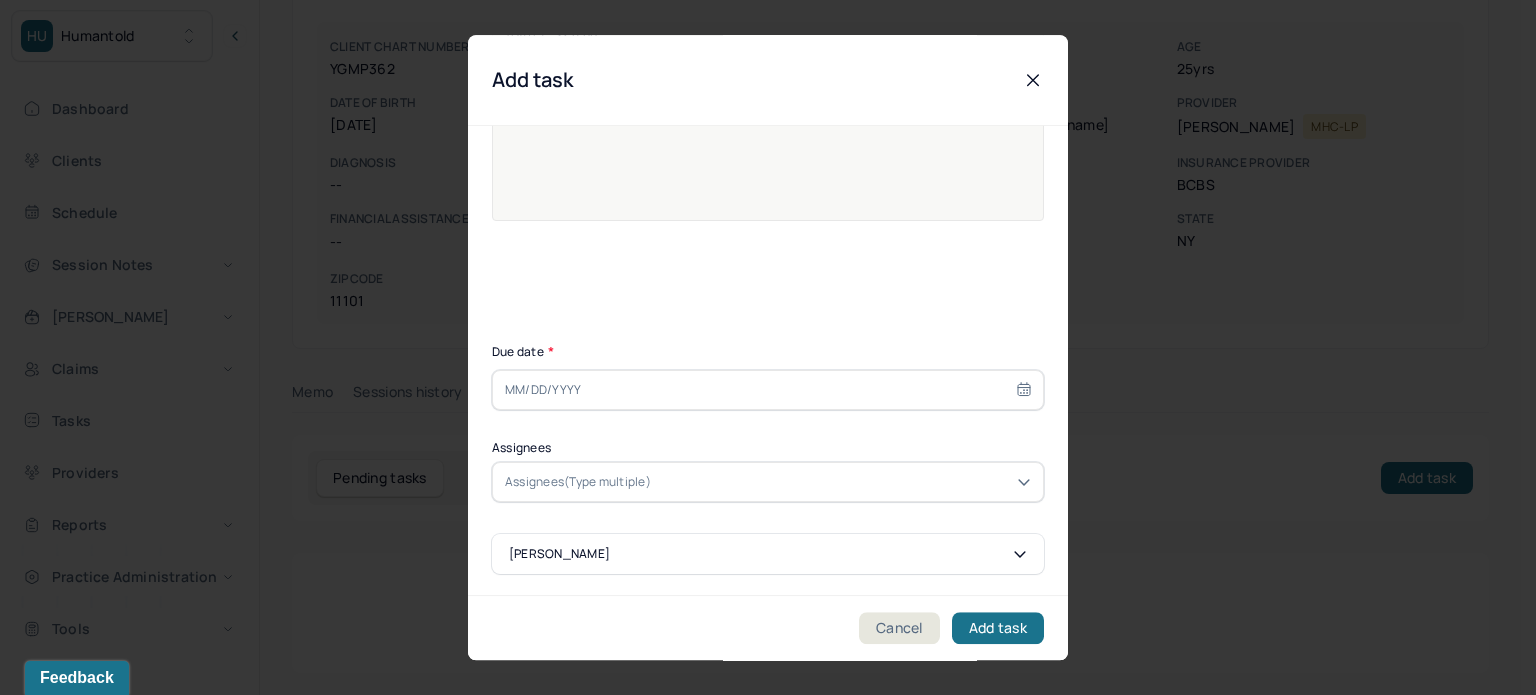 click at bounding box center (768, 390) 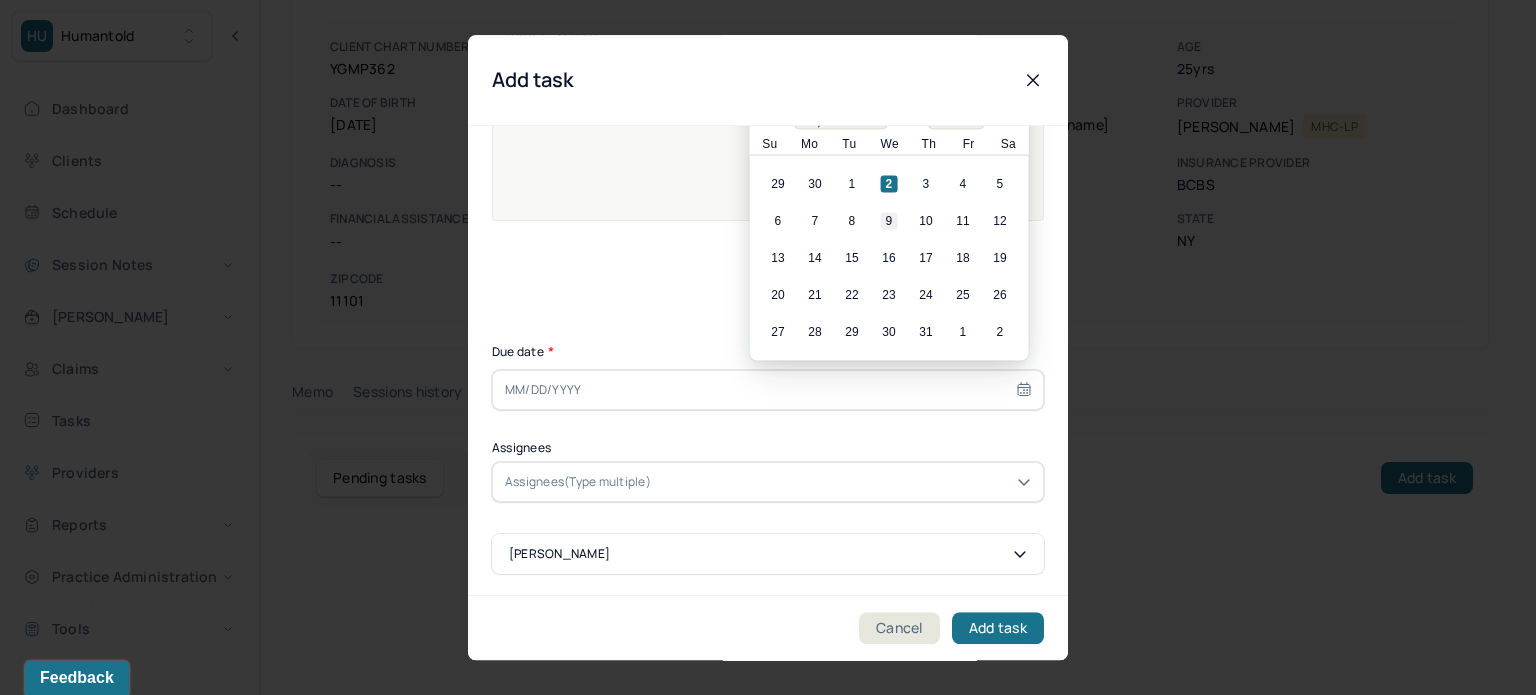click on "9" at bounding box center [889, 221] 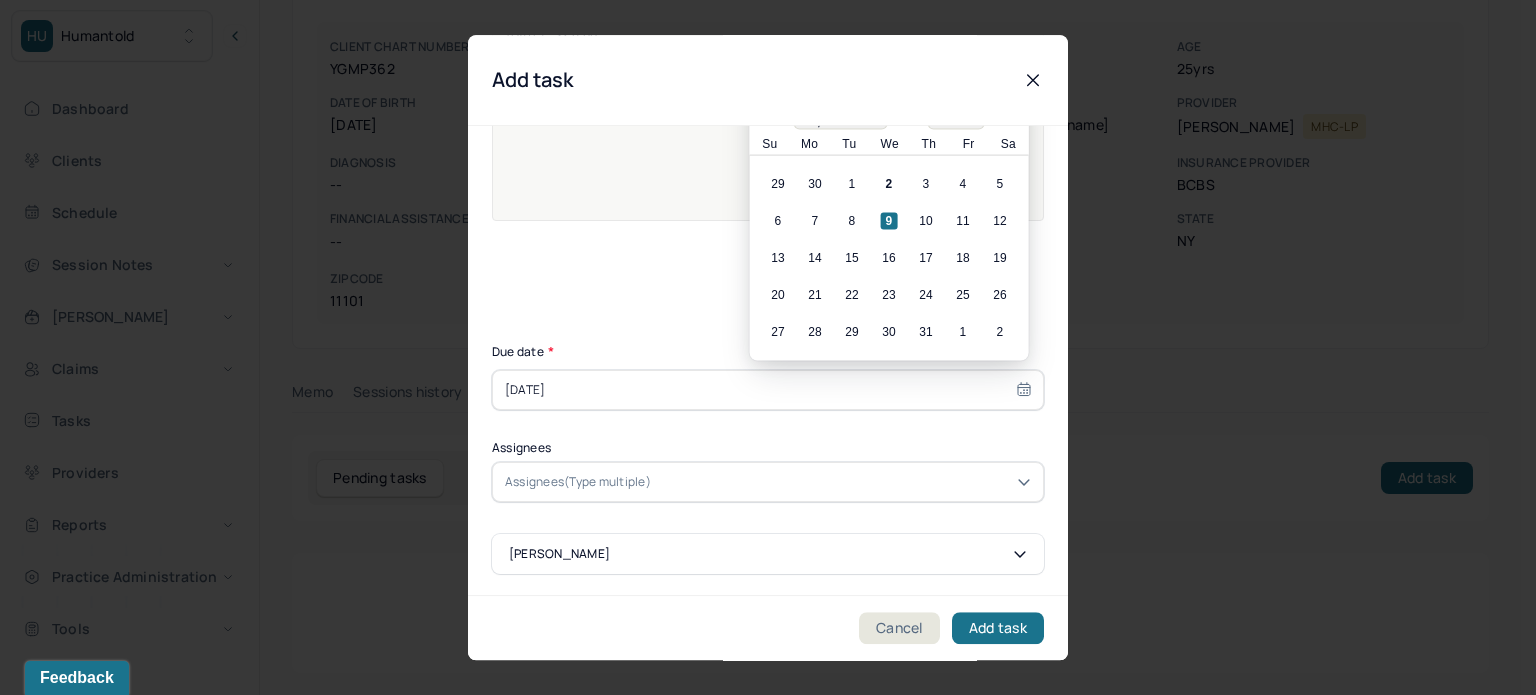 click at bounding box center (843, 482) 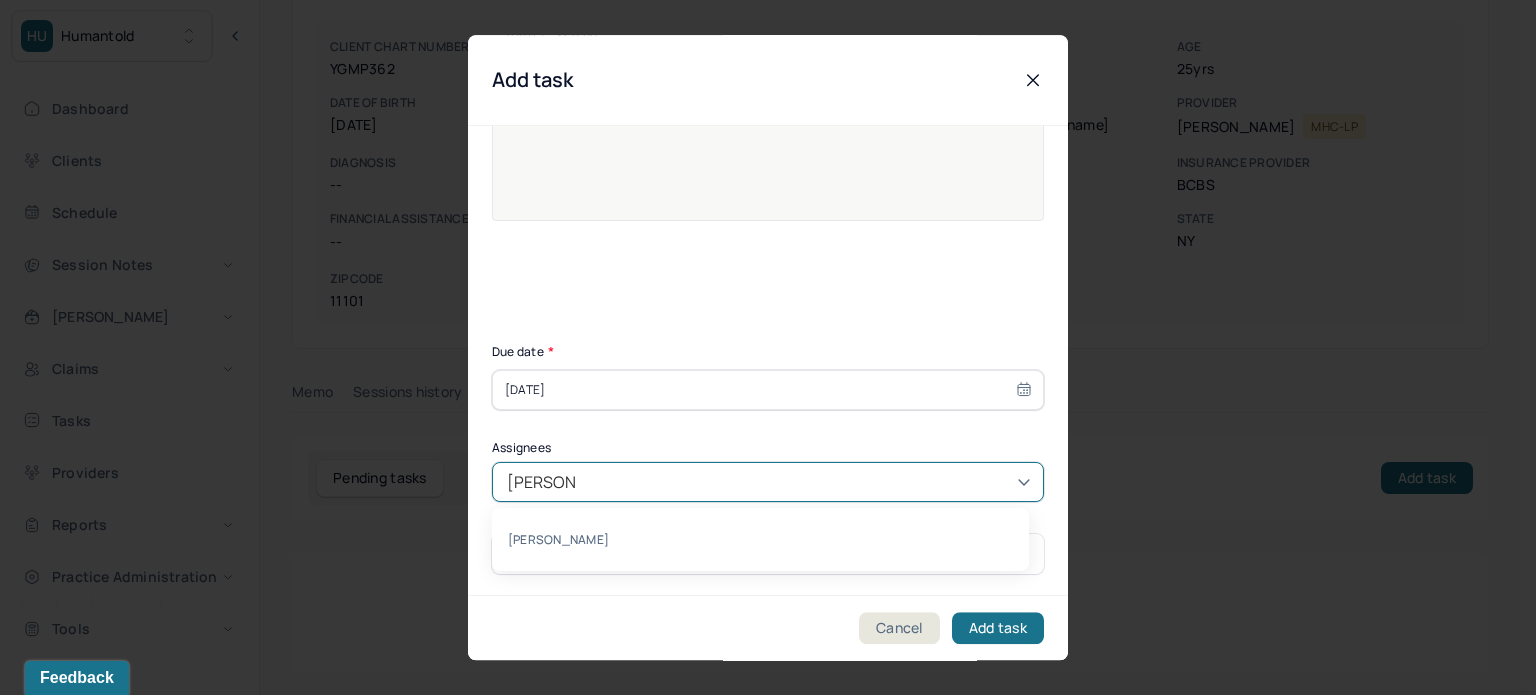 type on "[PERSON_NAME]" 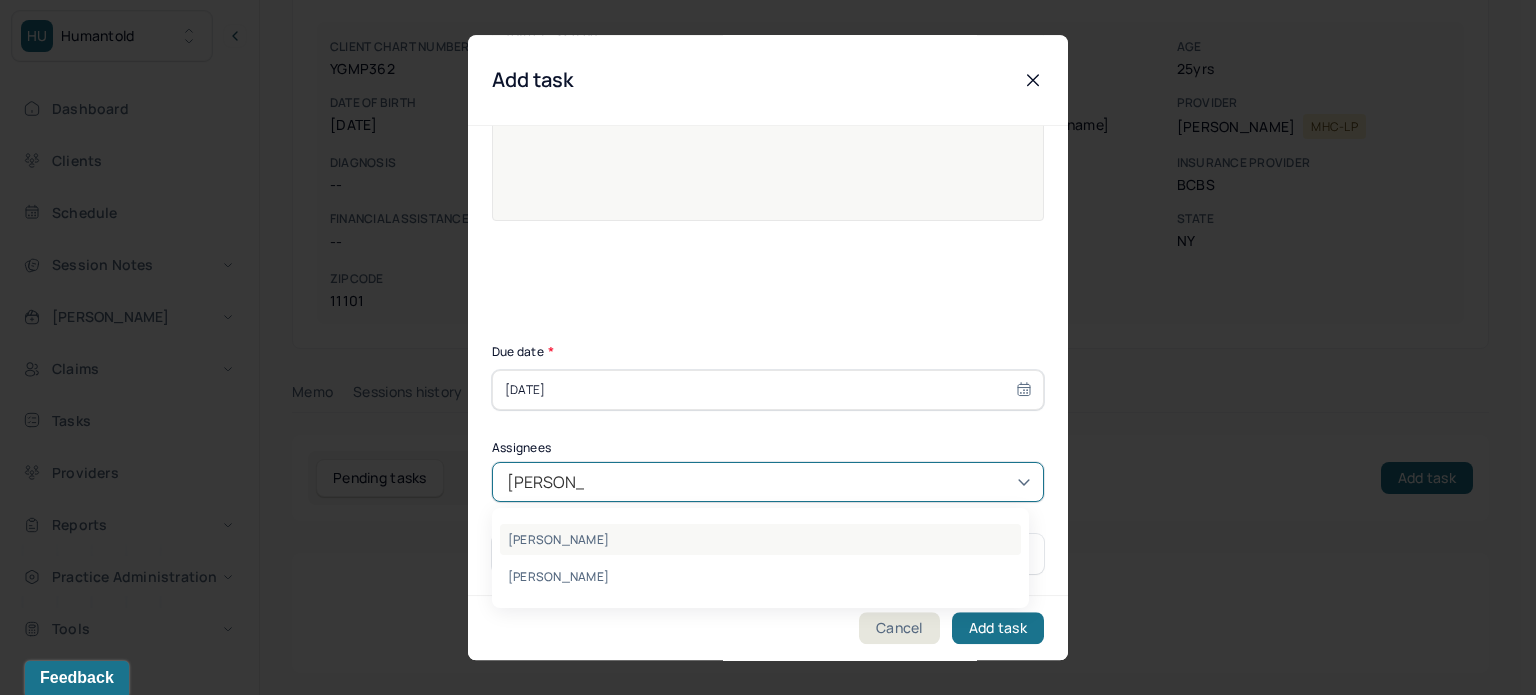 click on "[PERSON_NAME]" at bounding box center (760, 539) 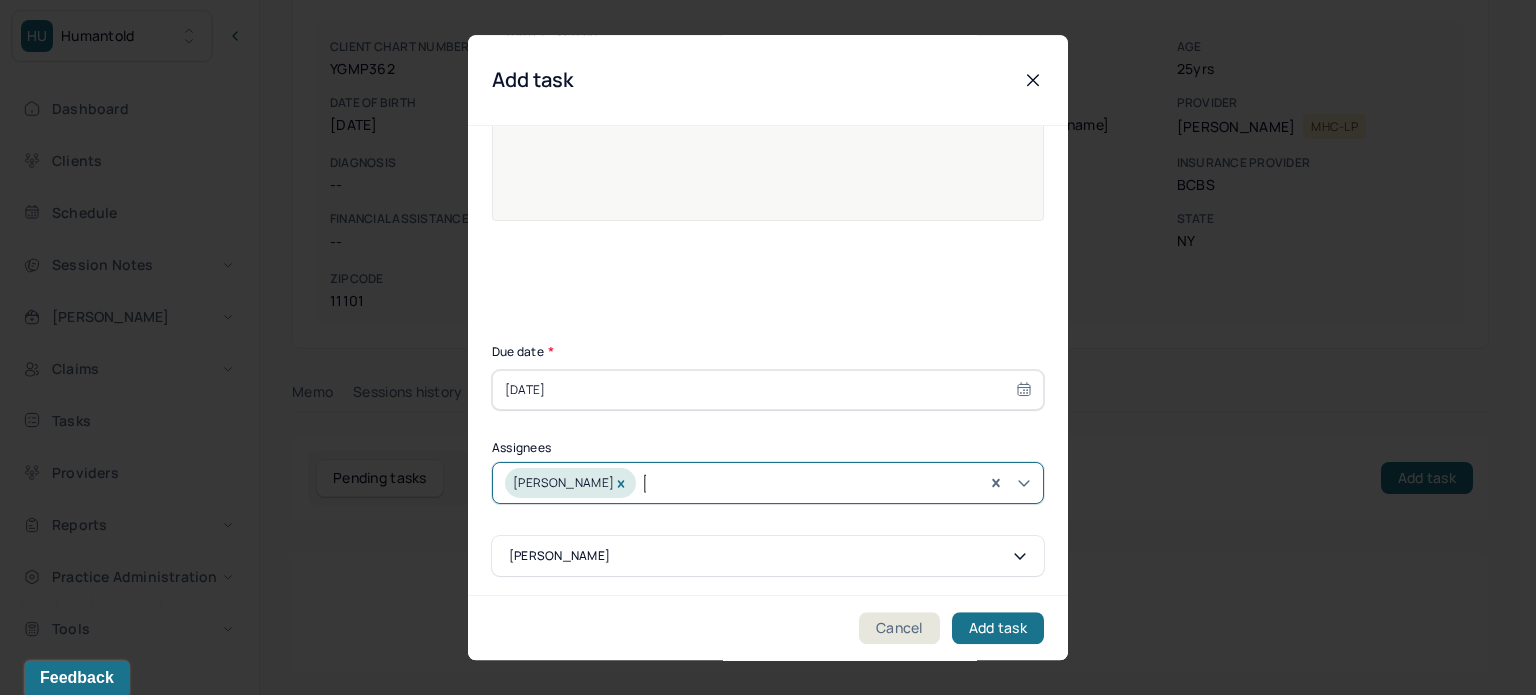 type 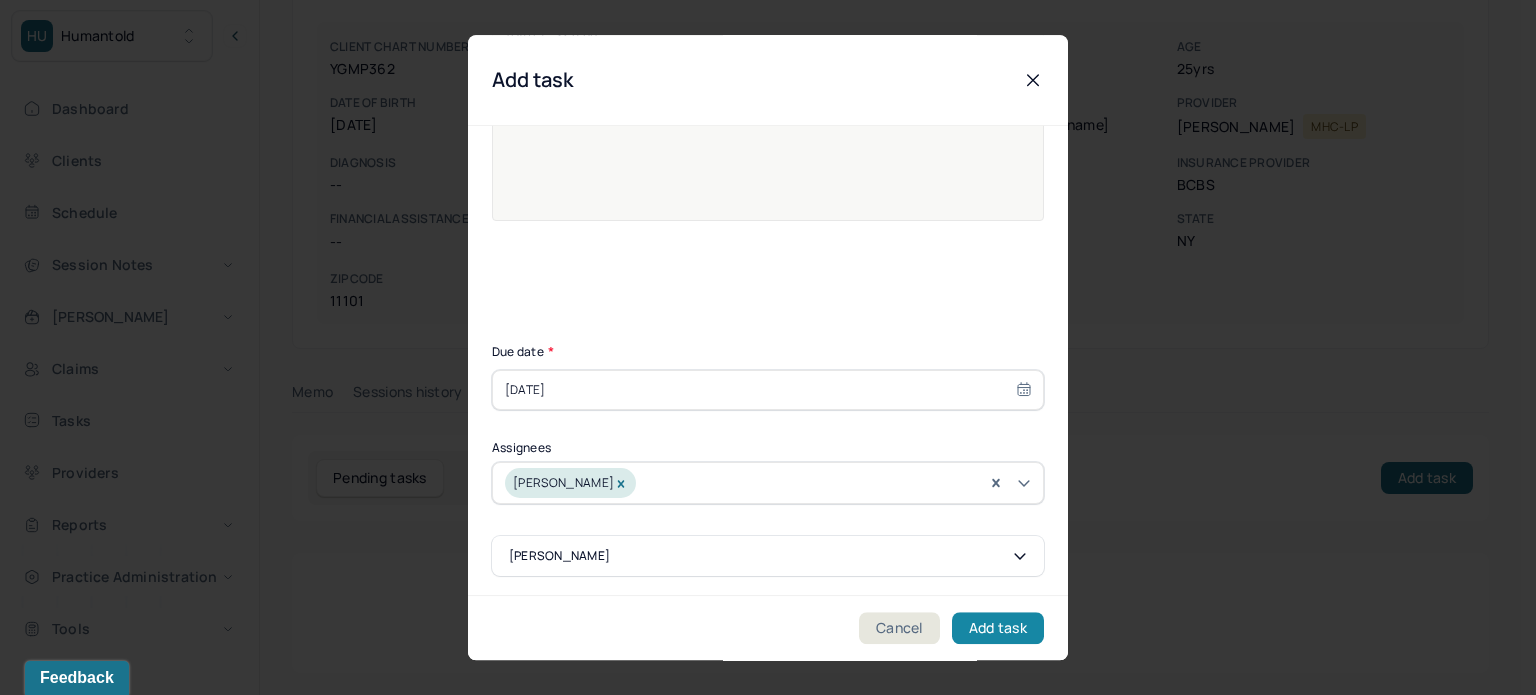 click on "Add task" at bounding box center (998, 628) 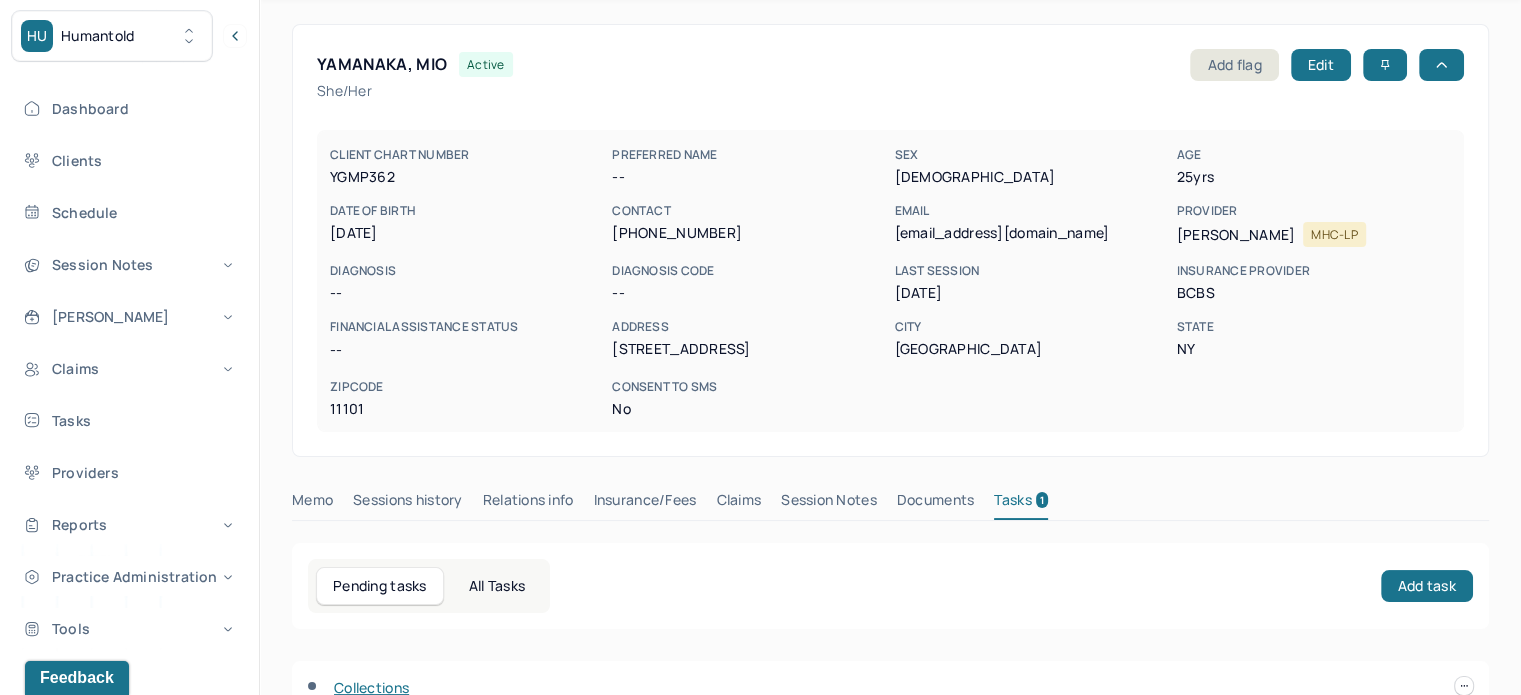 scroll, scrollTop: 0, scrollLeft: 0, axis: both 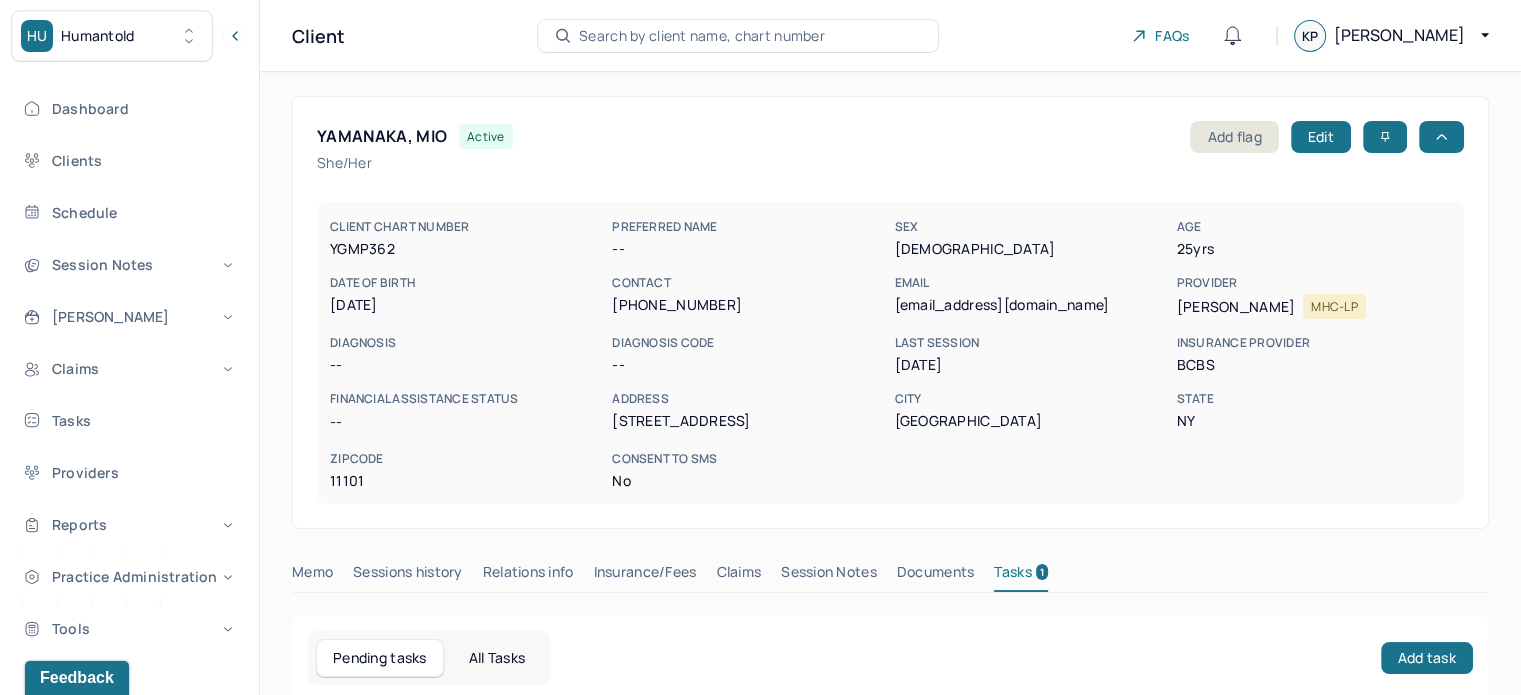 click on "Search by client name, chart number" at bounding box center (702, 36) 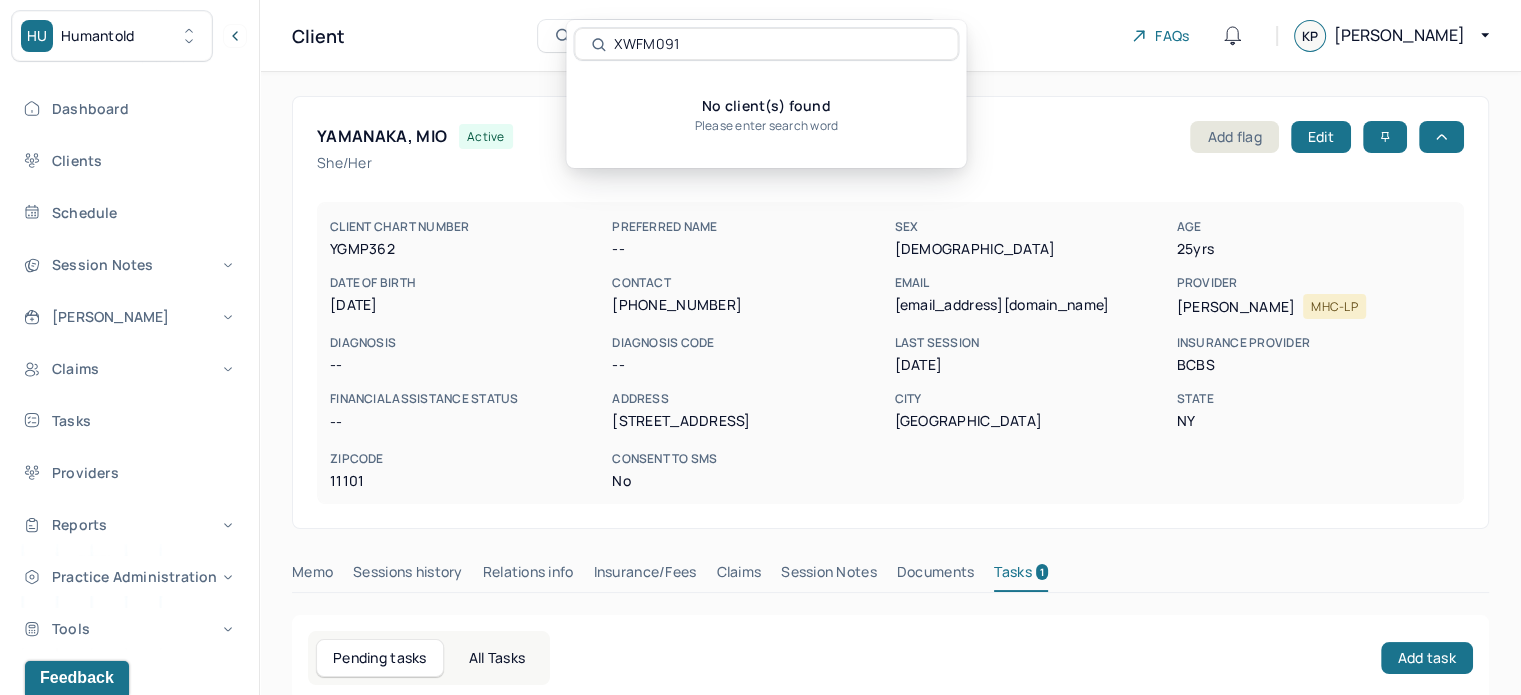 click on "XWFM091" at bounding box center (777, 44) 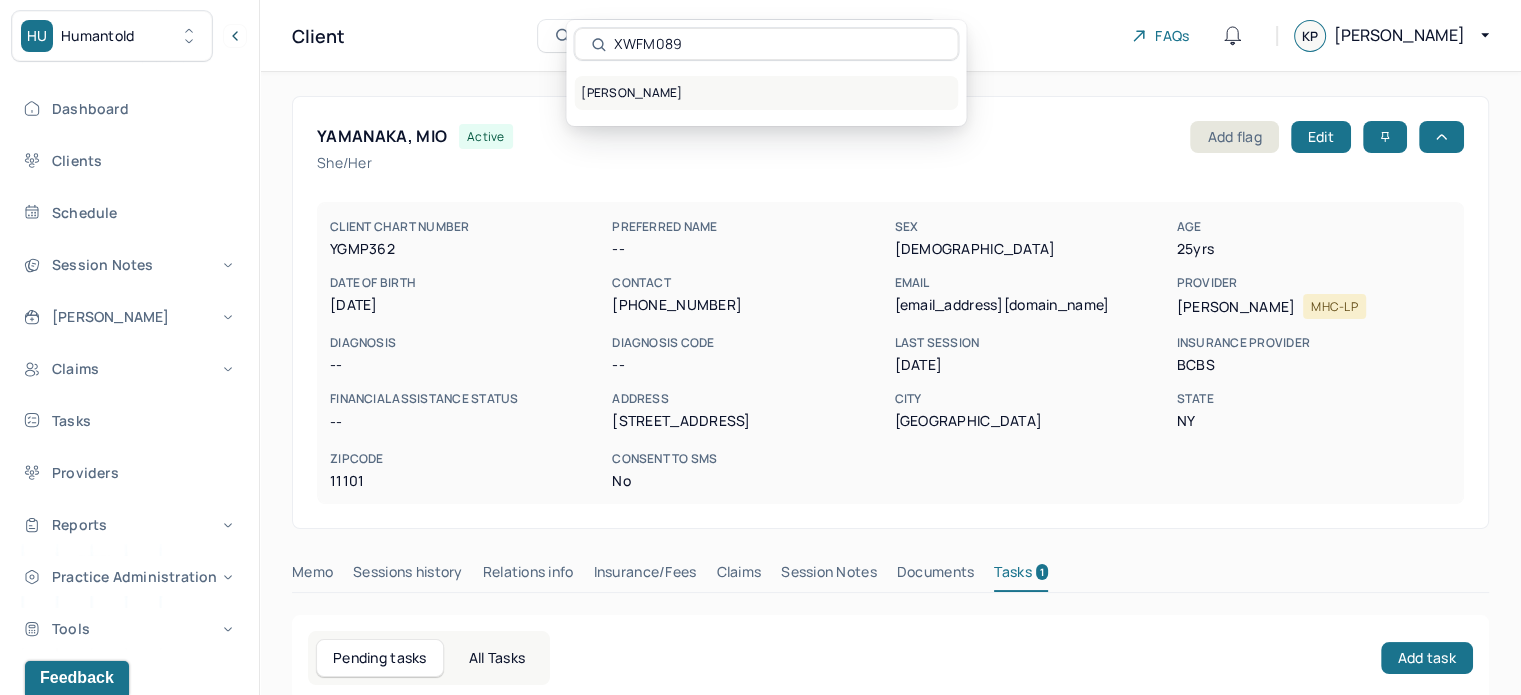 type on "XWFM089" 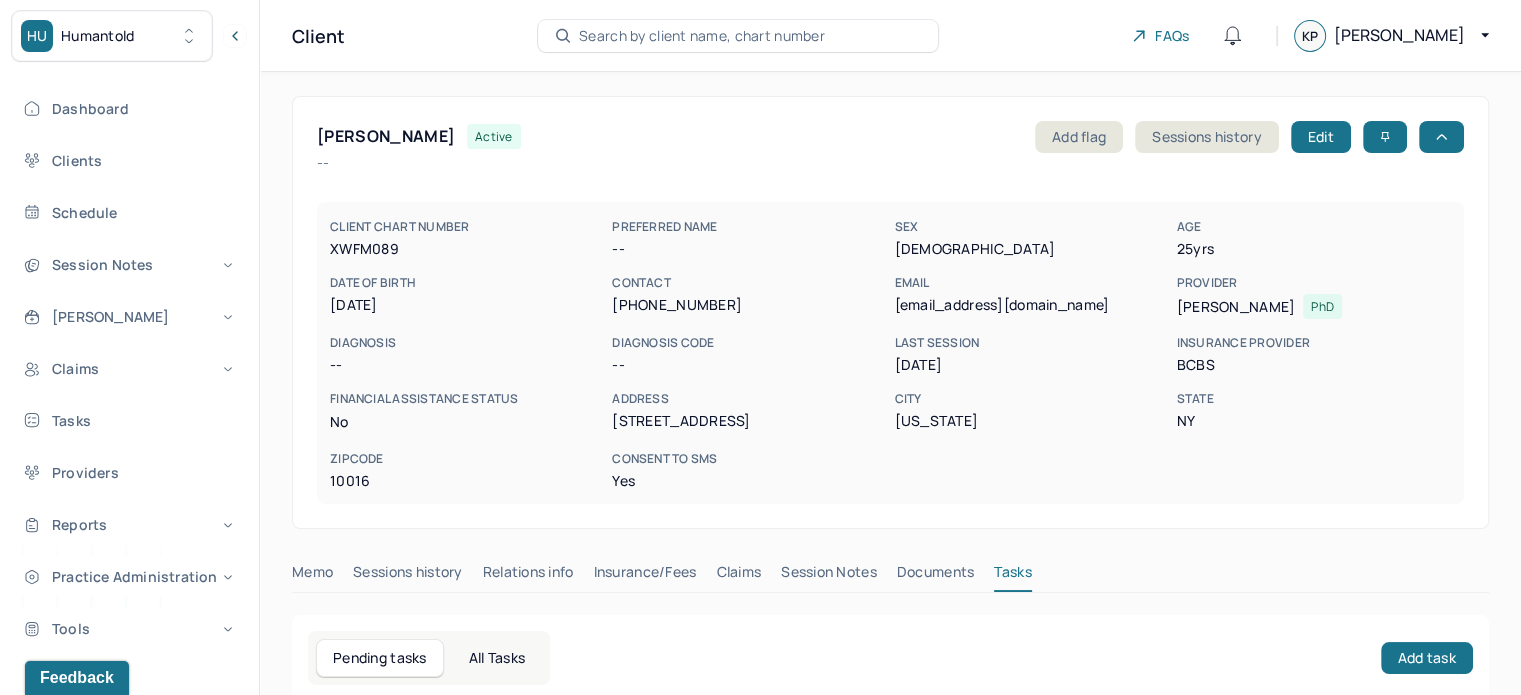 click on "[EMAIL_ADDRESS][DOMAIN_NAME]" at bounding box center (1031, 305) 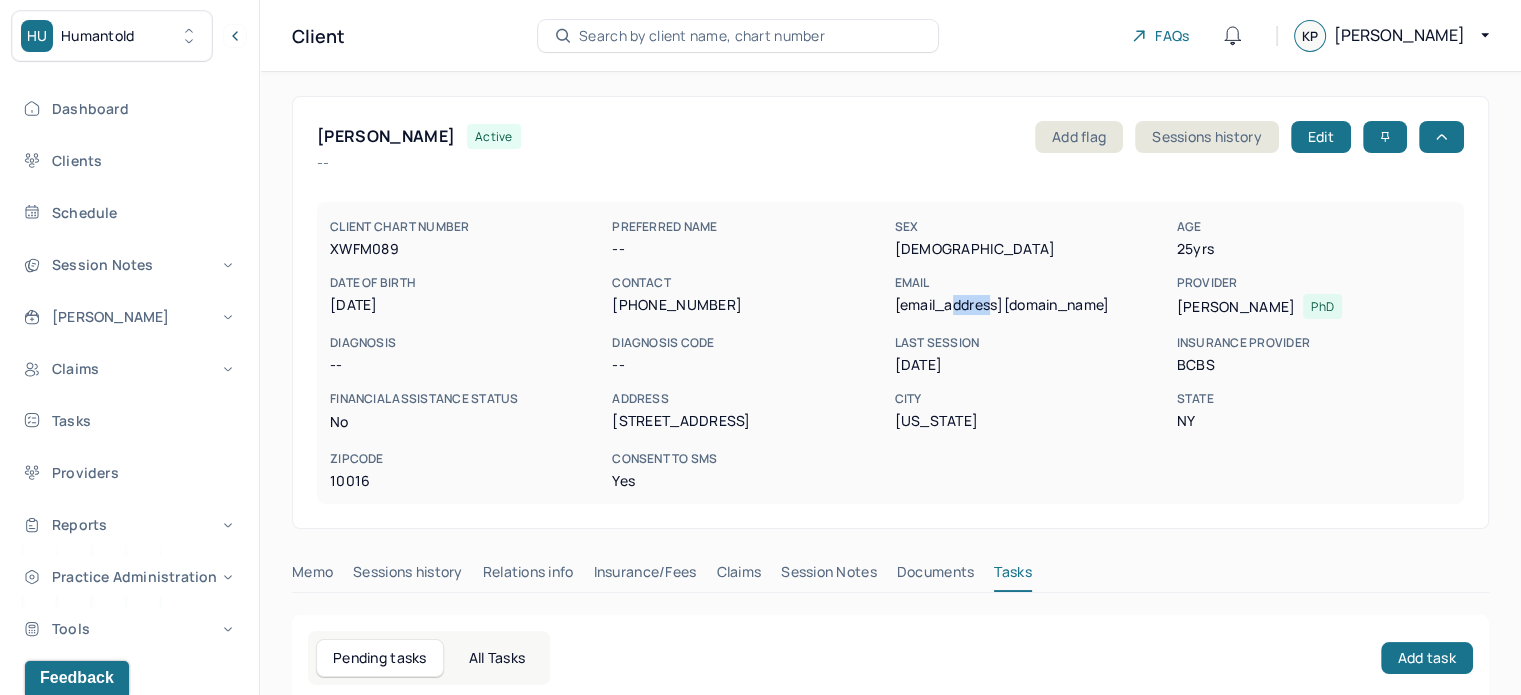 click on "[EMAIL_ADDRESS][DOMAIN_NAME]" at bounding box center (1031, 305) 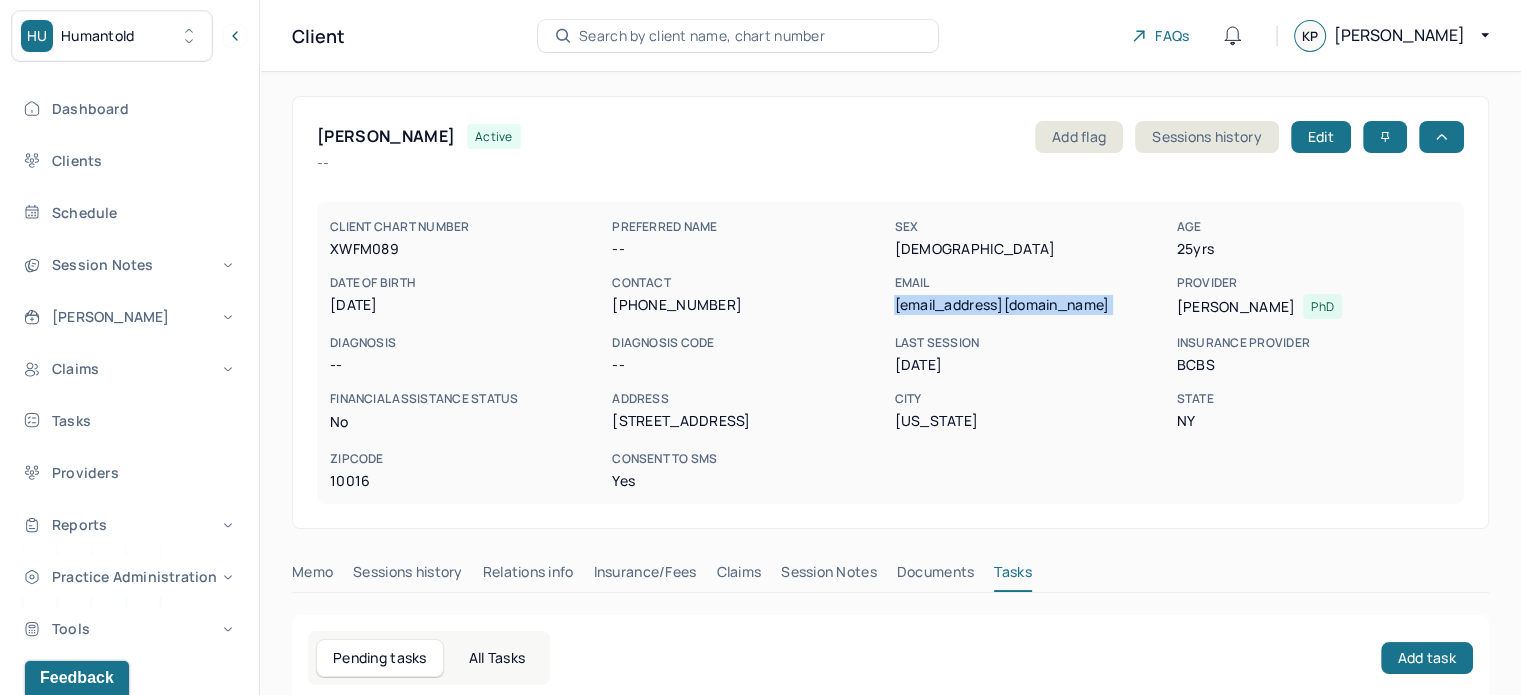 click on "[EMAIL_ADDRESS][DOMAIN_NAME]" at bounding box center [1031, 305] 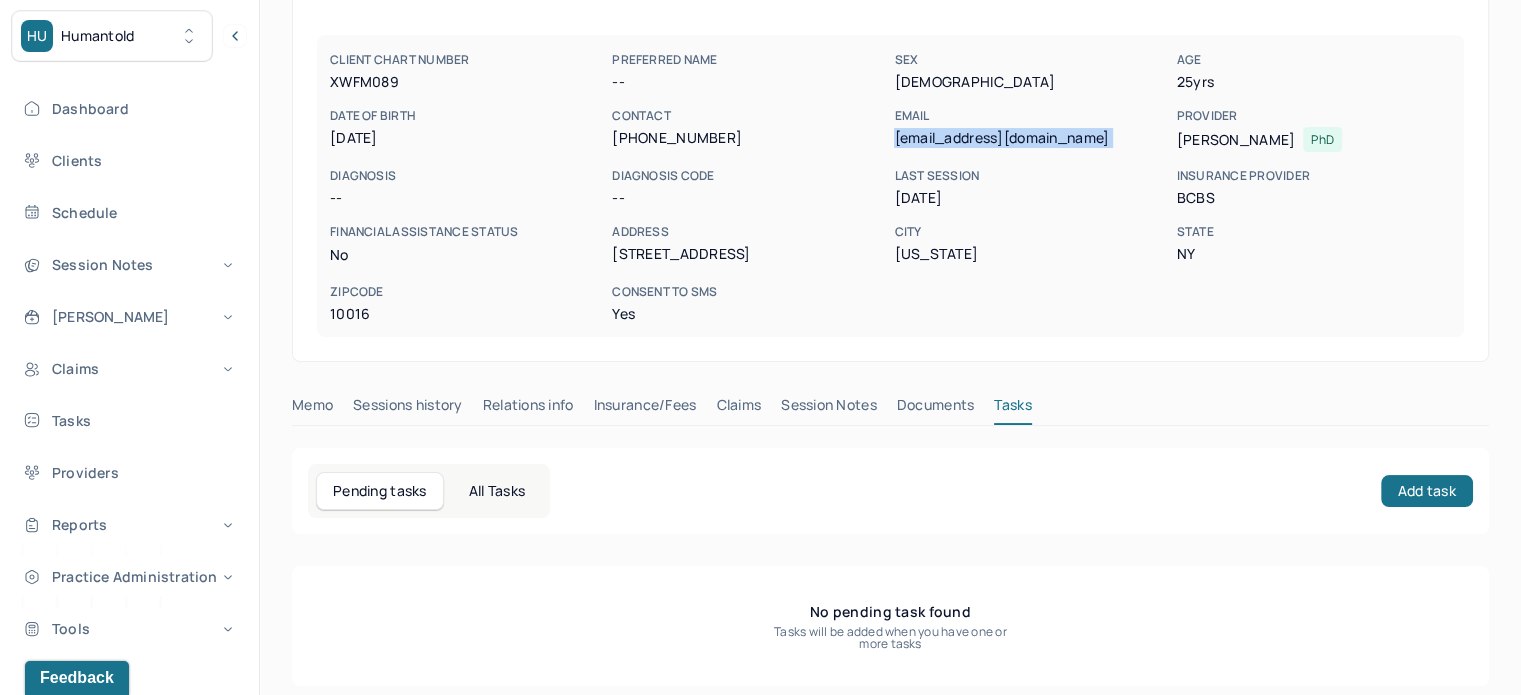 scroll, scrollTop: 180, scrollLeft: 0, axis: vertical 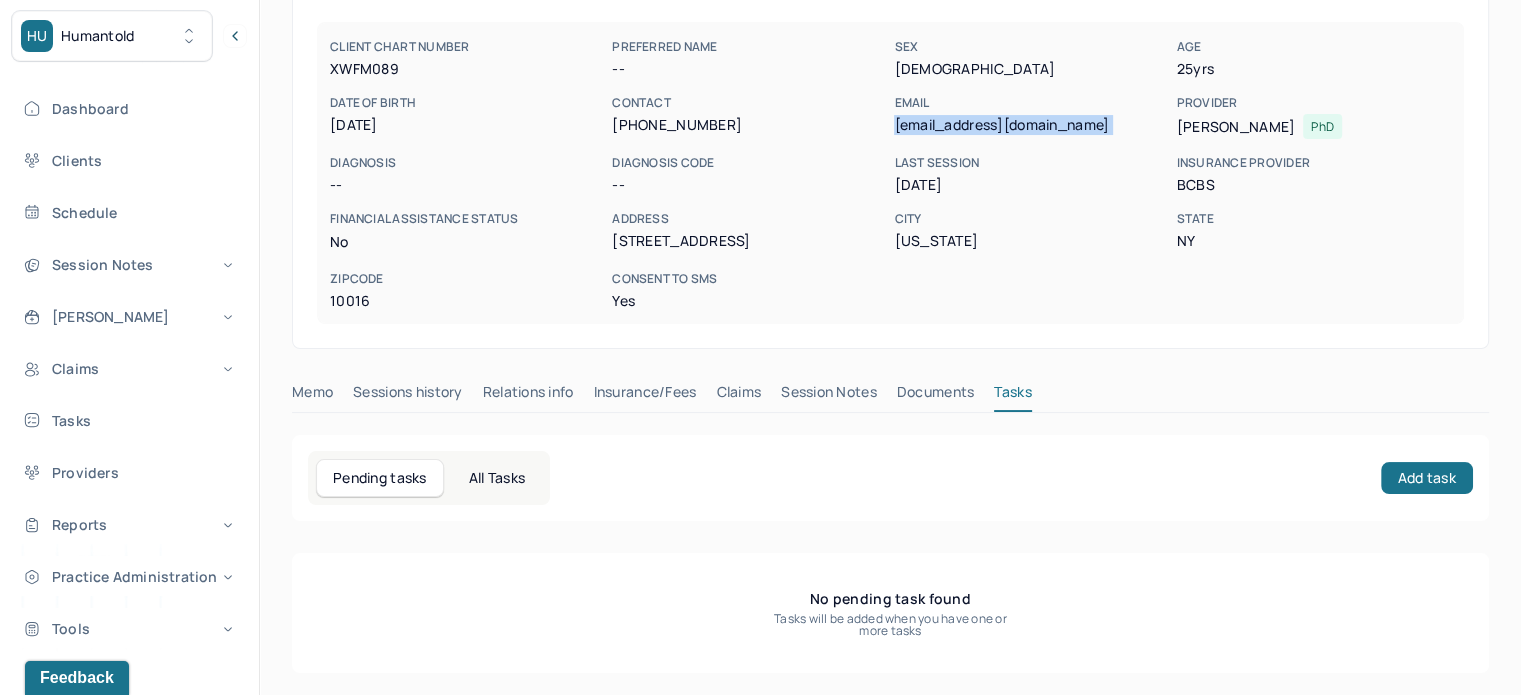 click on "Insurance/Fees" at bounding box center [645, 396] 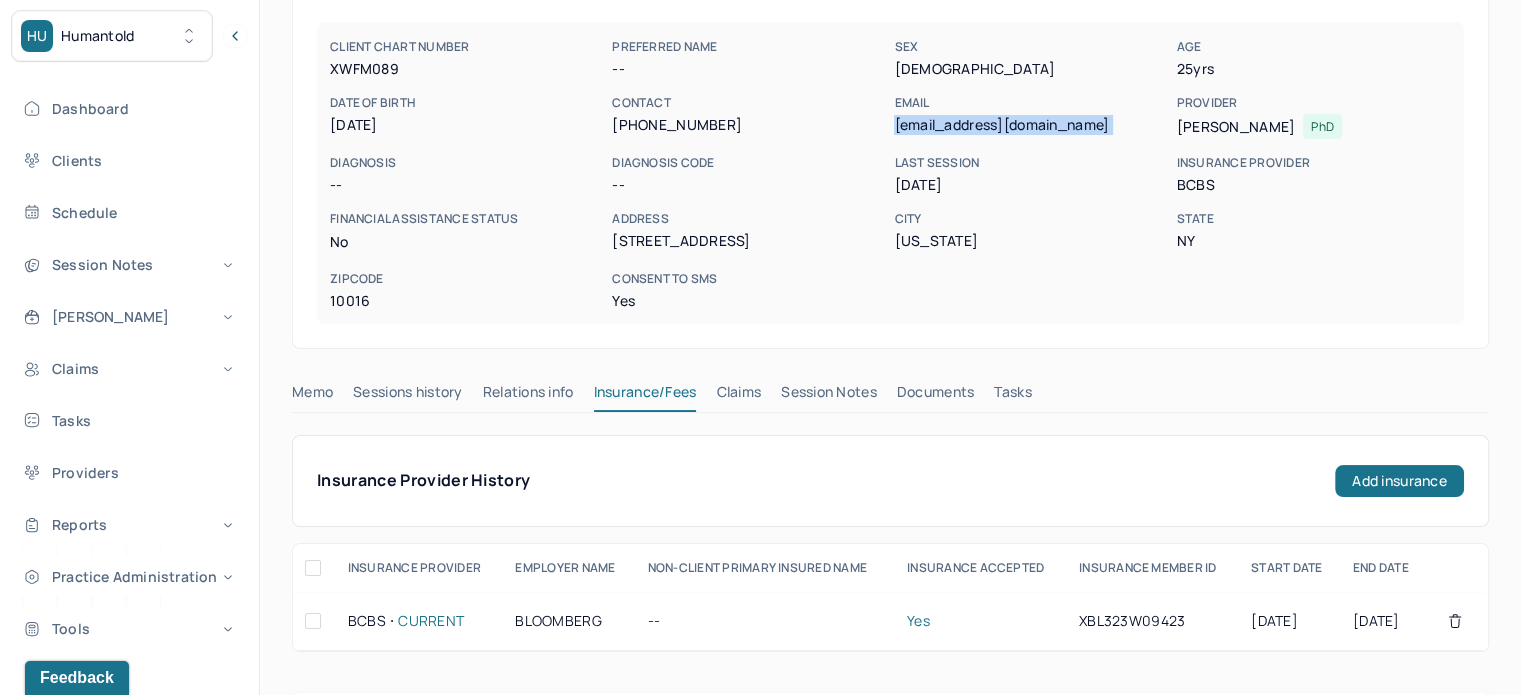 click on "Claims" at bounding box center (738, 396) 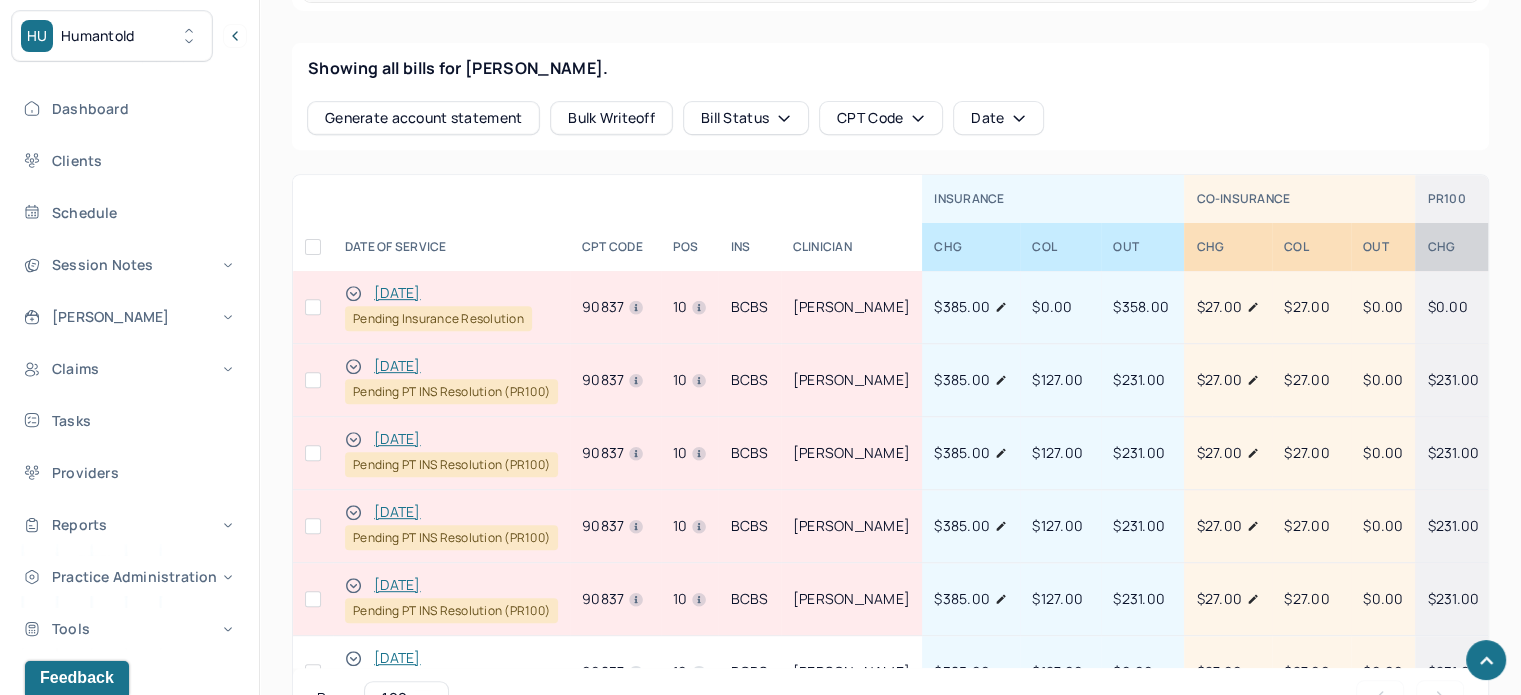 scroll, scrollTop: 880, scrollLeft: 0, axis: vertical 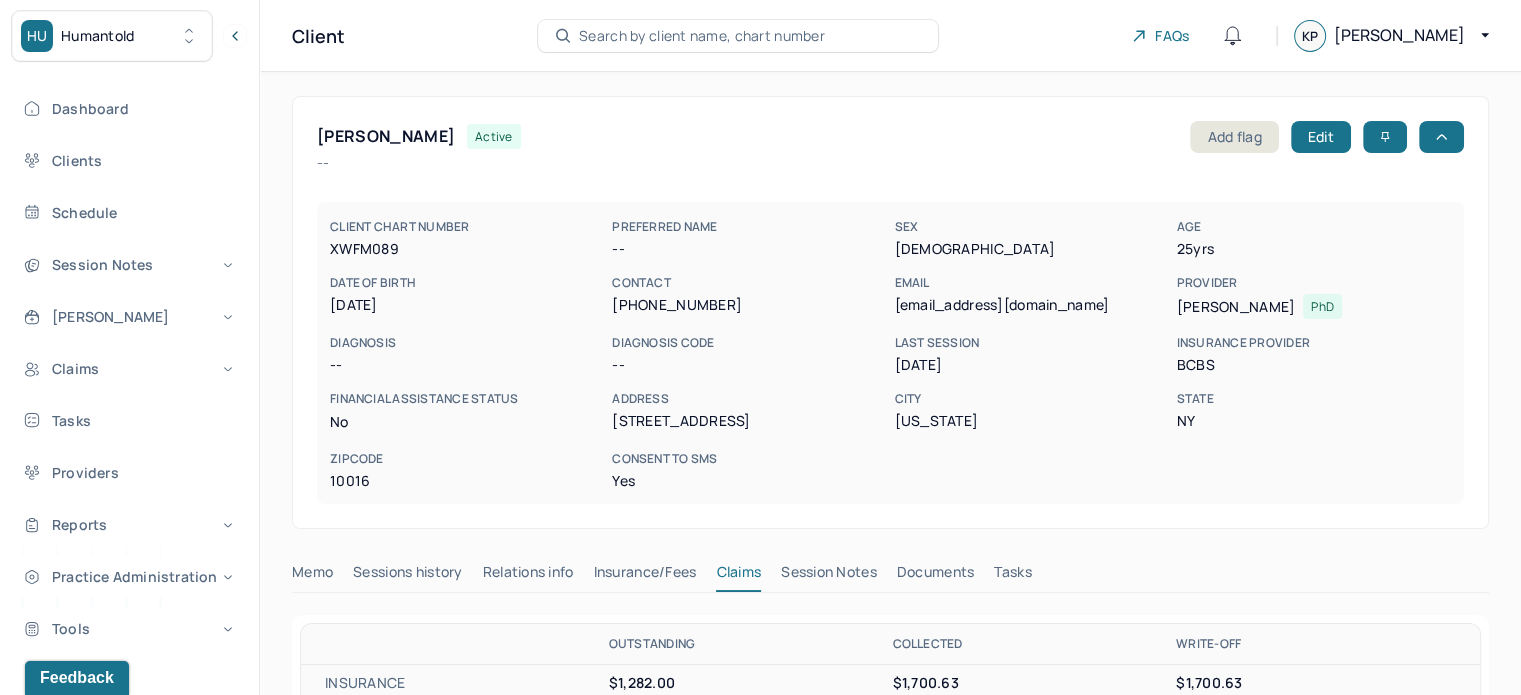 click on "XWFM089" at bounding box center [467, 249] 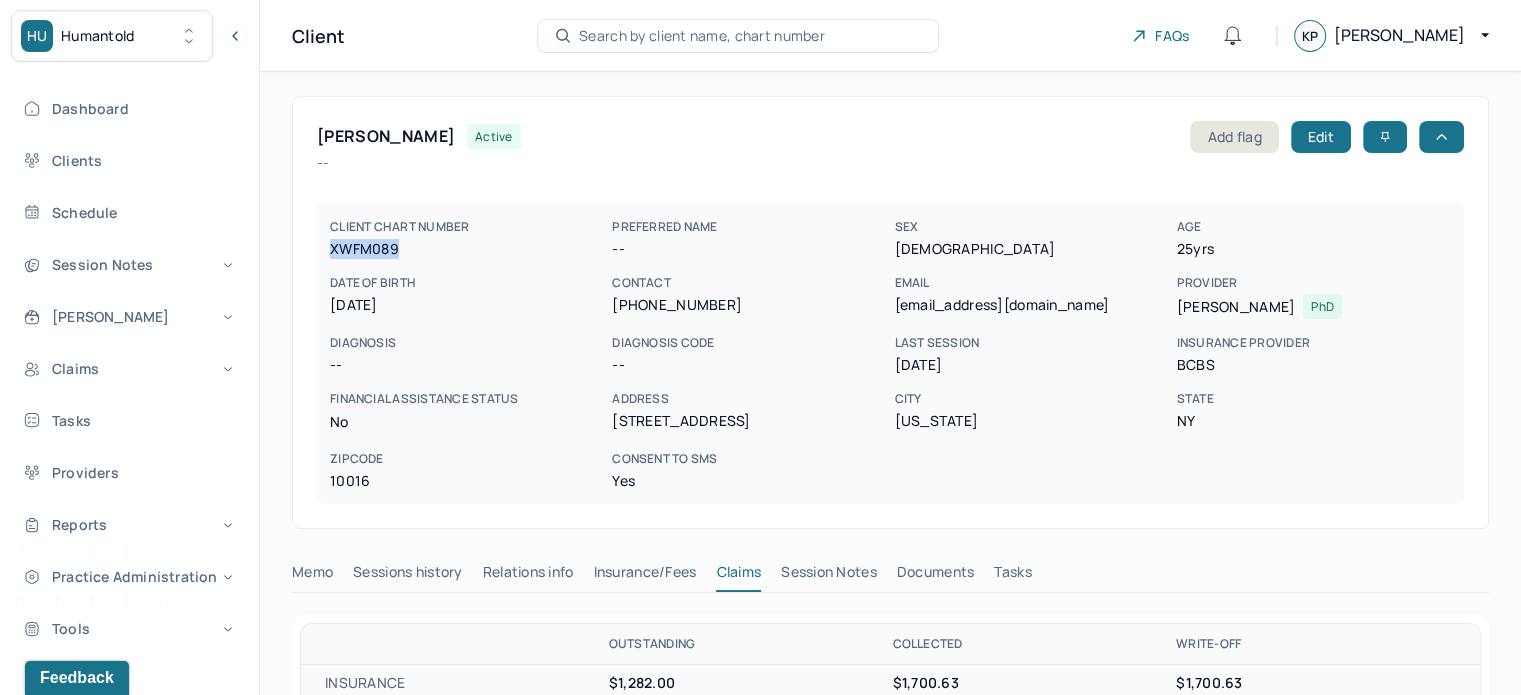 click on "XWFM089" at bounding box center [467, 249] 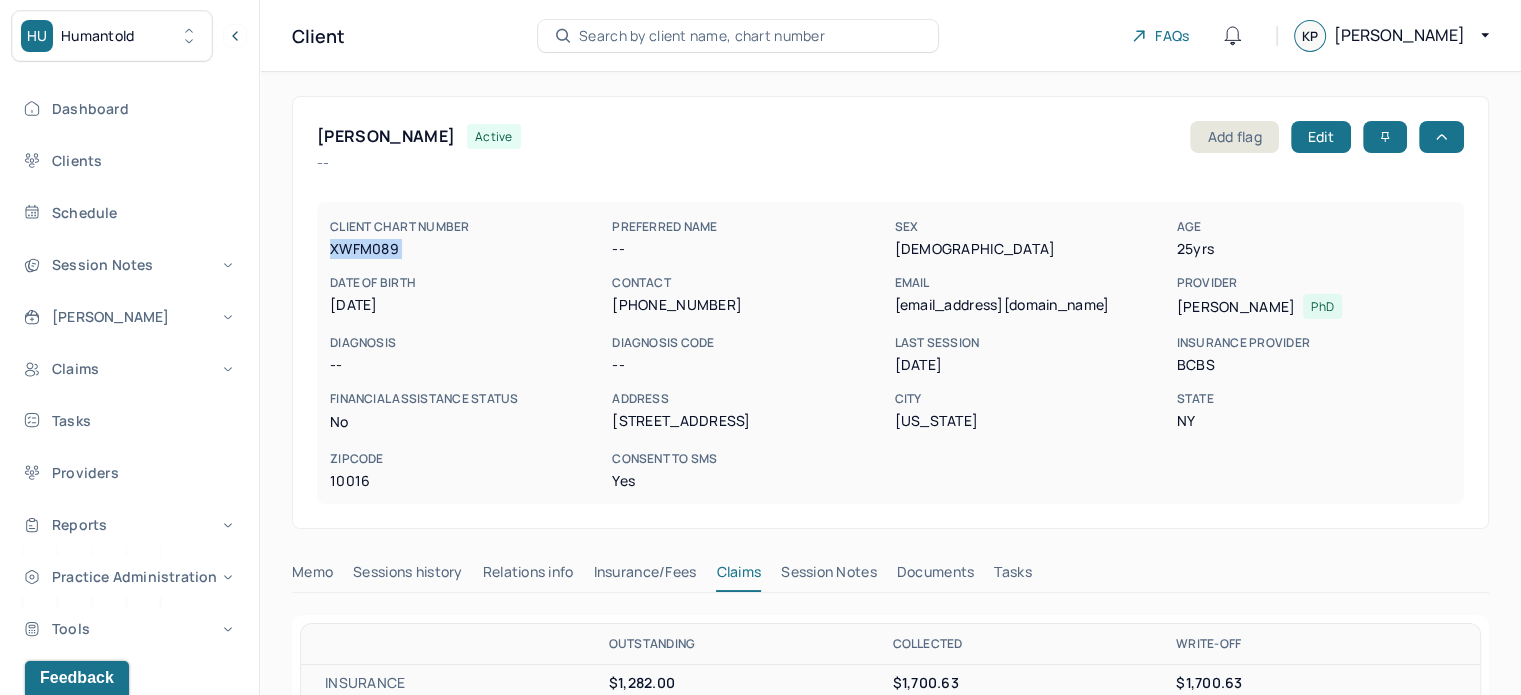 click on "XWFM089" at bounding box center (467, 249) 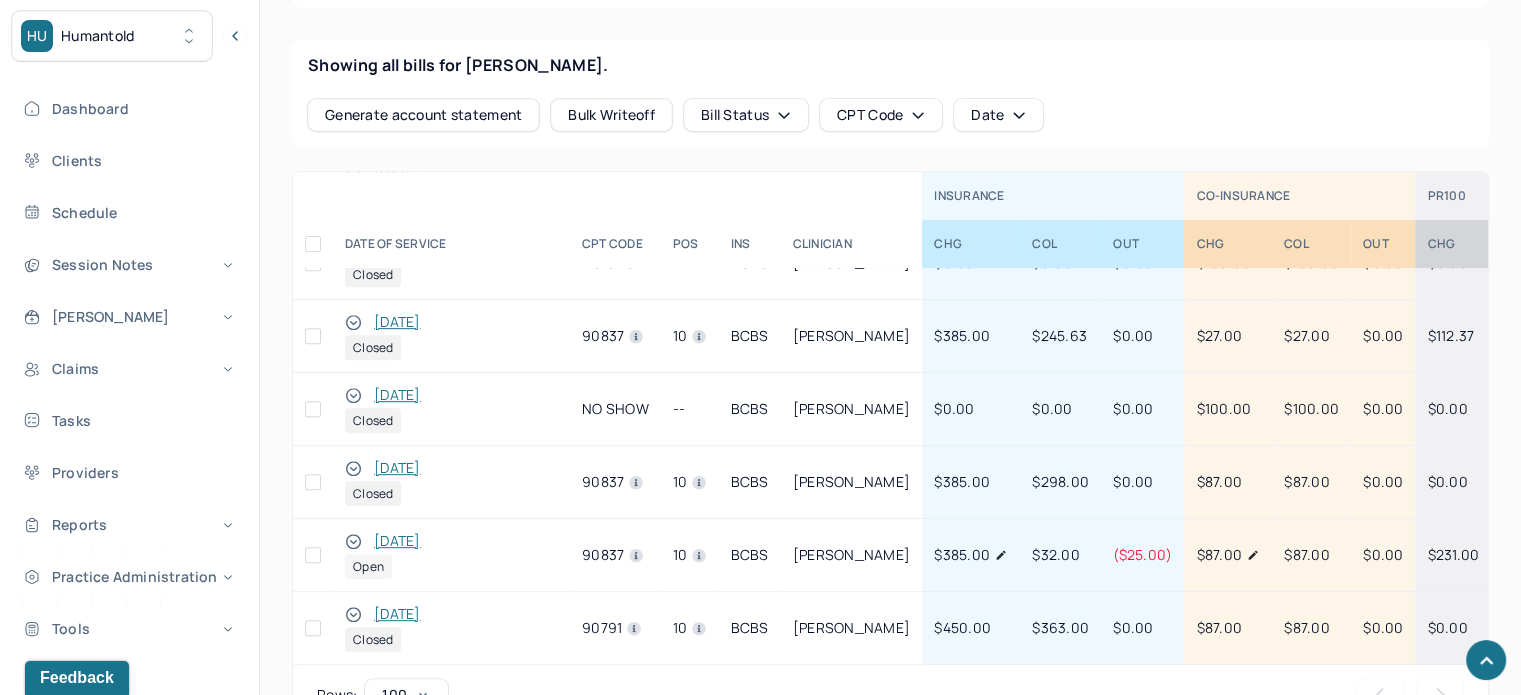 scroll, scrollTop: 1000, scrollLeft: 0, axis: vertical 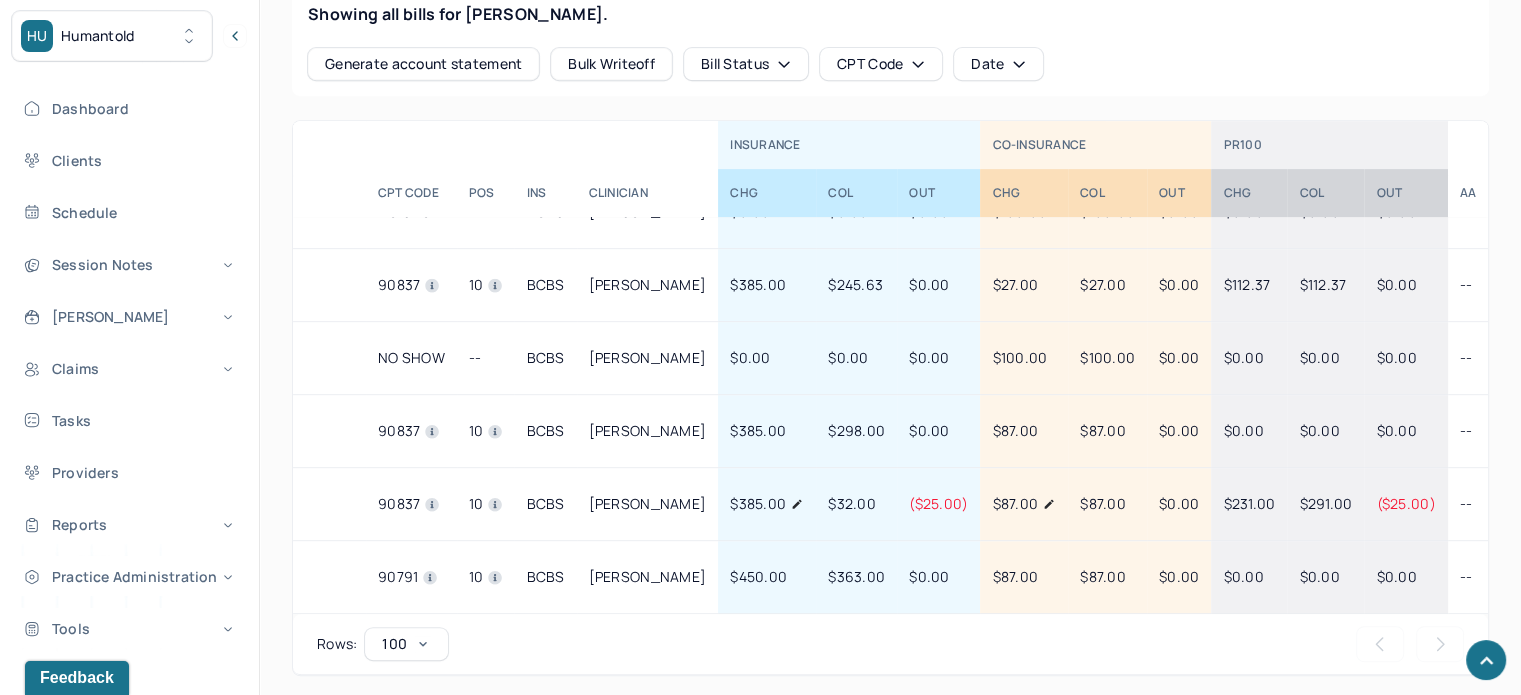 drag, startPoint x: 1084, startPoint y: 612, endPoint x: 772, endPoint y: 612, distance: 312 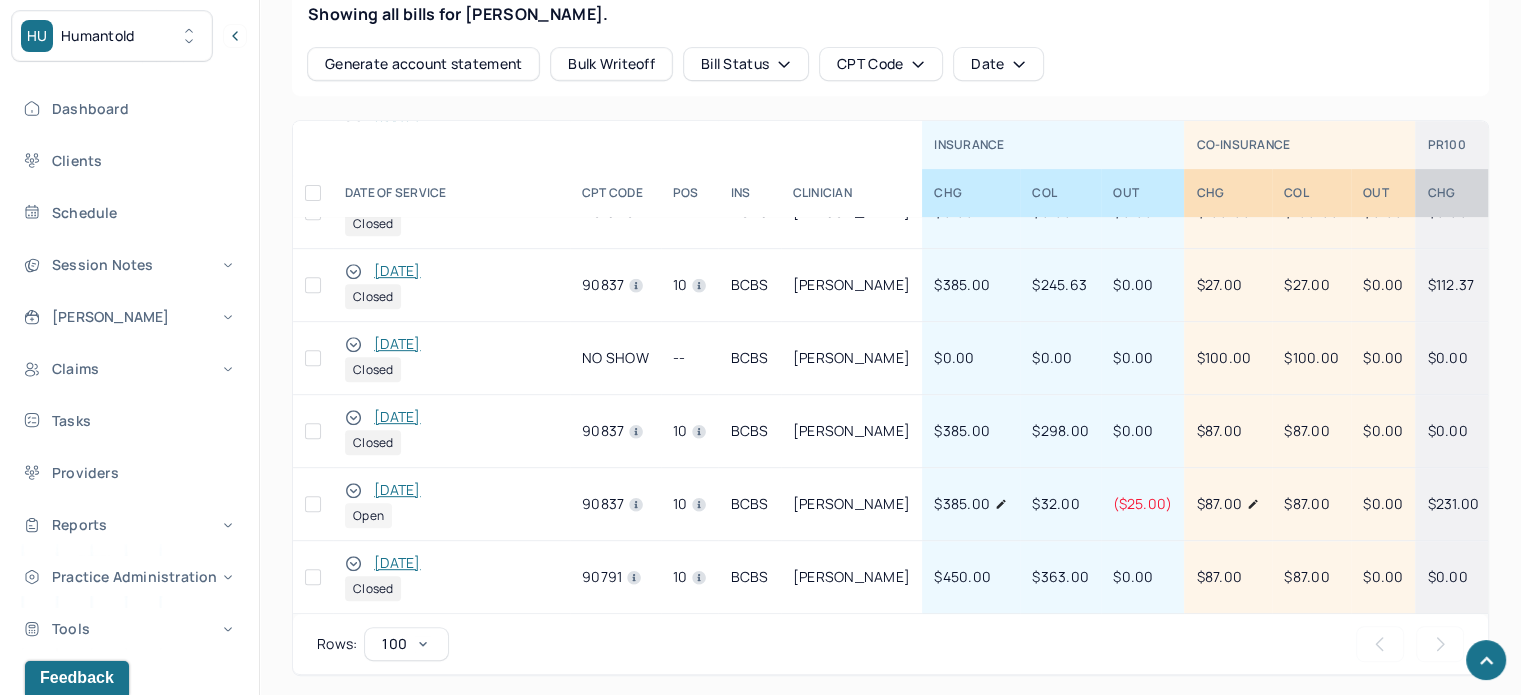 click 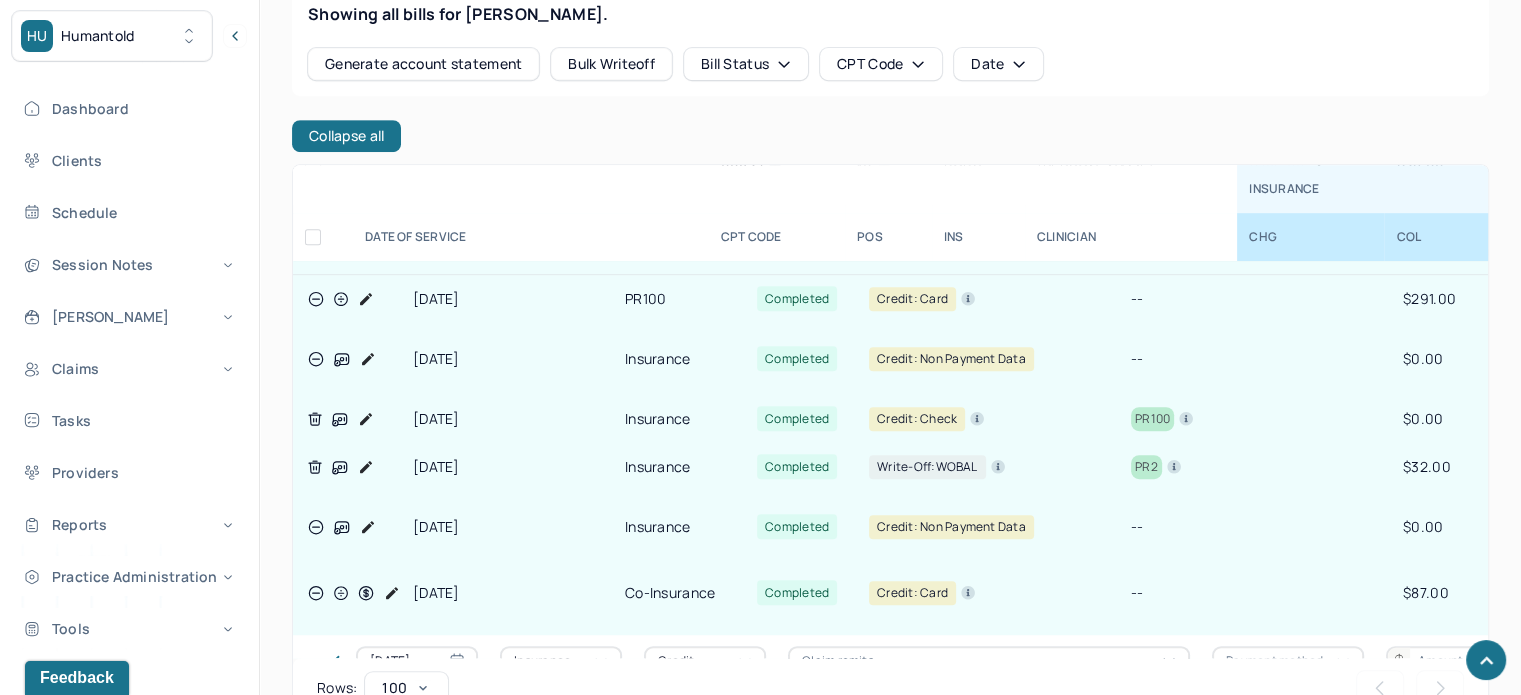 scroll, scrollTop: 1036, scrollLeft: 0, axis: vertical 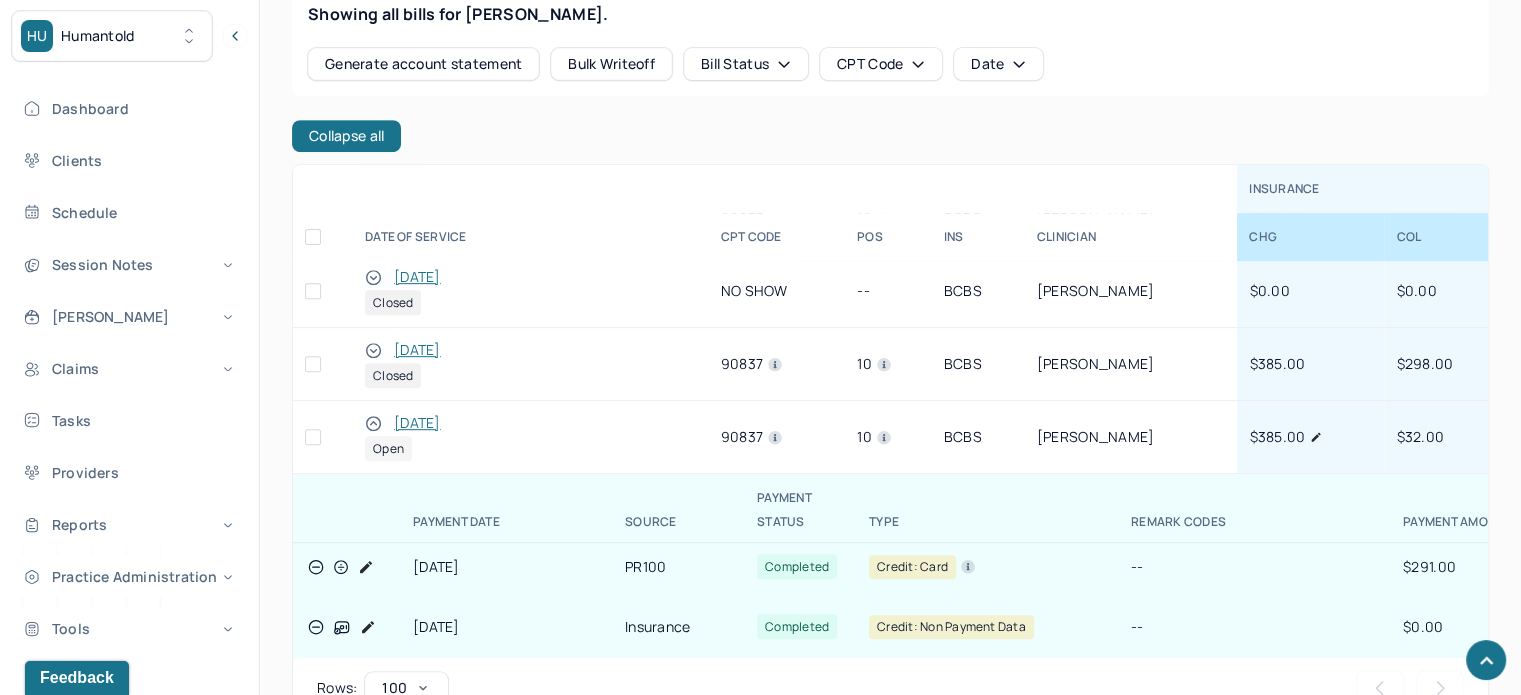 click 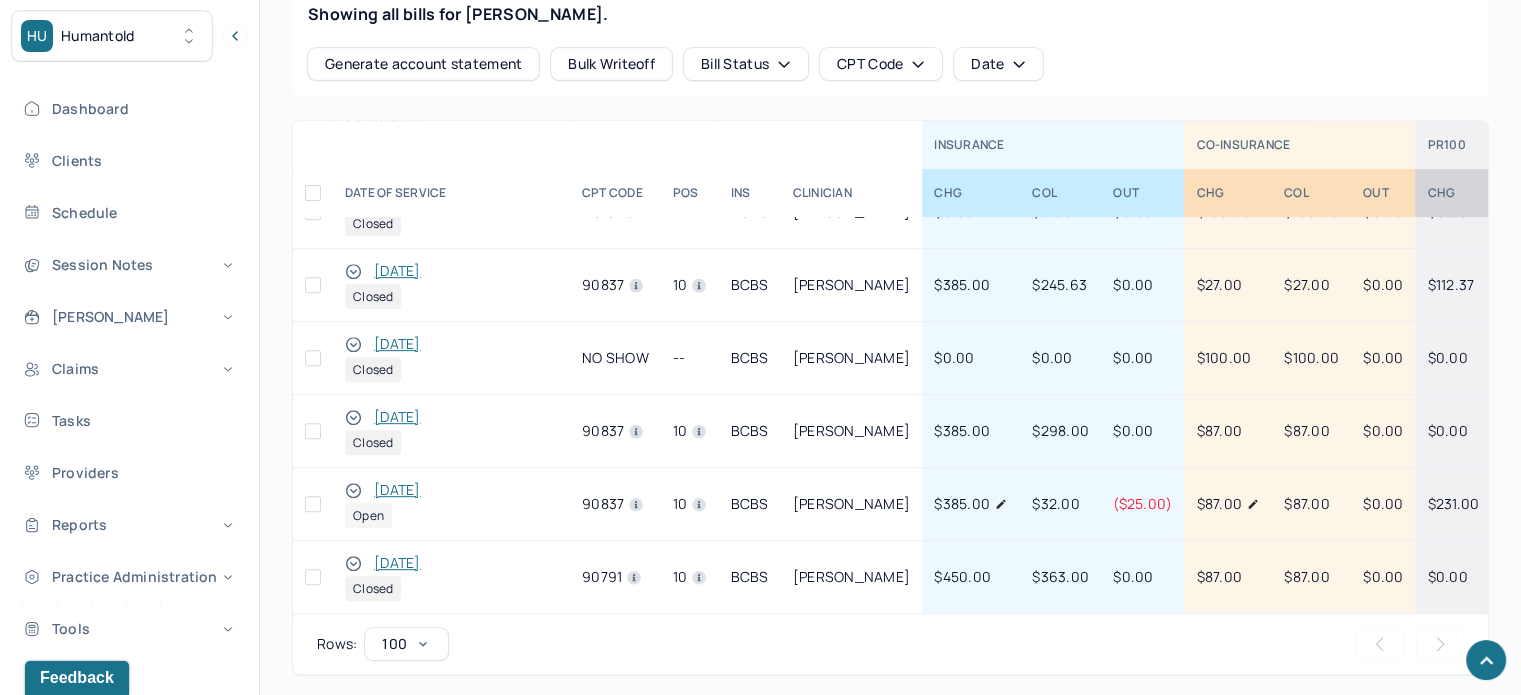 scroll, scrollTop: 636, scrollLeft: 0, axis: vertical 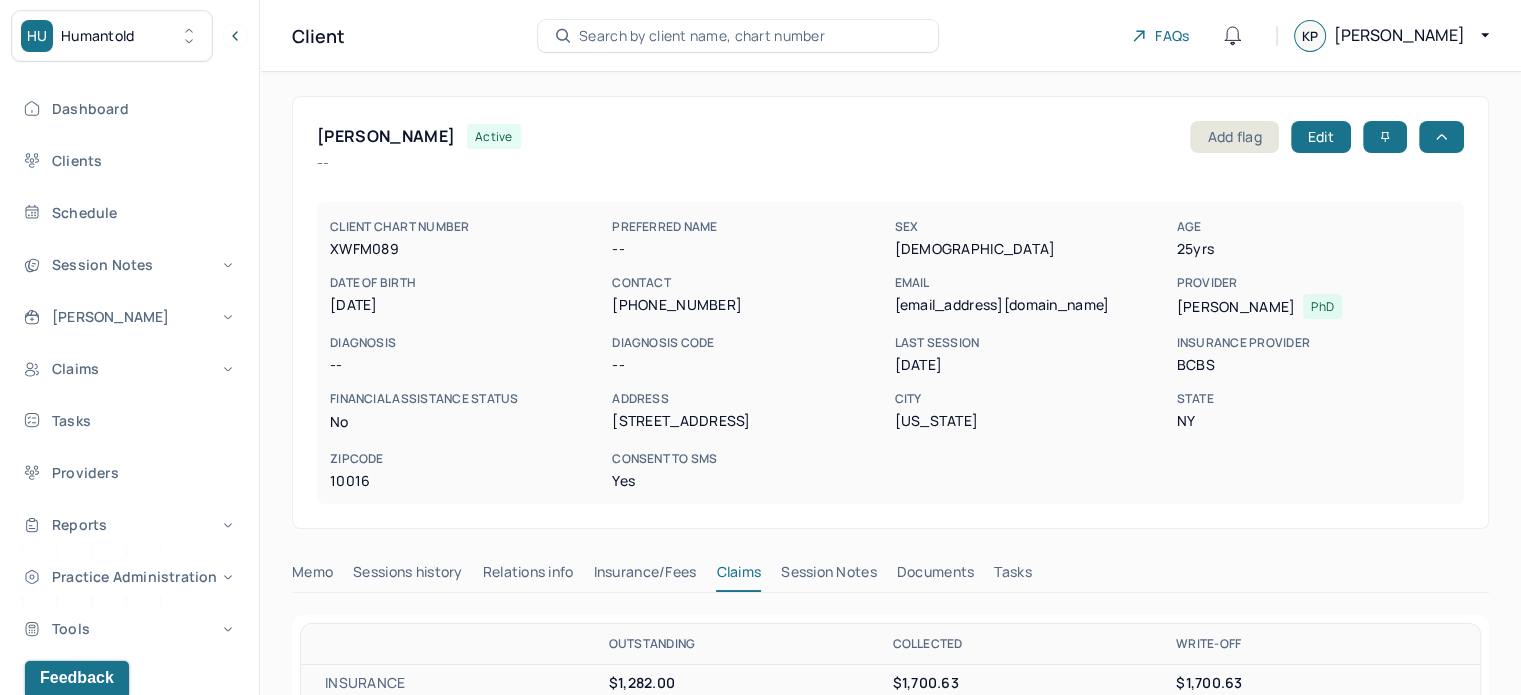 click on "Search by client name, chart number" at bounding box center [702, 36] 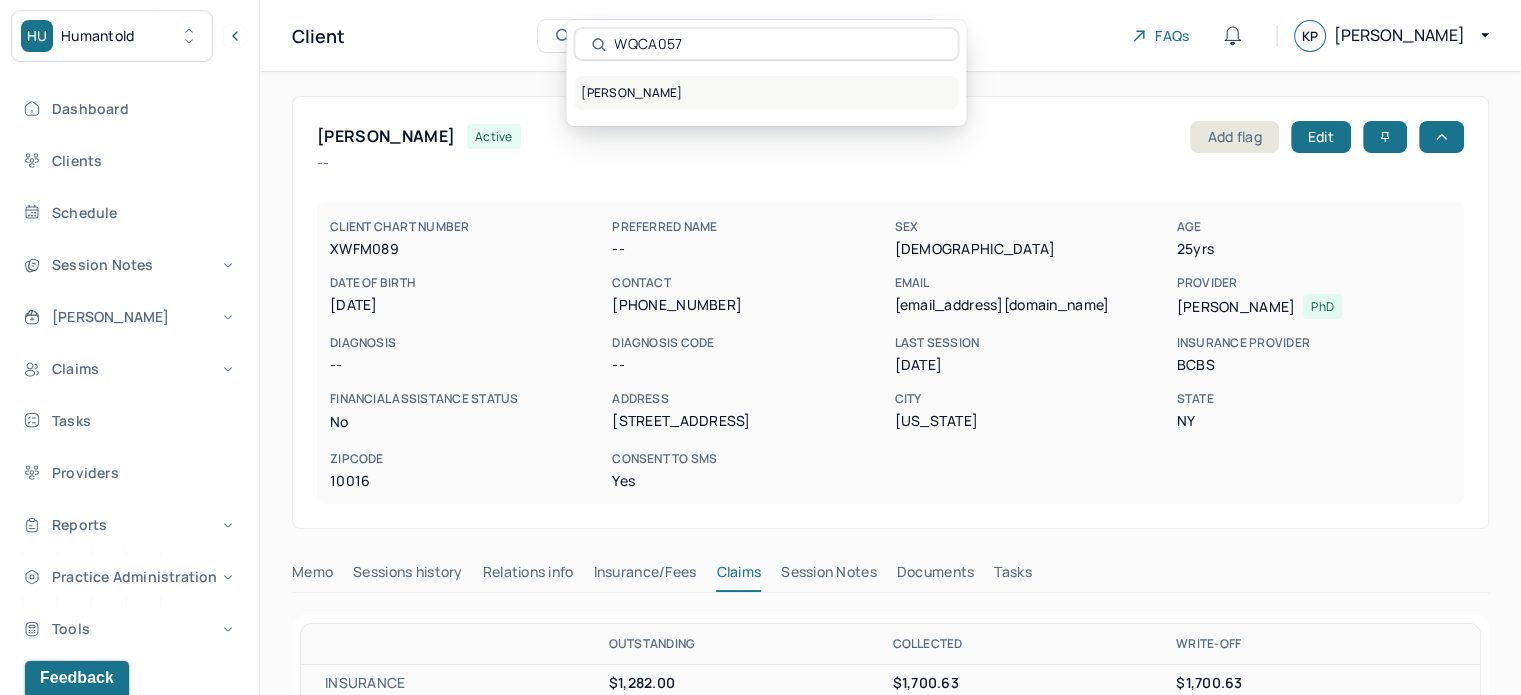 type on "WQCA057" 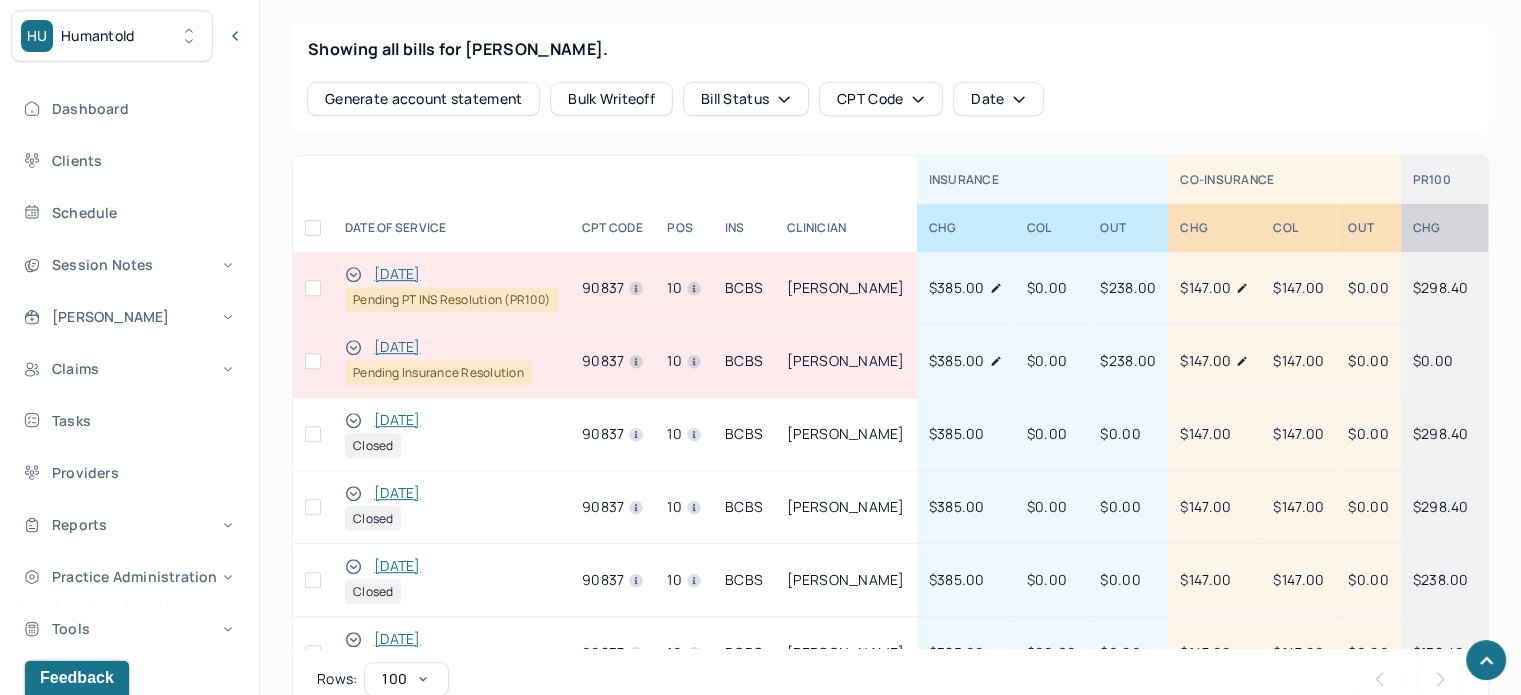 scroll, scrollTop: 900, scrollLeft: 0, axis: vertical 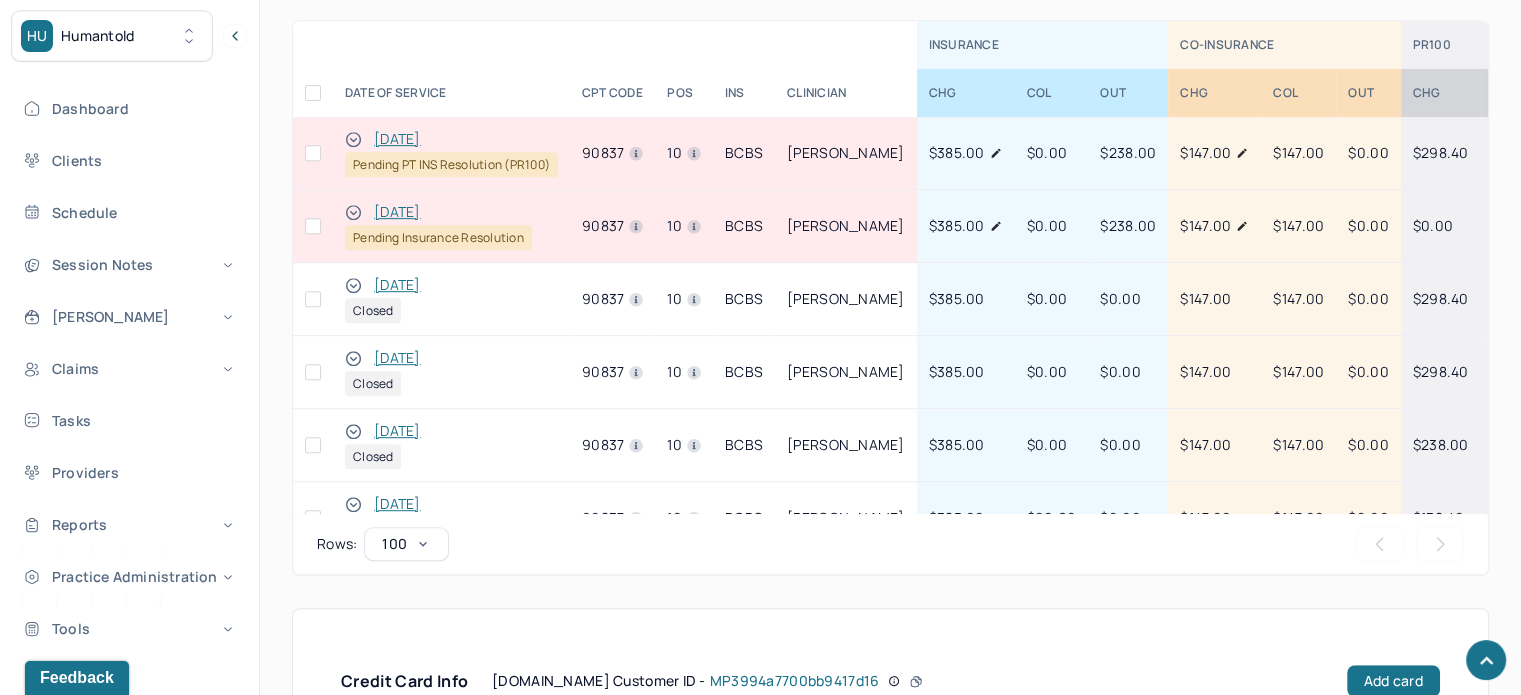 click 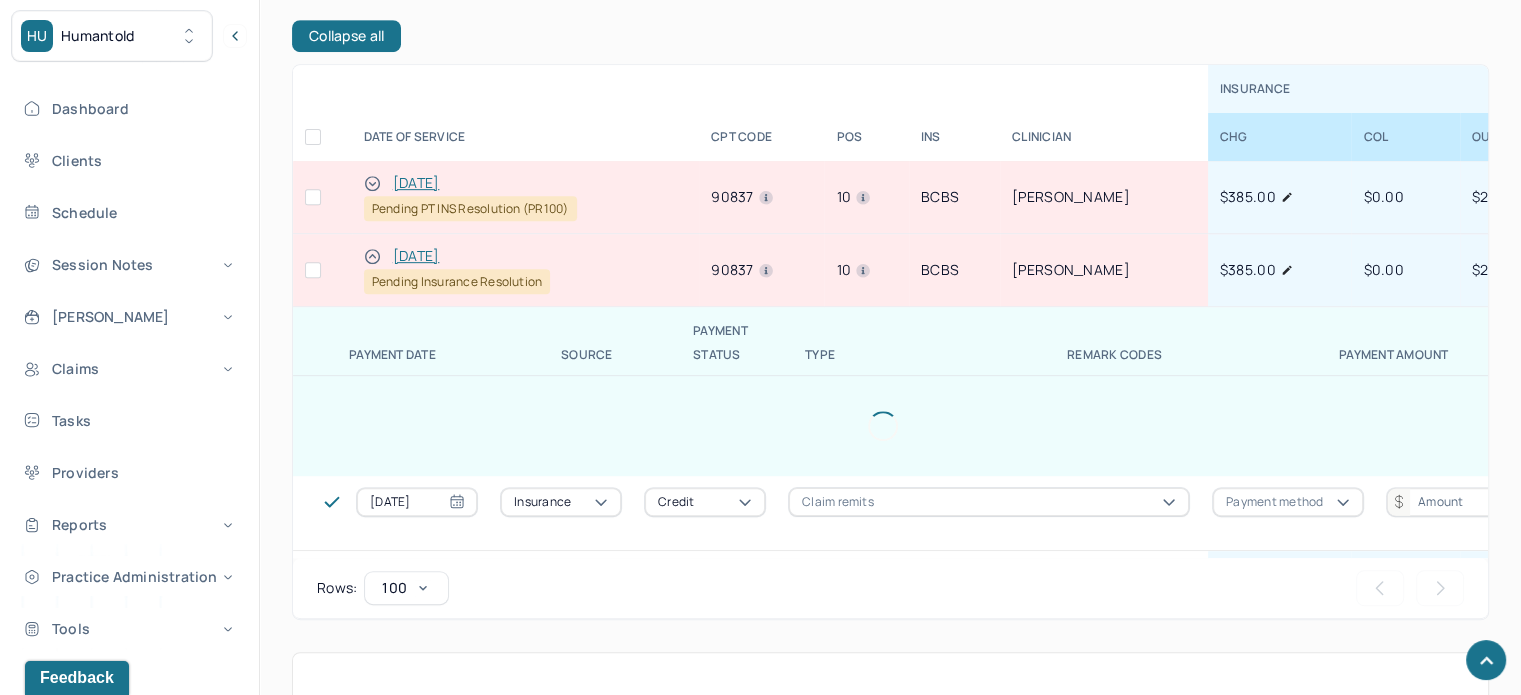 scroll, scrollTop: 1044, scrollLeft: 0, axis: vertical 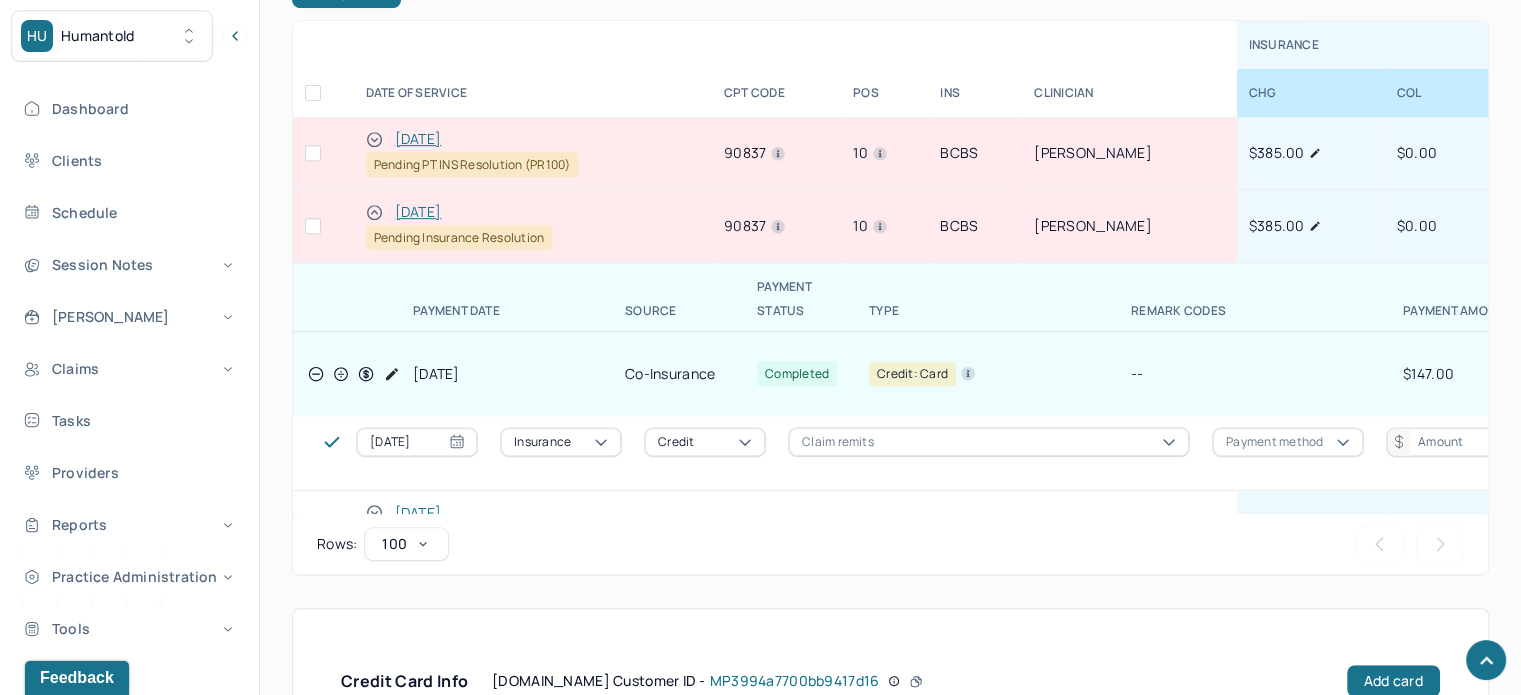 click 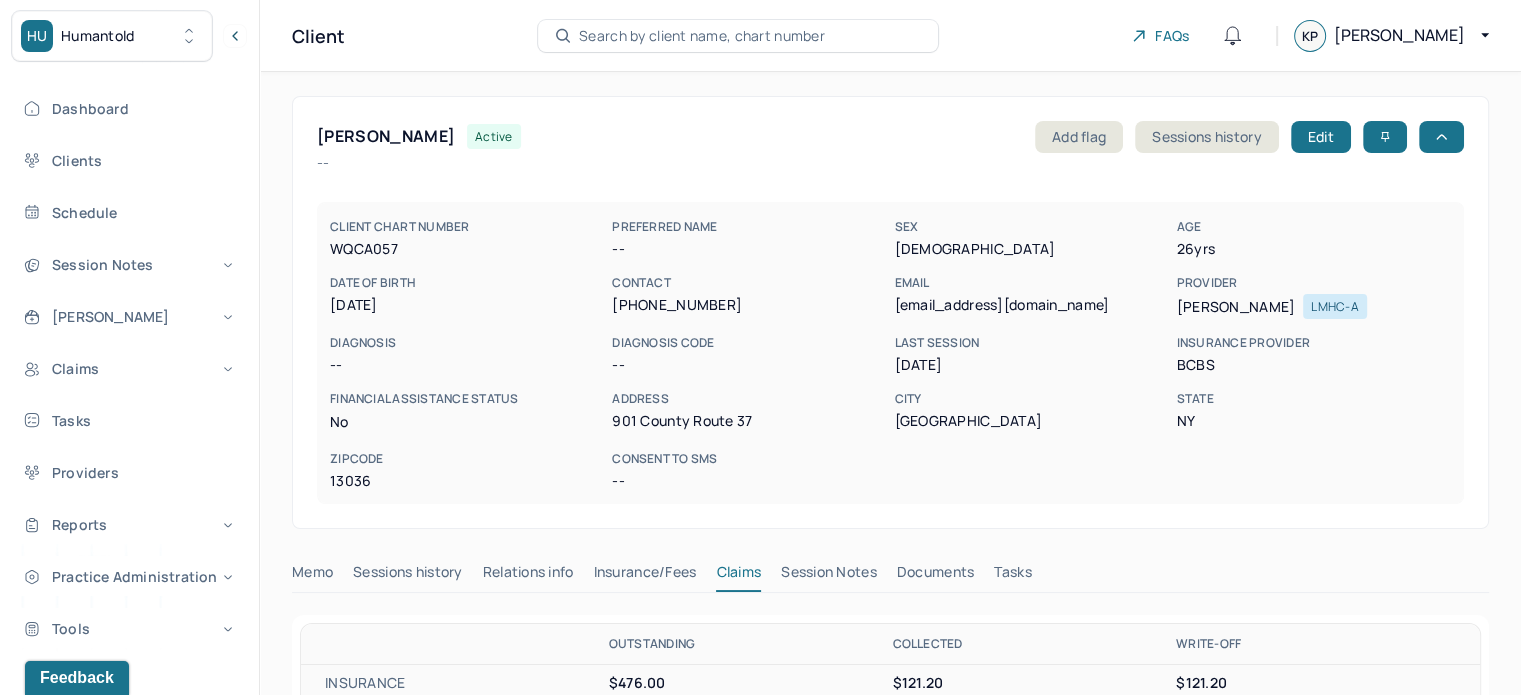 scroll, scrollTop: 100, scrollLeft: 0, axis: vertical 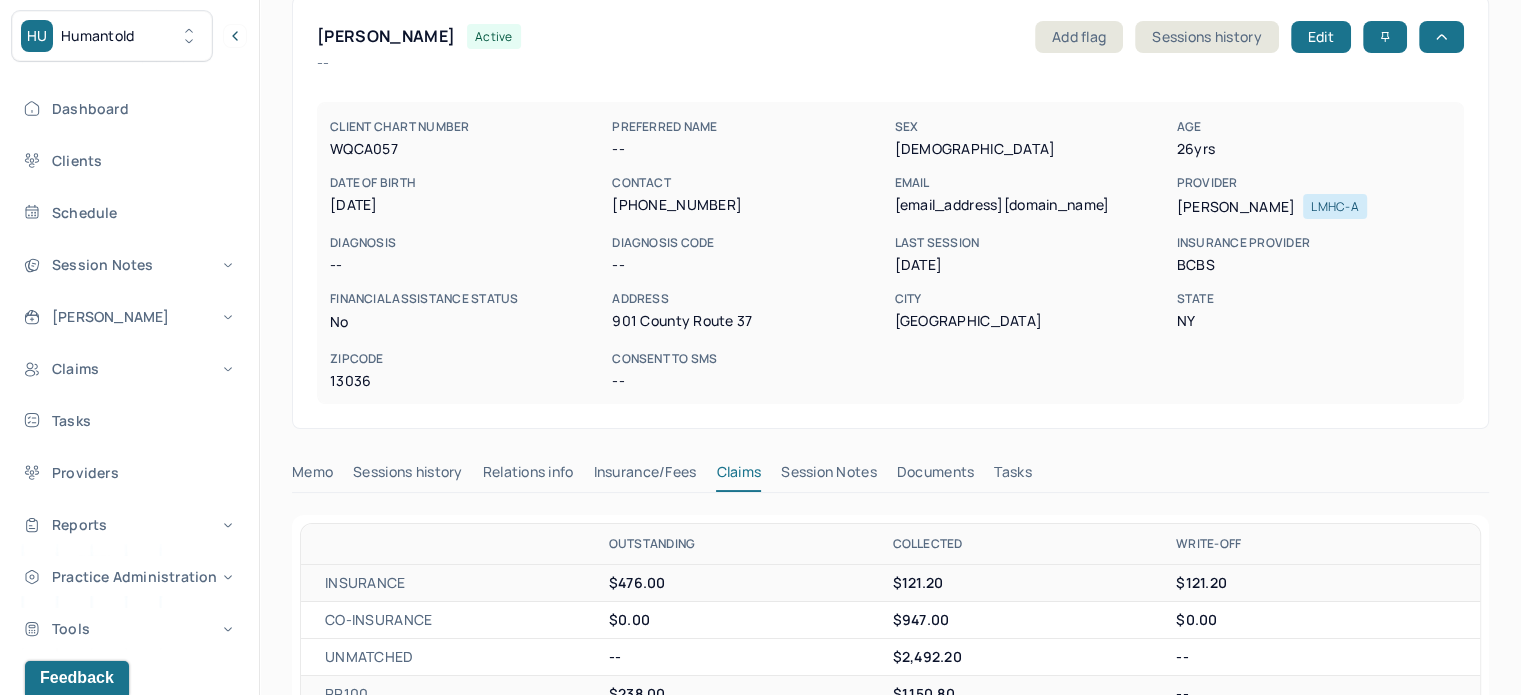 click on "[EMAIL_ADDRESS][DOMAIN_NAME]" at bounding box center [1031, 205] 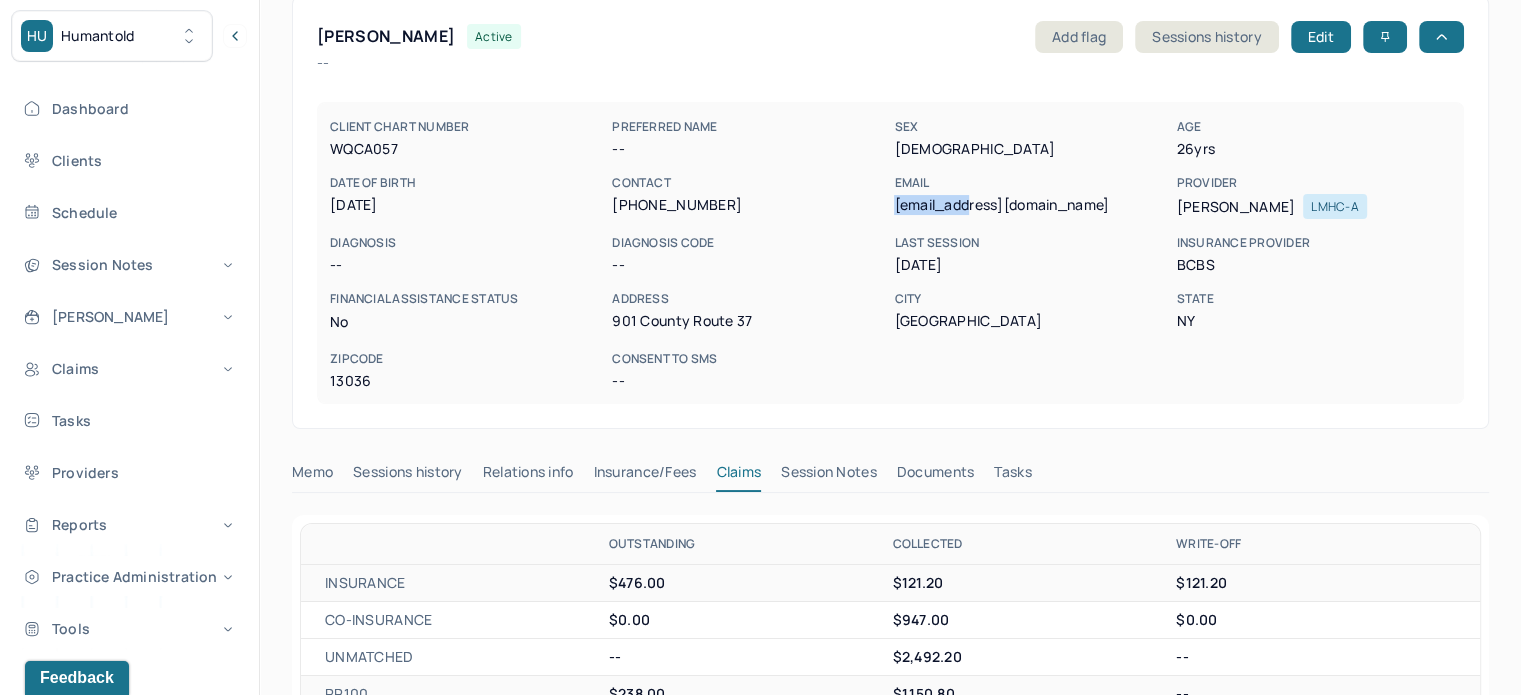 click on "[EMAIL_ADDRESS][DOMAIN_NAME]" at bounding box center [1031, 205] 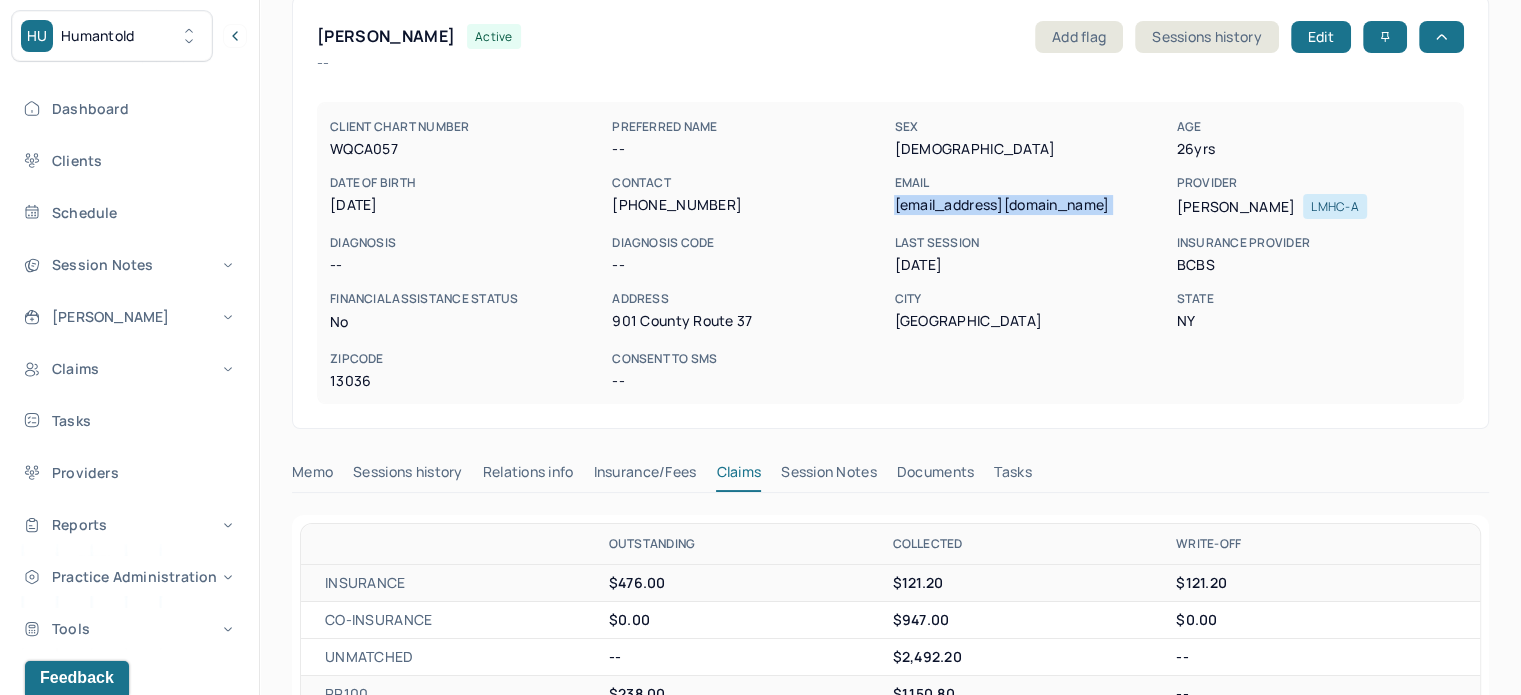 click on "[EMAIL_ADDRESS][DOMAIN_NAME]" at bounding box center [1031, 205] 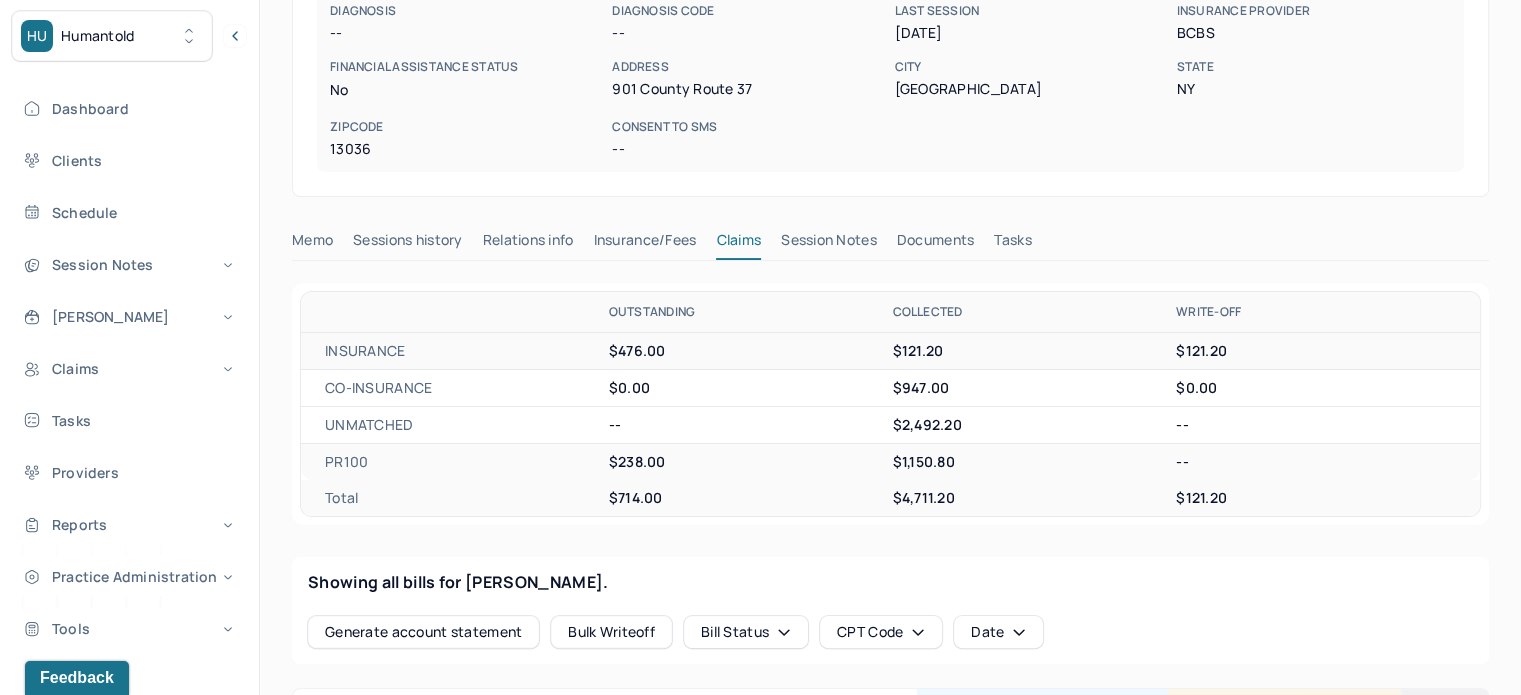 scroll, scrollTop: 600, scrollLeft: 0, axis: vertical 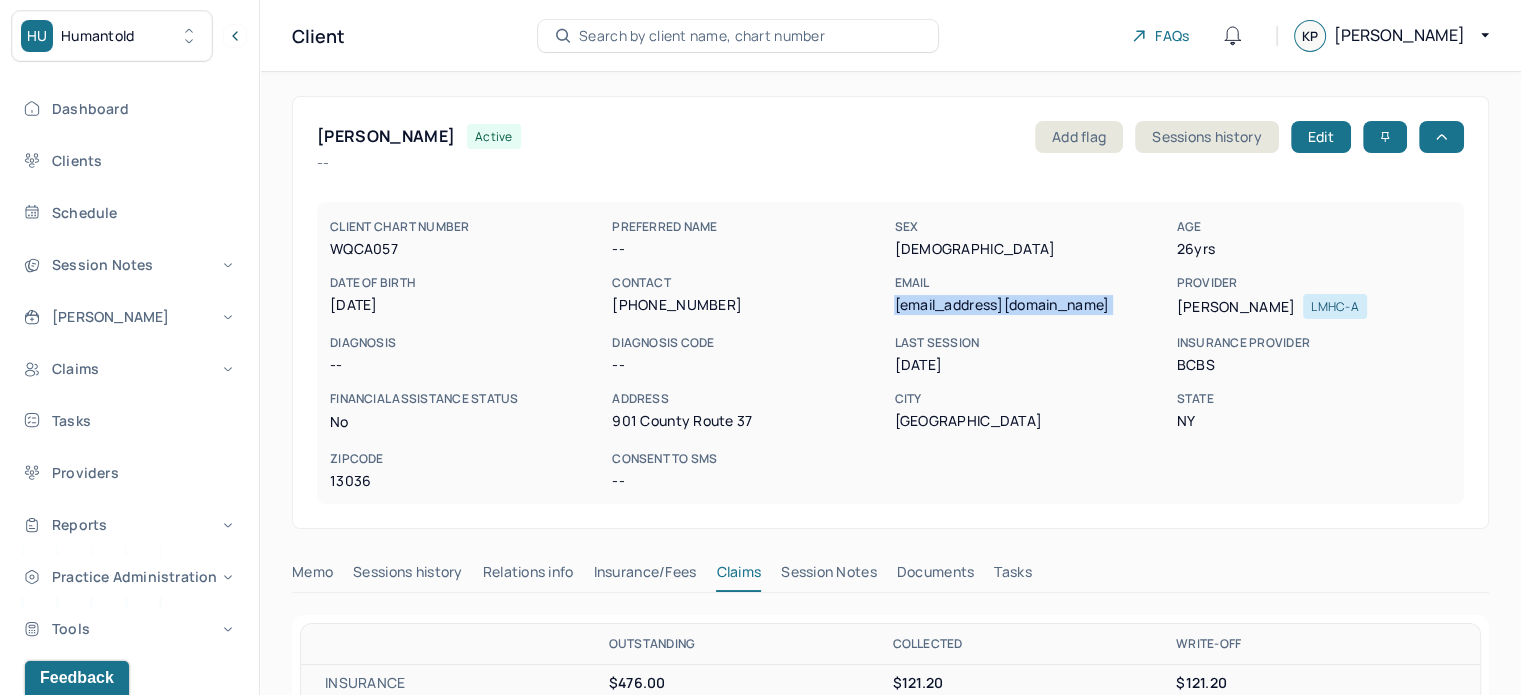 click on "[EMAIL_ADDRESS][DOMAIN_NAME]" at bounding box center [1031, 305] 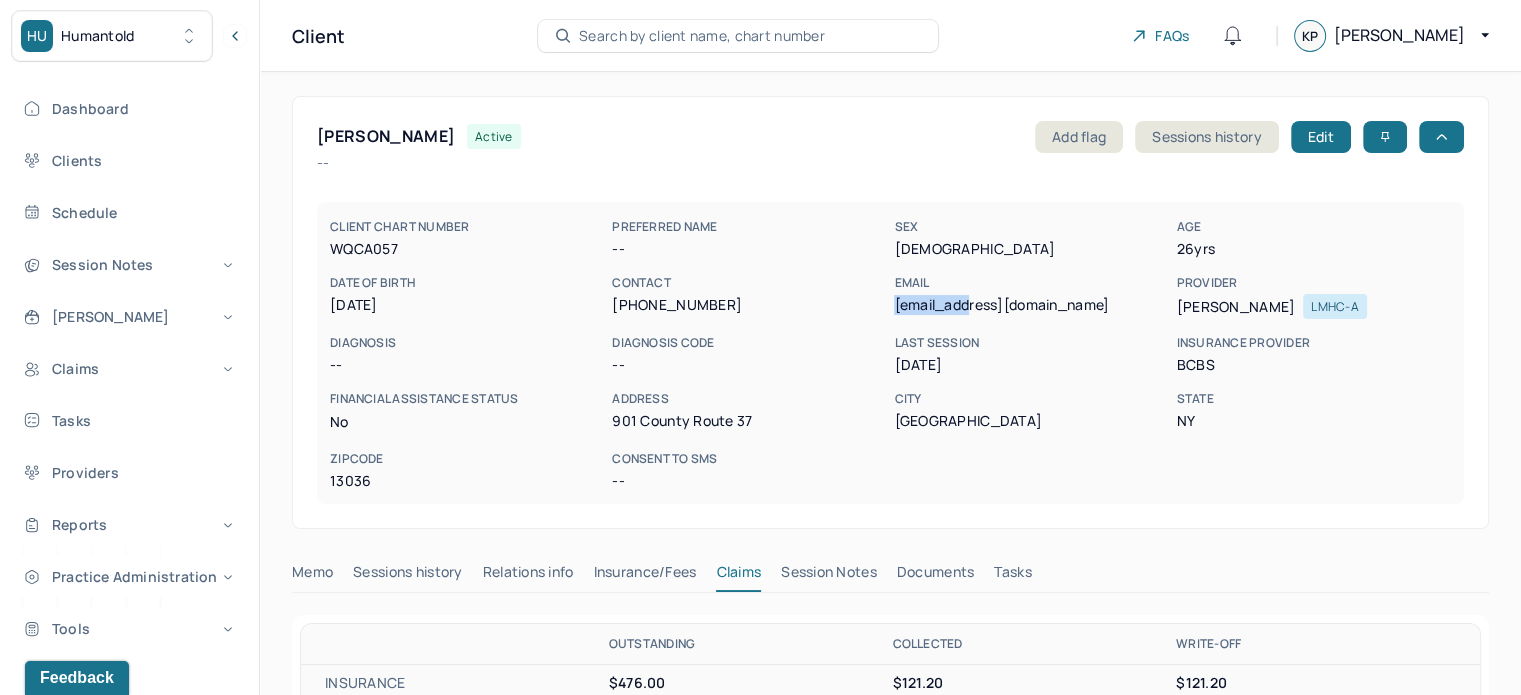 click on "[EMAIL_ADDRESS][DOMAIN_NAME]" at bounding box center [1031, 305] 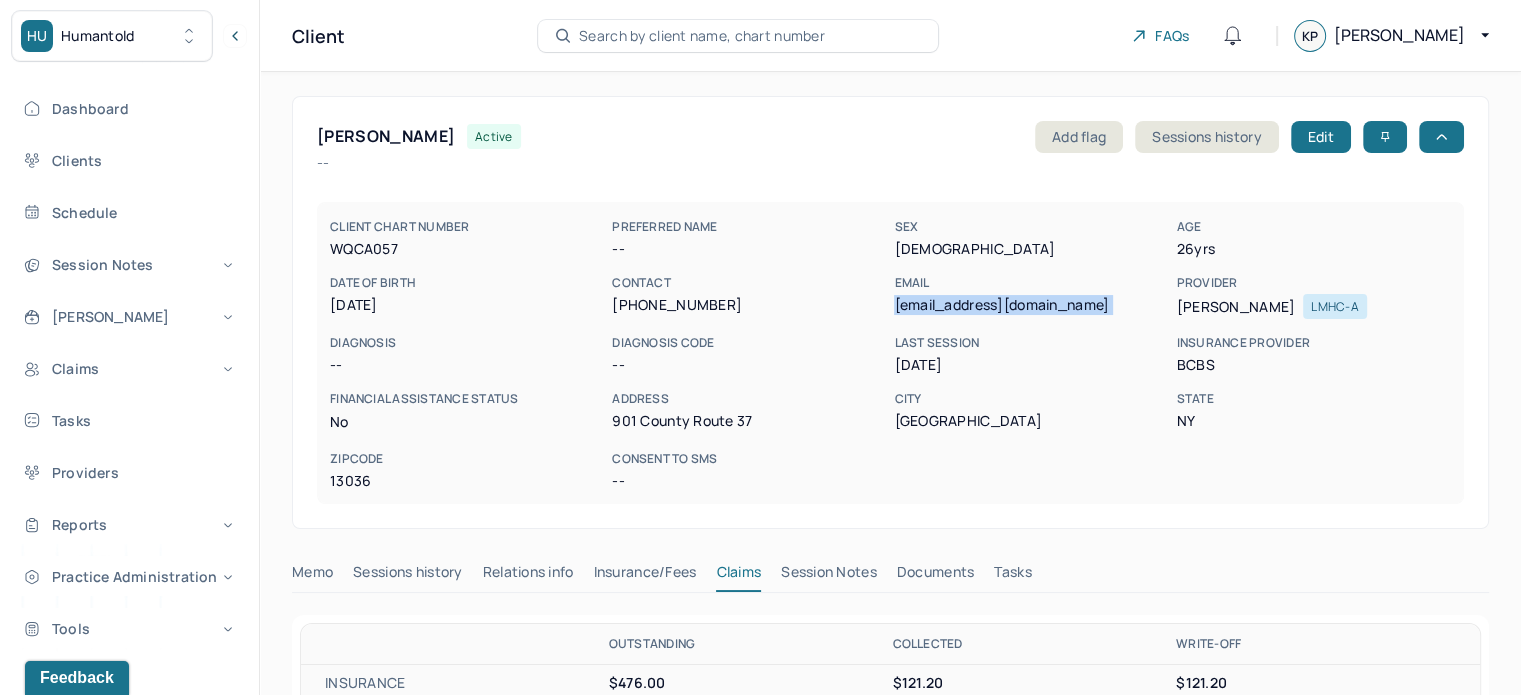 click on "[EMAIL_ADDRESS][DOMAIN_NAME]" at bounding box center (1031, 305) 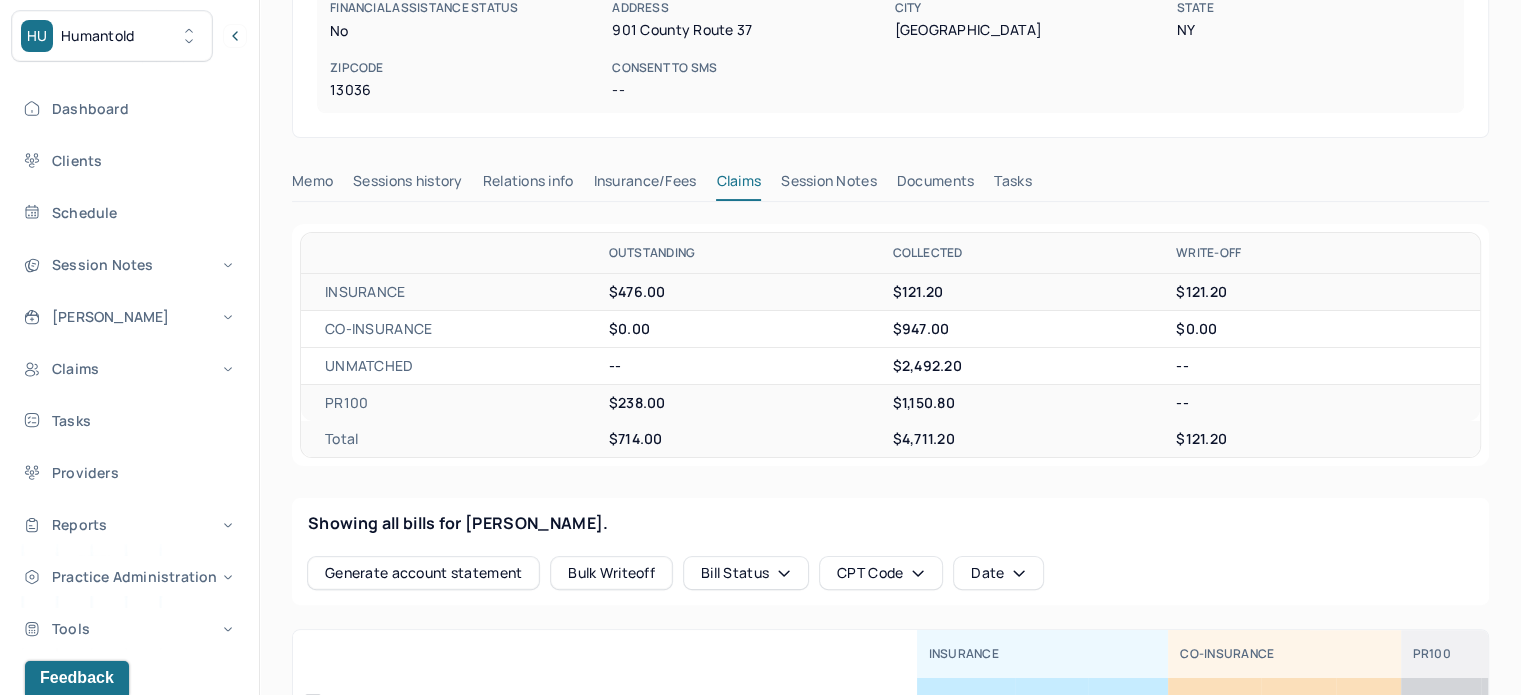 scroll, scrollTop: 400, scrollLeft: 0, axis: vertical 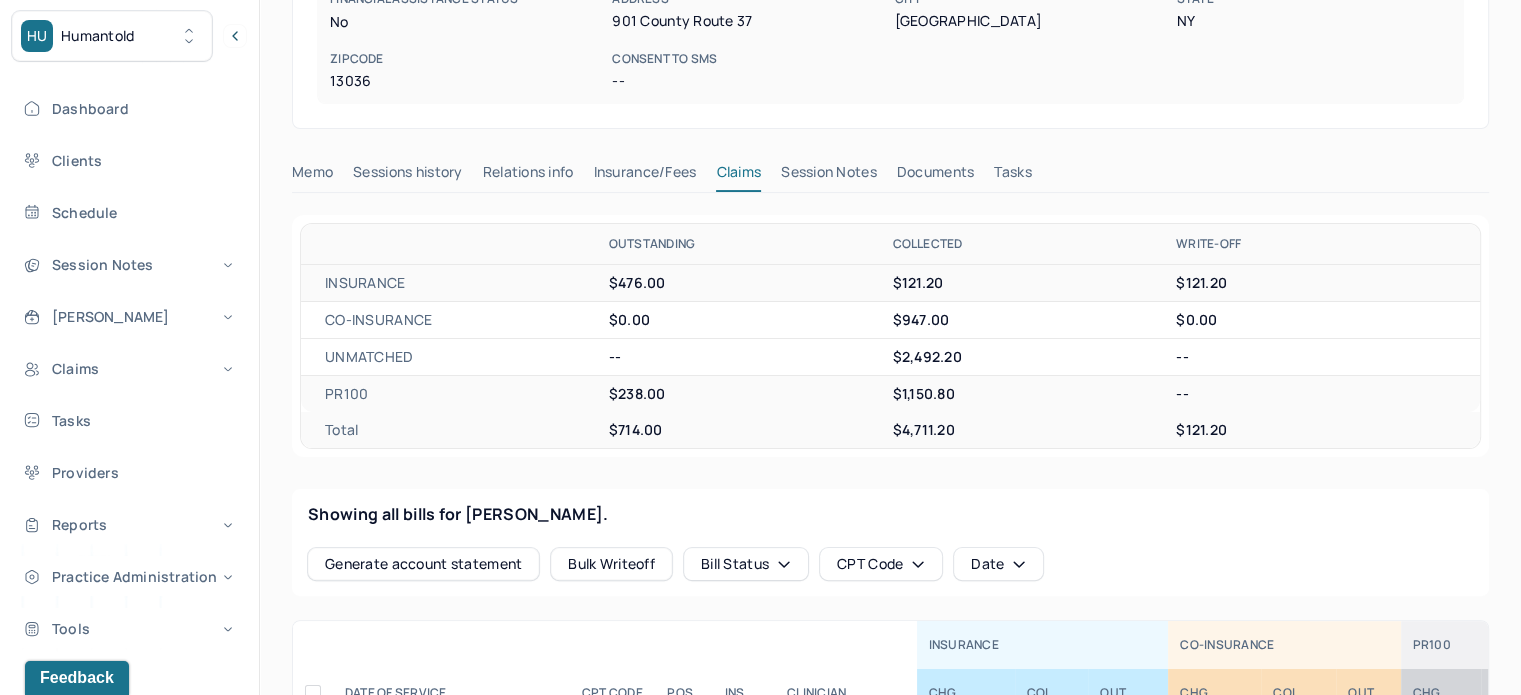 click on "Tasks" at bounding box center (1012, 176) 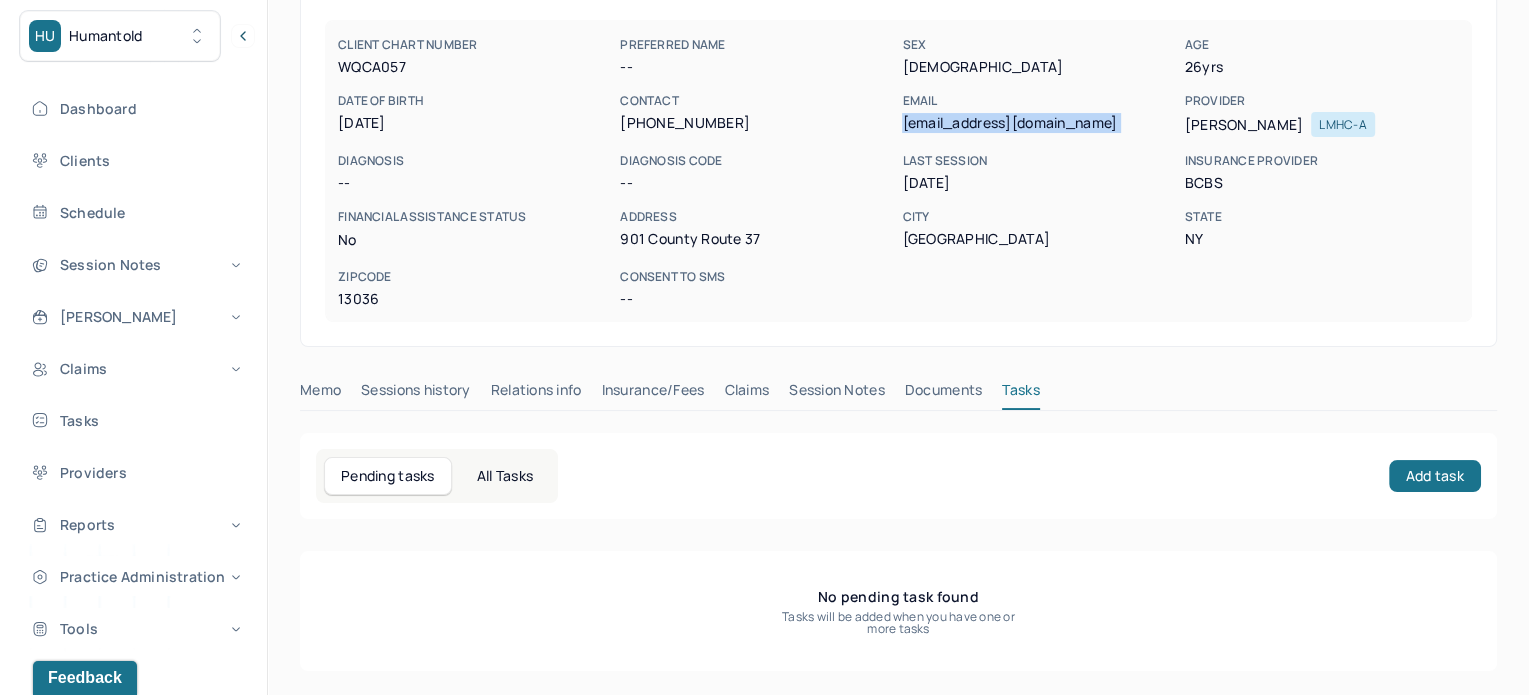 scroll, scrollTop: 180, scrollLeft: 0, axis: vertical 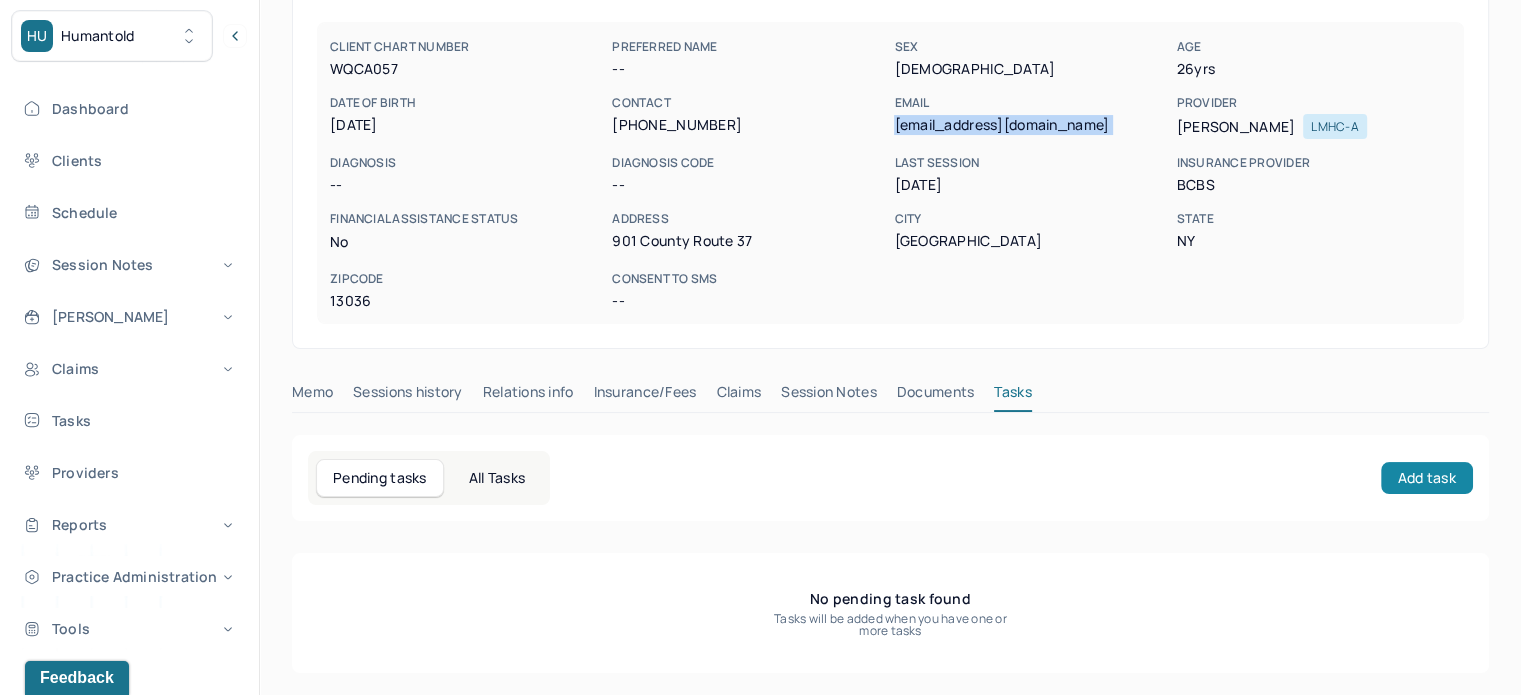 click on "Add task" at bounding box center [1427, 478] 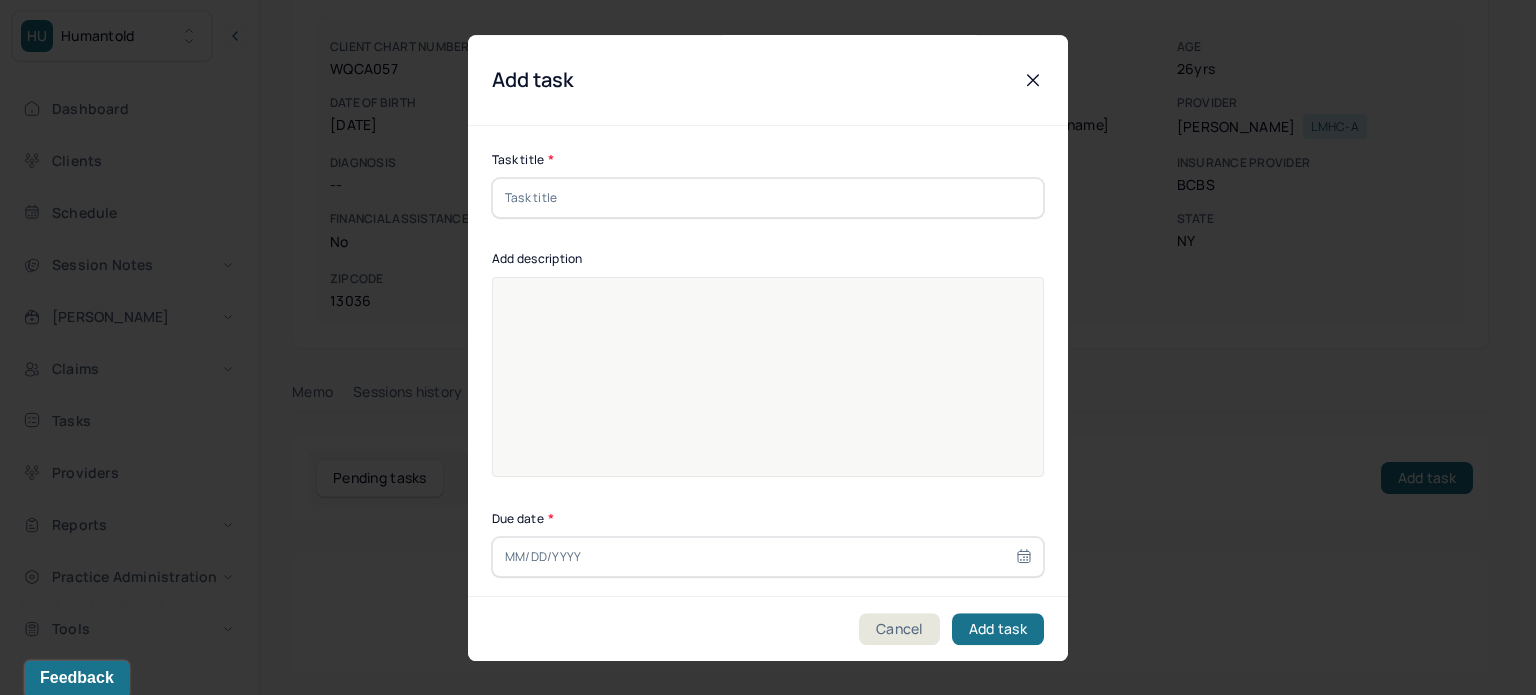 click at bounding box center [768, 198] 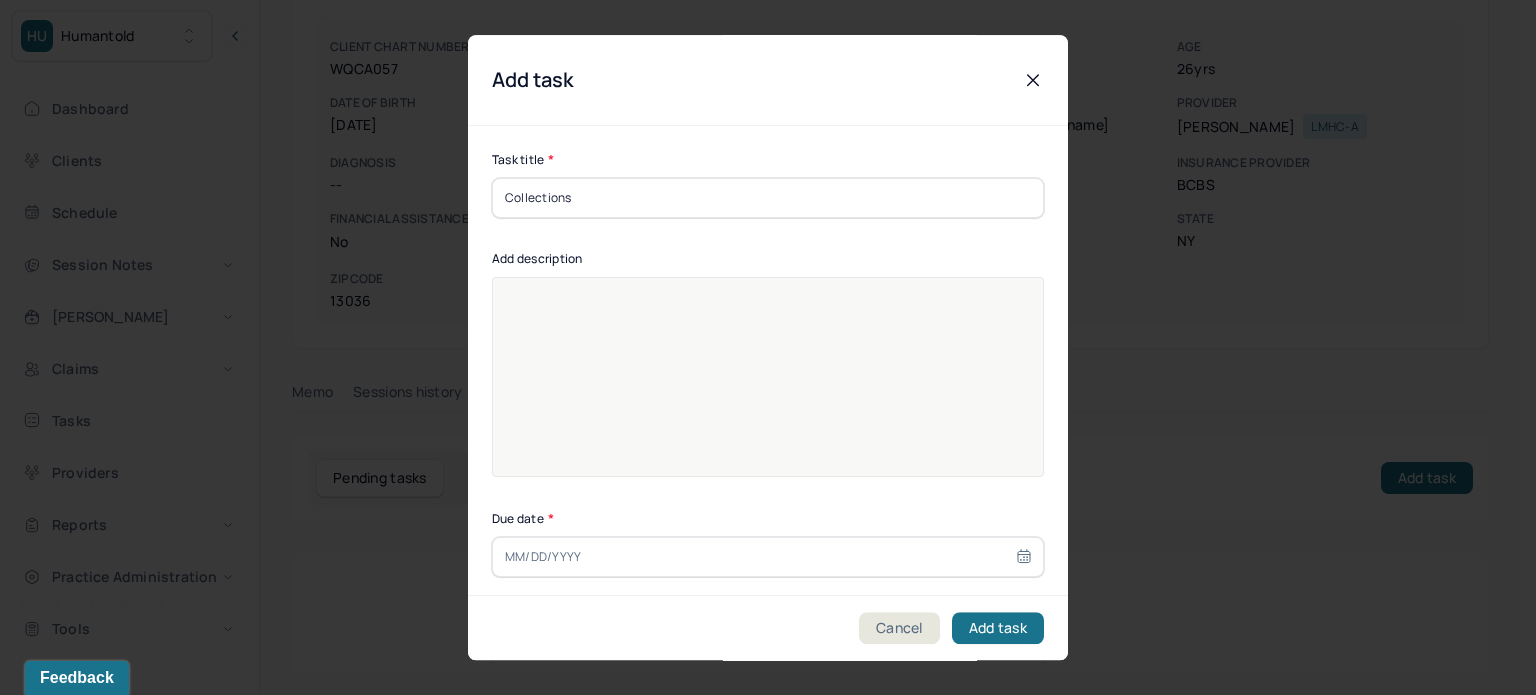 type on "Collections" 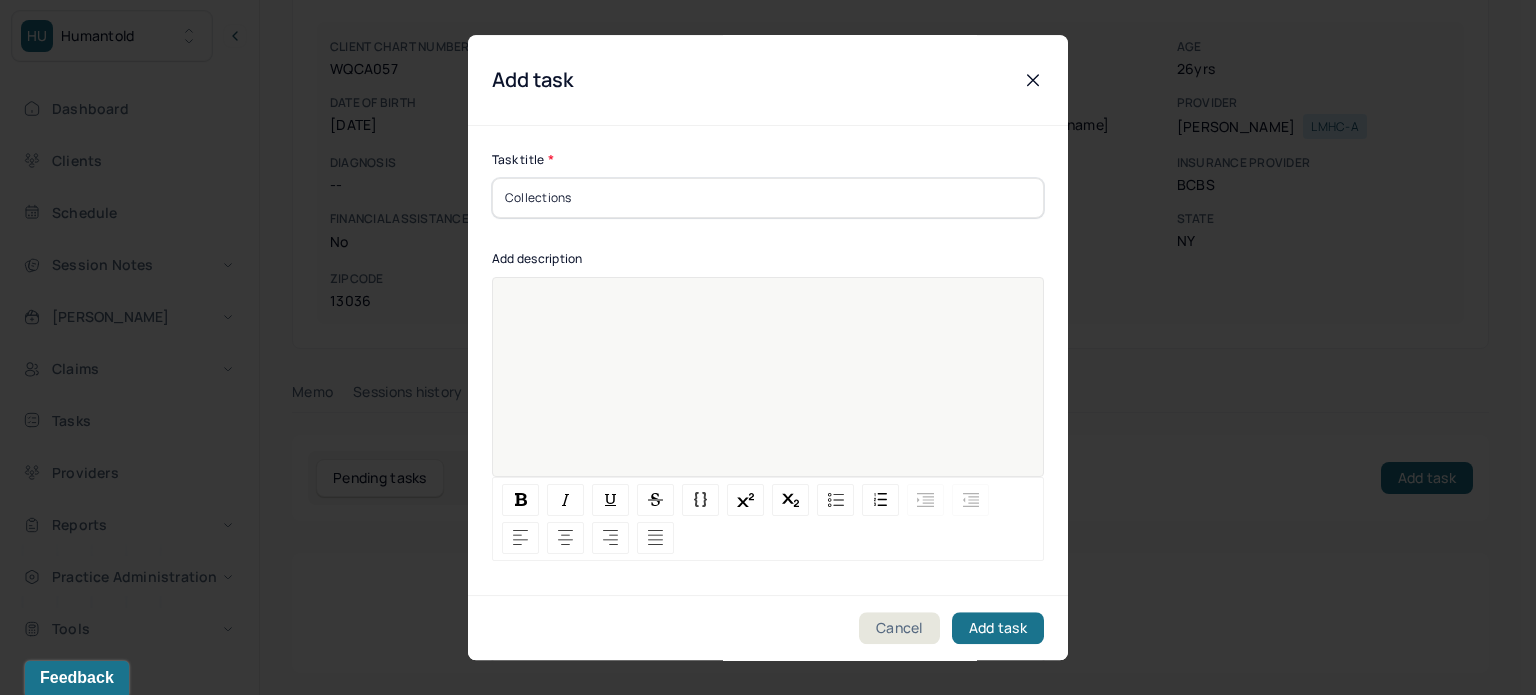 click at bounding box center (768, 390) 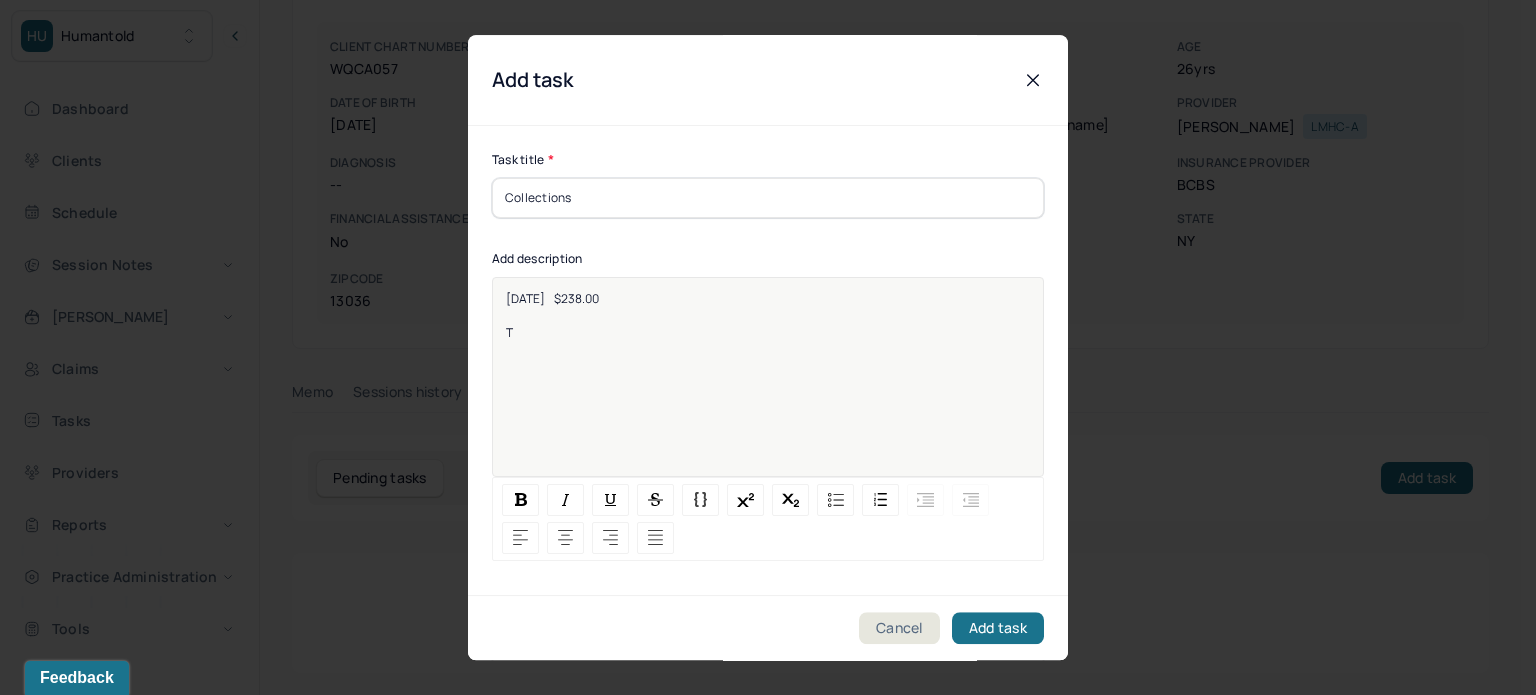 type 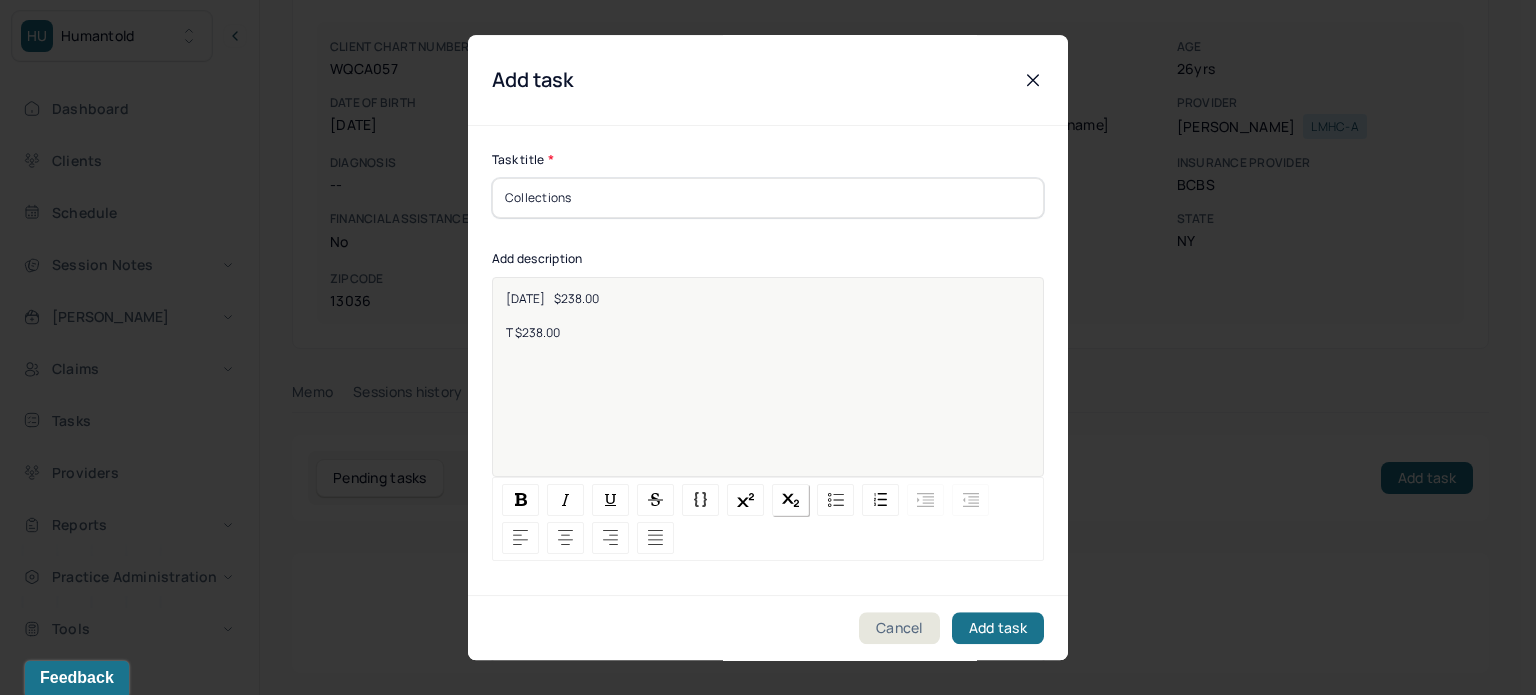 scroll, scrollTop: 25, scrollLeft: 0, axis: vertical 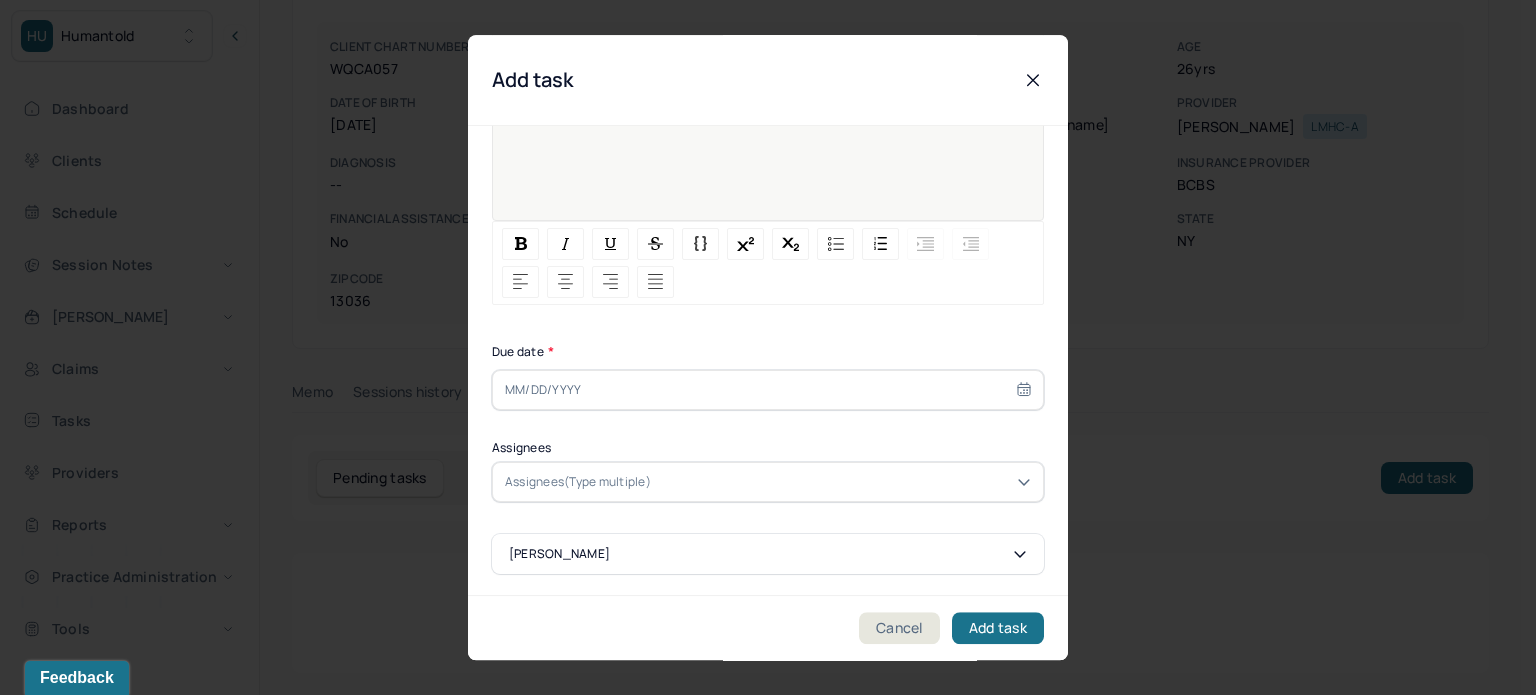 click at bounding box center [768, 390] 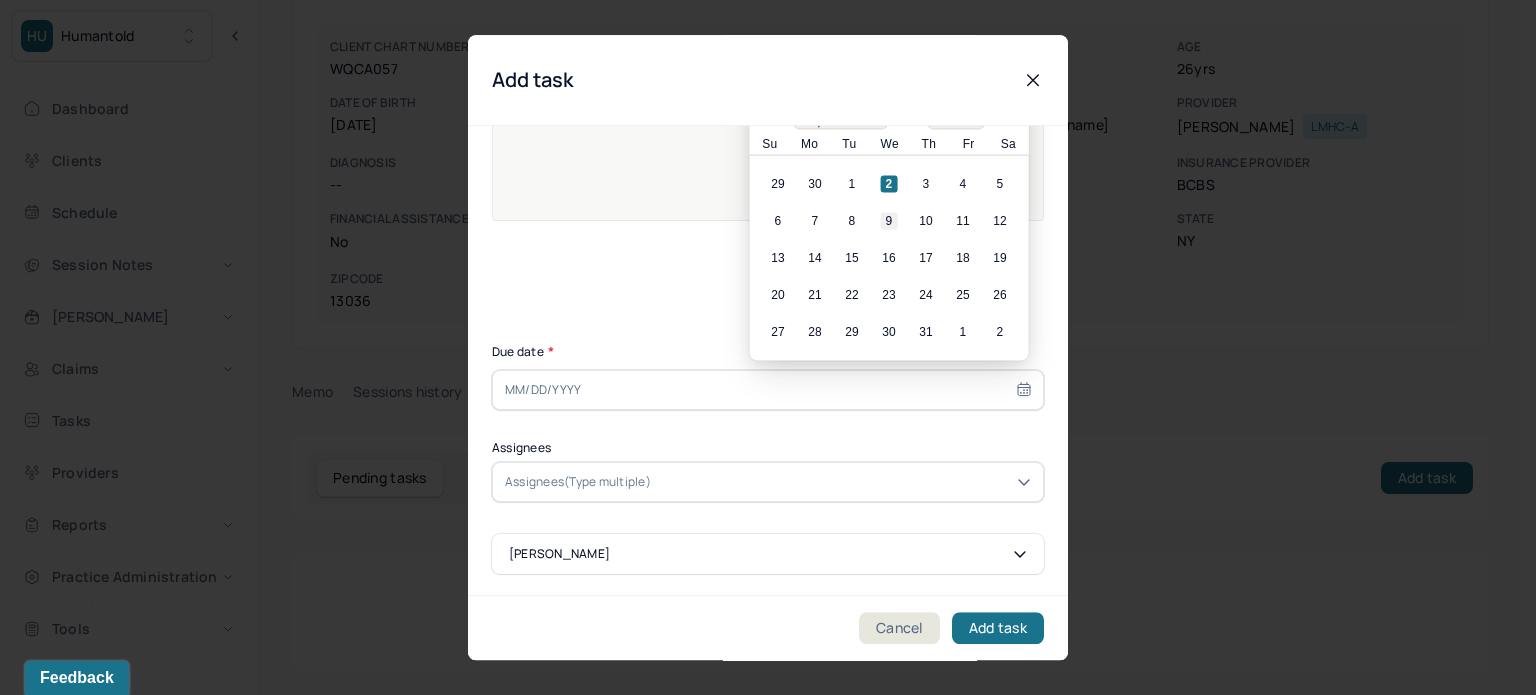 click on "9" at bounding box center [889, 221] 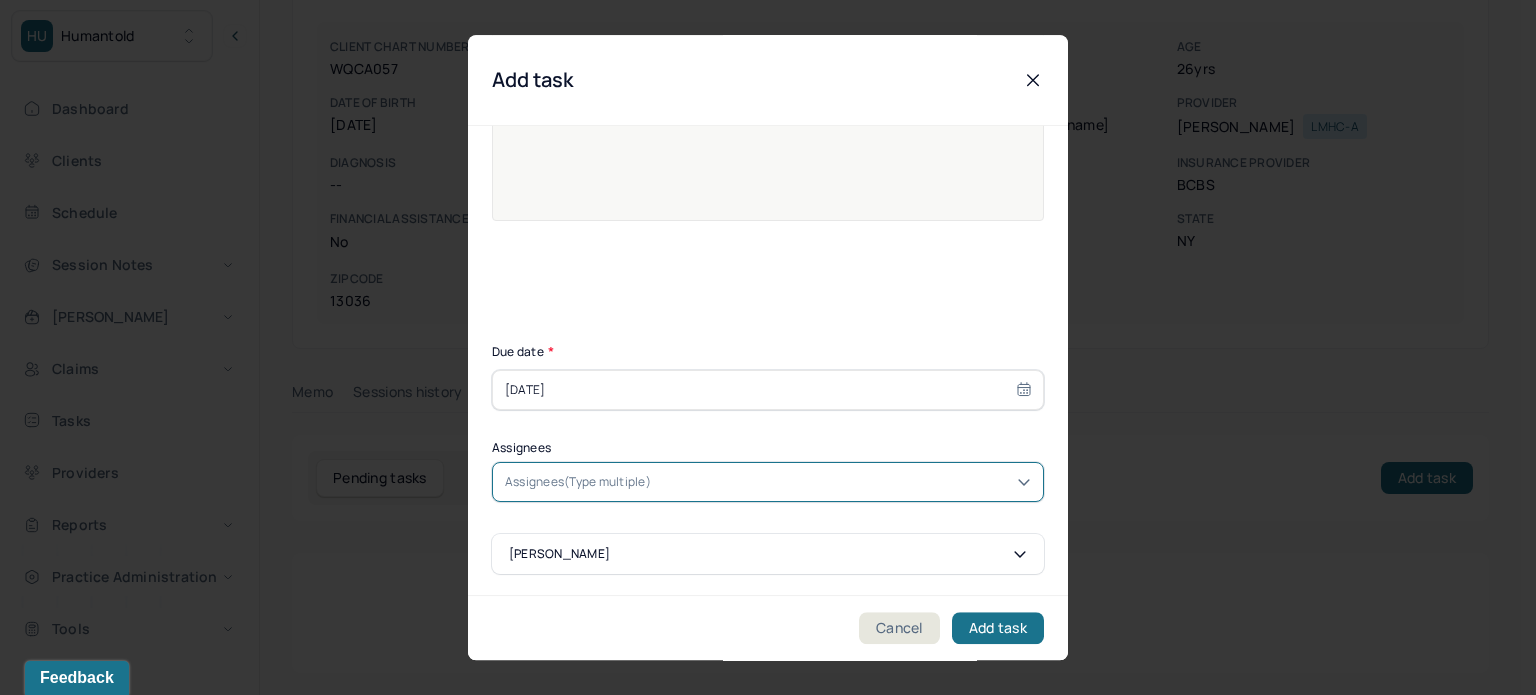 click at bounding box center [843, 482] 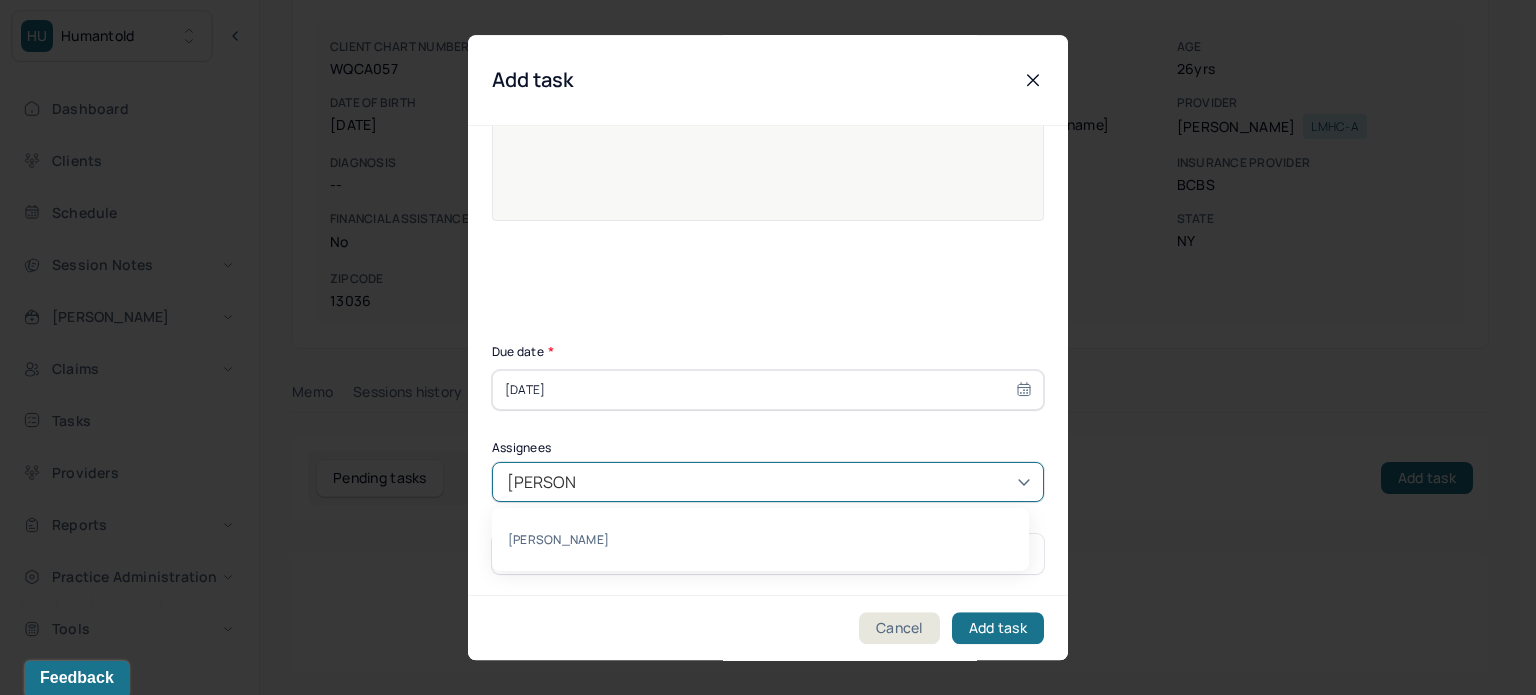 type on "[PERSON_NAME]" 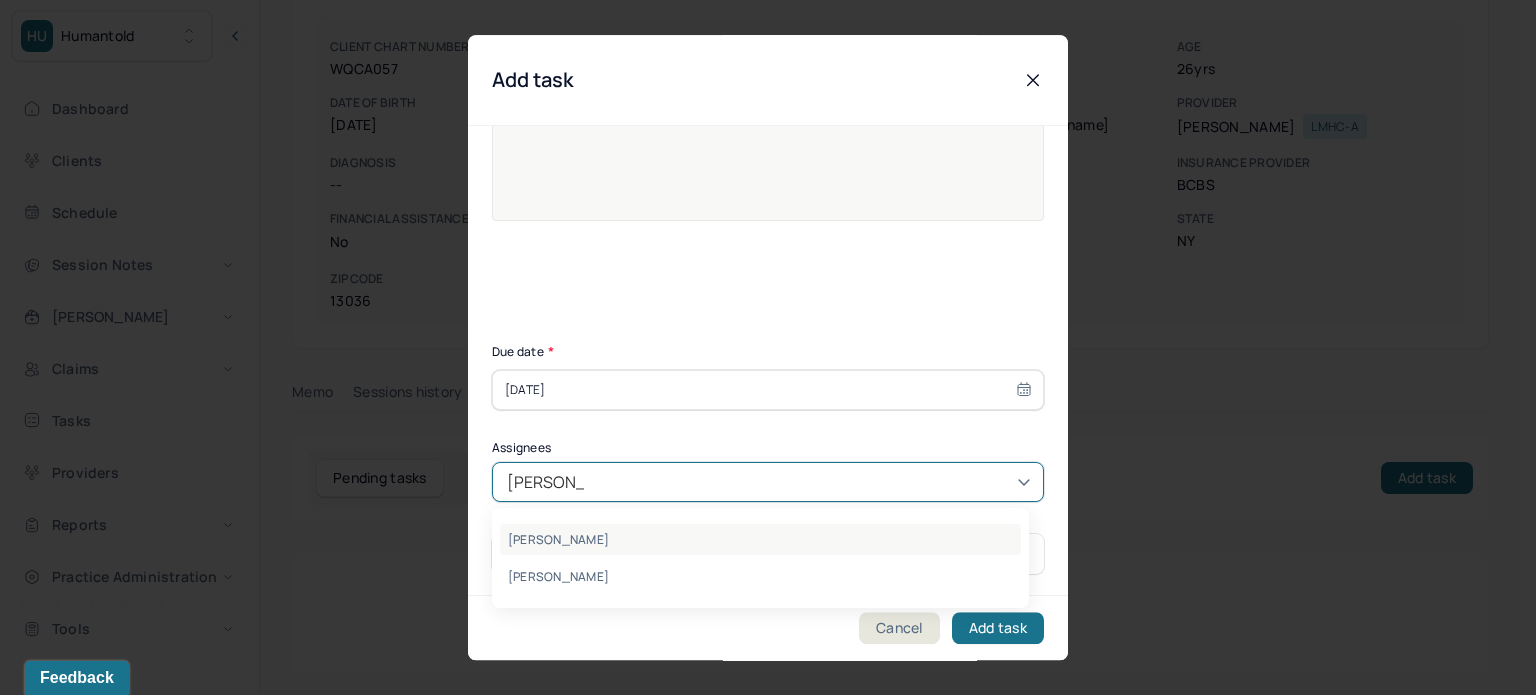 click on "[PERSON_NAME]" at bounding box center (760, 539) 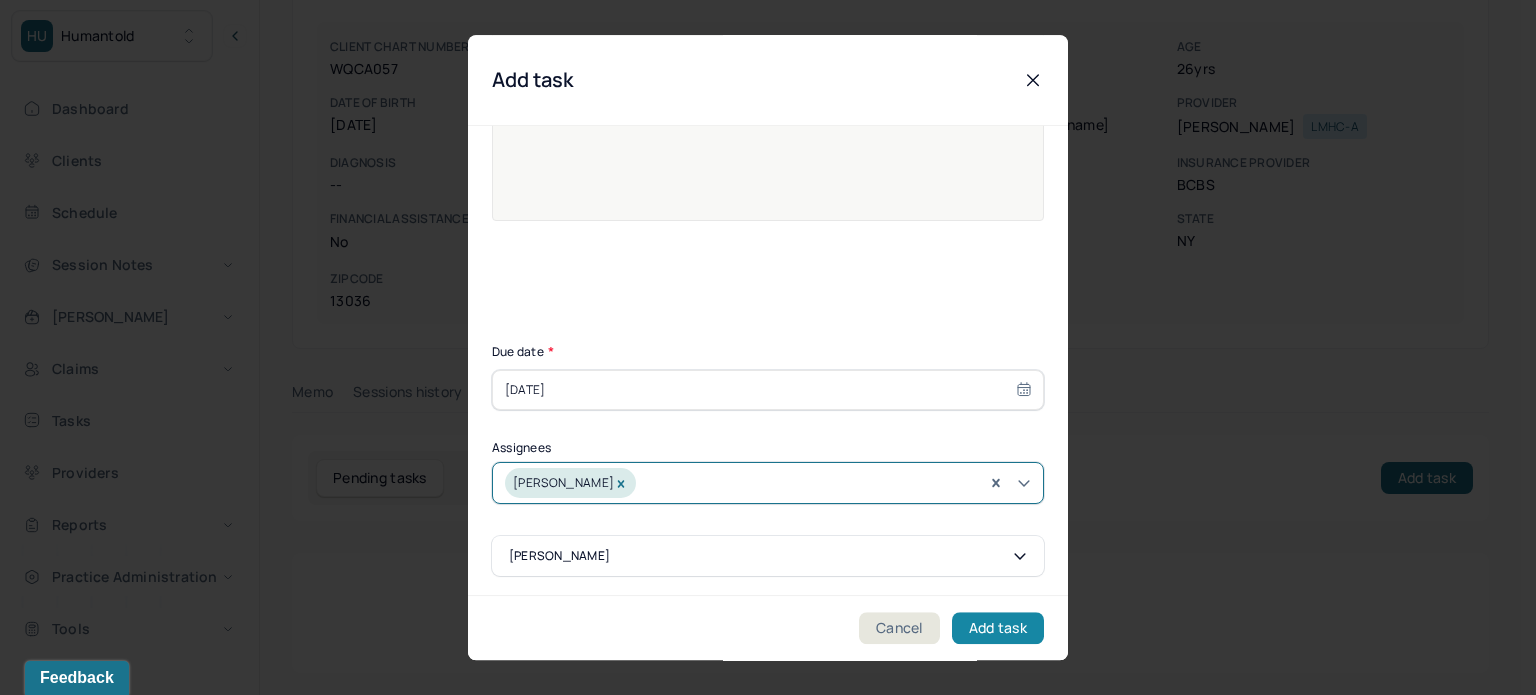 click on "Add task" at bounding box center (998, 628) 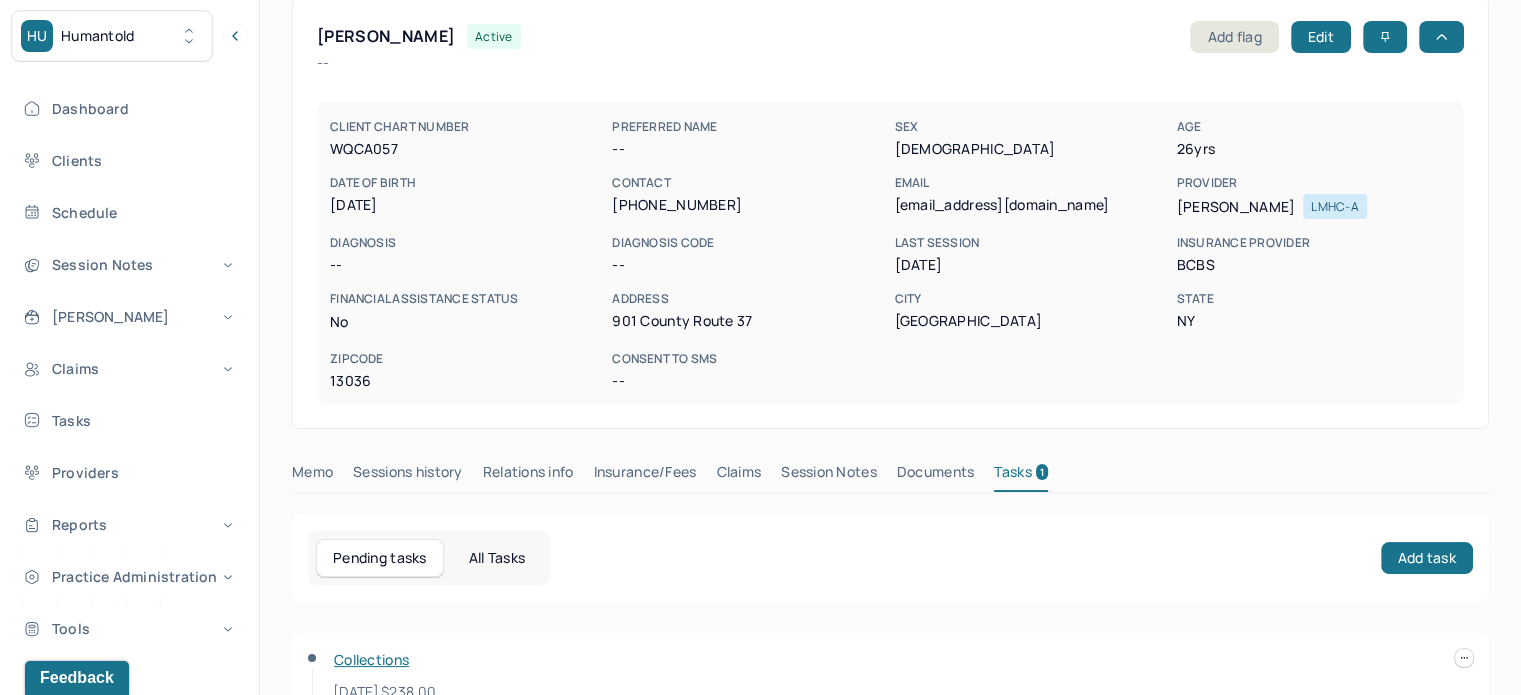 scroll, scrollTop: 0, scrollLeft: 0, axis: both 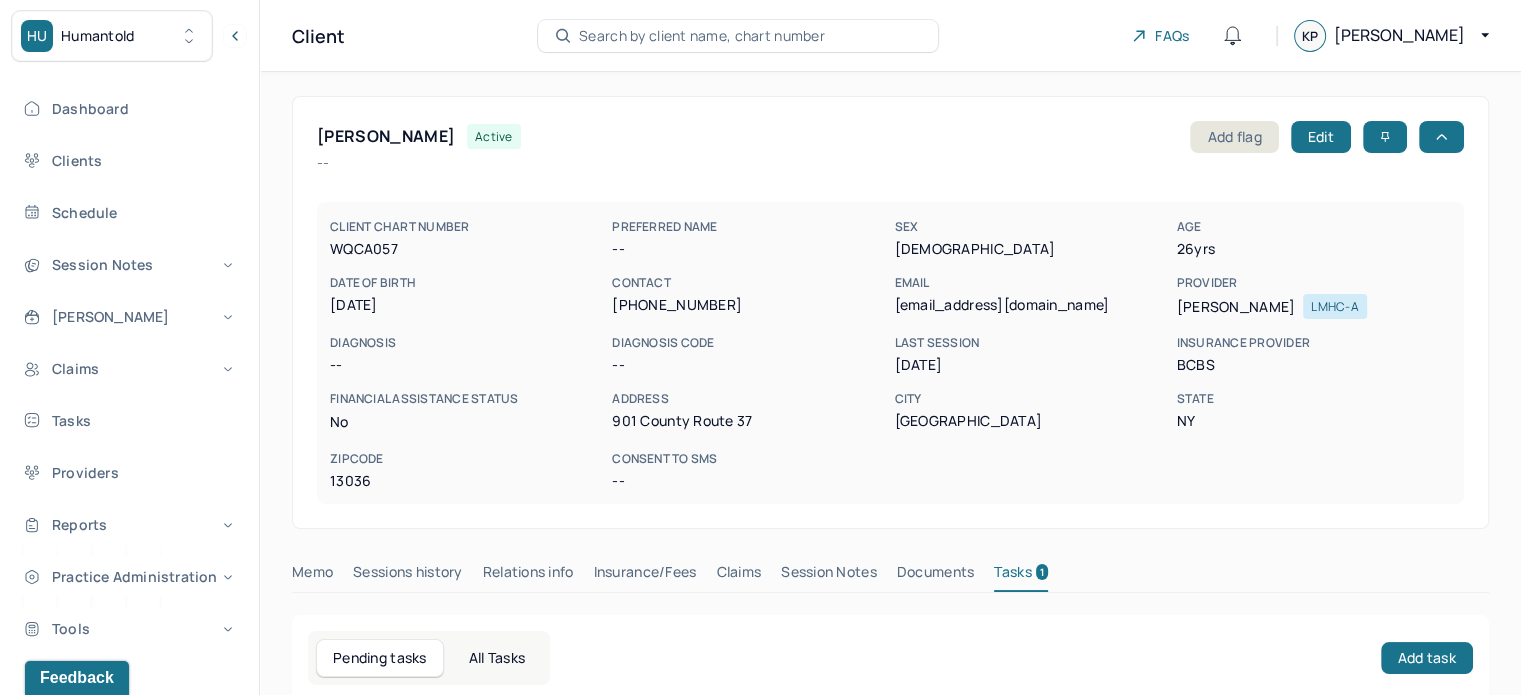 click on "Search by client name, chart number" at bounding box center (702, 36) 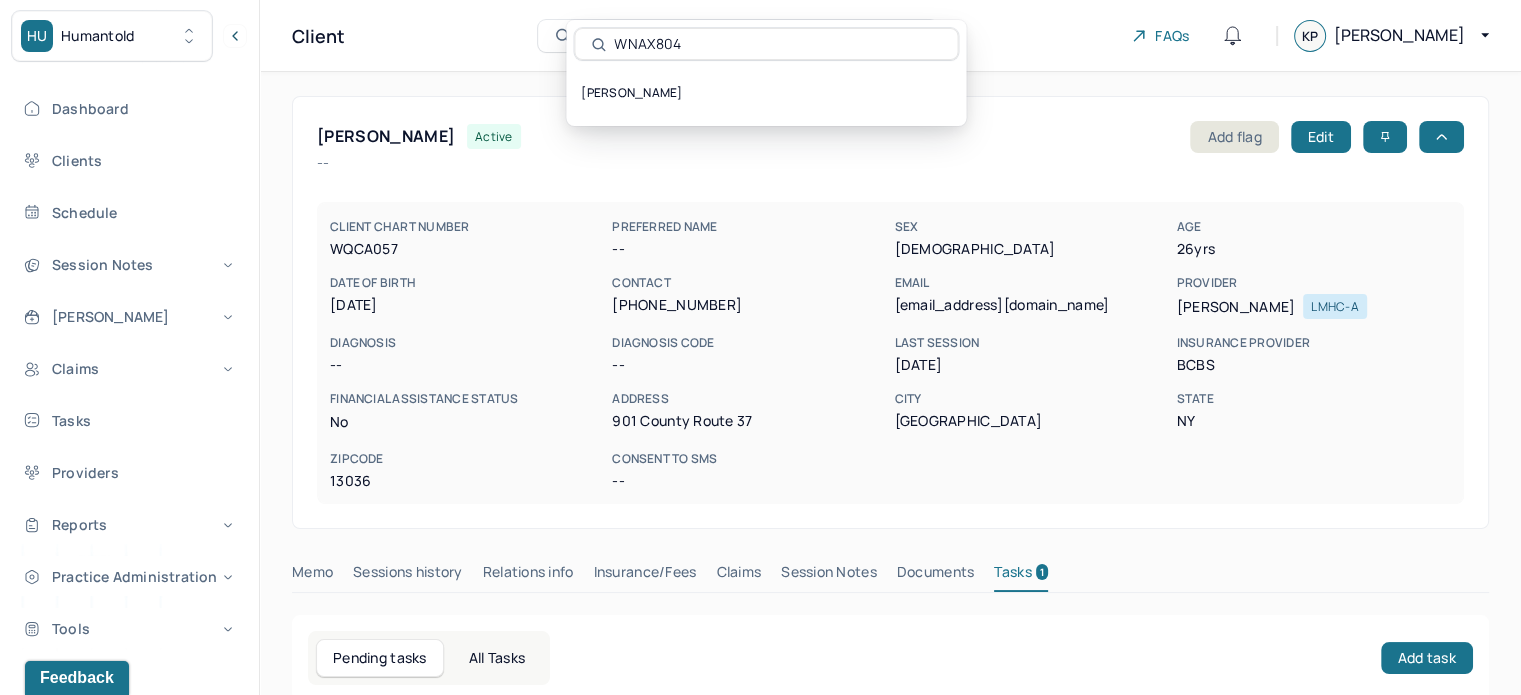 type on "WNAX804" 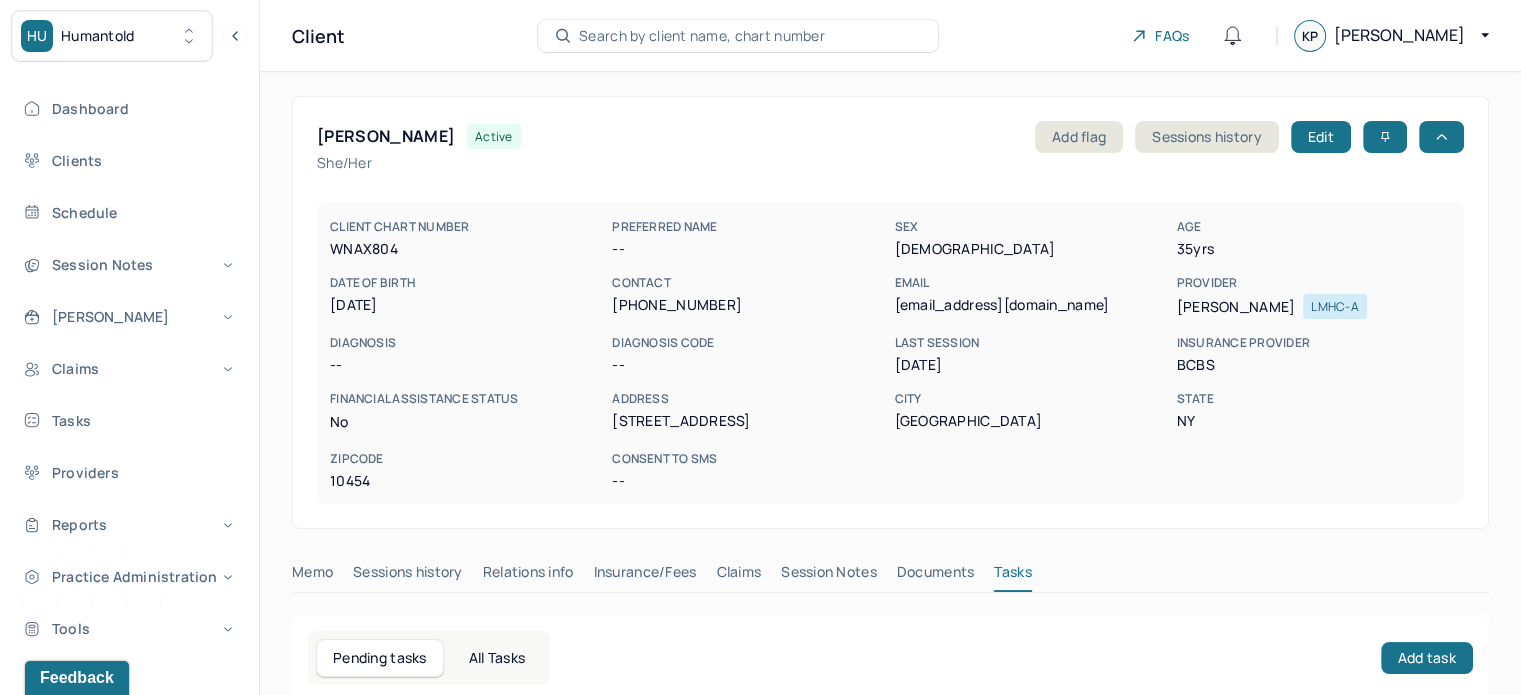 scroll, scrollTop: 180, scrollLeft: 0, axis: vertical 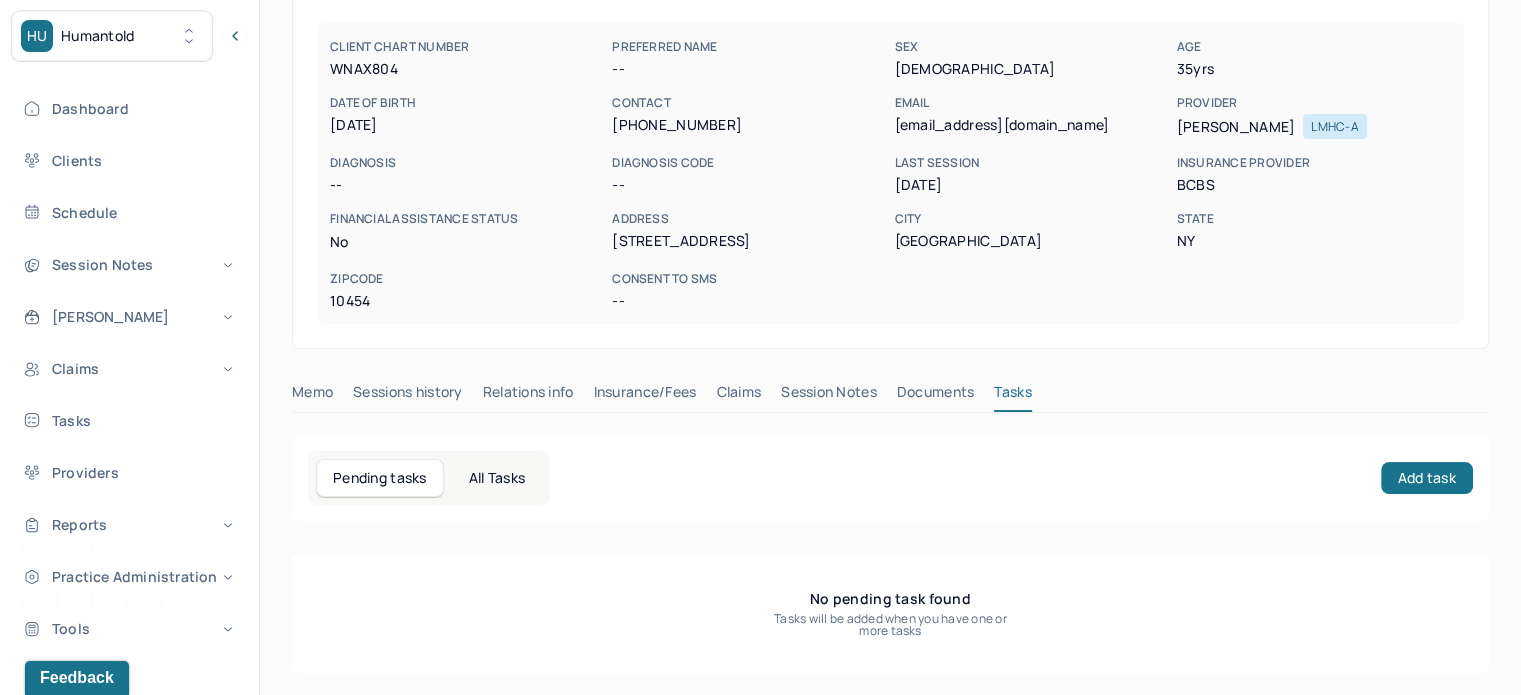 click on "Insurance/Fees" at bounding box center [645, 396] 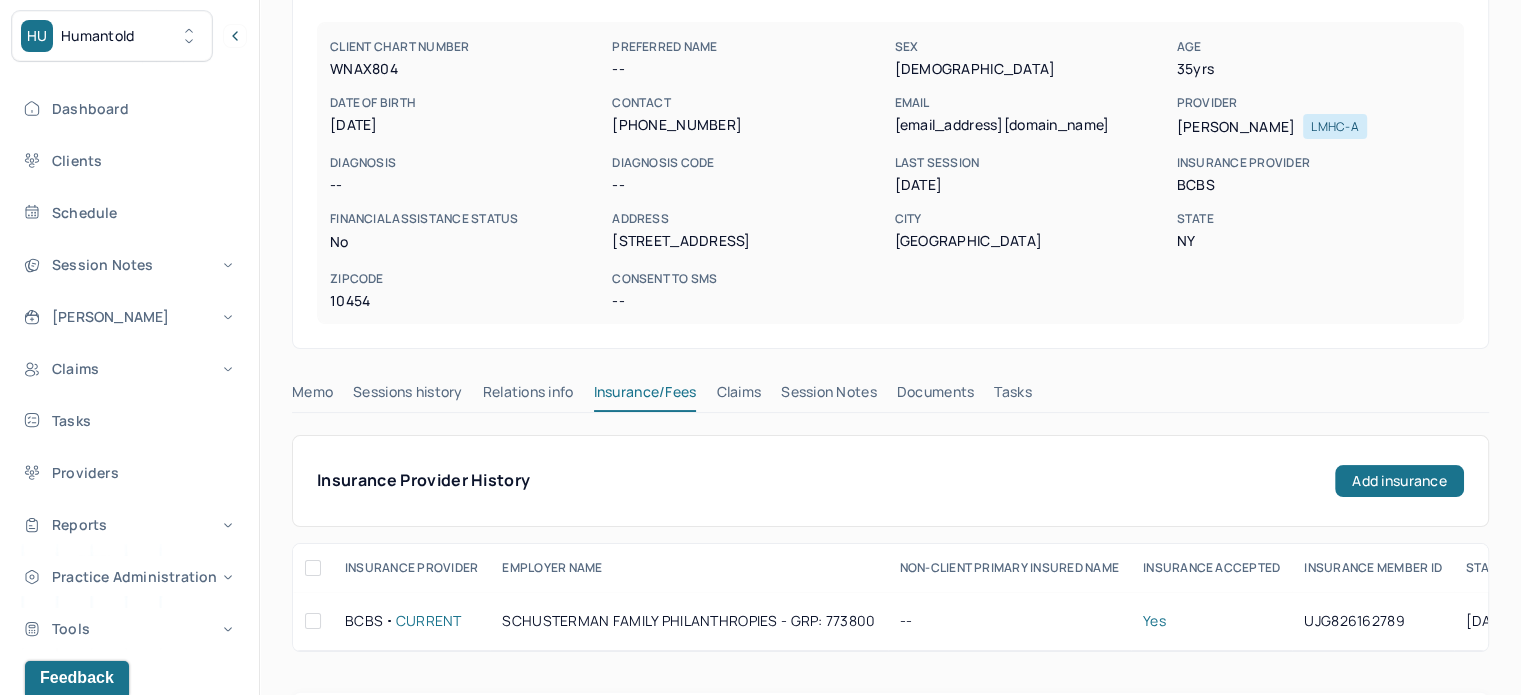 click on "Claims" at bounding box center (738, 396) 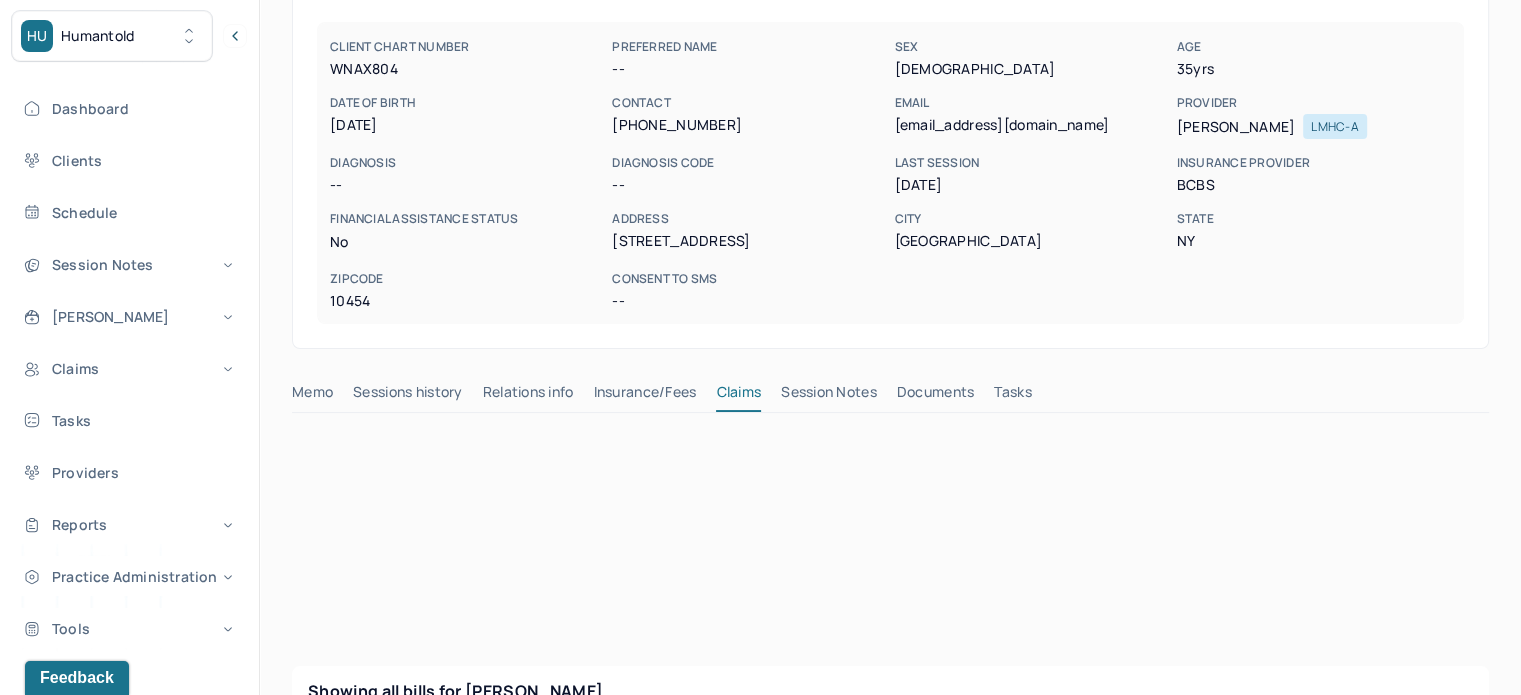 click on "[EMAIL_ADDRESS][DOMAIN_NAME]" at bounding box center (1031, 125) 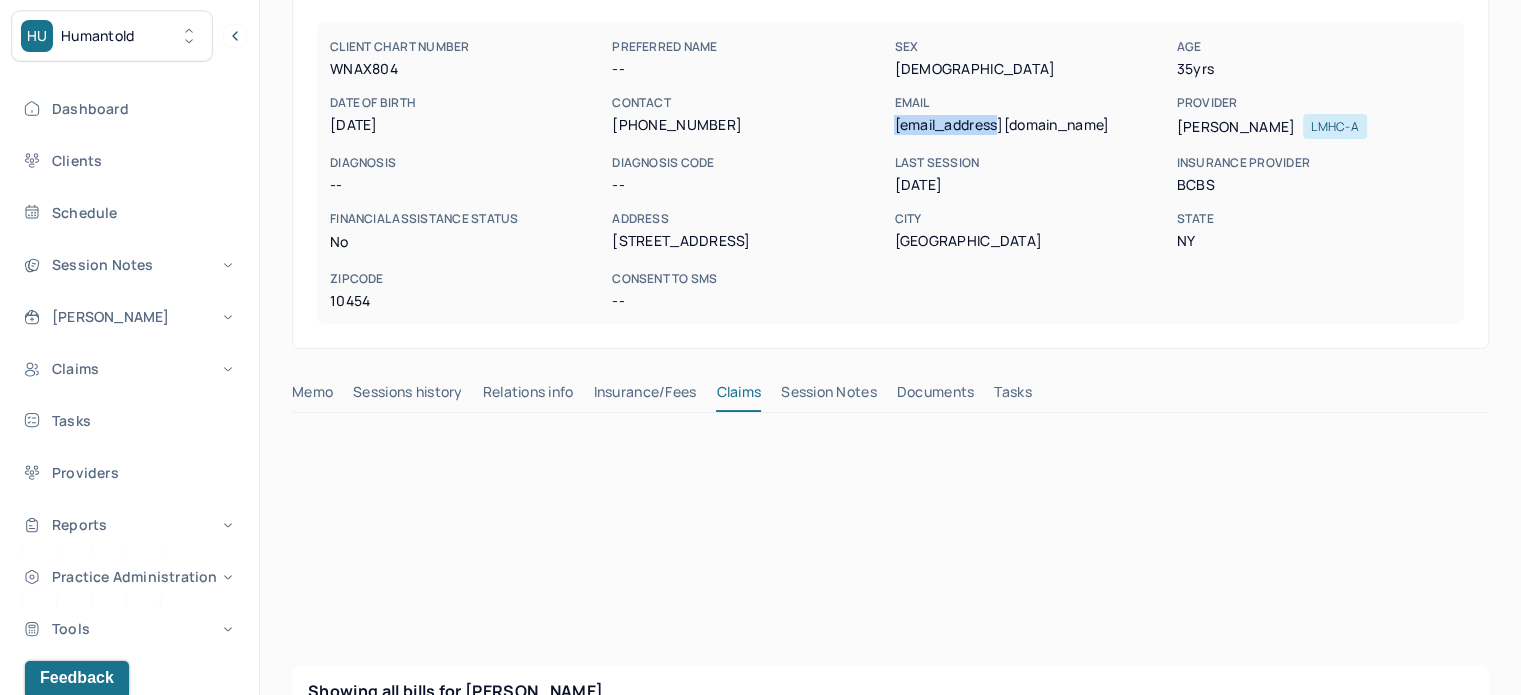 click on "[EMAIL_ADDRESS][DOMAIN_NAME]" at bounding box center (1031, 125) 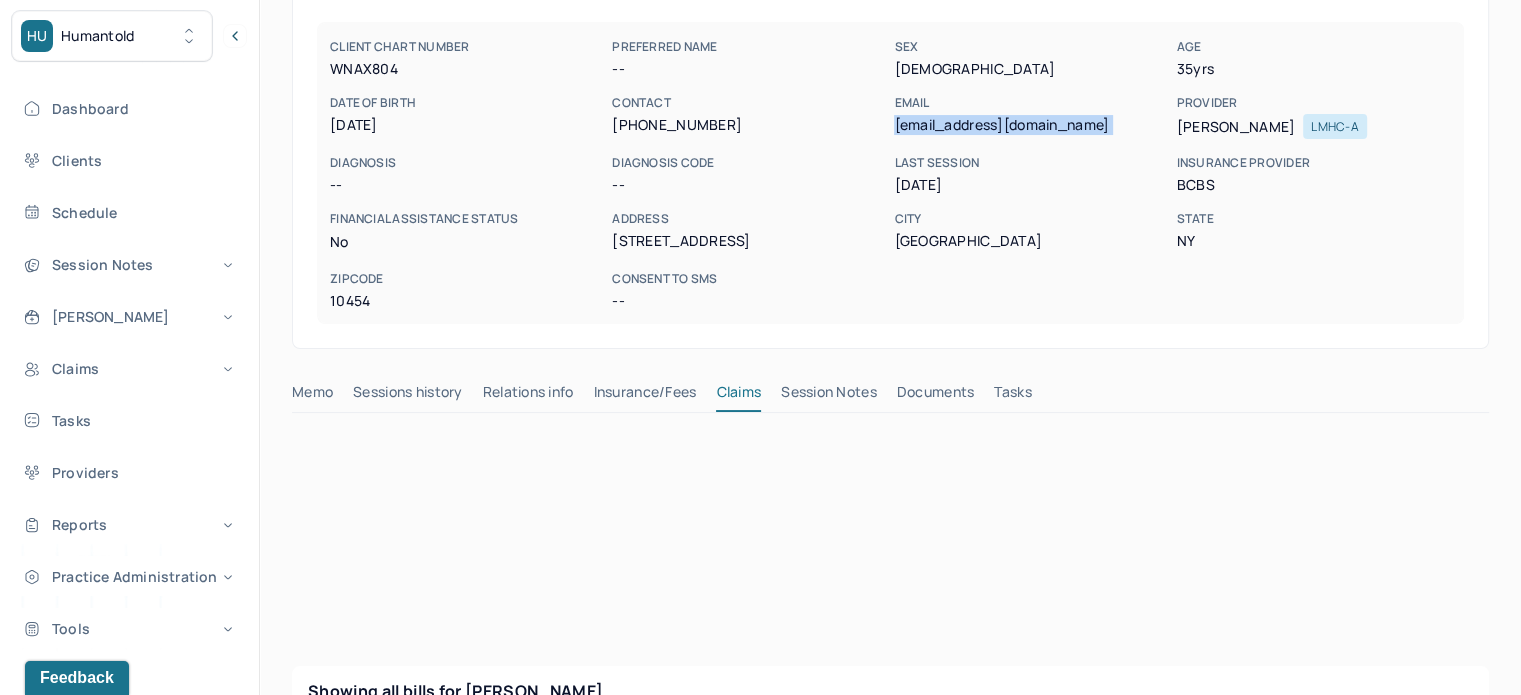 click on "[EMAIL_ADDRESS][DOMAIN_NAME]" at bounding box center (1031, 125) 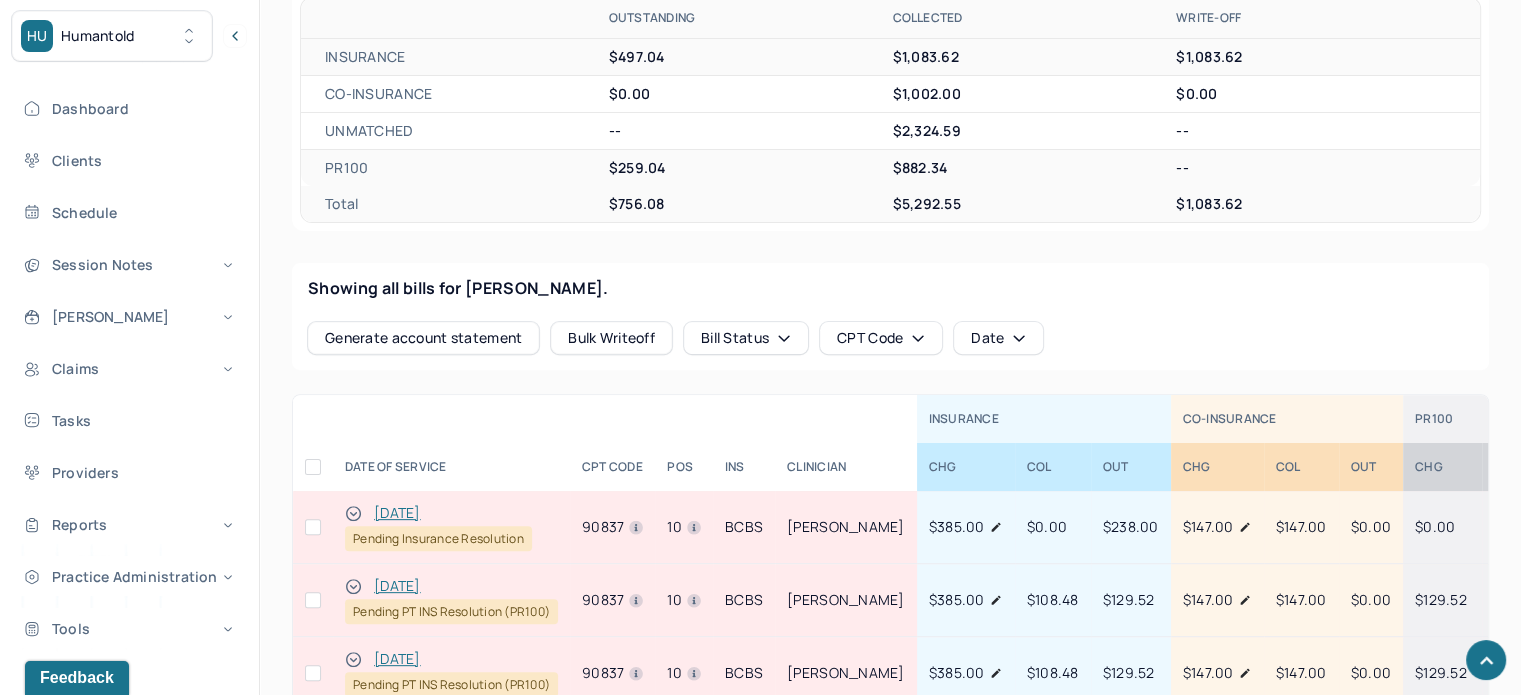 scroll, scrollTop: 880, scrollLeft: 0, axis: vertical 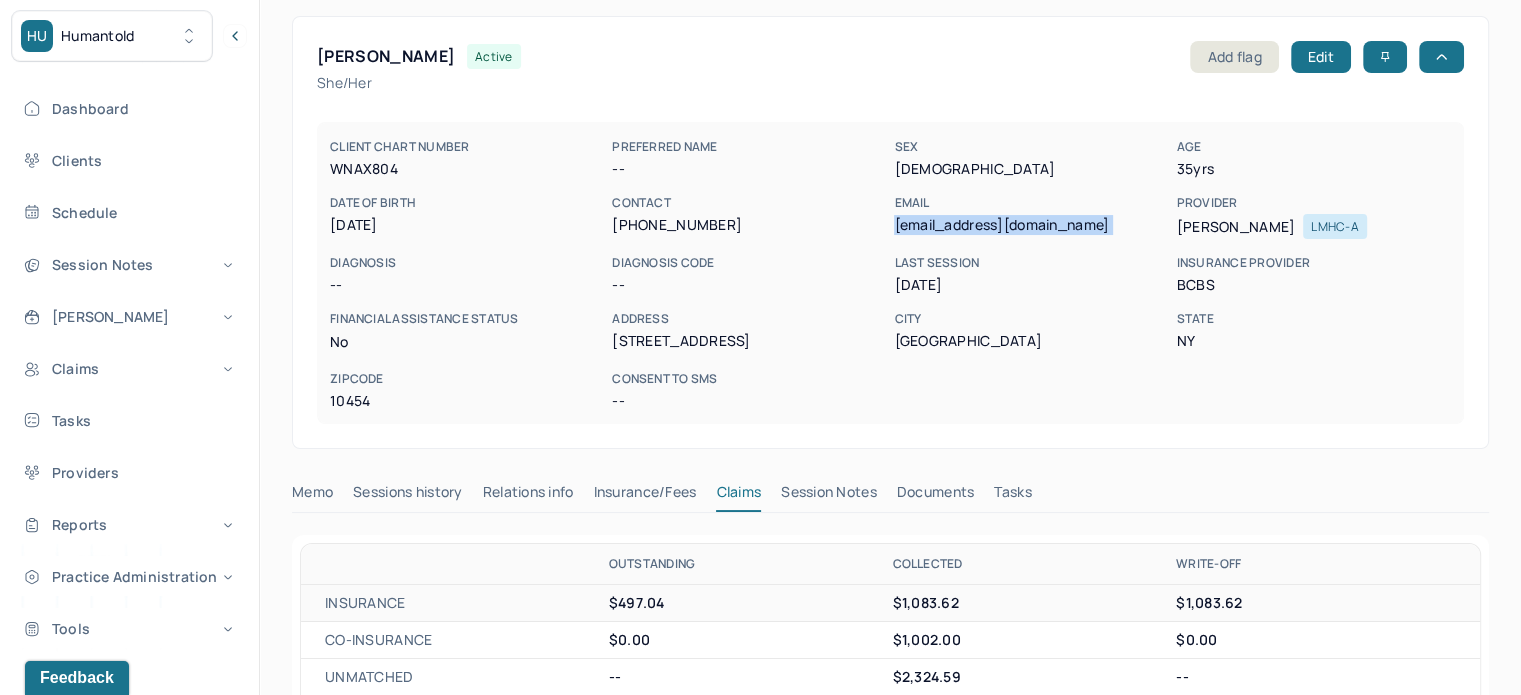 click on "Tasks" at bounding box center [1012, 496] 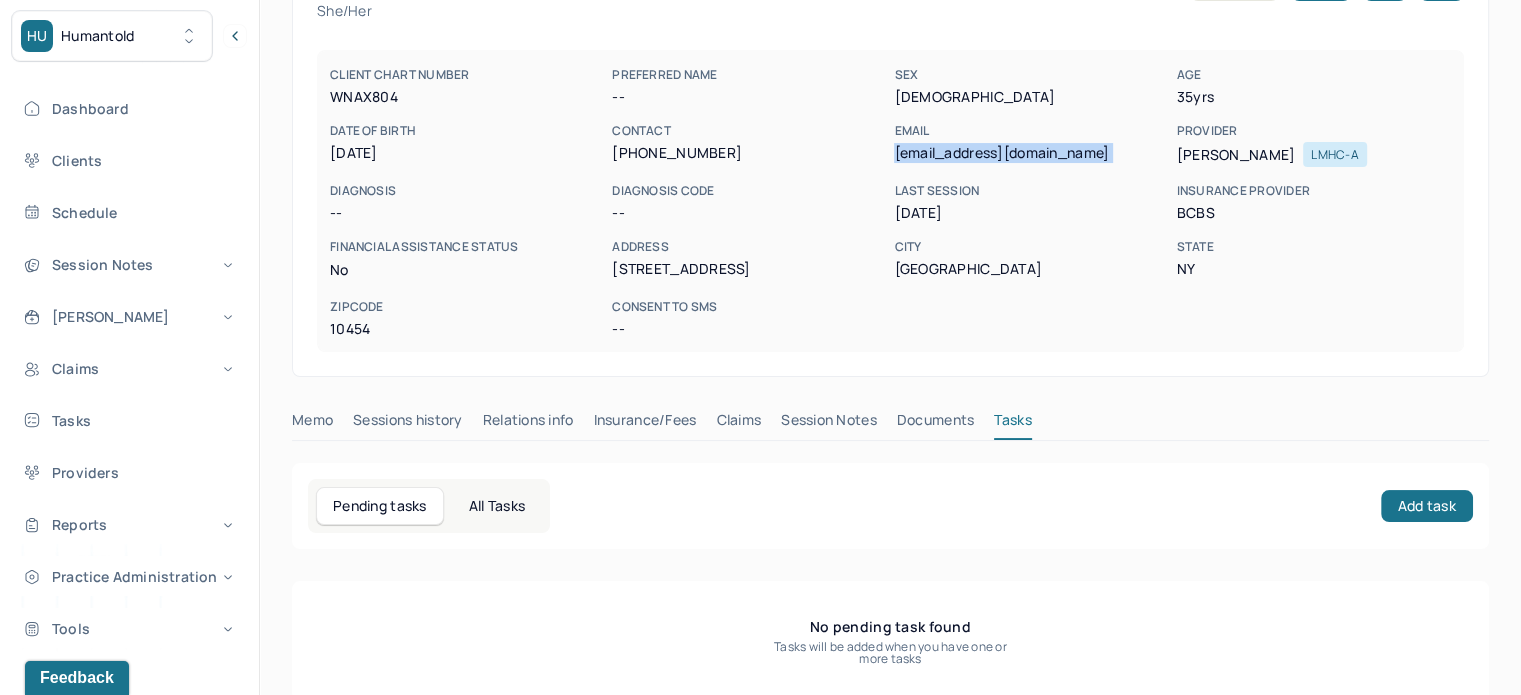scroll, scrollTop: 180, scrollLeft: 0, axis: vertical 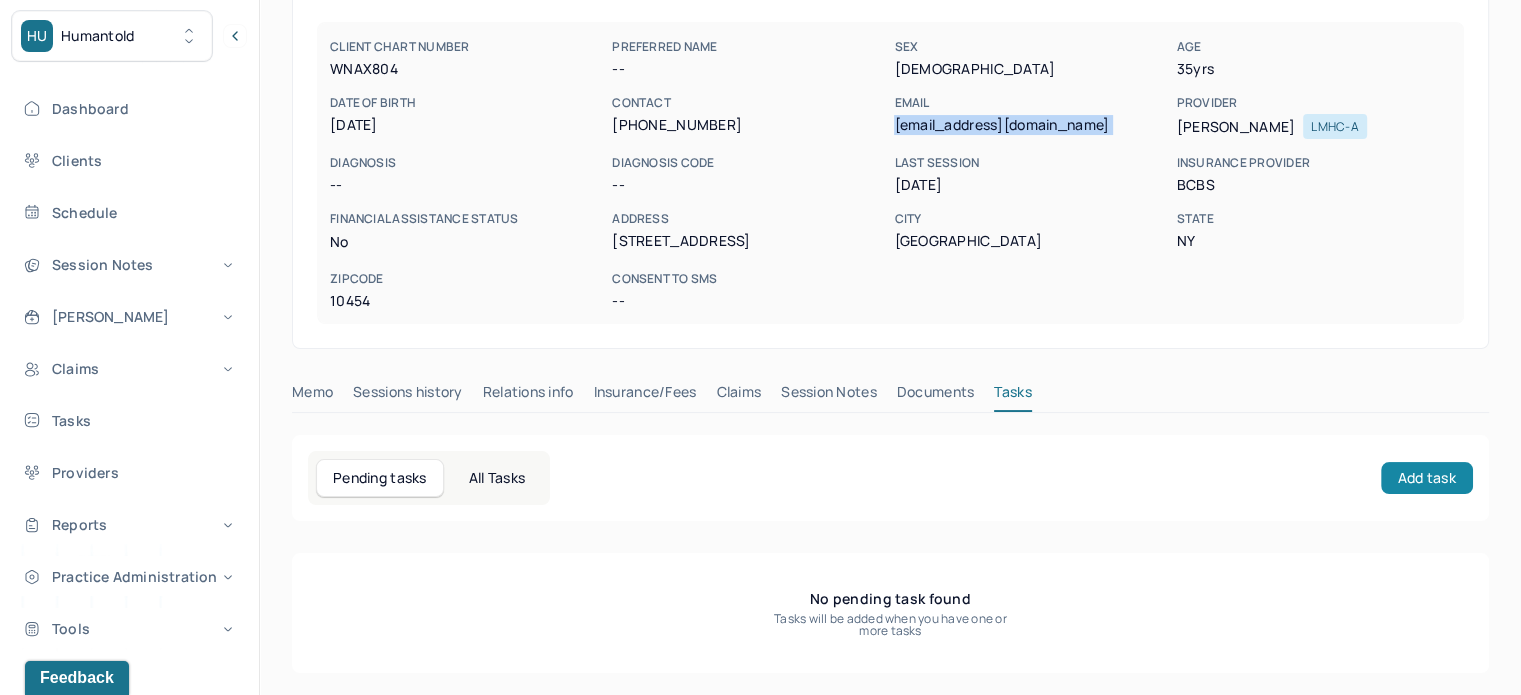 click on "Add task" at bounding box center (1427, 478) 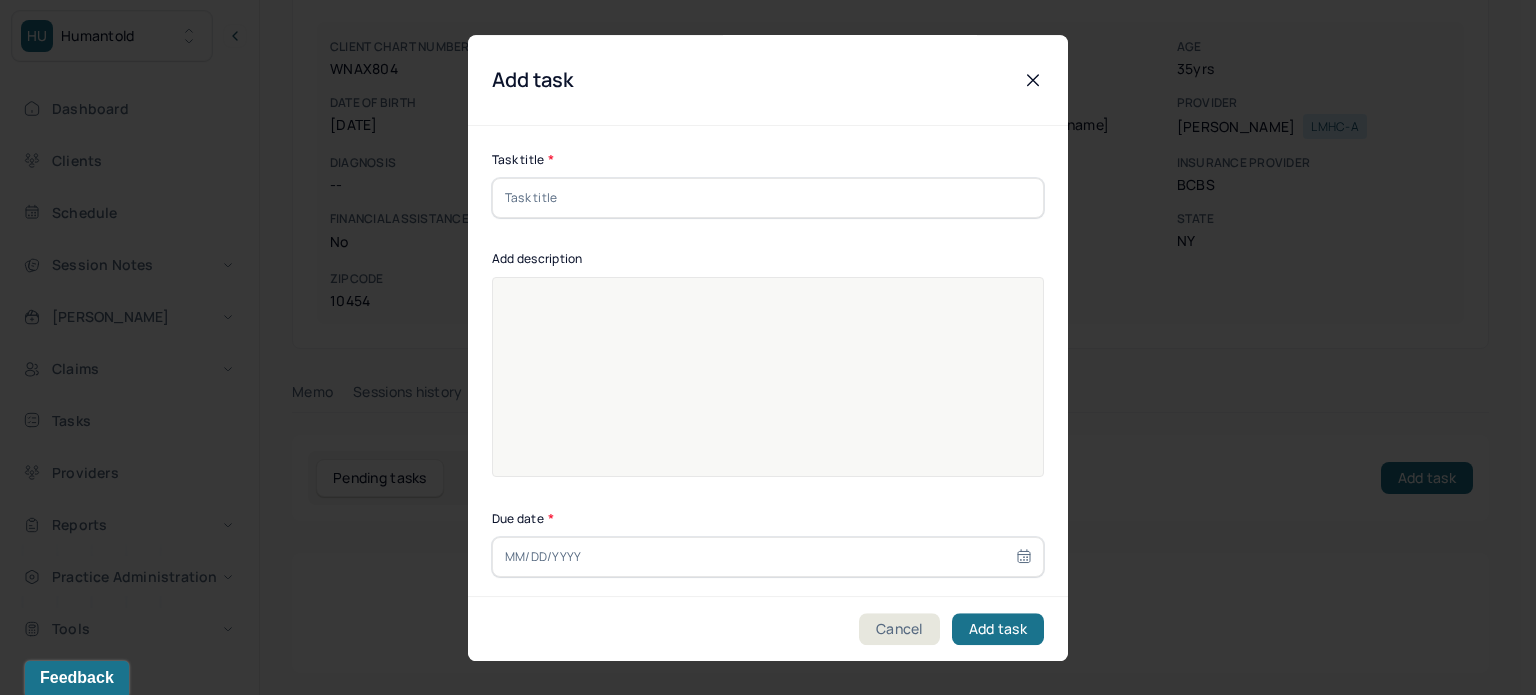 click at bounding box center (768, 198) 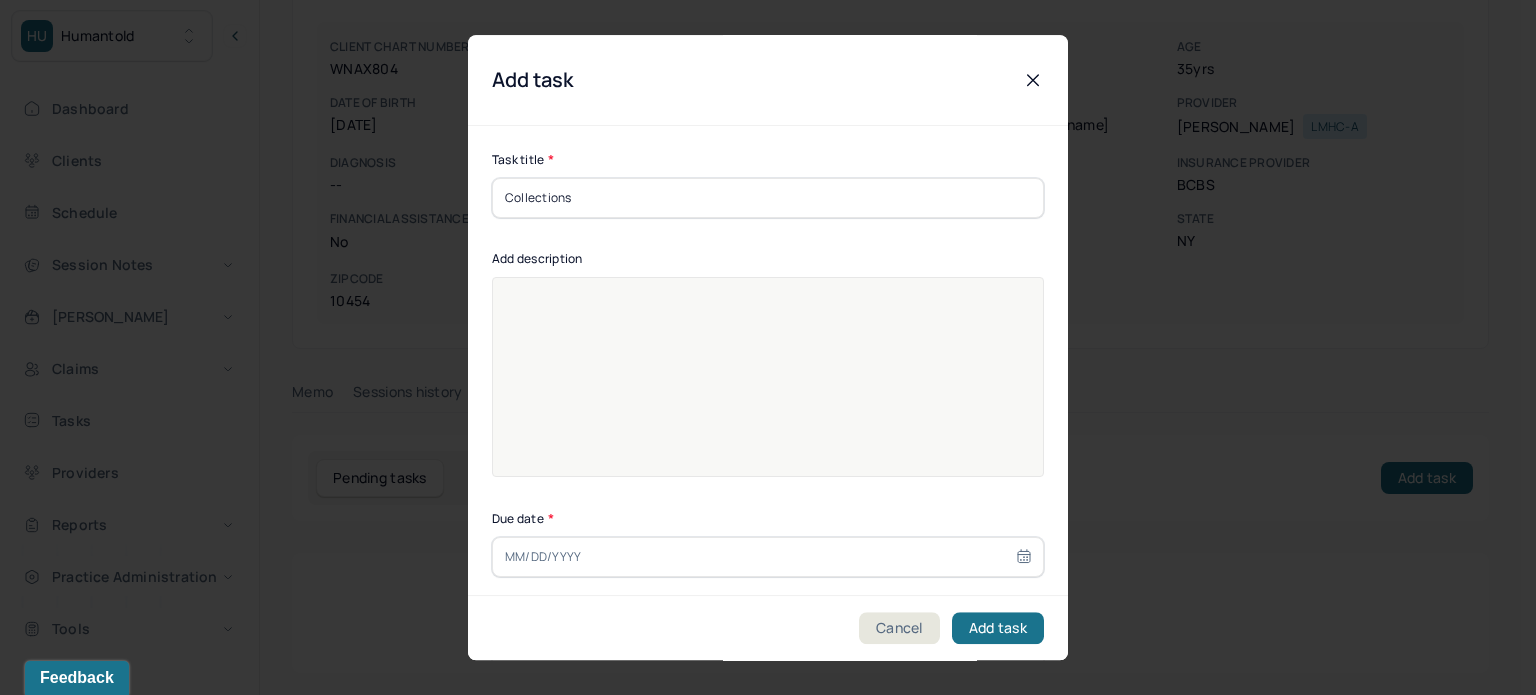 type on "Collections" 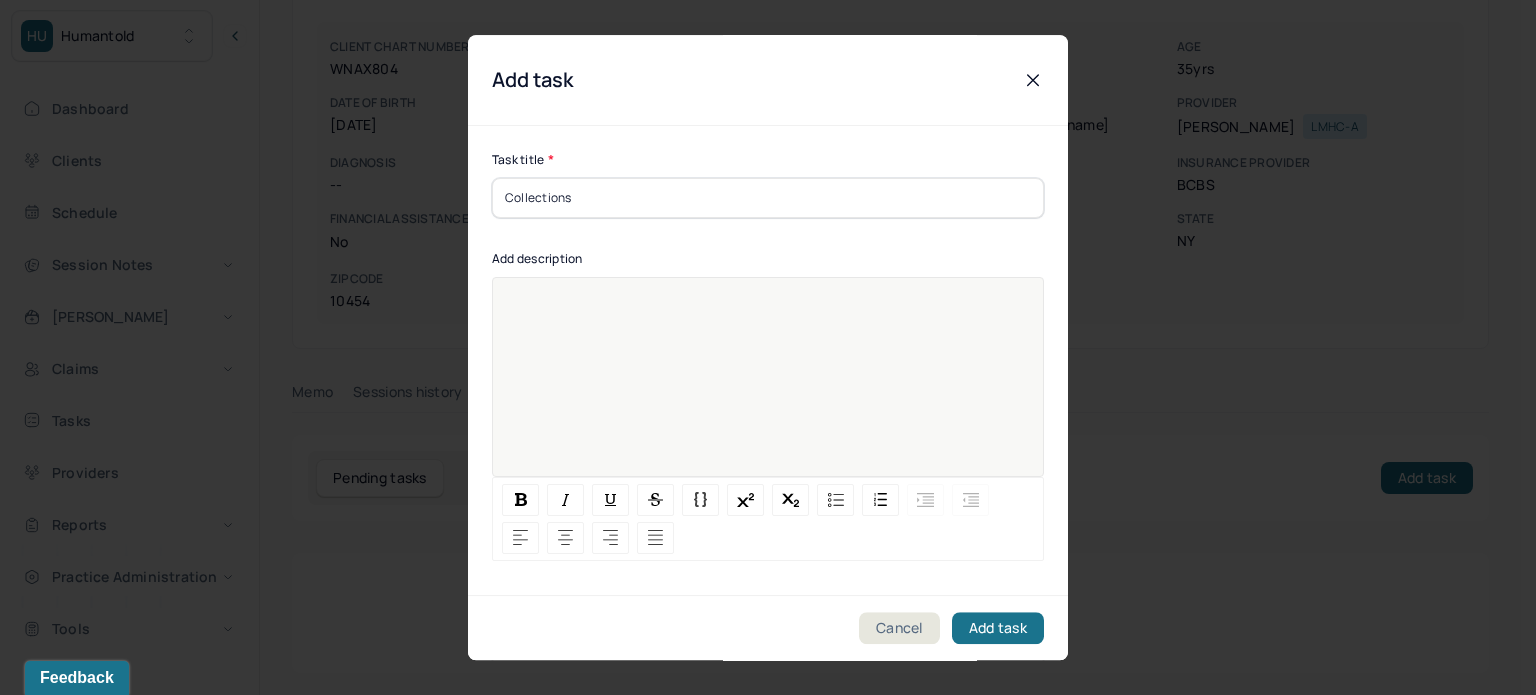 paste 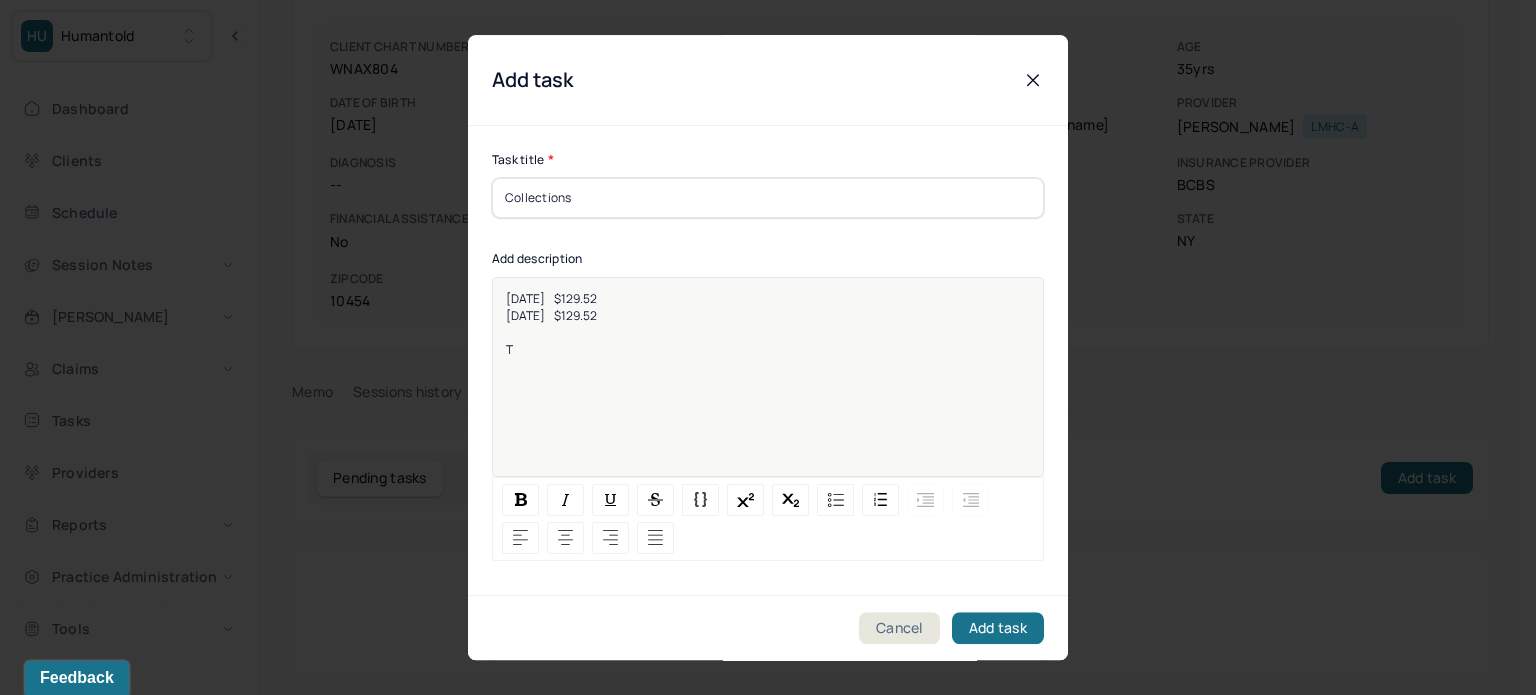 type 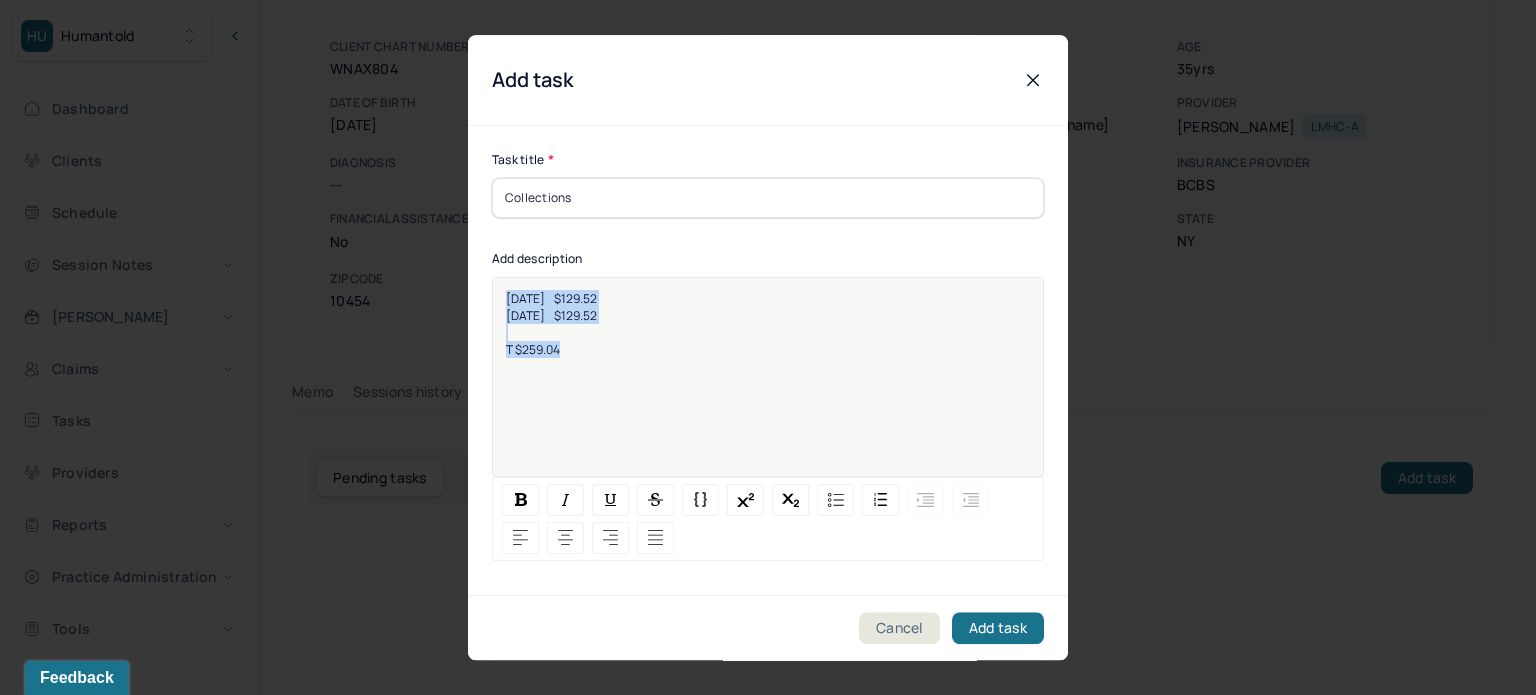 drag, startPoint x: 604, startPoint y: 356, endPoint x: 457, endPoint y: 247, distance: 183.00273 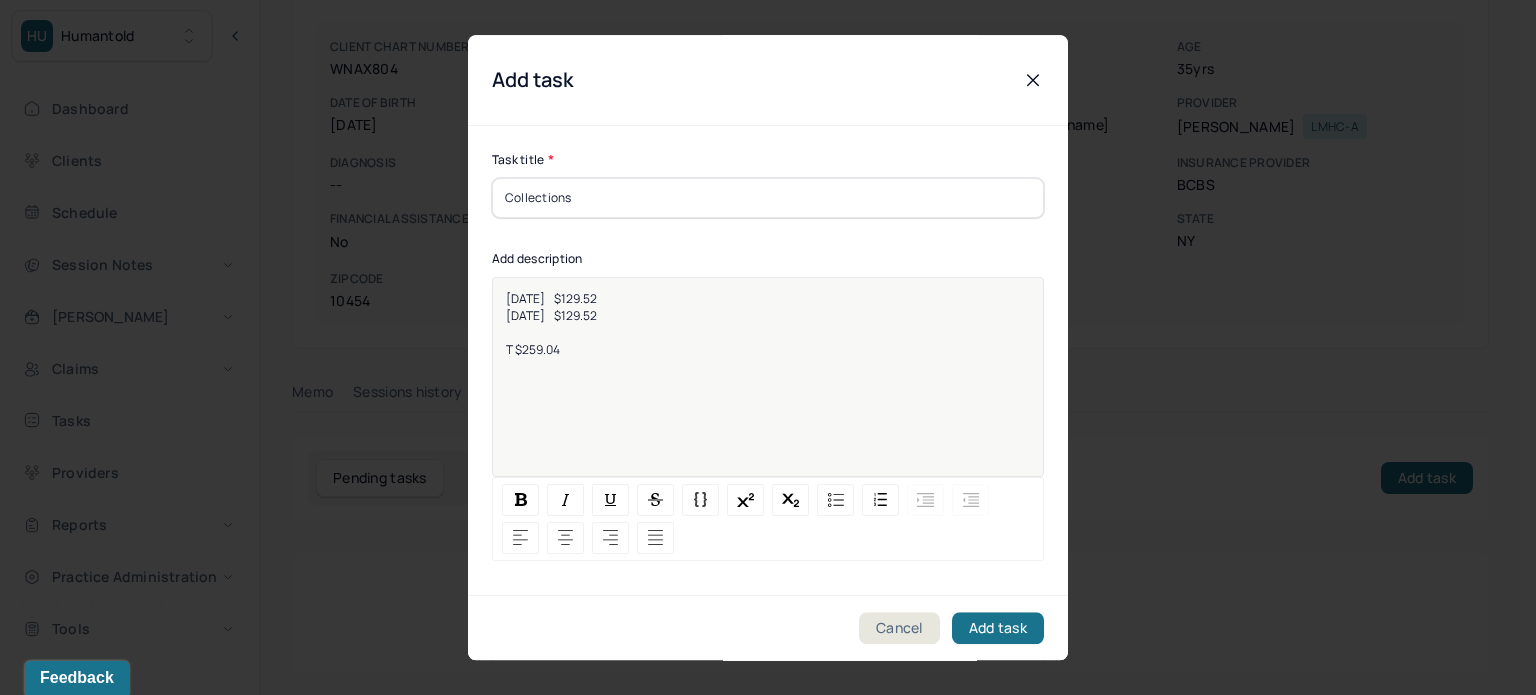 click 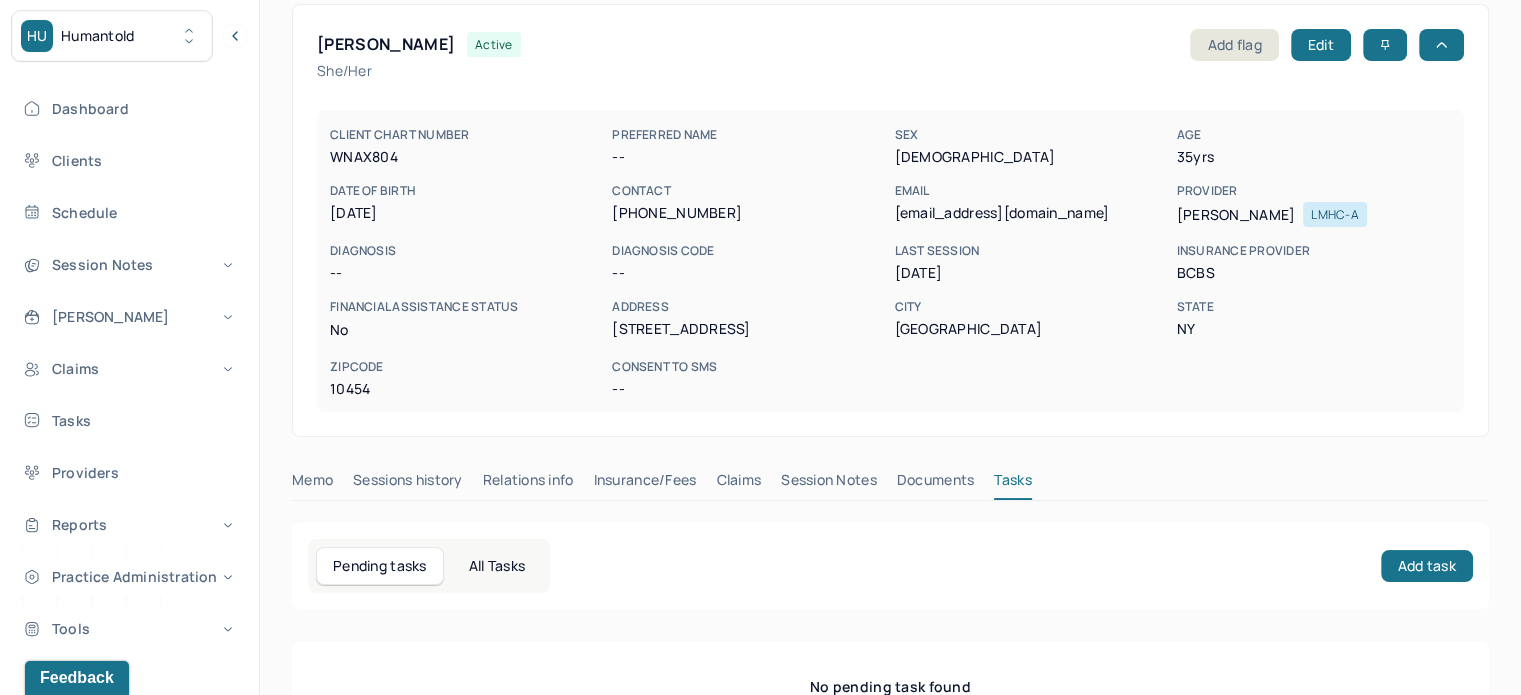 scroll, scrollTop: 0, scrollLeft: 0, axis: both 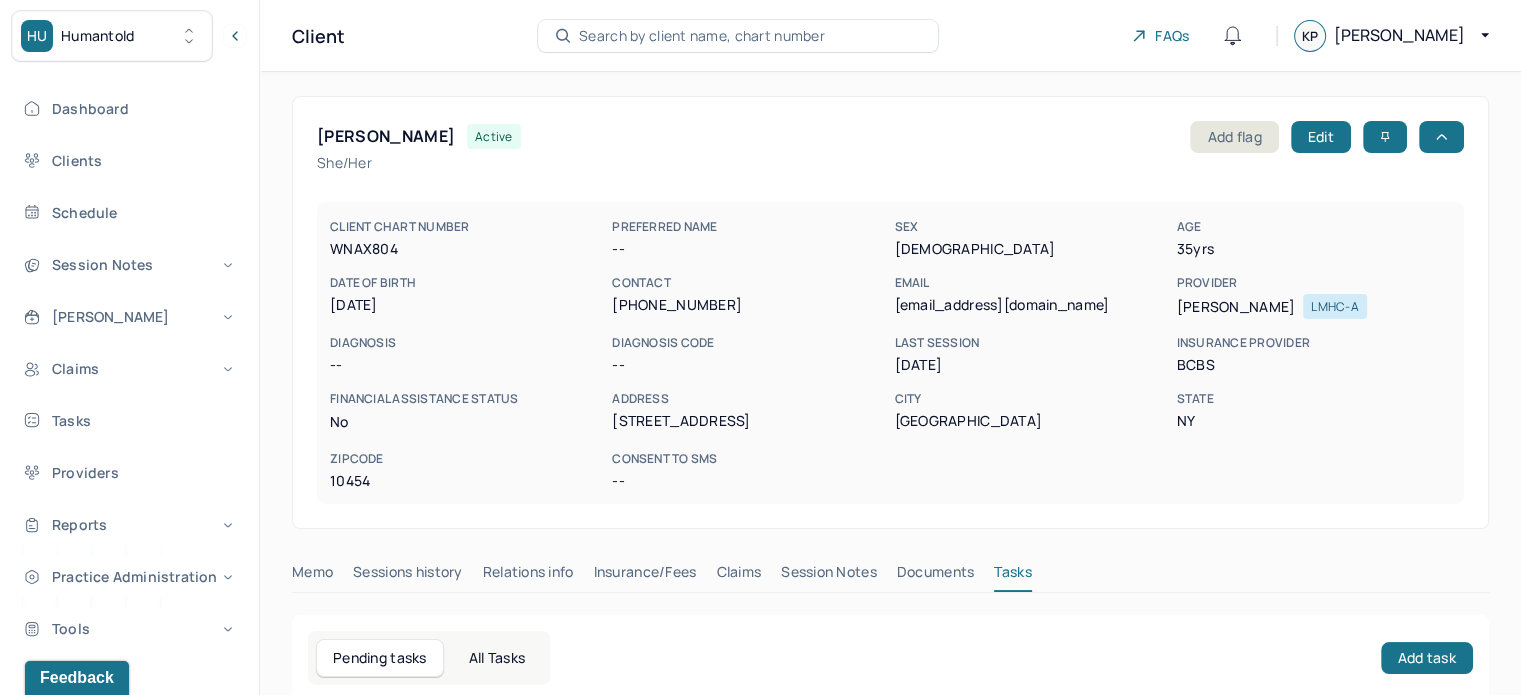 click on "Claims" at bounding box center (738, 576) 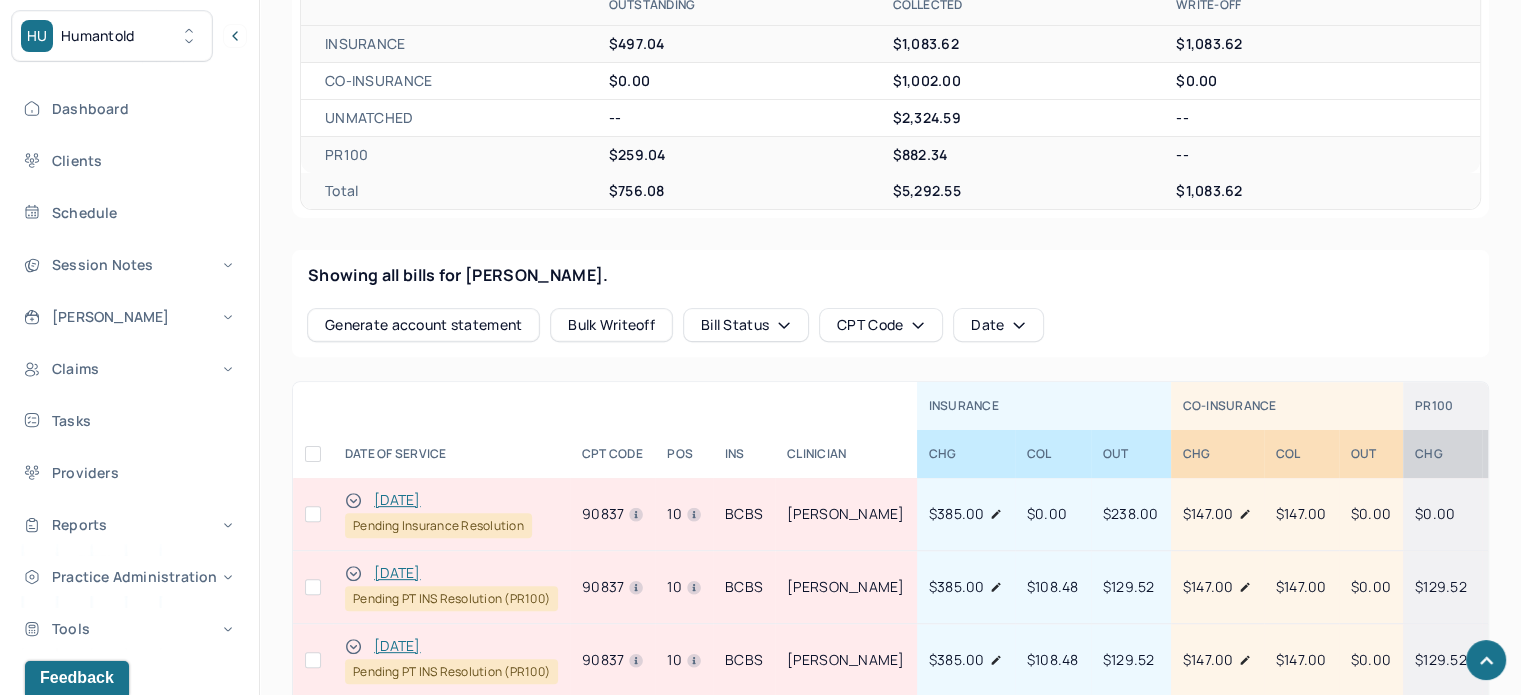 scroll, scrollTop: 400, scrollLeft: 0, axis: vertical 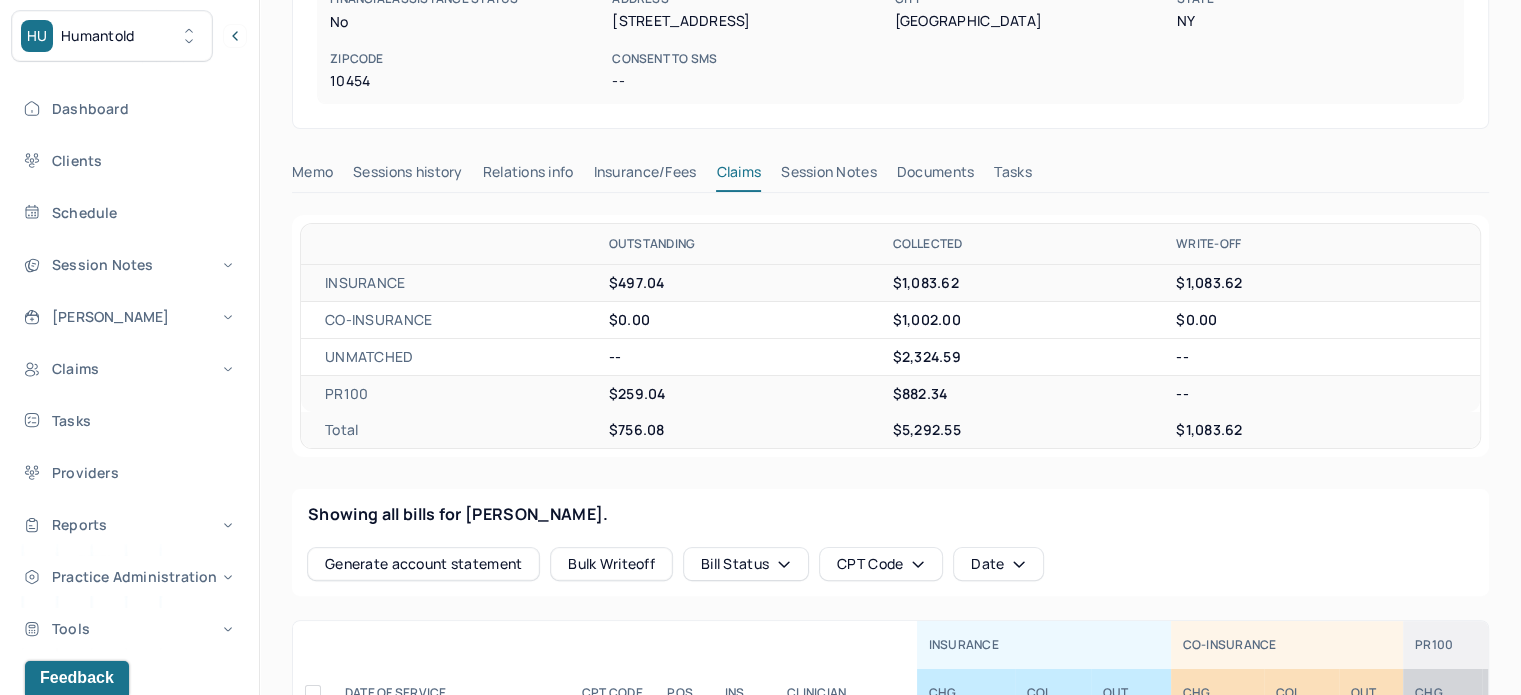 click on "Tasks" at bounding box center [1012, 176] 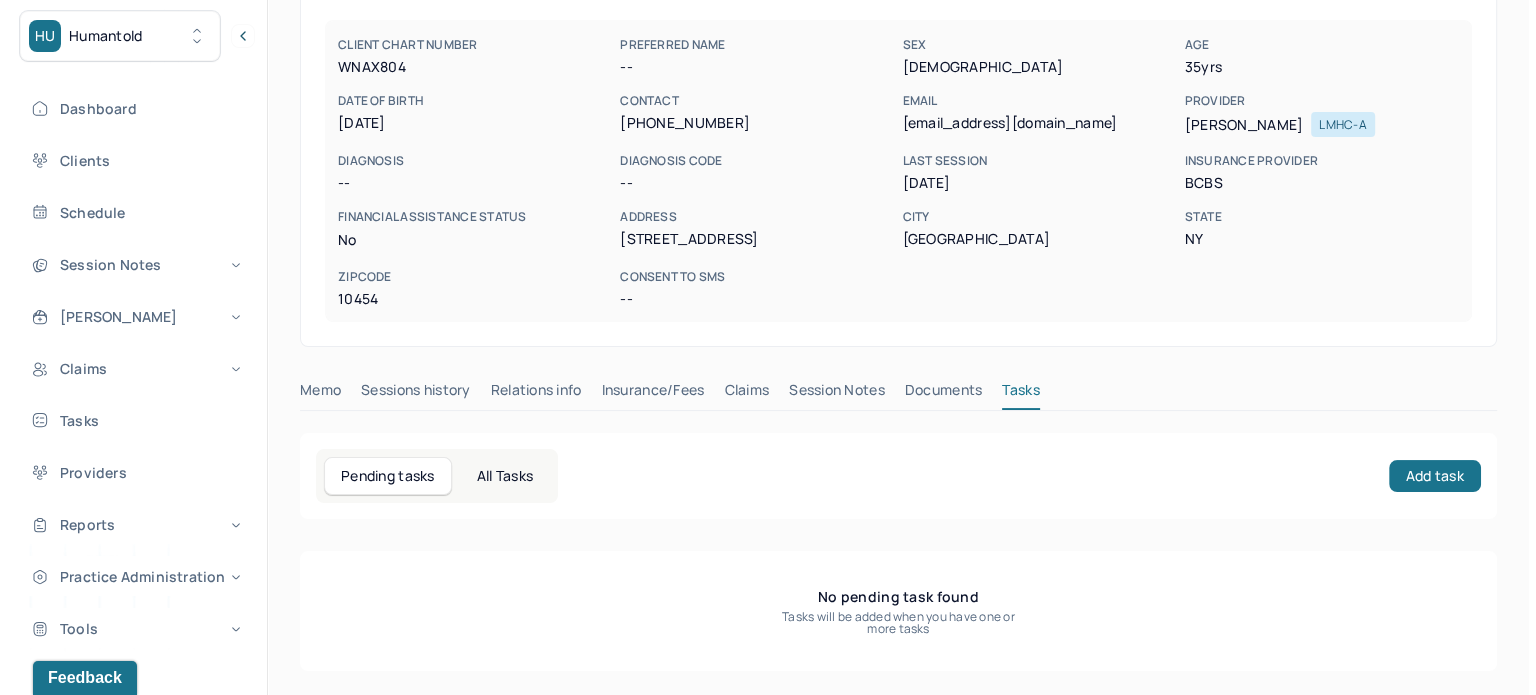 scroll, scrollTop: 180, scrollLeft: 0, axis: vertical 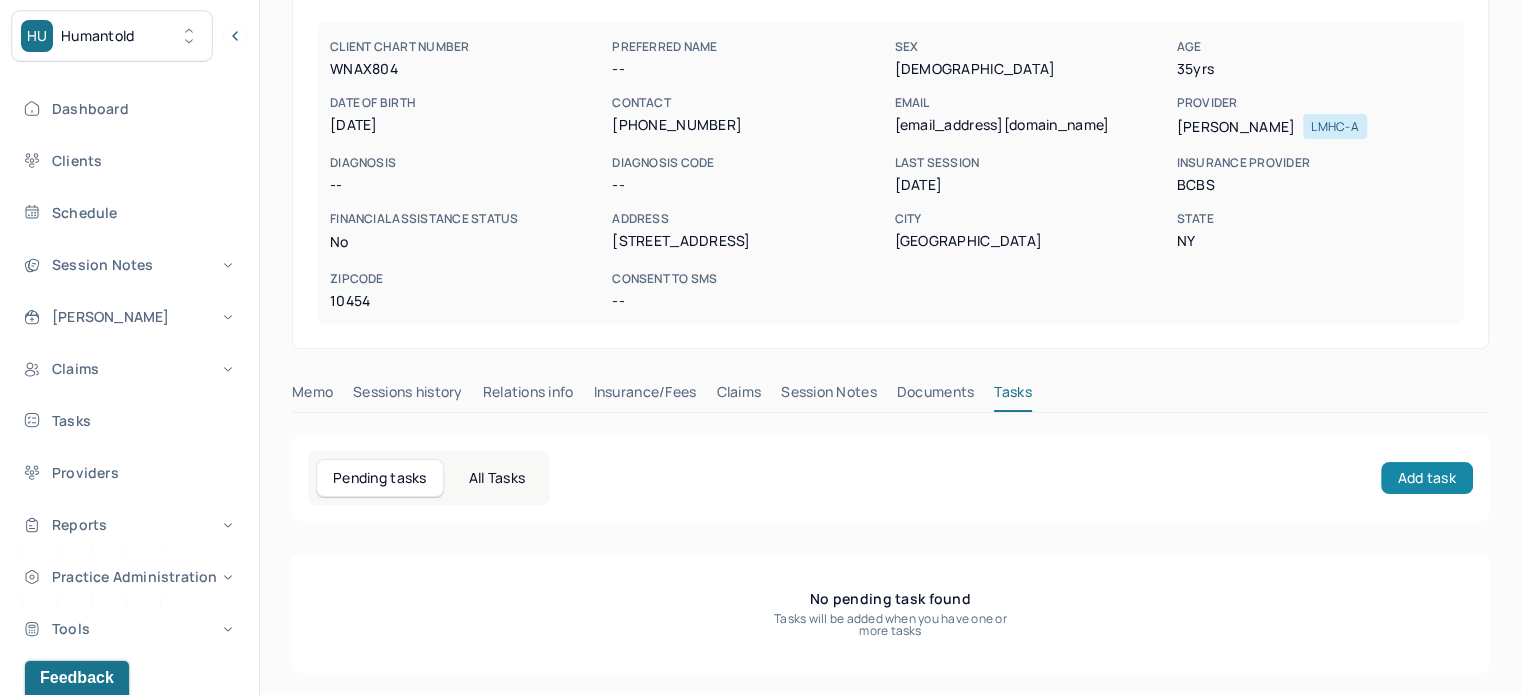 click on "Add task" at bounding box center (1427, 478) 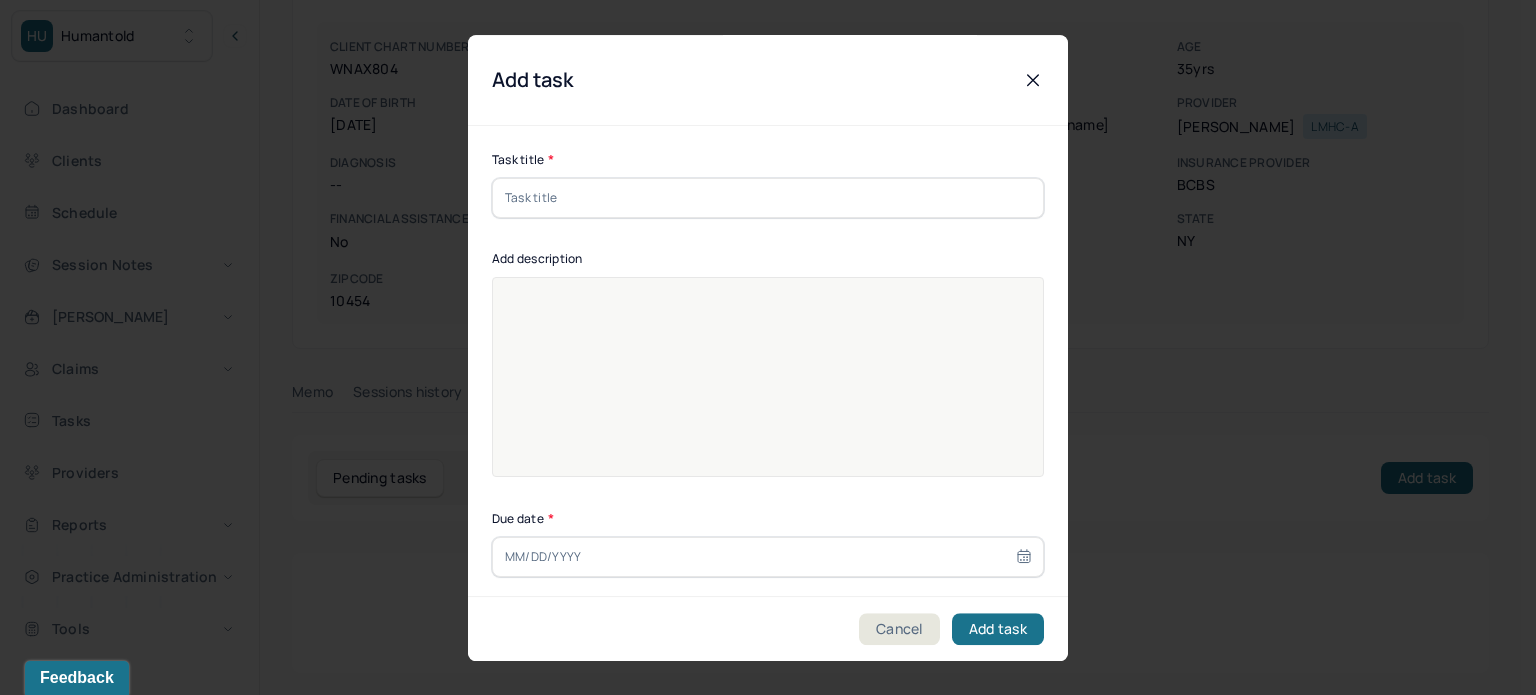 click at bounding box center [768, 390] 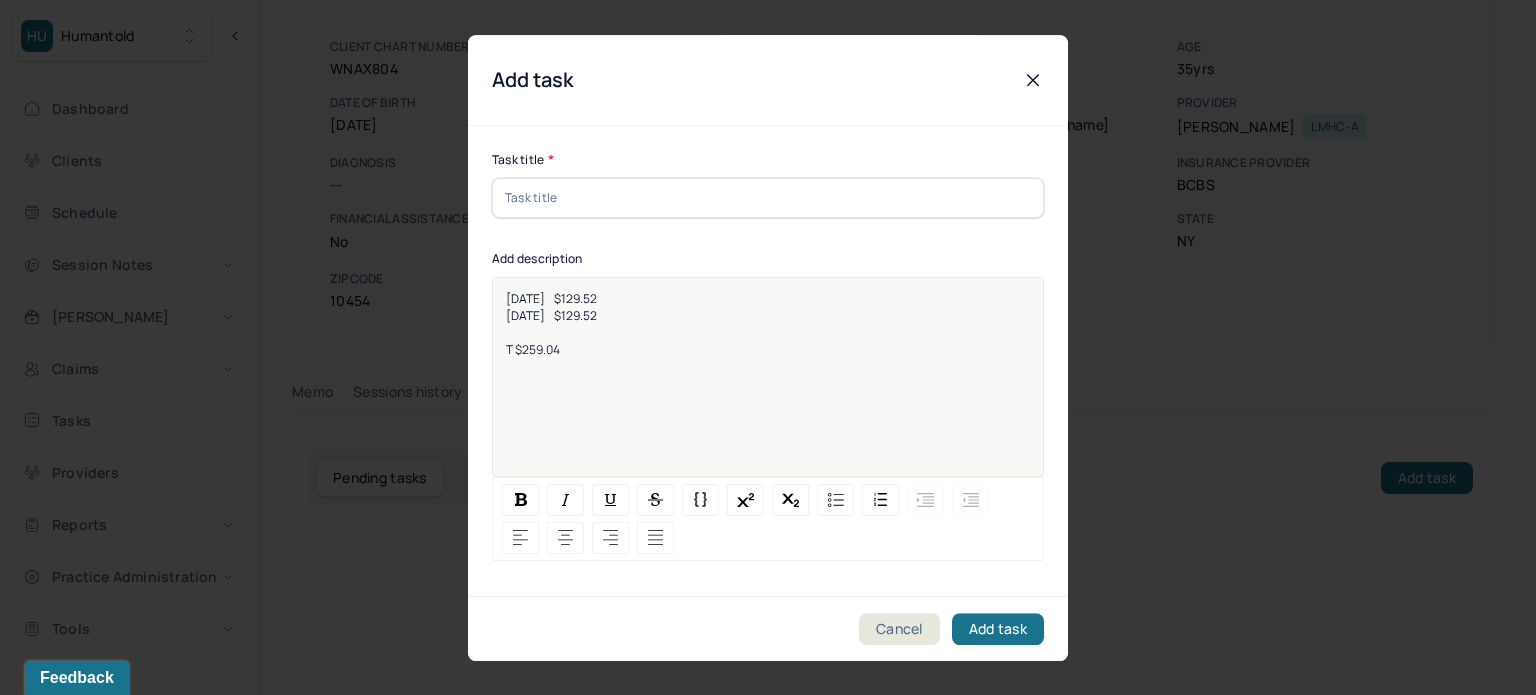 click at bounding box center (768, 198) 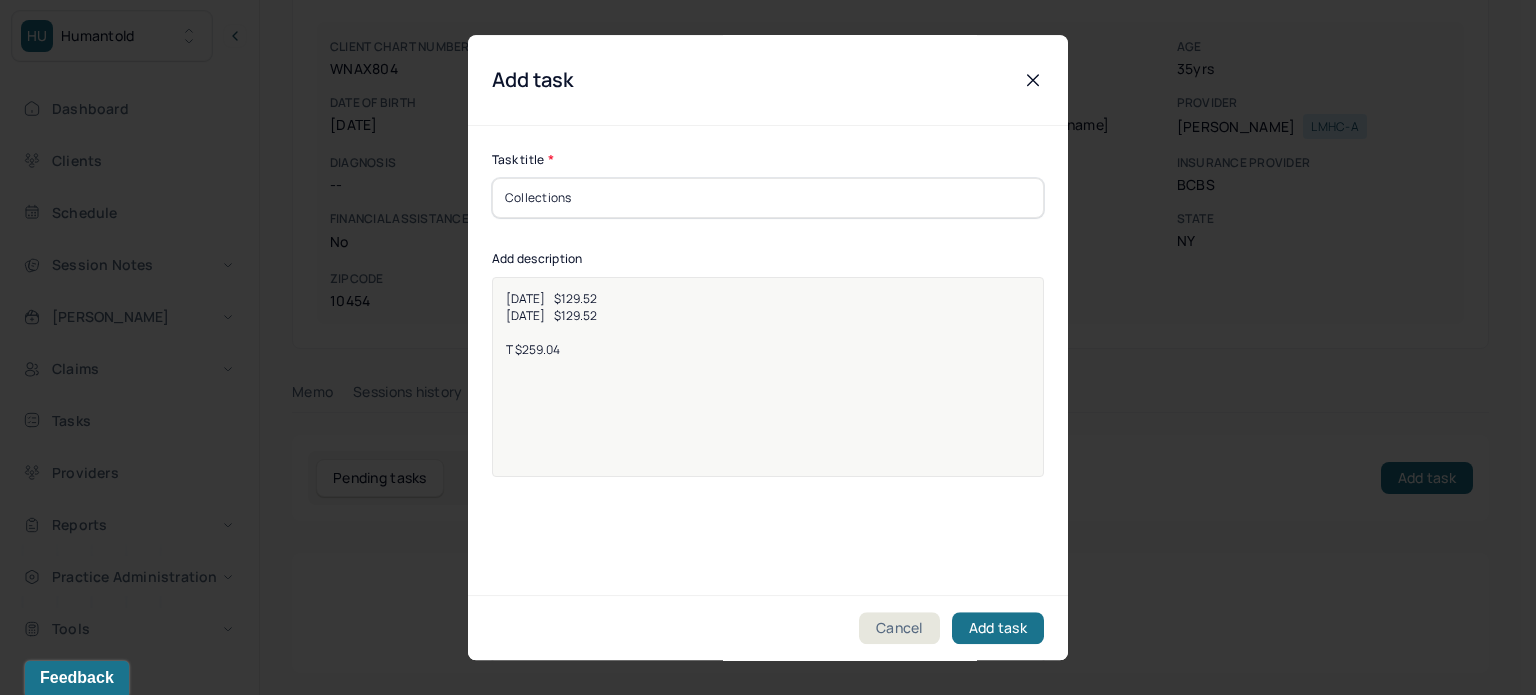 scroll, scrollTop: 256, scrollLeft: 0, axis: vertical 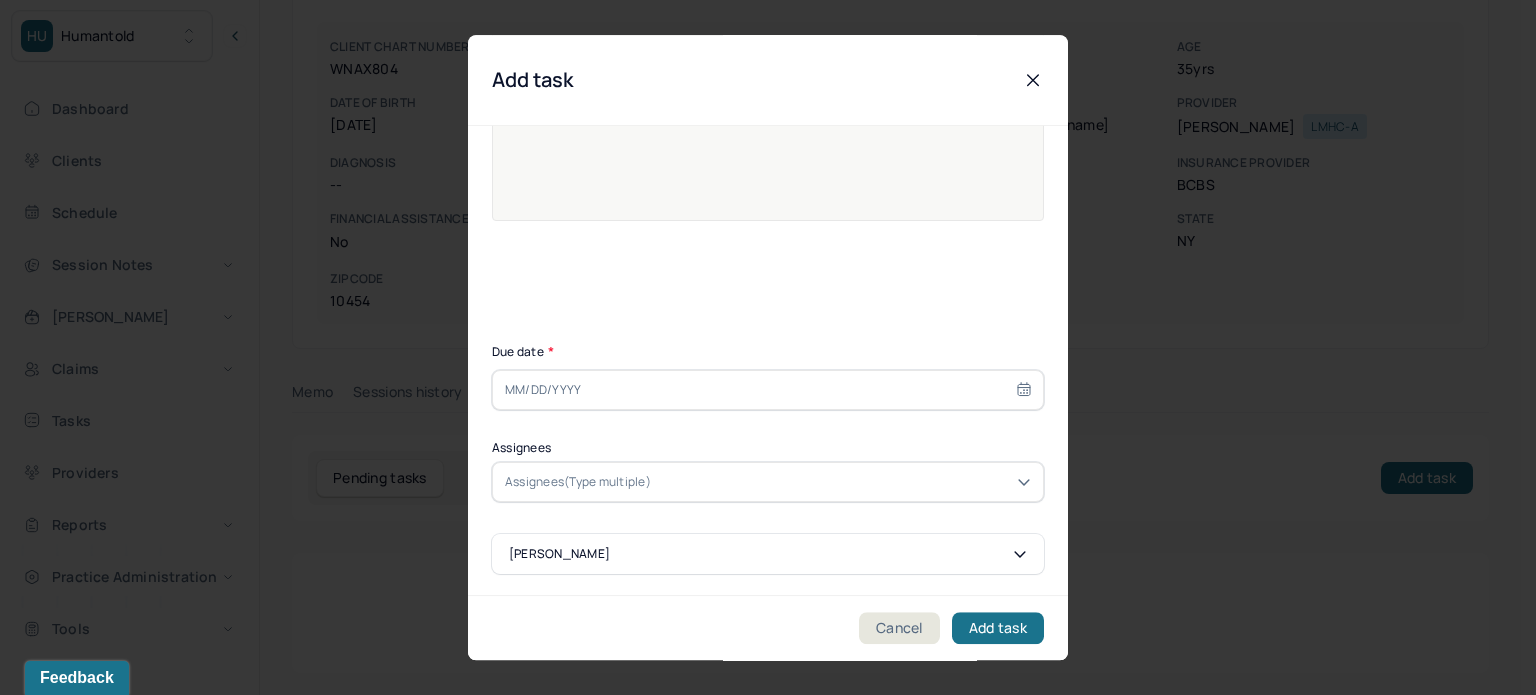type on "Collections" 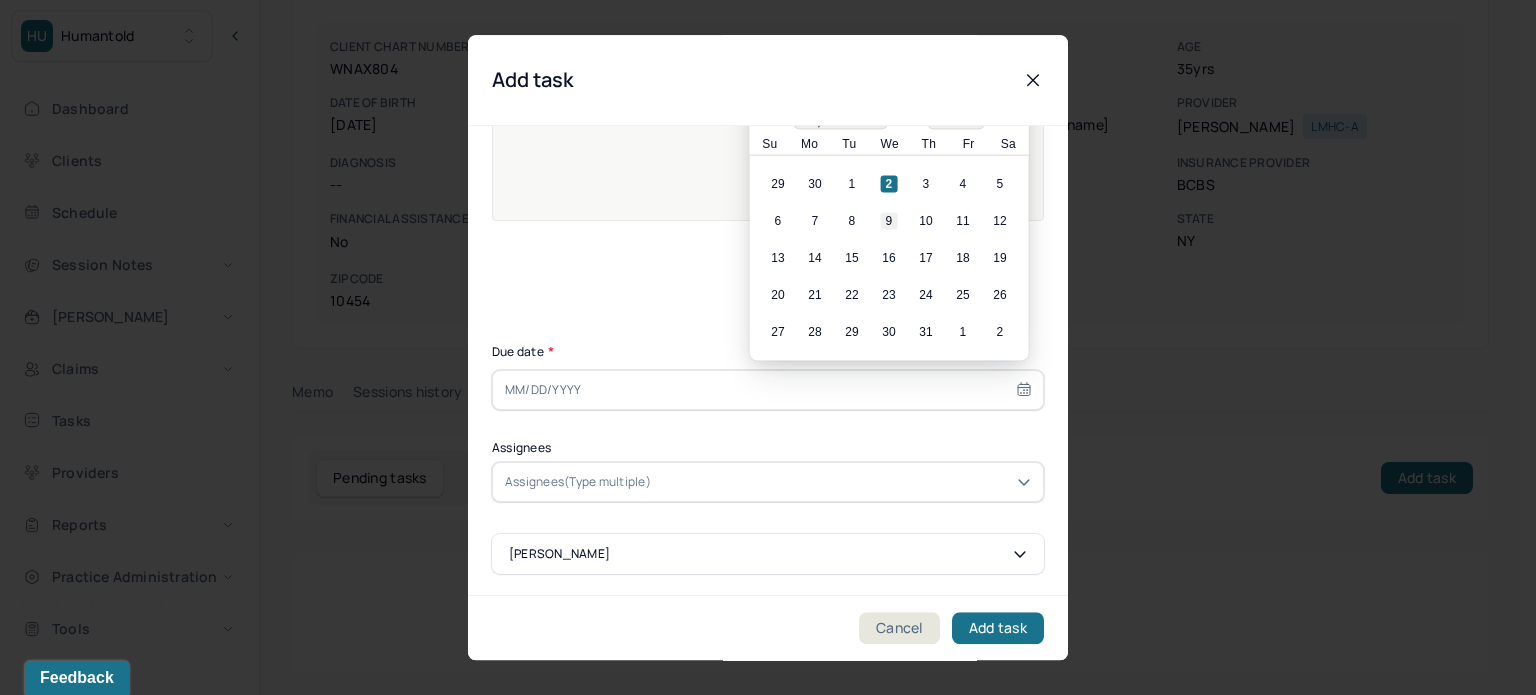 click on "9" at bounding box center (889, 221) 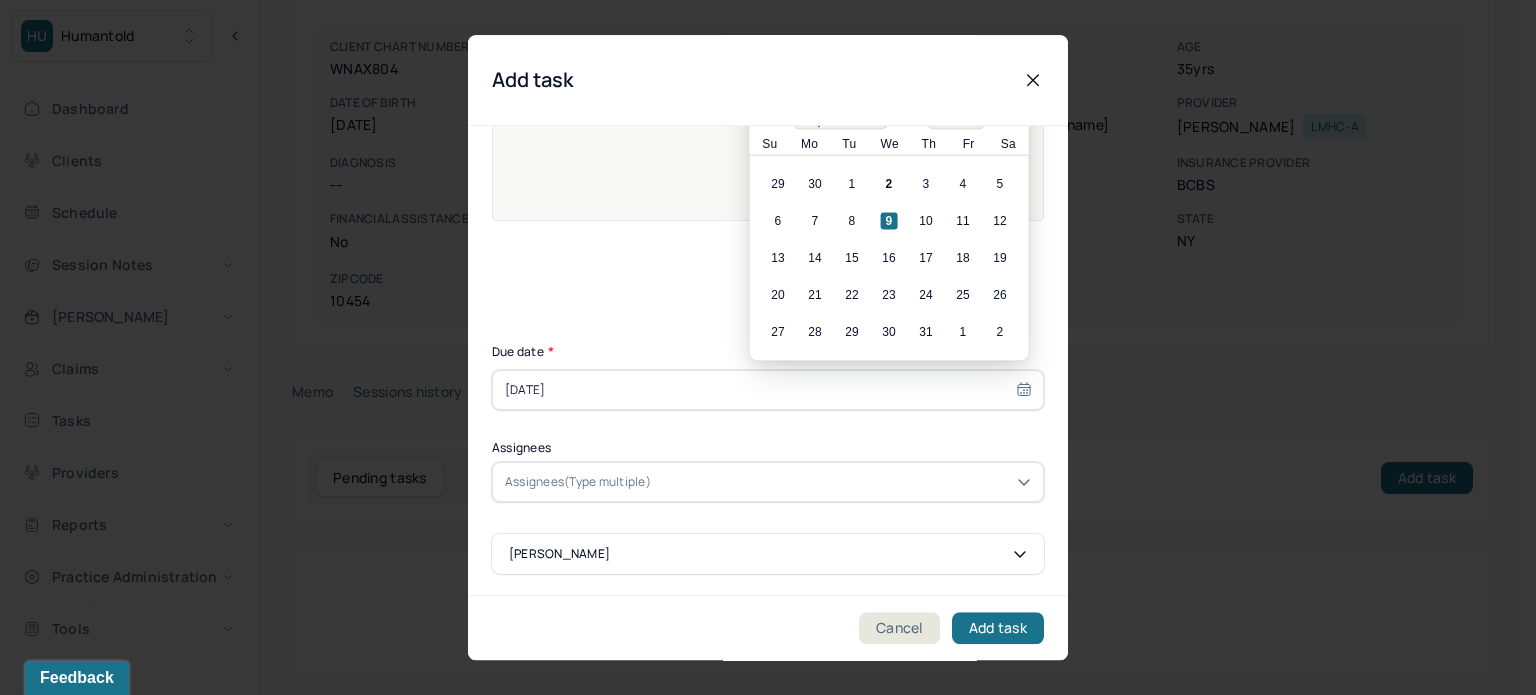 click on "Assignees(Type multiple)" at bounding box center [768, 482] 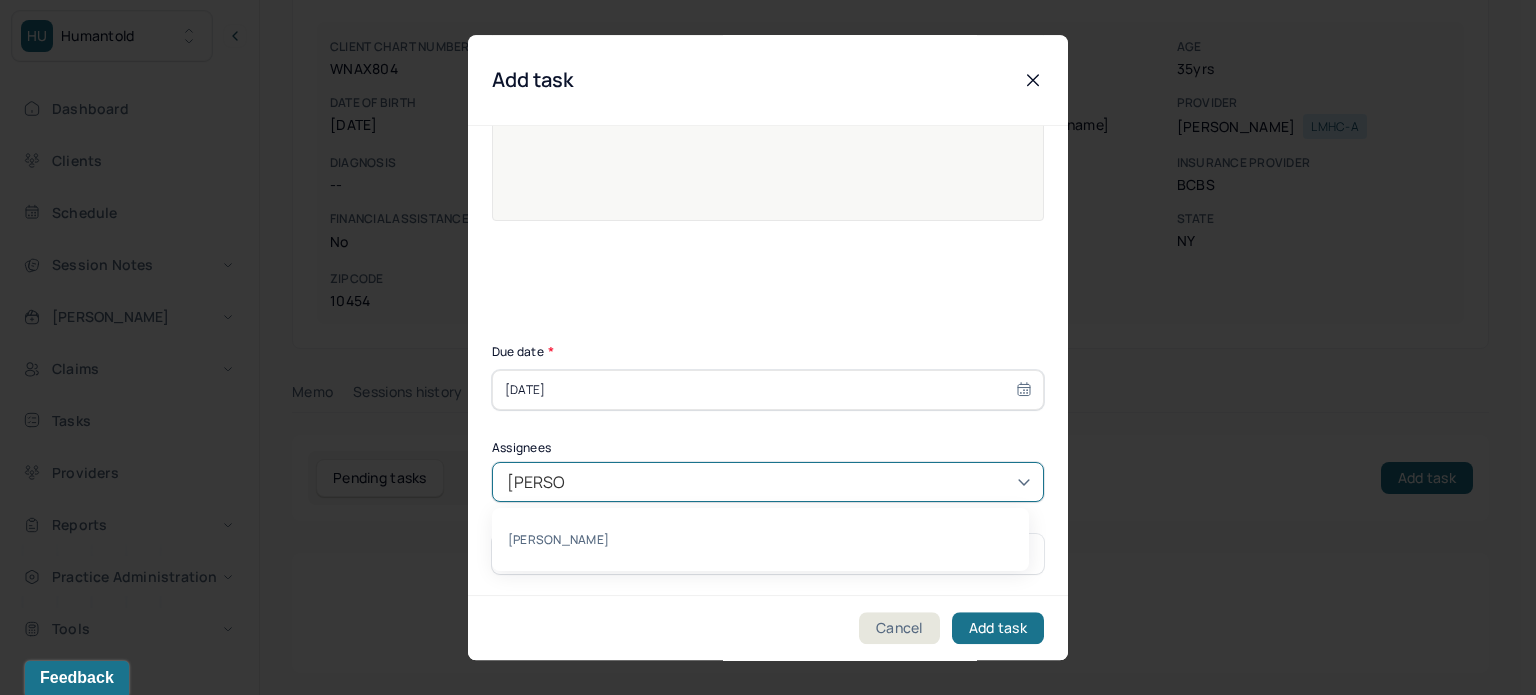 type on "[PERSON_NAME]" 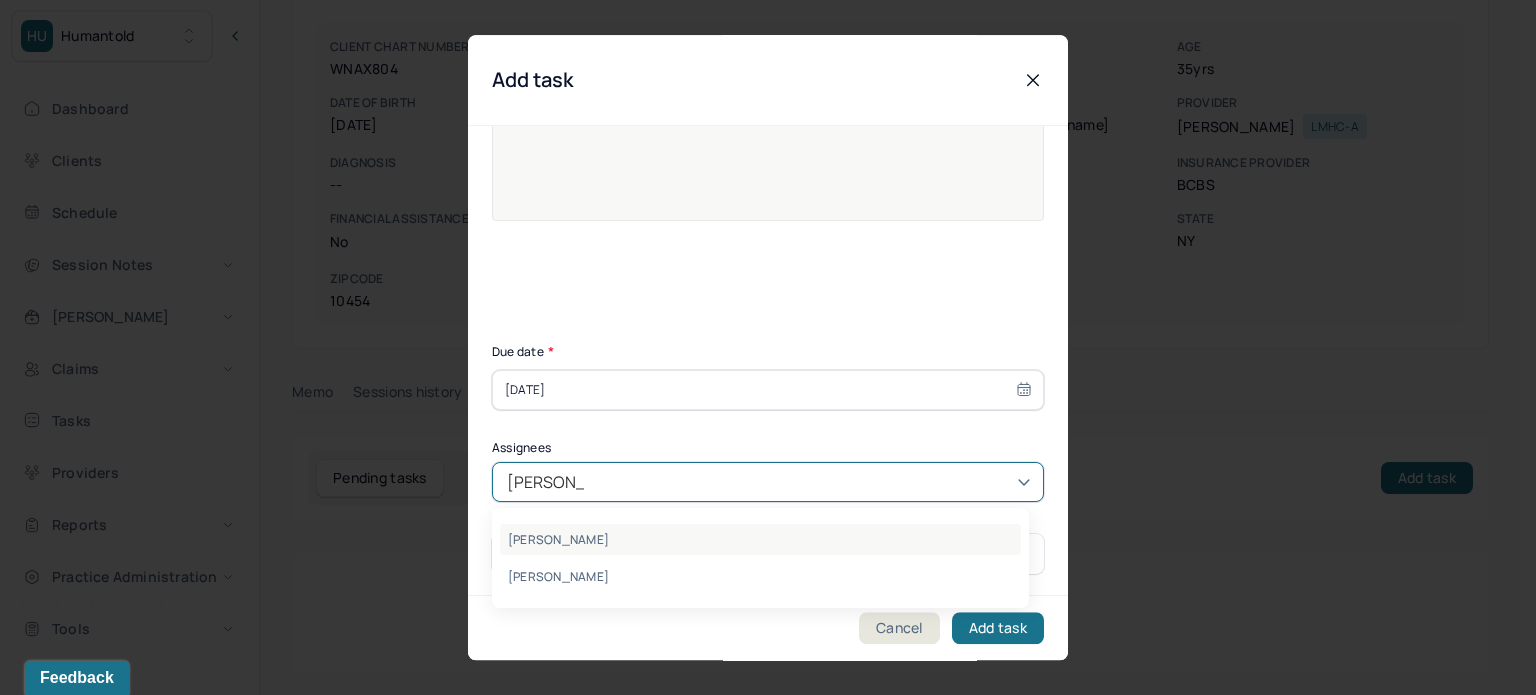 click on "[PERSON_NAME]" at bounding box center [760, 539] 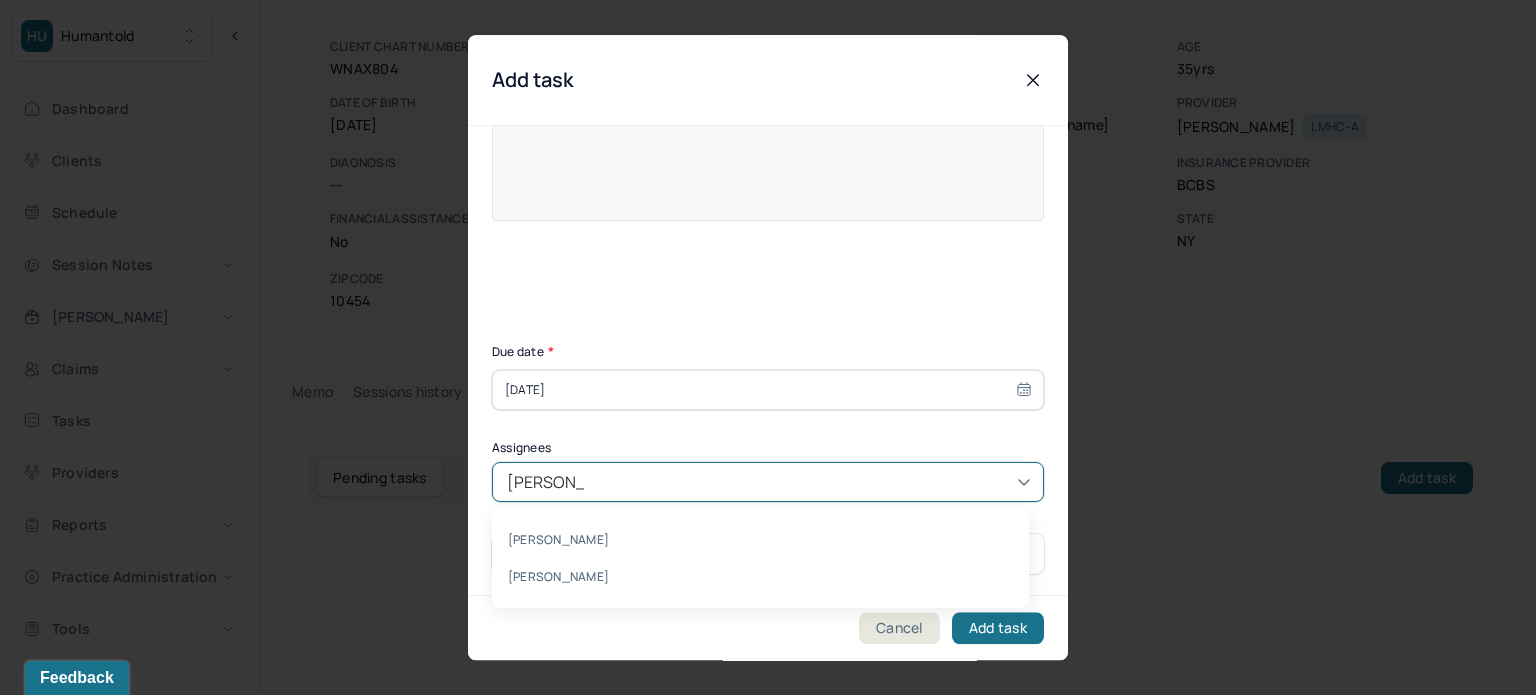 type 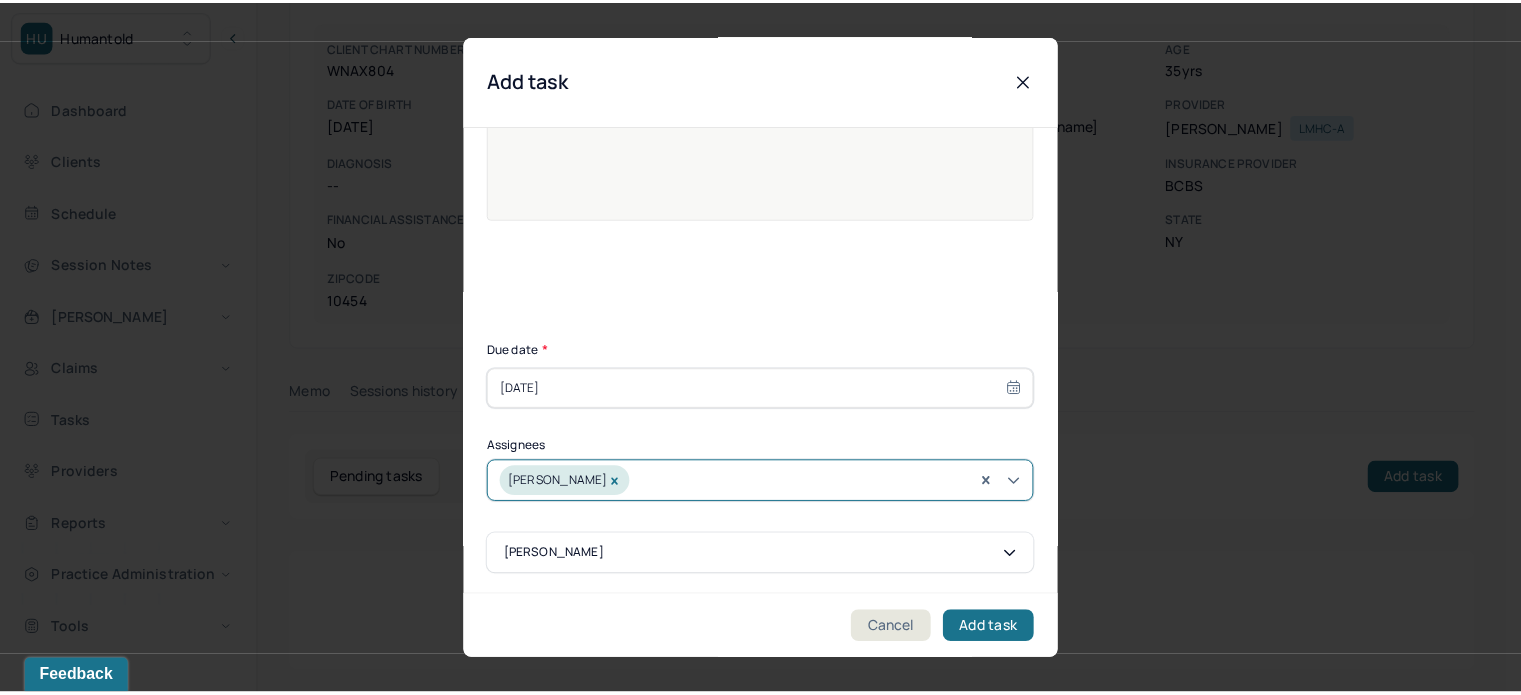 scroll, scrollTop: 0, scrollLeft: 0, axis: both 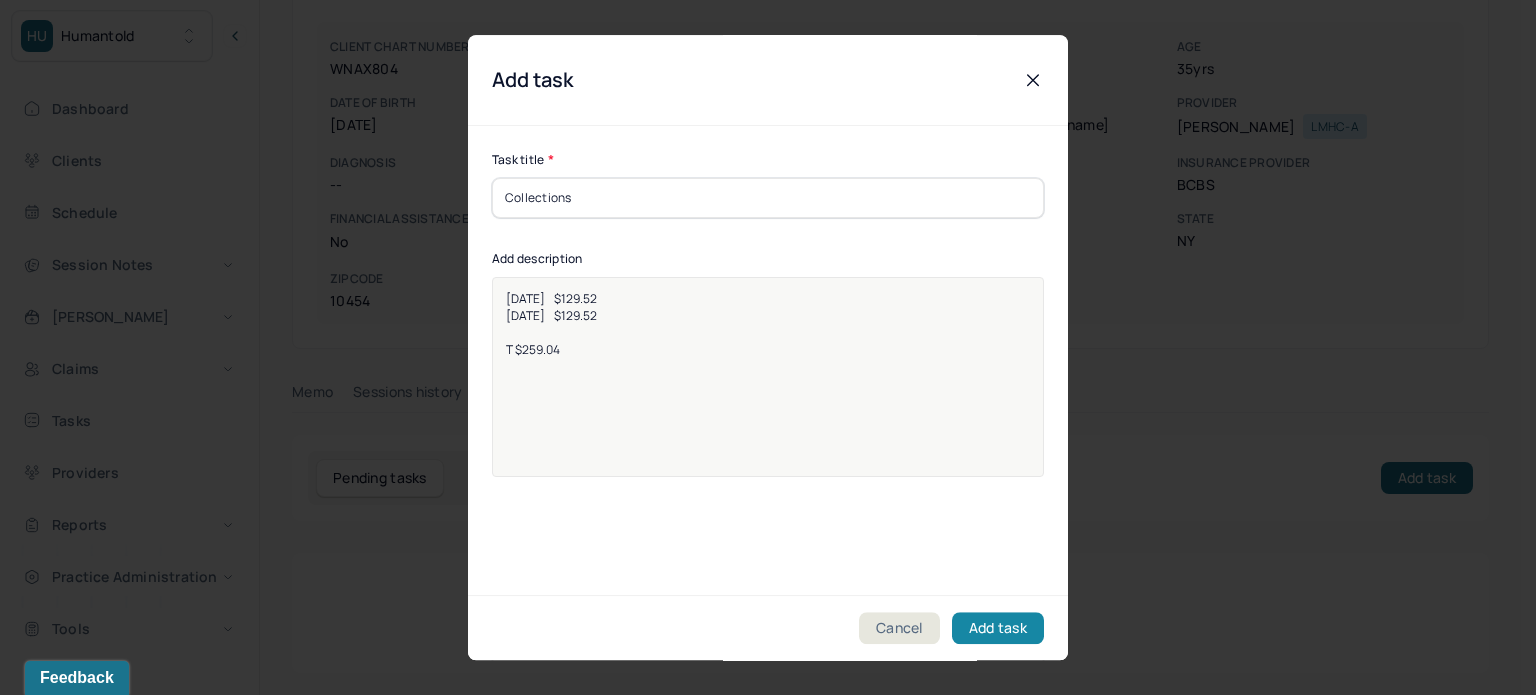 click on "Add task" at bounding box center [998, 628] 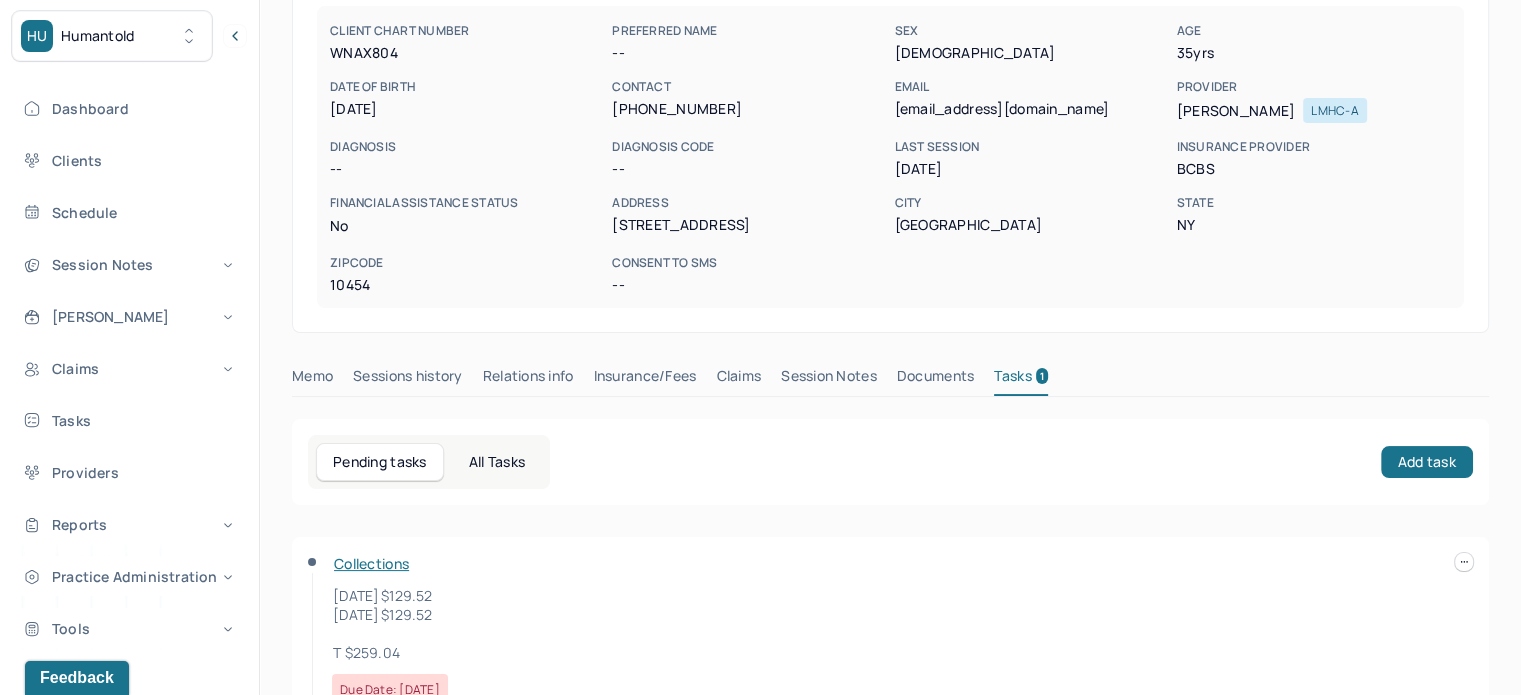 scroll, scrollTop: 0, scrollLeft: 0, axis: both 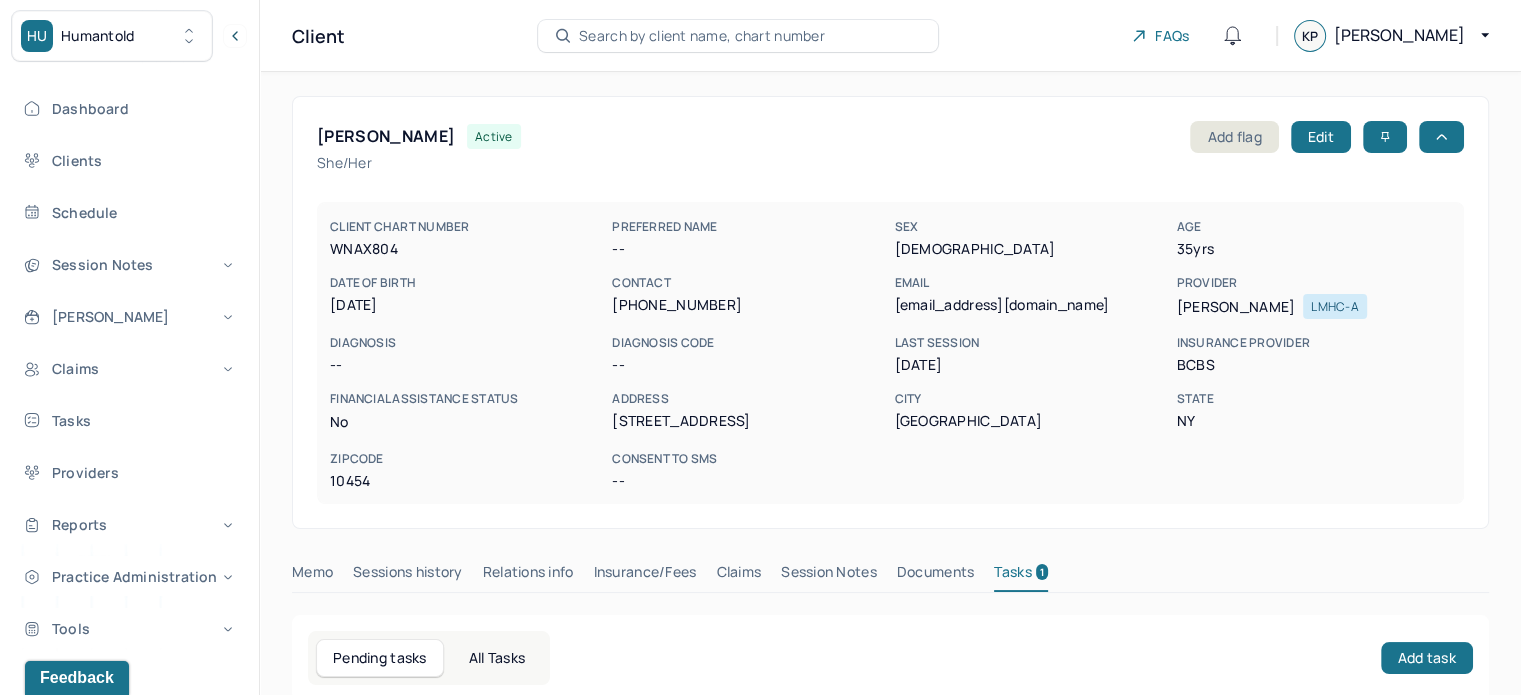 click on "Search by client name, chart number" at bounding box center [702, 36] 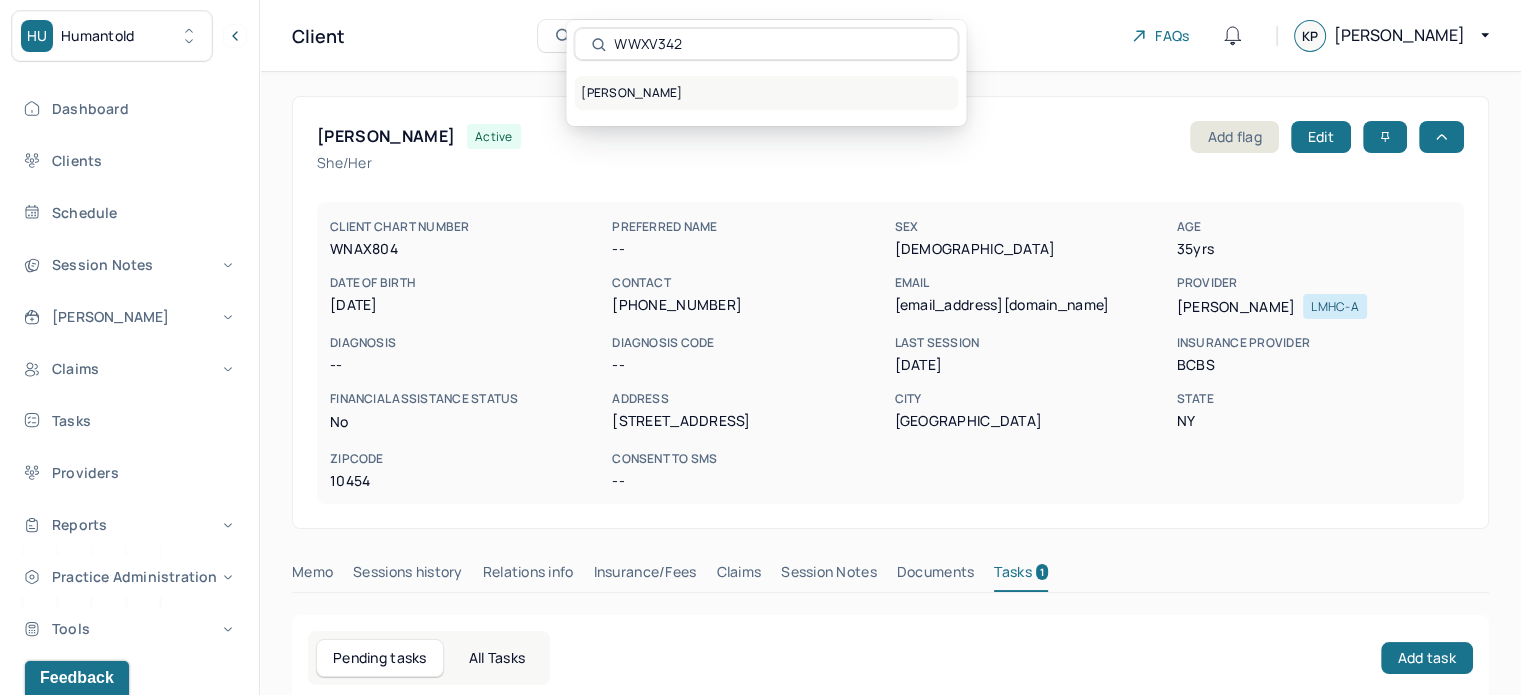 type on "WWXV342" 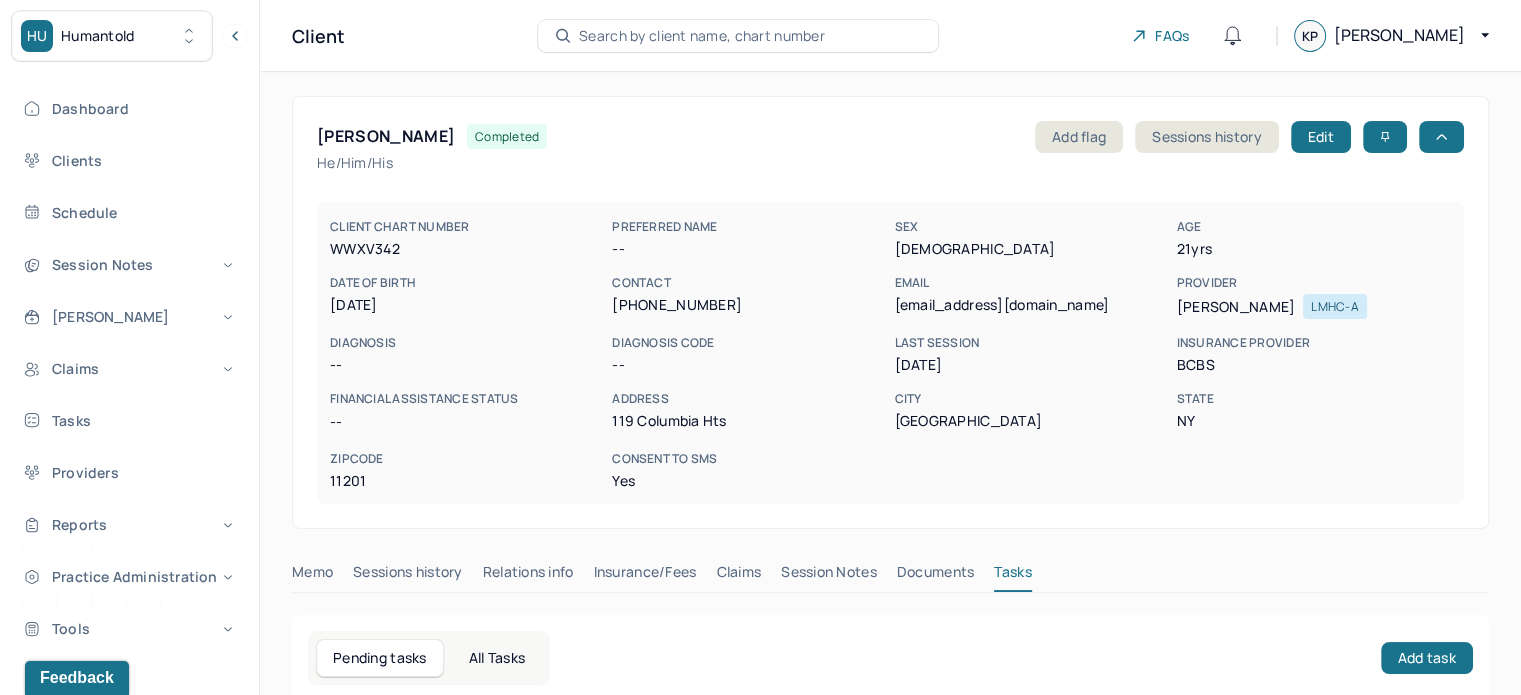 click on "[EMAIL_ADDRESS][DOMAIN_NAME]" at bounding box center (1031, 305) 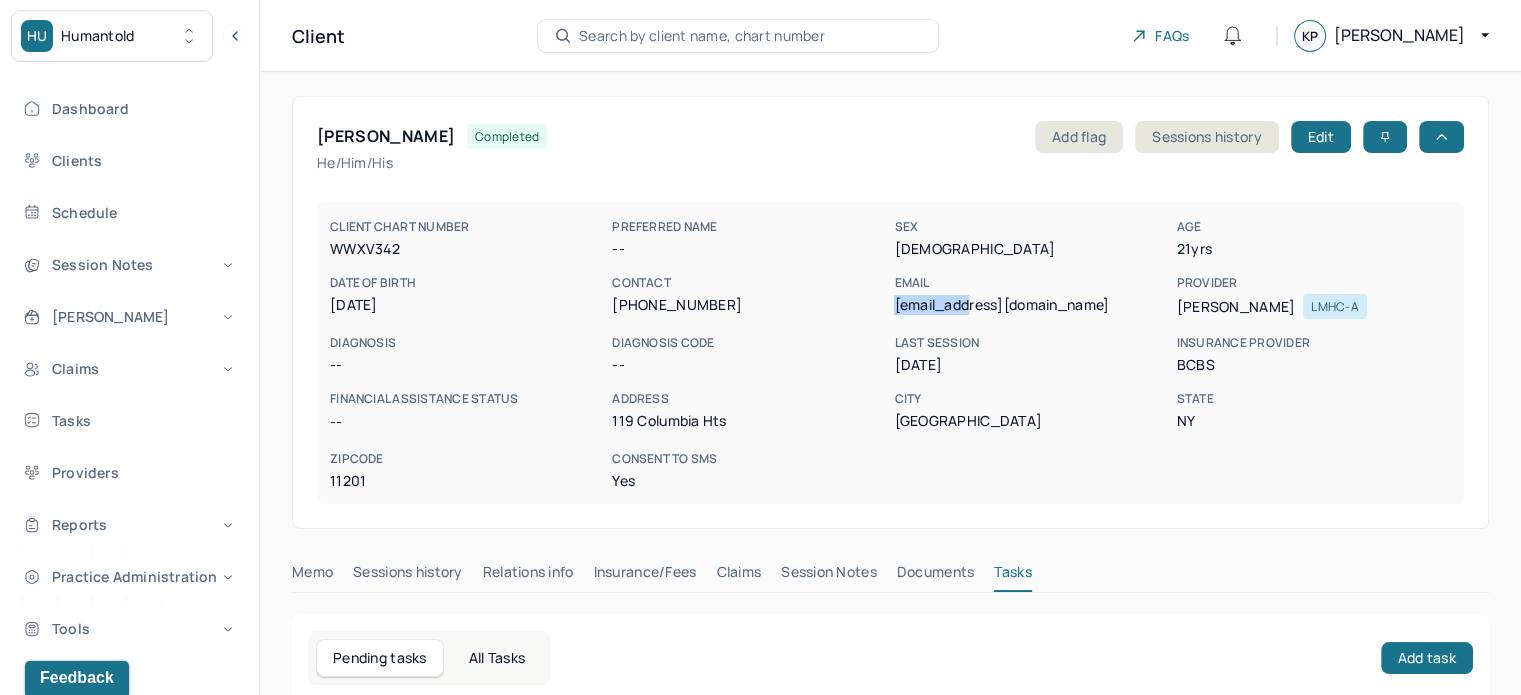 click on "[EMAIL_ADDRESS][DOMAIN_NAME]" at bounding box center [1031, 305] 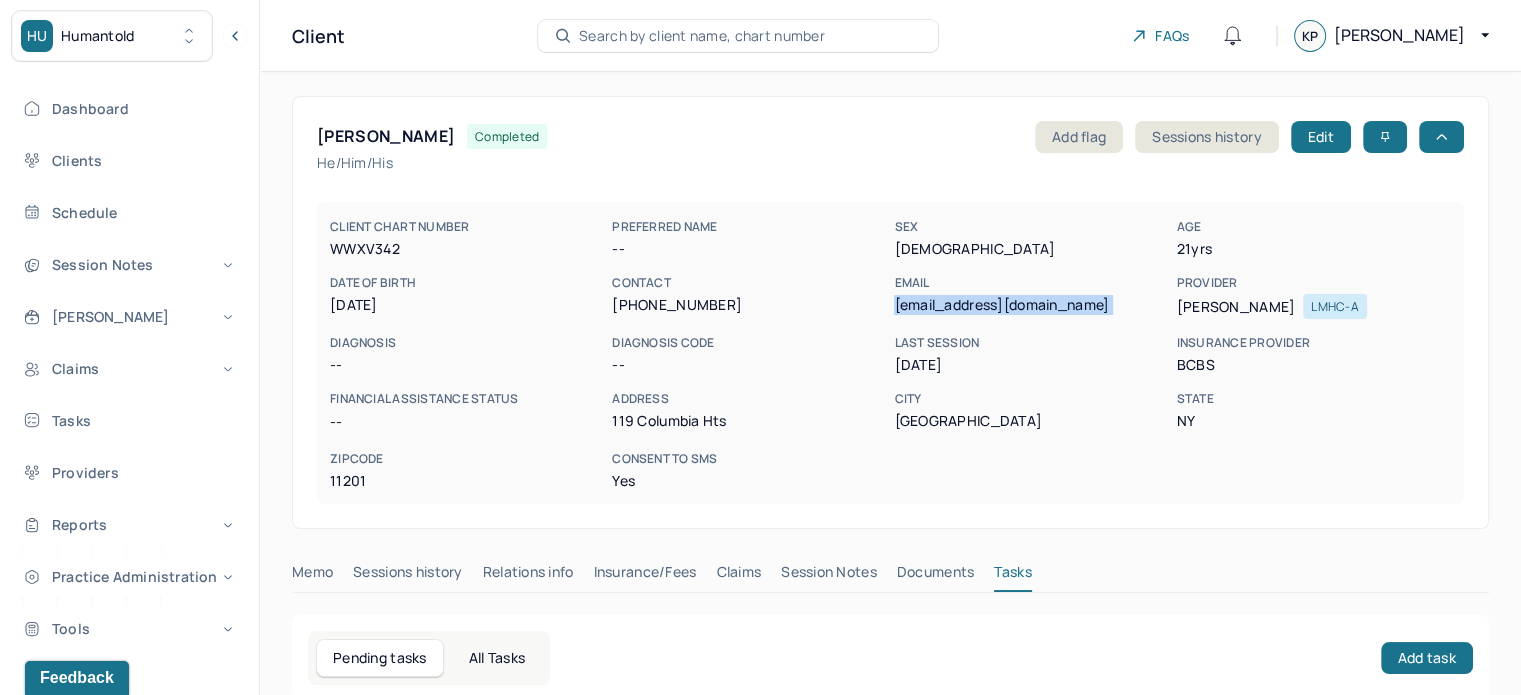 click on "[EMAIL_ADDRESS][DOMAIN_NAME]" at bounding box center (1031, 305) 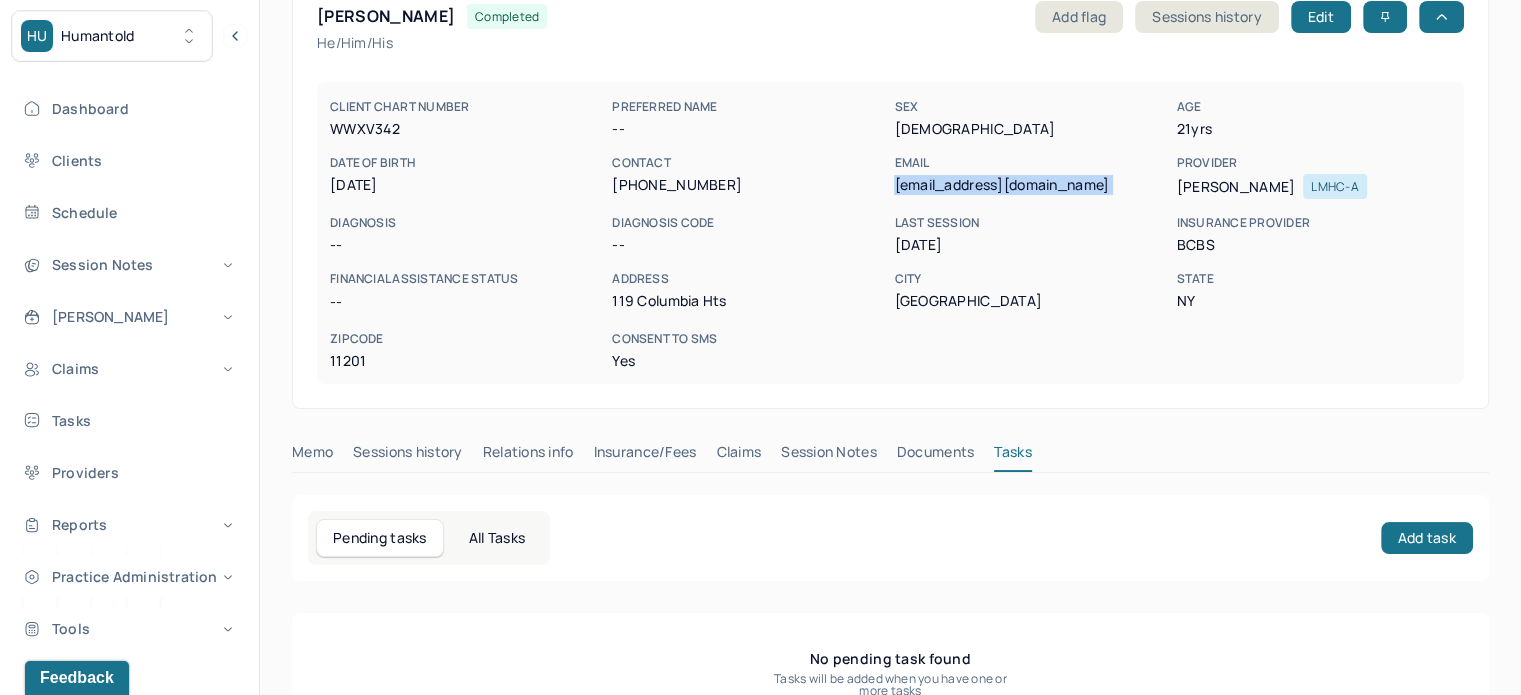 scroll, scrollTop: 180, scrollLeft: 0, axis: vertical 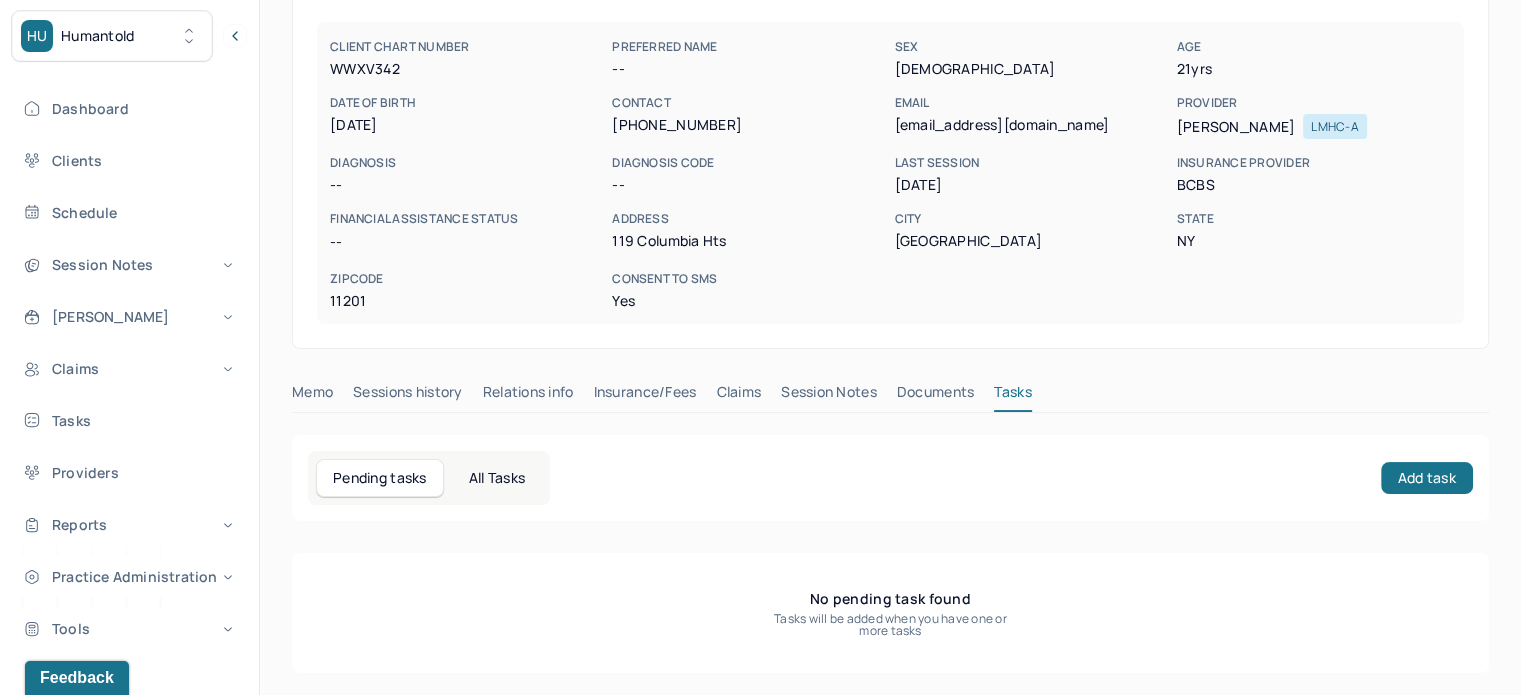 click on "Memo     Sessions history     Relations info     Insurance/Fees     Claims     Session Notes     Documents     Tasks" at bounding box center (890, 397) 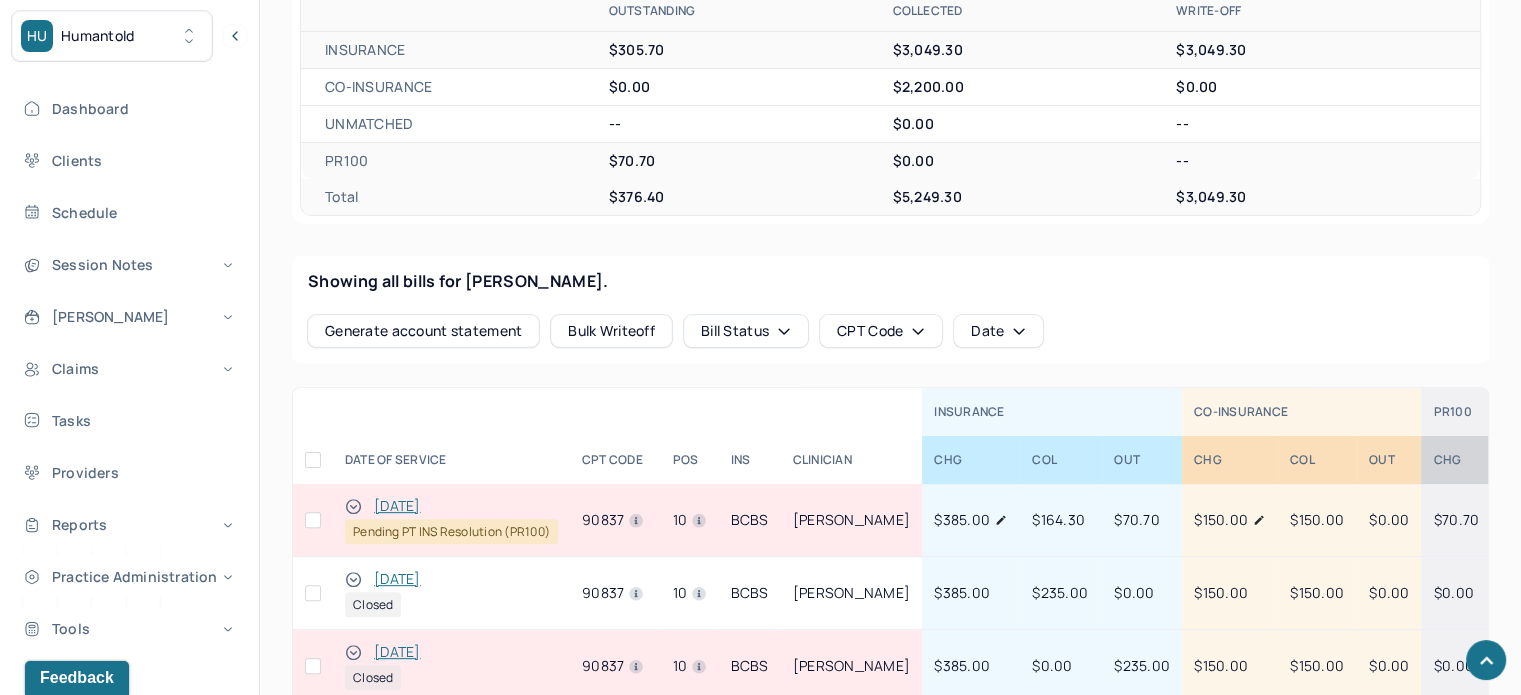 scroll, scrollTop: 680, scrollLeft: 0, axis: vertical 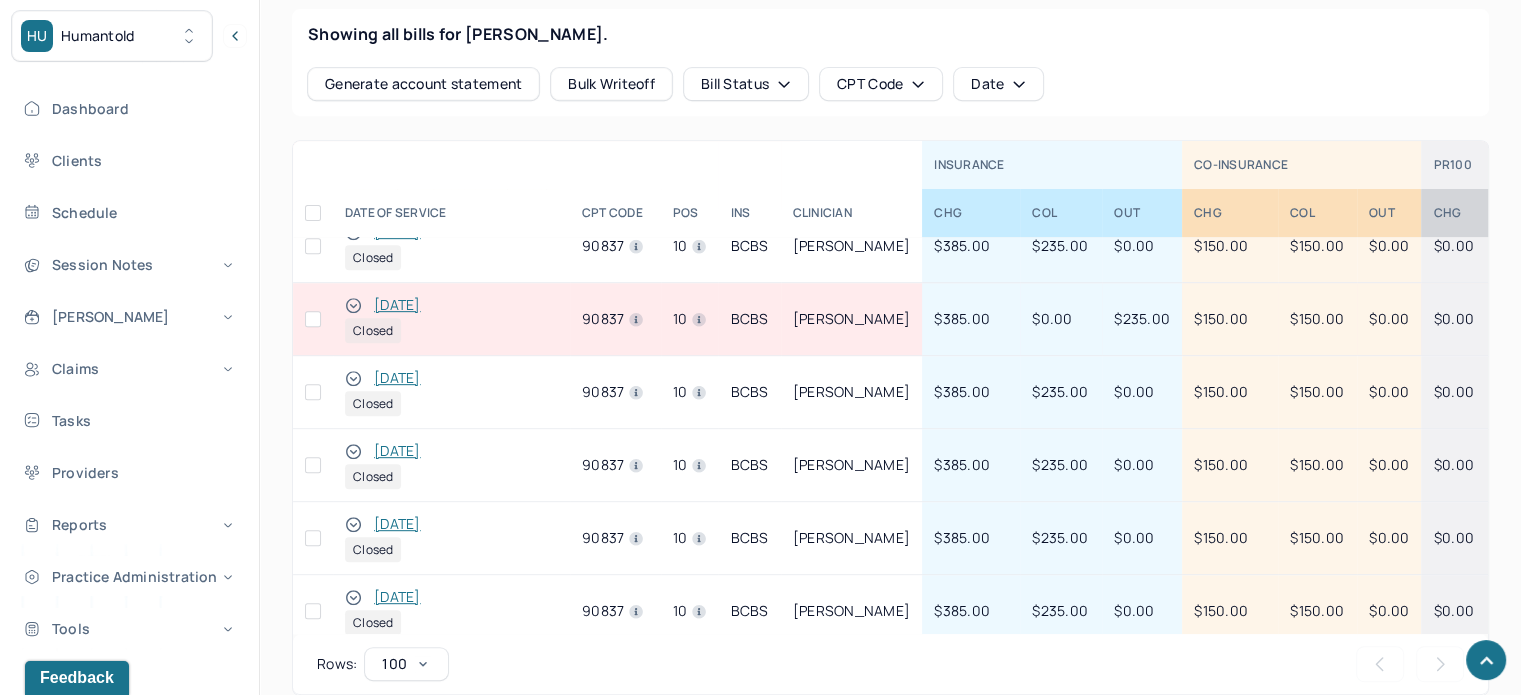 click 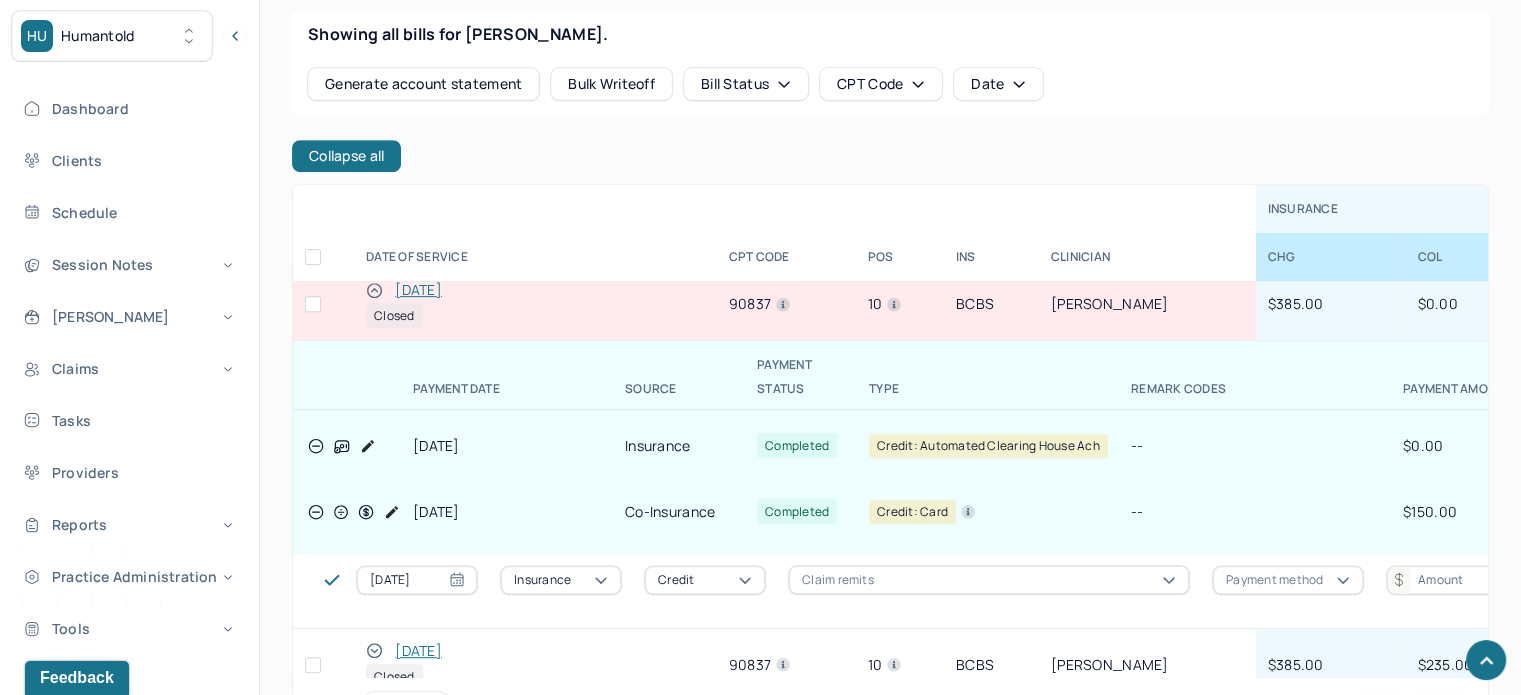 scroll, scrollTop: 200, scrollLeft: 0, axis: vertical 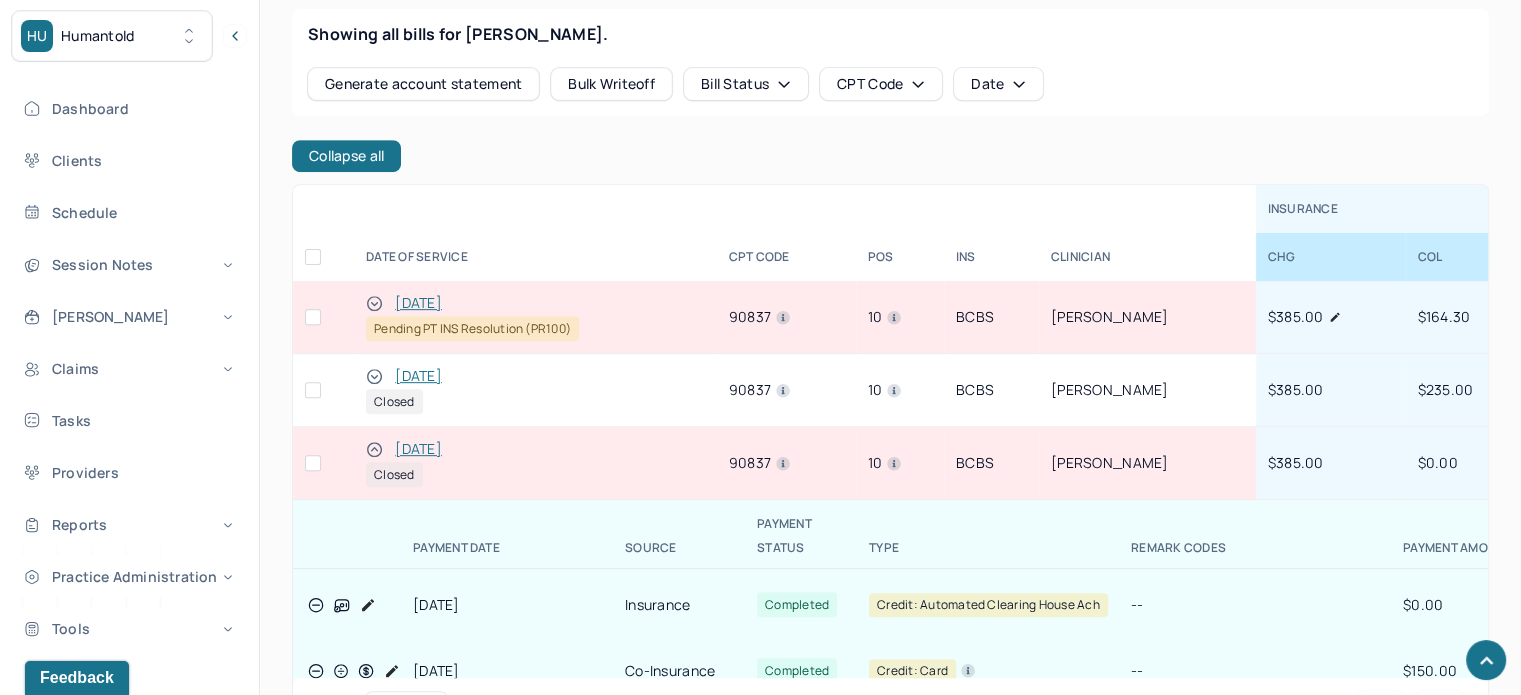 click 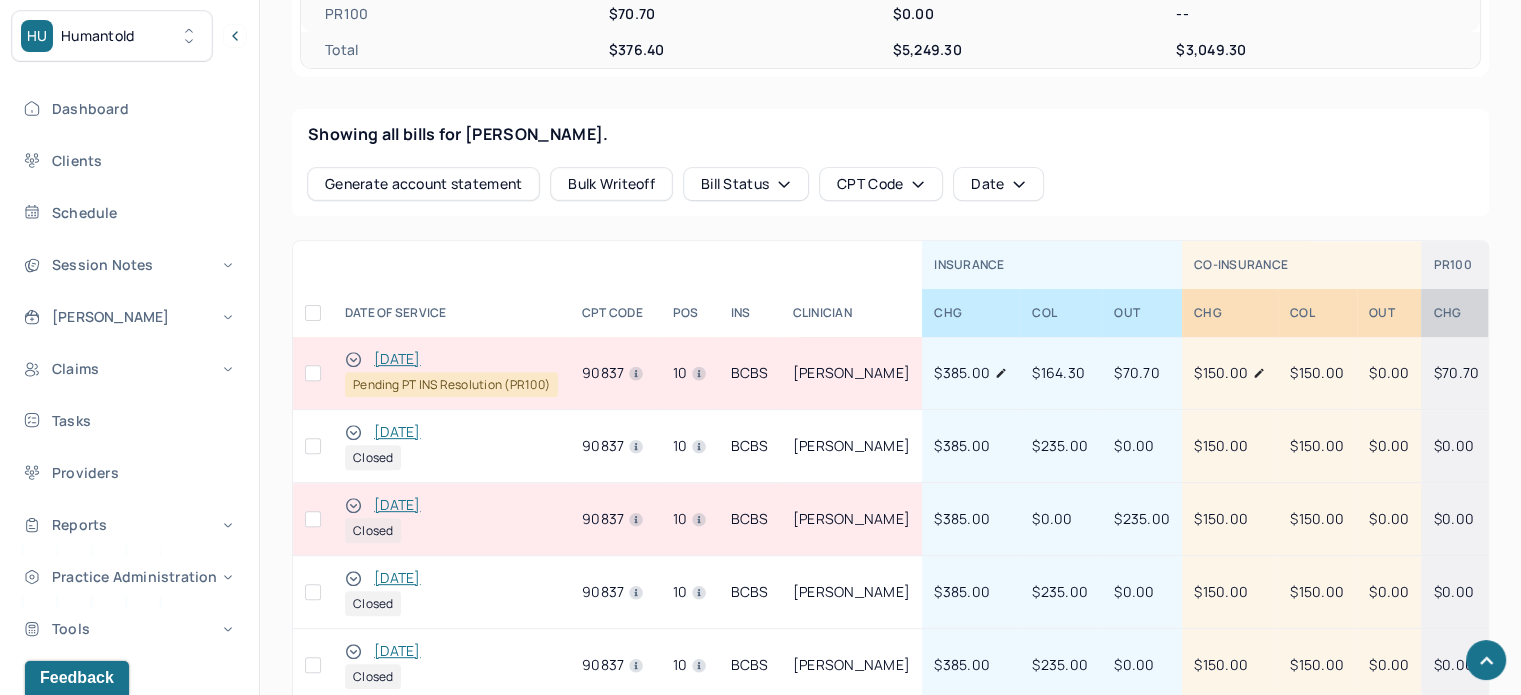 scroll, scrollTop: 880, scrollLeft: 0, axis: vertical 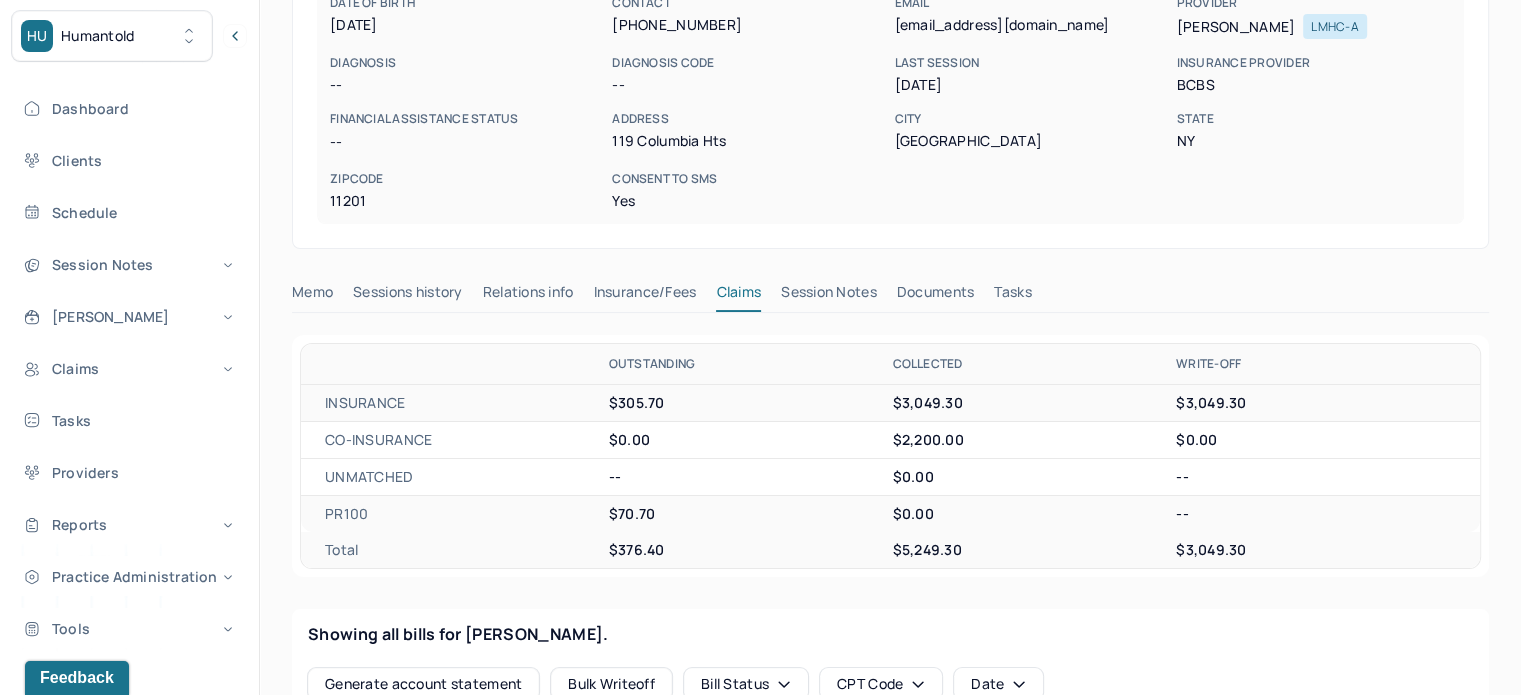 click on "Tasks" at bounding box center [1012, 296] 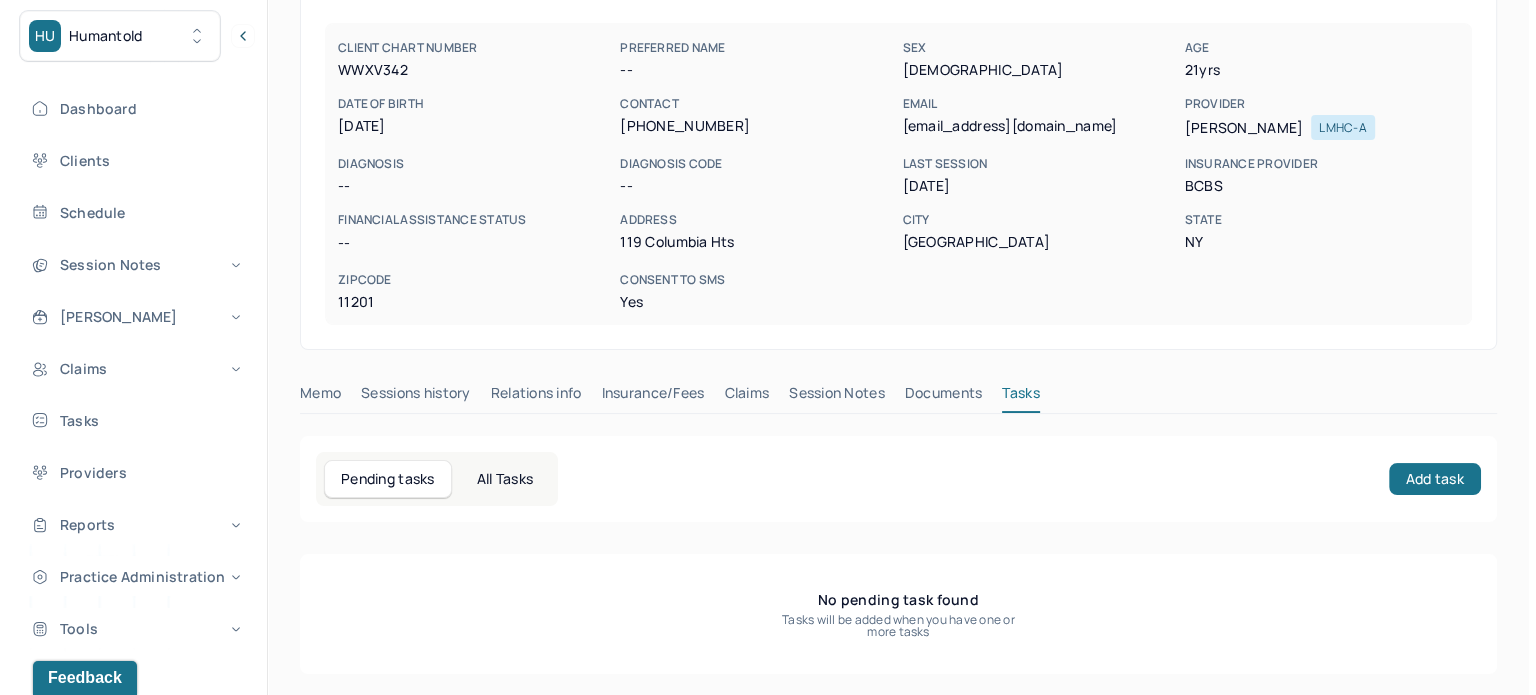 scroll, scrollTop: 180, scrollLeft: 0, axis: vertical 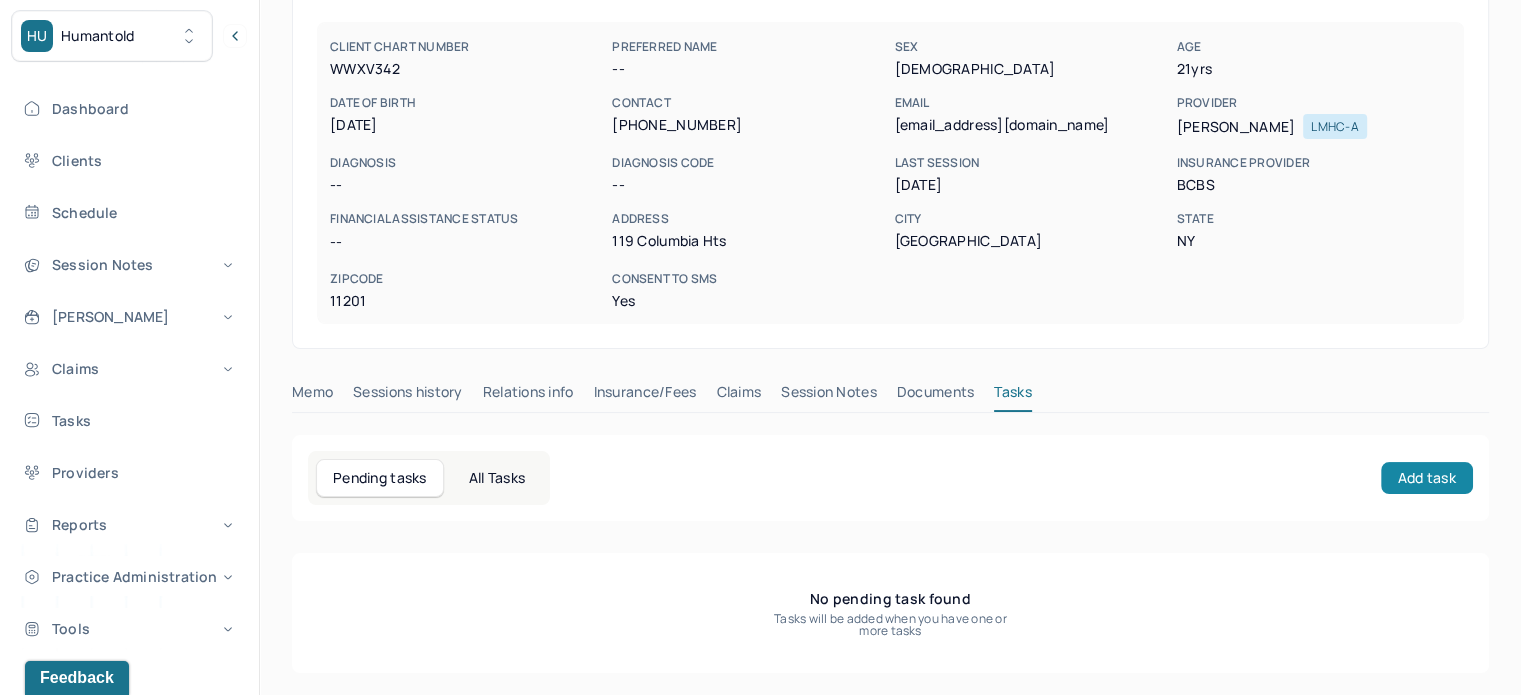 click on "Add task" at bounding box center (1427, 478) 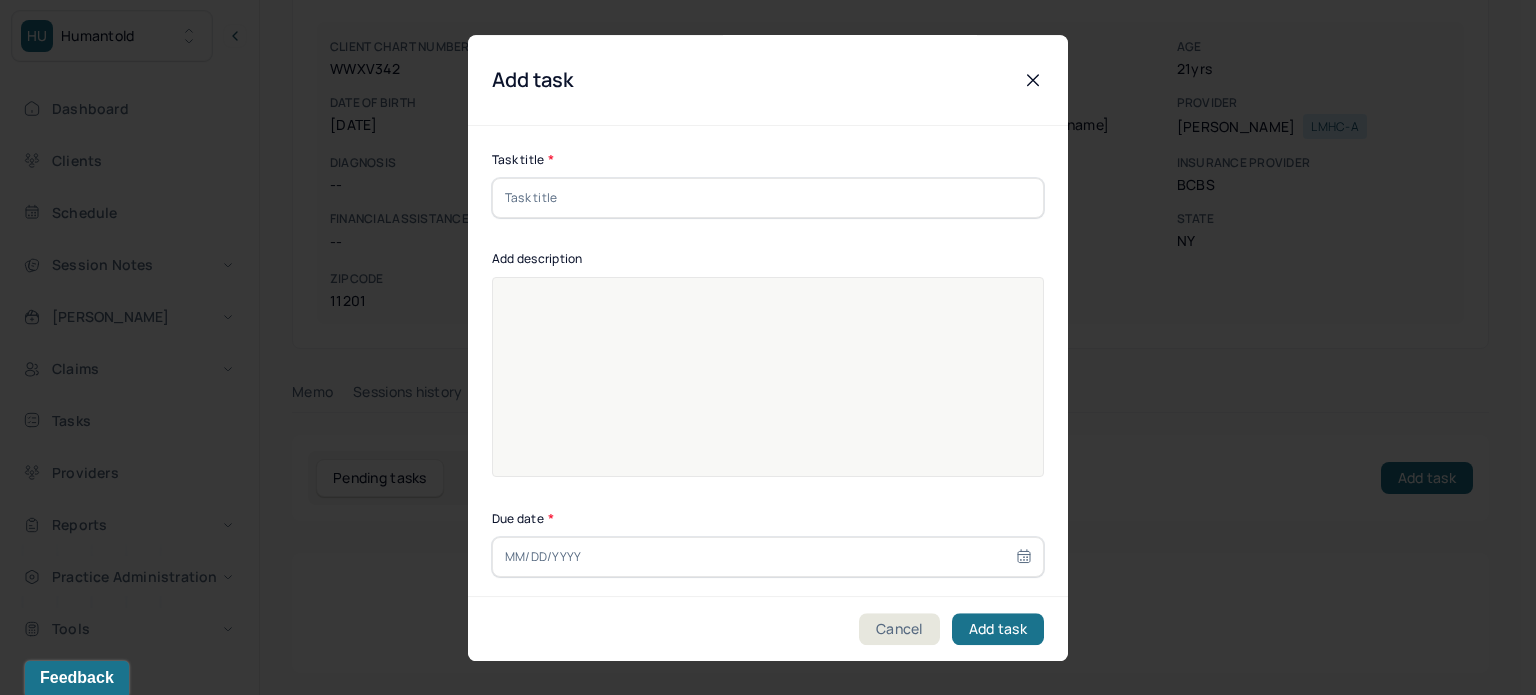 click at bounding box center (768, 198) 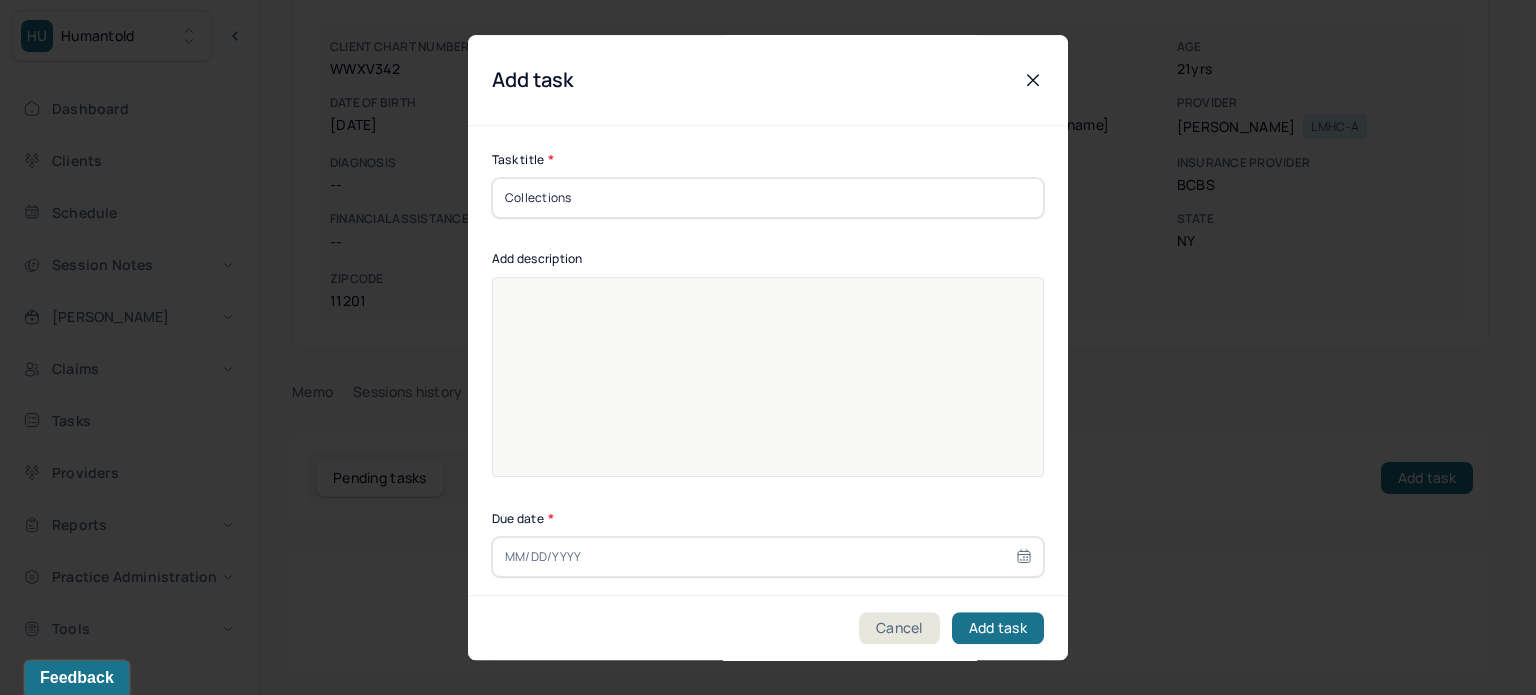 type on "Collections" 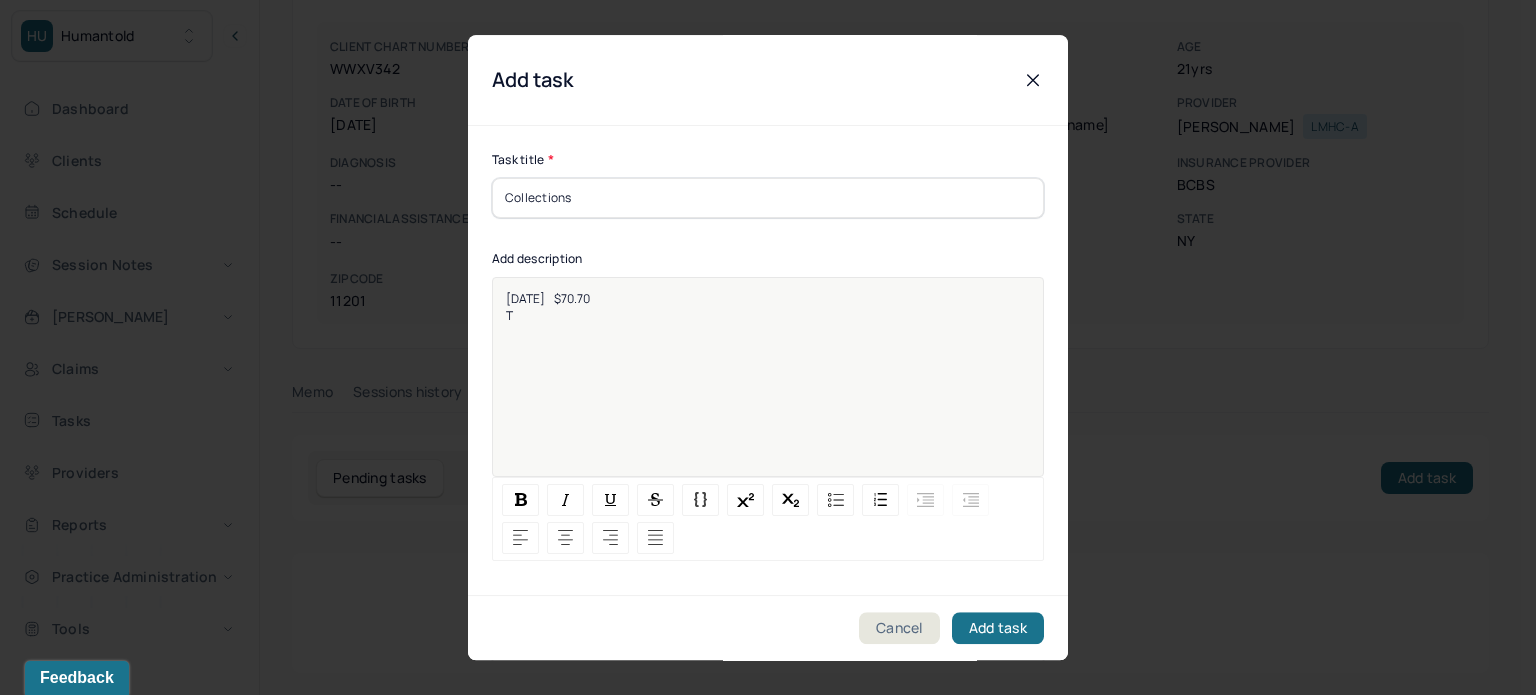 type 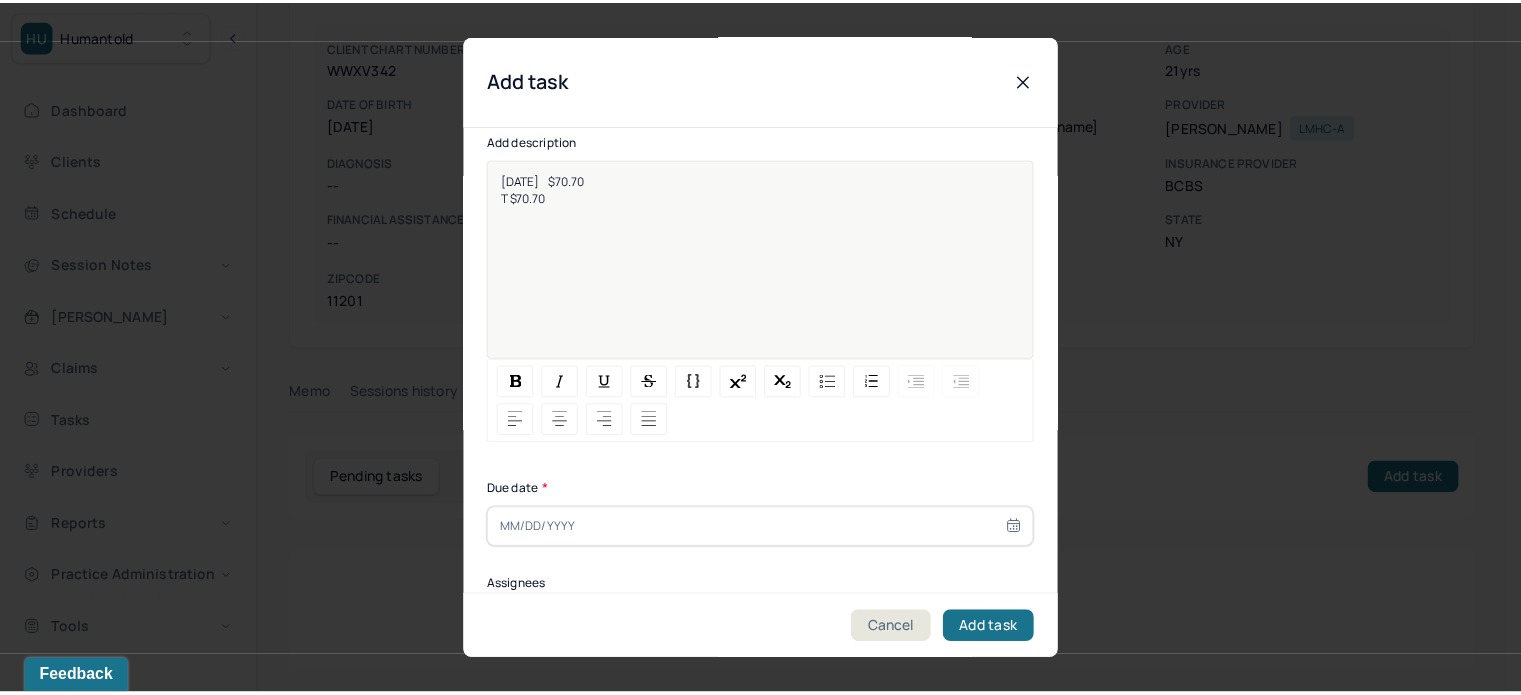 scroll, scrollTop: 256, scrollLeft: 0, axis: vertical 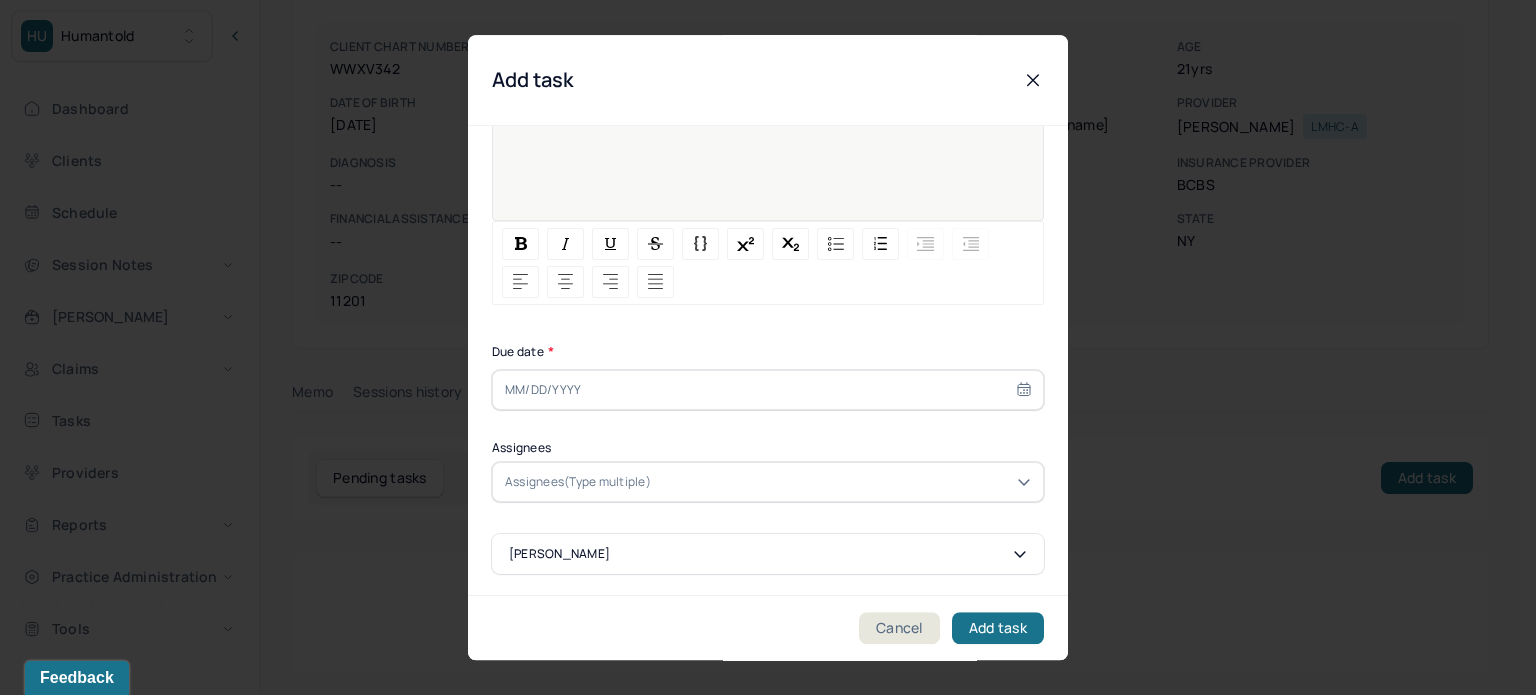 click at bounding box center (768, 390) 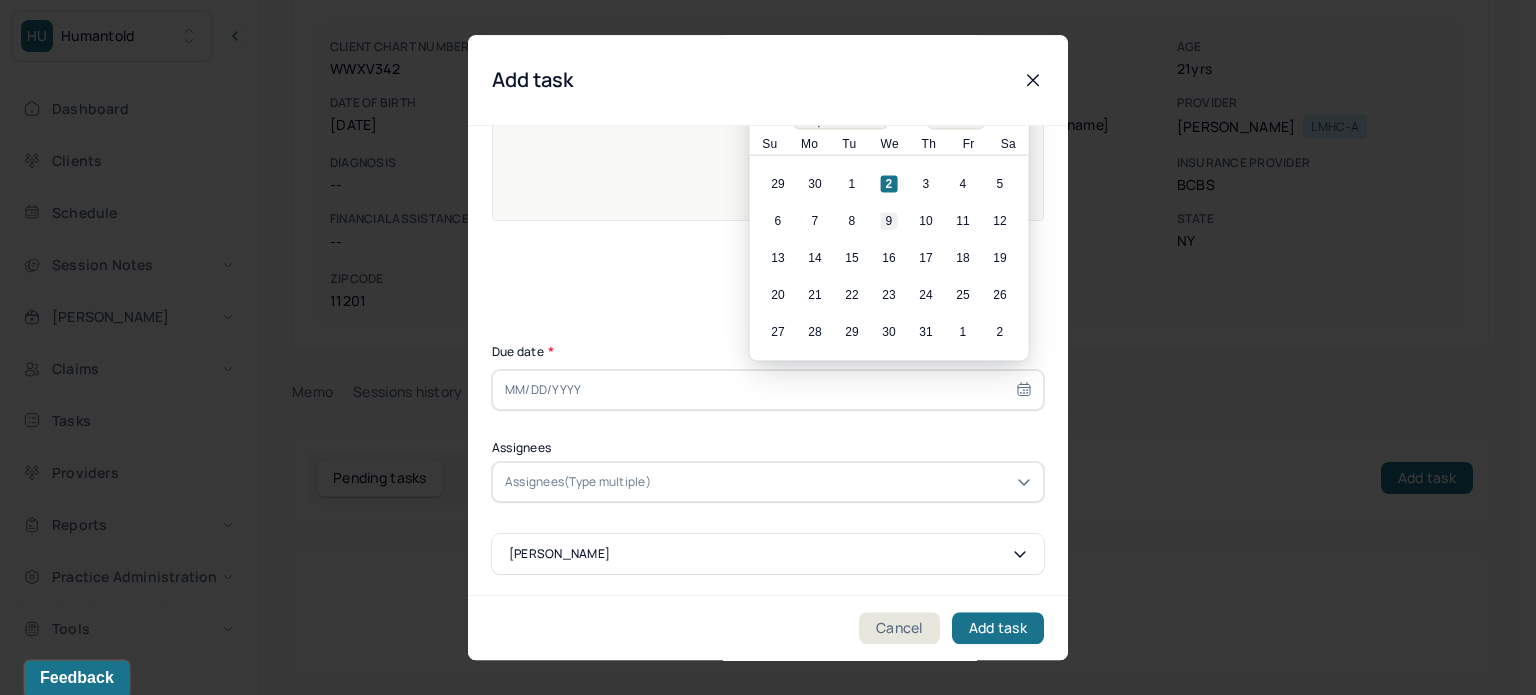 click on "9" at bounding box center (889, 221) 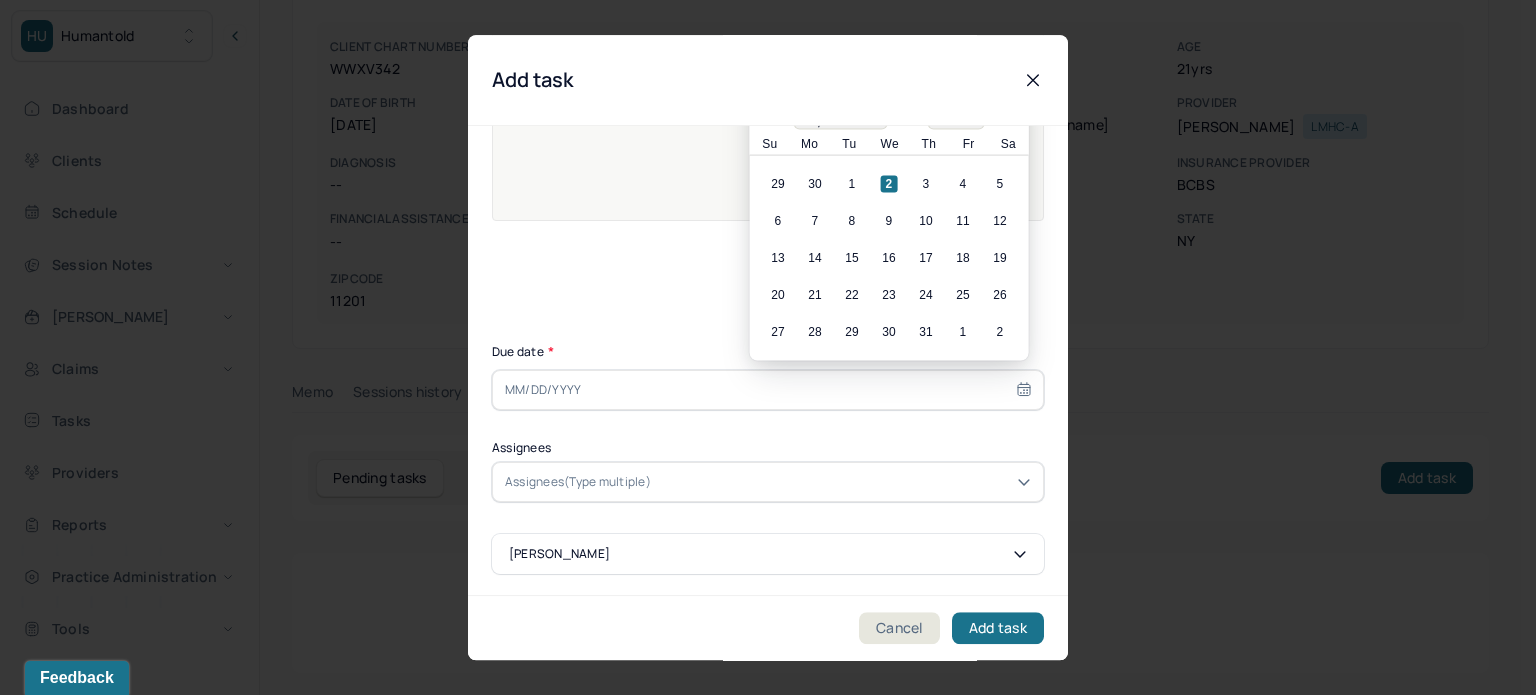 type on "[DATE]" 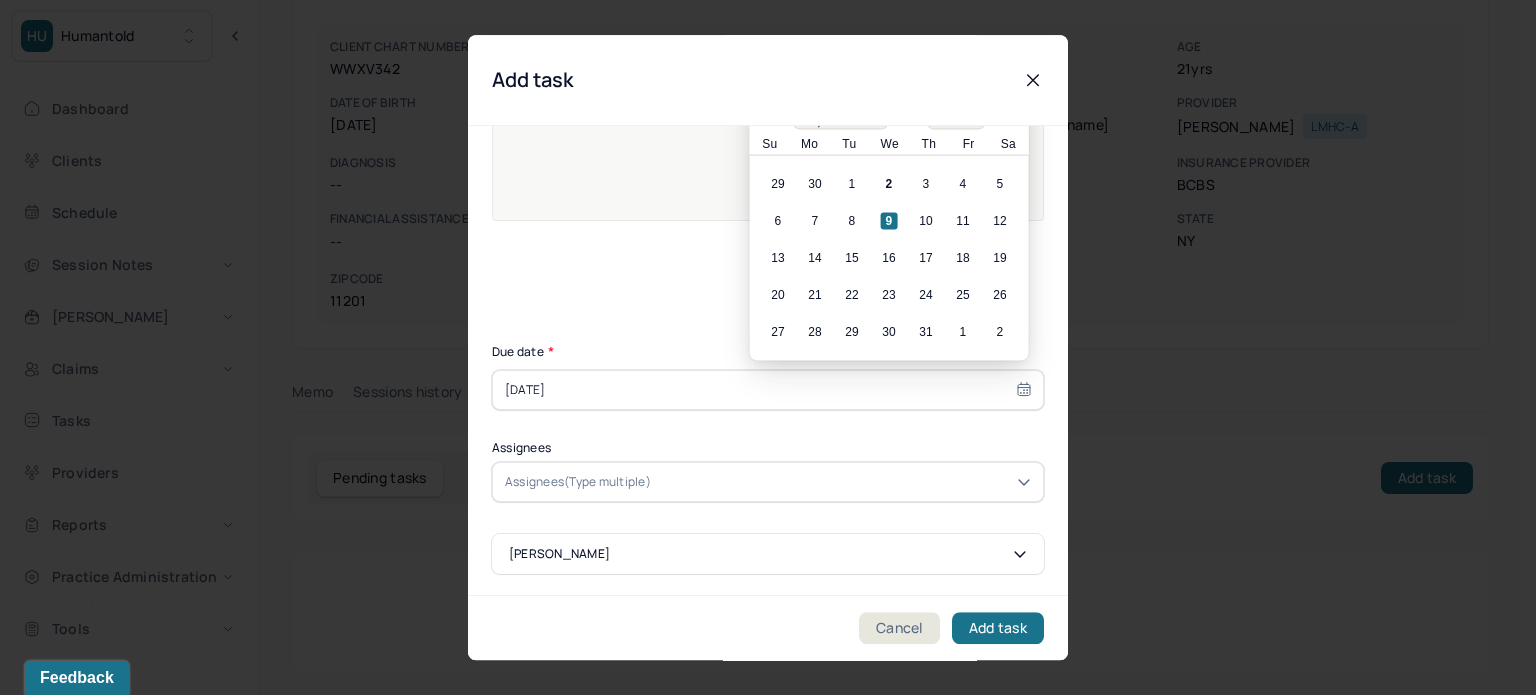 click on "Assignees(Type multiple)" at bounding box center [768, 482] 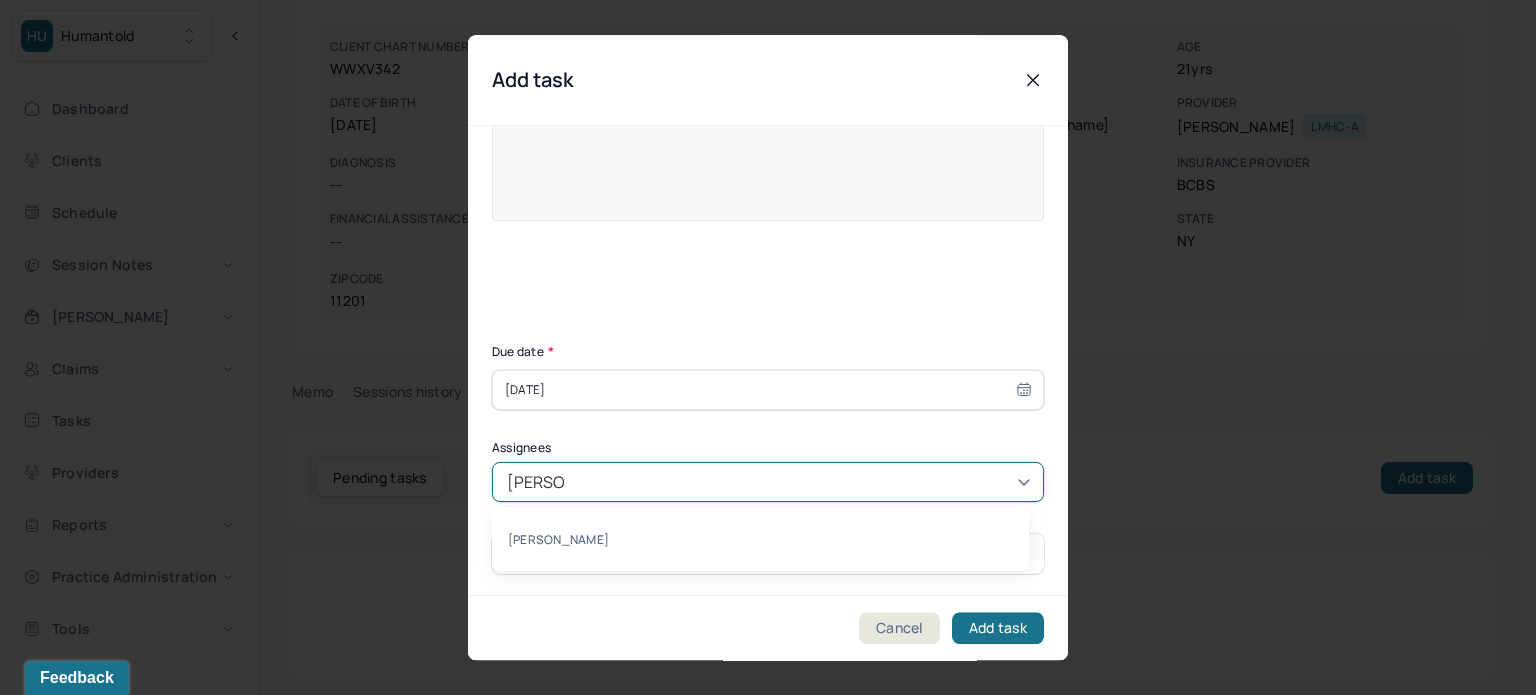 type on "[PERSON_NAME]" 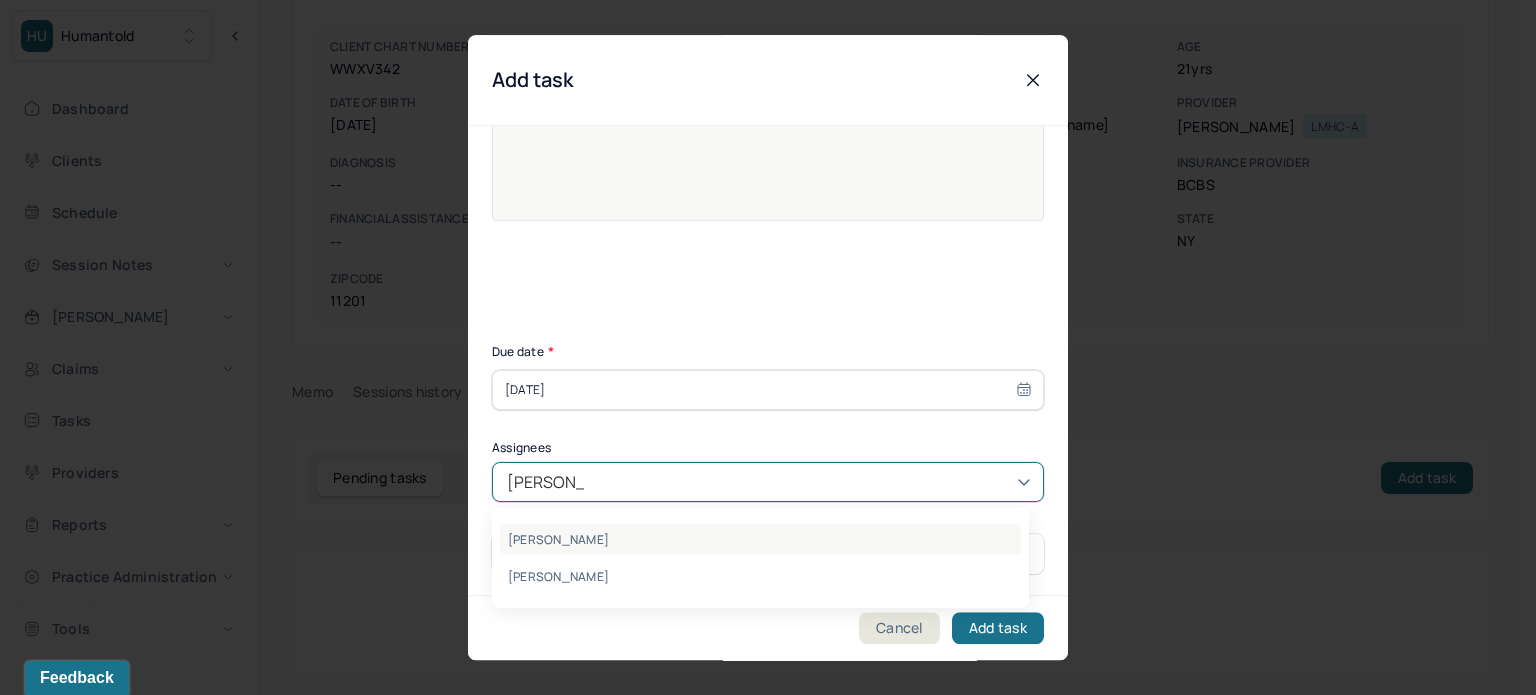 click on "[PERSON_NAME]" at bounding box center [760, 539] 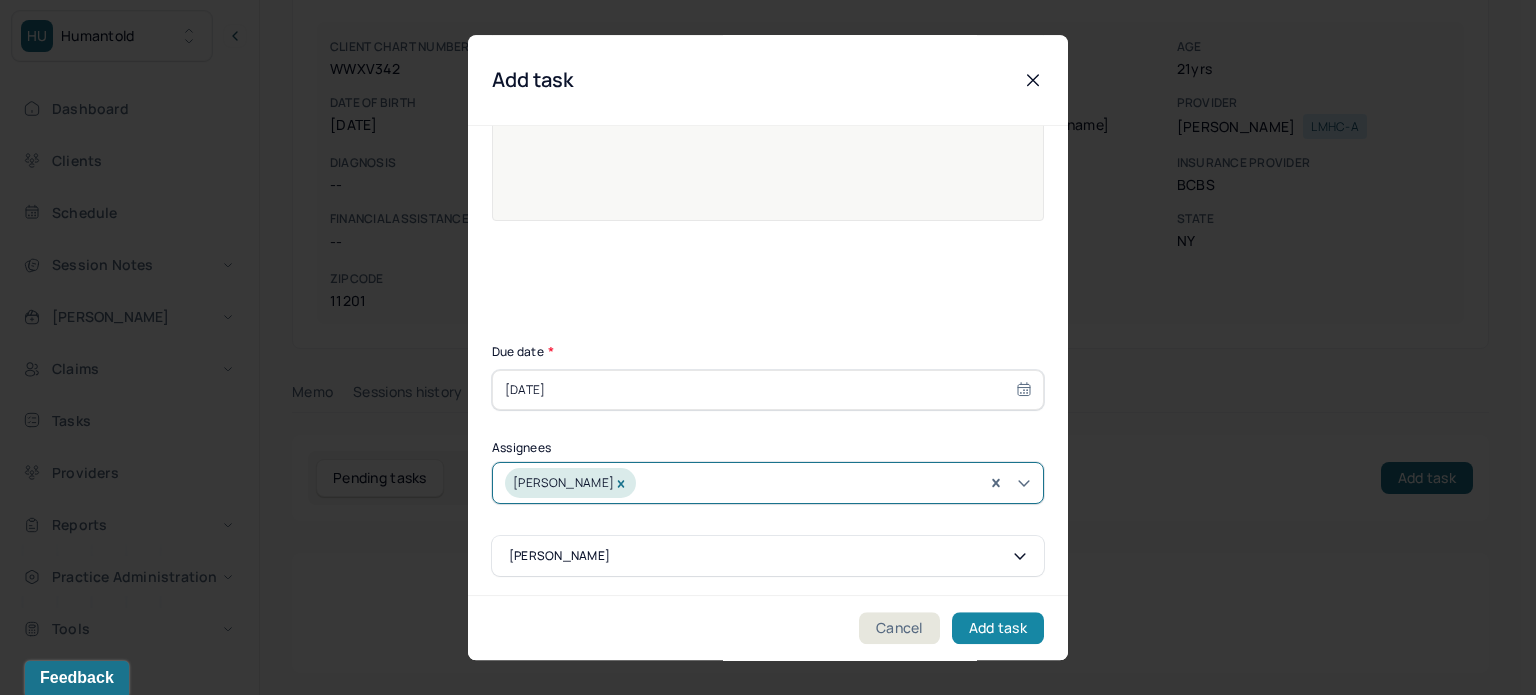 click on "Add task" at bounding box center (998, 628) 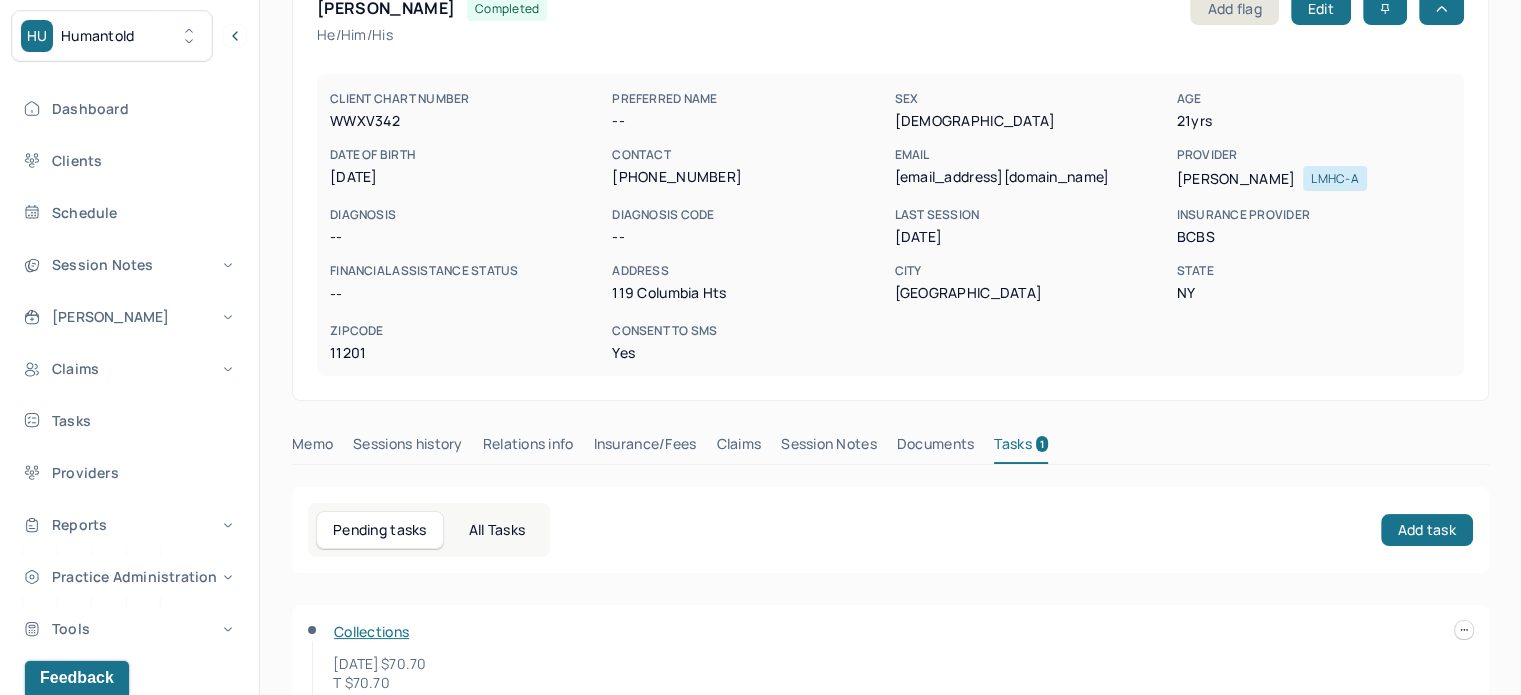 scroll, scrollTop: 0, scrollLeft: 0, axis: both 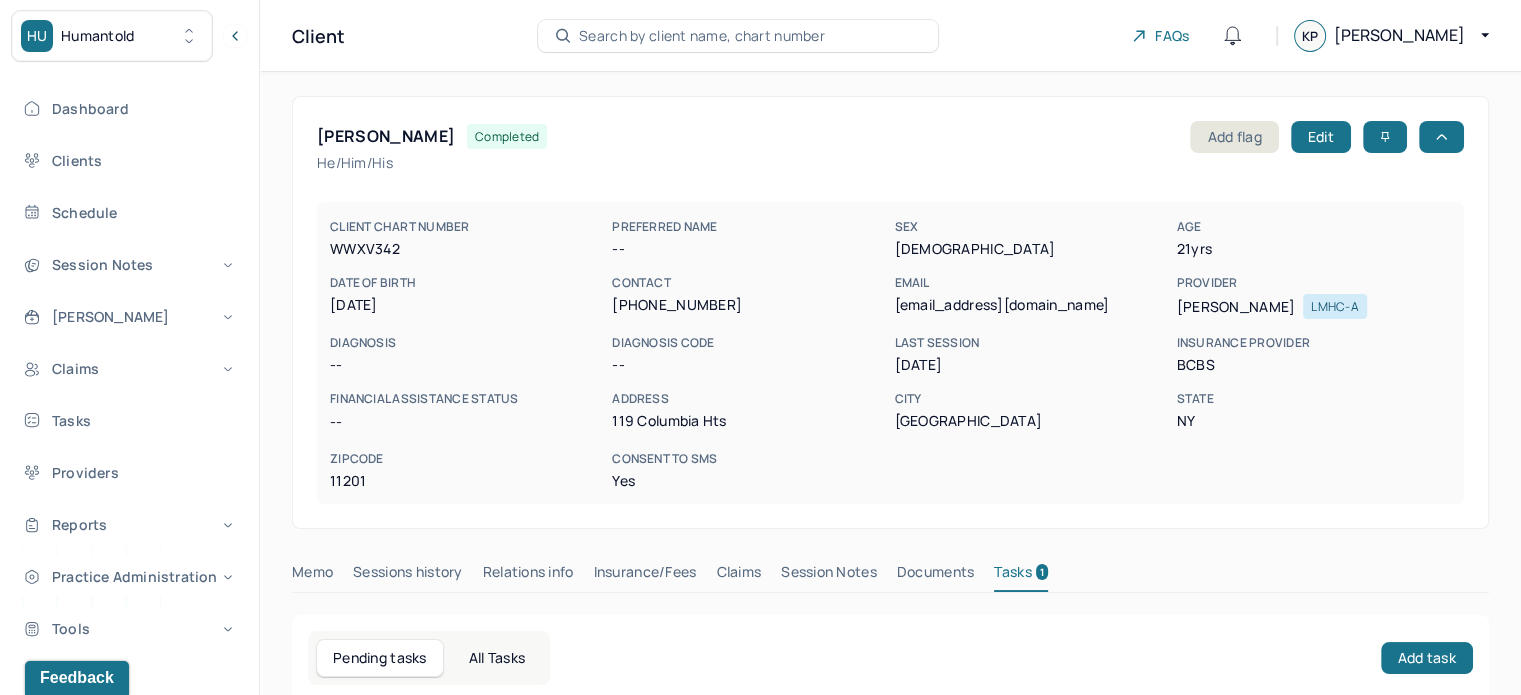 click on "Client   Search by client name, chart number     FAQs     KP [PERSON_NAME]" at bounding box center [890, 36] 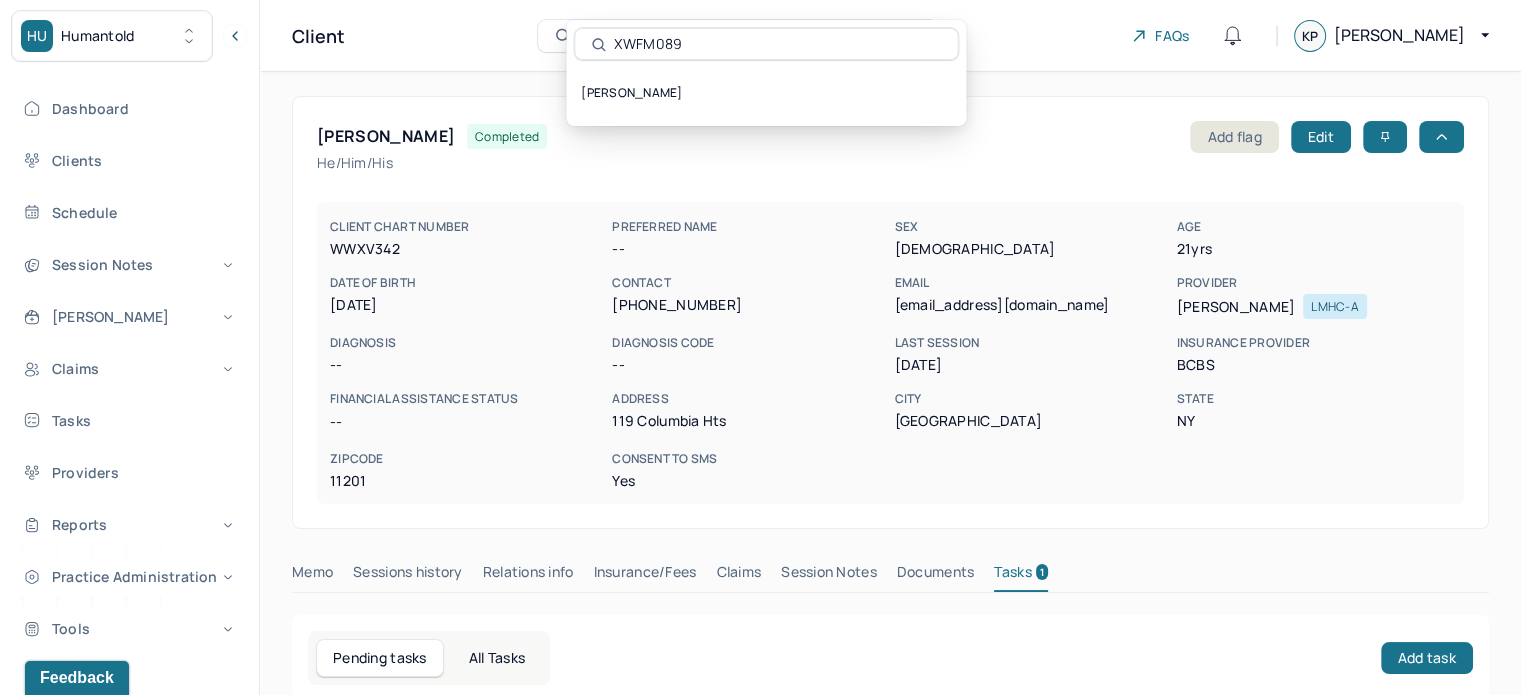 type on "XWFM089" 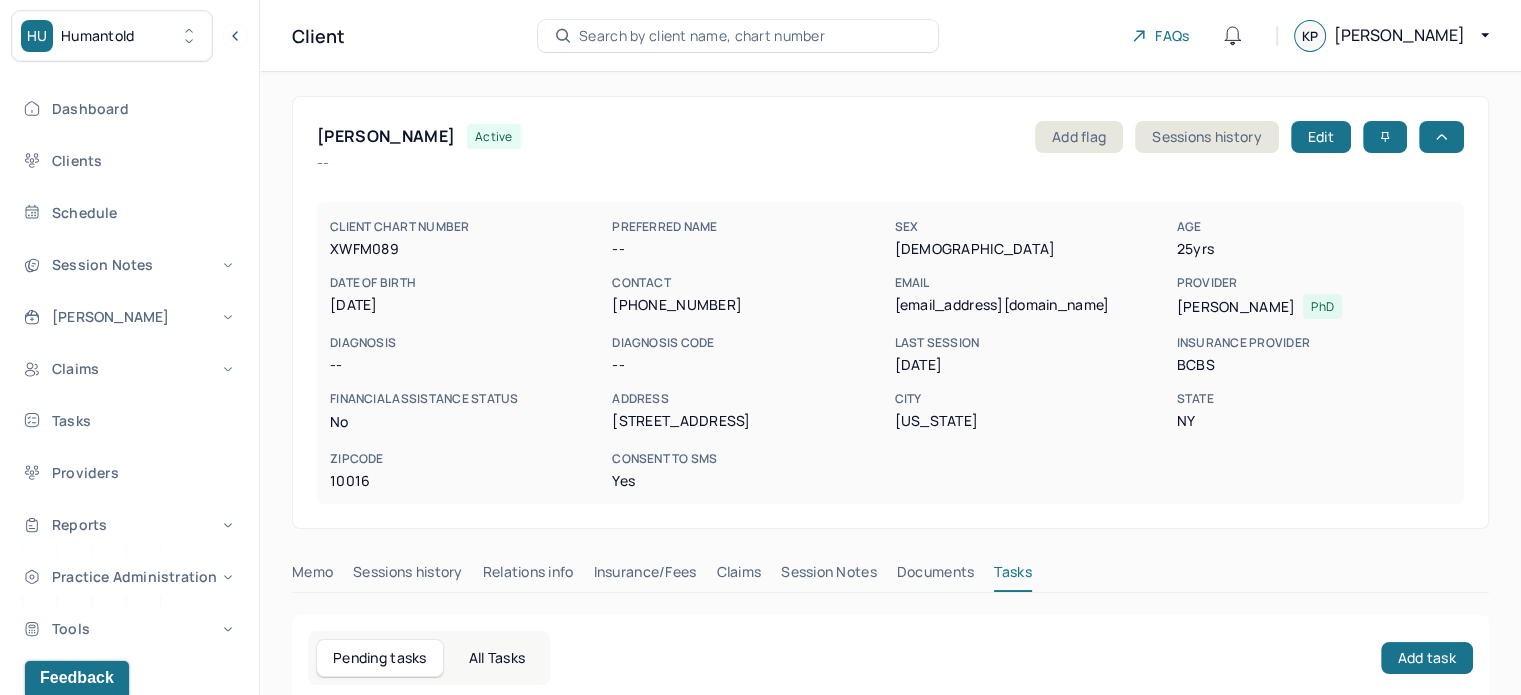 click on "XWFM089" at bounding box center (467, 249) 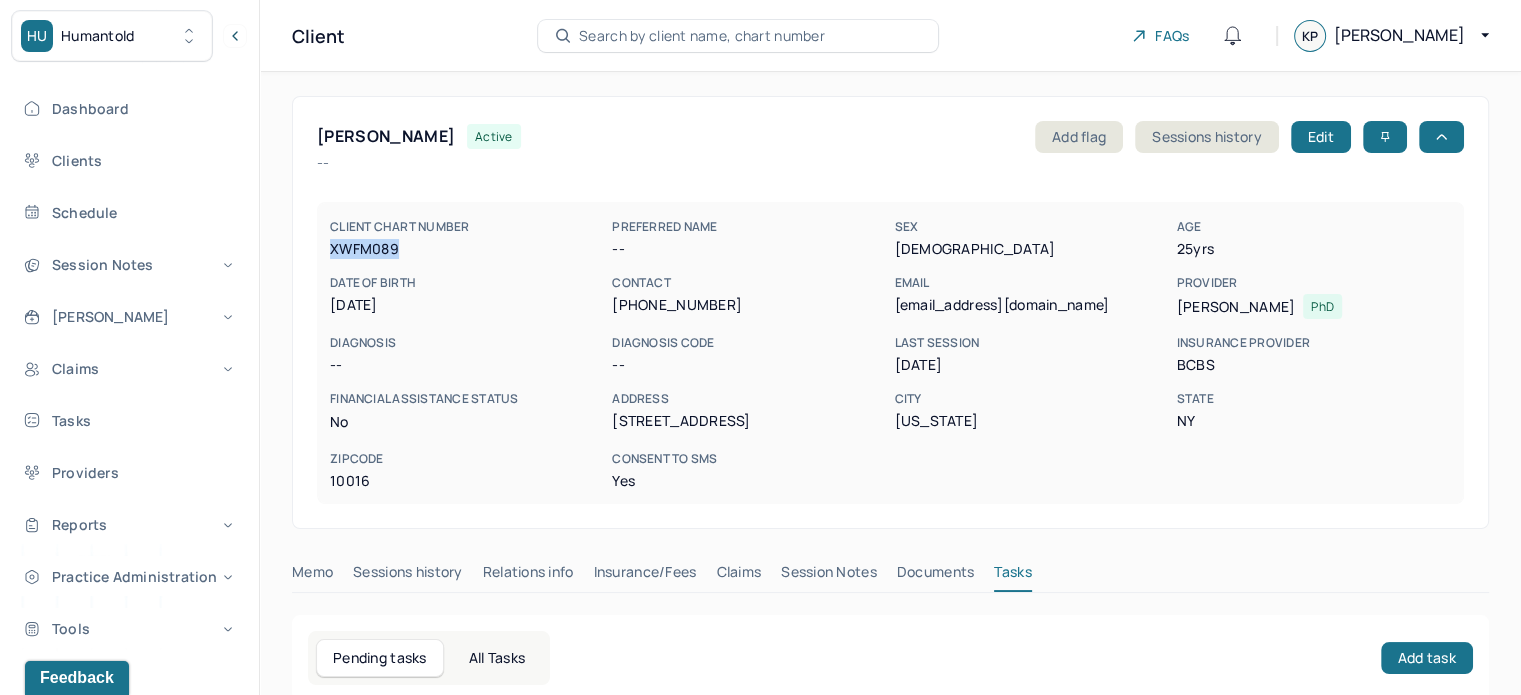 click on "XWFM089" at bounding box center [467, 249] 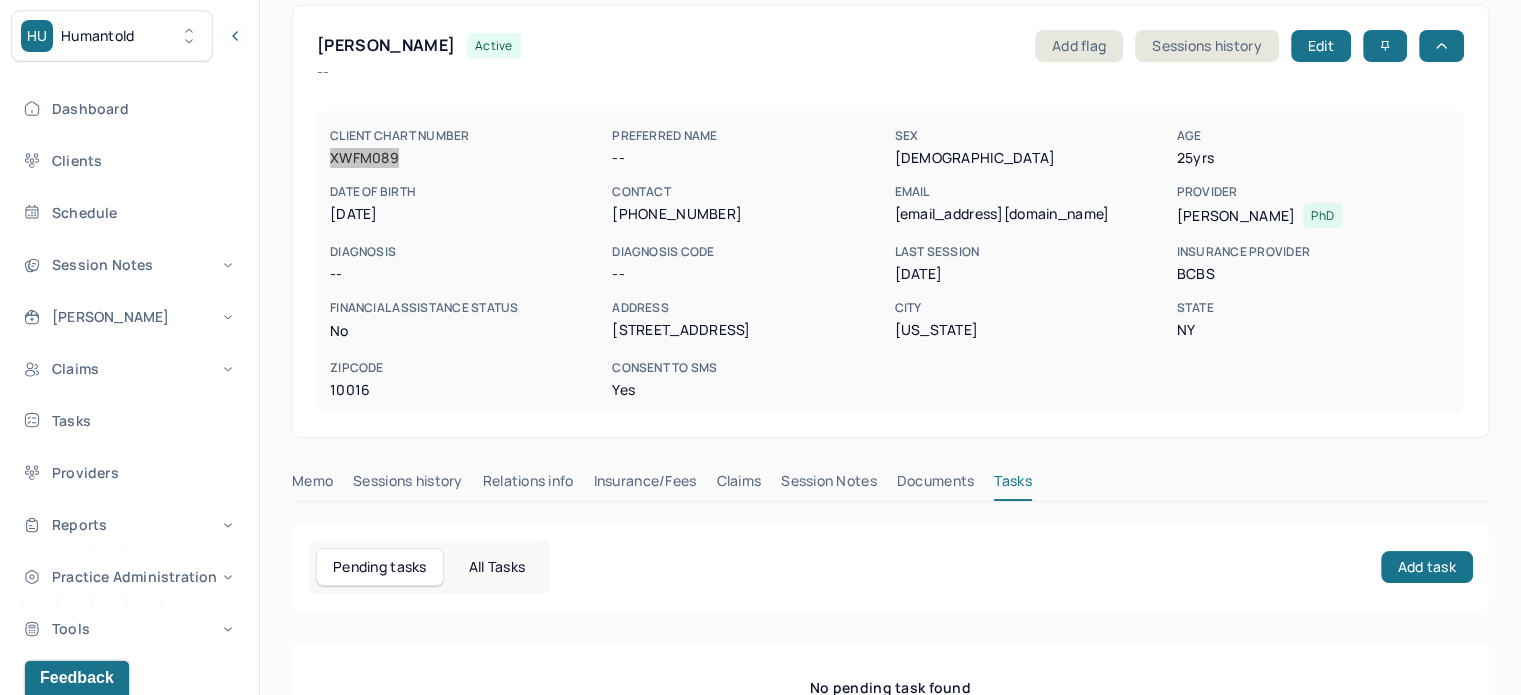 scroll, scrollTop: 180, scrollLeft: 0, axis: vertical 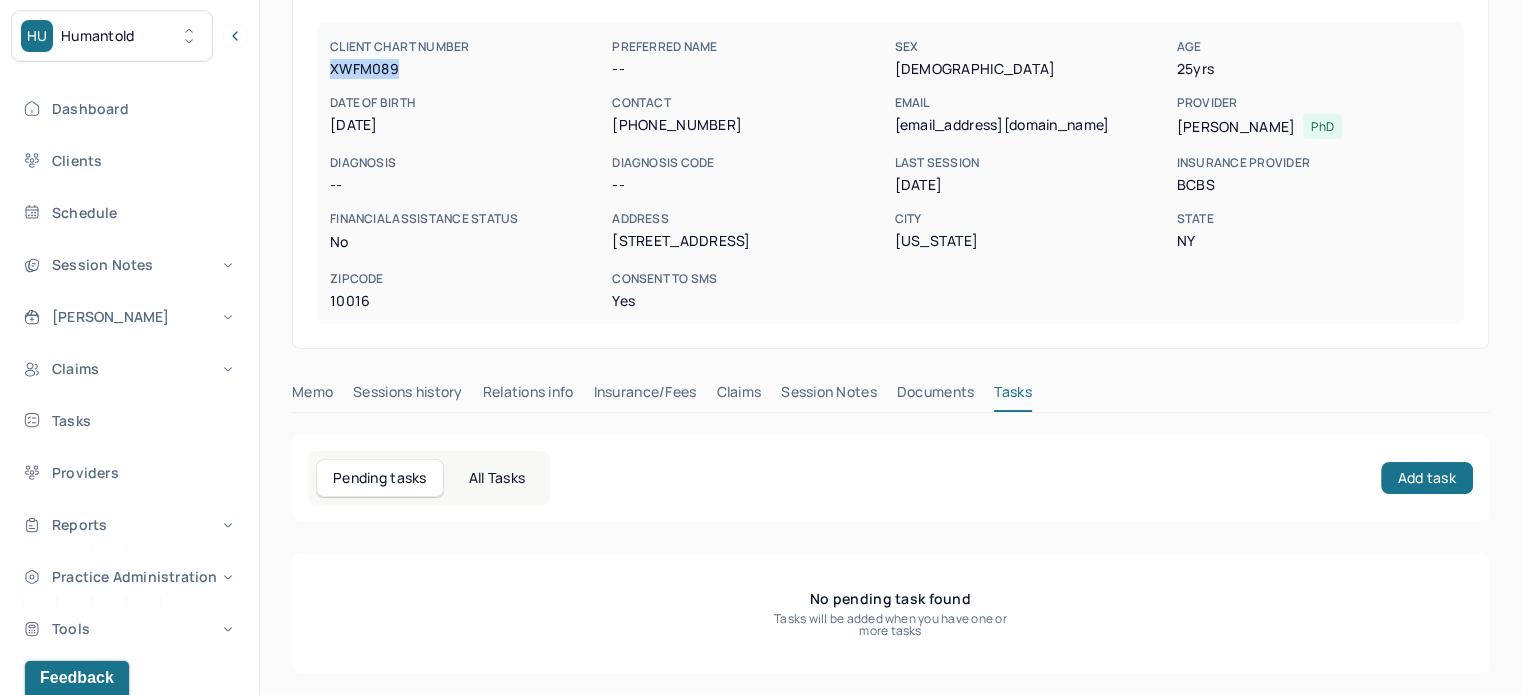 click on "Claims" at bounding box center (738, 396) 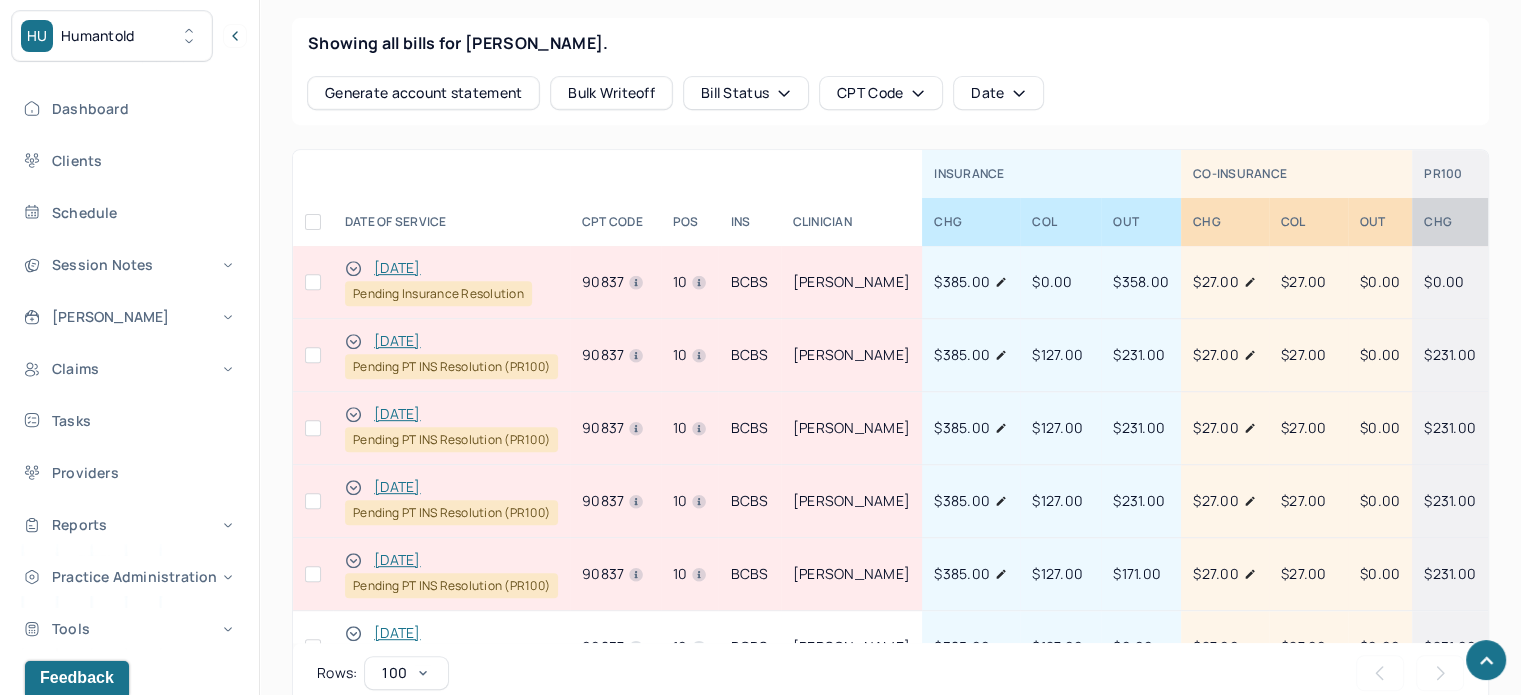 scroll, scrollTop: 980, scrollLeft: 0, axis: vertical 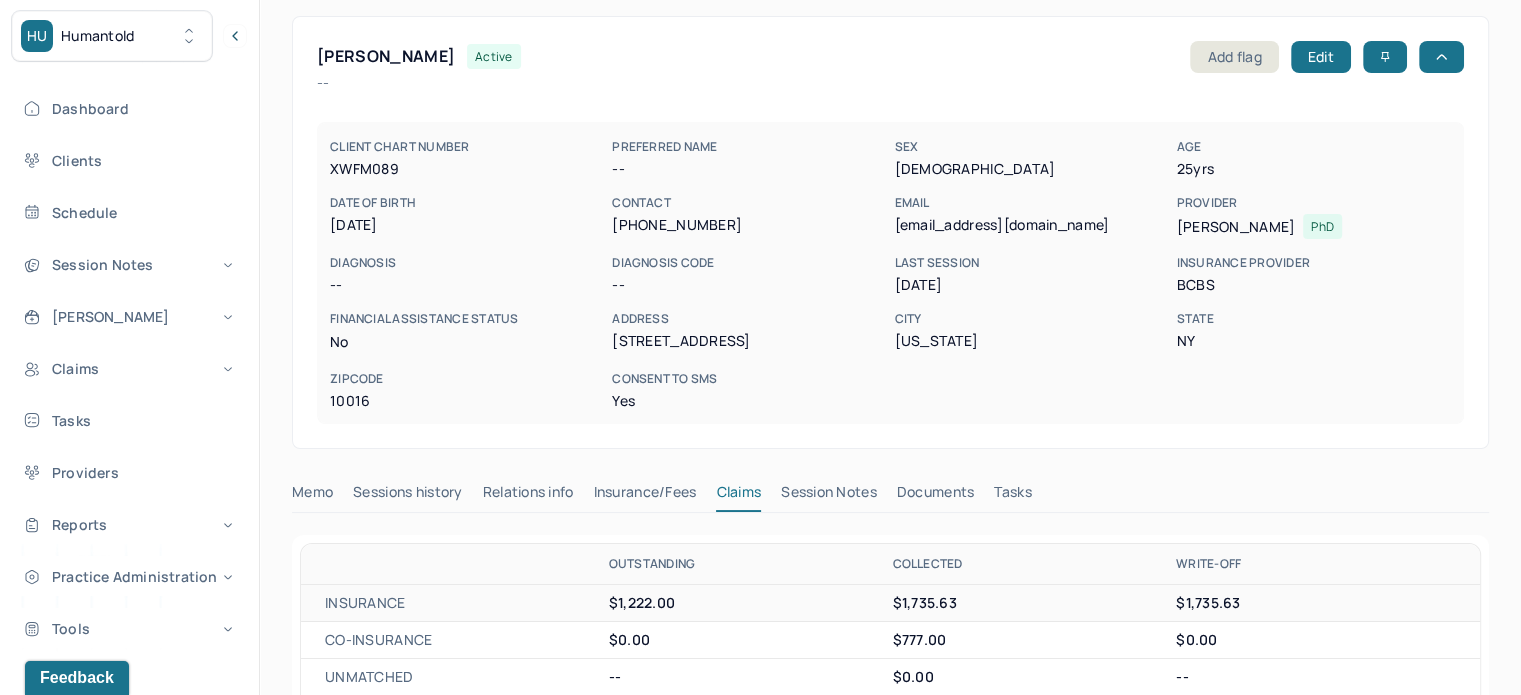click on "[EMAIL_ADDRESS][DOMAIN_NAME]" at bounding box center [1031, 225] 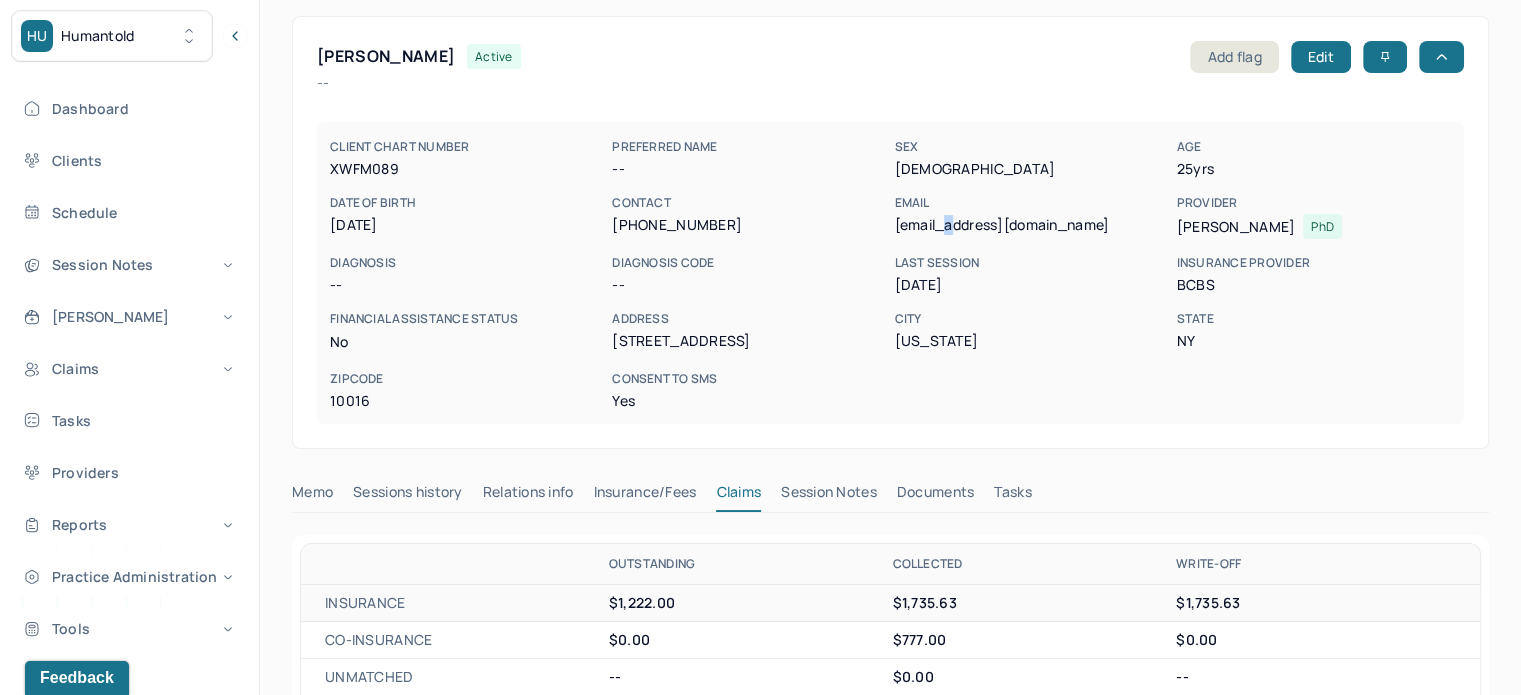 click on "[EMAIL_ADDRESS][DOMAIN_NAME]" at bounding box center (1031, 225) 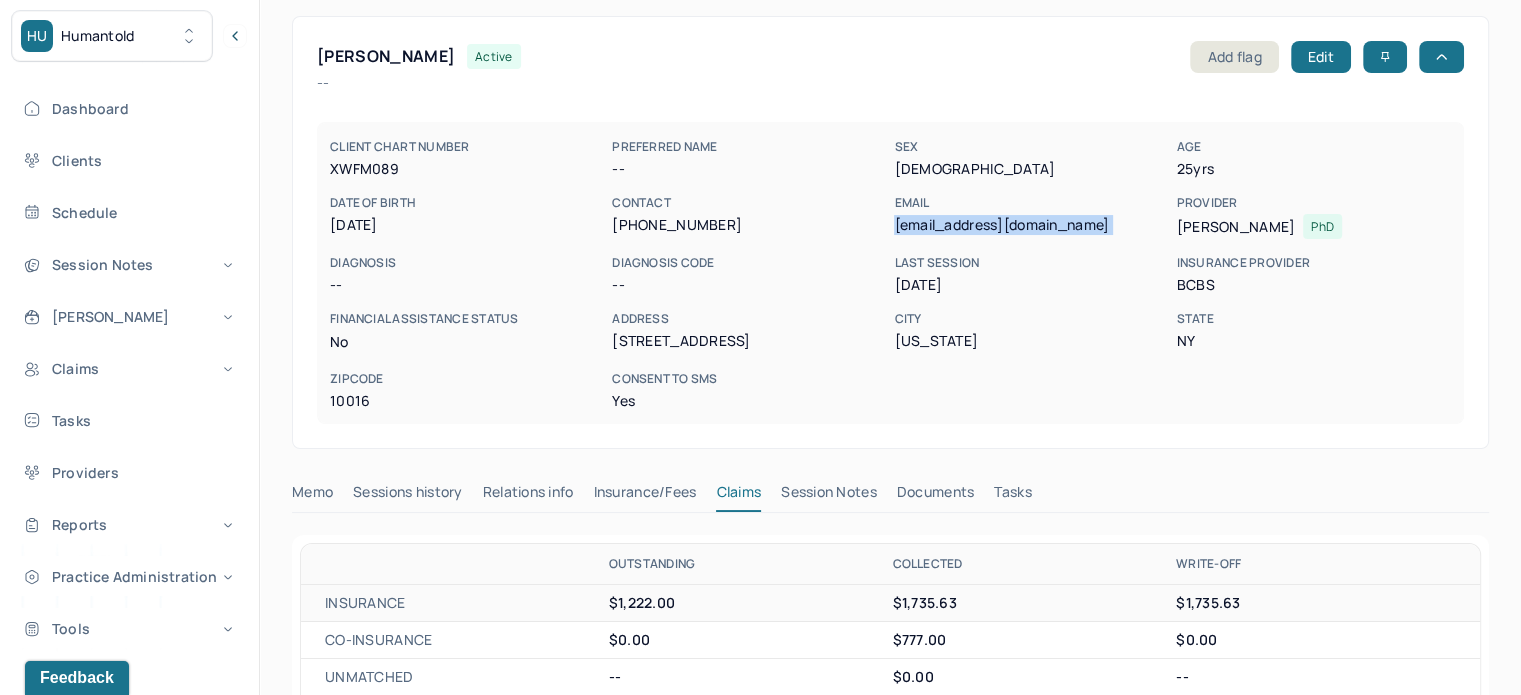click on "[EMAIL_ADDRESS][DOMAIN_NAME]" at bounding box center [1031, 225] 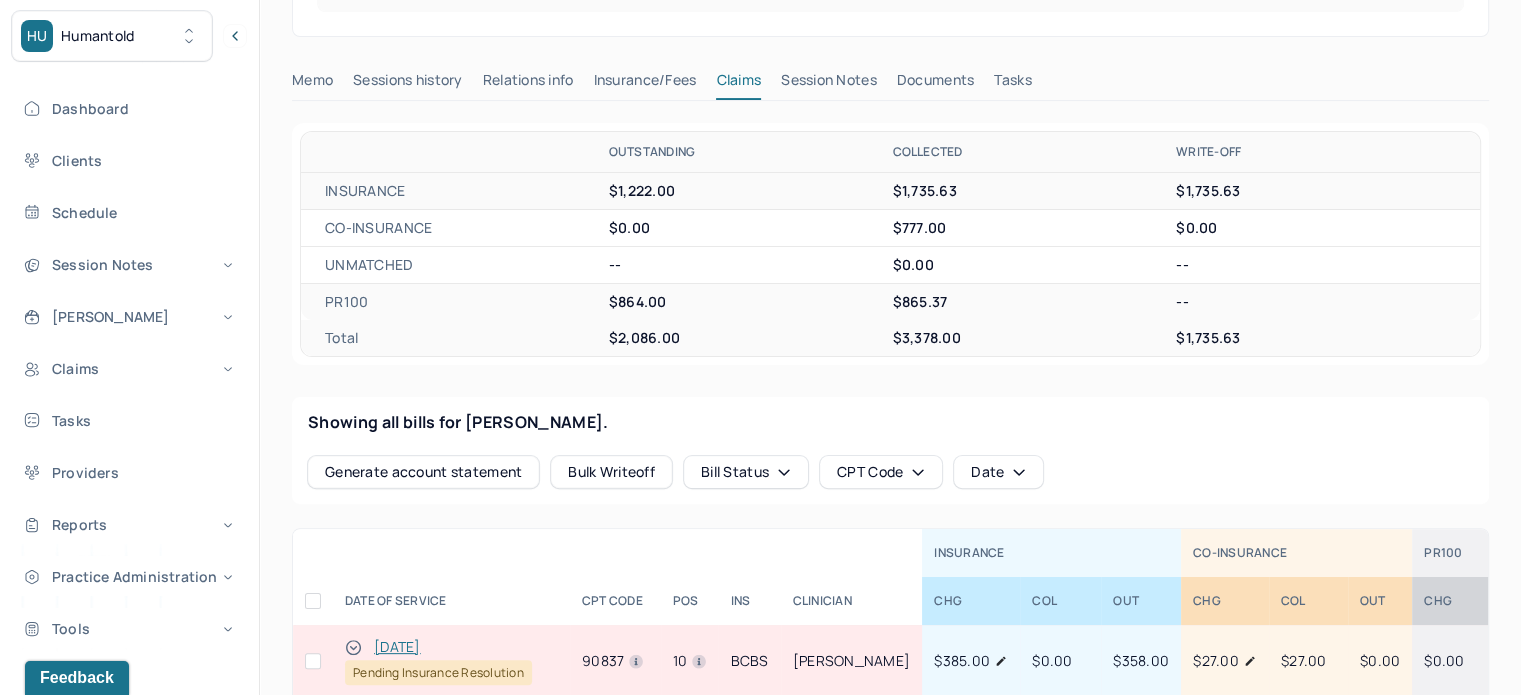 scroll, scrollTop: 480, scrollLeft: 0, axis: vertical 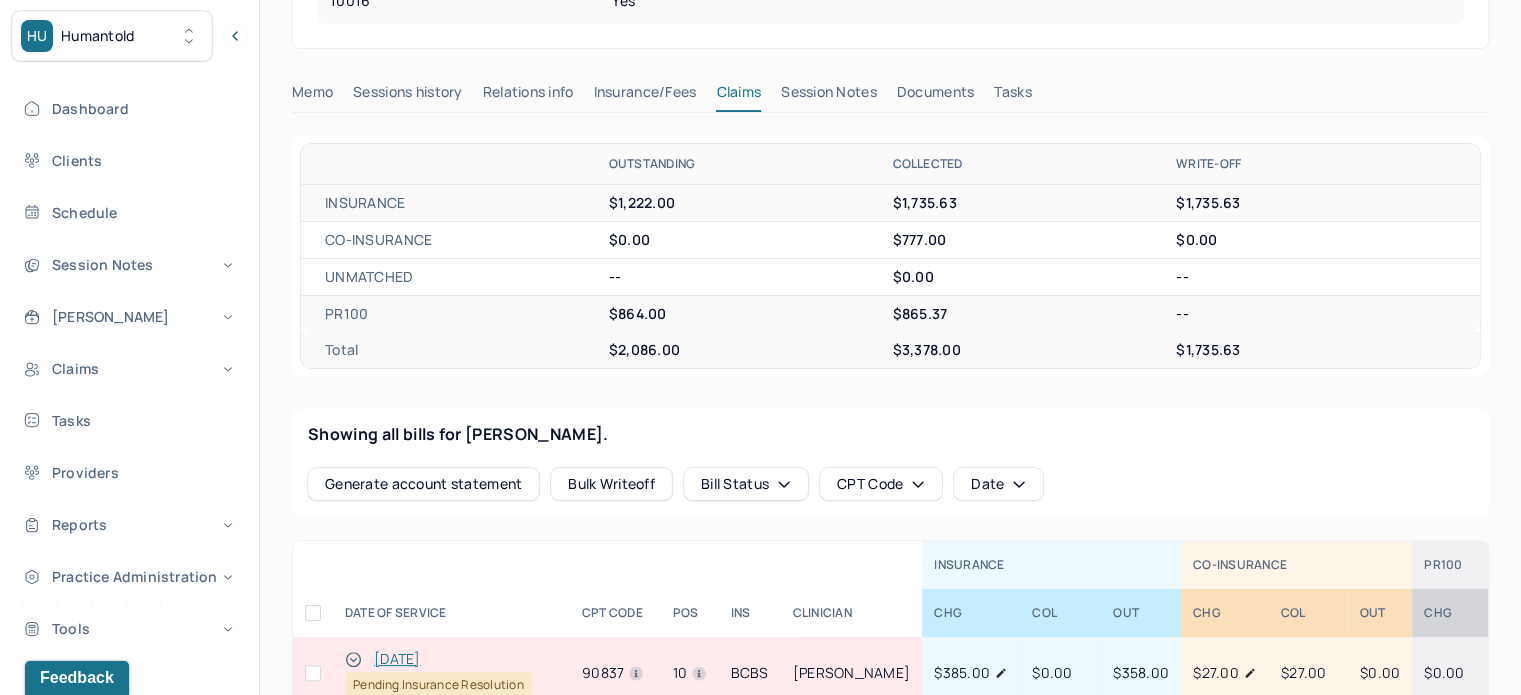click on "Tasks" at bounding box center (1012, 96) 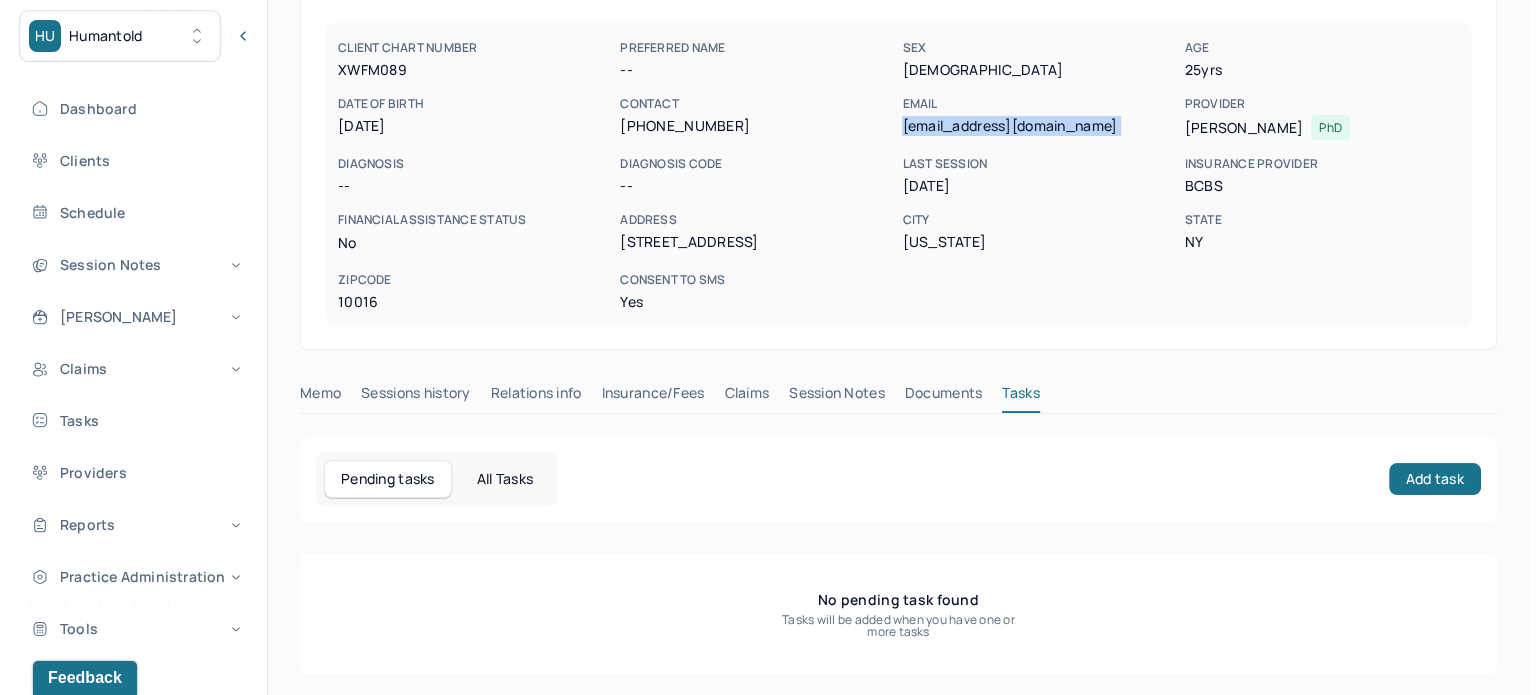 scroll, scrollTop: 180, scrollLeft: 0, axis: vertical 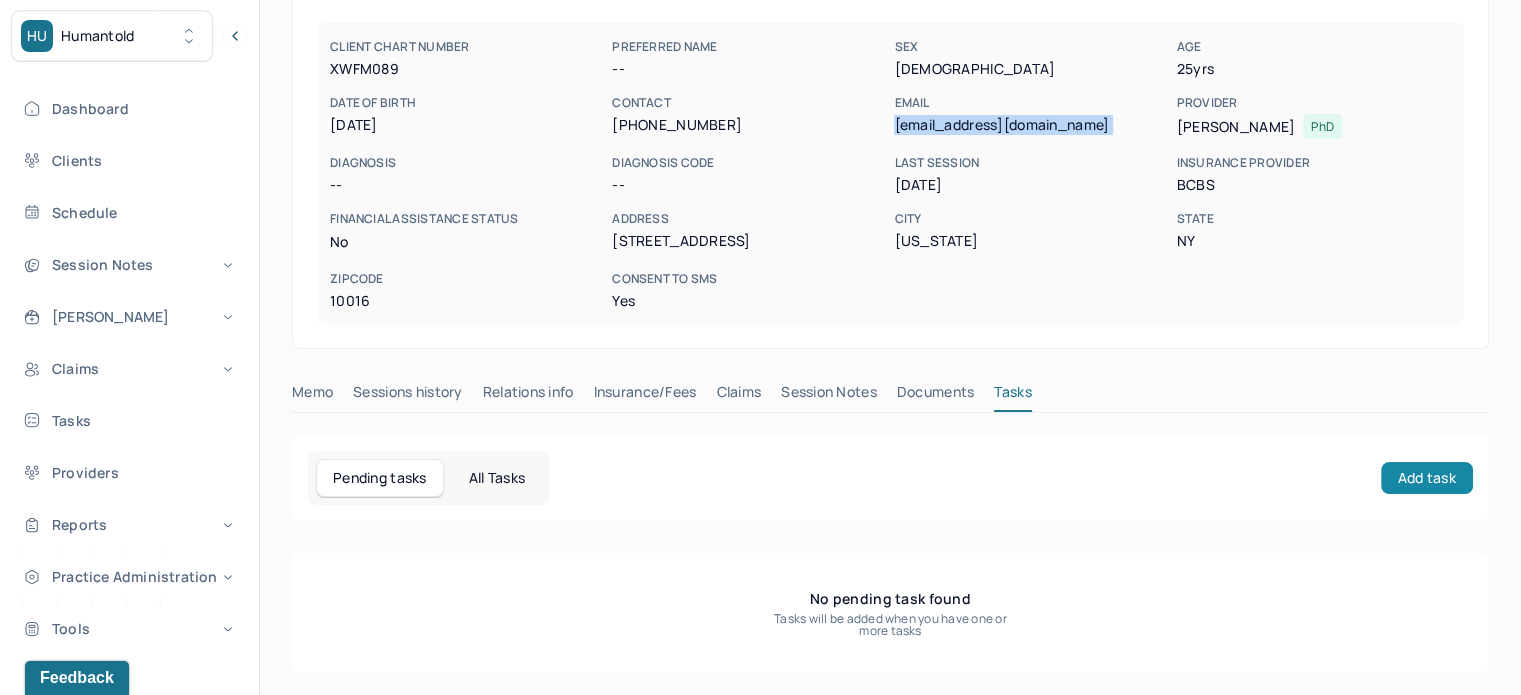 click on "Add task" at bounding box center [1427, 478] 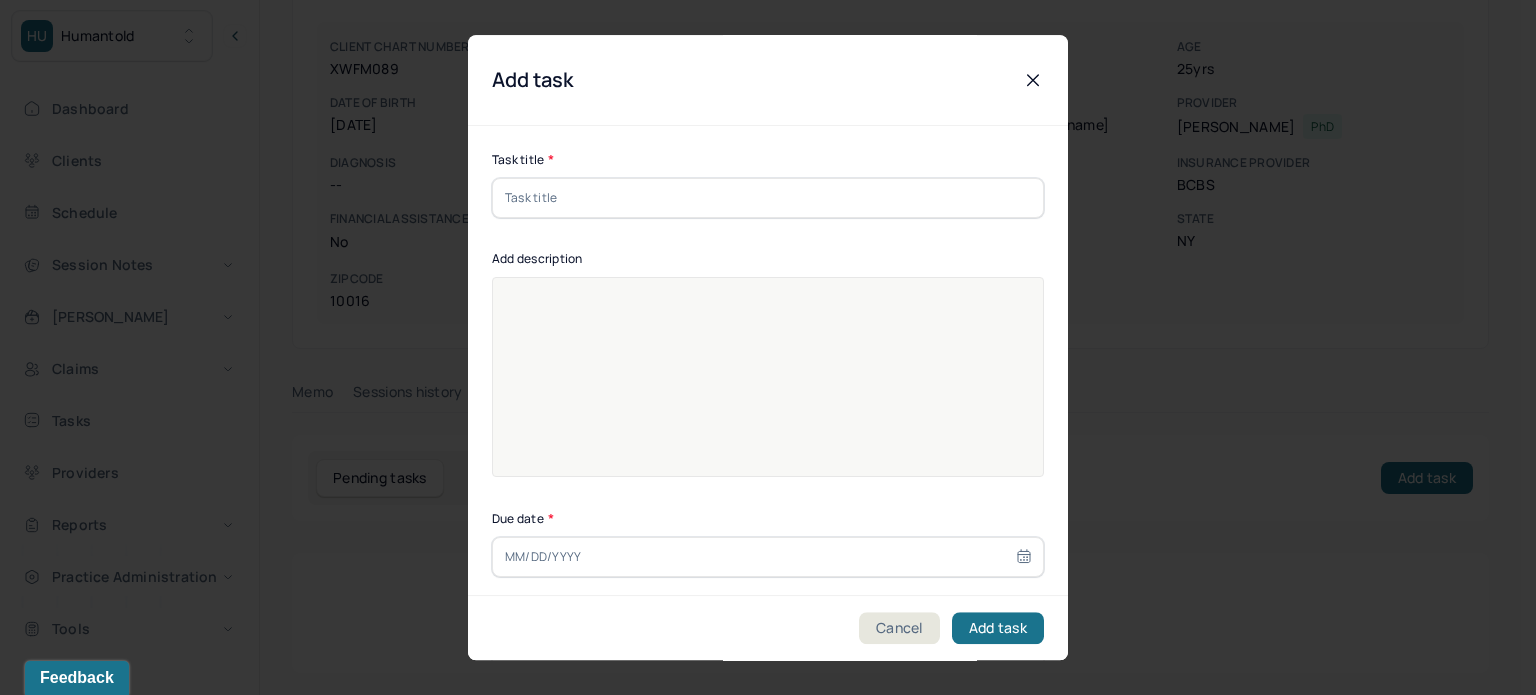 click at bounding box center (768, 198) 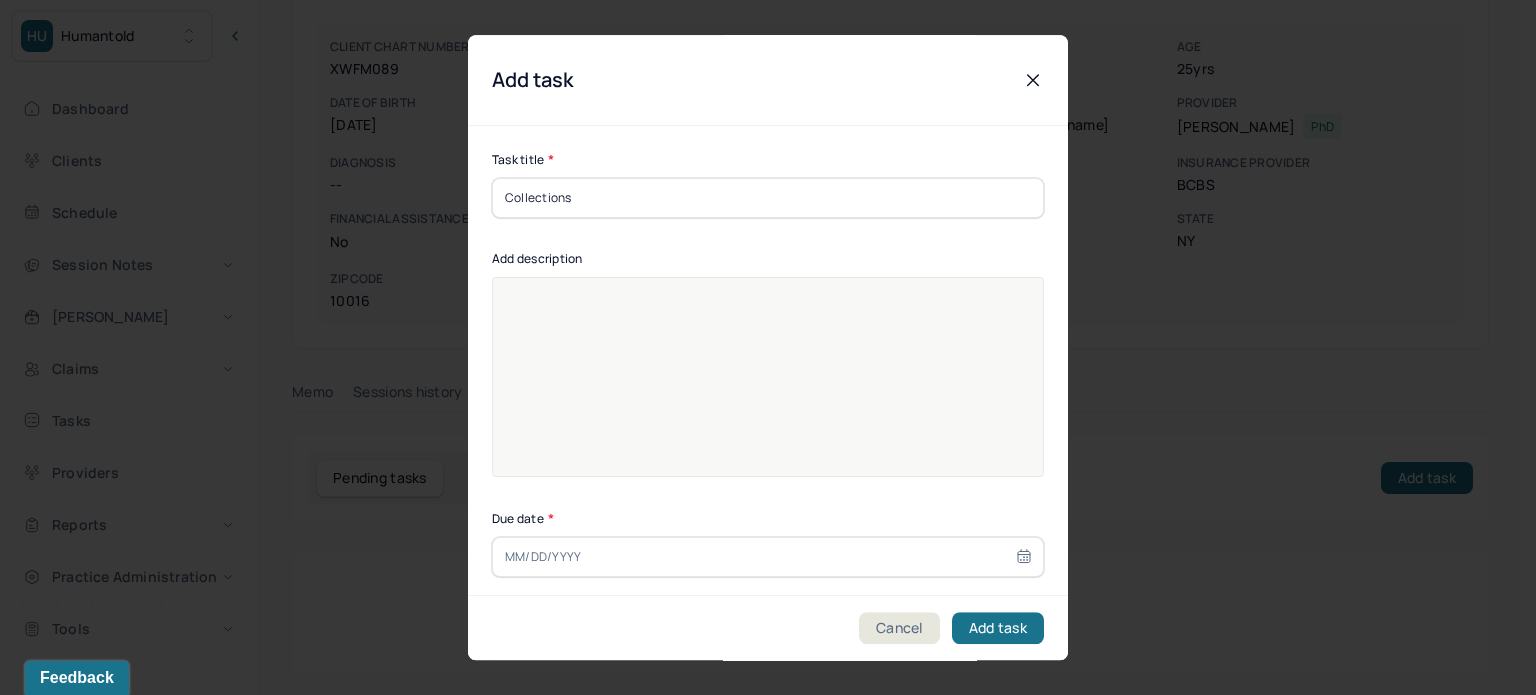 type on "Collections" 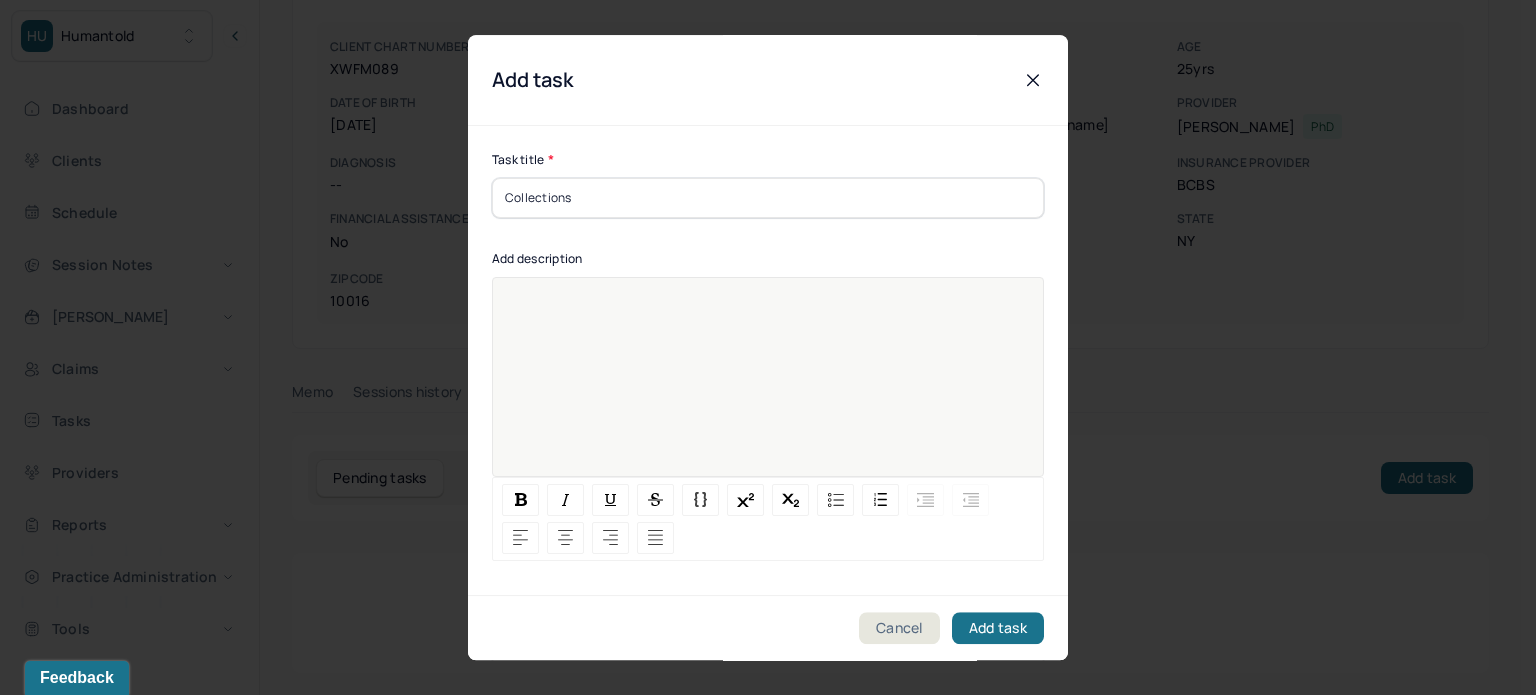 paste 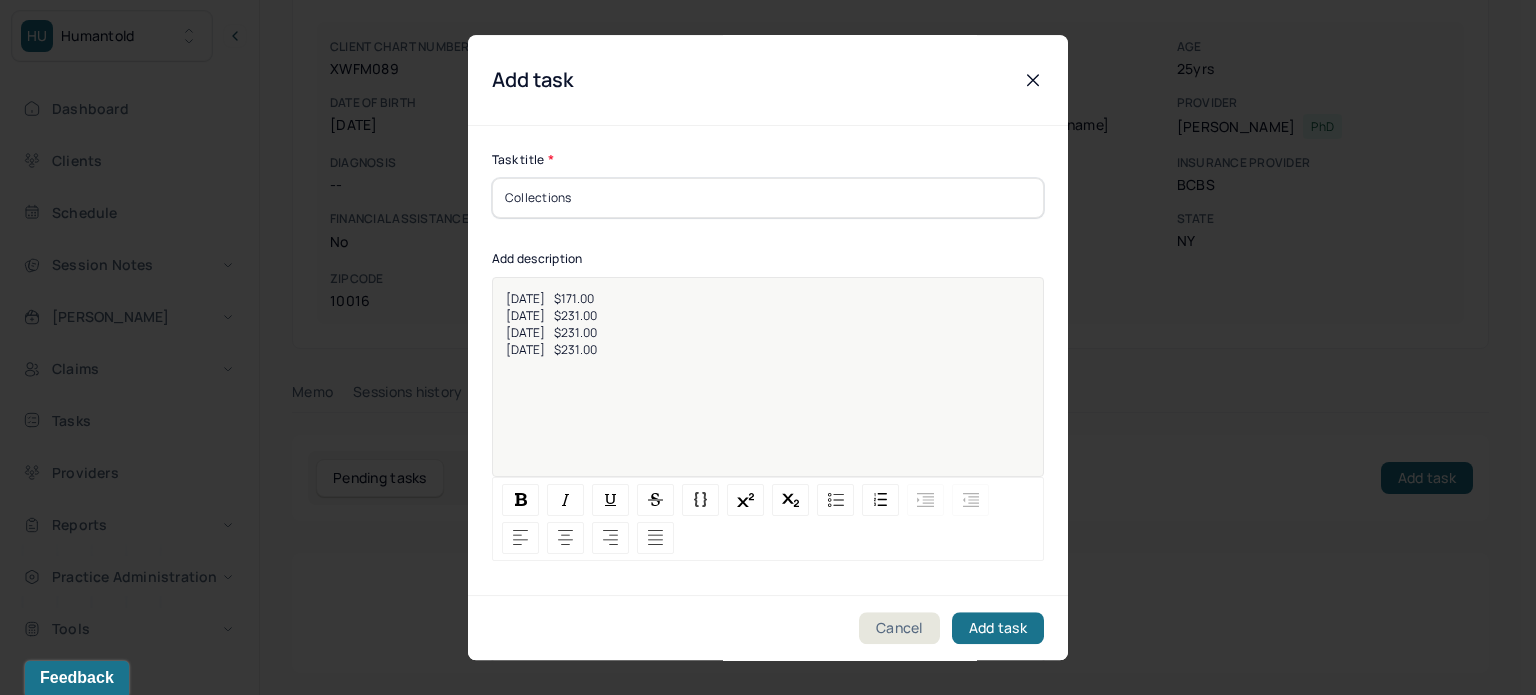 click on "[DATE]	$231.00" at bounding box center (551, 315) 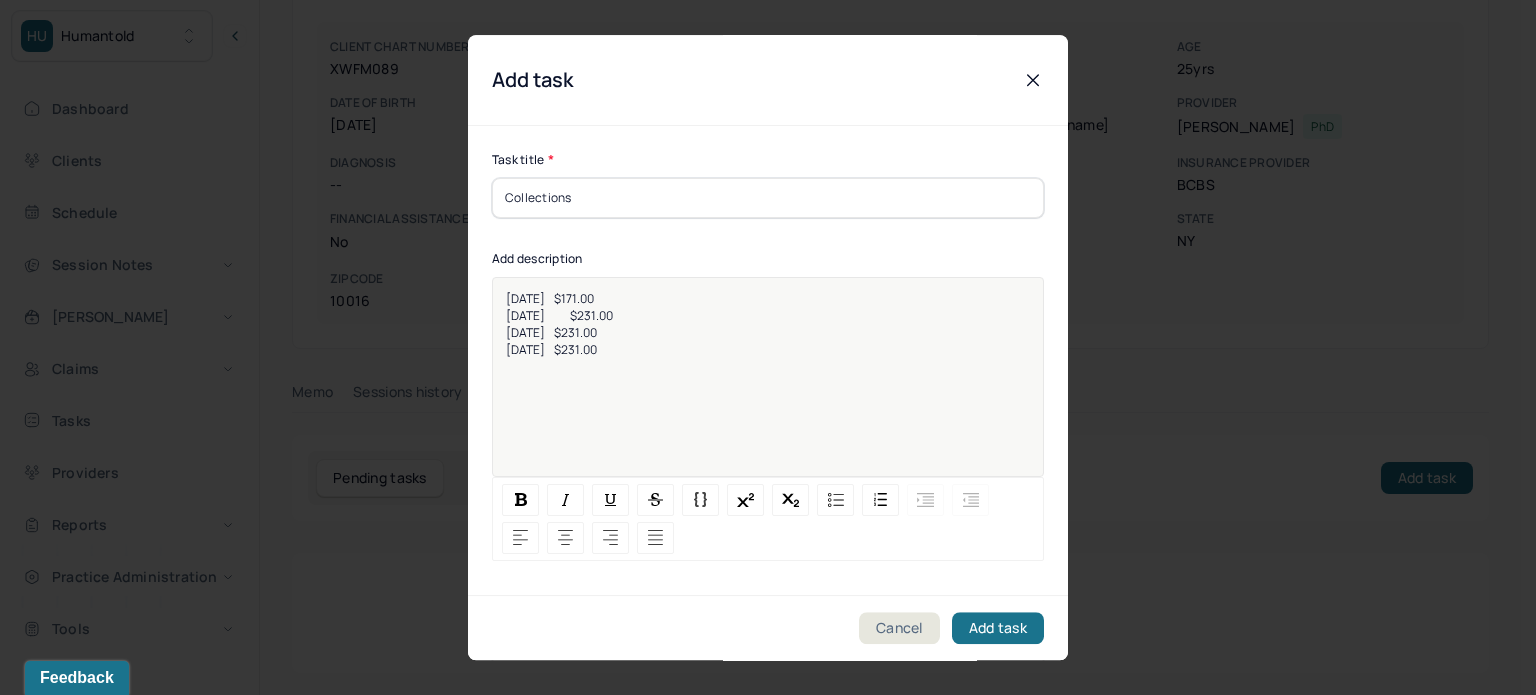 click on "[DATE]	$231.00" at bounding box center [551, 332] 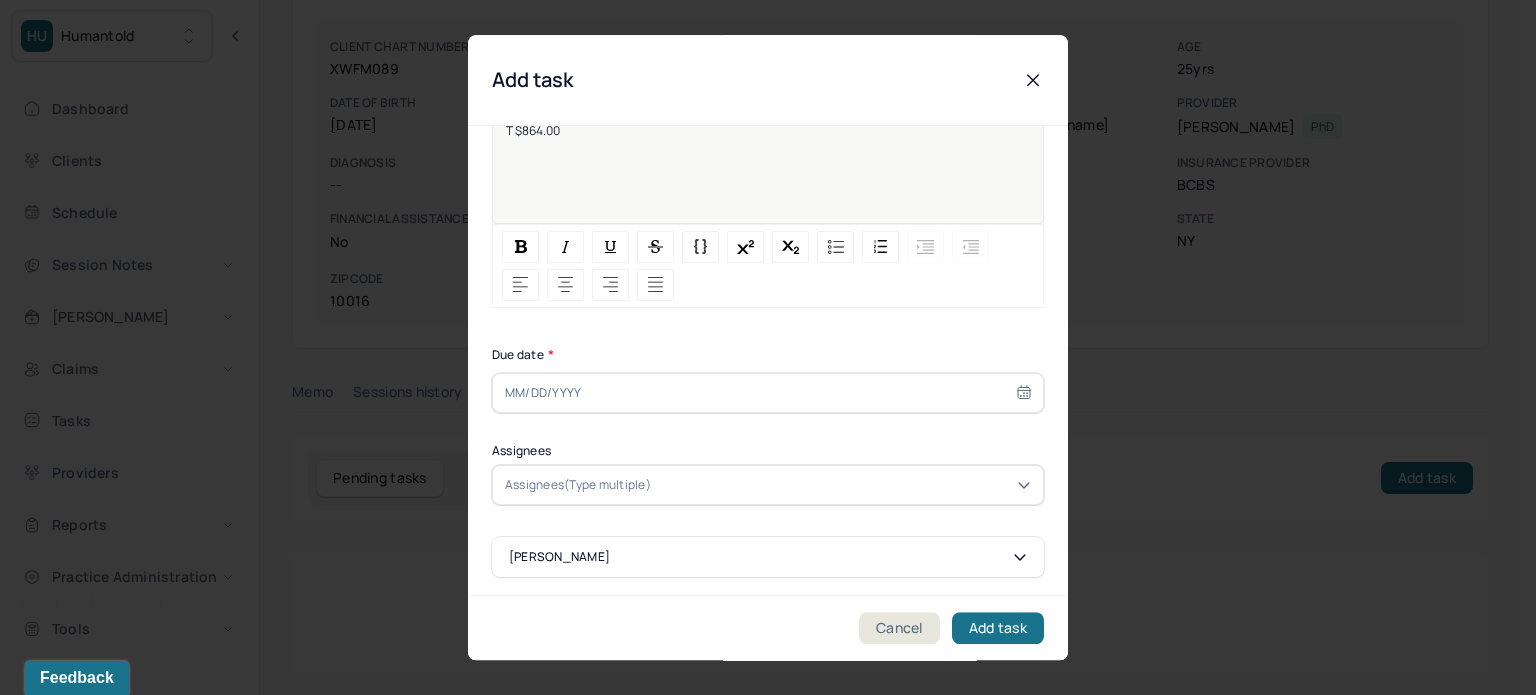 scroll, scrollTop: 256, scrollLeft: 0, axis: vertical 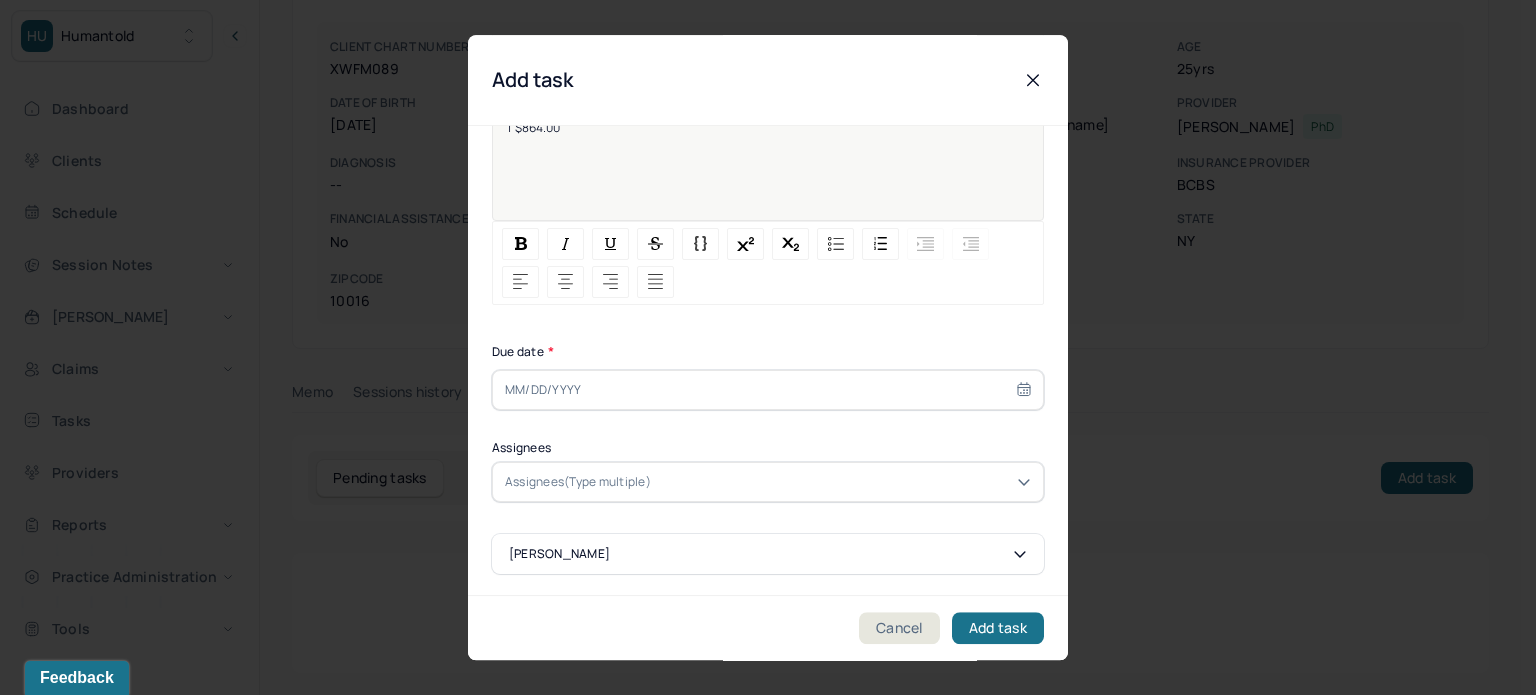 click at bounding box center [768, 390] 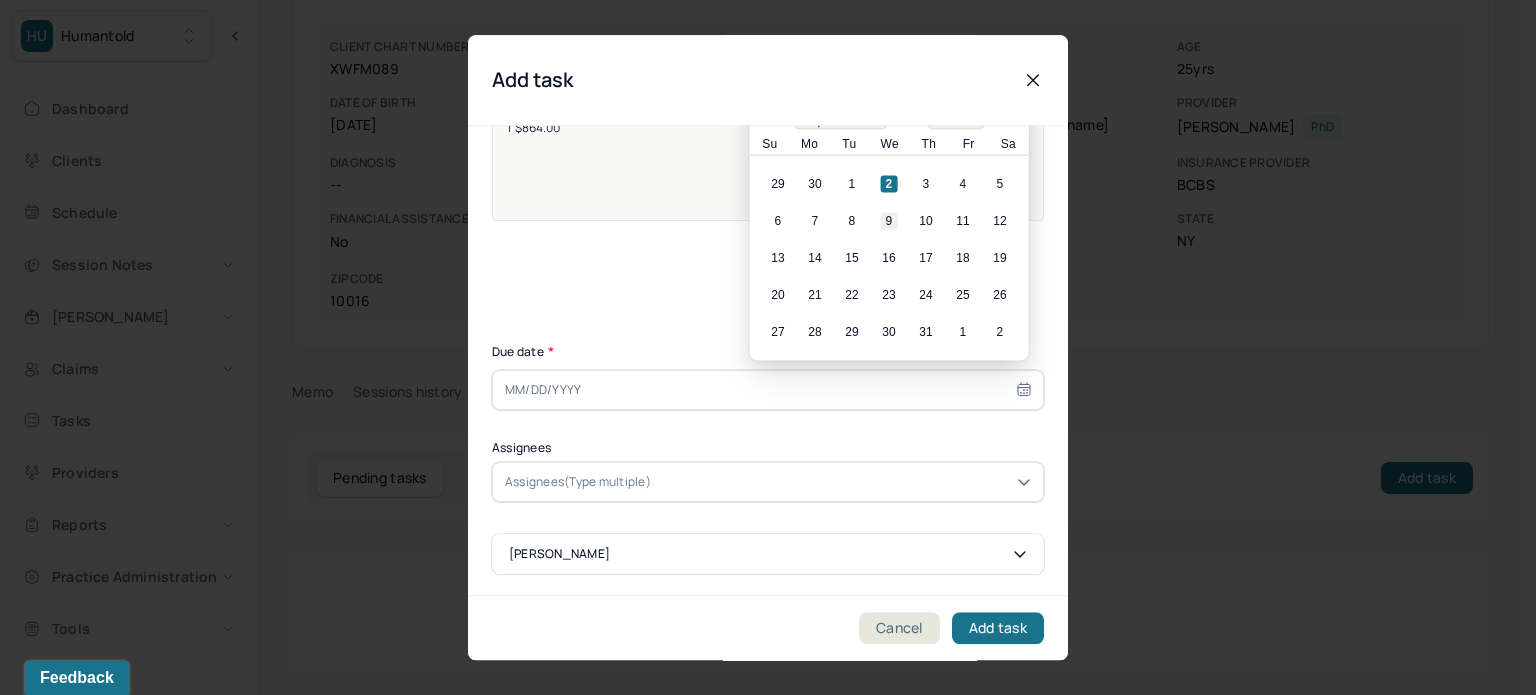 click on "9" at bounding box center [889, 221] 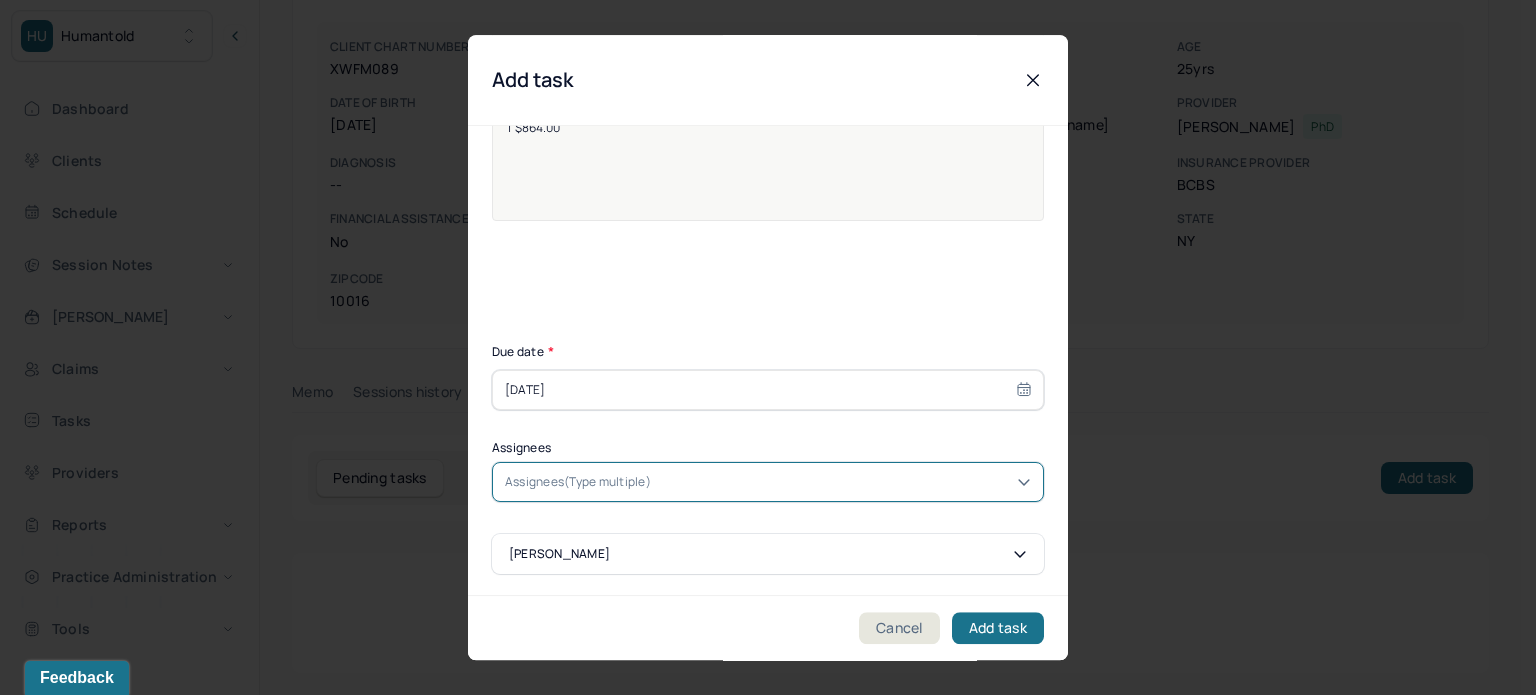click at bounding box center (843, 482) 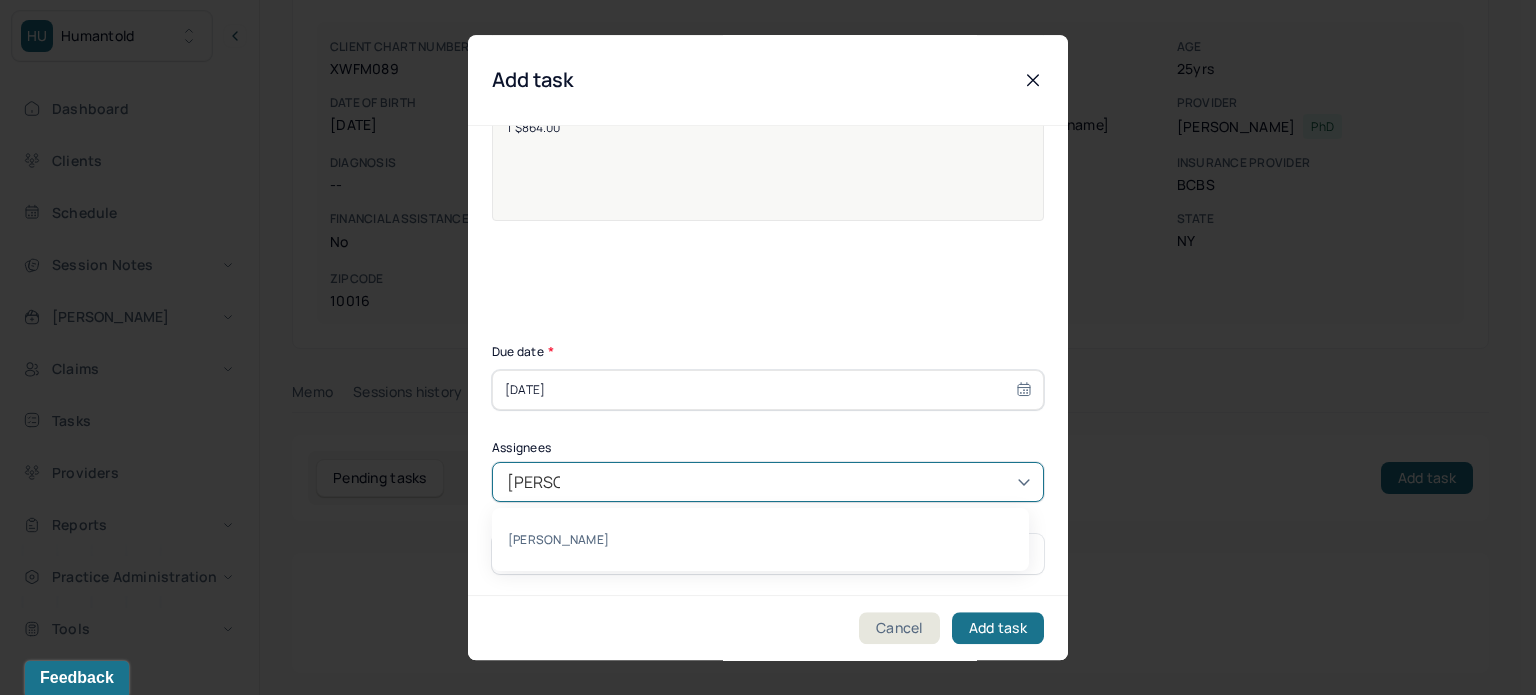 type on "[PERSON_NAME]" 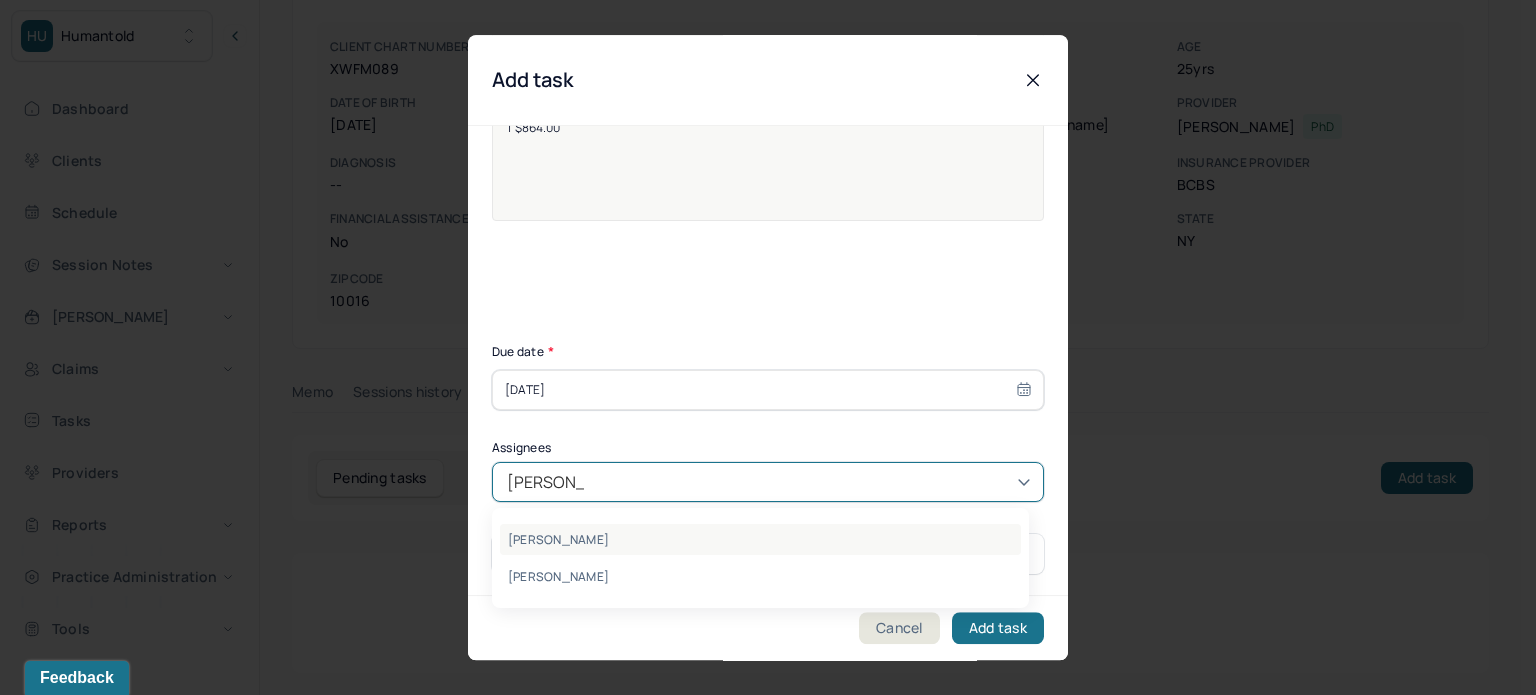 click on "[PERSON_NAME]" at bounding box center (760, 539) 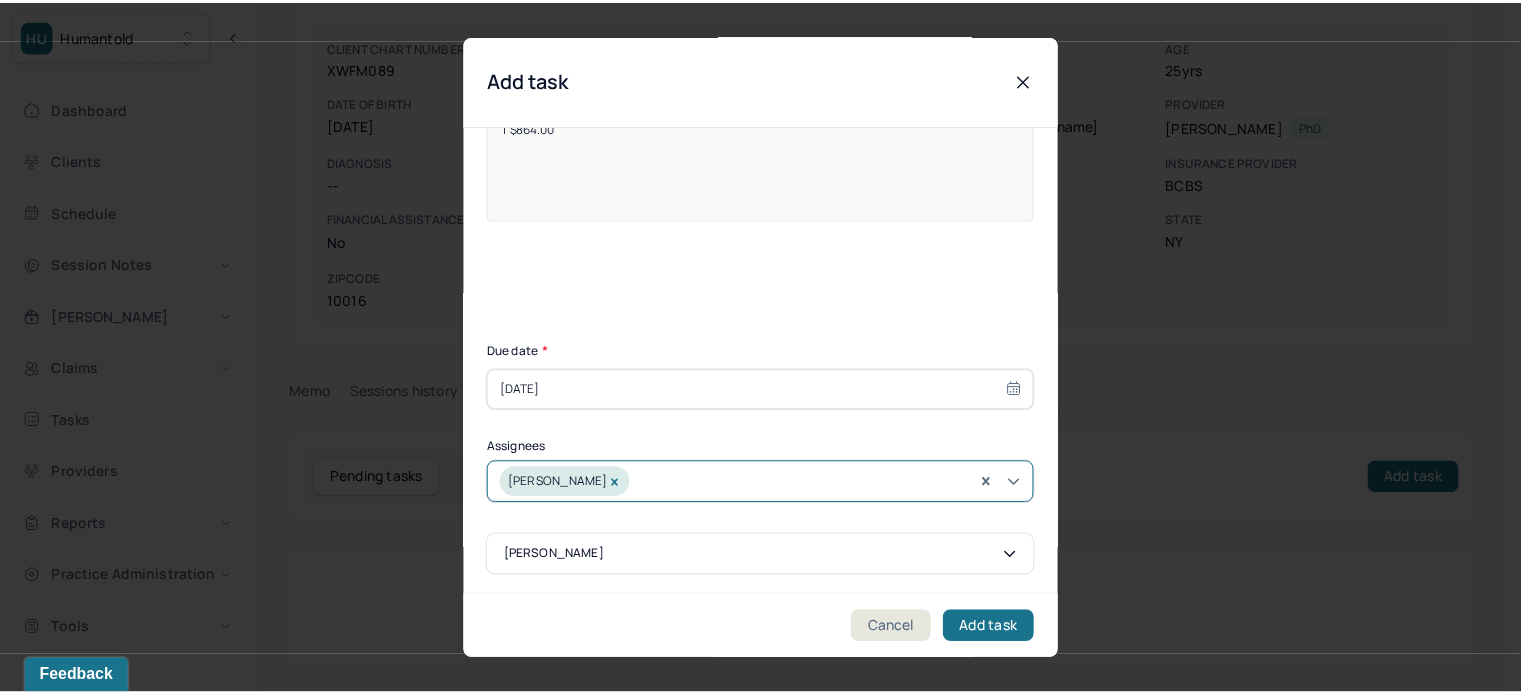 scroll, scrollTop: 257, scrollLeft: 0, axis: vertical 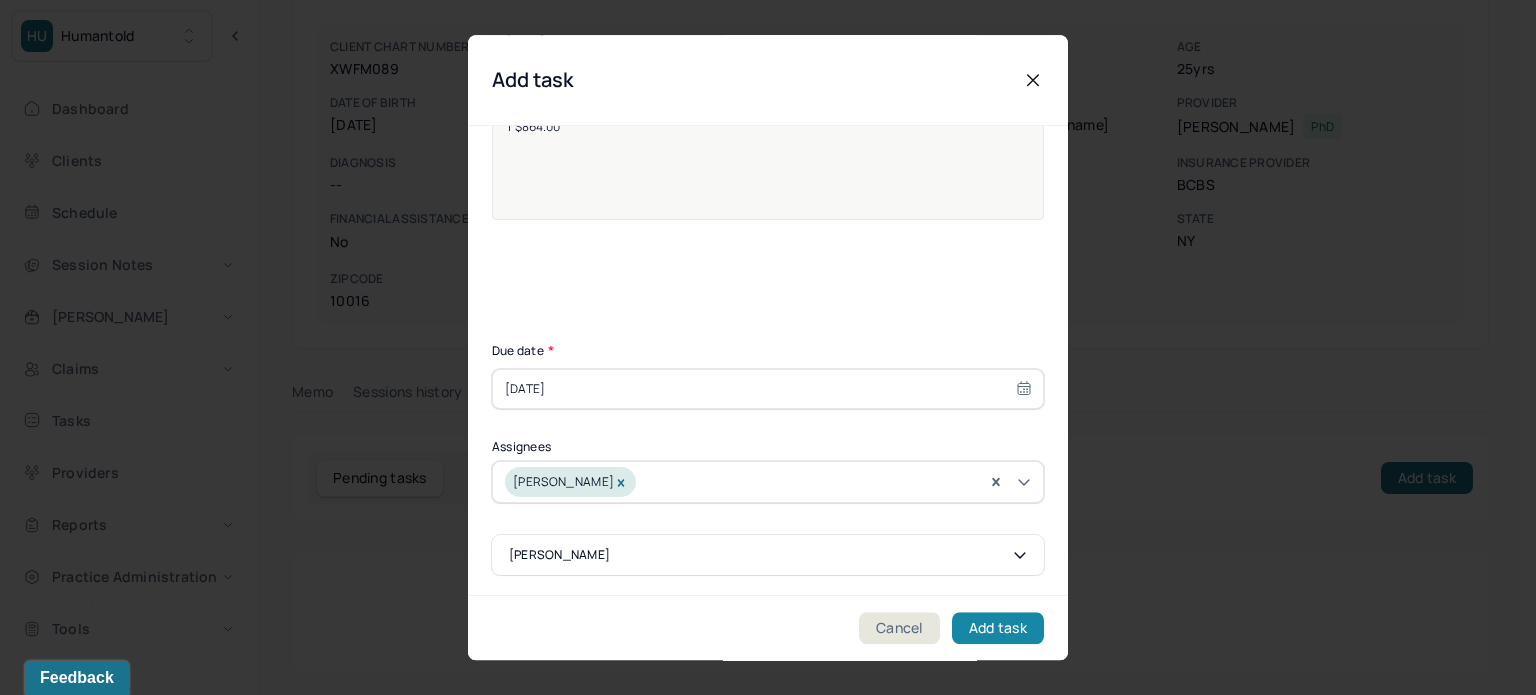 click on "Add task" at bounding box center [998, 628] 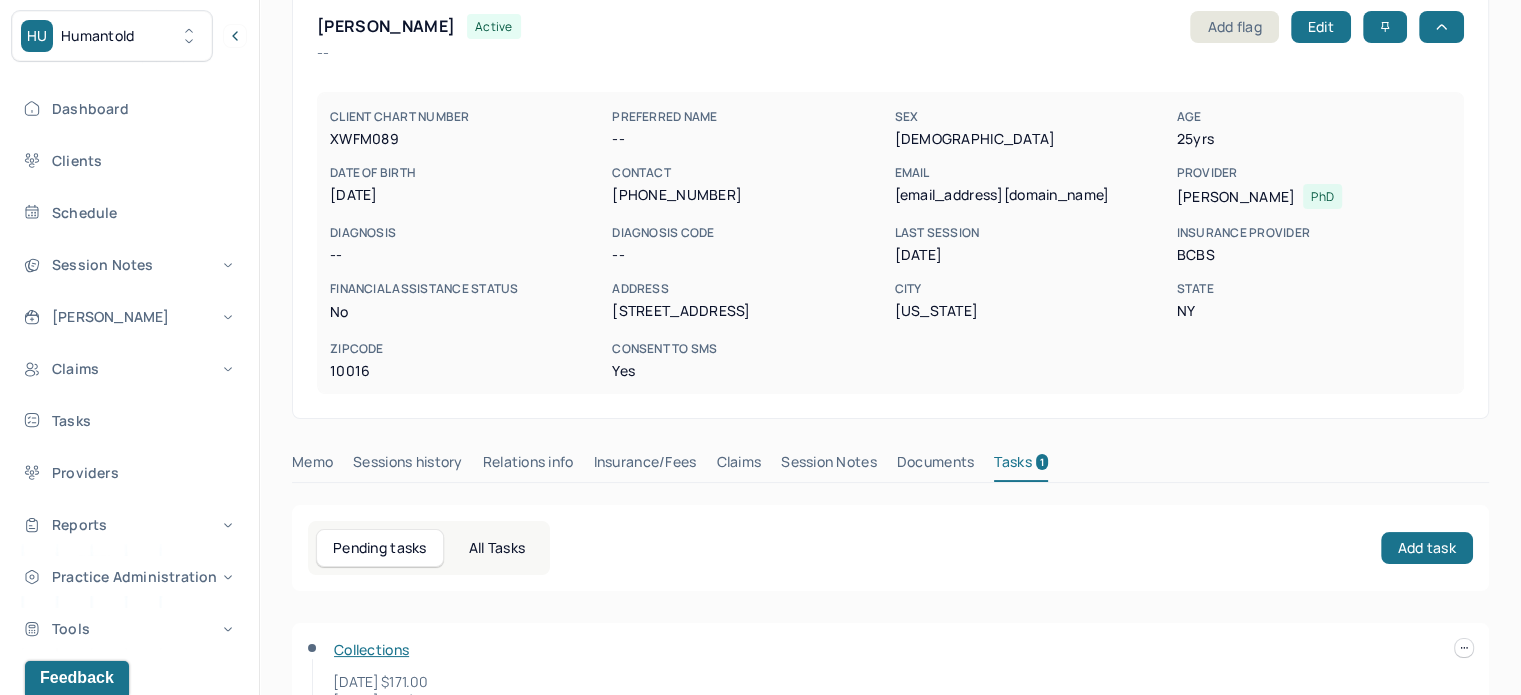 scroll, scrollTop: 0, scrollLeft: 0, axis: both 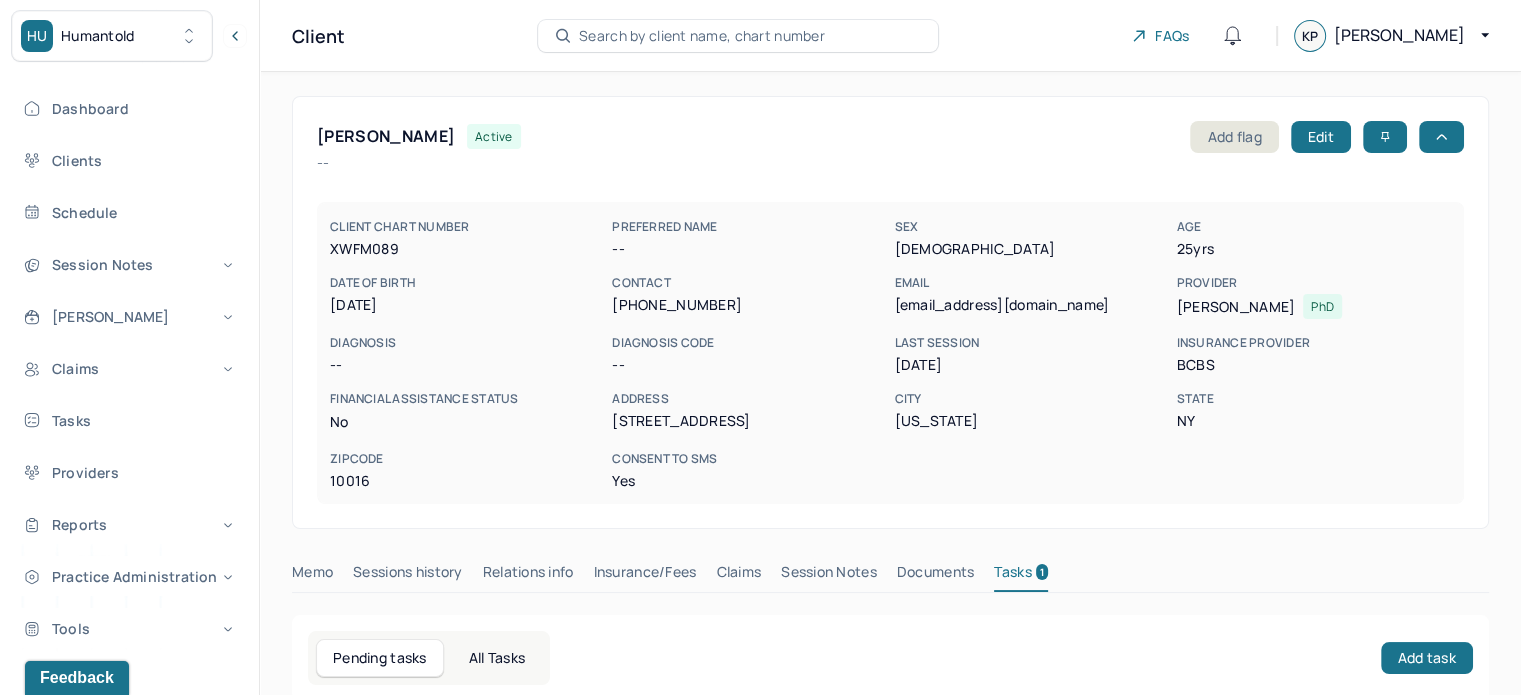 click on "Search by client name, chart number" at bounding box center (702, 36) 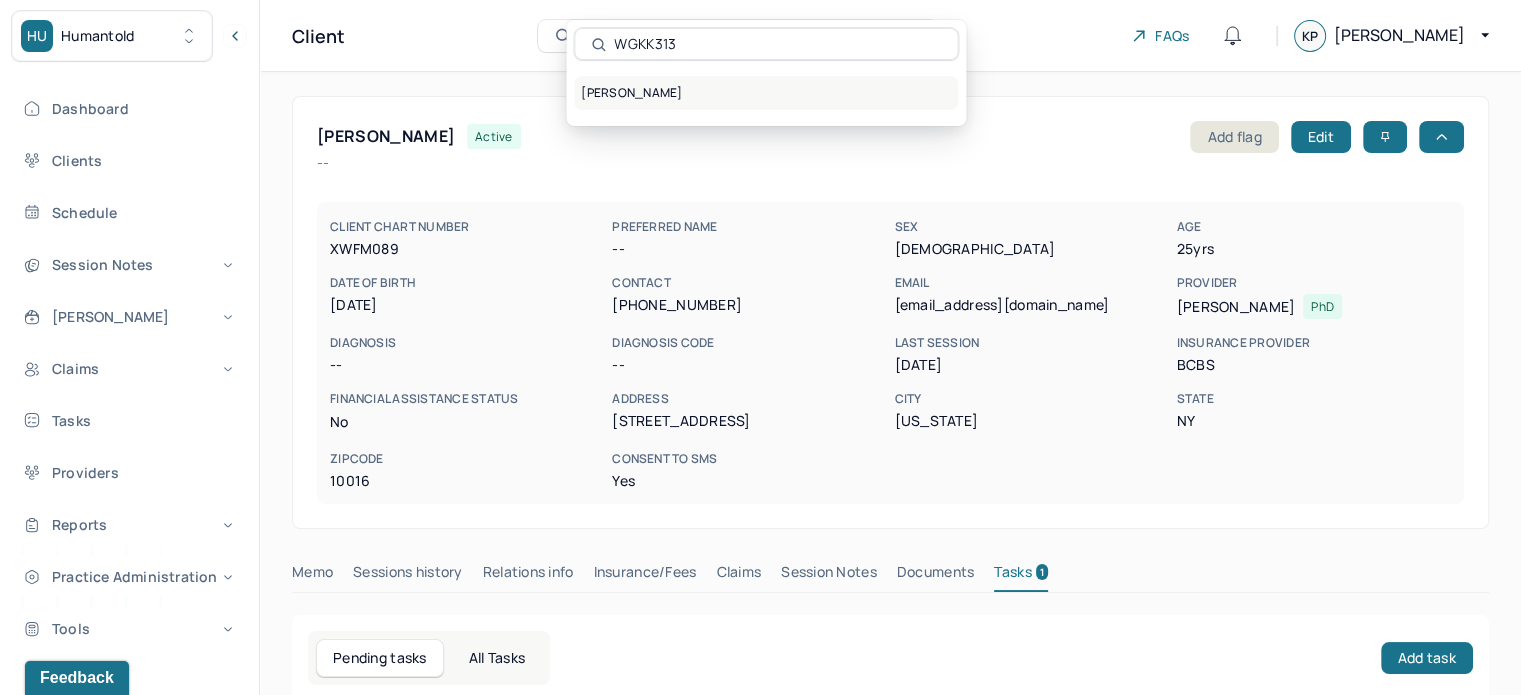 type on "WGKK313" 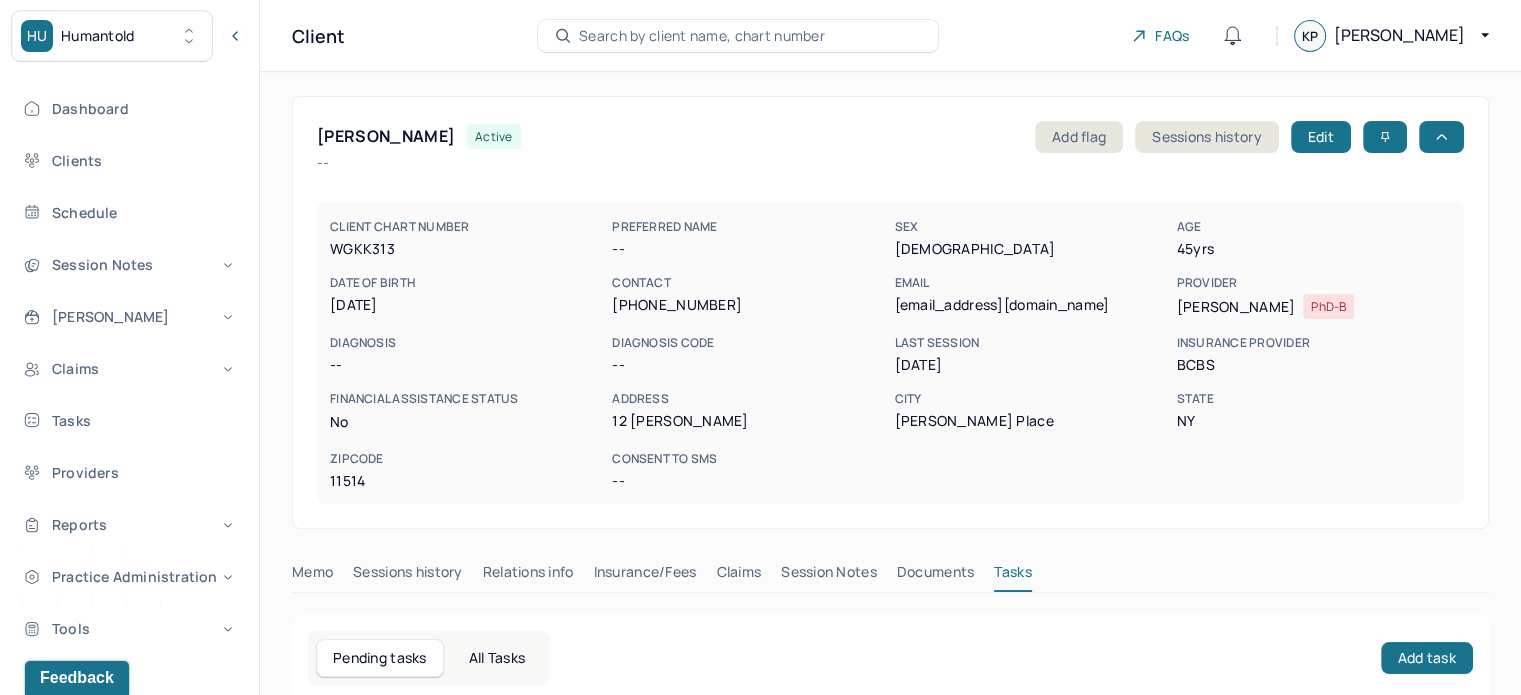 click on "[EMAIL_ADDRESS][DOMAIN_NAME]" at bounding box center (1031, 305) 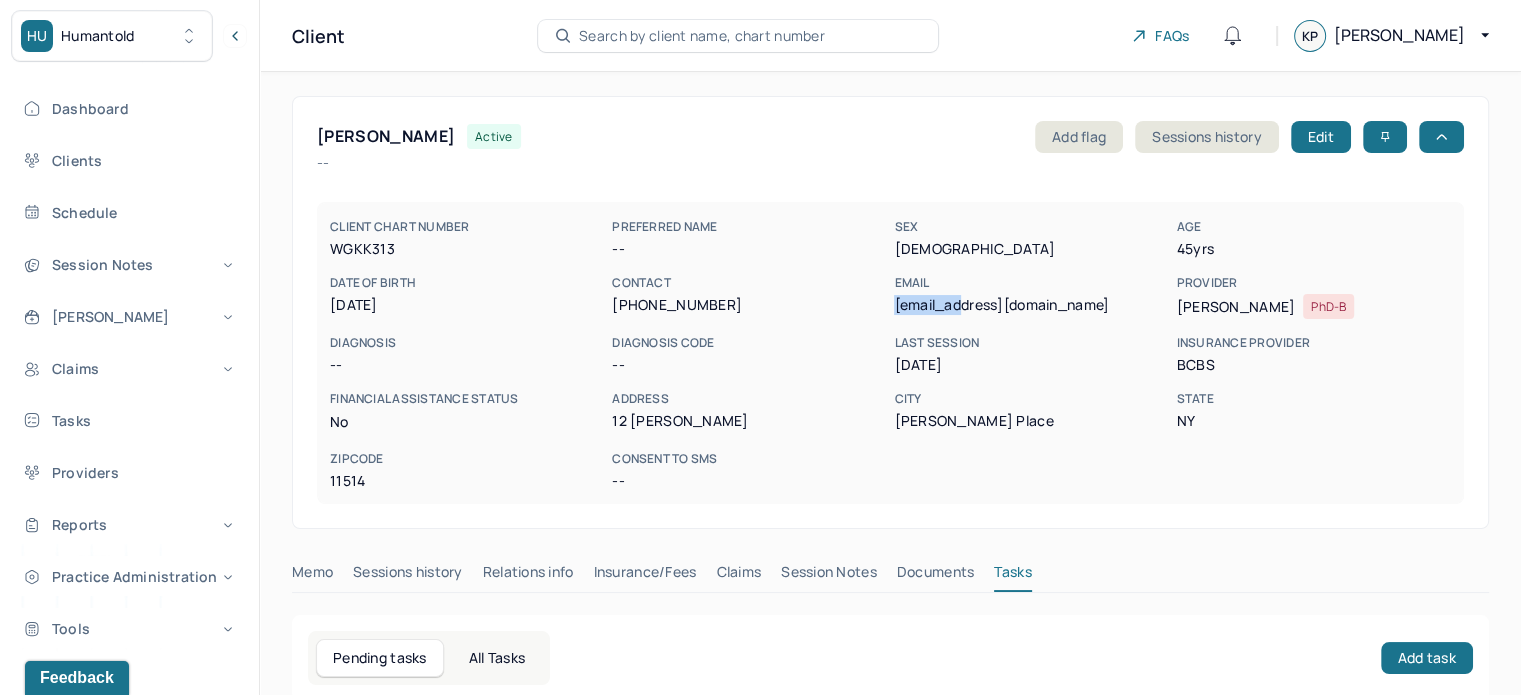 click on "[EMAIL_ADDRESS][DOMAIN_NAME]" at bounding box center (1031, 305) 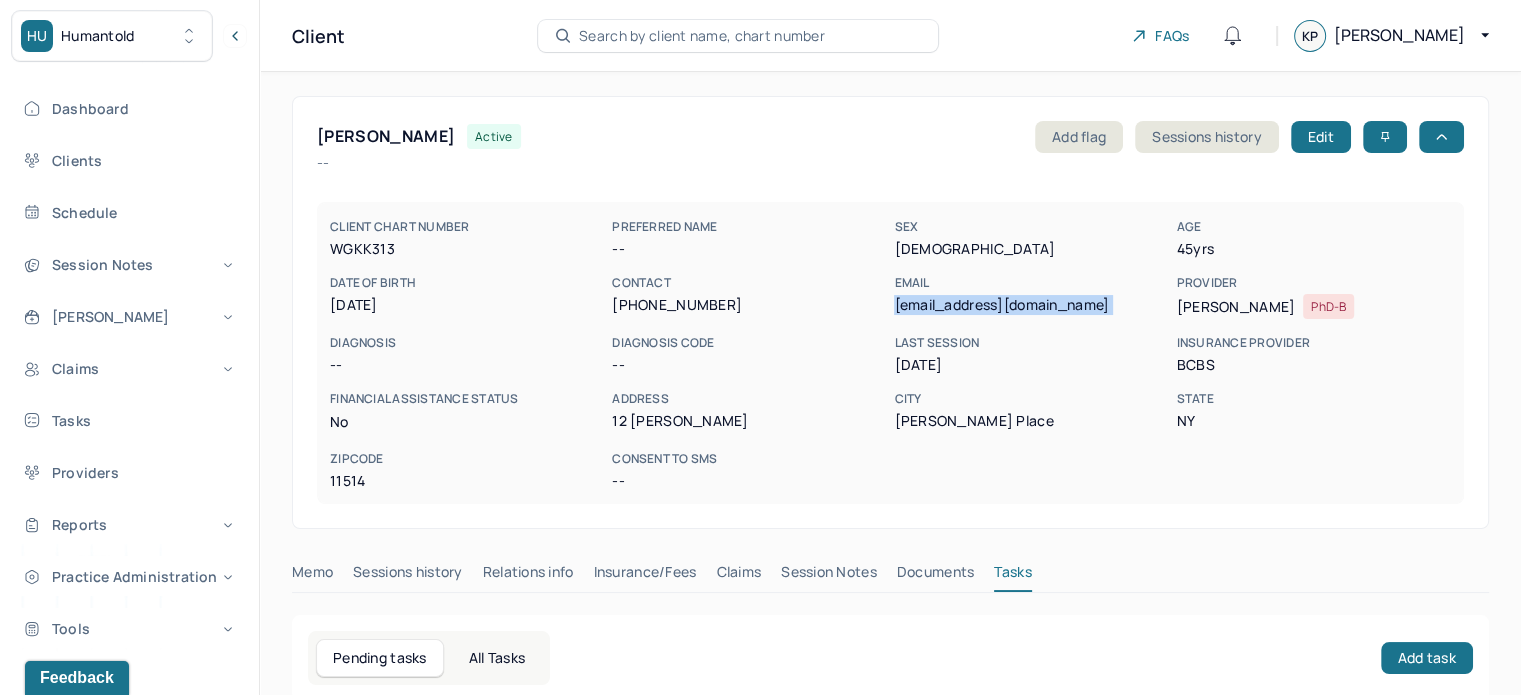 click on "[EMAIL_ADDRESS][DOMAIN_NAME]" at bounding box center [1031, 305] 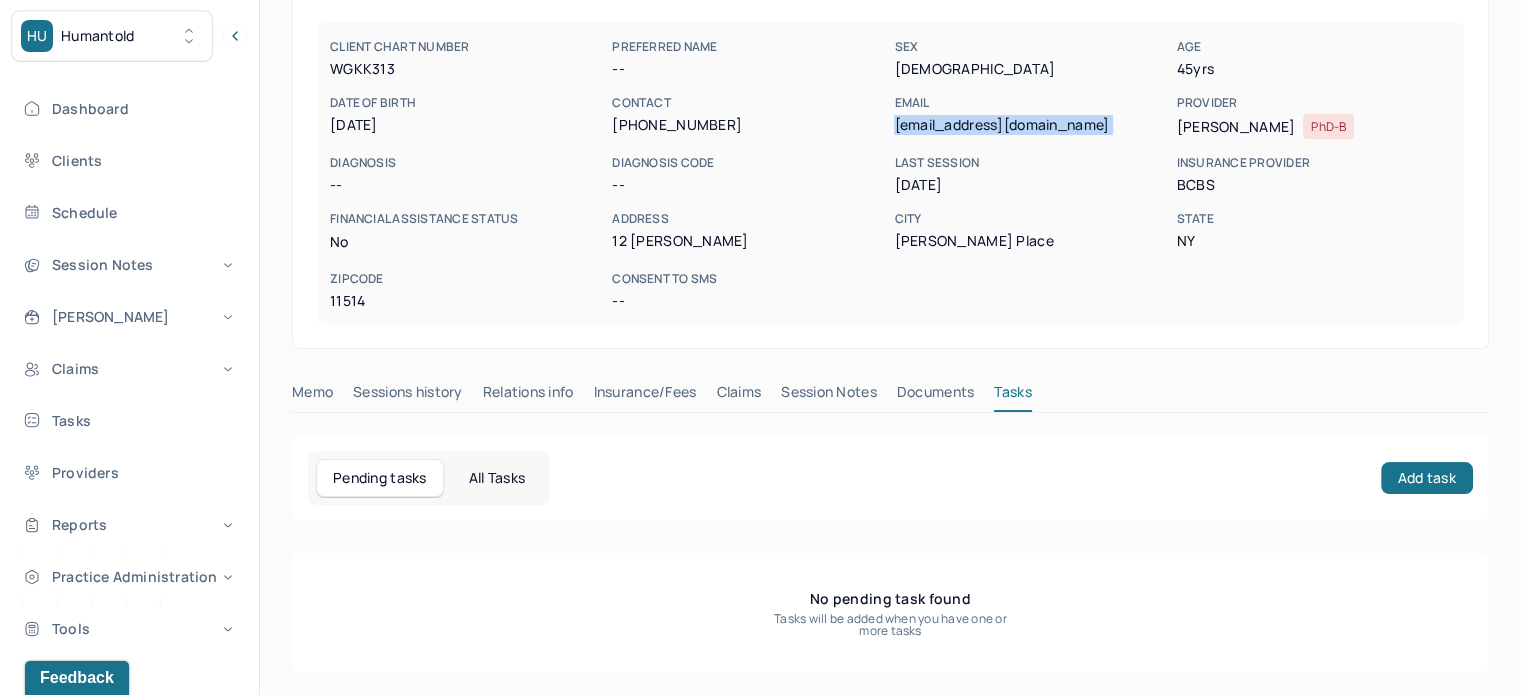 click on "Claims" at bounding box center (738, 396) 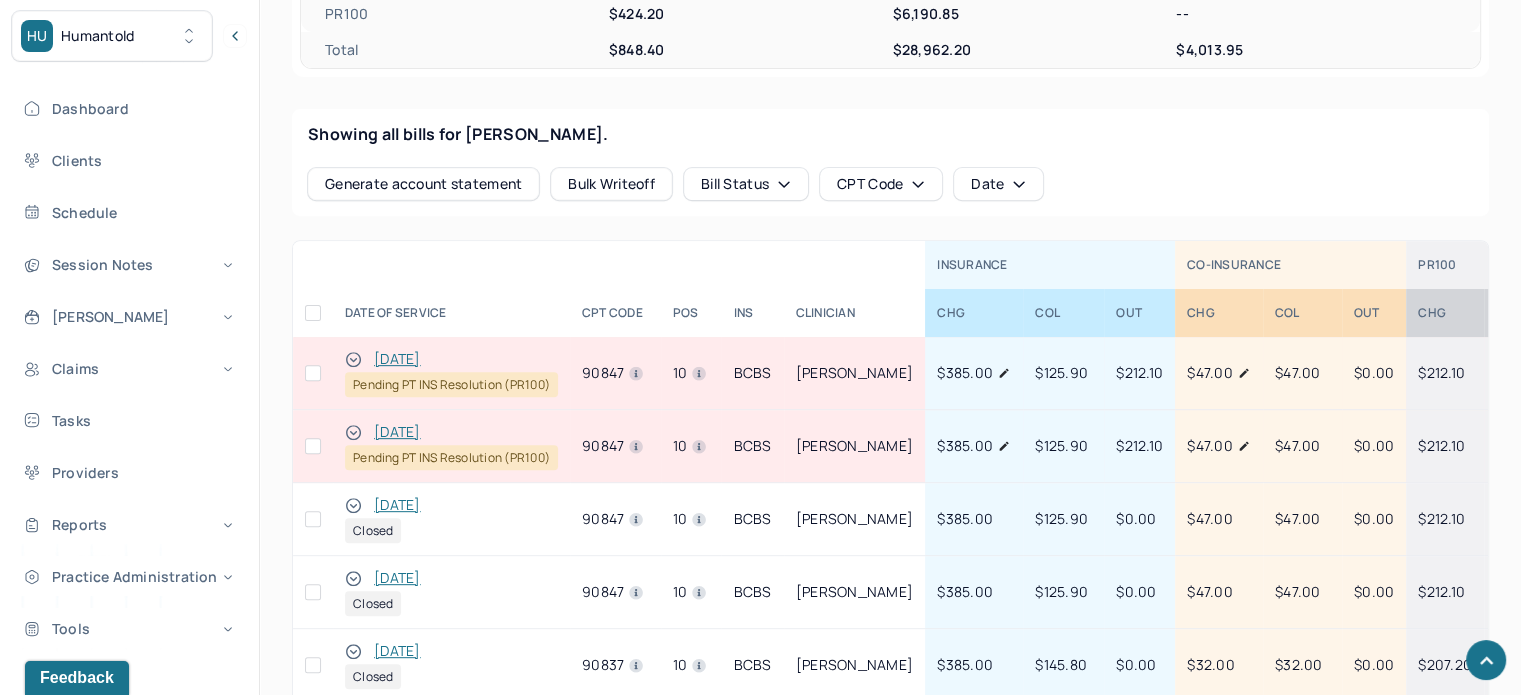 scroll, scrollTop: 880, scrollLeft: 0, axis: vertical 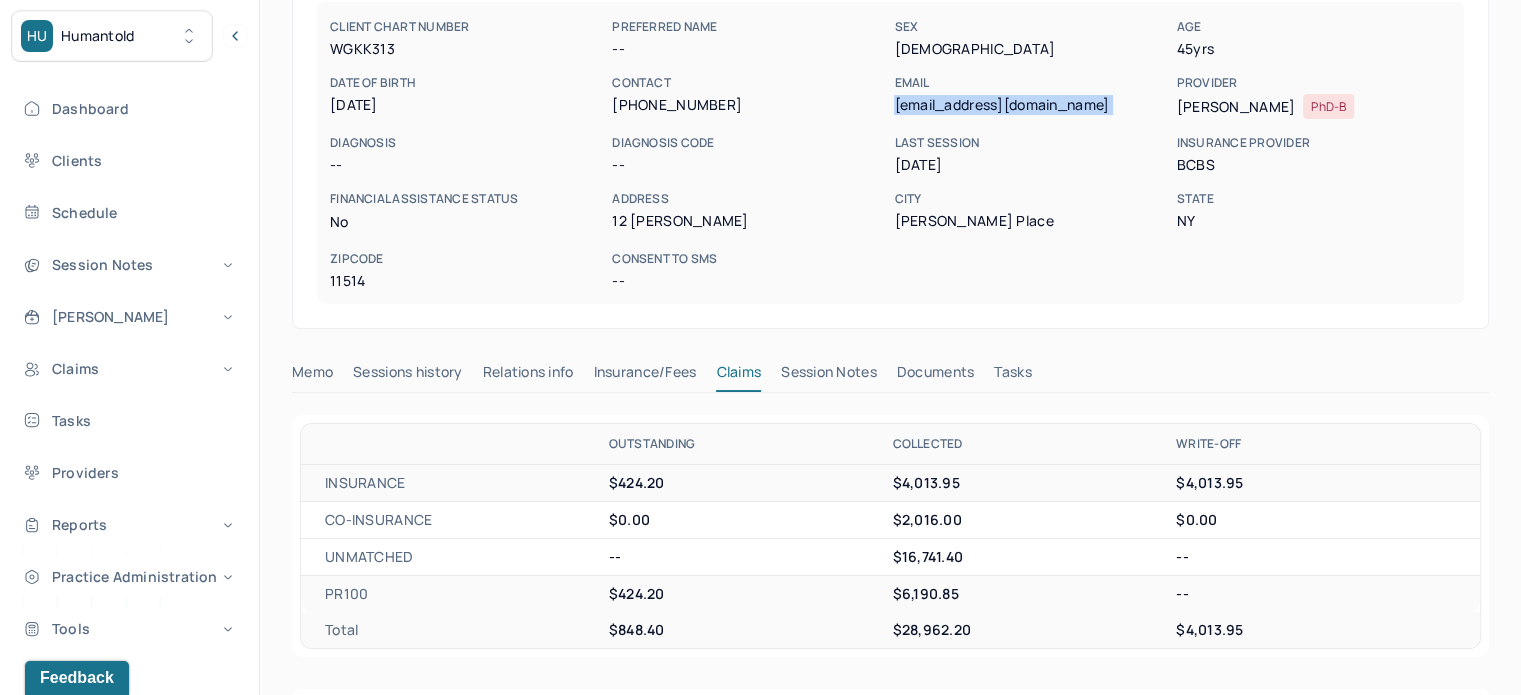click on "Tasks" at bounding box center [1012, 376] 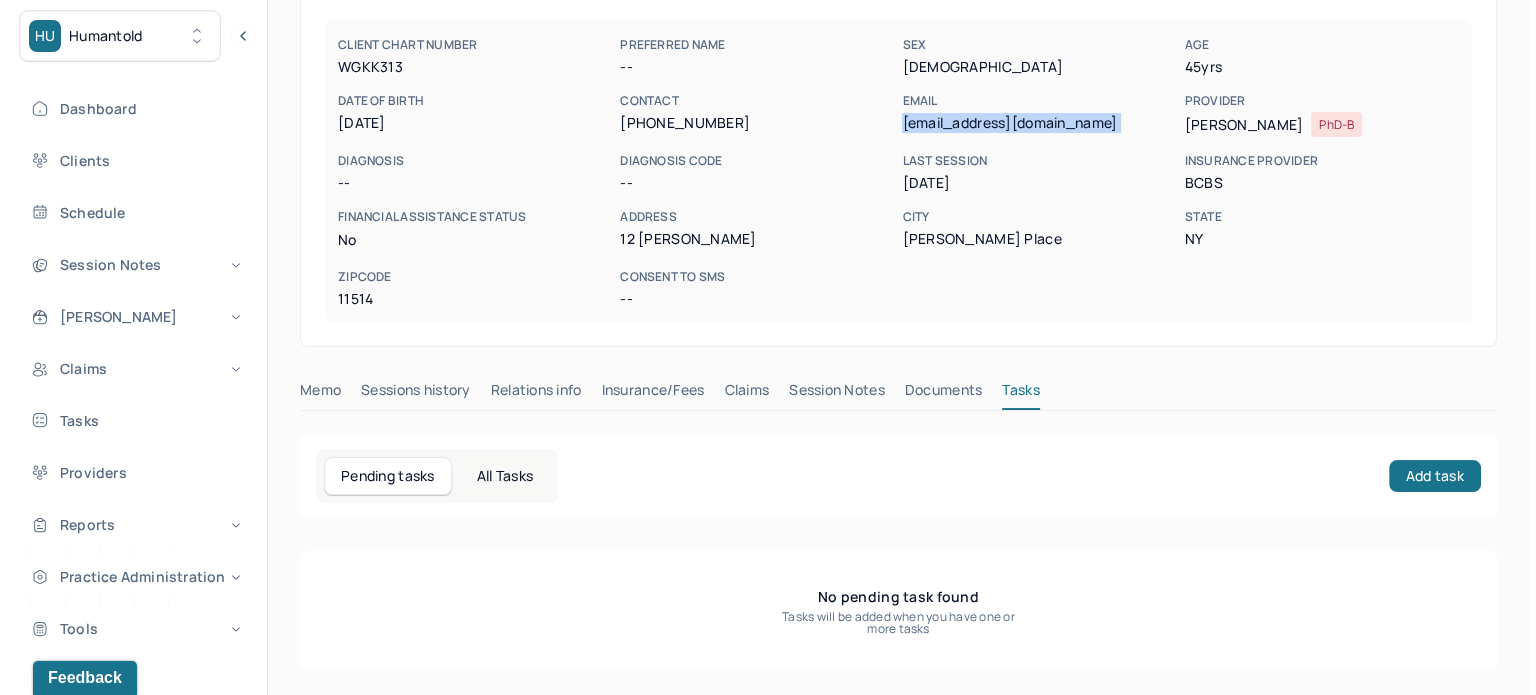 scroll, scrollTop: 180, scrollLeft: 0, axis: vertical 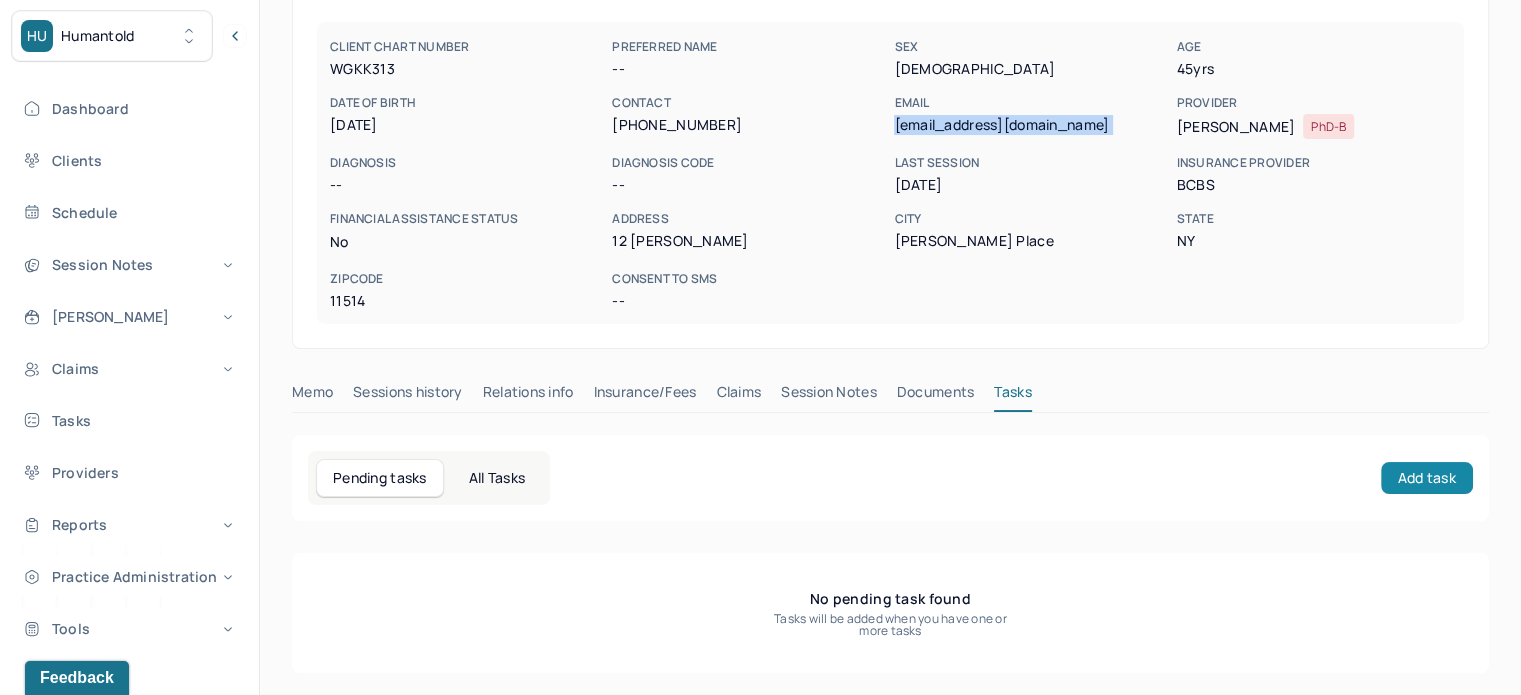 click on "Add task" at bounding box center (1427, 478) 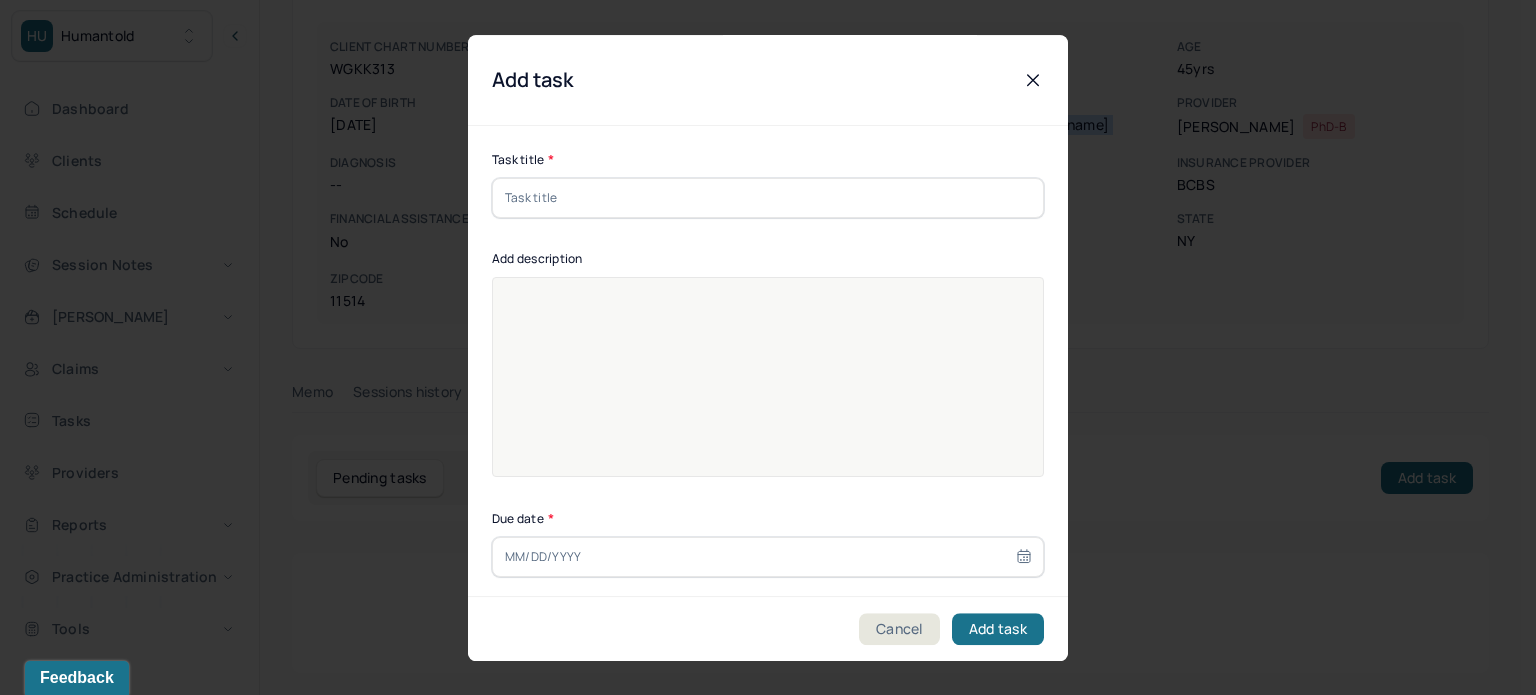 click at bounding box center (768, 390) 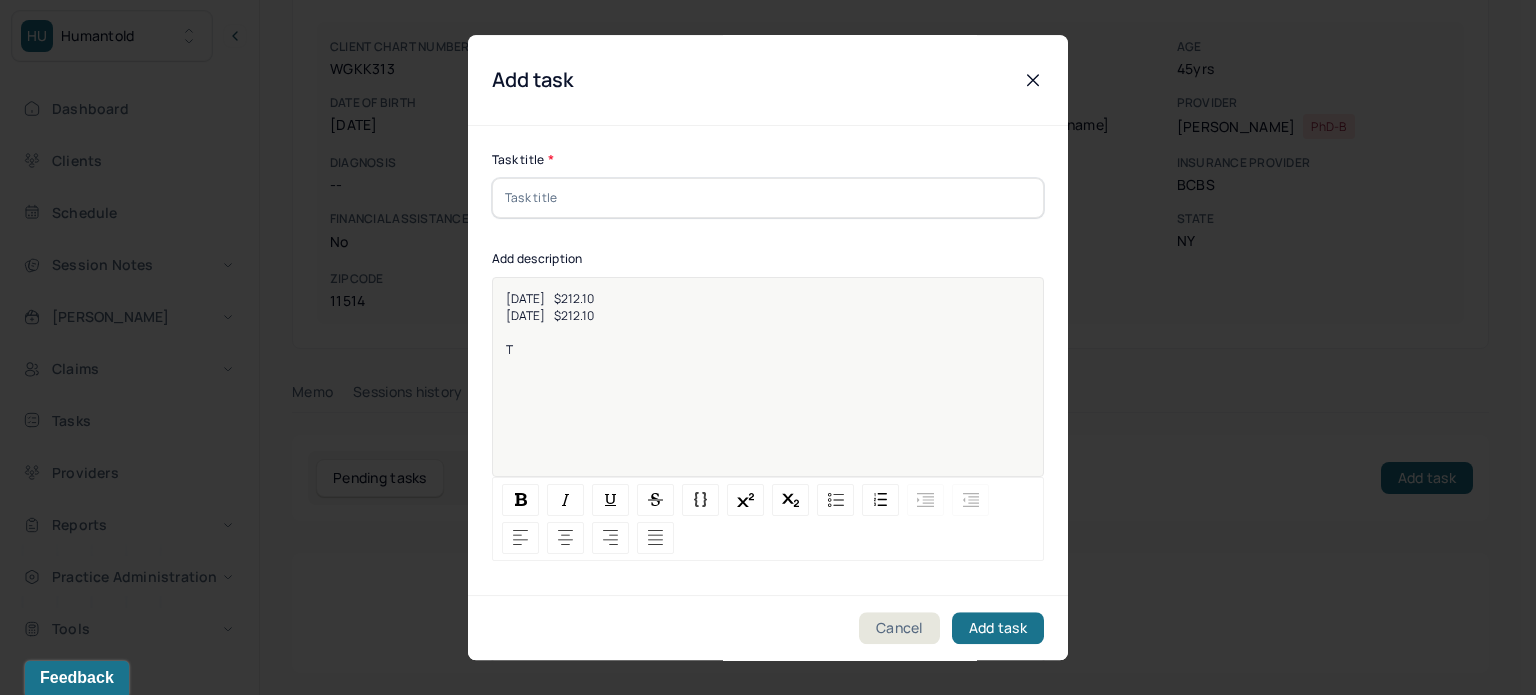 type 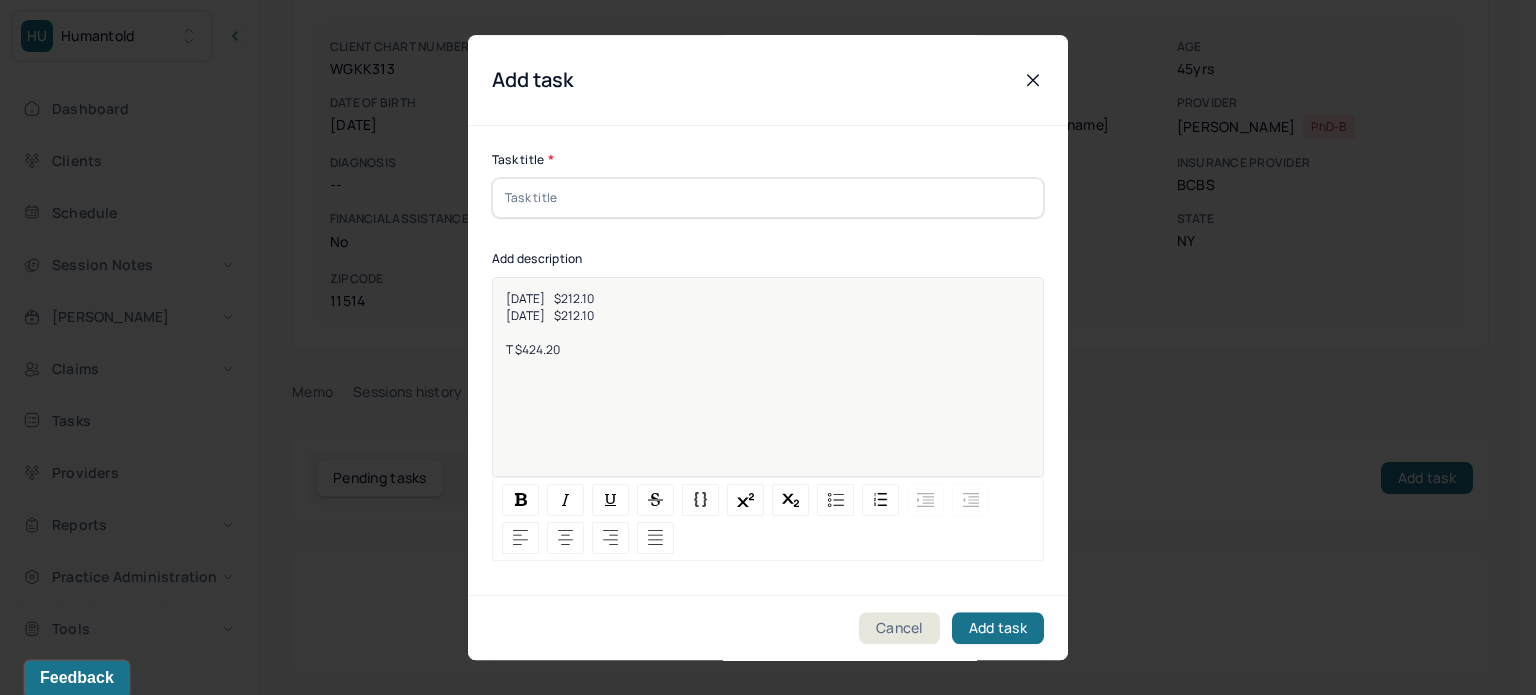 click at bounding box center (768, 198) 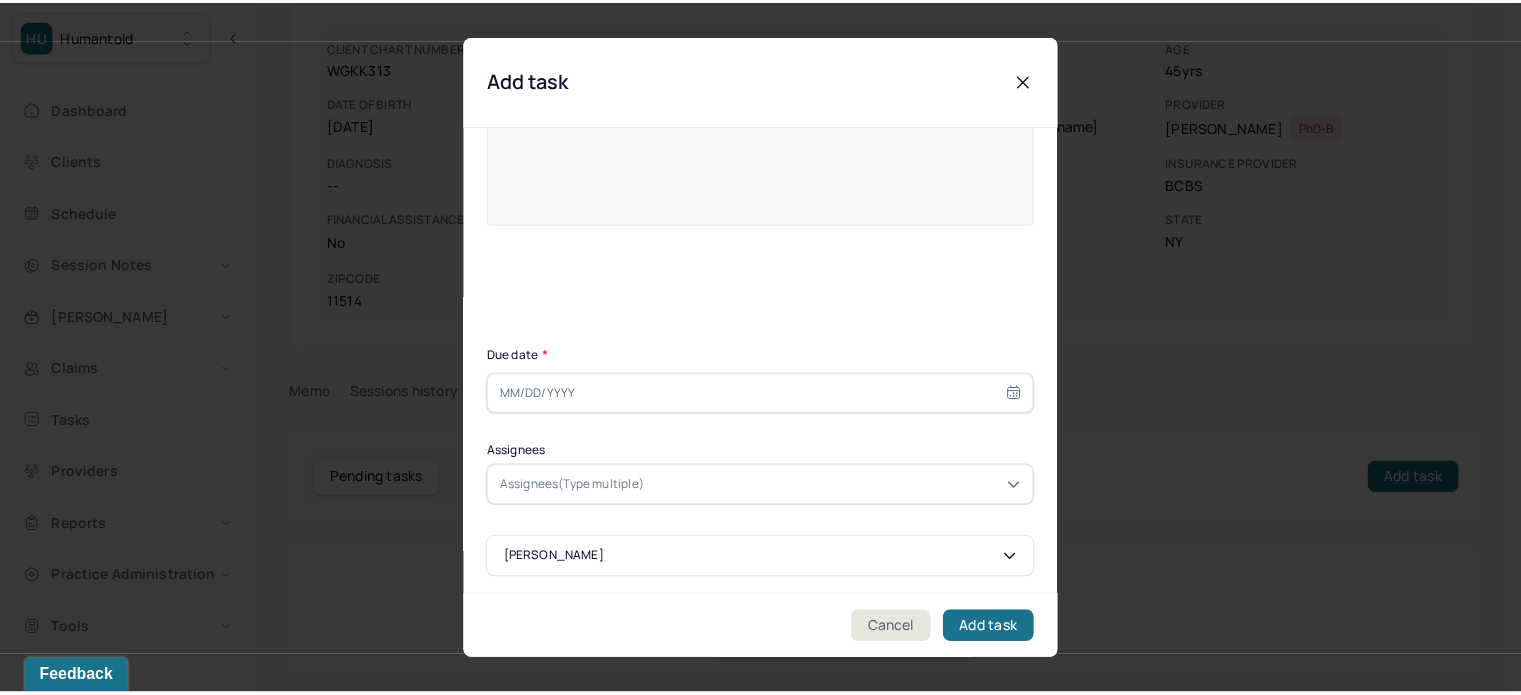 scroll, scrollTop: 256, scrollLeft: 0, axis: vertical 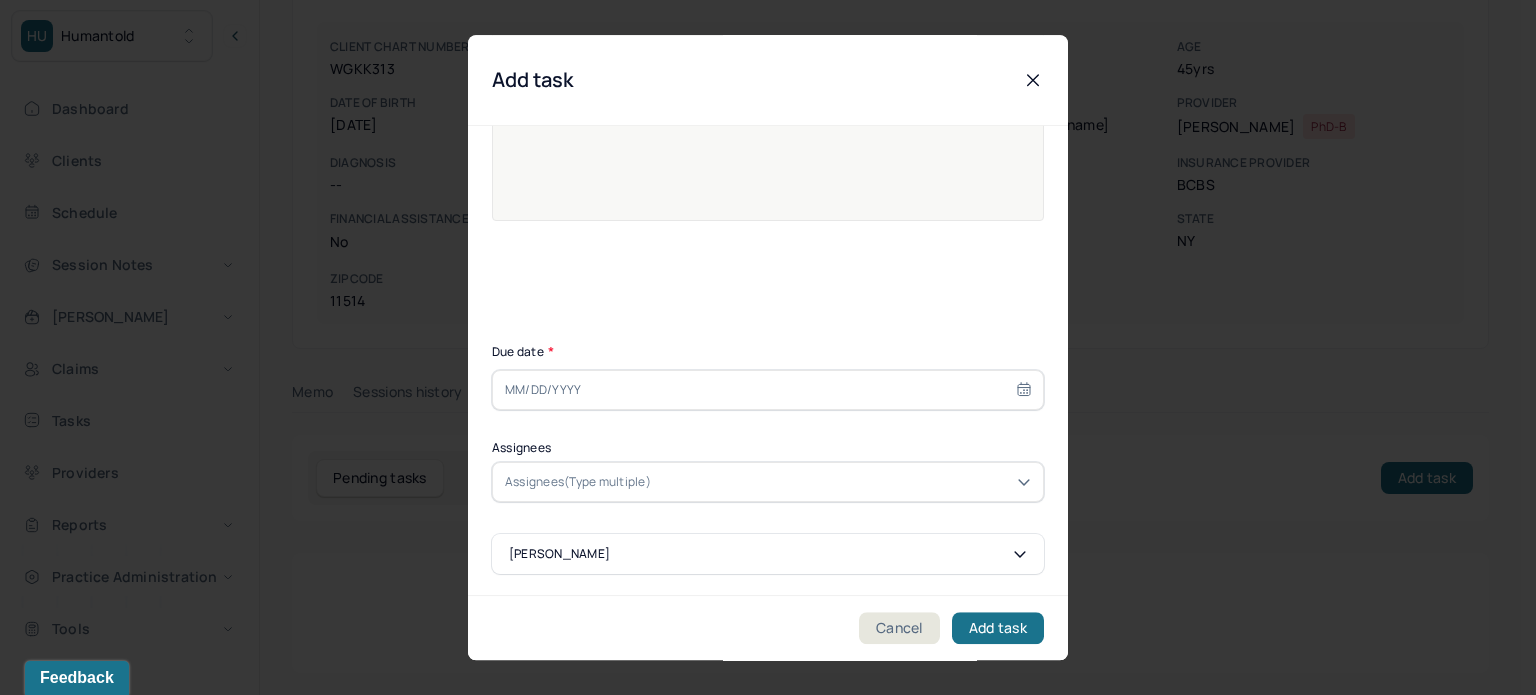 type on "Collections" 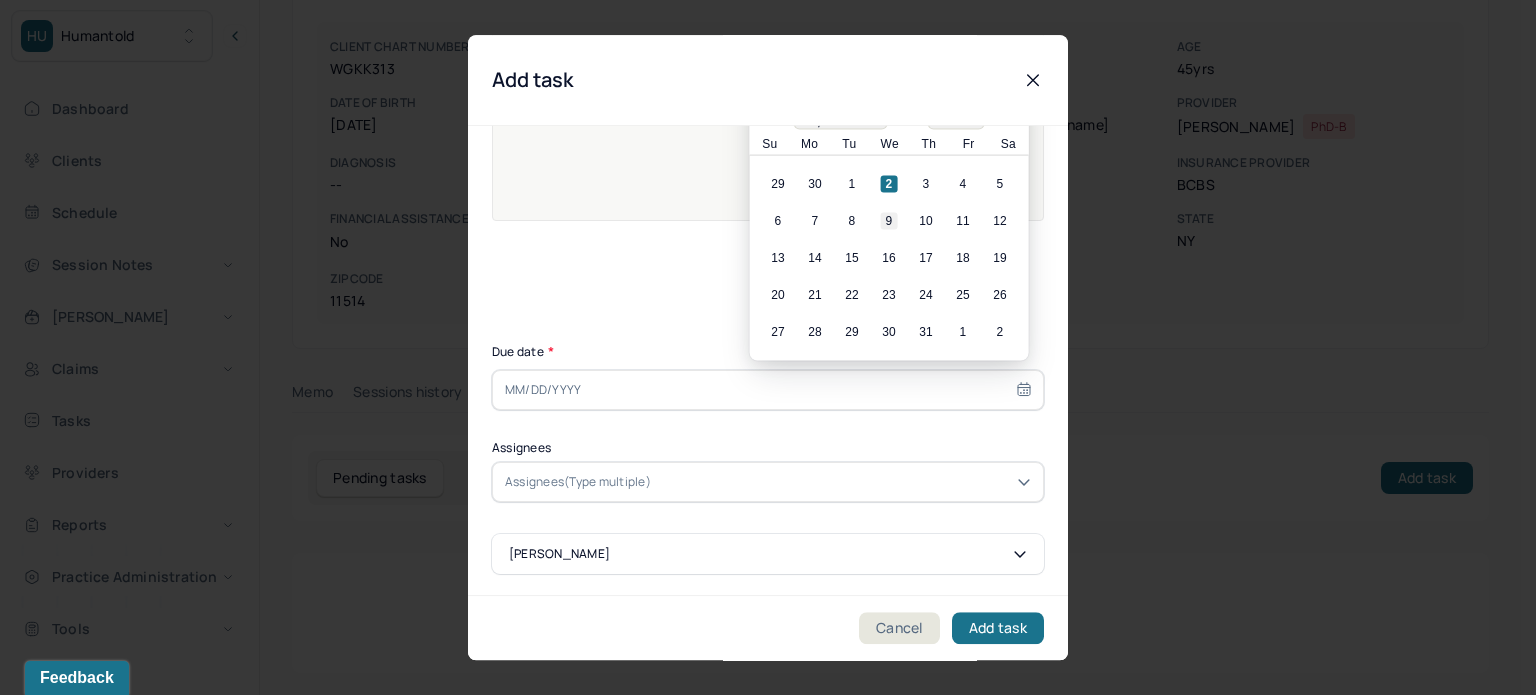 click on "9" at bounding box center (889, 221) 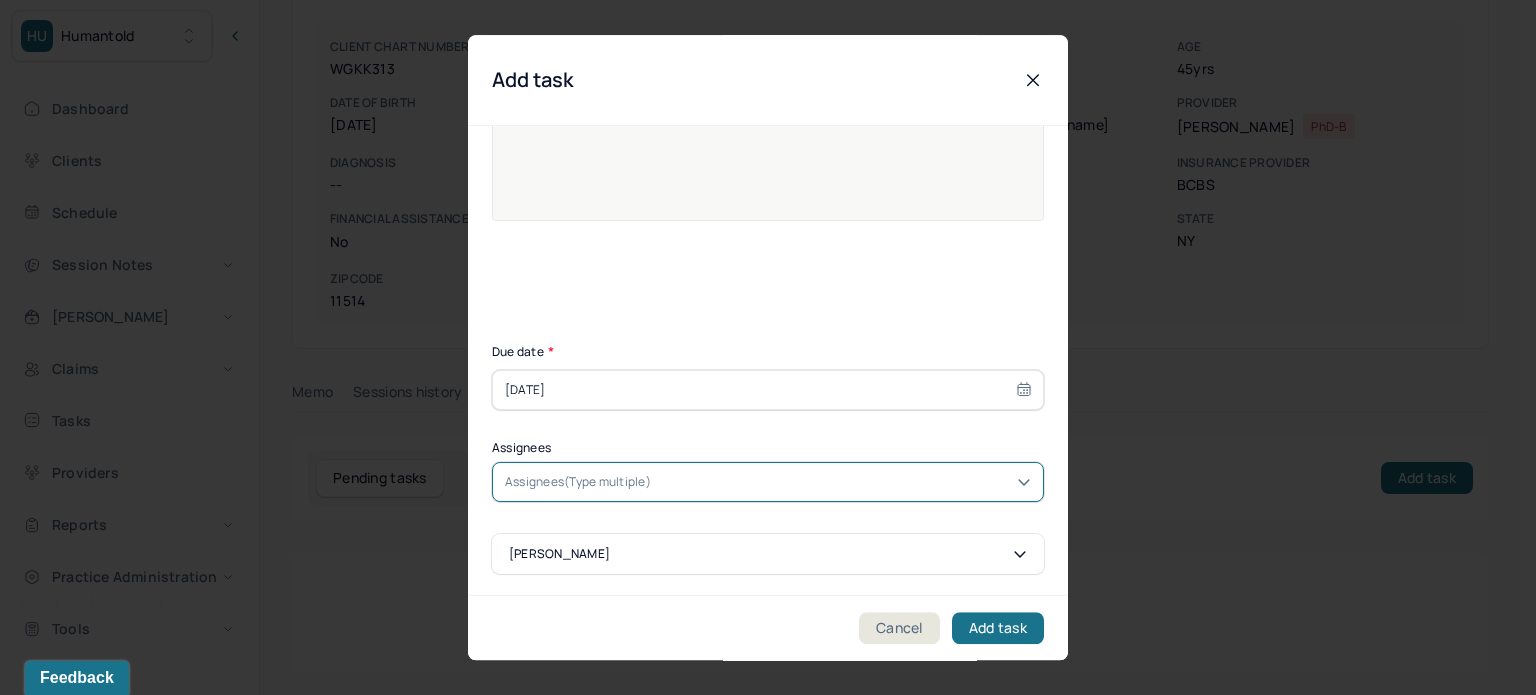 click at bounding box center [658, 482] 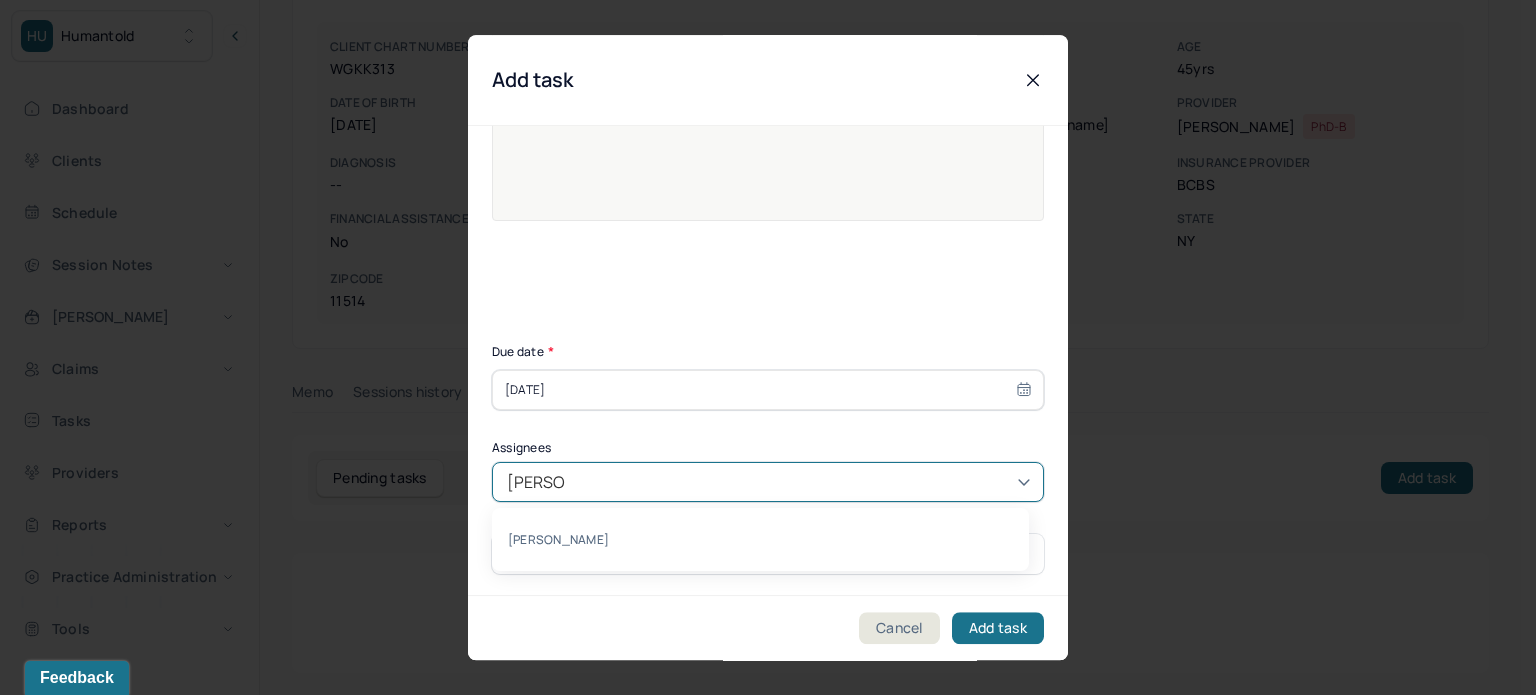 type on "[PERSON_NAME]" 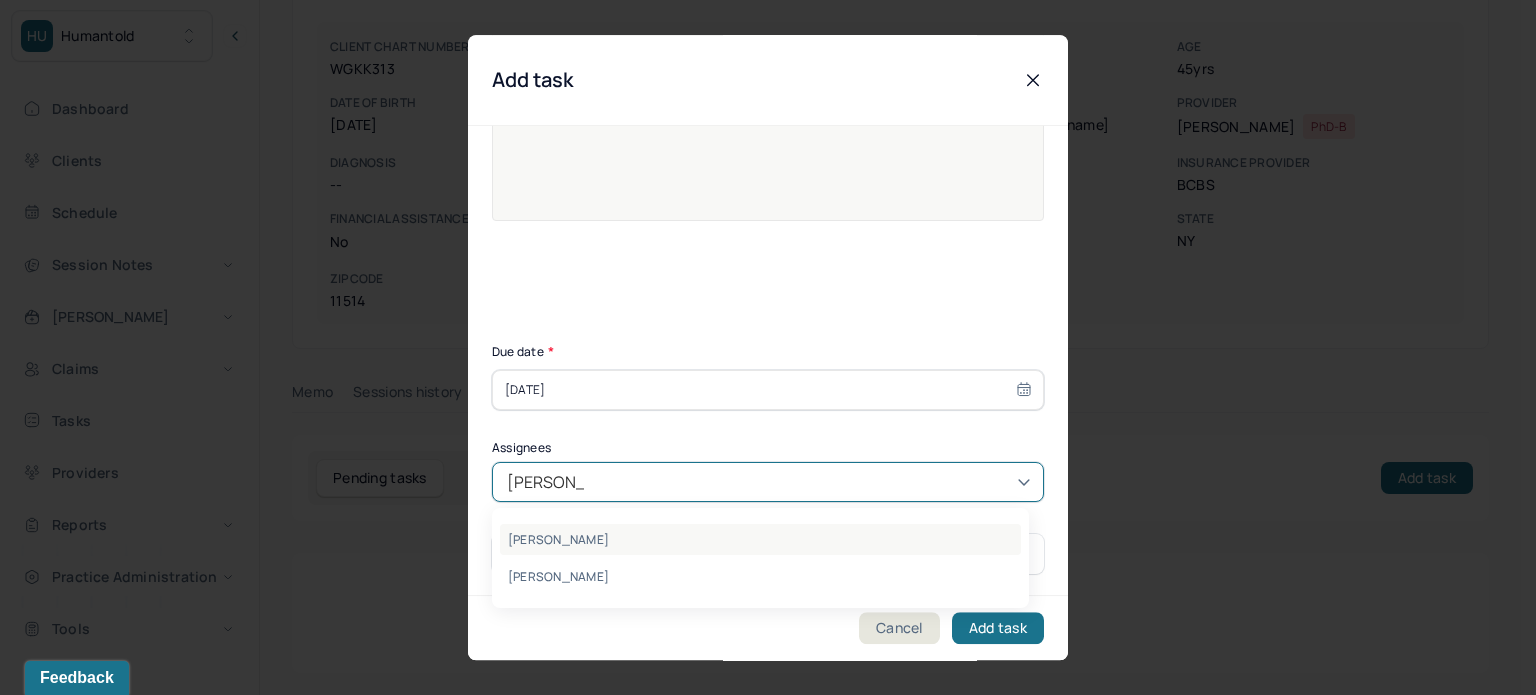 click on "[PERSON_NAME]" at bounding box center [760, 539] 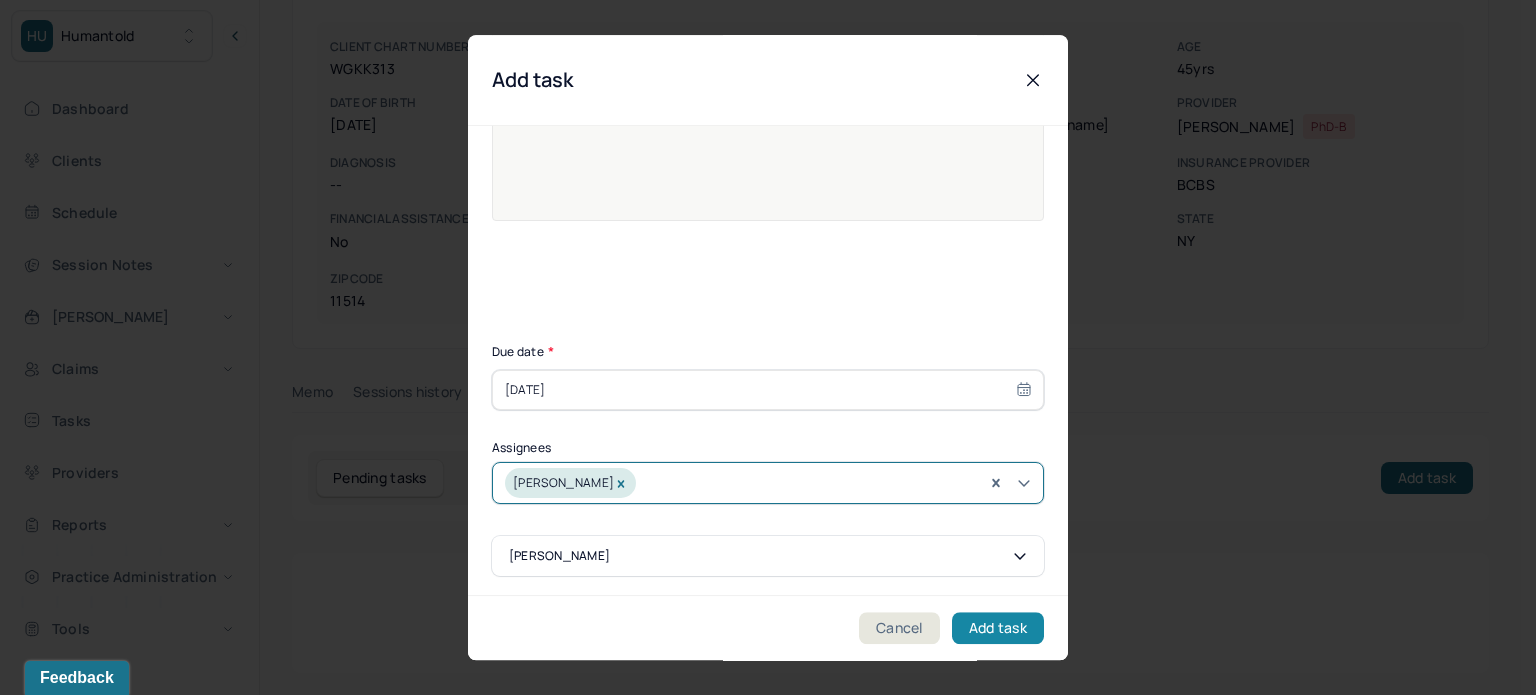 click on "Add task" at bounding box center (998, 628) 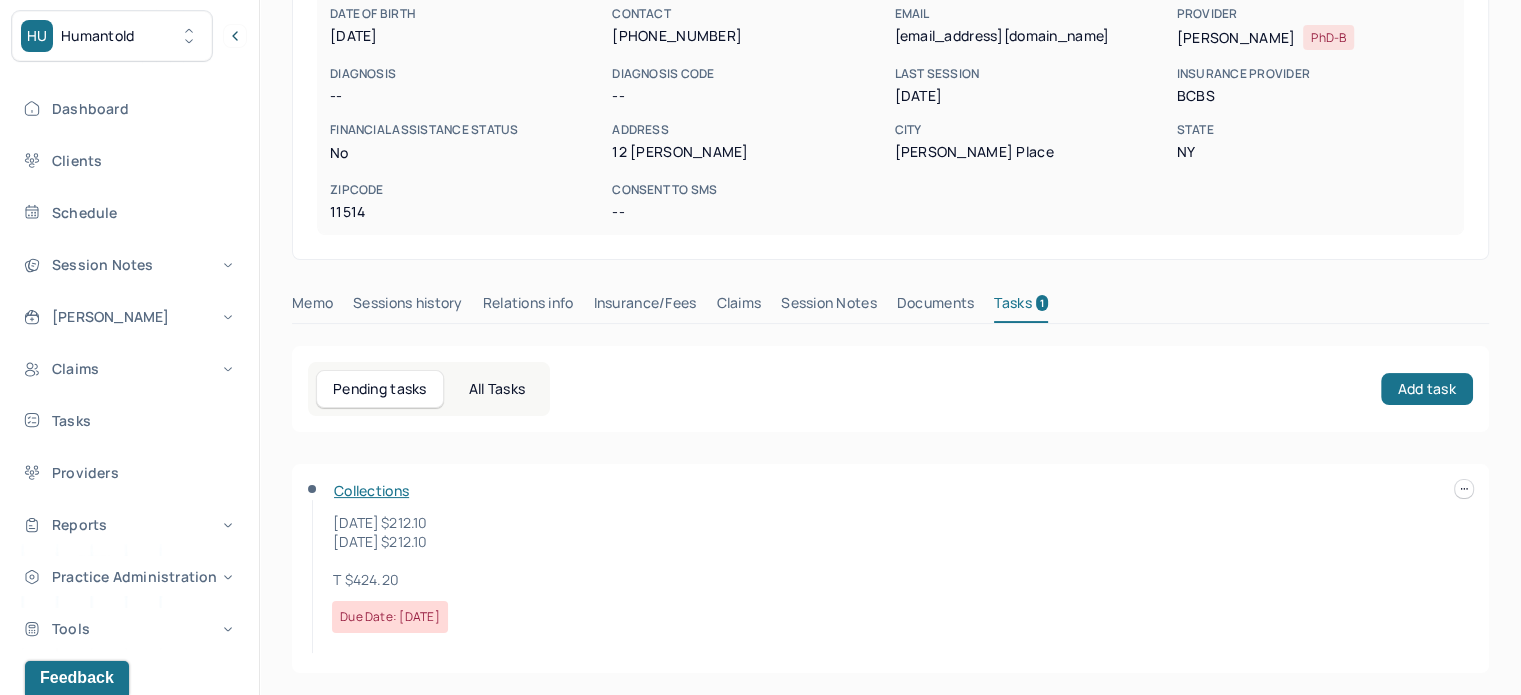 scroll, scrollTop: 0, scrollLeft: 0, axis: both 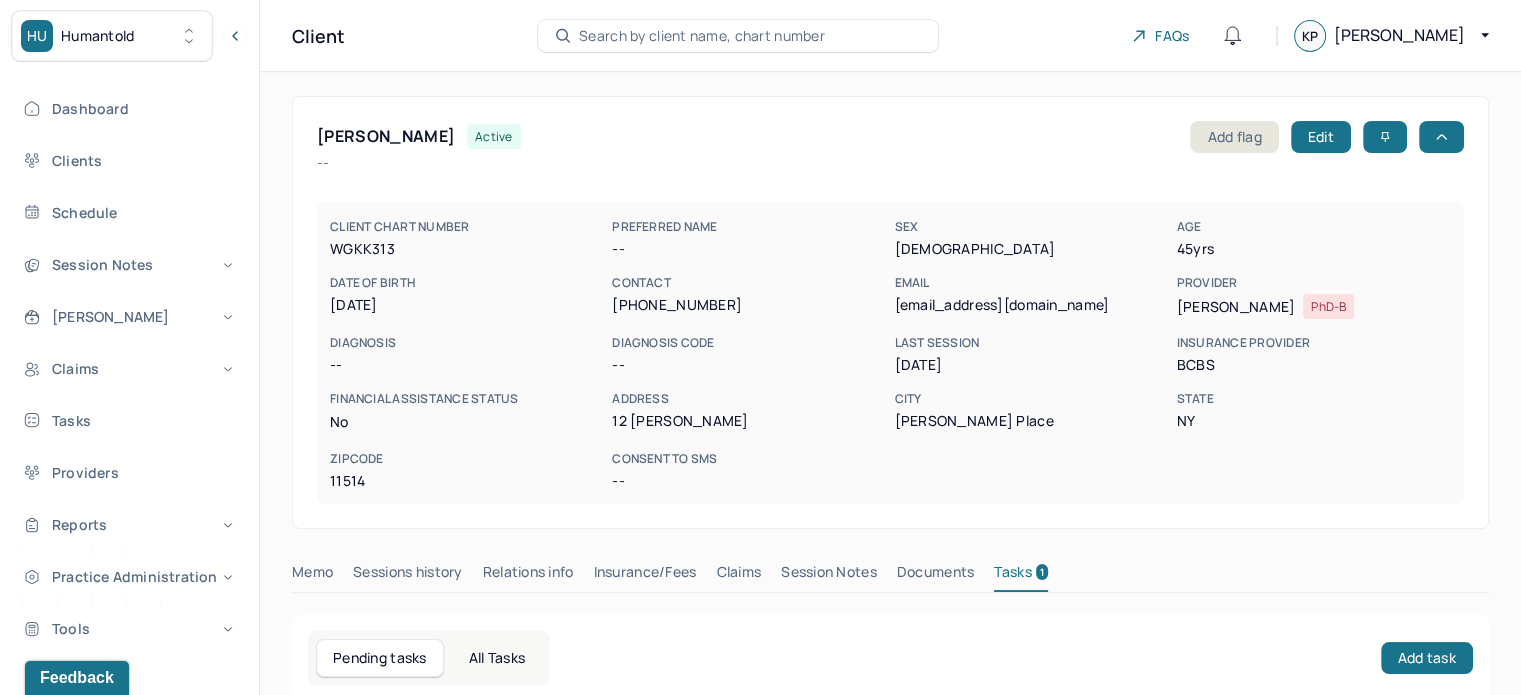 click on "Search by client name, chart number" at bounding box center (702, 36) 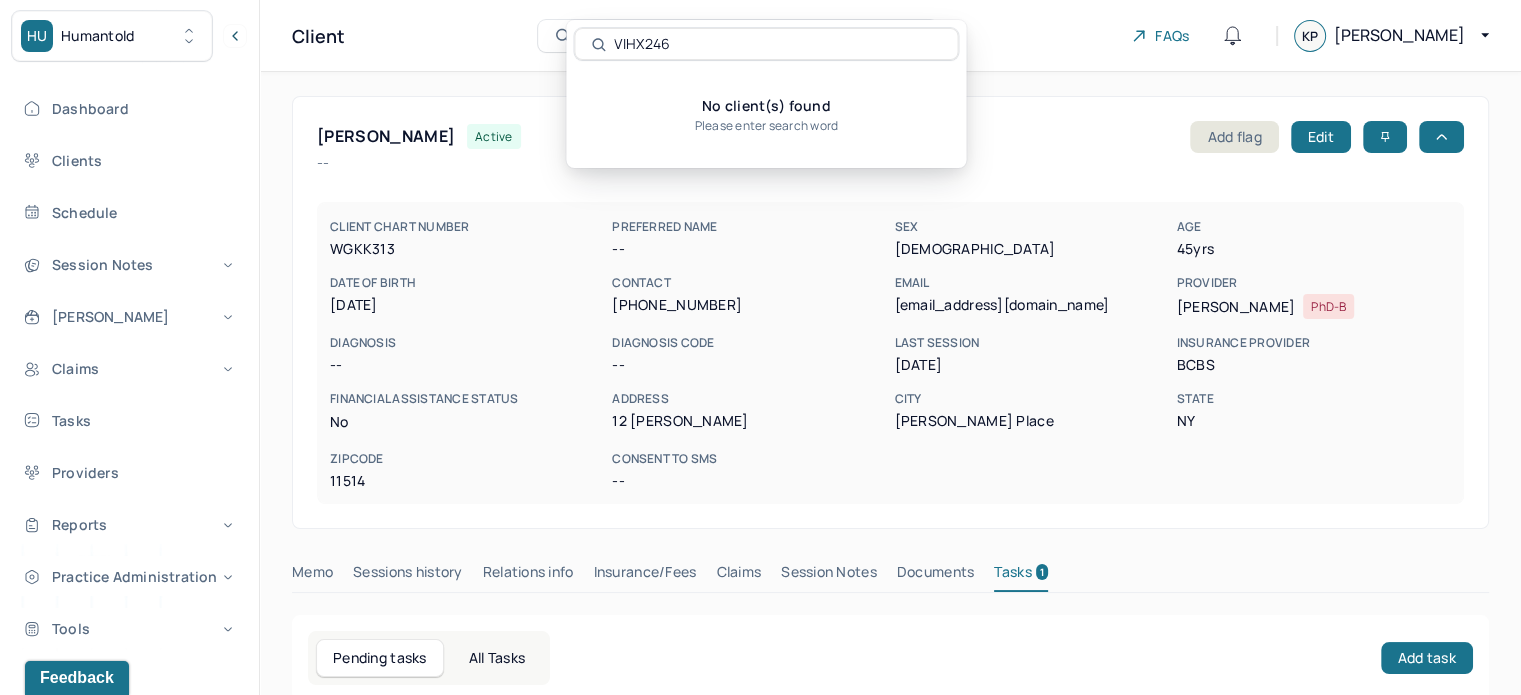 paste on "39" 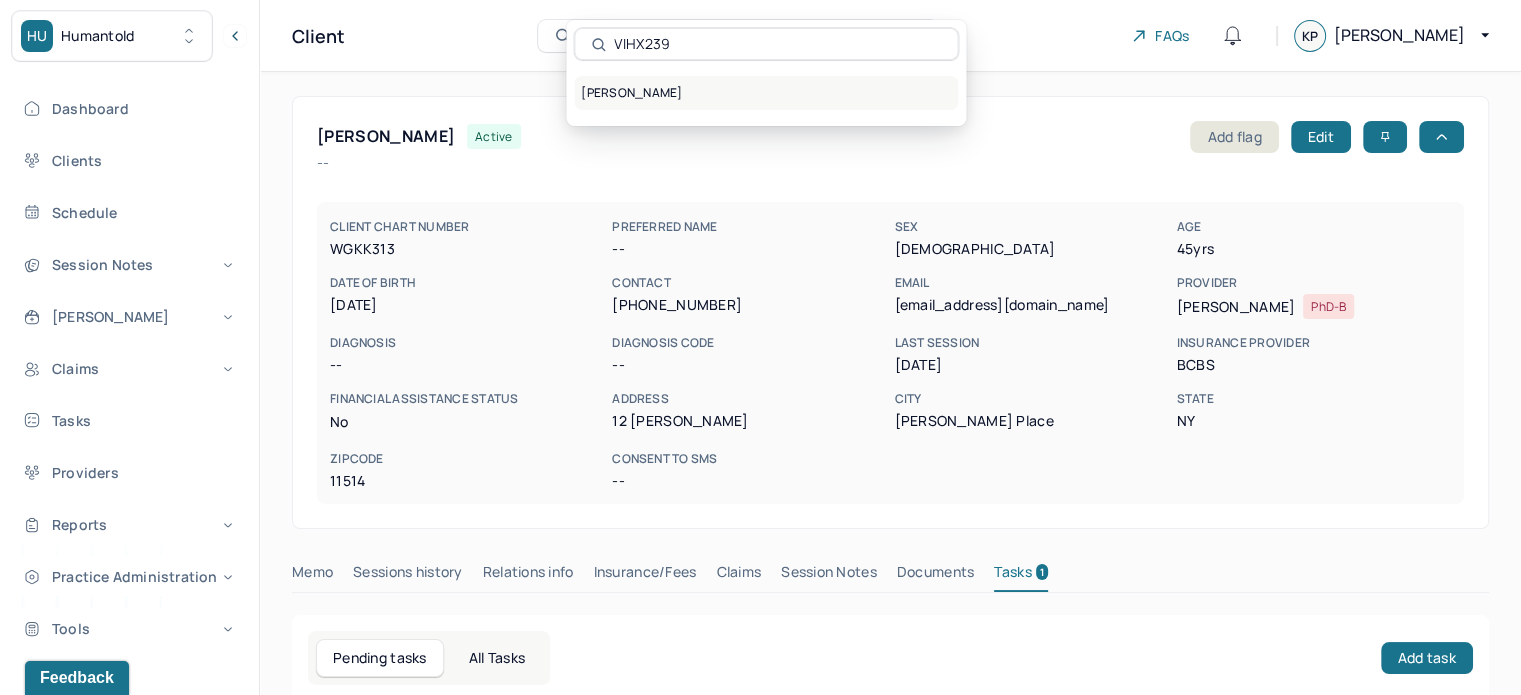 type on "VIHX239" 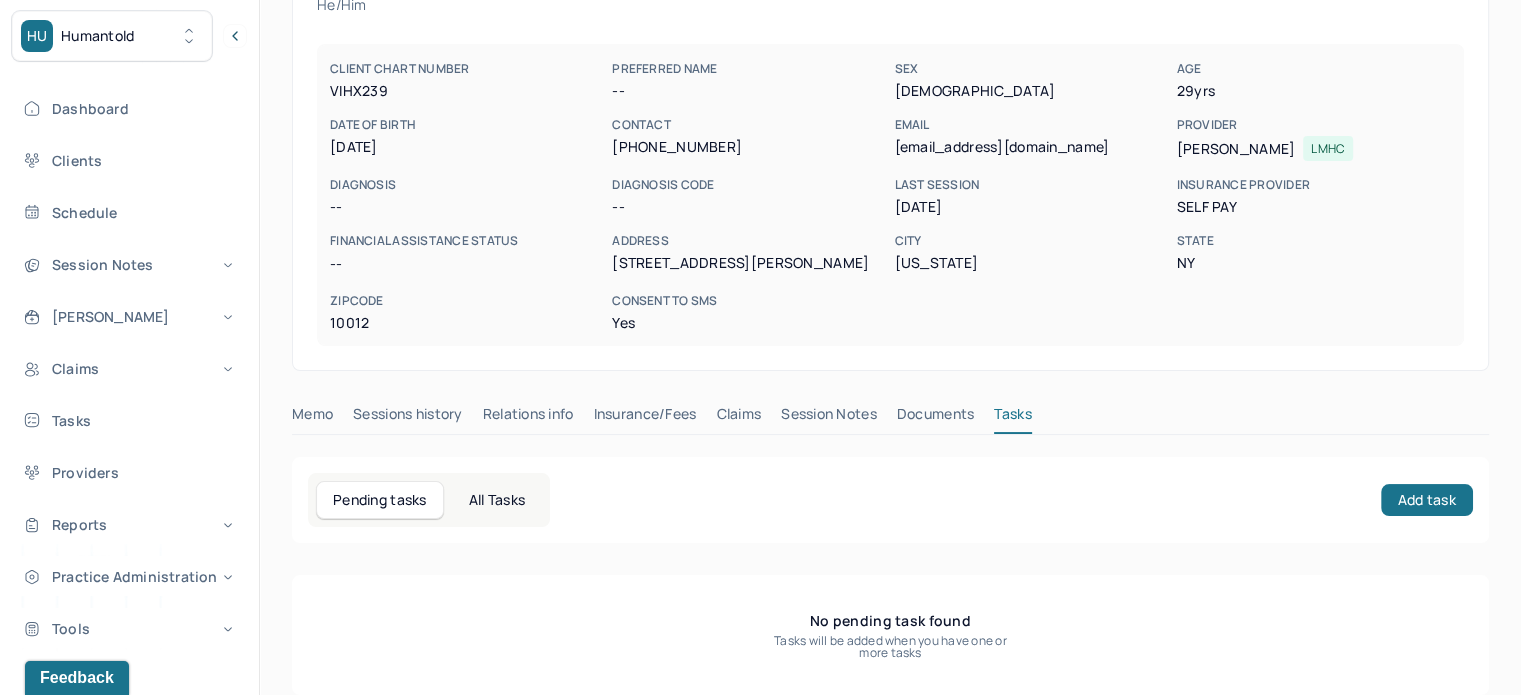 scroll, scrollTop: 180, scrollLeft: 0, axis: vertical 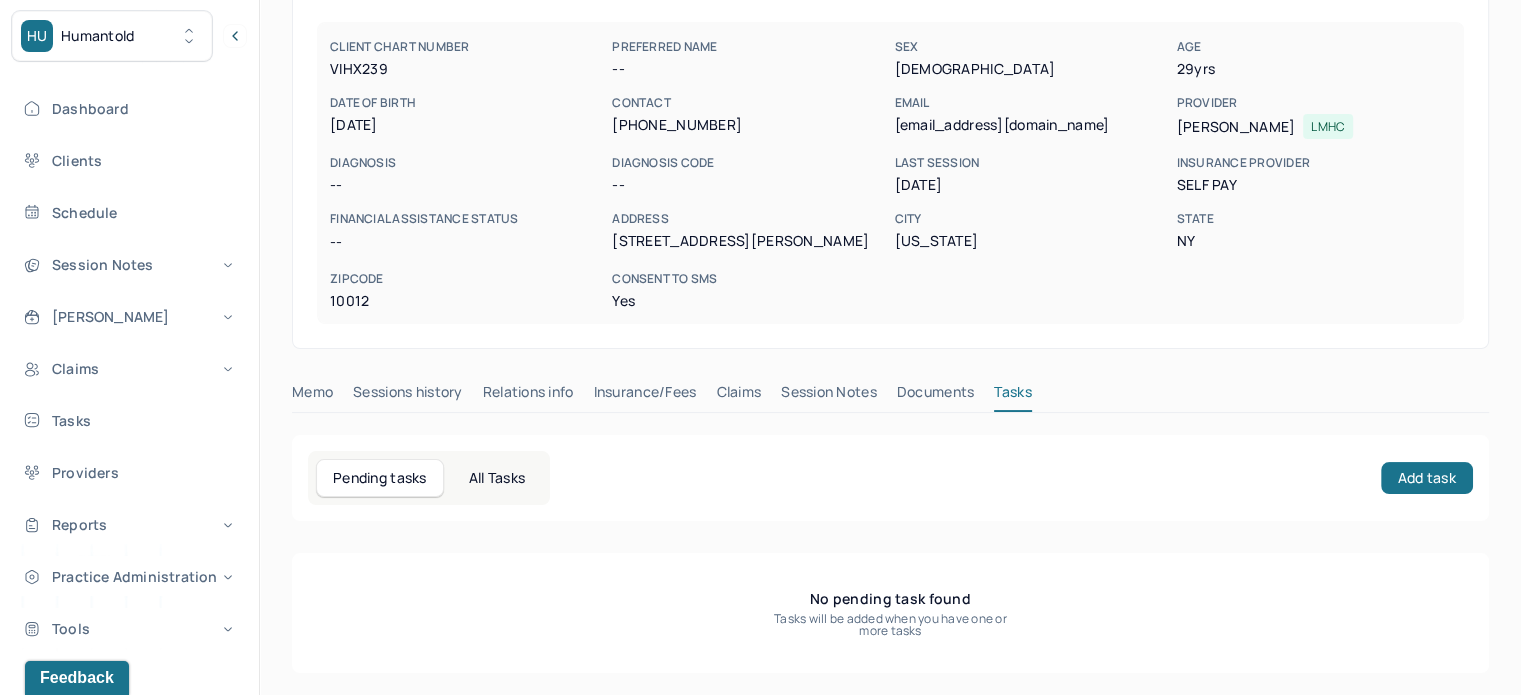 click on "Claims" at bounding box center (738, 396) 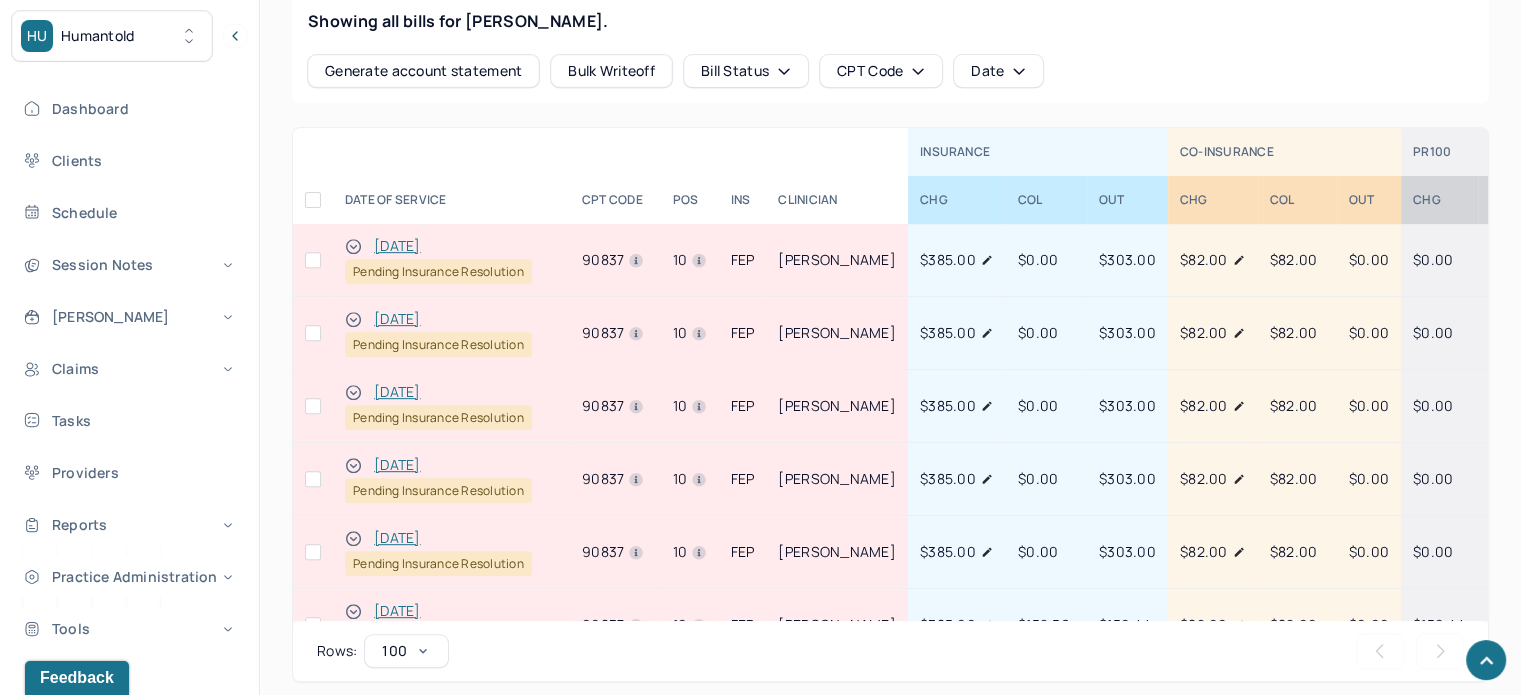 scroll, scrollTop: 900, scrollLeft: 0, axis: vertical 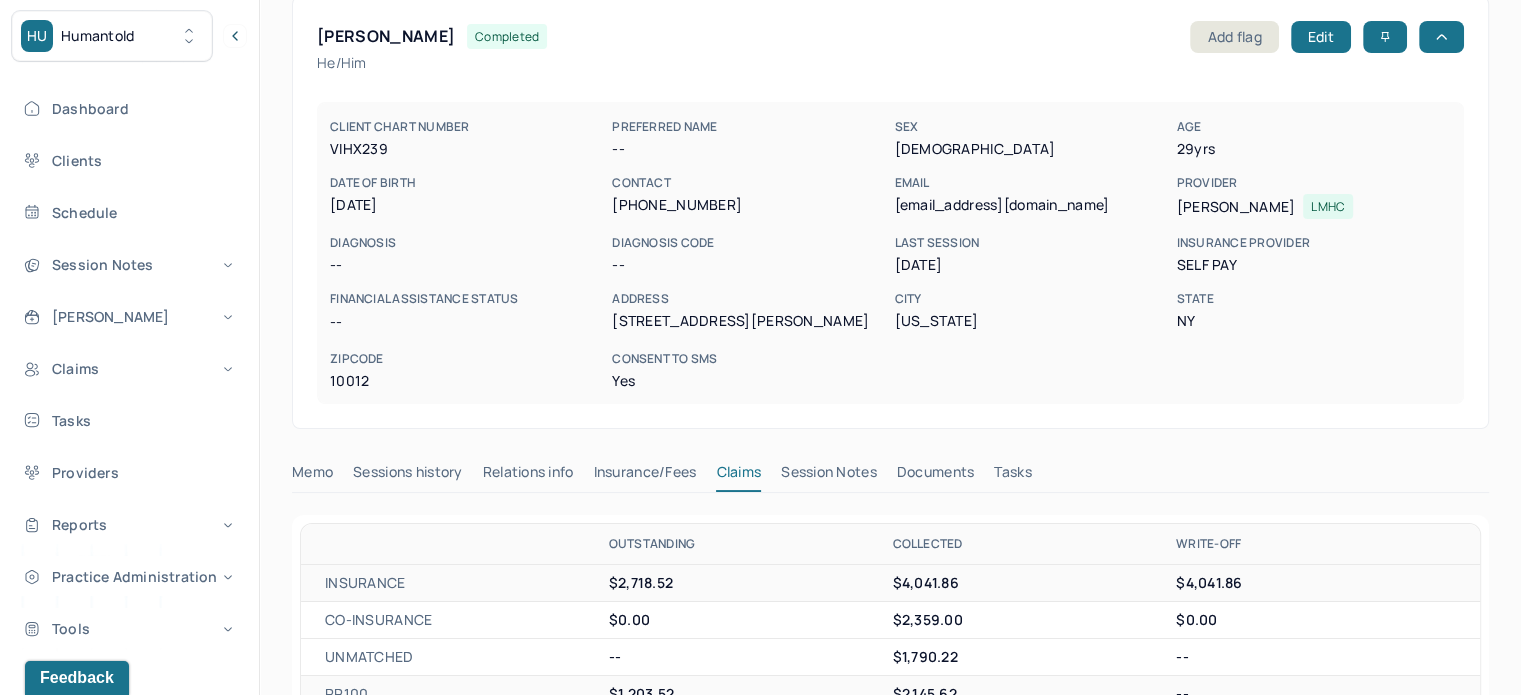 click on "[EMAIL_ADDRESS][DOMAIN_NAME]" at bounding box center (1031, 205) 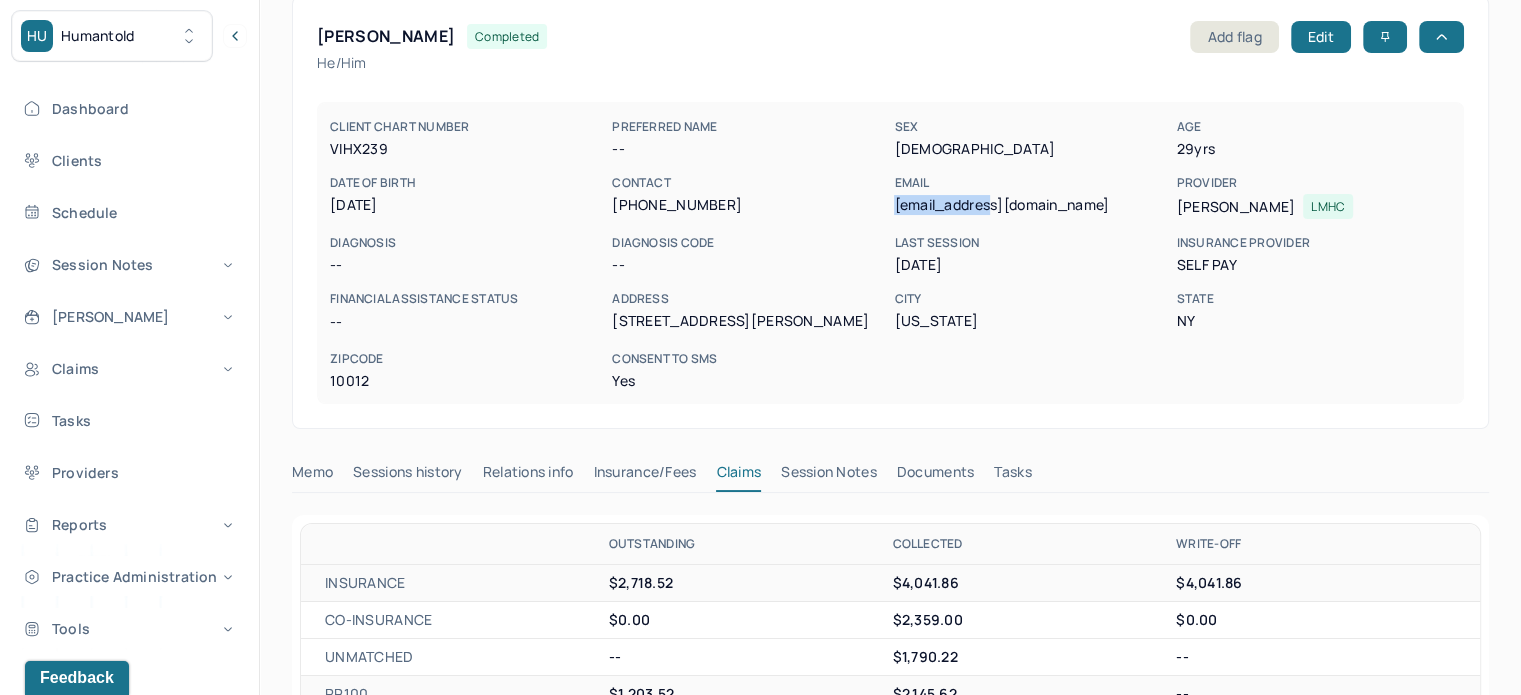click on "[EMAIL_ADDRESS][DOMAIN_NAME]" at bounding box center (1031, 205) 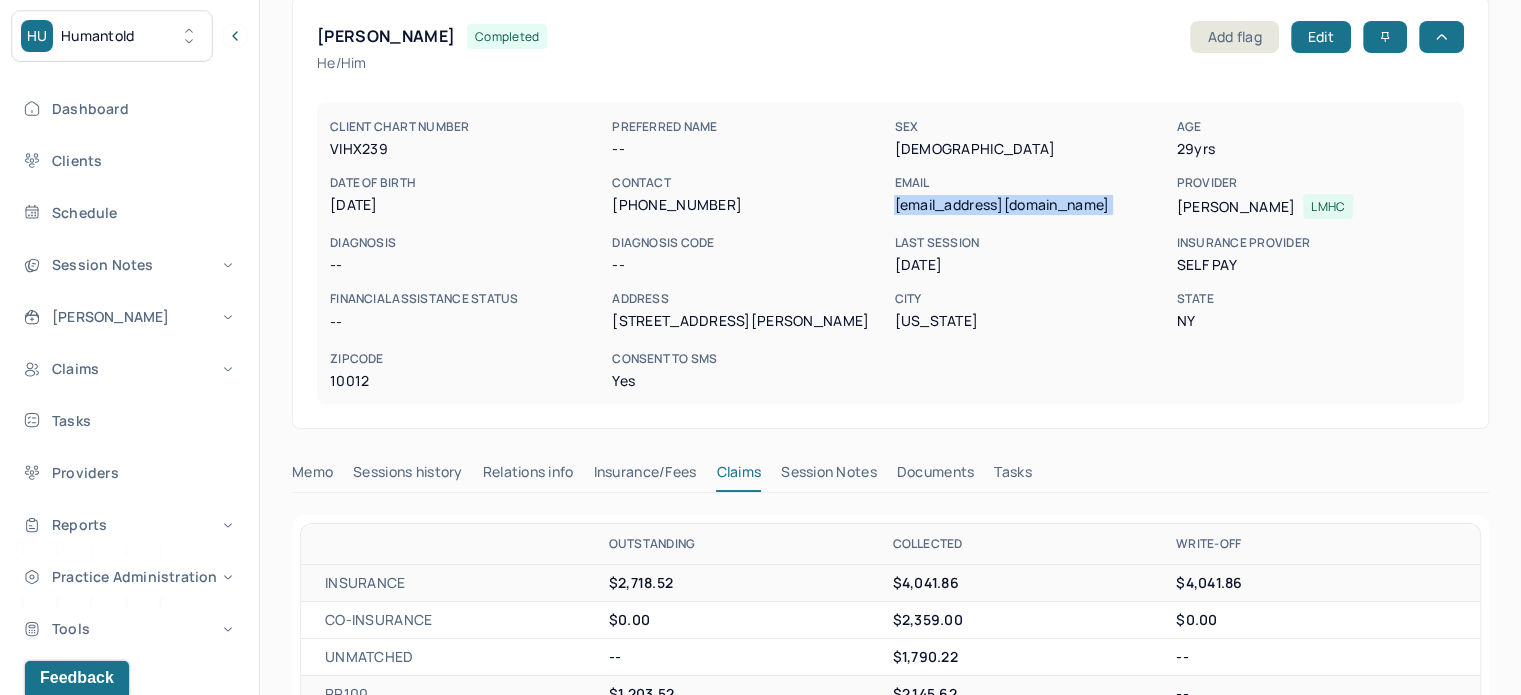 click on "[EMAIL_ADDRESS][DOMAIN_NAME]" at bounding box center [1031, 205] 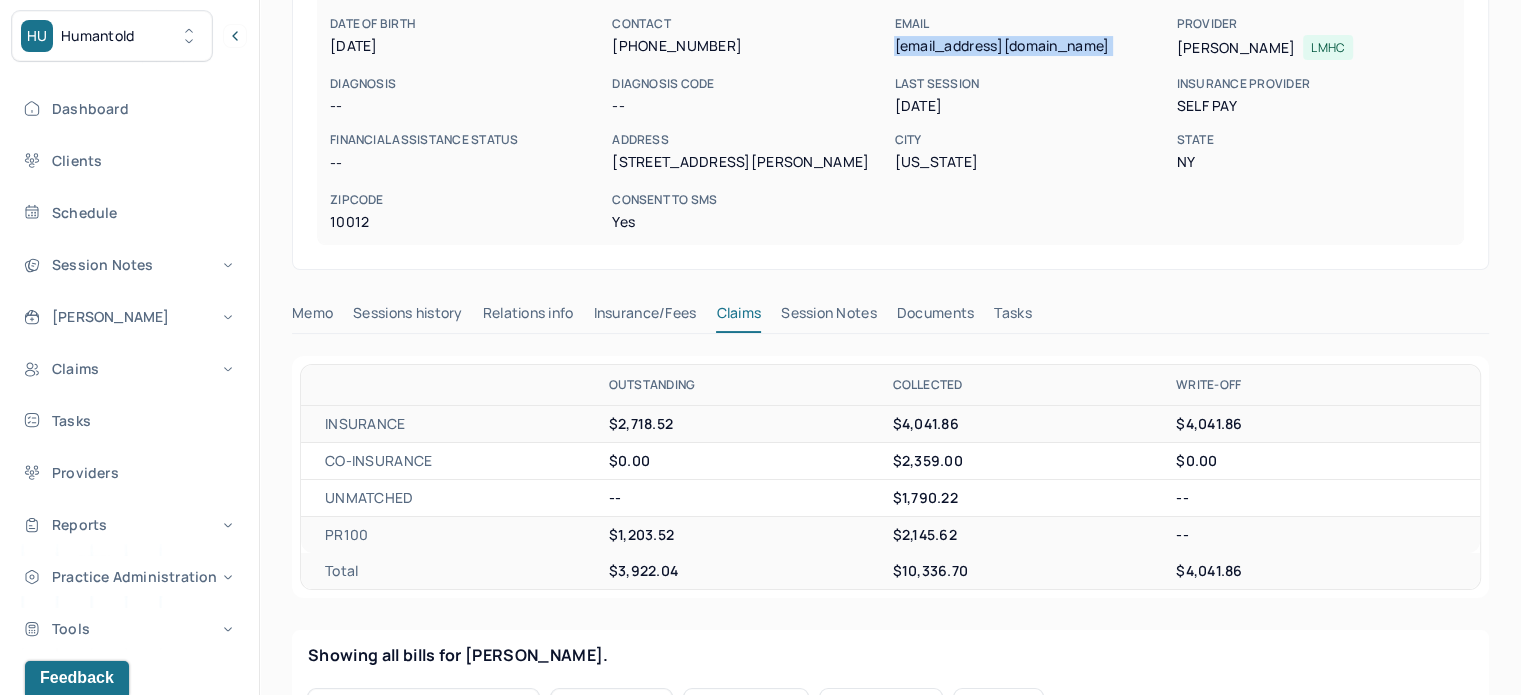 scroll, scrollTop: 300, scrollLeft: 0, axis: vertical 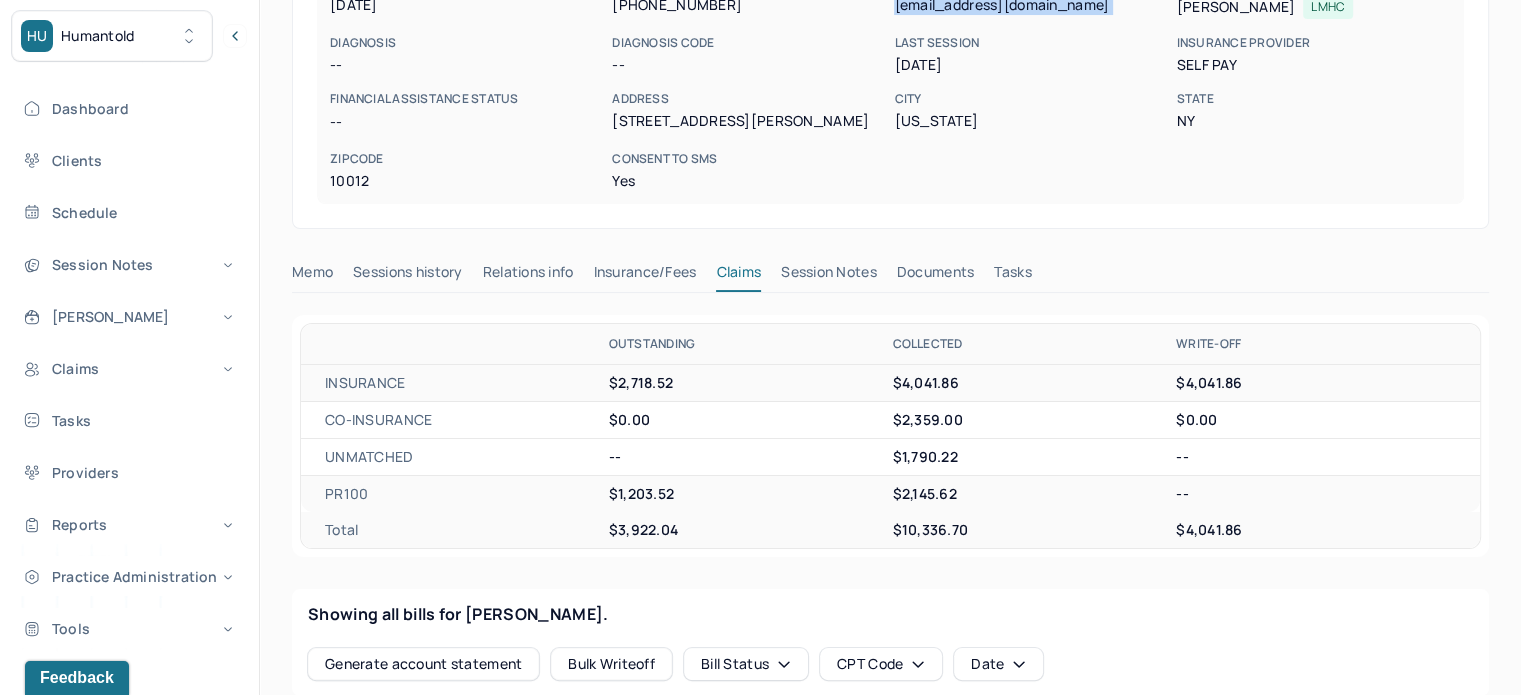 click on "Tasks" at bounding box center (1012, 276) 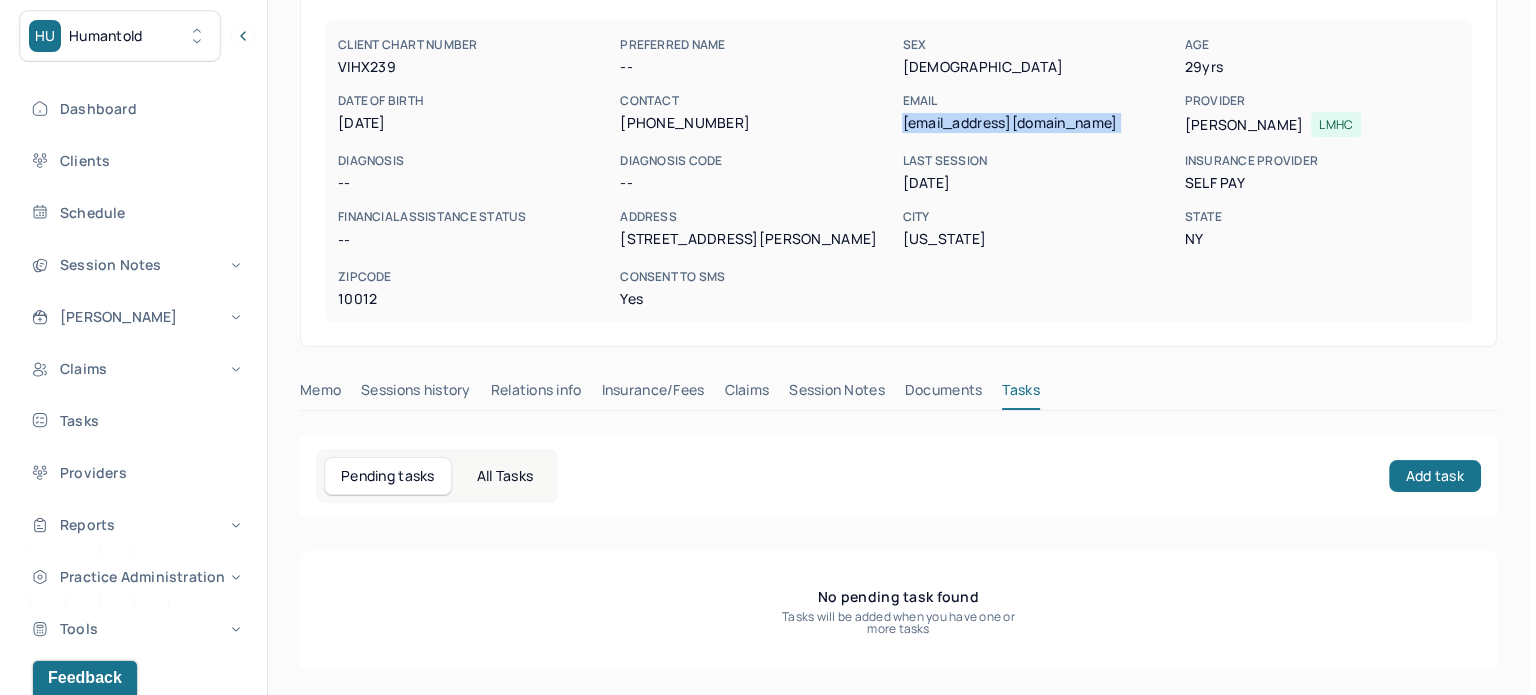 scroll, scrollTop: 180, scrollLeft: 0, axis: vertical 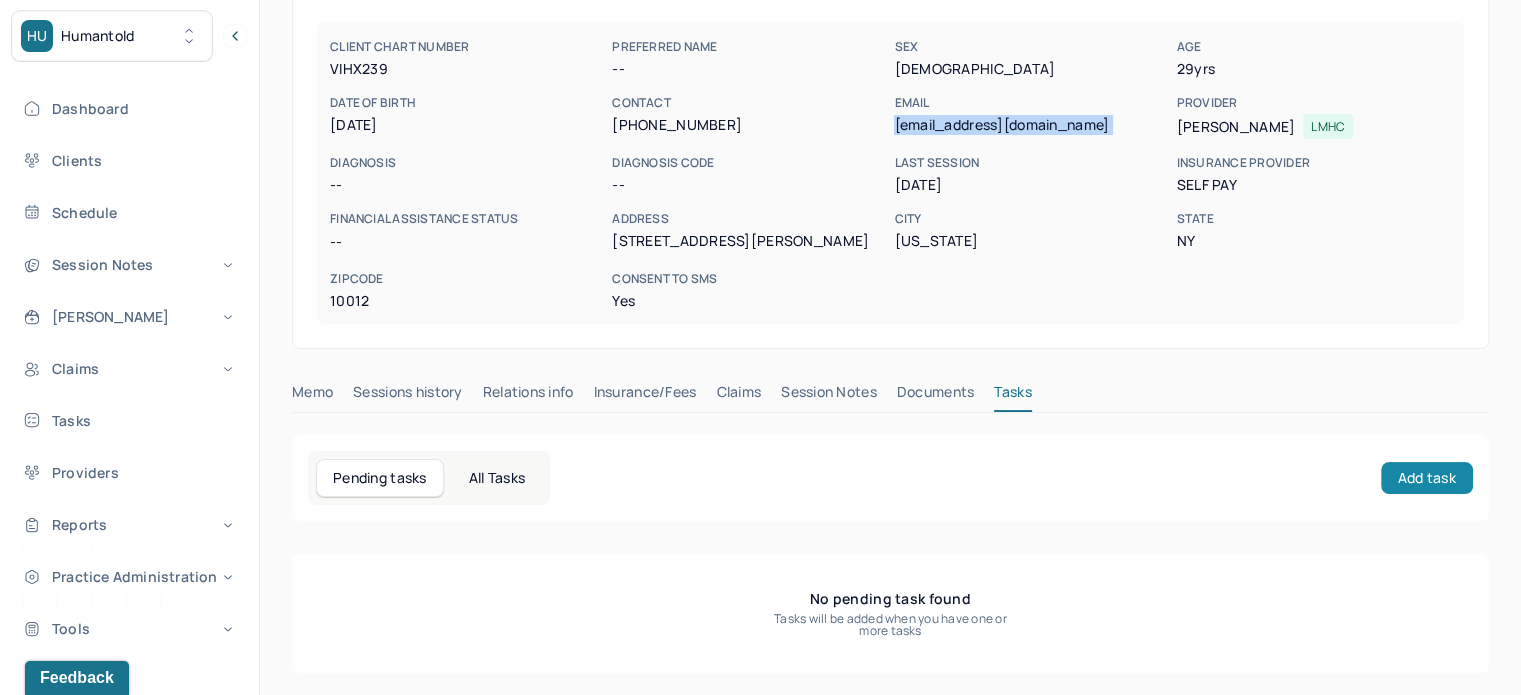click on "Add task" at bounding box center [1427, 478] 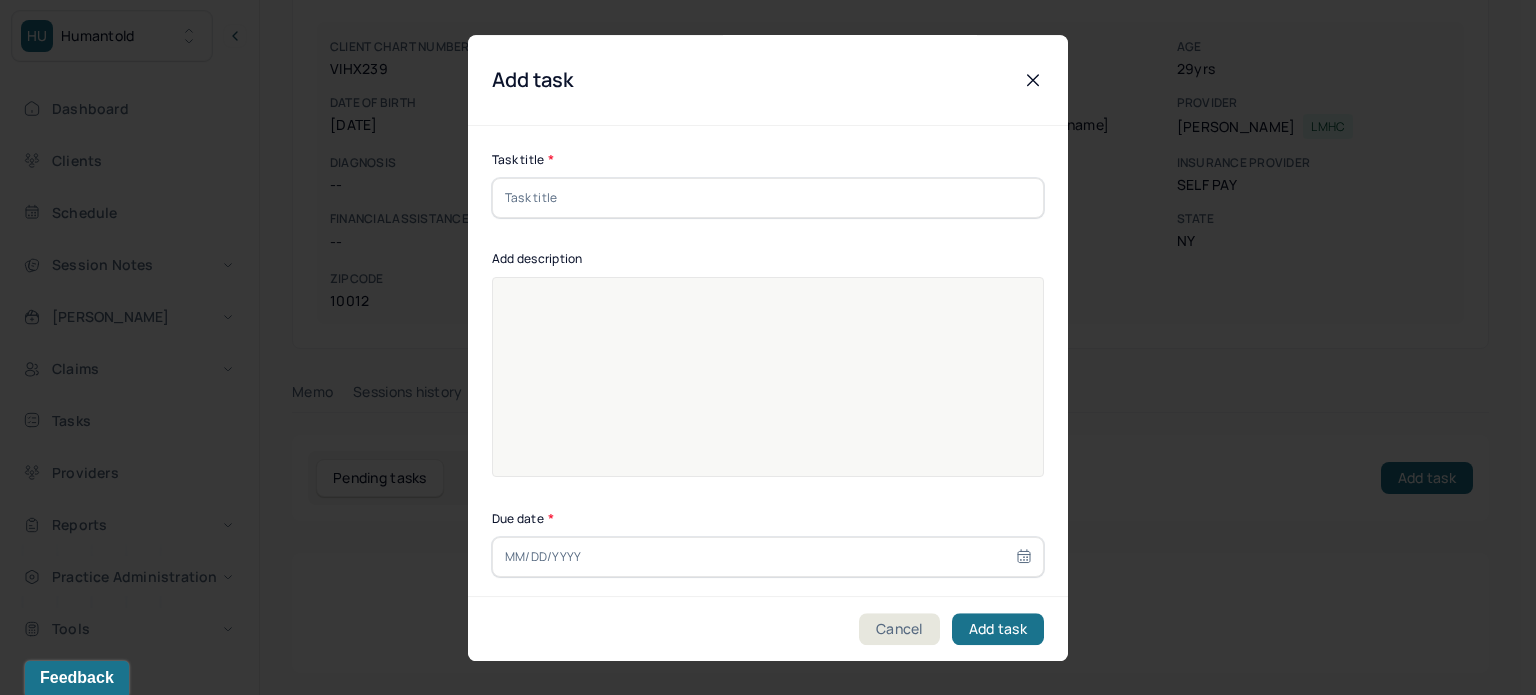 click at bounding box center (768, 198) 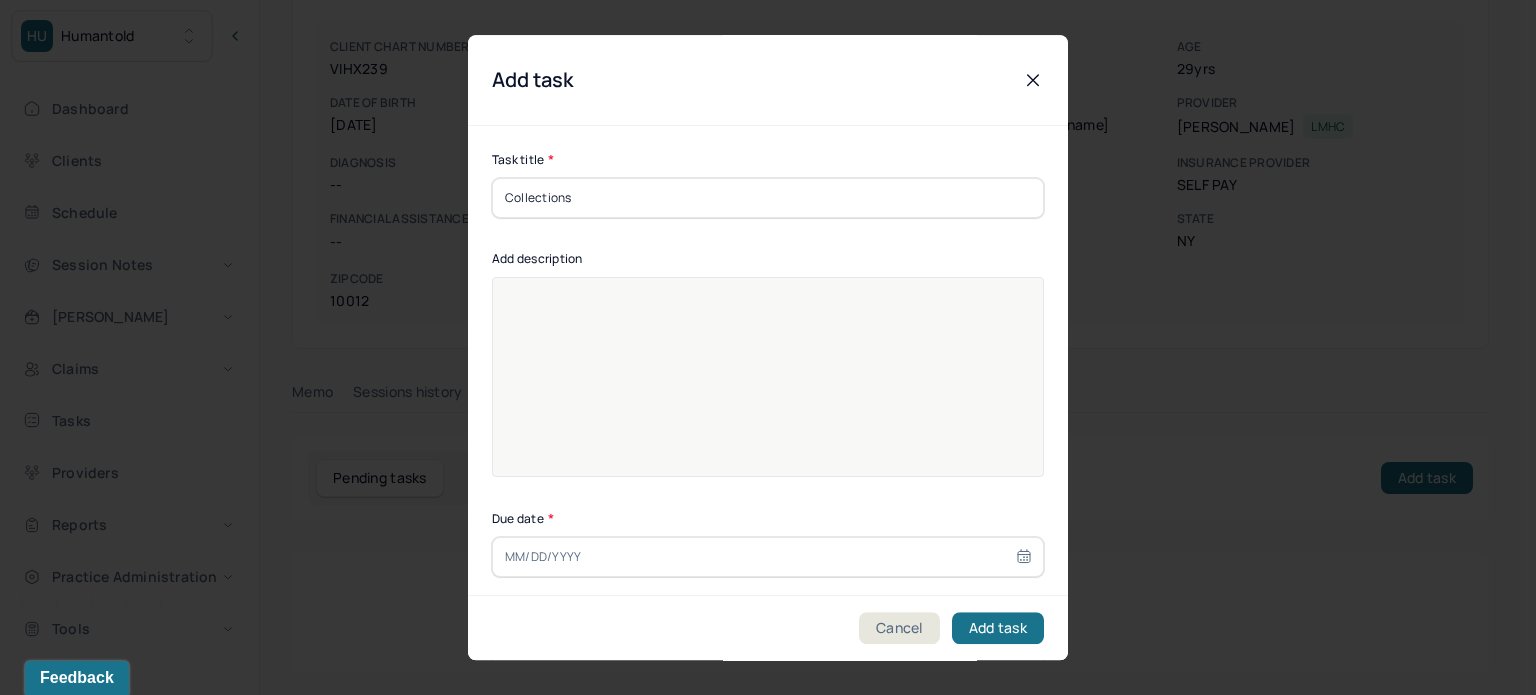 type on "Collections" 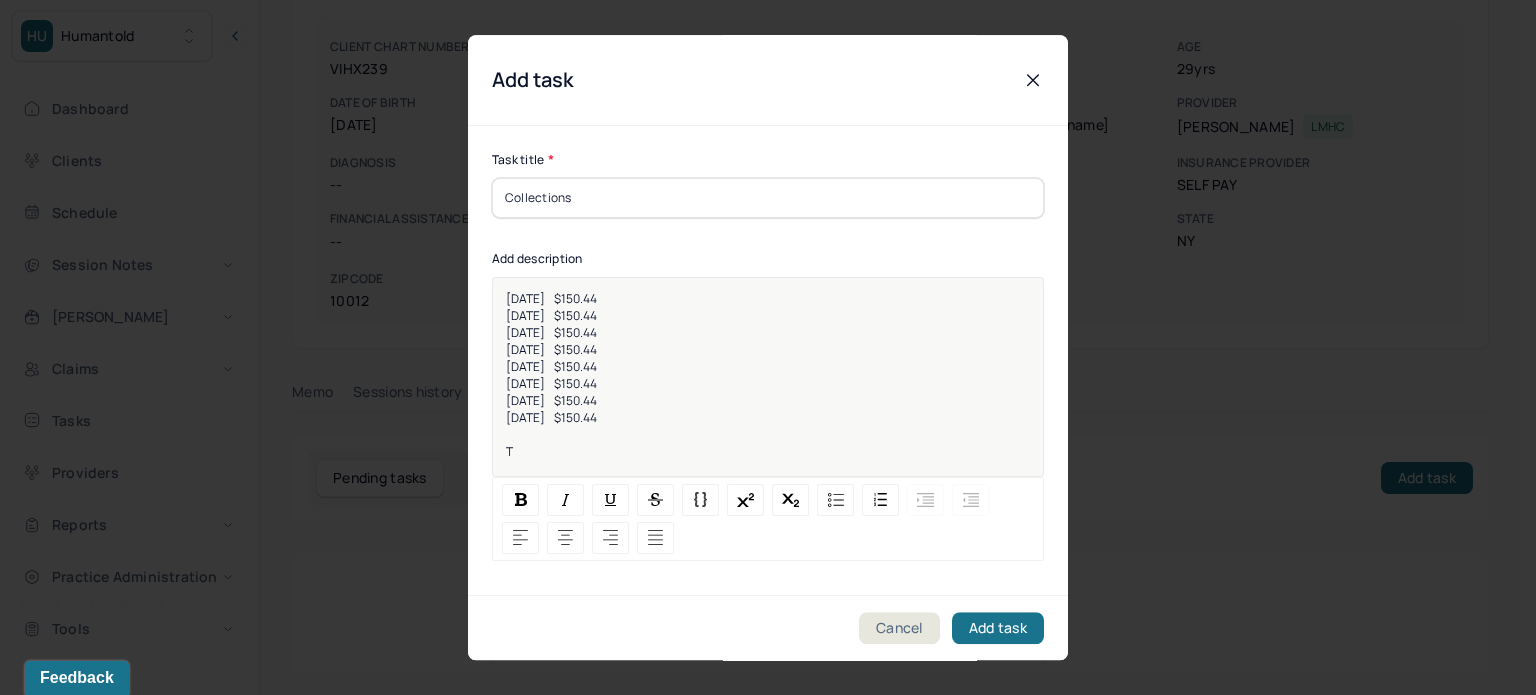 type 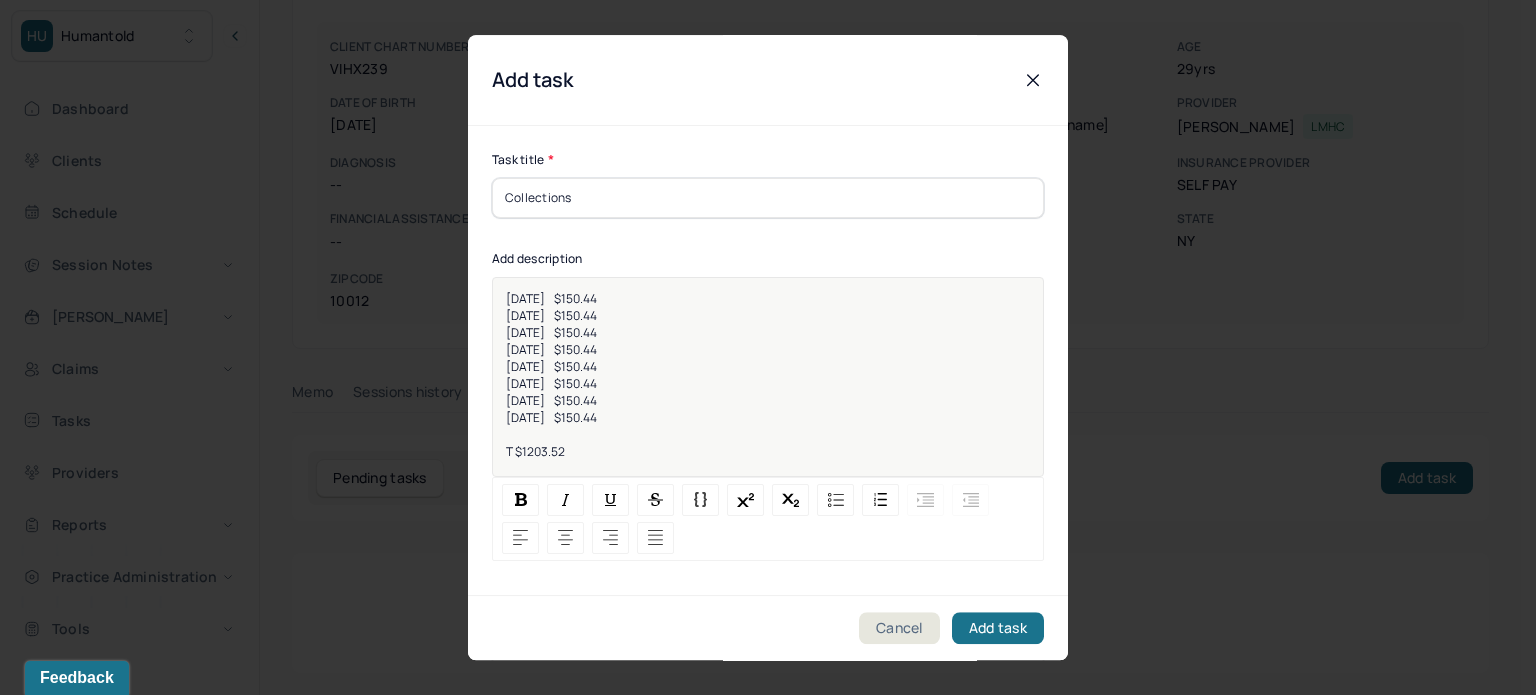 scroll, scrollTop: 256, scrollLeft: 0, axis: vertical 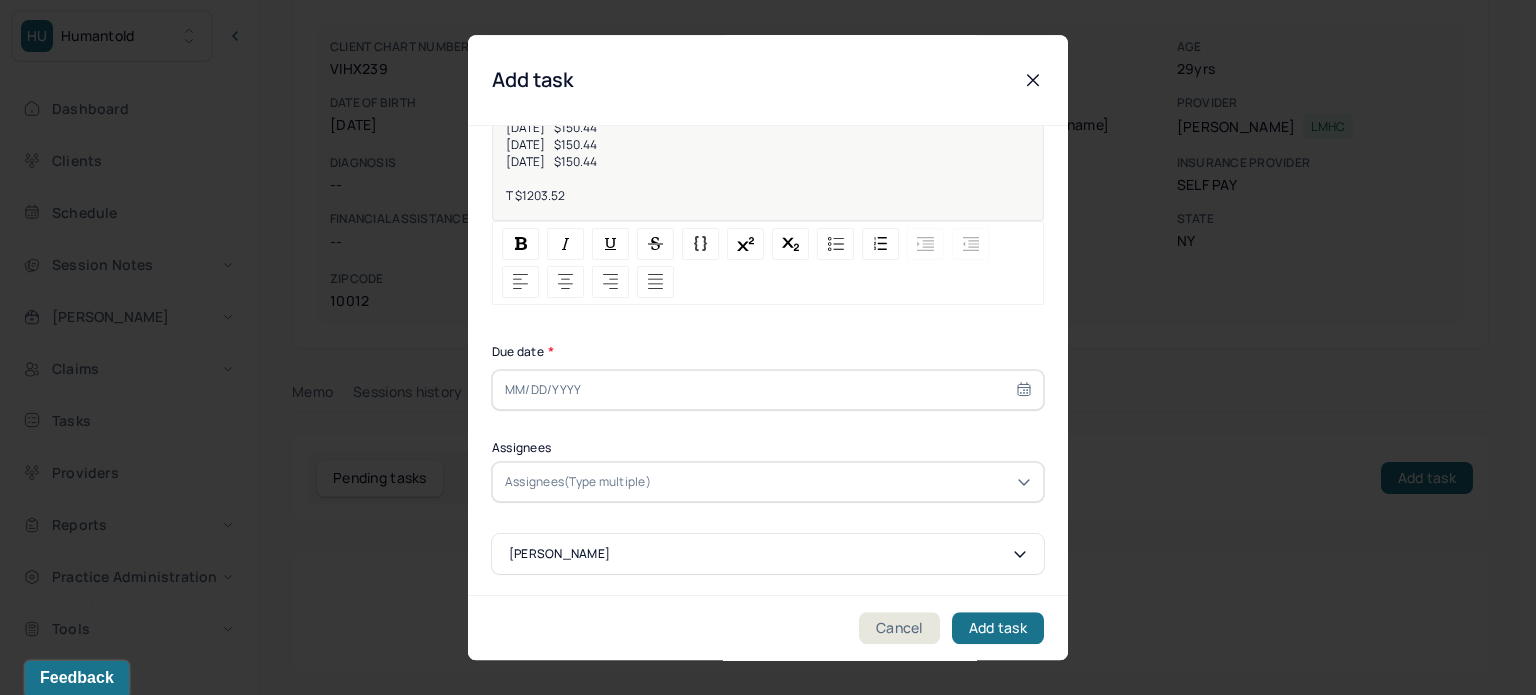 click on "Task title * Collections Add description [DATE]	$150.44 [DATE]	$150.44 [DATE]	$150.44 [DATE]	$150.44 [DATE]	$150.44 [DATE]	$150.44 [DATE]	$150.44 [DATE]	$150.44 T $1203.52 Due date * Assignees Assignees(Type multiple)   [PERSON_NAME]" at bounding box center [768, 234] 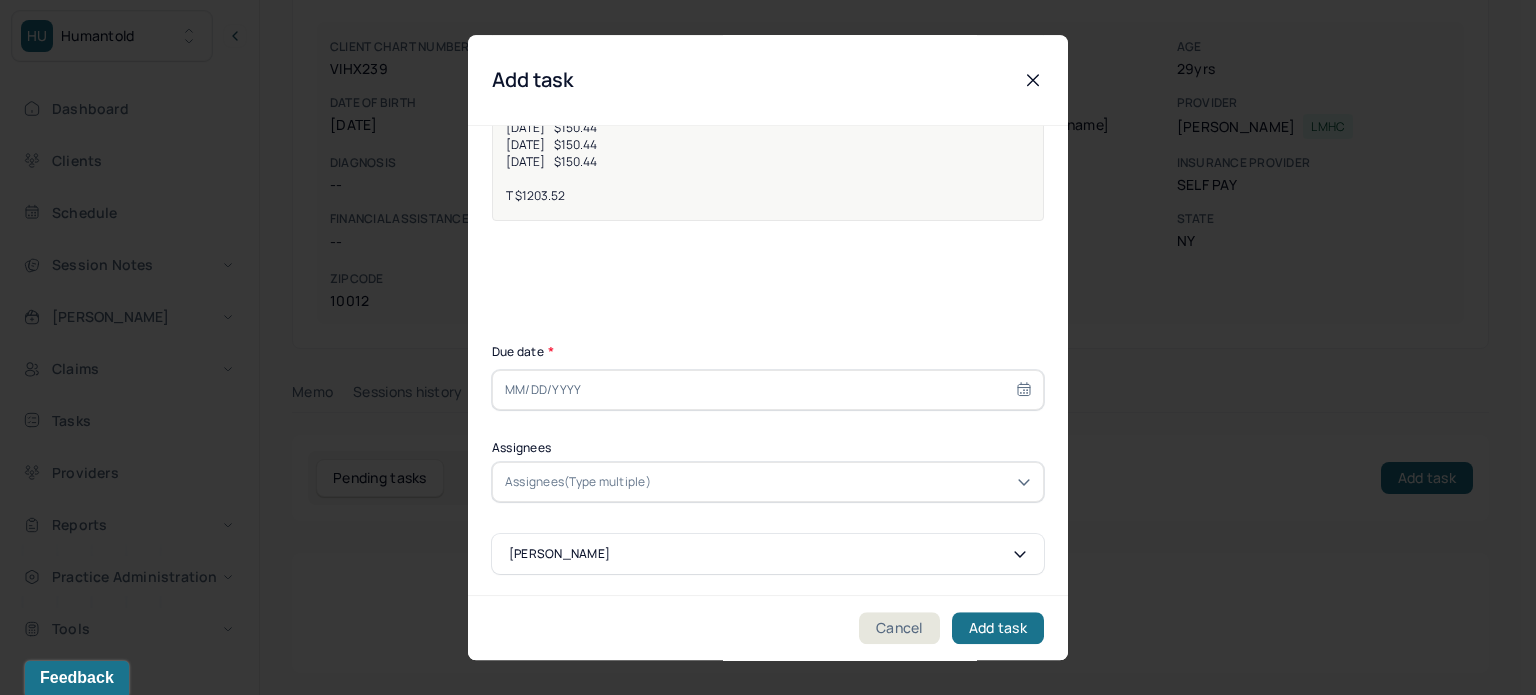 select on "6" 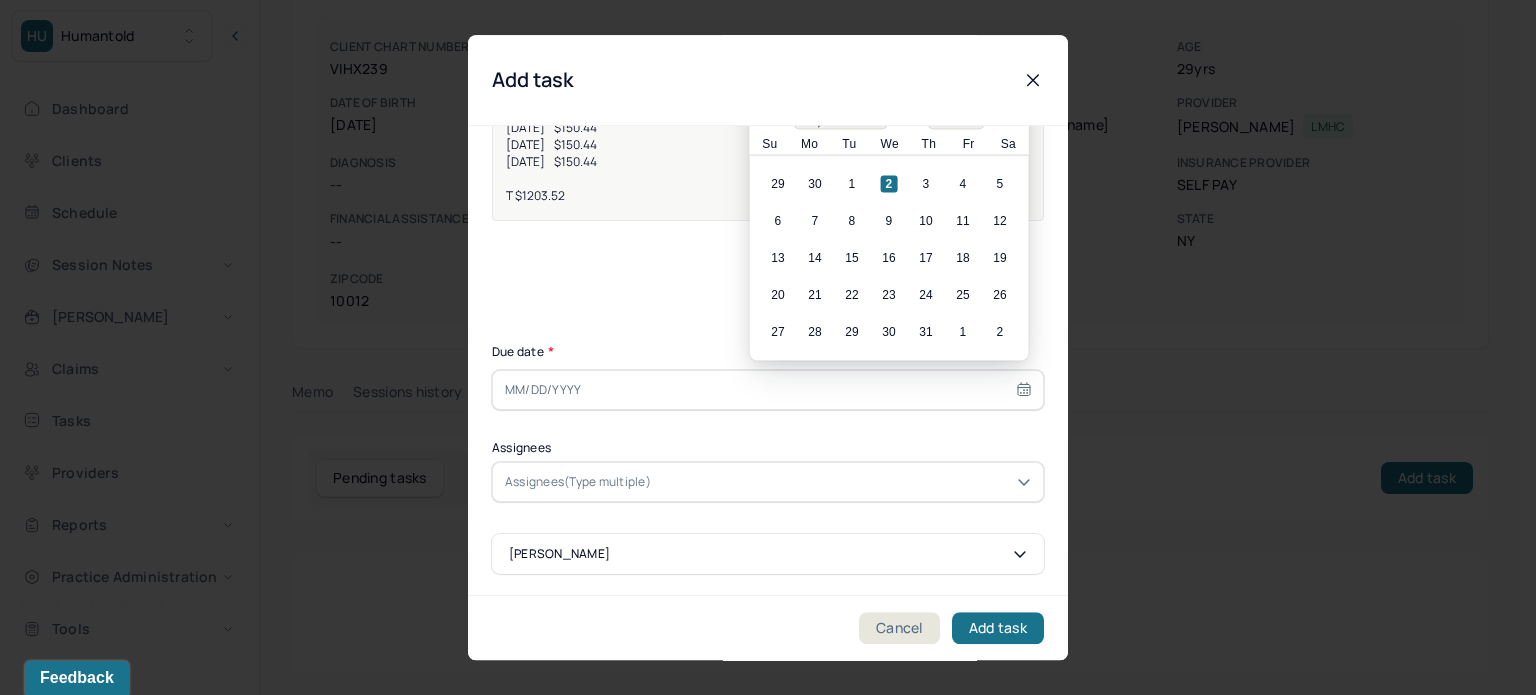 click at bounding box center [768, 390] 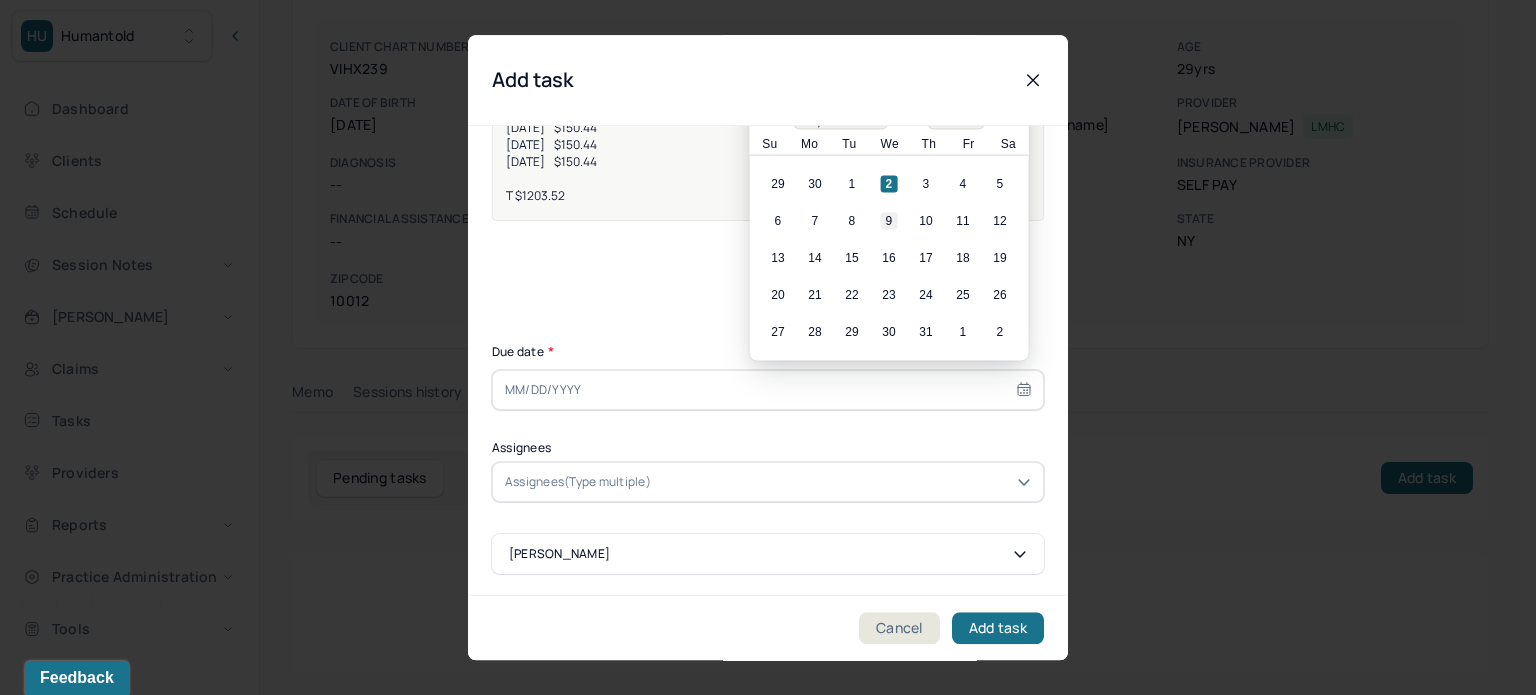click on "9" at bounding box center (889, 221) 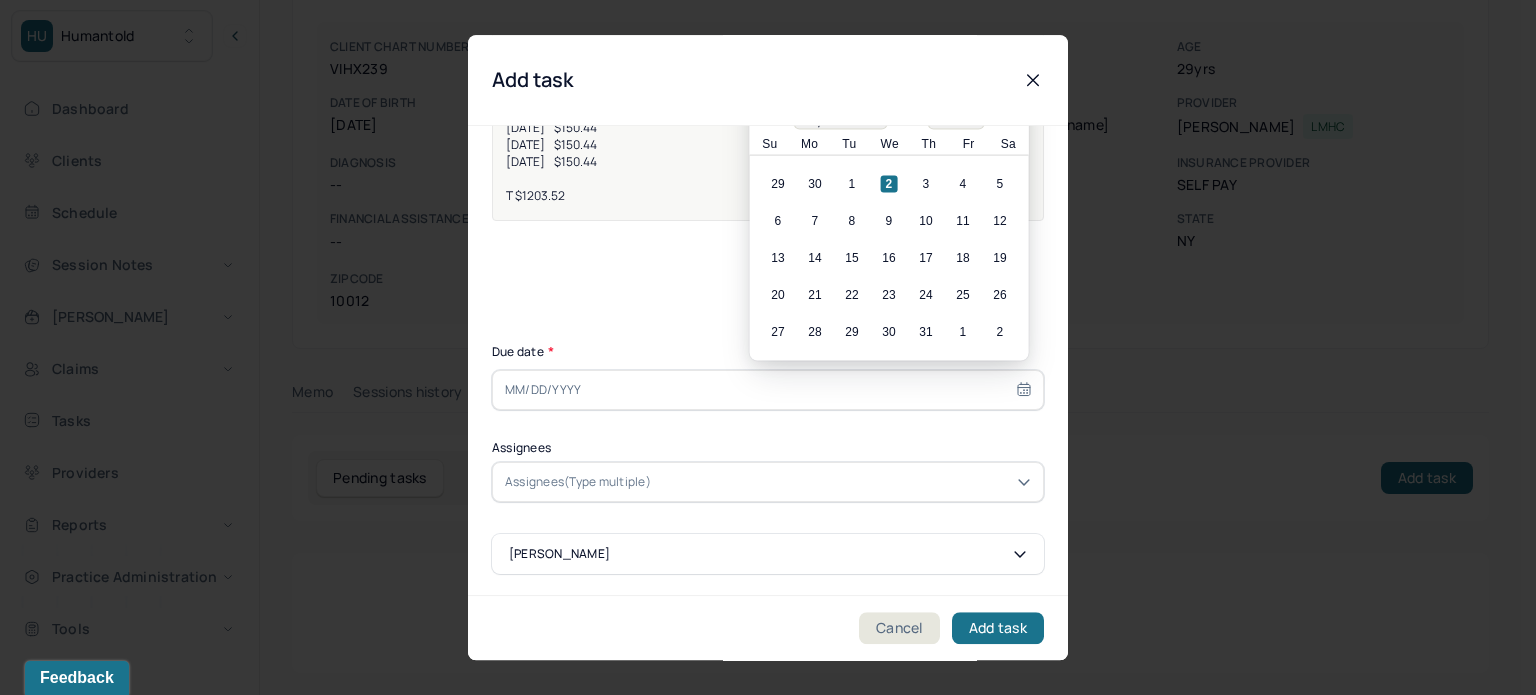 type on "[DATE]" 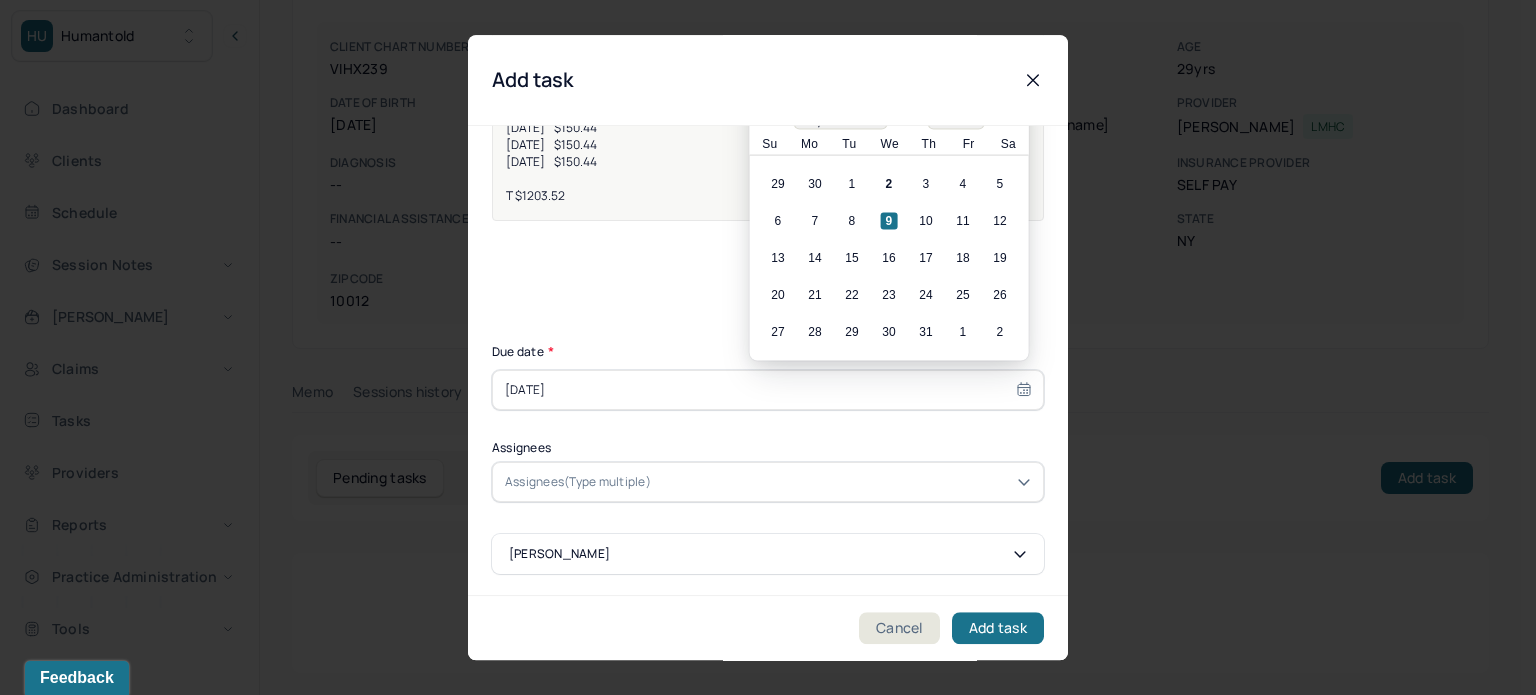 click at bounding box center [843, 482] 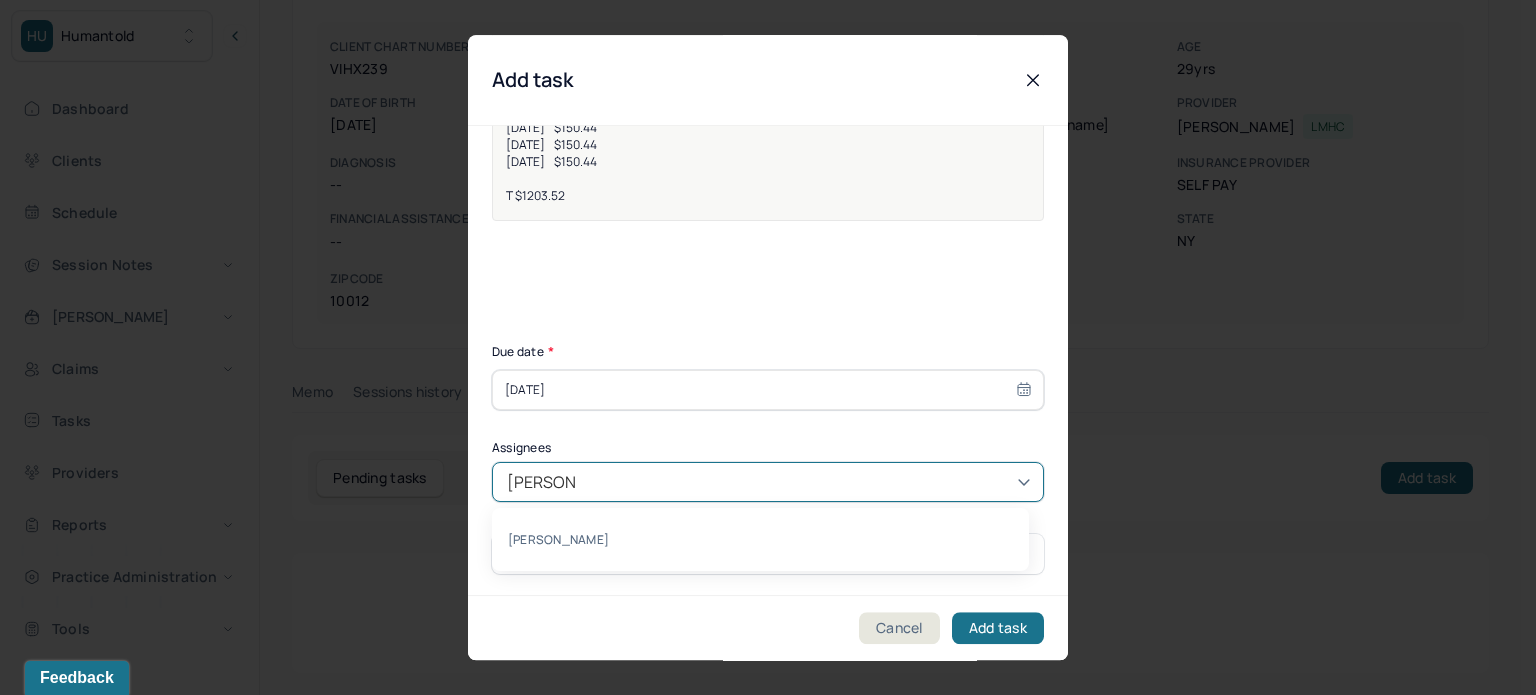 type on "[PERSON_NAME]" 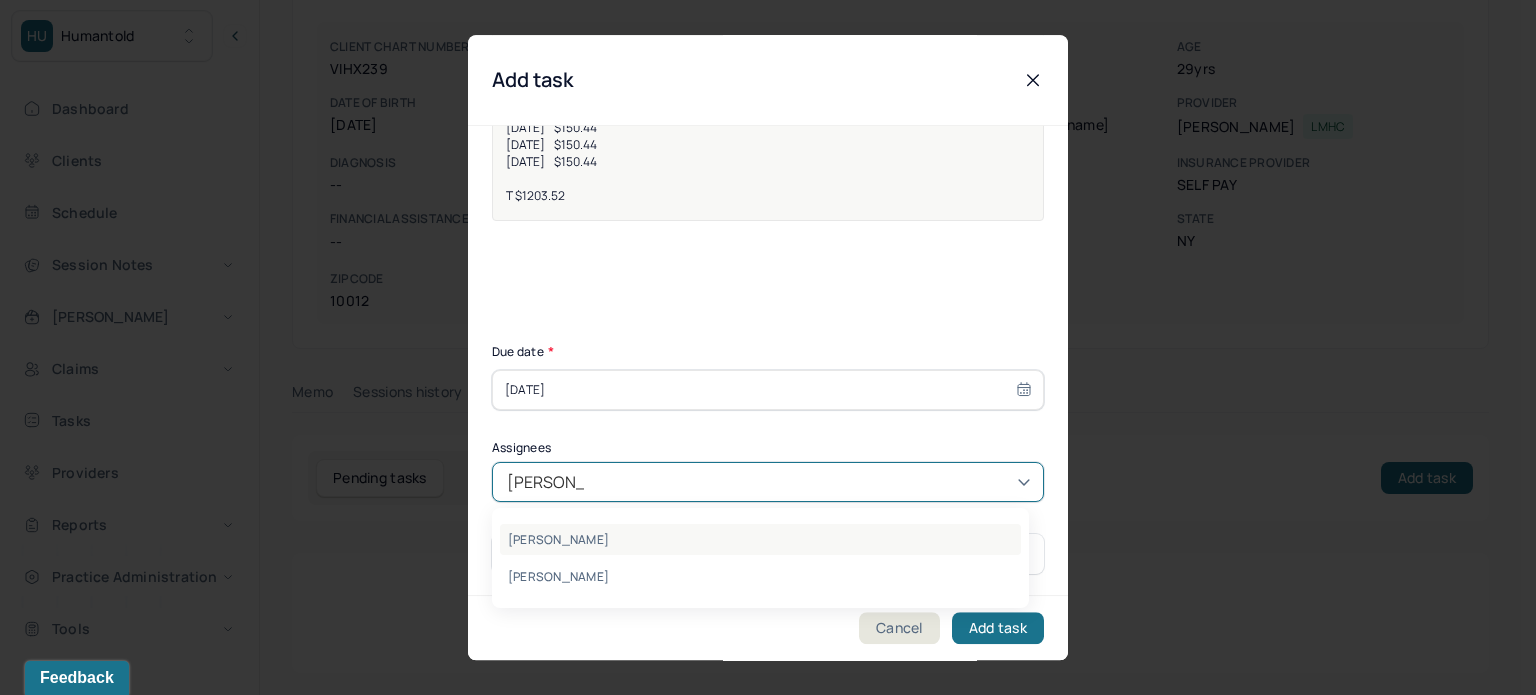 click on "[PERSON_NAME]" at bounding box center [760, 539] 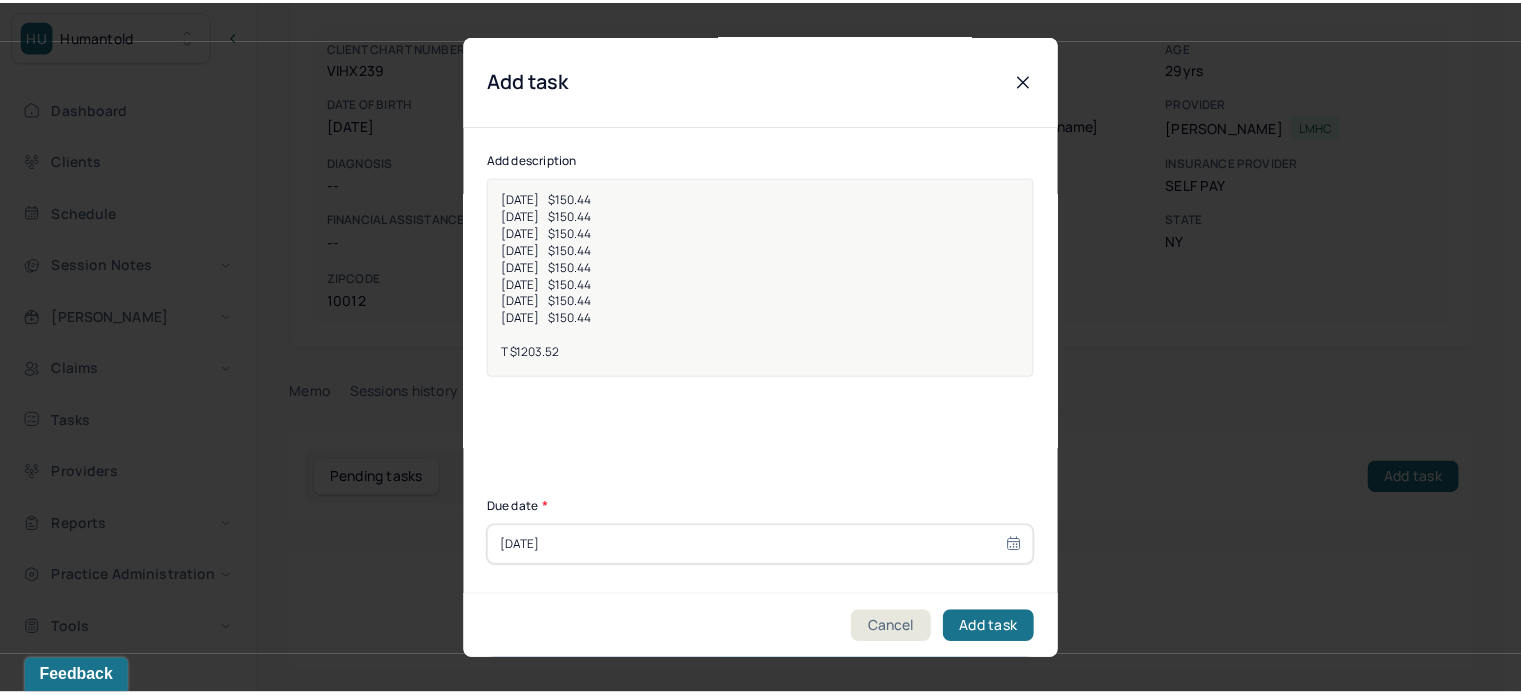 scroll, scrollTop: 0, scrollLeft: 0, axis: both 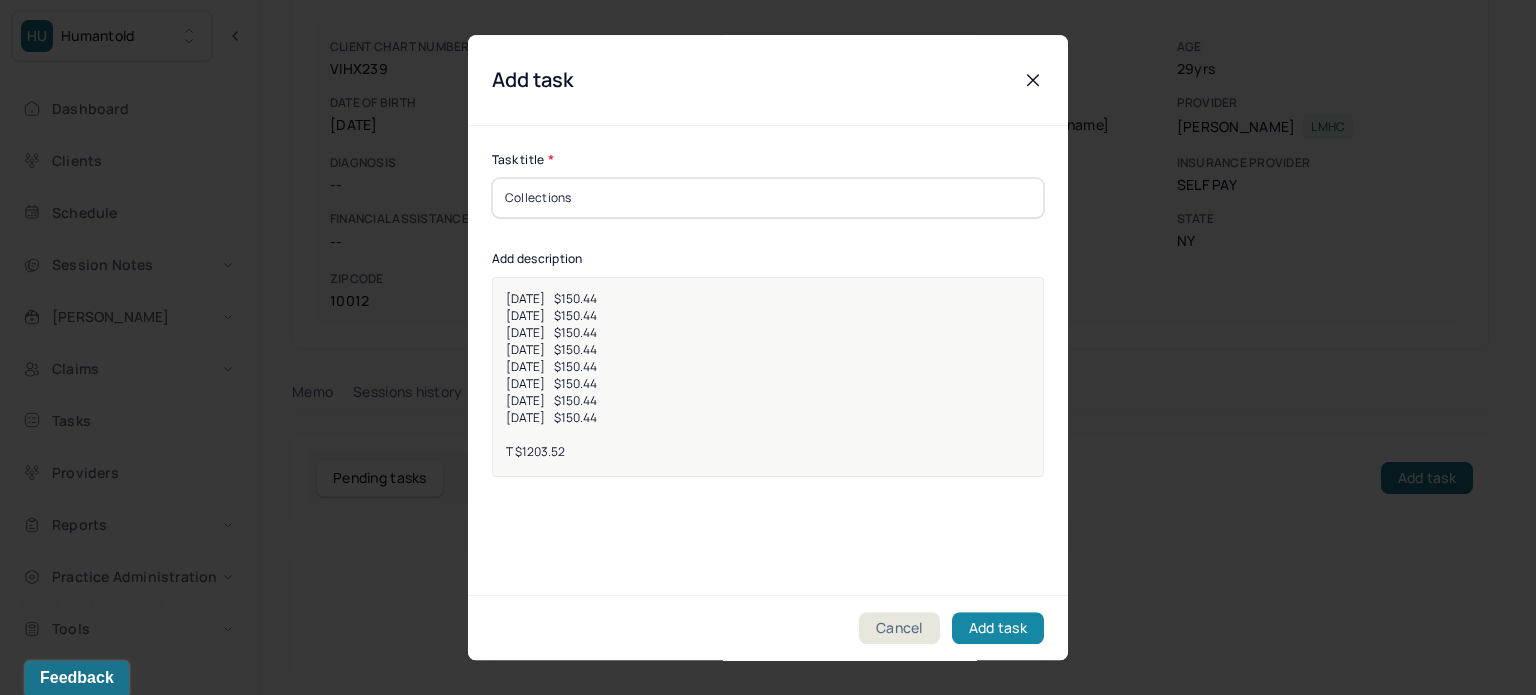 click on "Add task" at bounding box center [998, 628] 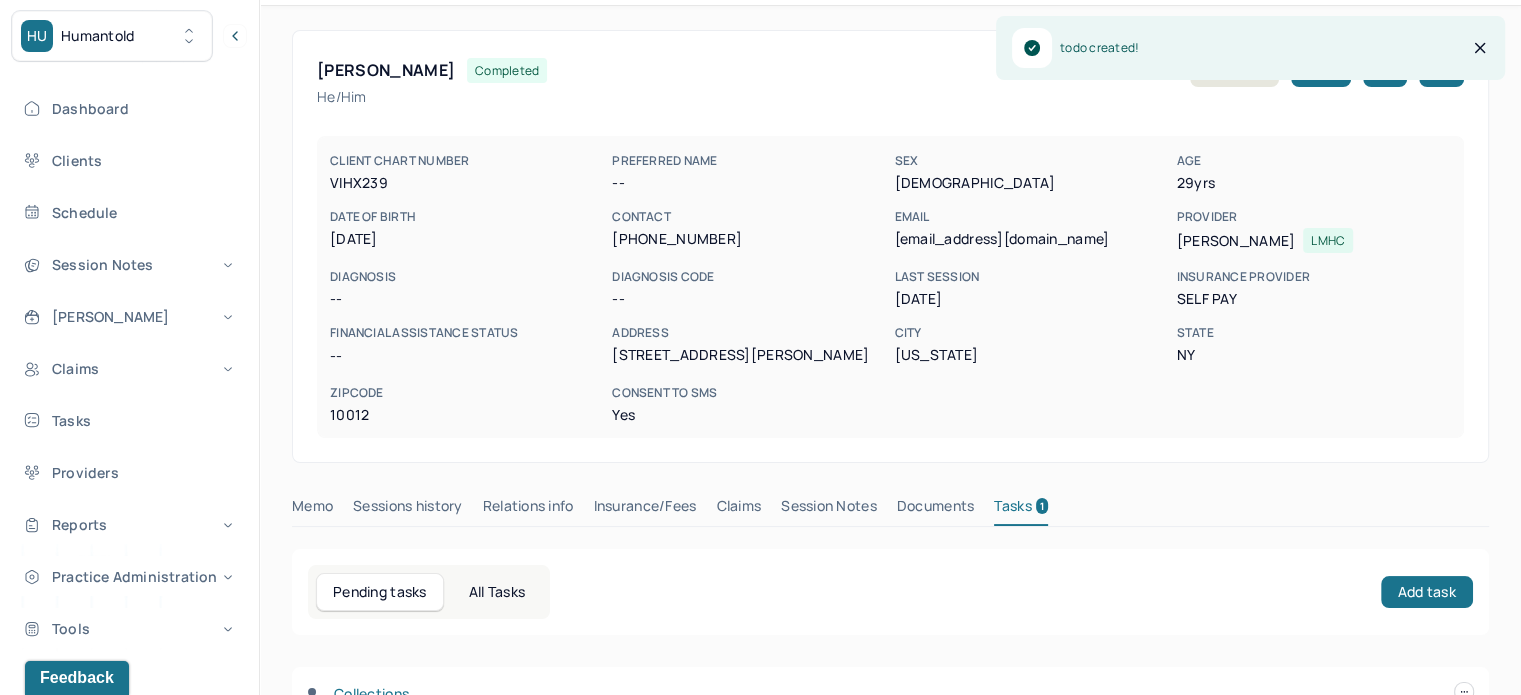 scroll, scrollTop: 0, scrollLeft: 0, axis: both 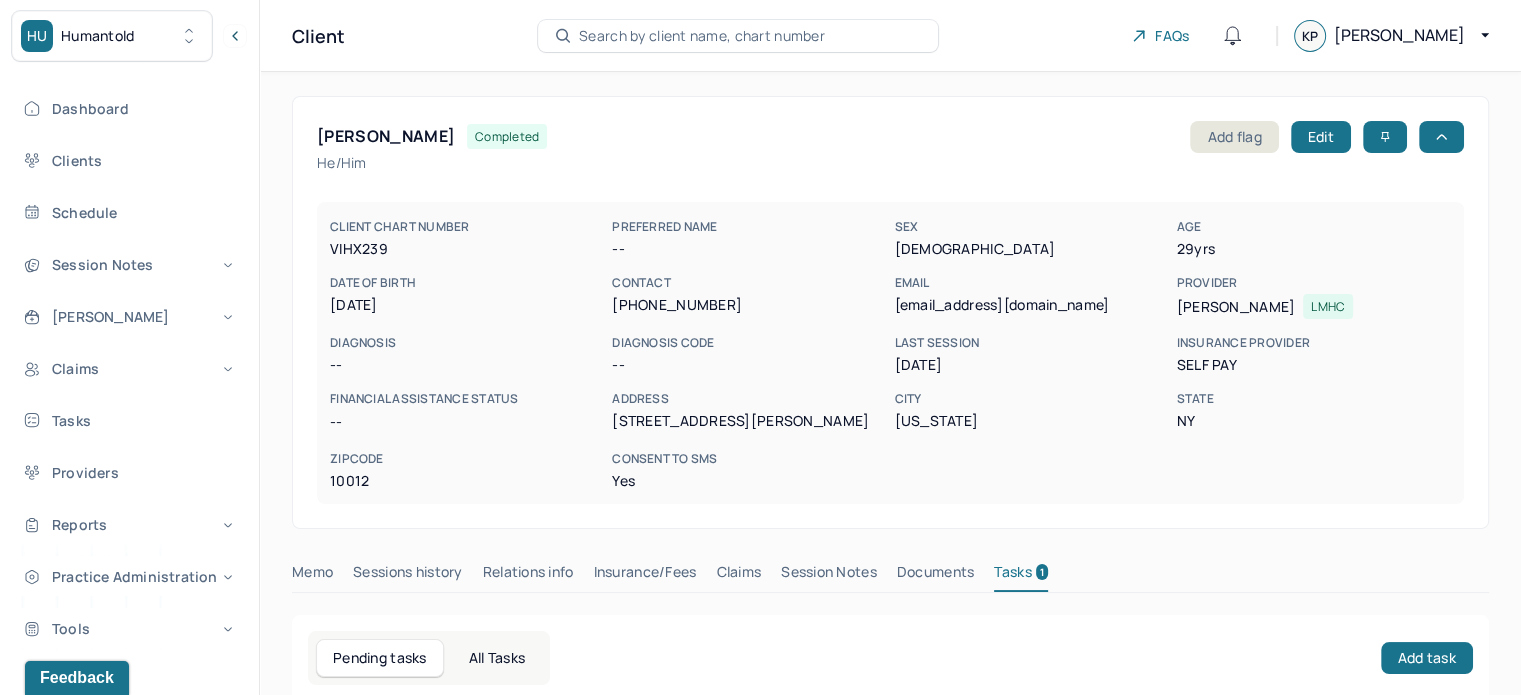 click on "Search by client name, chart number" at bounding box center [738, 36] 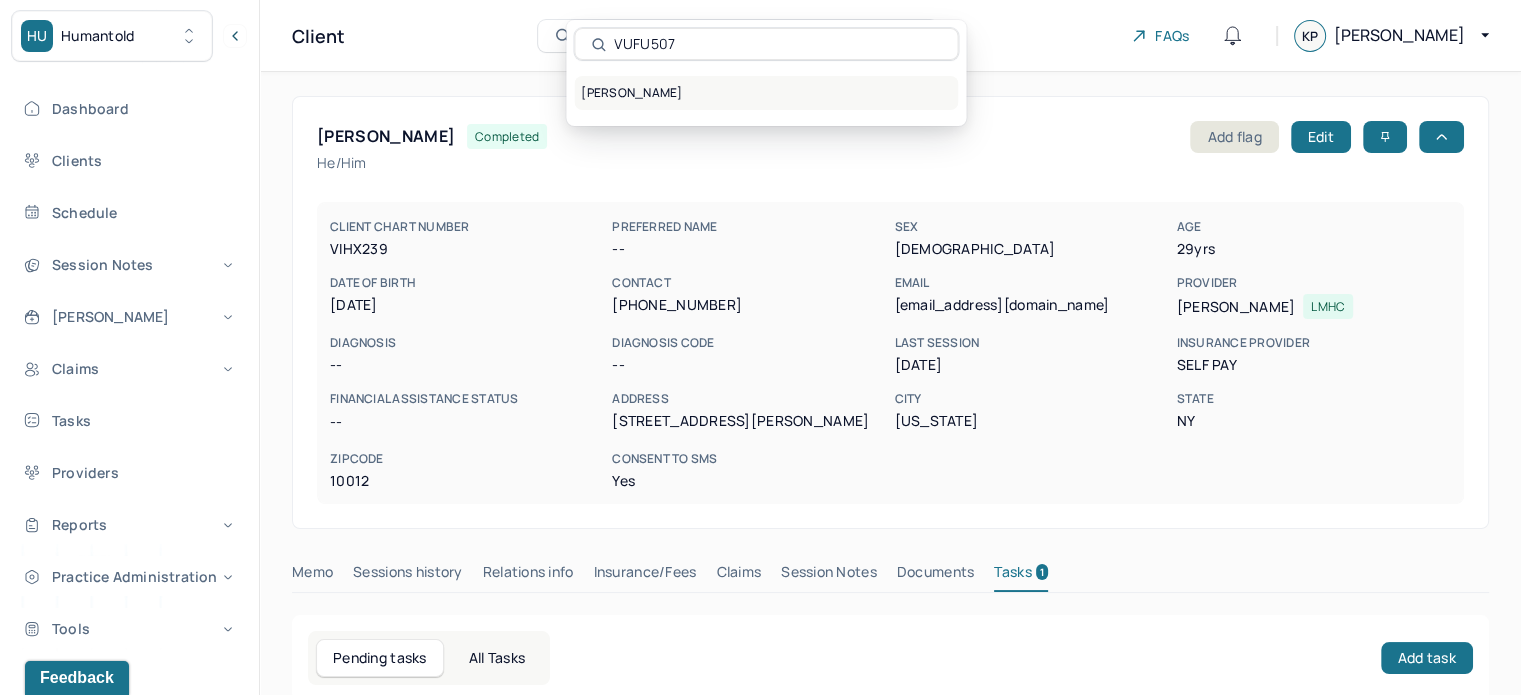 type on "VUFU507" 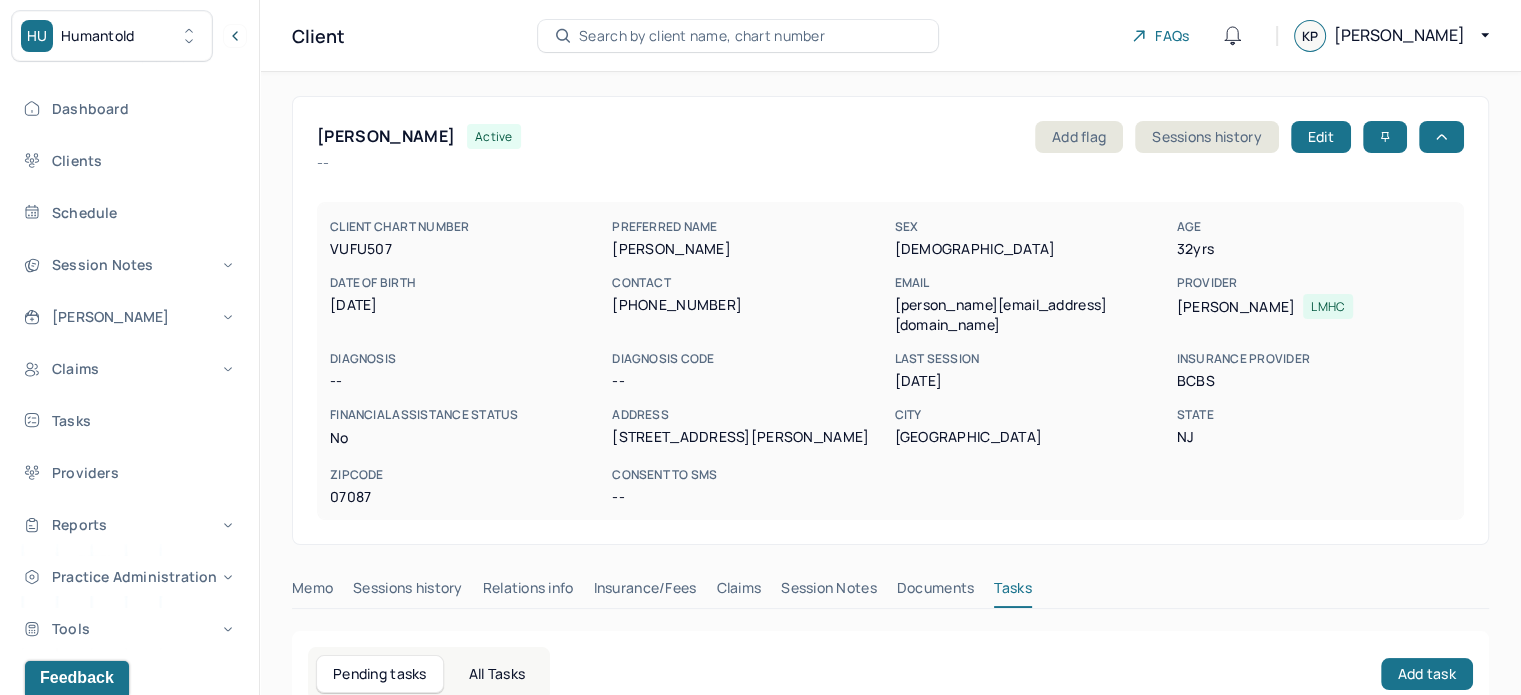 scroll, scrollTop: 180, scrollLeft: 0, axis: vertical 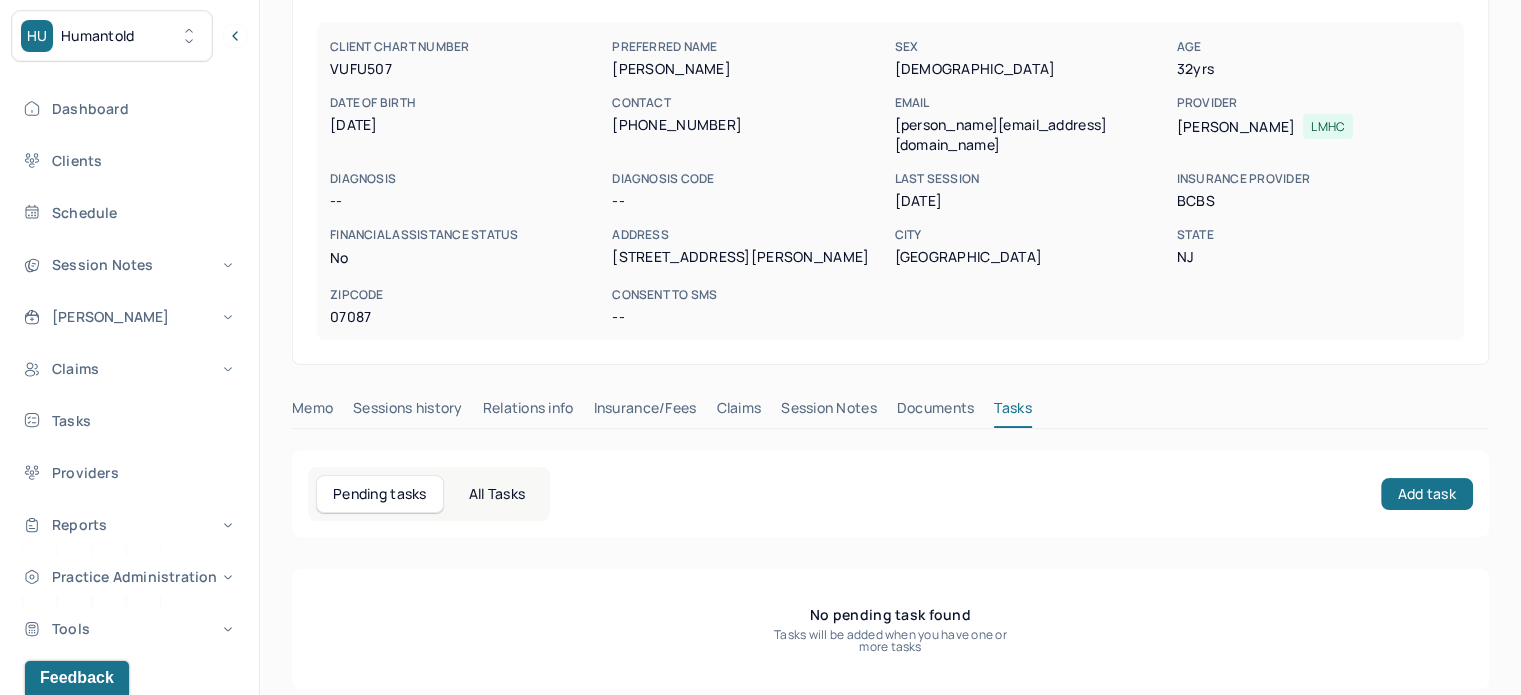 click on "Claims" at bounding box center [738, 412] 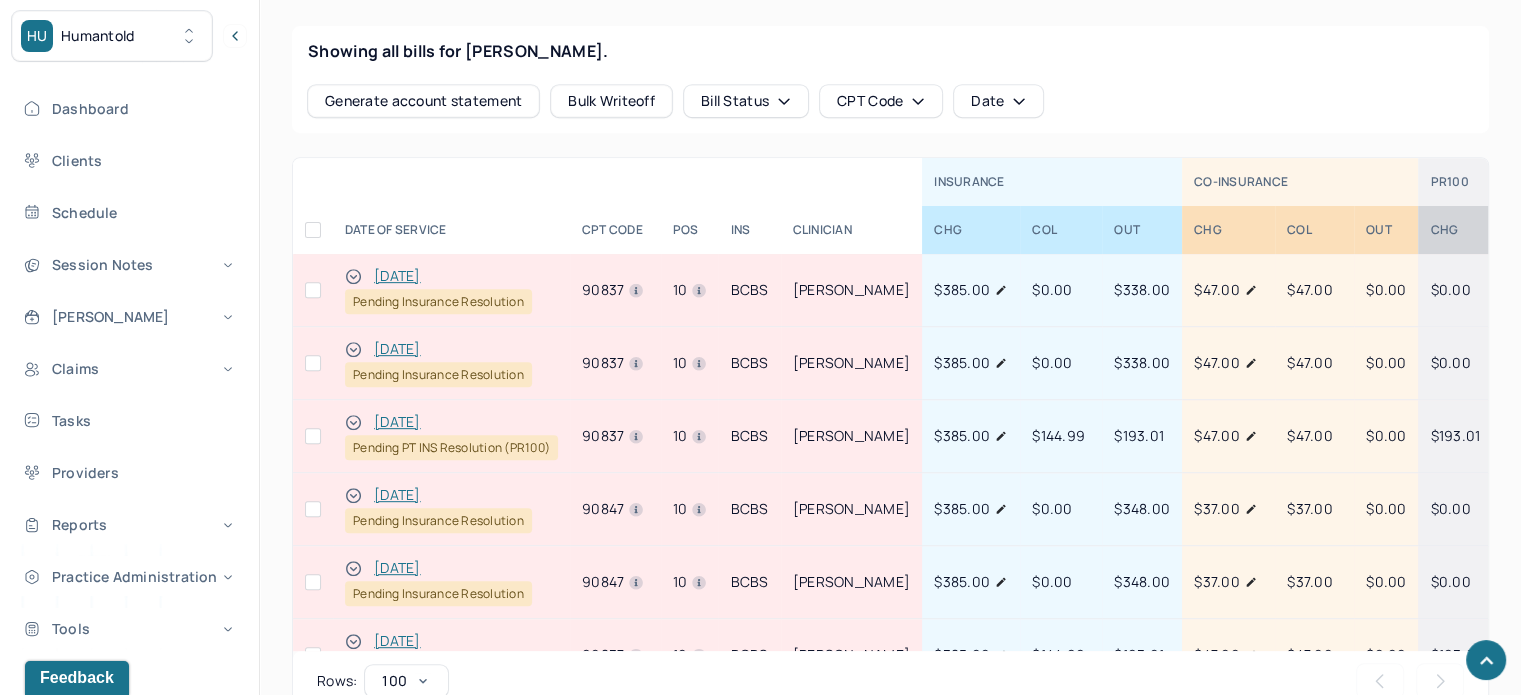 scroll, scrollTop: 880, scrollLeft: 0, axis: vertical 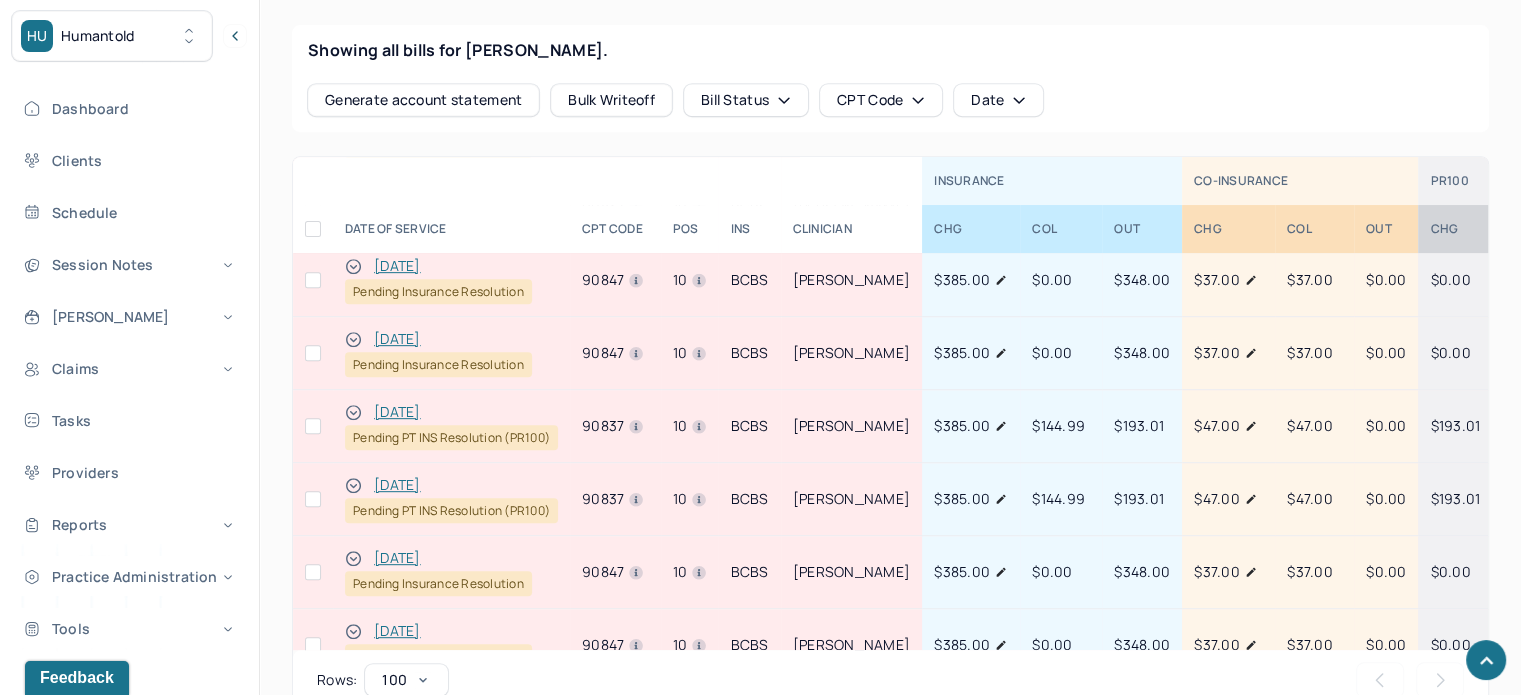click 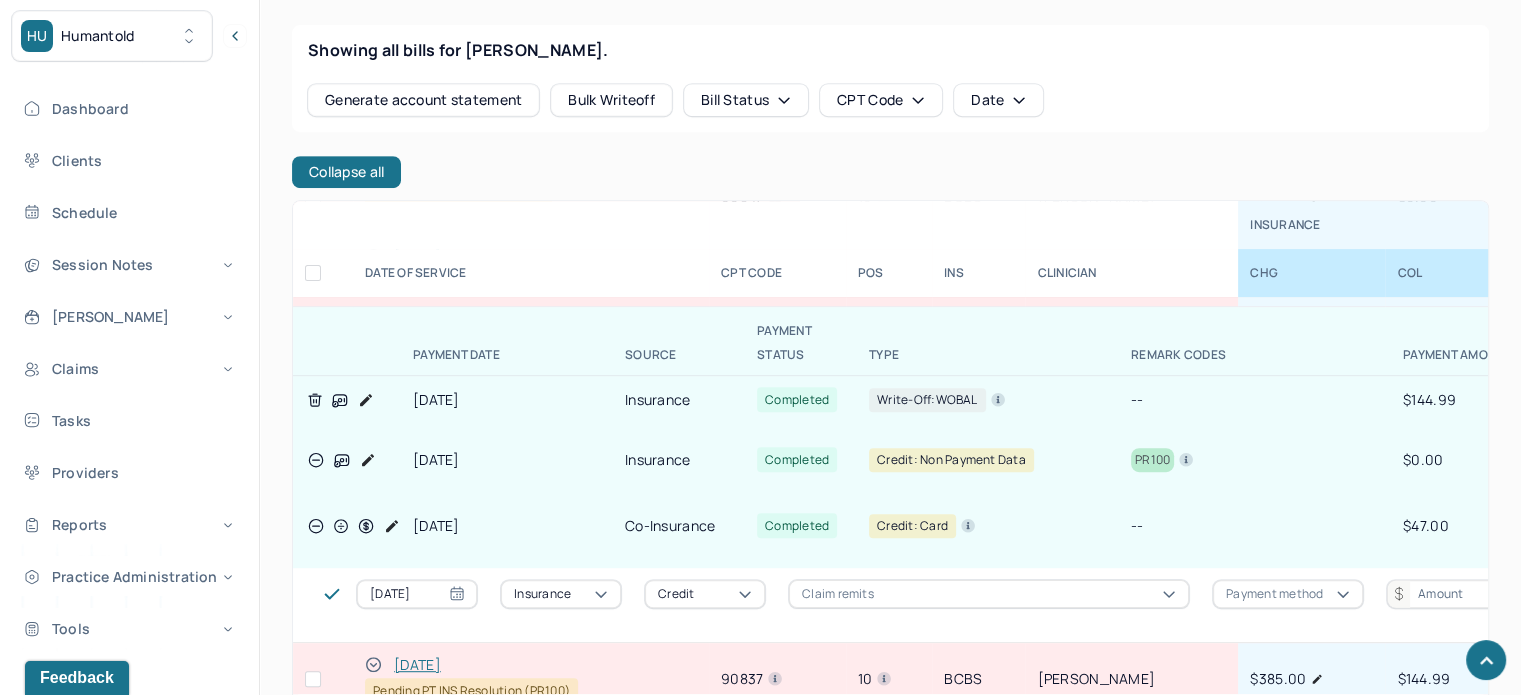 scroll, scrollTop: 328, scrollLeft: 0, axis: vertical 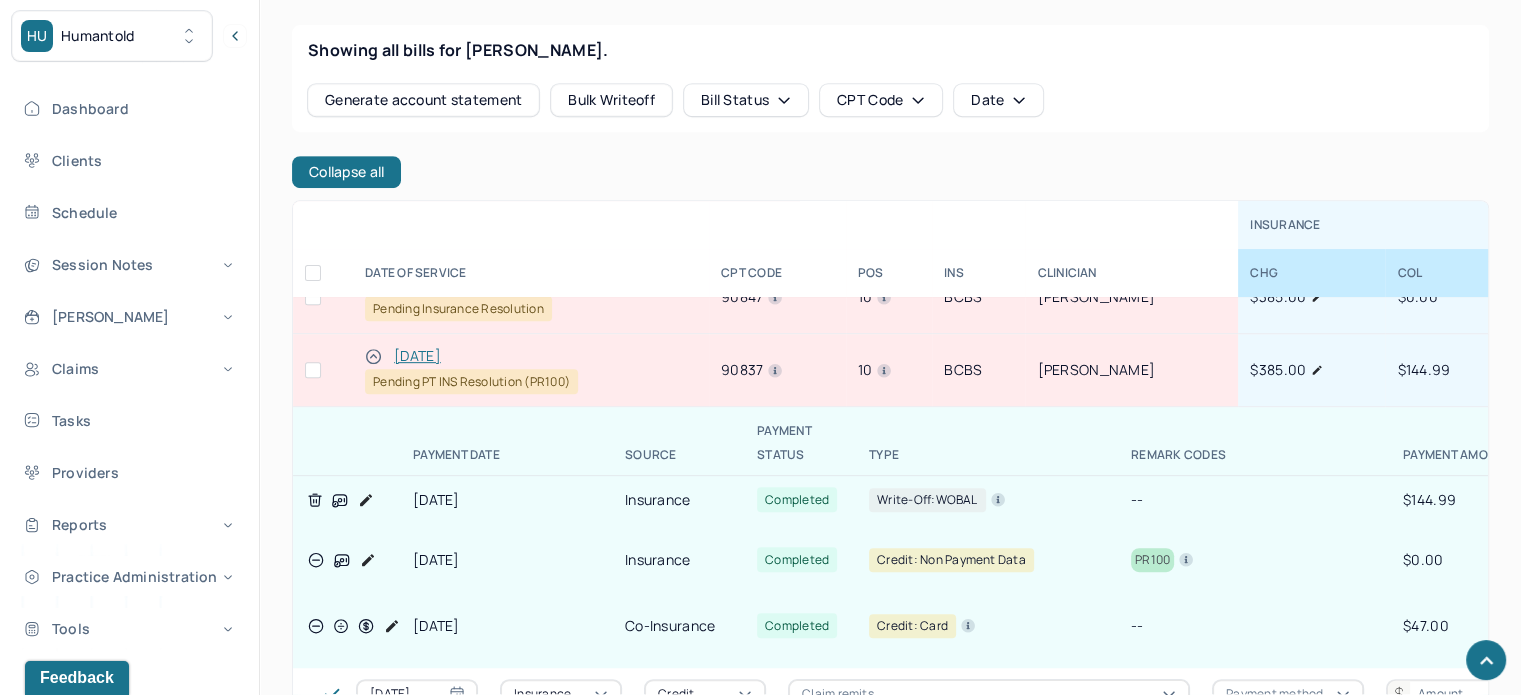click at bounding box center [373, 356] 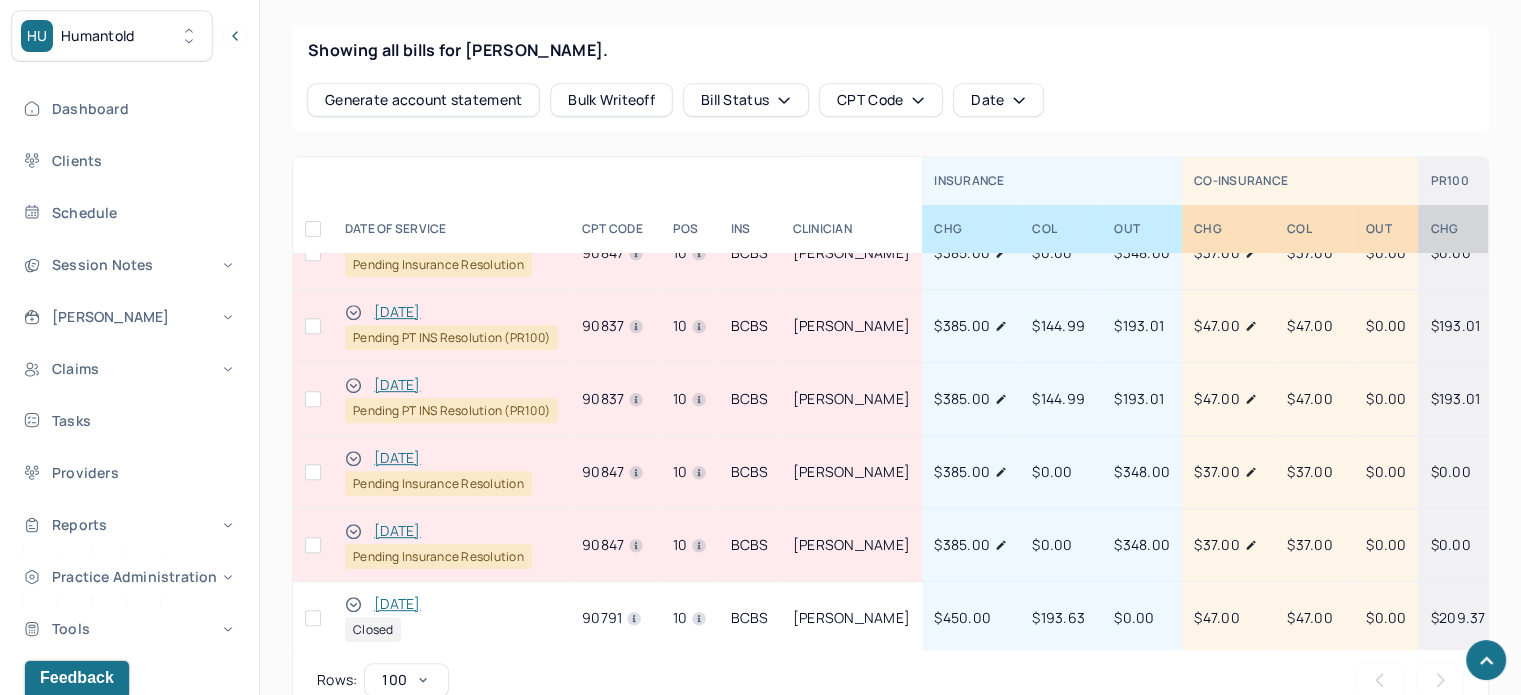 scroll, scrollTop: 0, scrollLeft: 0, axis: both 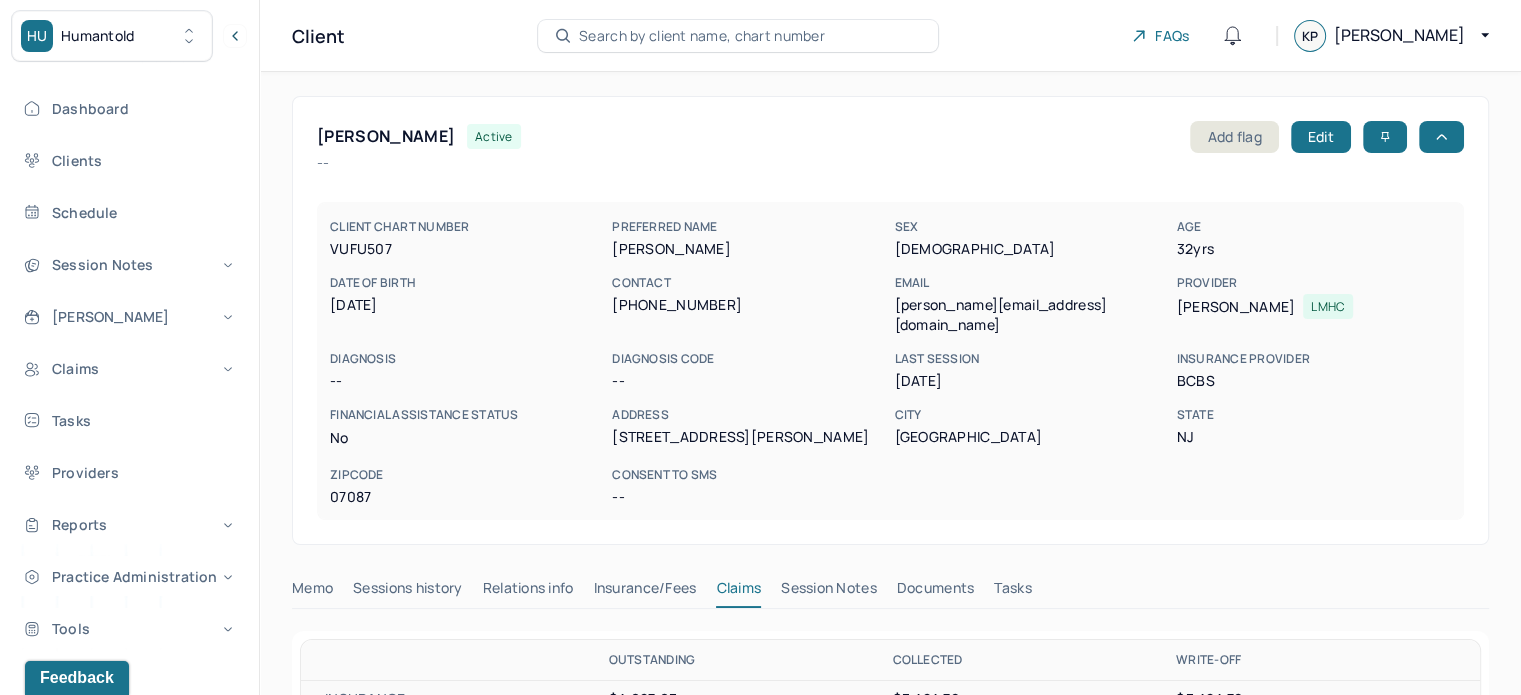 click on "[PERSON_NAME][EMAIL_ADDRESS][DOMAIN_NAME]" at bounding box center (1031, 315) 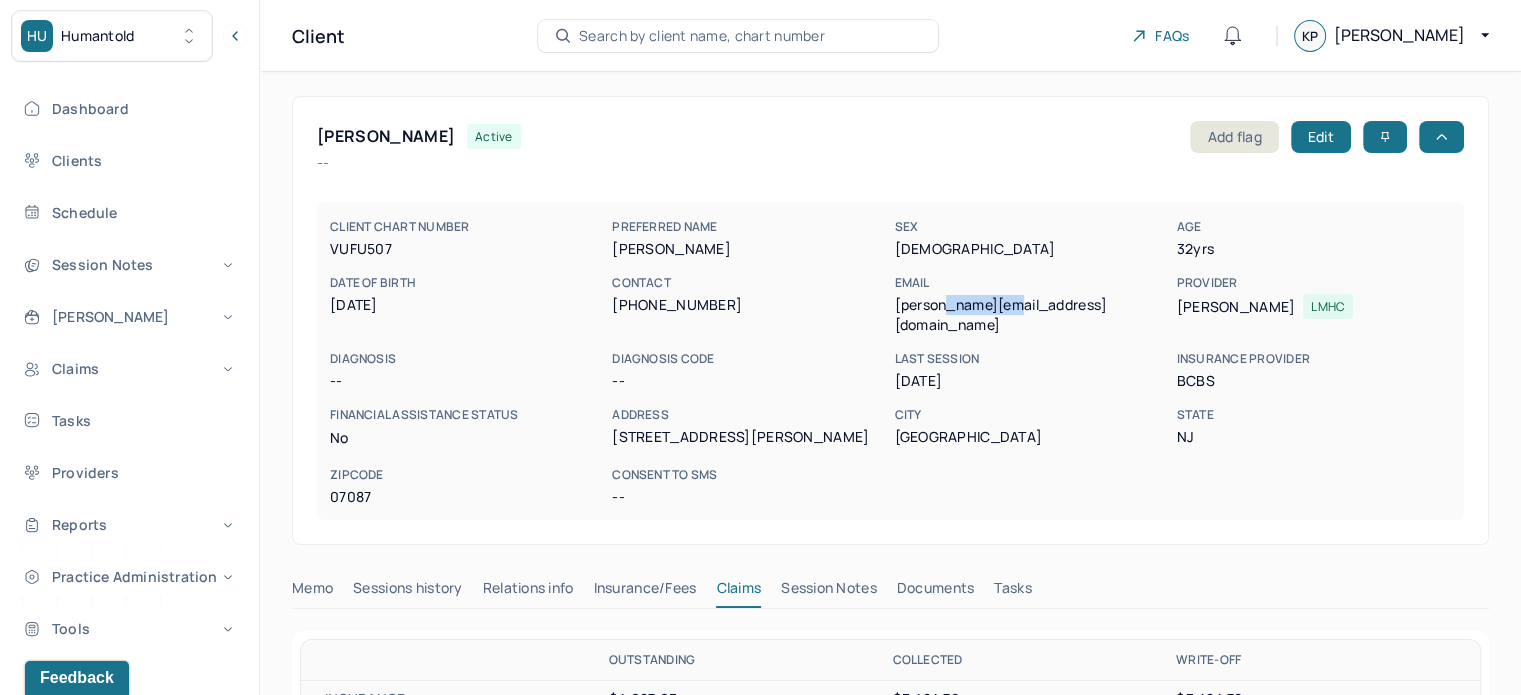 click on "[PERSON_NAME][EMAIL_ADDRESS][DOMAIN_NAME]" at bounding box center [1031, 315] 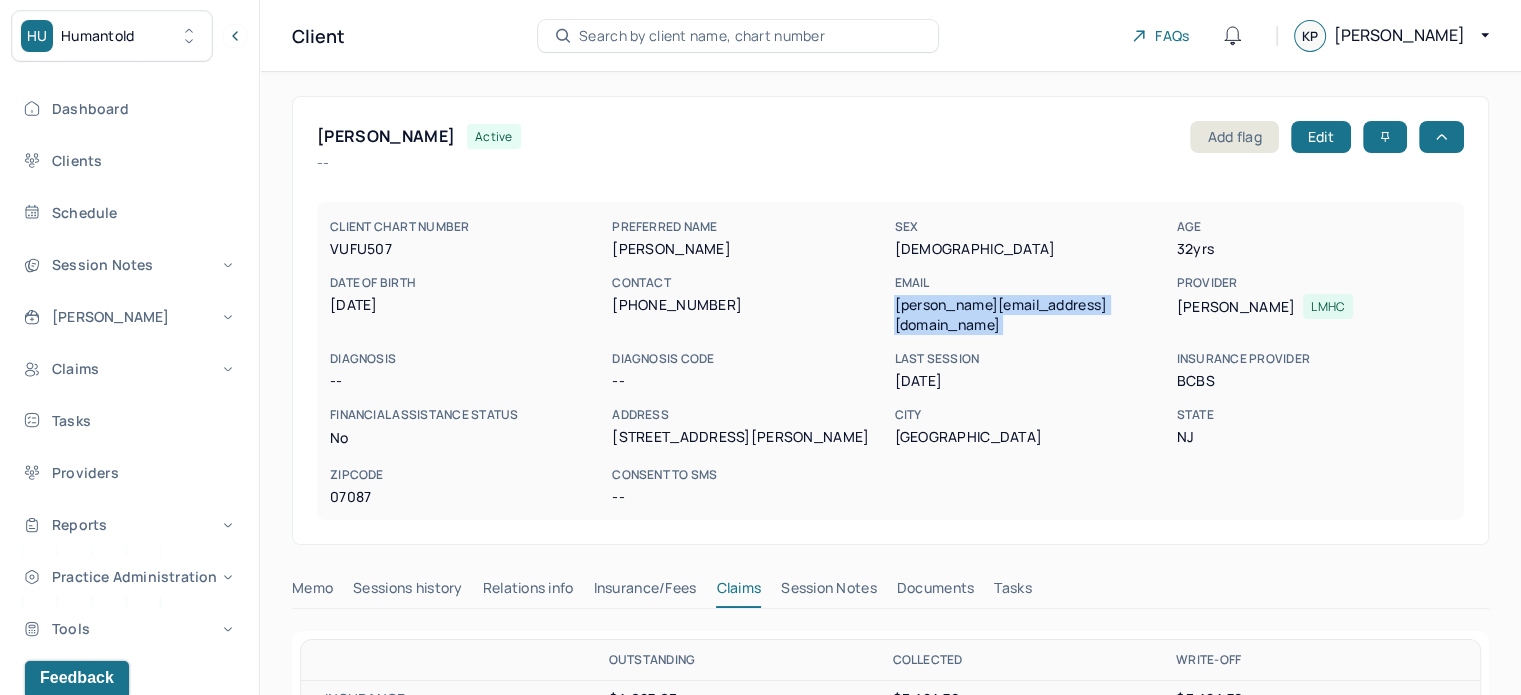 click on "[PERSON_NAME][EMAIL_ADDRESS][DOMAIN_NAME]" at bounding box center (1031, 315) 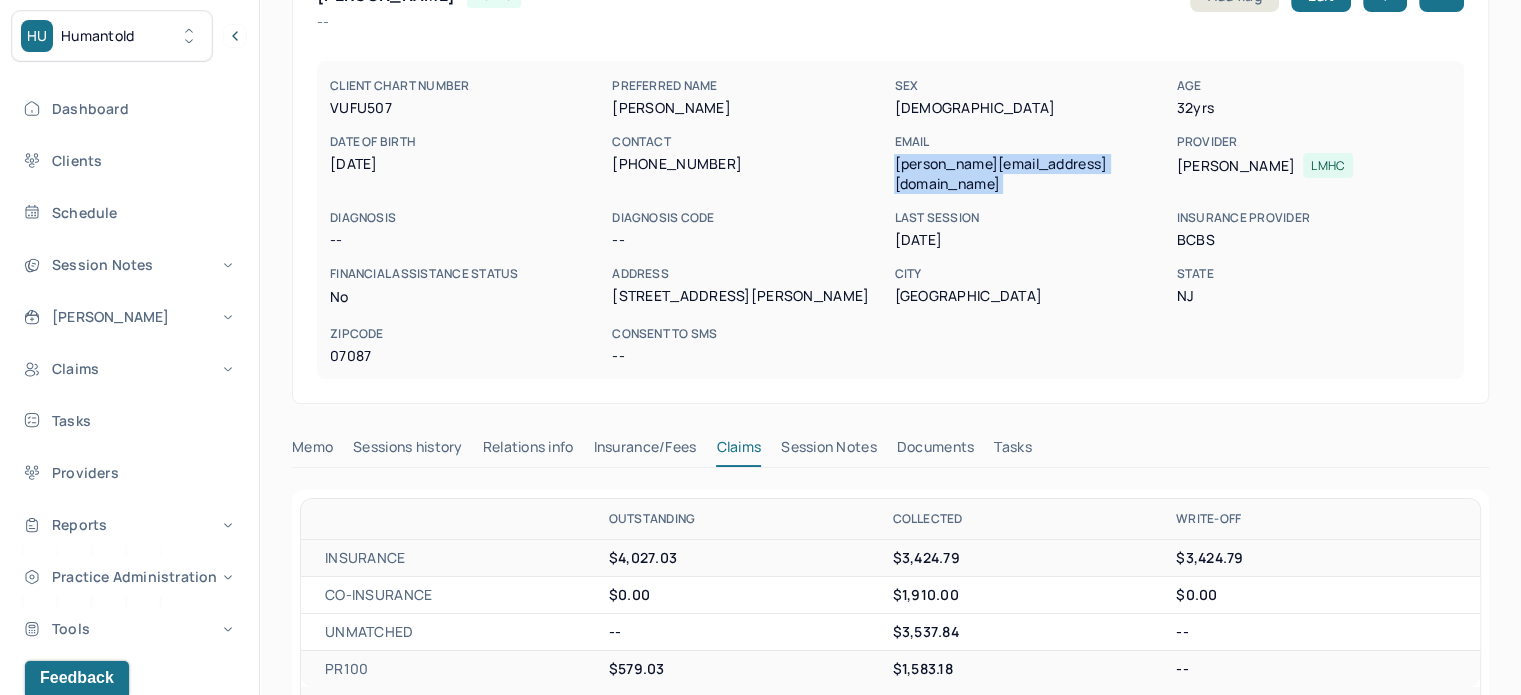 scroll, scrollTop: 400, scrollLeft: 0, axis: vertical 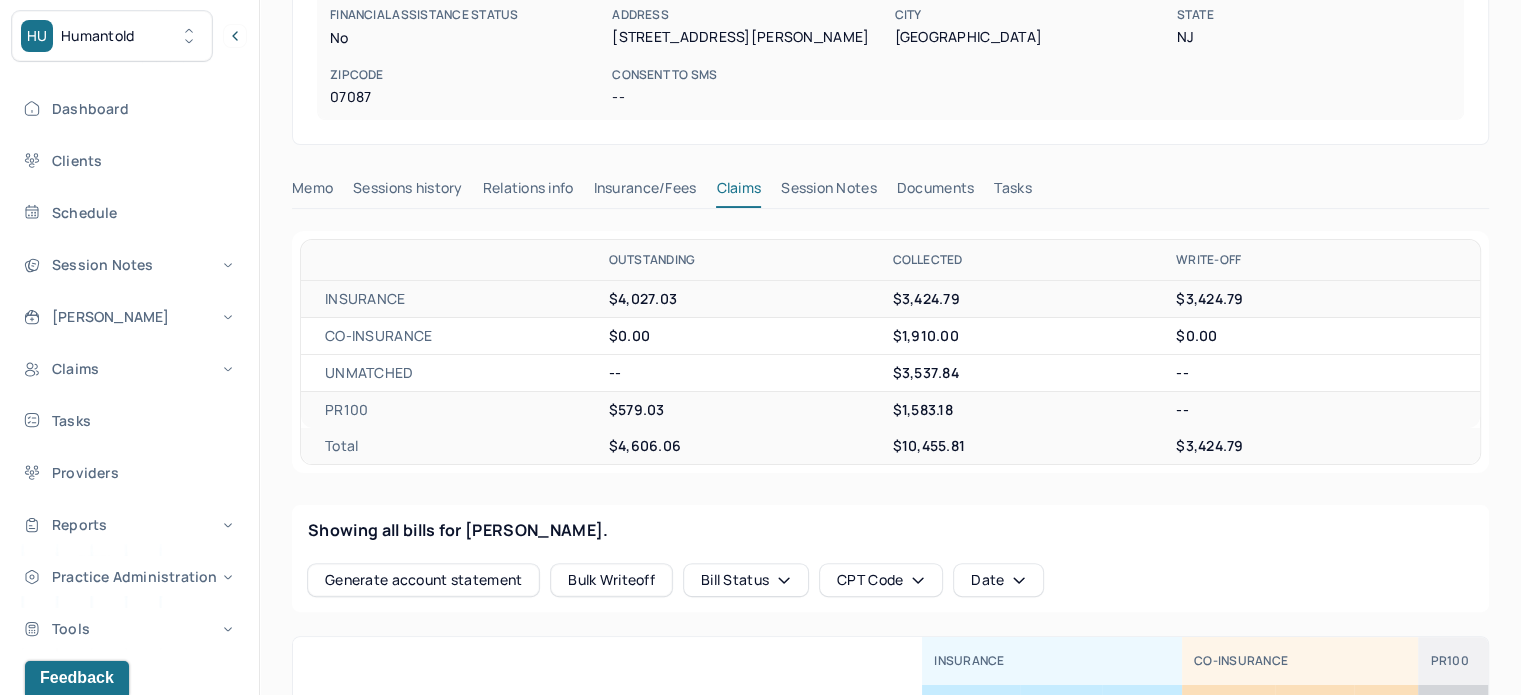 click on "Tasks" at bounding box center [1012, 192] 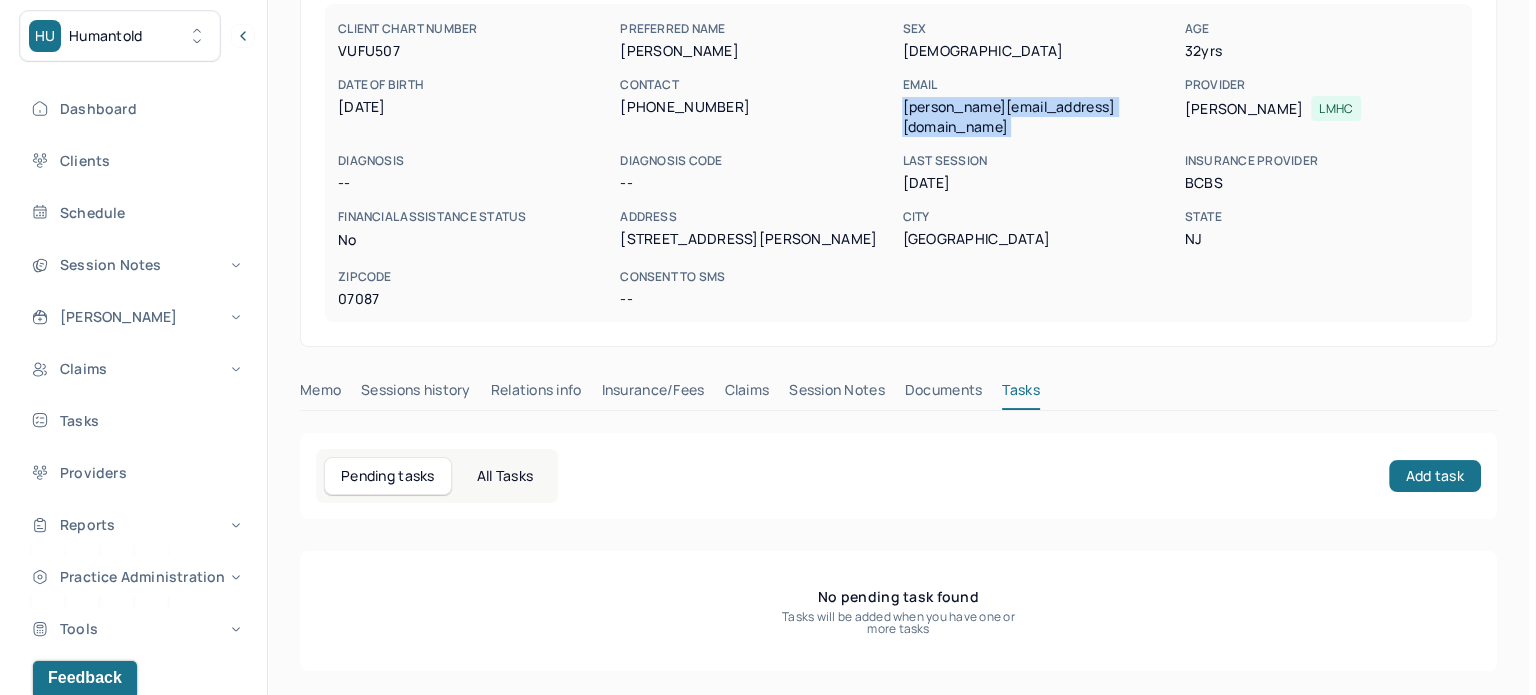 scroll, scrollTop: 180, scrollLeft: 0, axis: vertical 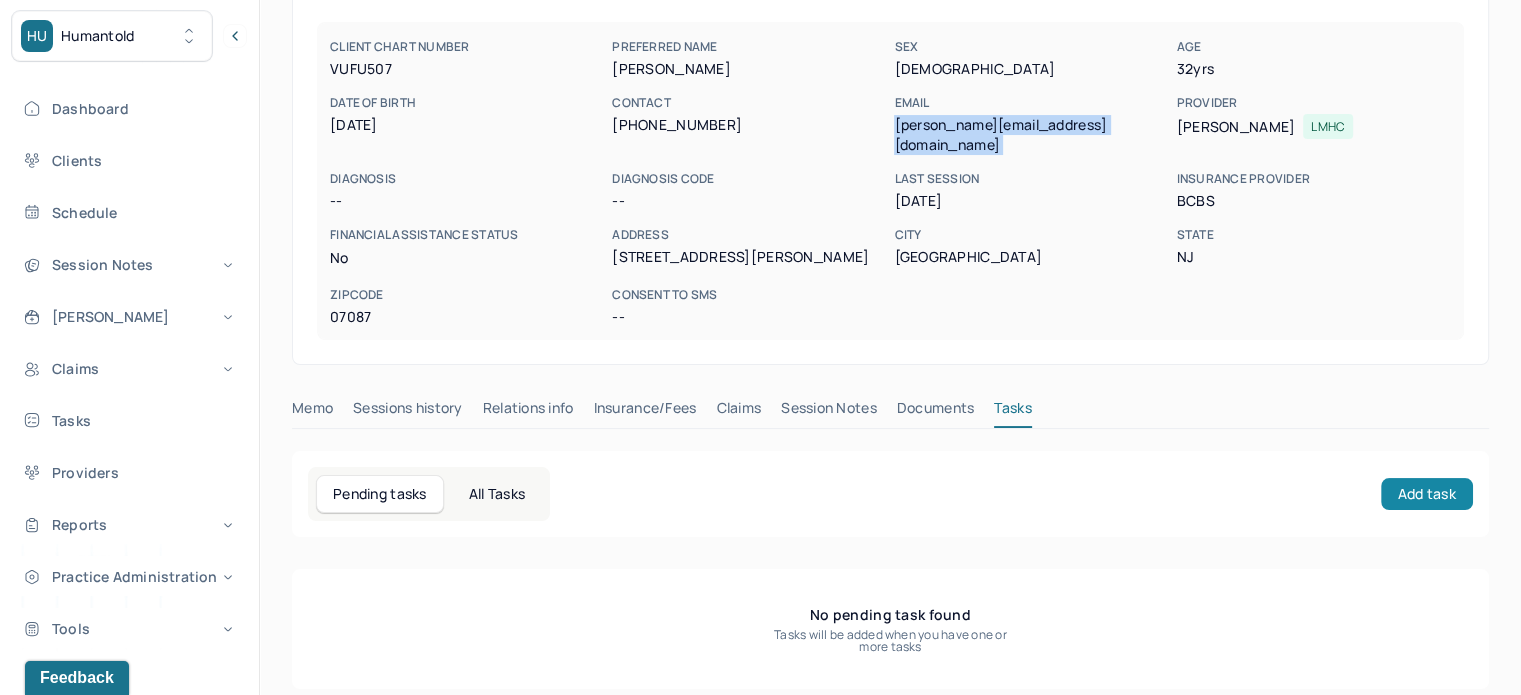 click on "Add task" at bounding box center [1427, 494] 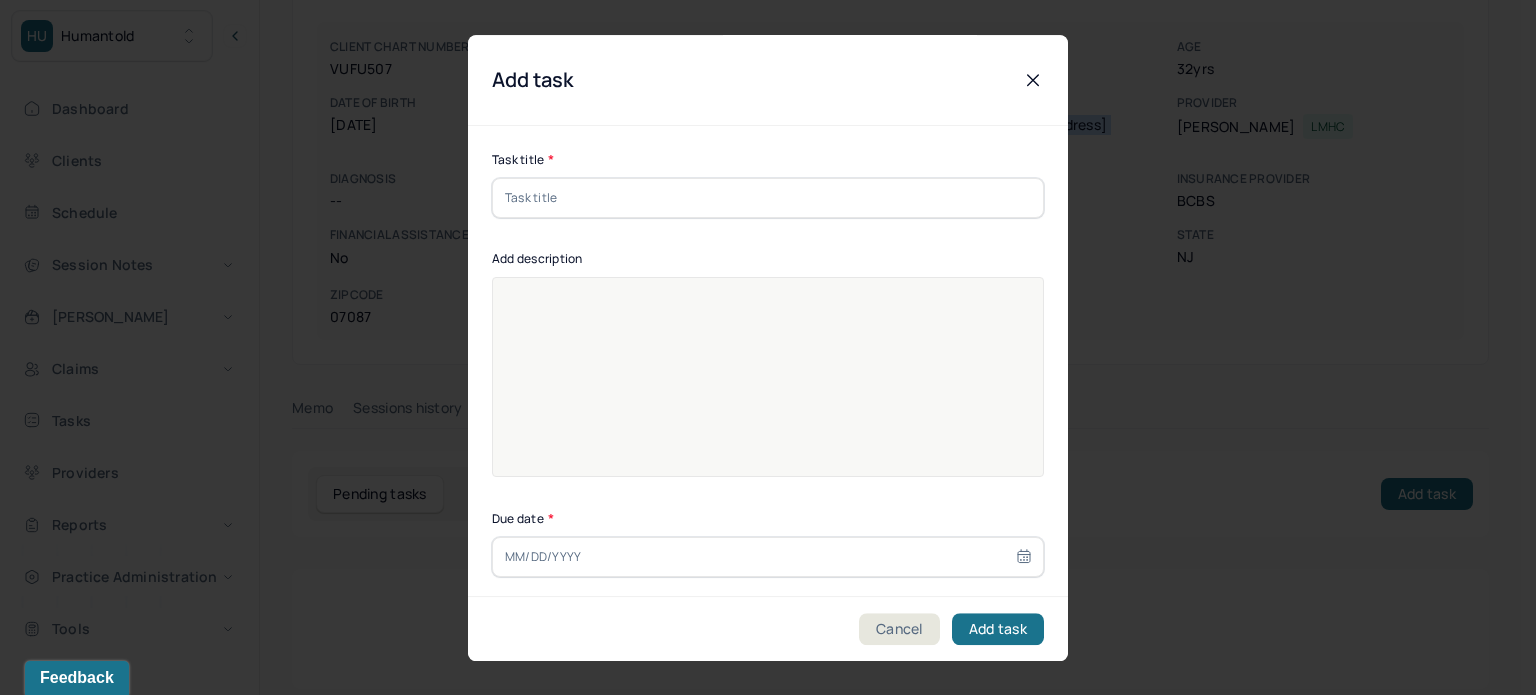 click at bounding box center (768, 198) 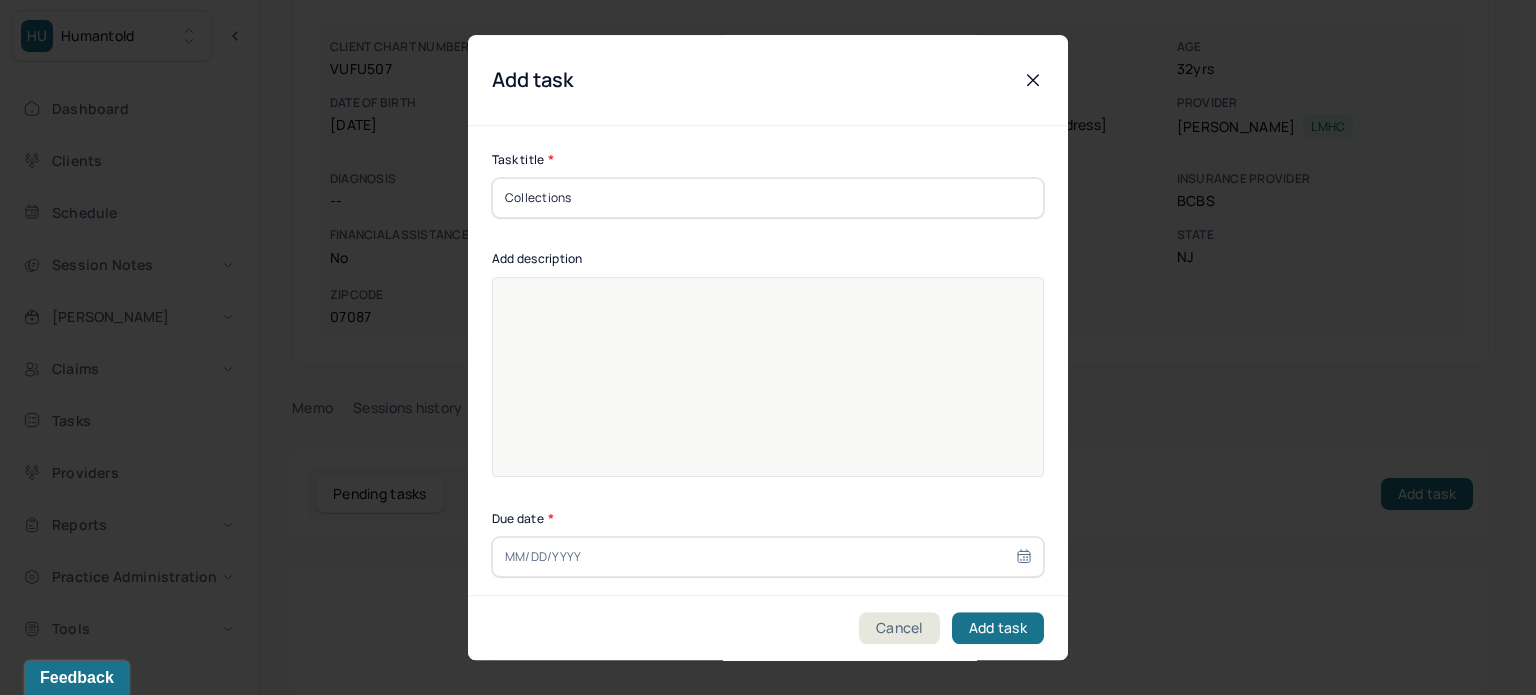 type on "Collections" 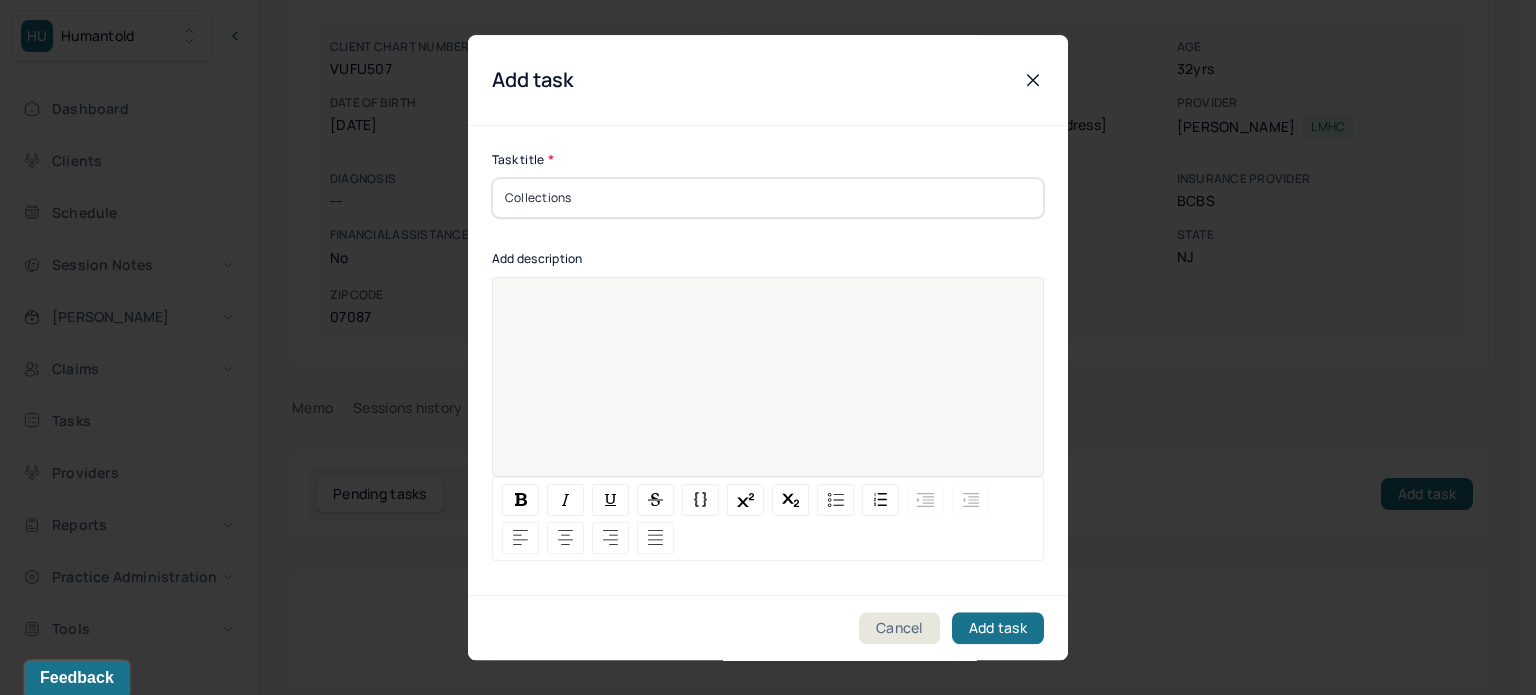 drag, startPoint x: 568, startPoint y: 337, endPoint x: 604, endPoint y: 326, distance: 37.64306 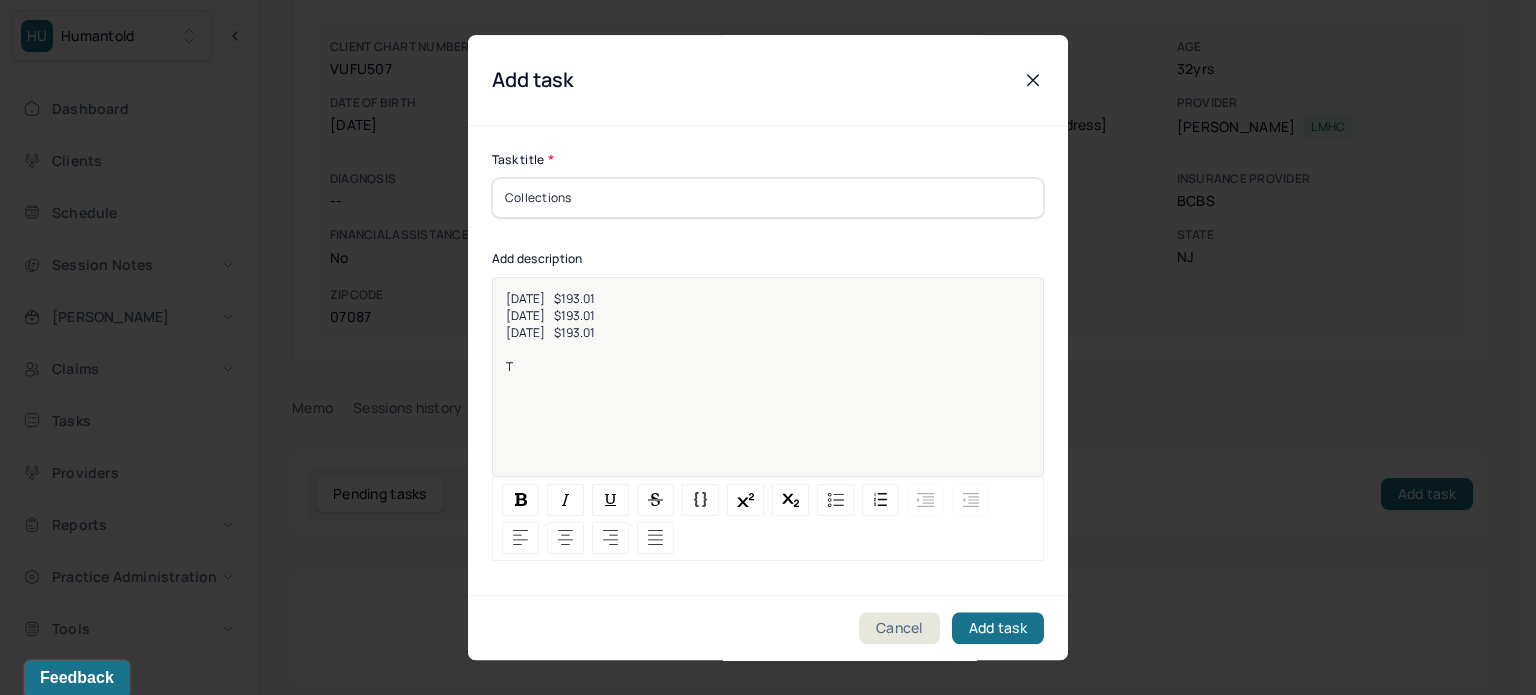 type 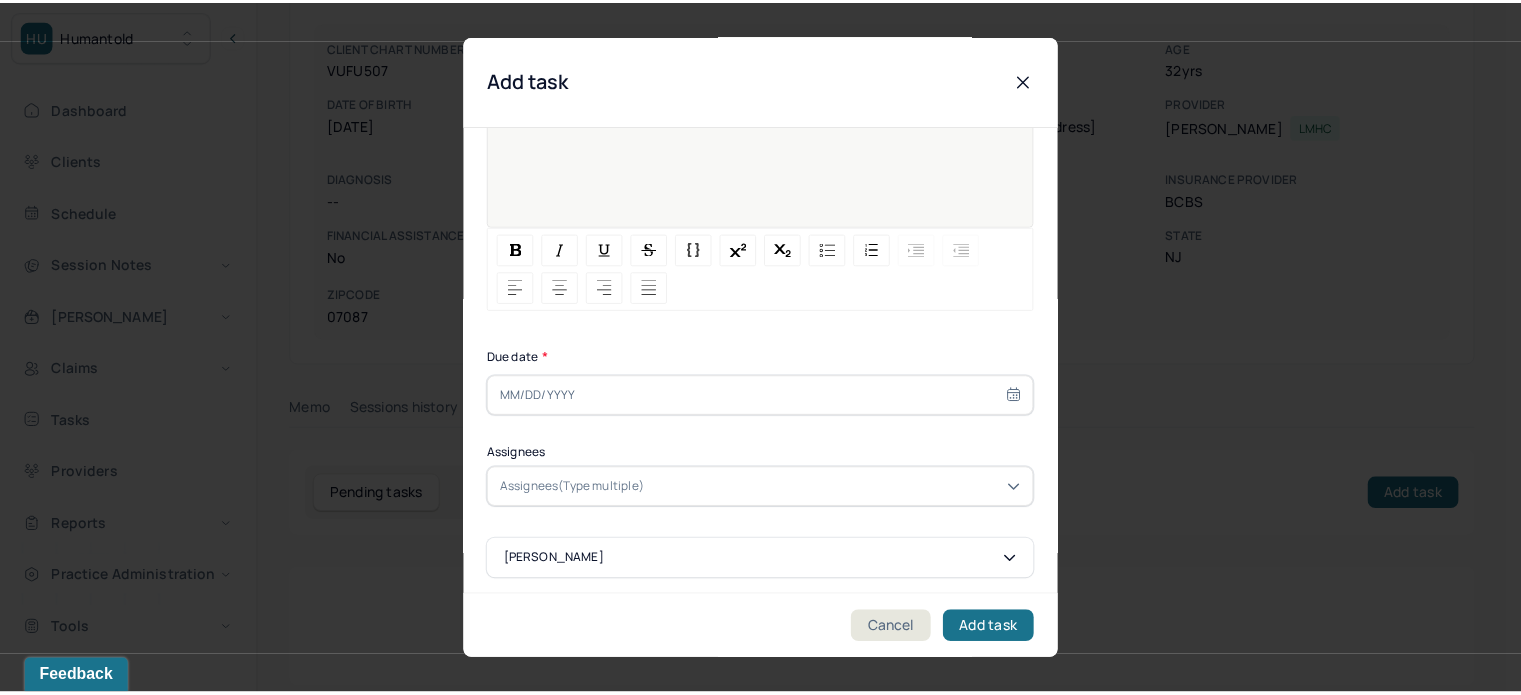 scroll, scrollTop: 256, scrollLeft: 0, axis: vertical 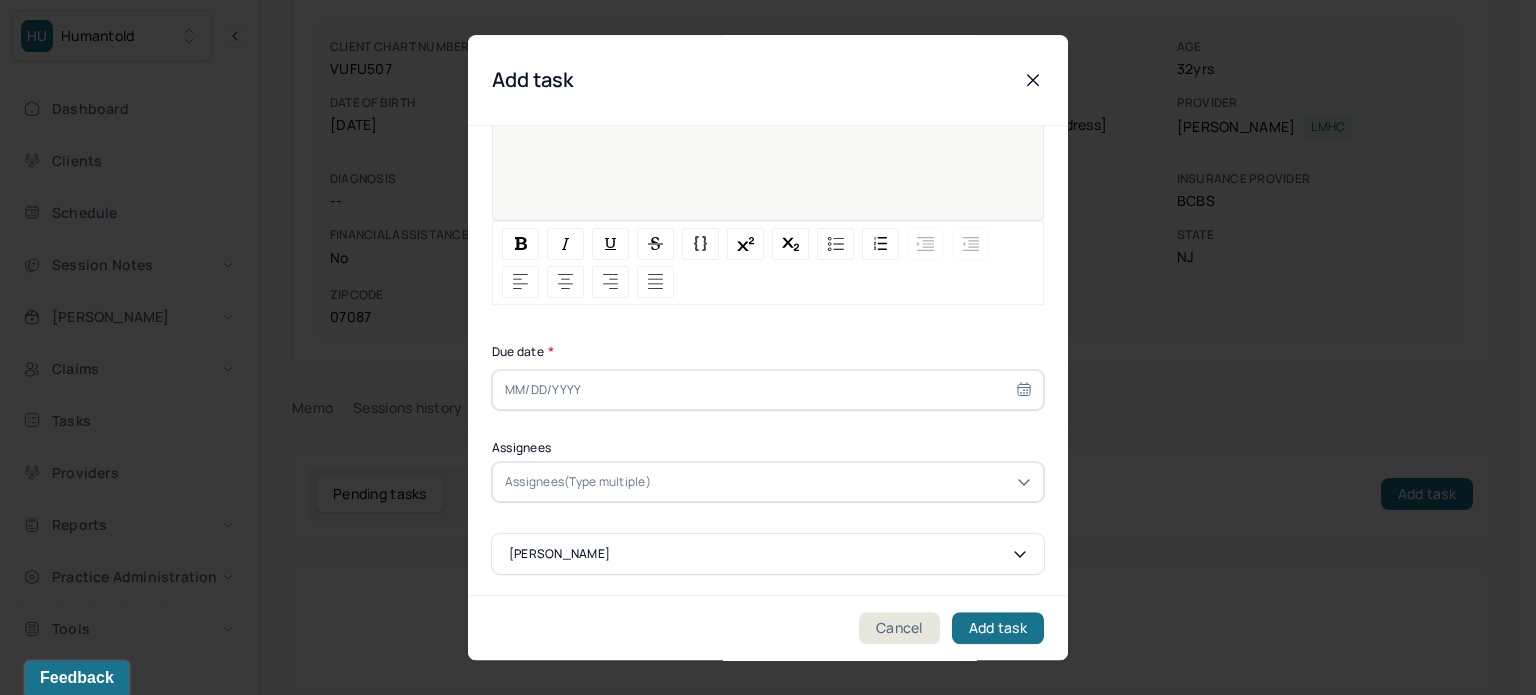 click at bounding box center (768, 390) 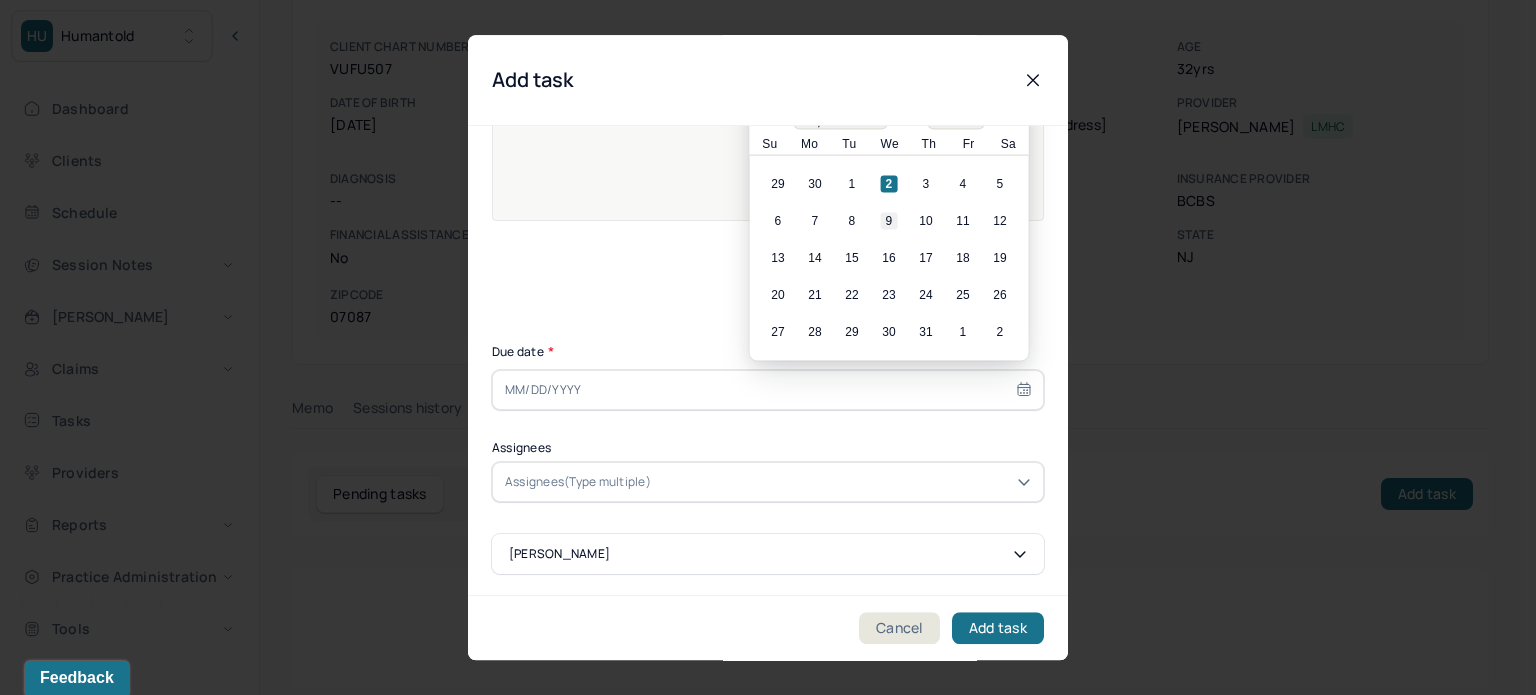 click on "9" at bounding box center [889, 221] 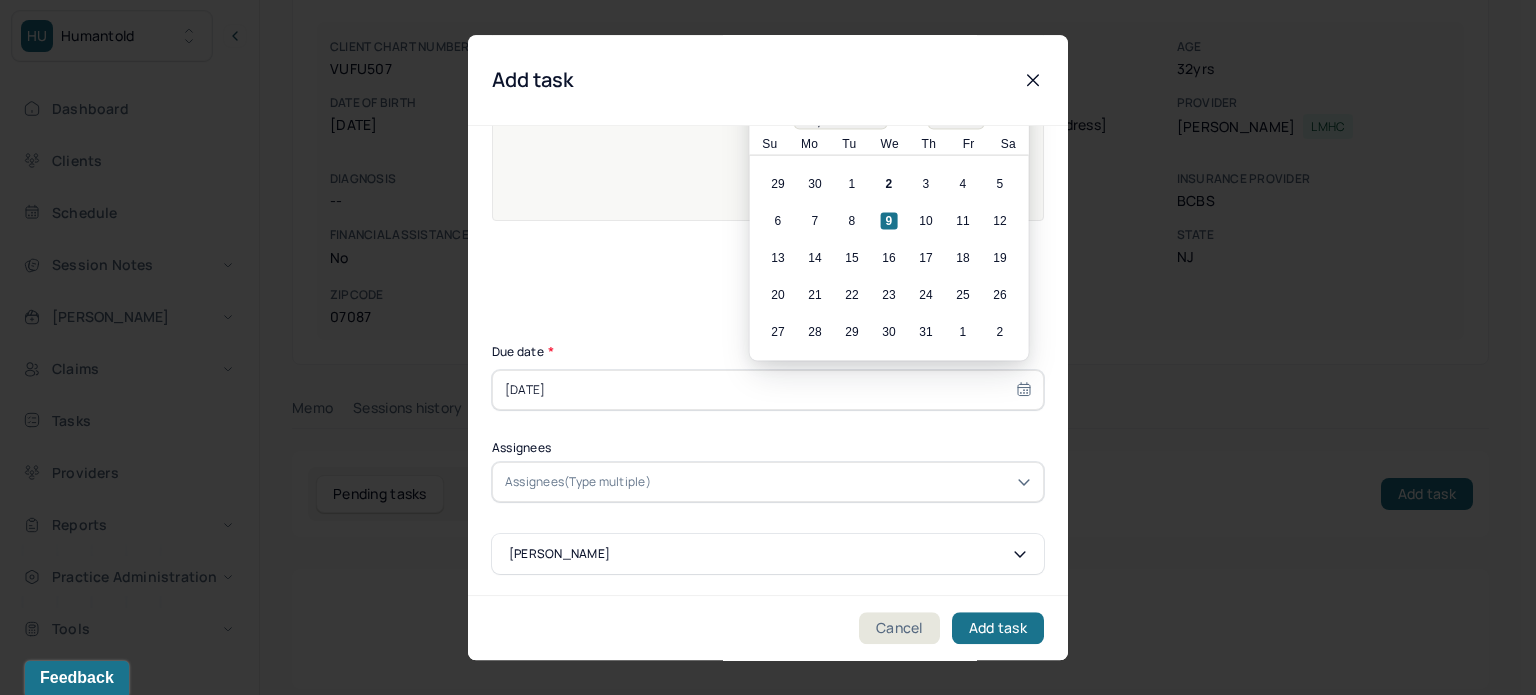 click at bounding box center (843, 482) 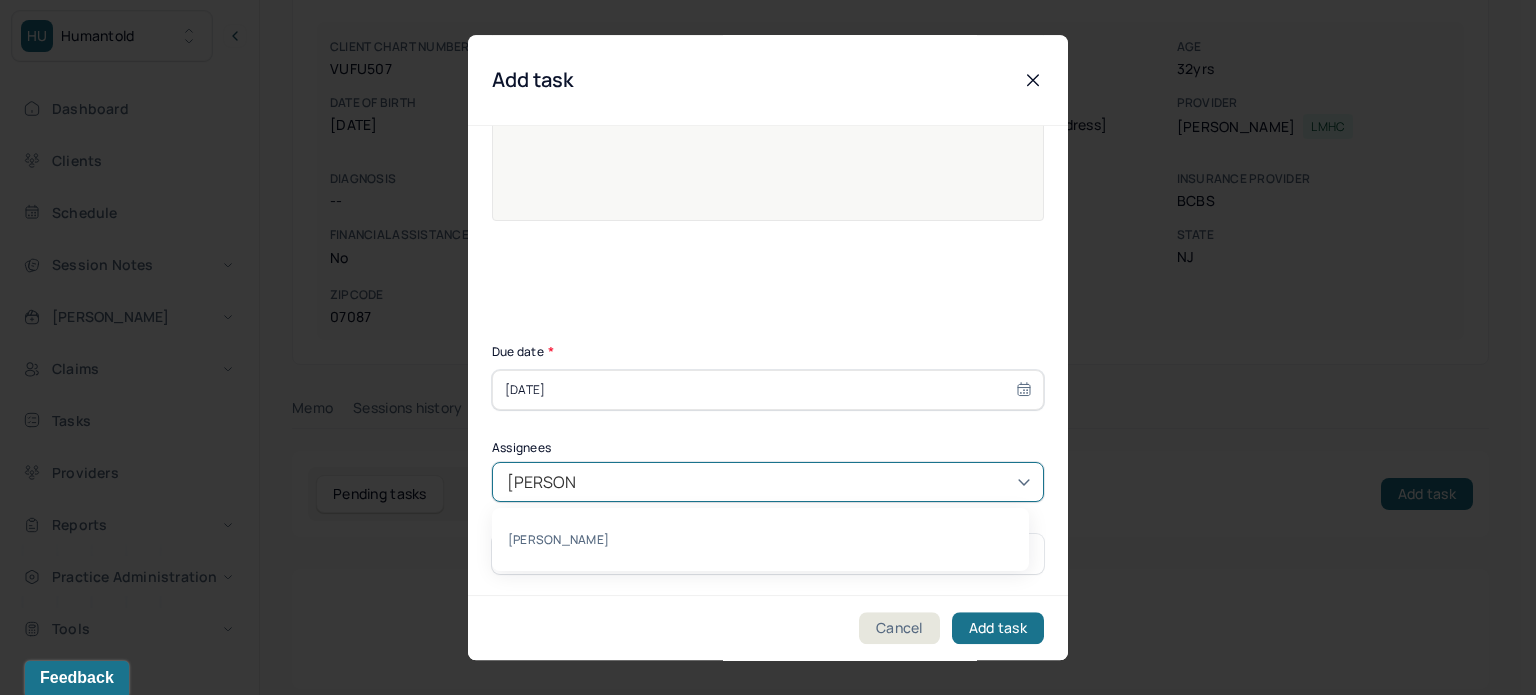 type on "[PERSON_NAME]" 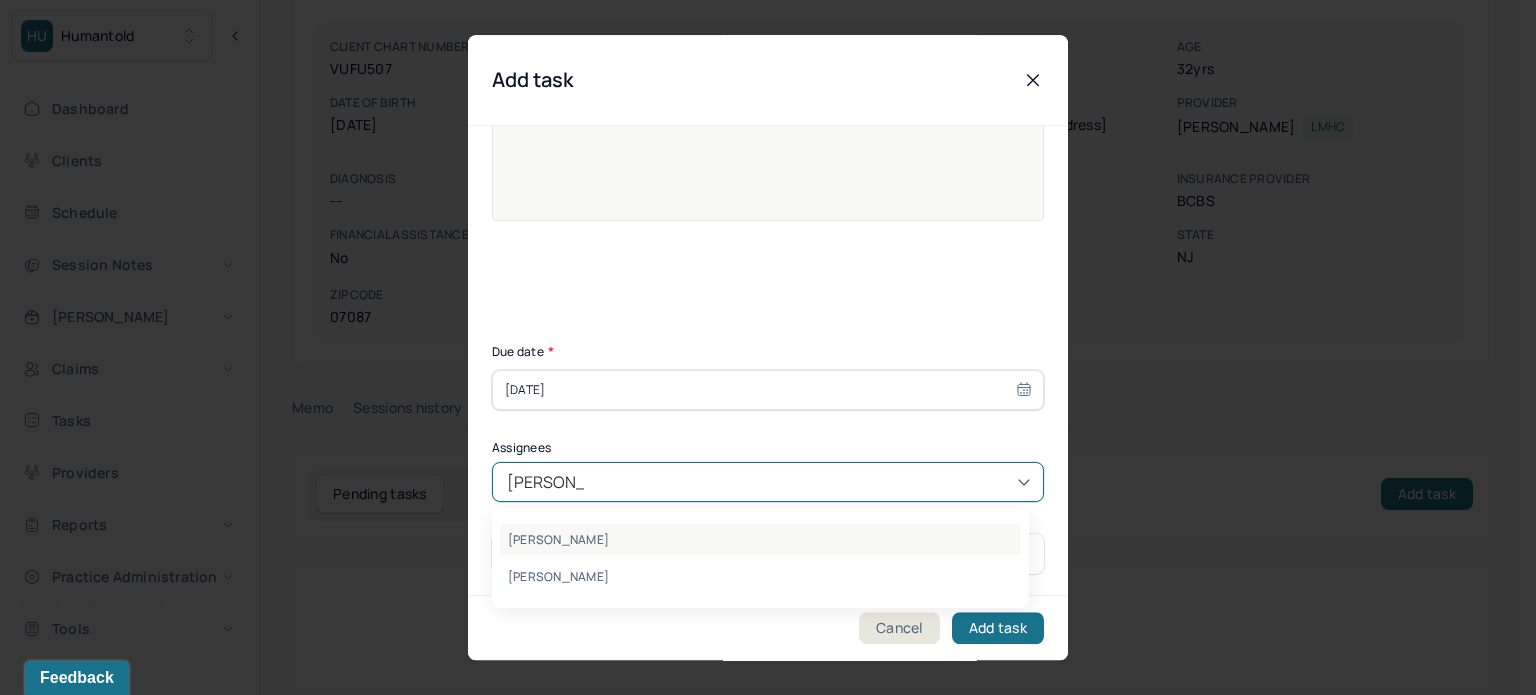 click on "[PERSON_NAME]" at bounding box center (760, 539) 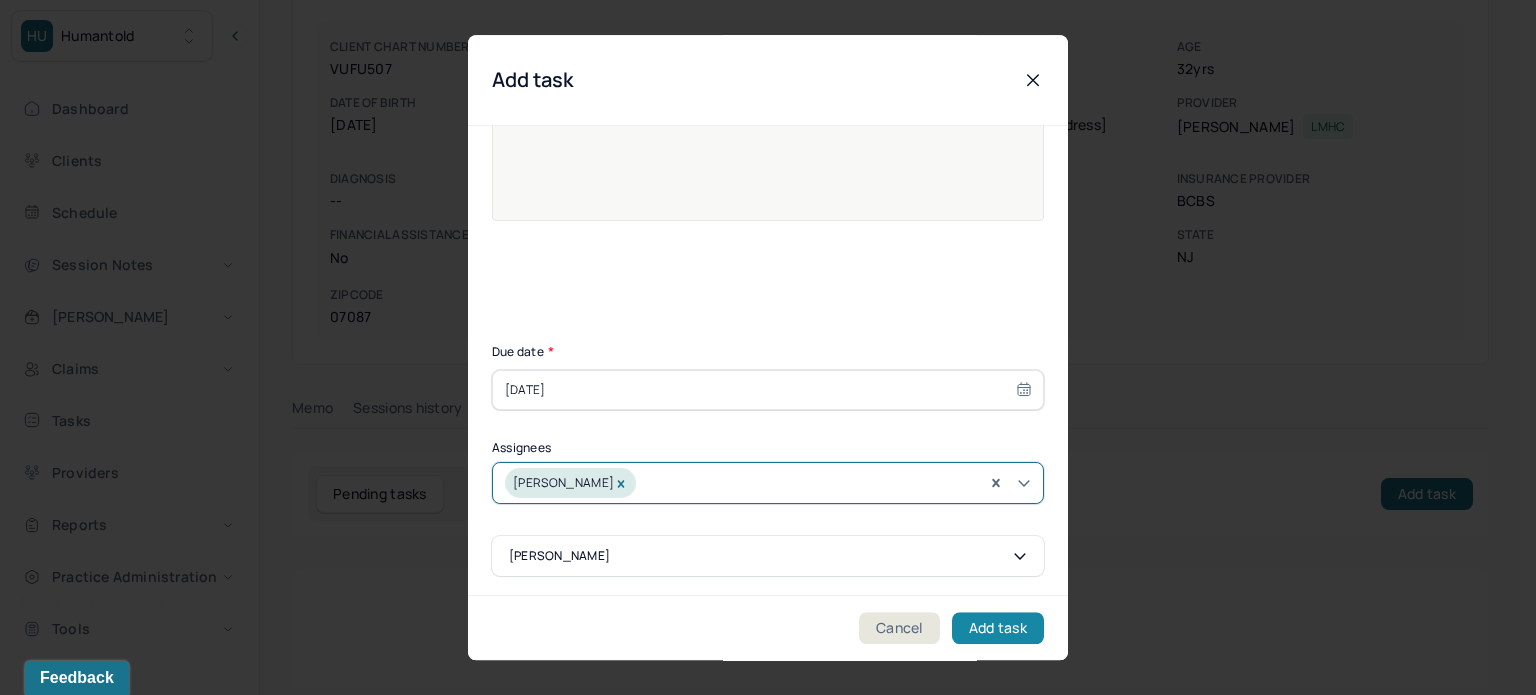 click on "Add task" at bounding box center (998, 628) 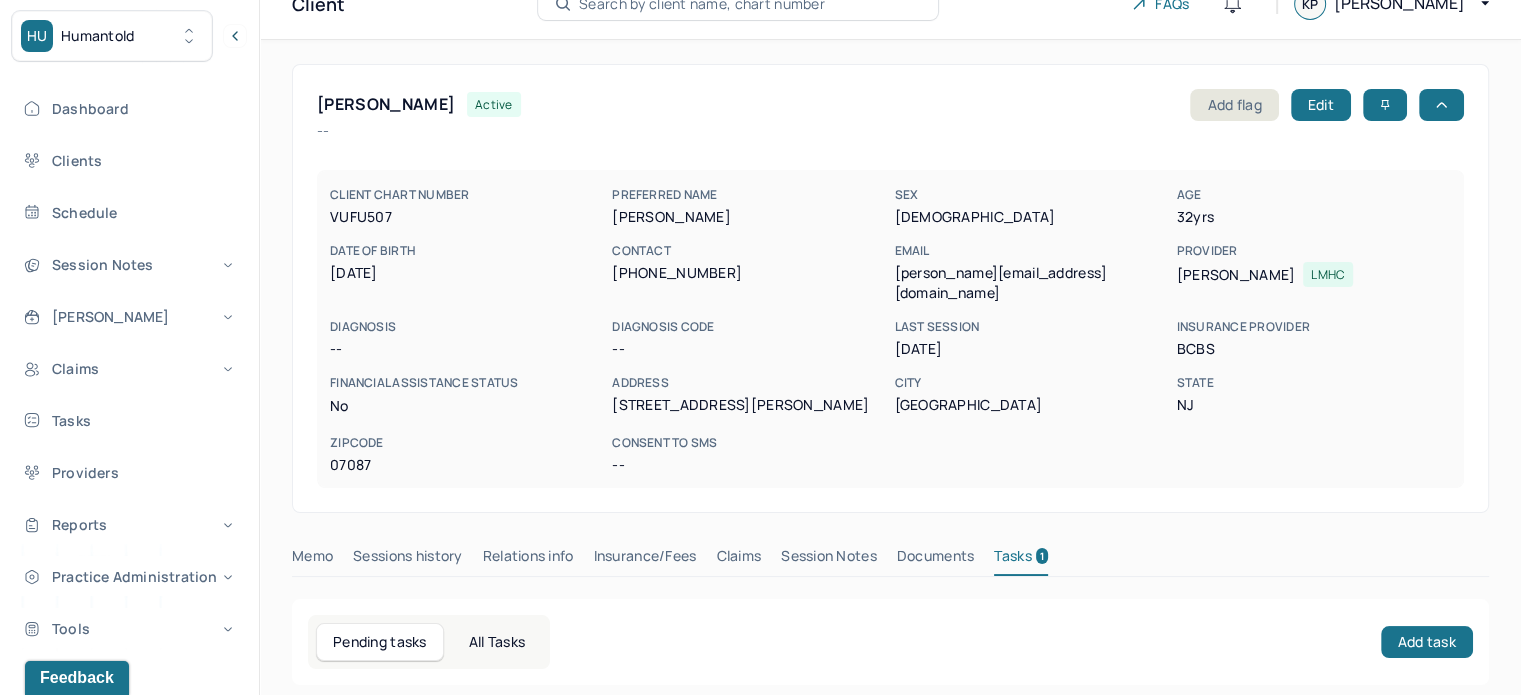 scroll, scrollTop: 0, scrollLeft: 0, axis: both 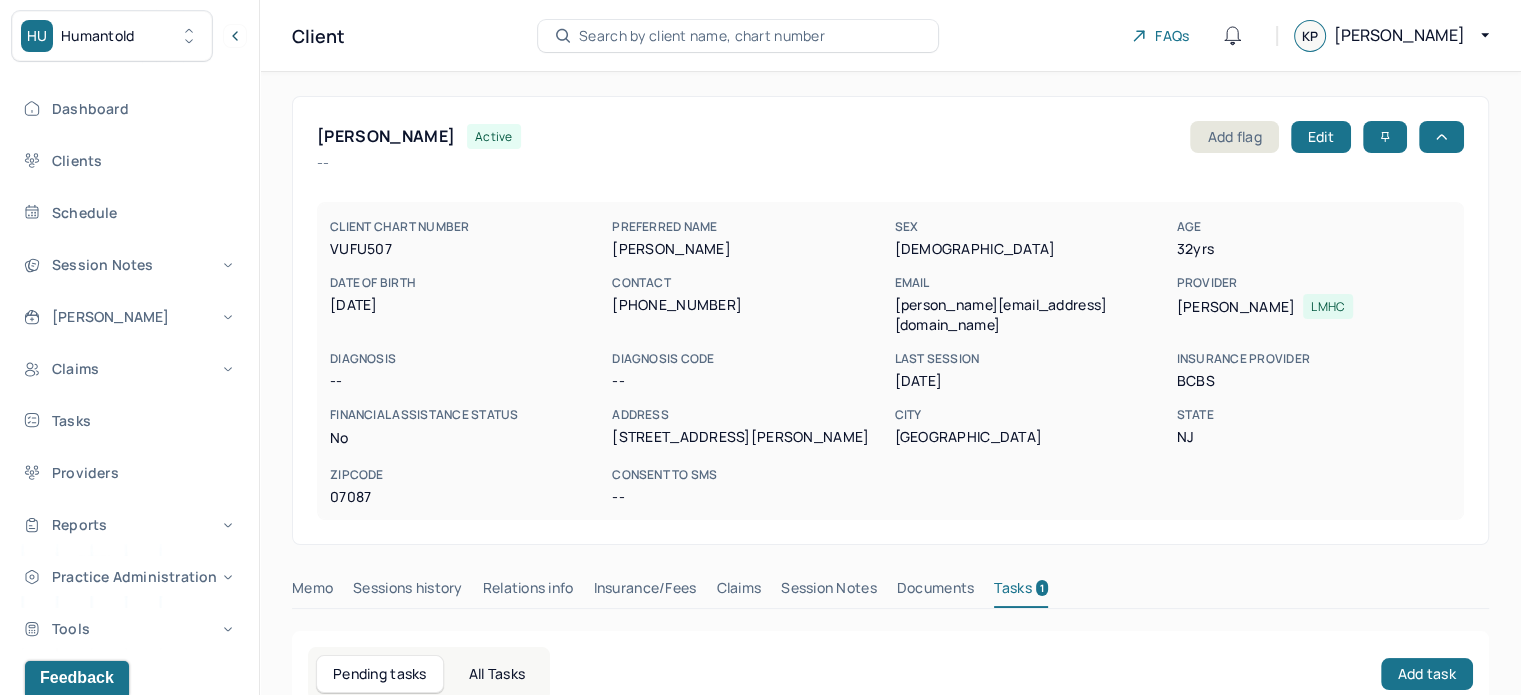 click on "Search by client name, chart number" at bounding box center (738, 36) 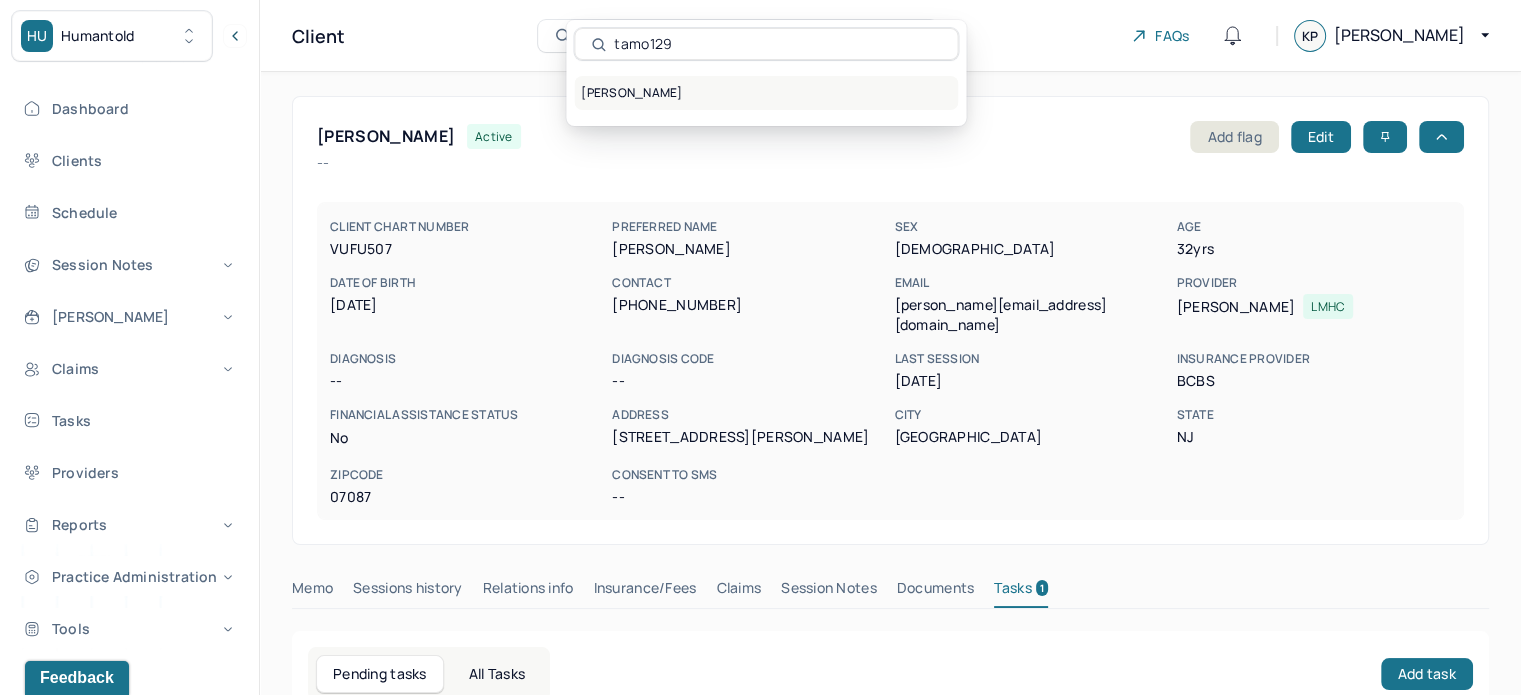 type on "tamo129" 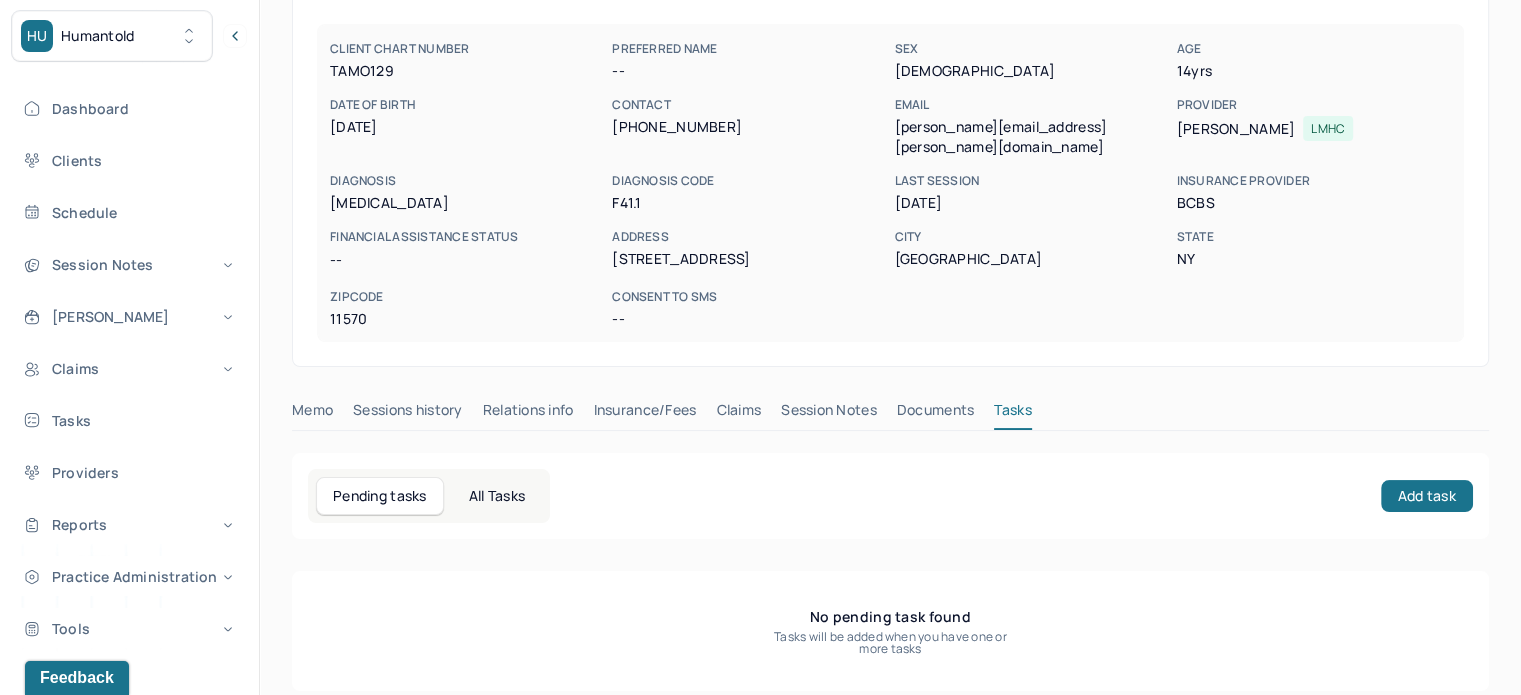 scroll, scrollTop: 204, scrollLeft: 0, axis: vertical 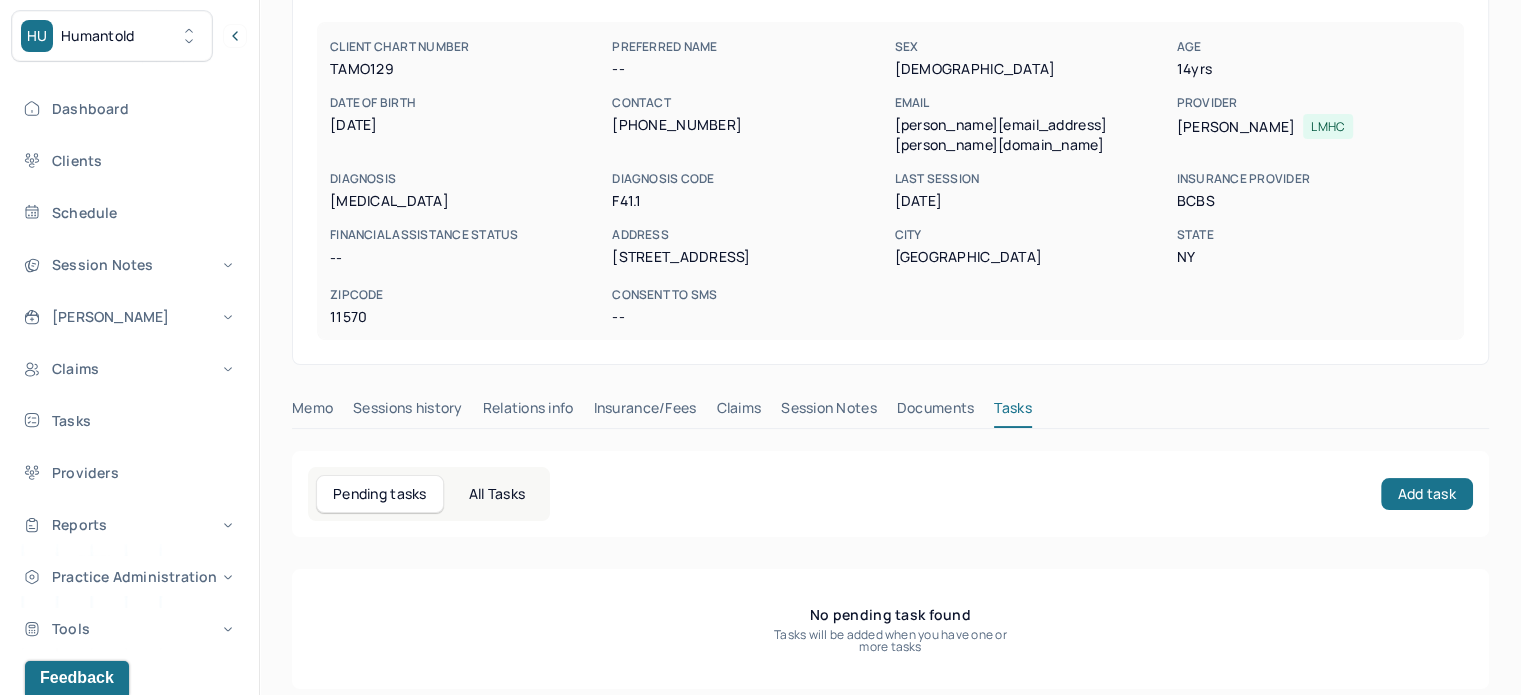 click on "Claims" at bounding box center [738, 412] 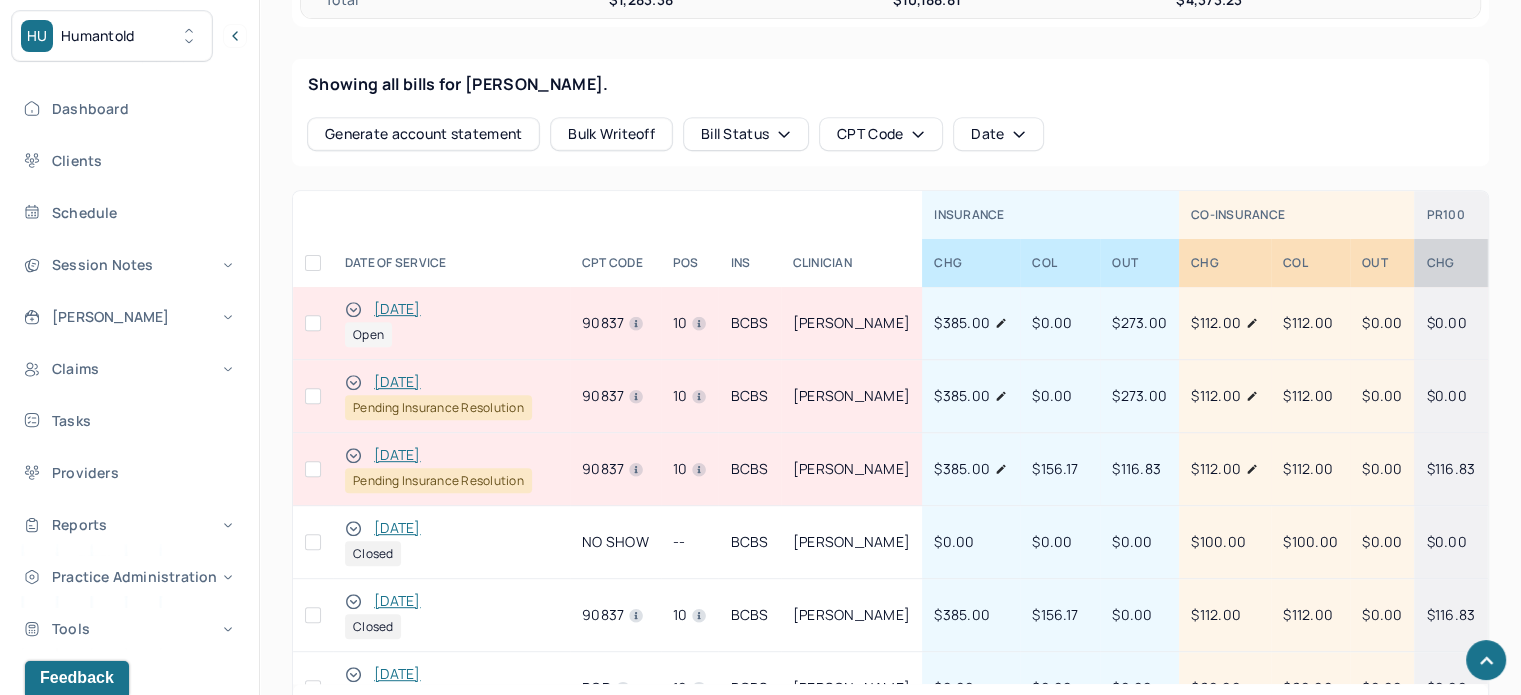 scroll, scrollTop: 904, scrollLeft: 0, axis: vertical 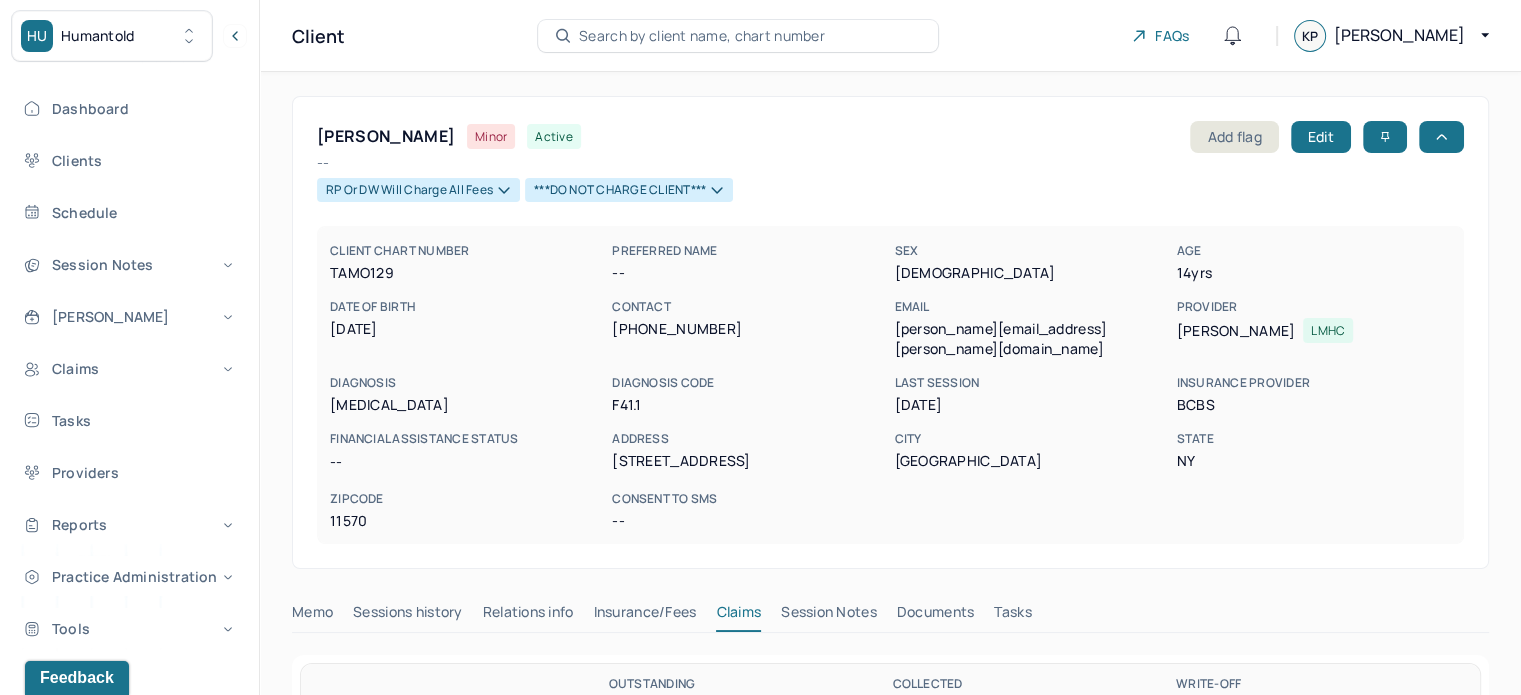 click on "Search by client name, chart number" at bounding box center [702, 36] 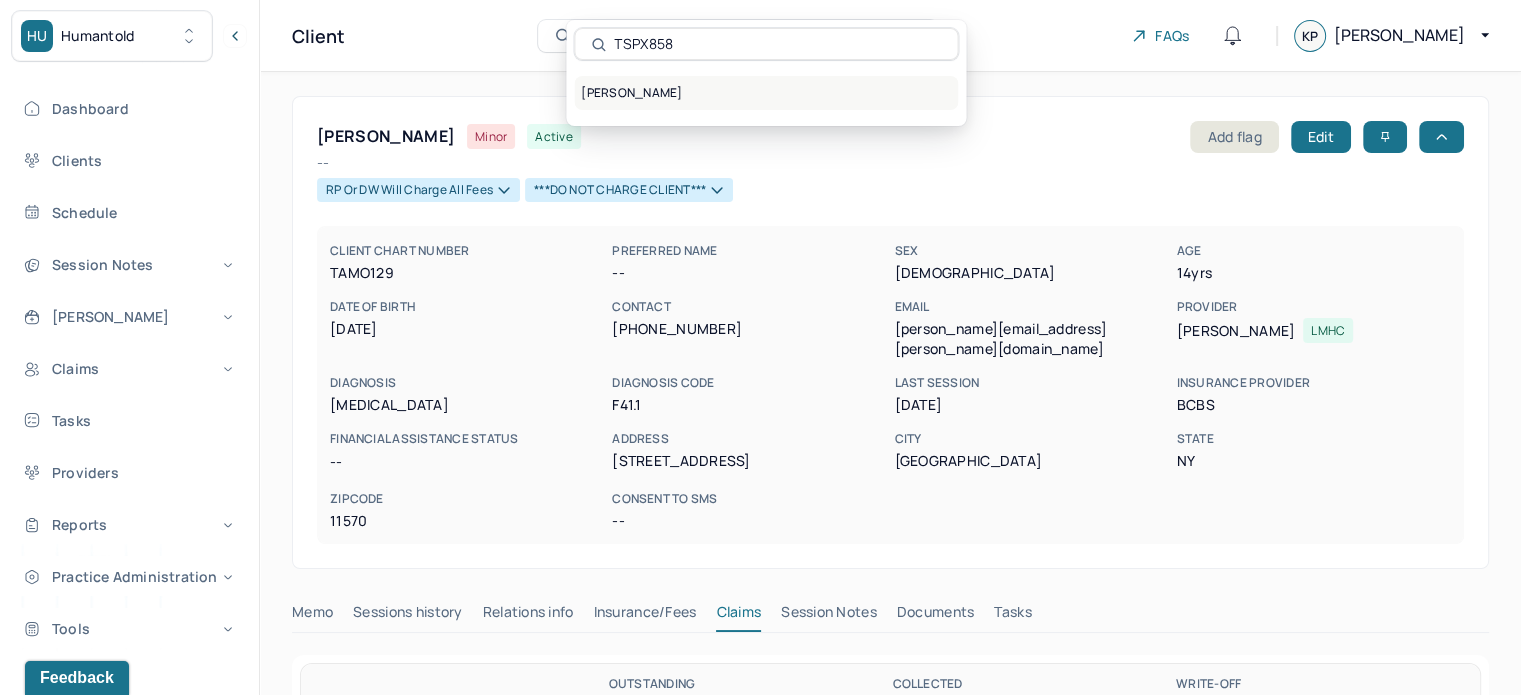 type on "TSPX858" 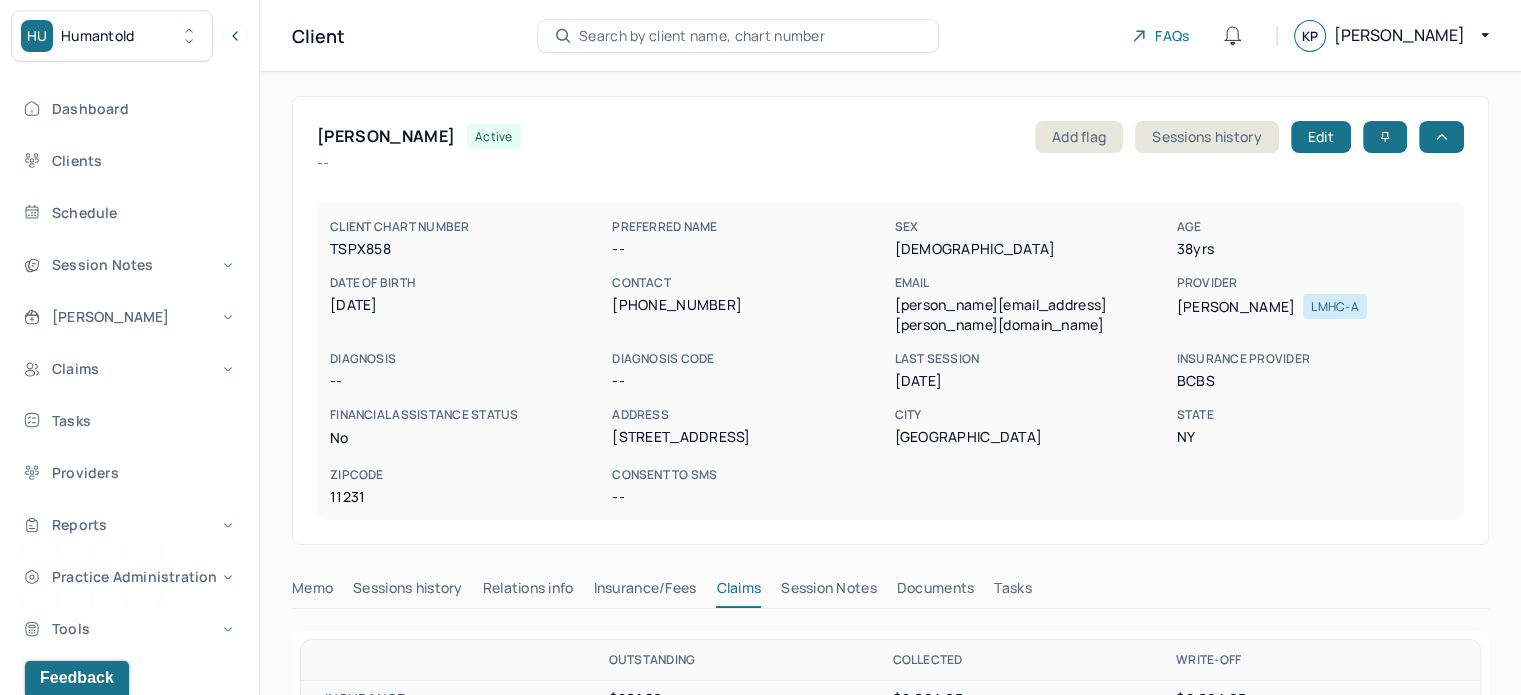 click on "[PERSON_NAME][EMAIL_ADDRESS][PERSON_NAME][DOMAIN_NAME]" at bounding box center [1031, 315] 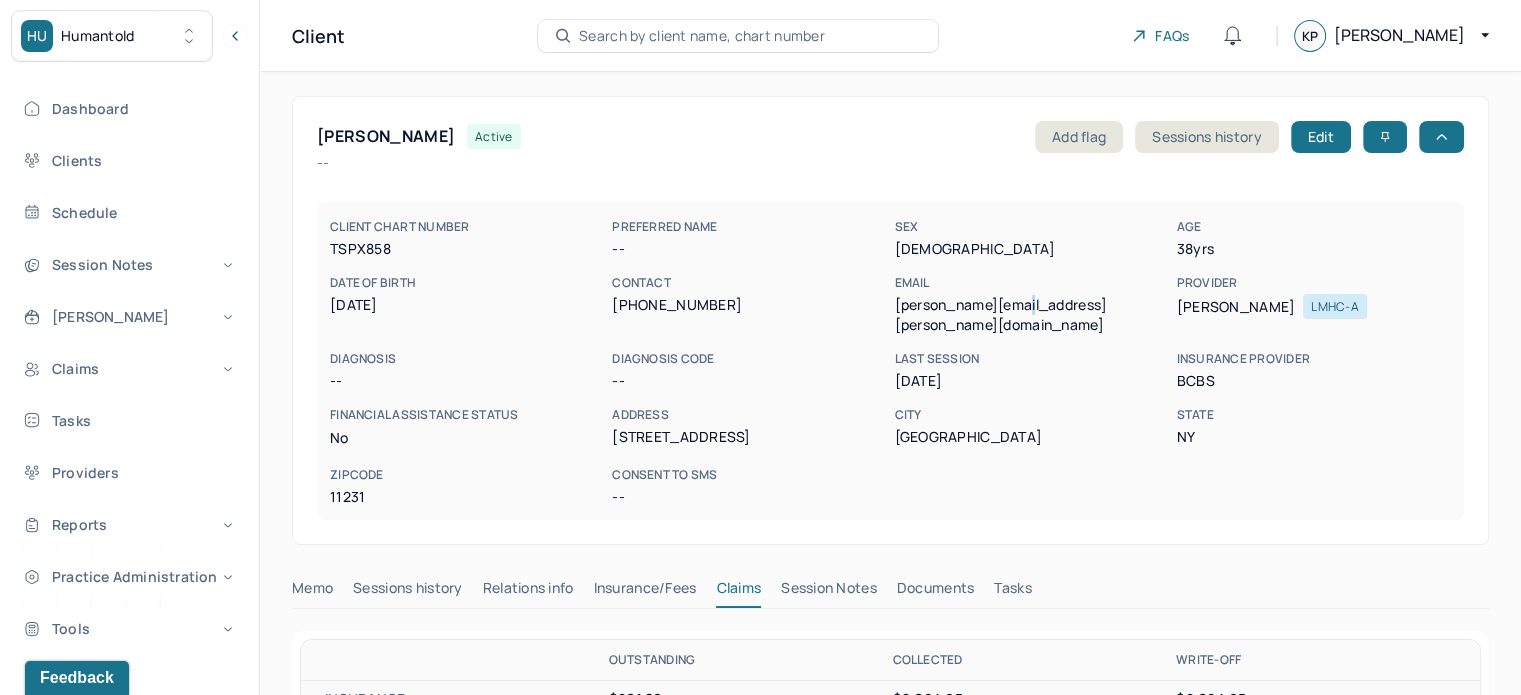 click on "[PERSON_NAME][EMAIL_ADDRESS][PERSON_NAME][DOMAIN_NAME]" at bounding box center (1031, 315) 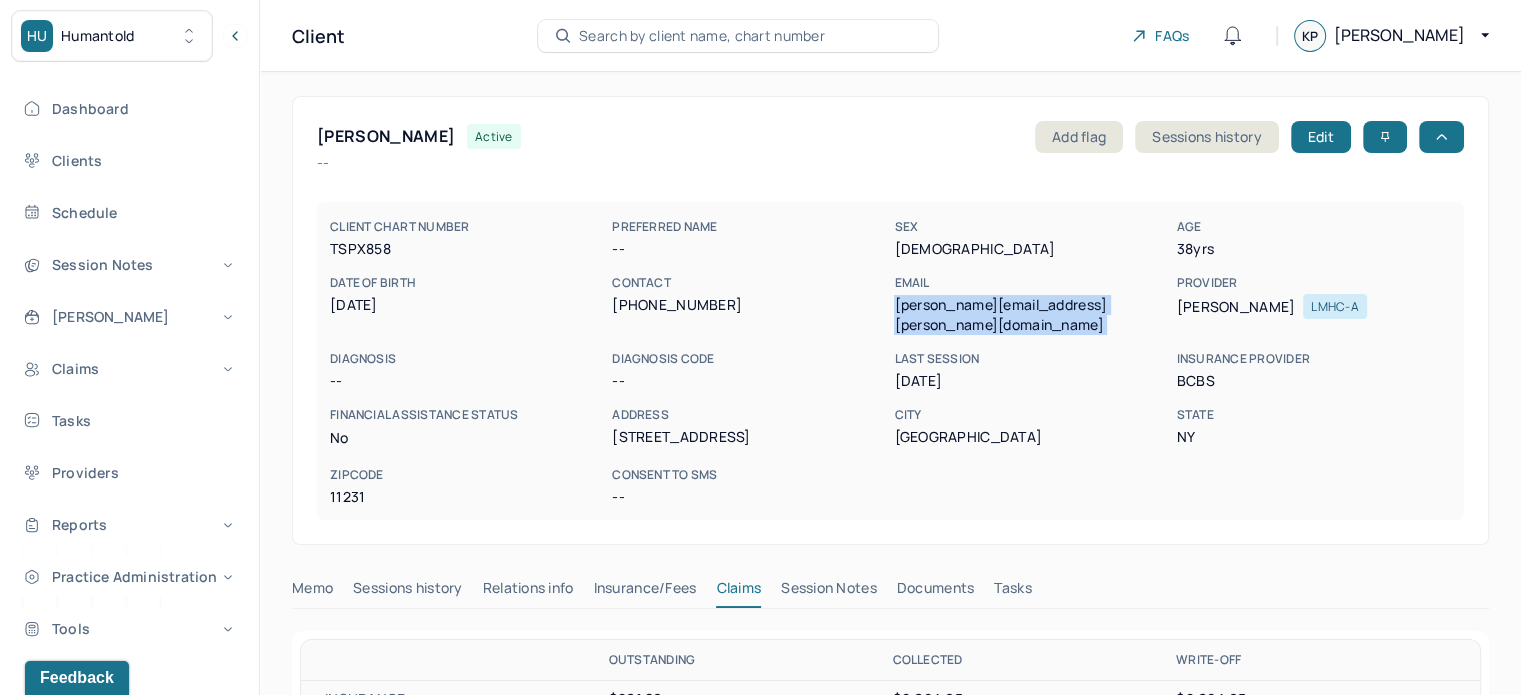 click on "[PERSON_NAME][EMAIL_ADDRESS][PERSON_NAME][DOMAIN_NAME]" at bounding box center (1031, 315) 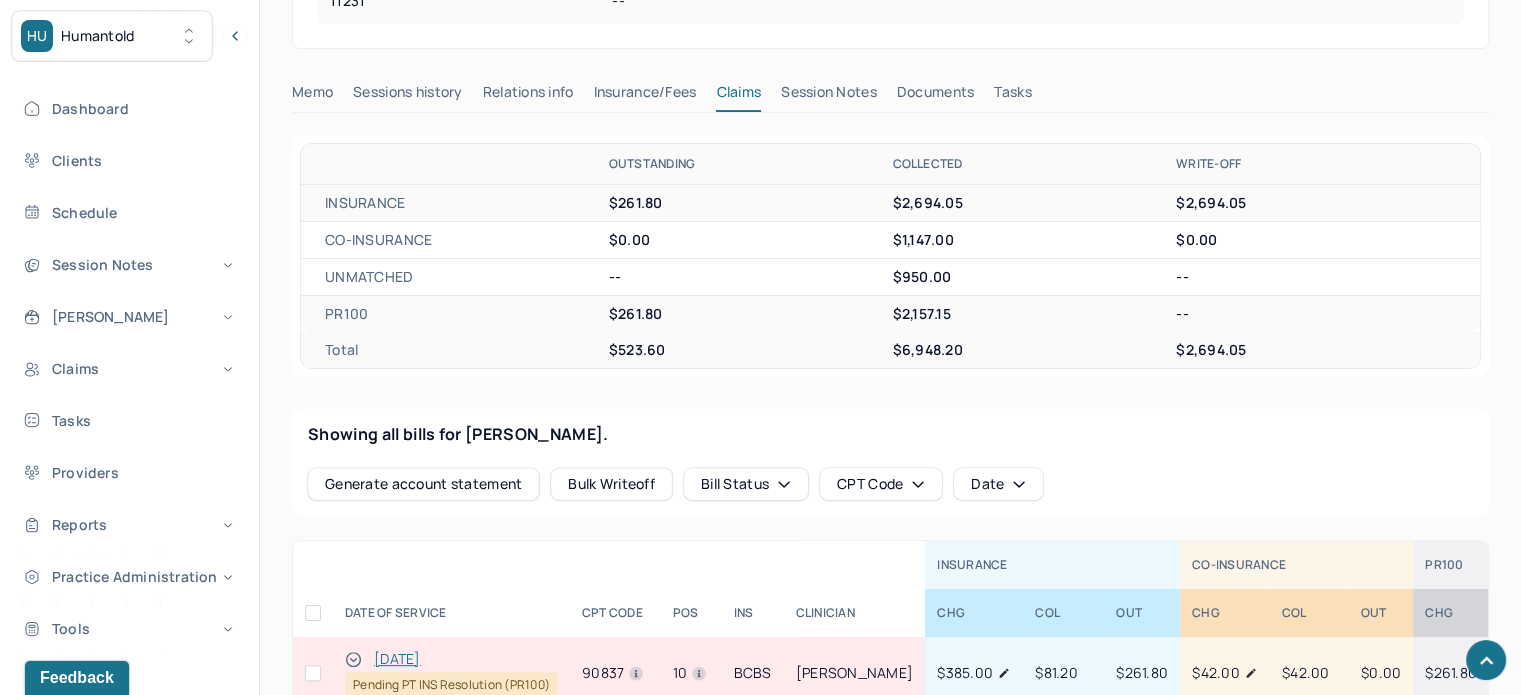 scroll, scrollTop: 900, scrollLeft: 0, axis: vertical 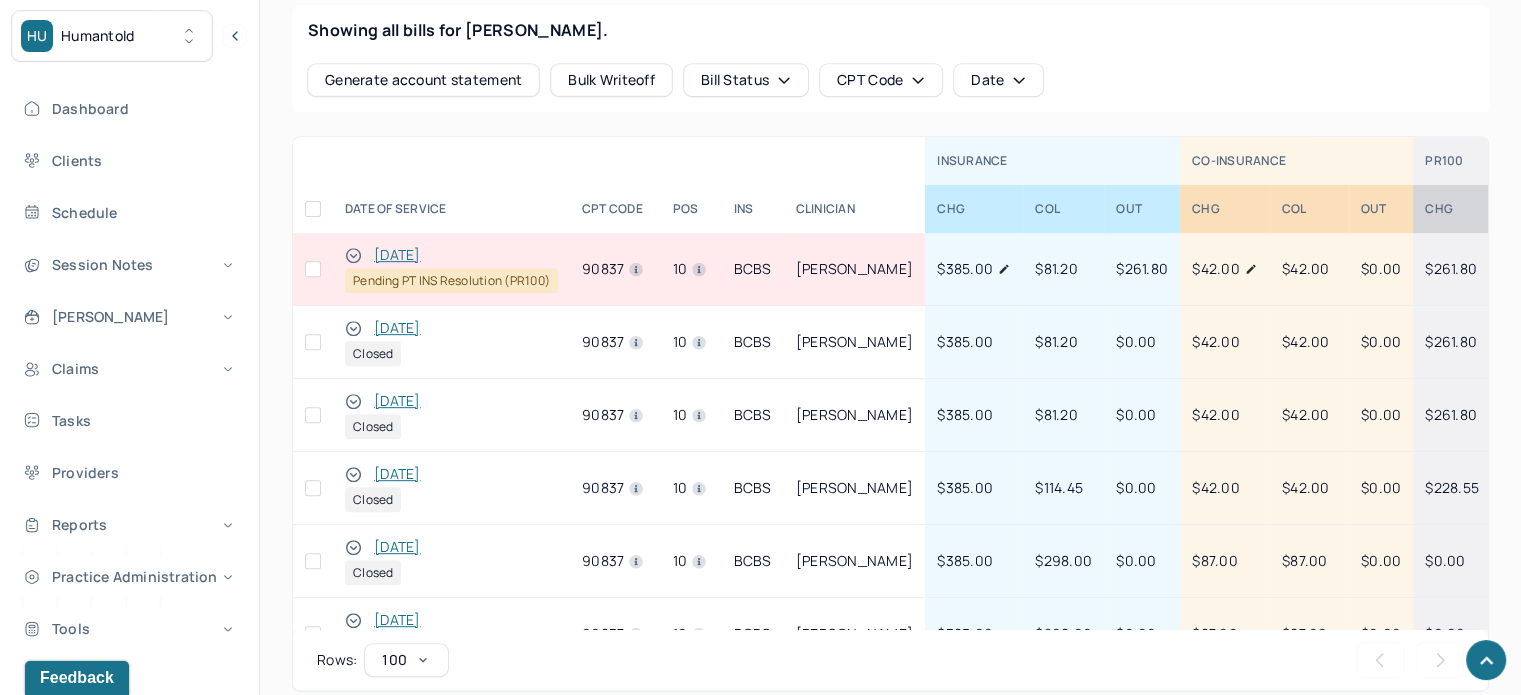 click 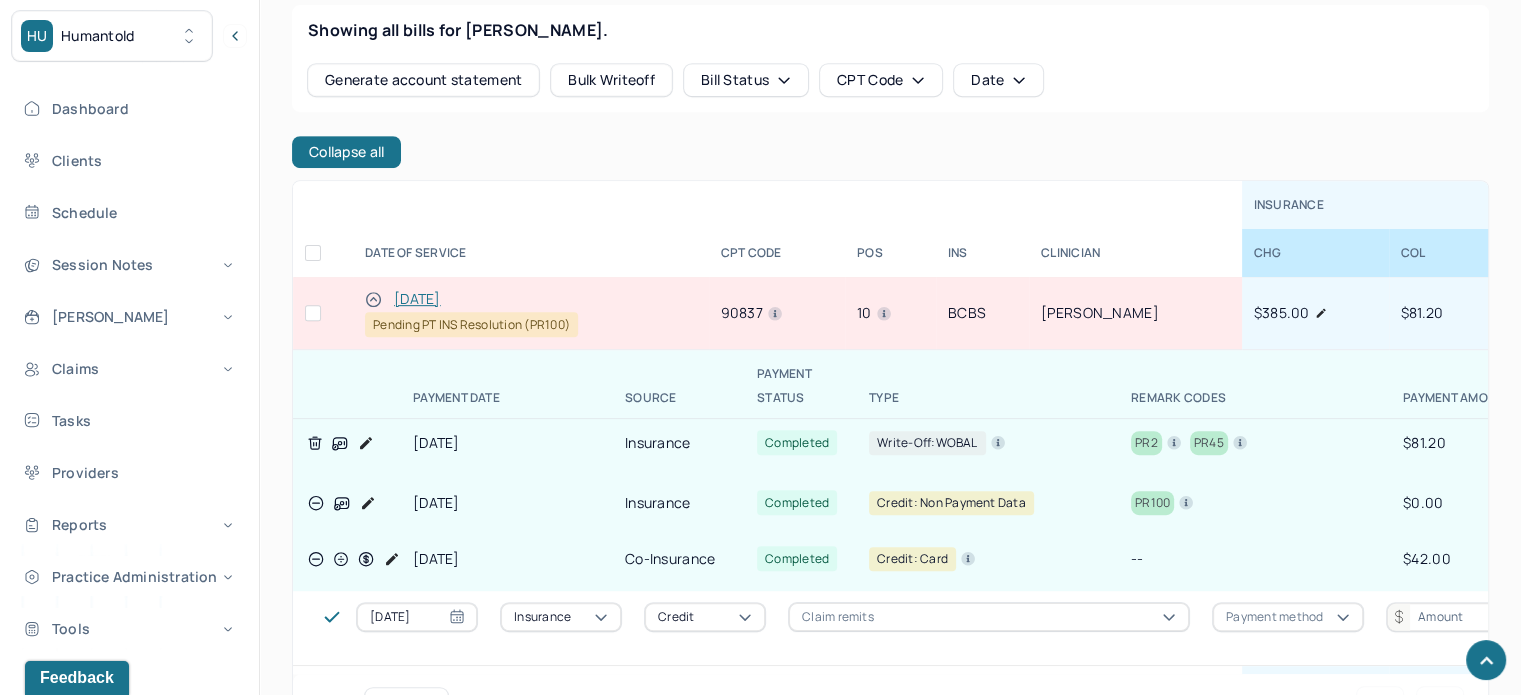 click 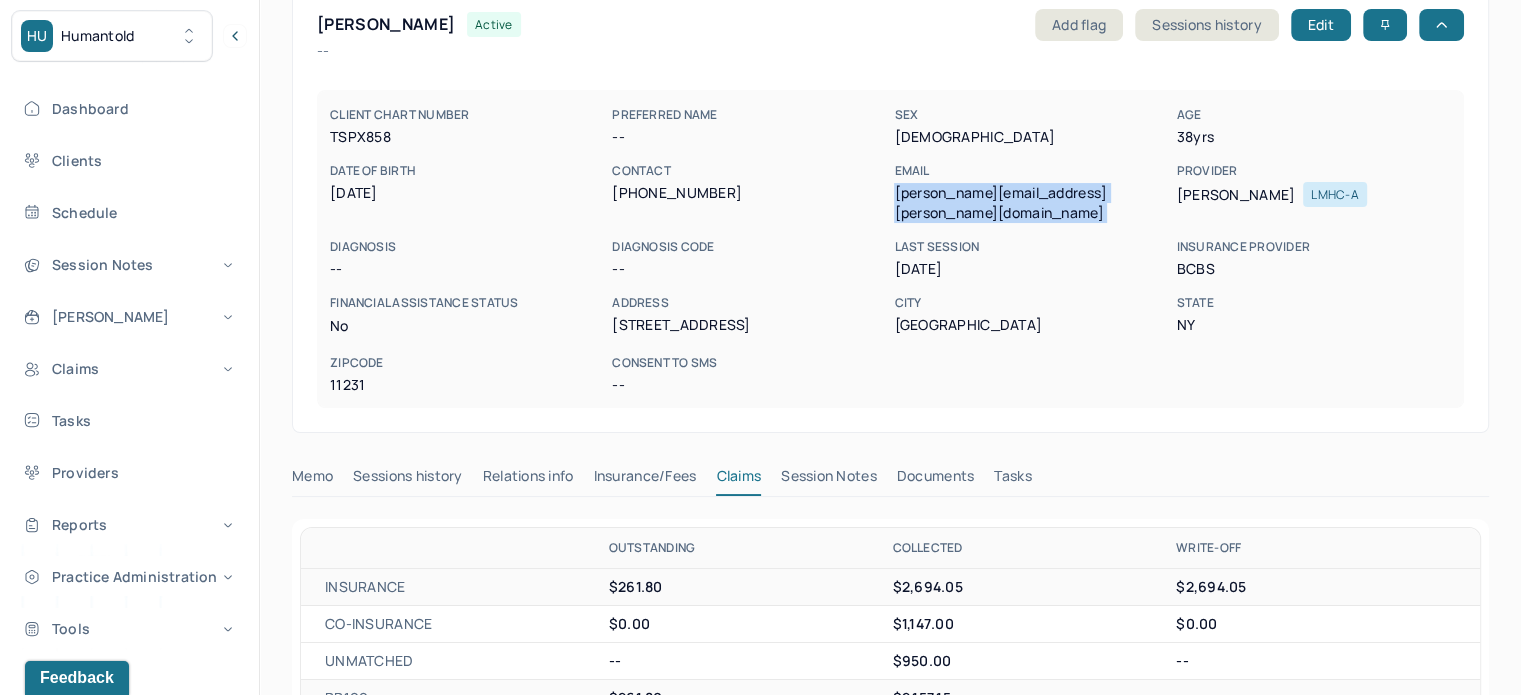 scroll, scrollTop: 100, scrollLeft: 0, axis: vertical 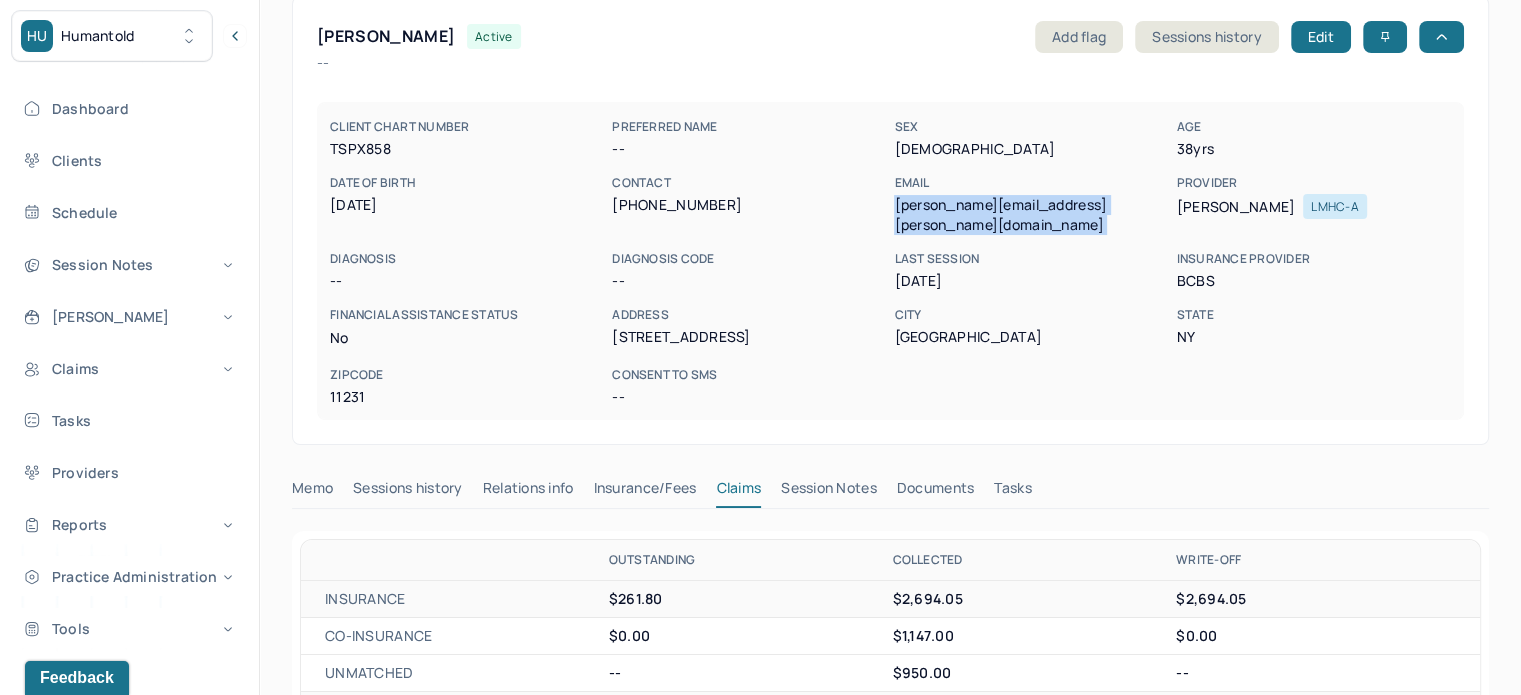 click on "Tasks" at bounding box center (1012, 492) 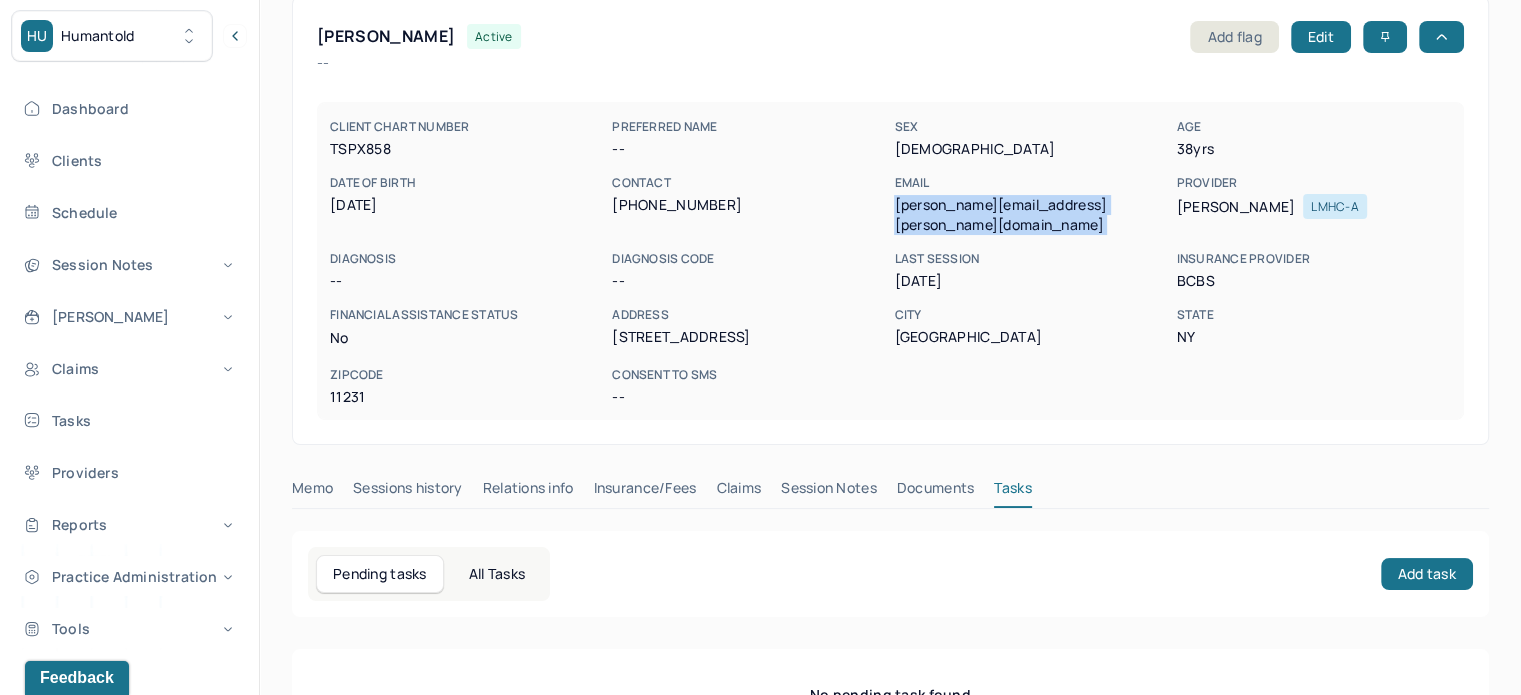 click on "Tasks" at bounding box center [1012, 492] 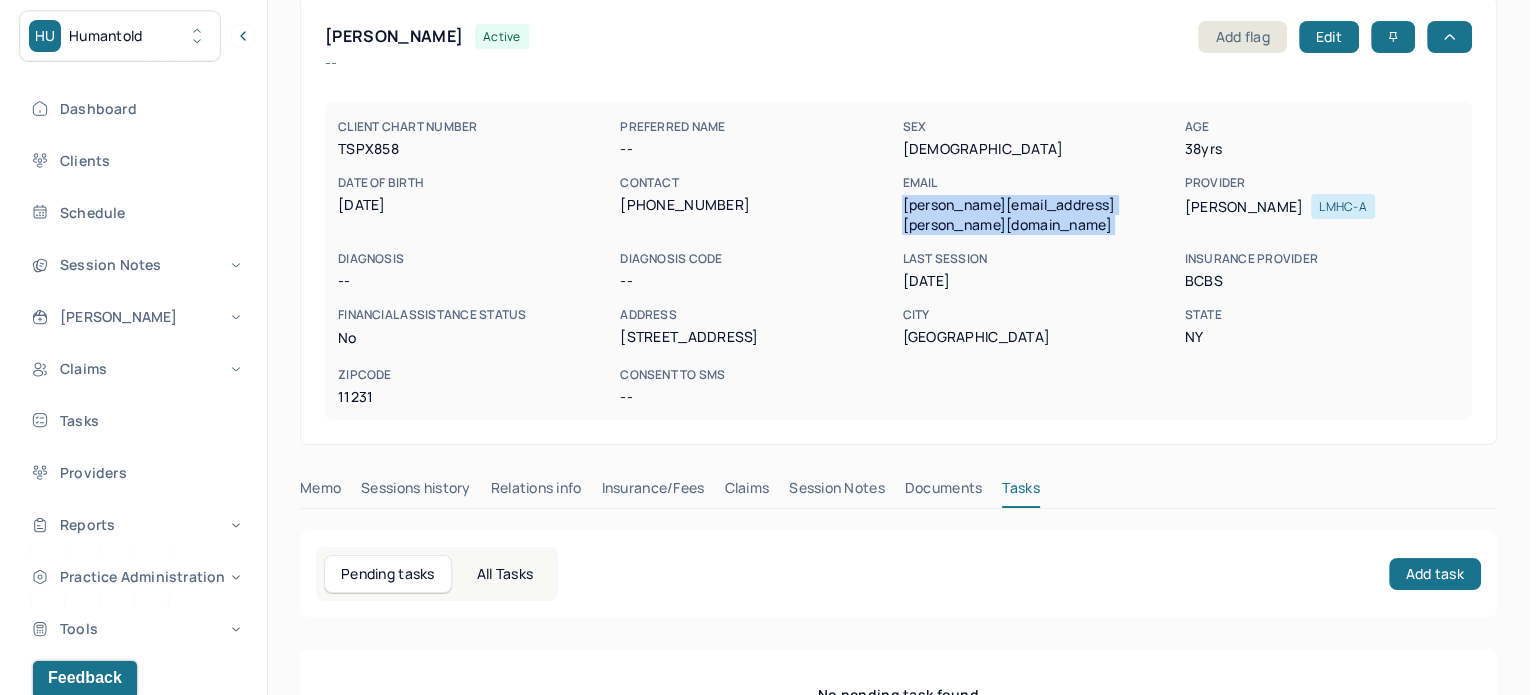 scroll, scrollTop: 180, scrollLeft: 0, axis: vertical 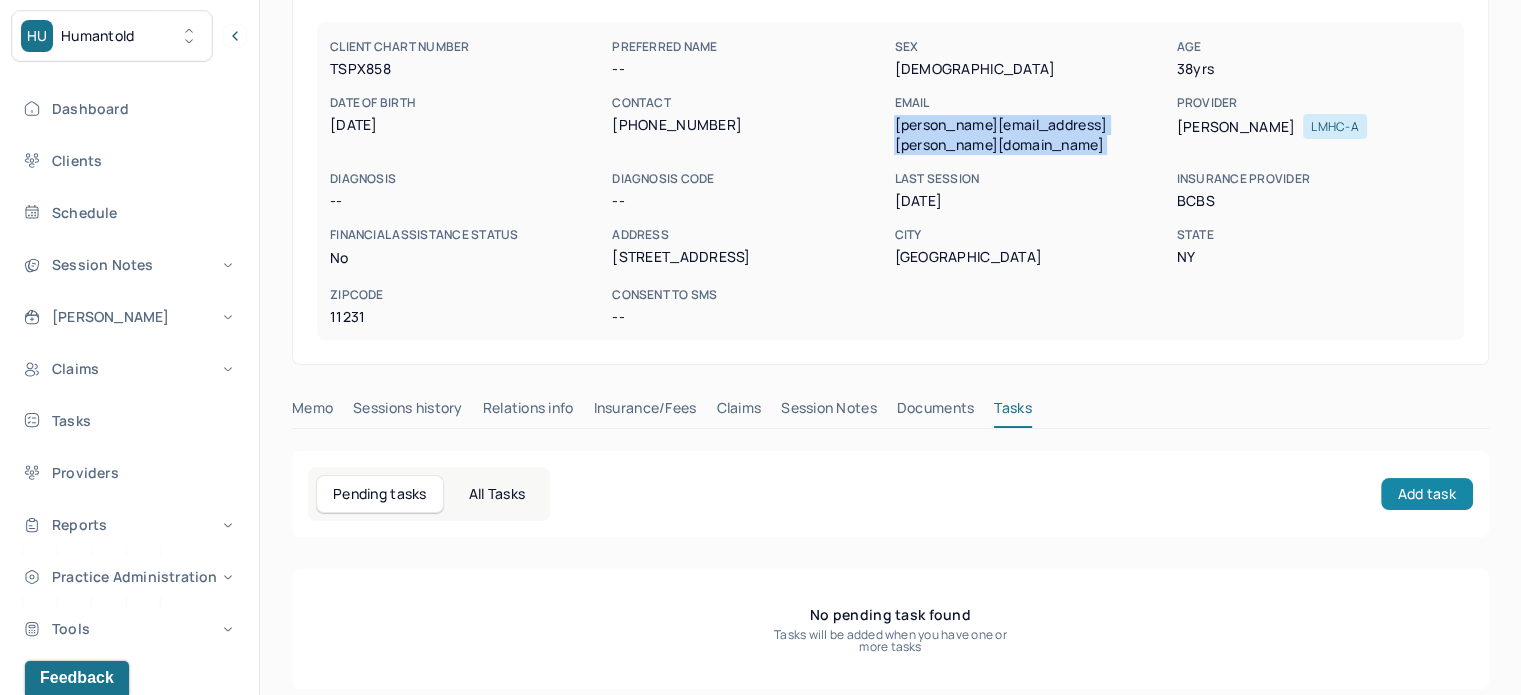 click on "Add task" at bounding box center (1427, 494) 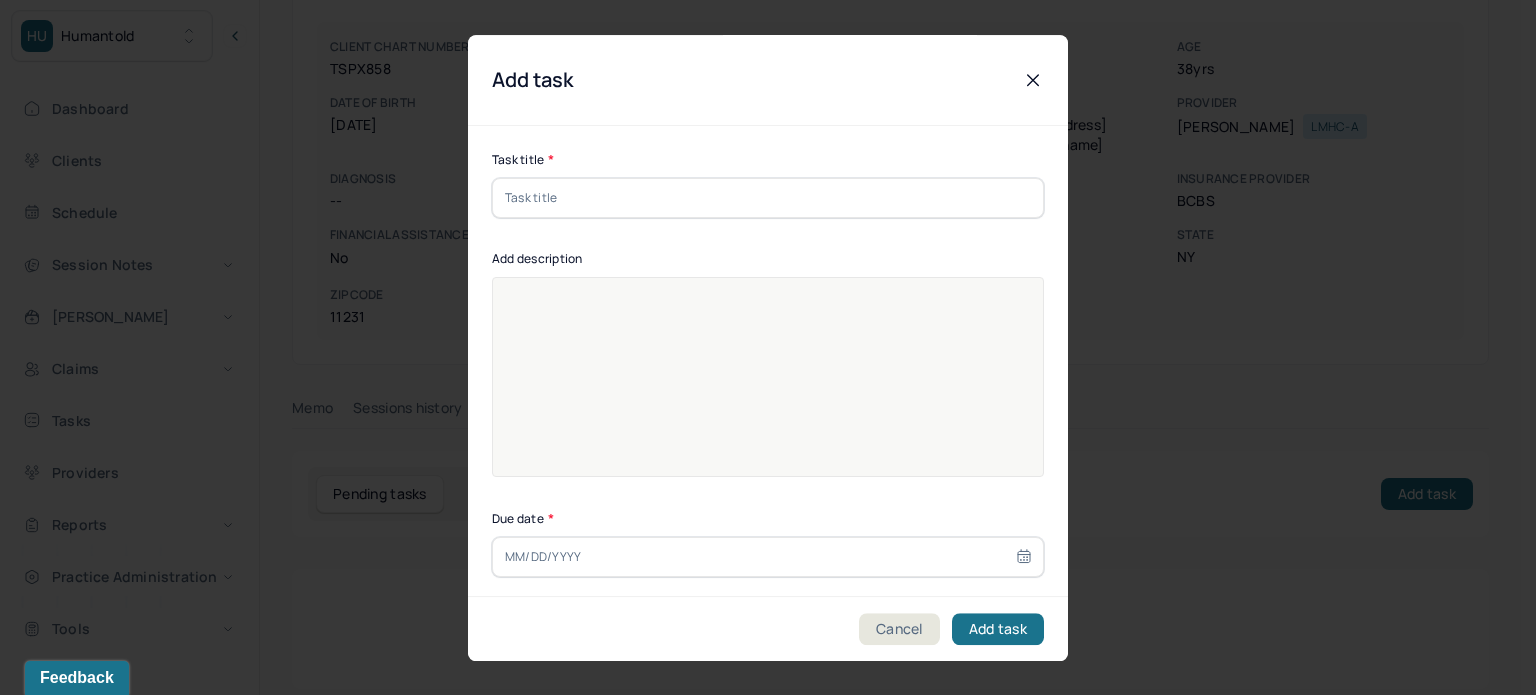 click at bounding box center [768, 198] 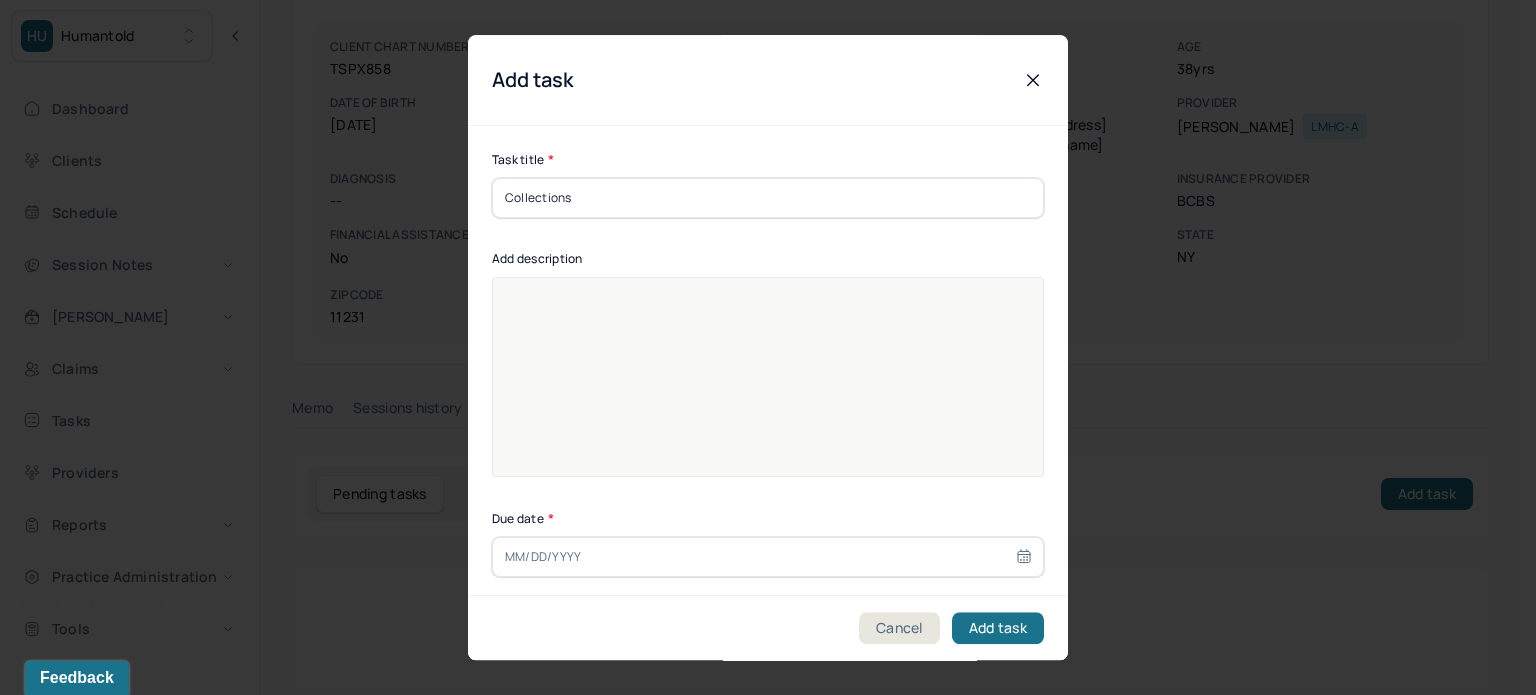 type on "Collections" 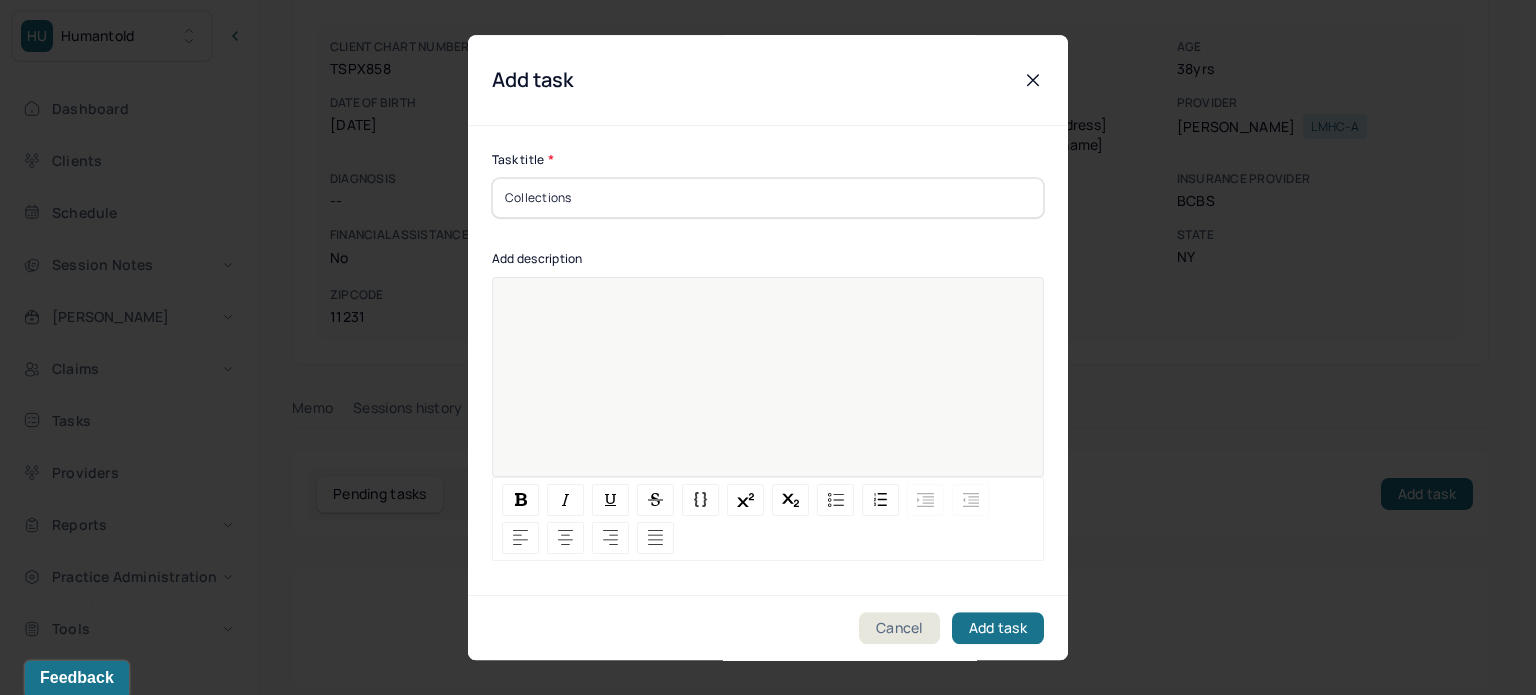 click at bounding box center [768, 390] 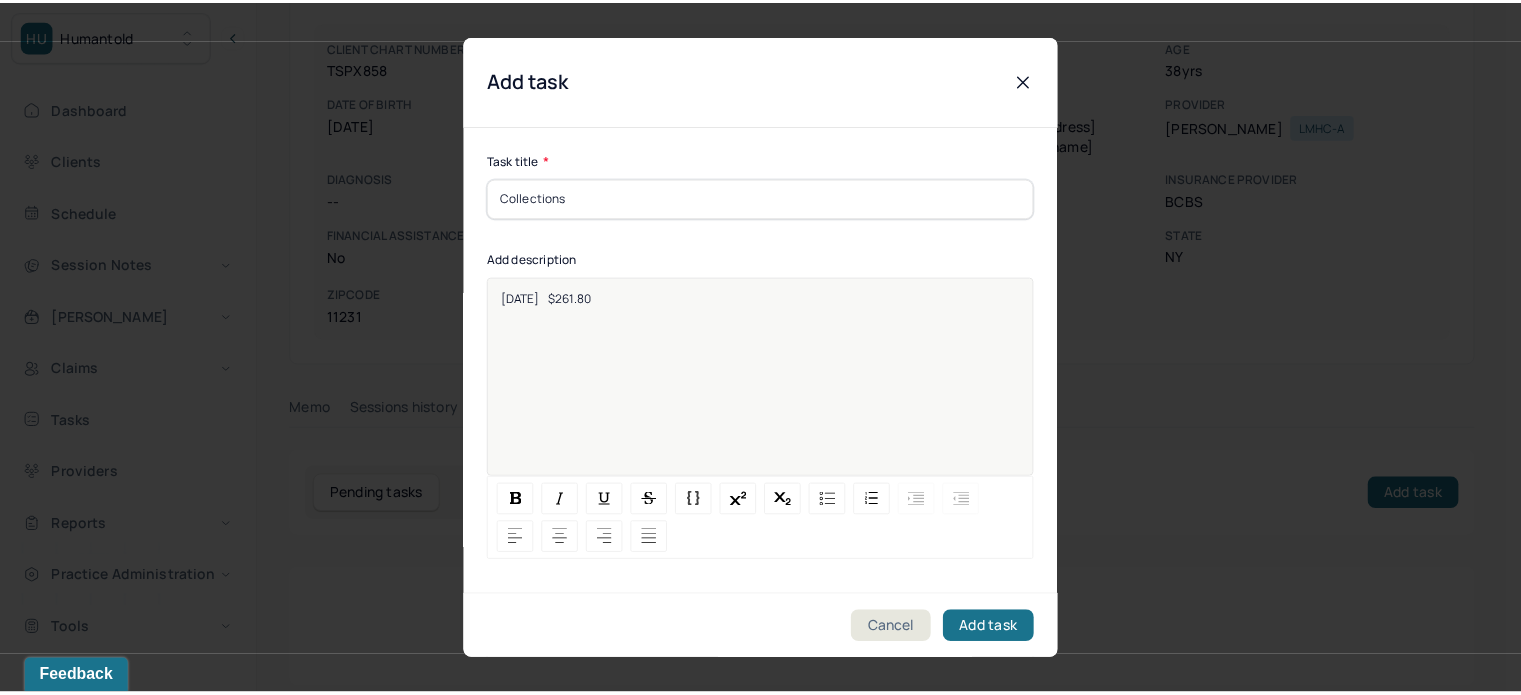 scroll, scrollTop: 256, scrollLeft: 0, axis: vertical 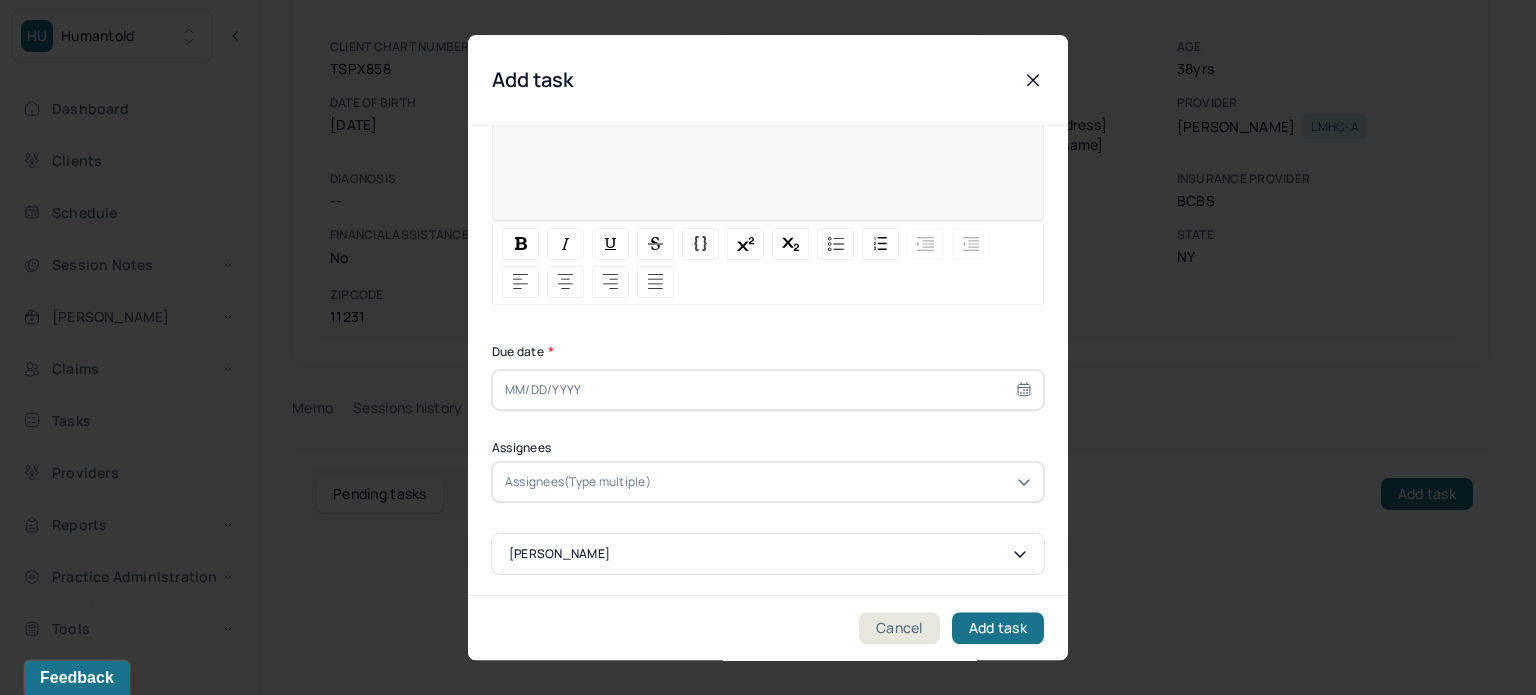 select on "6" 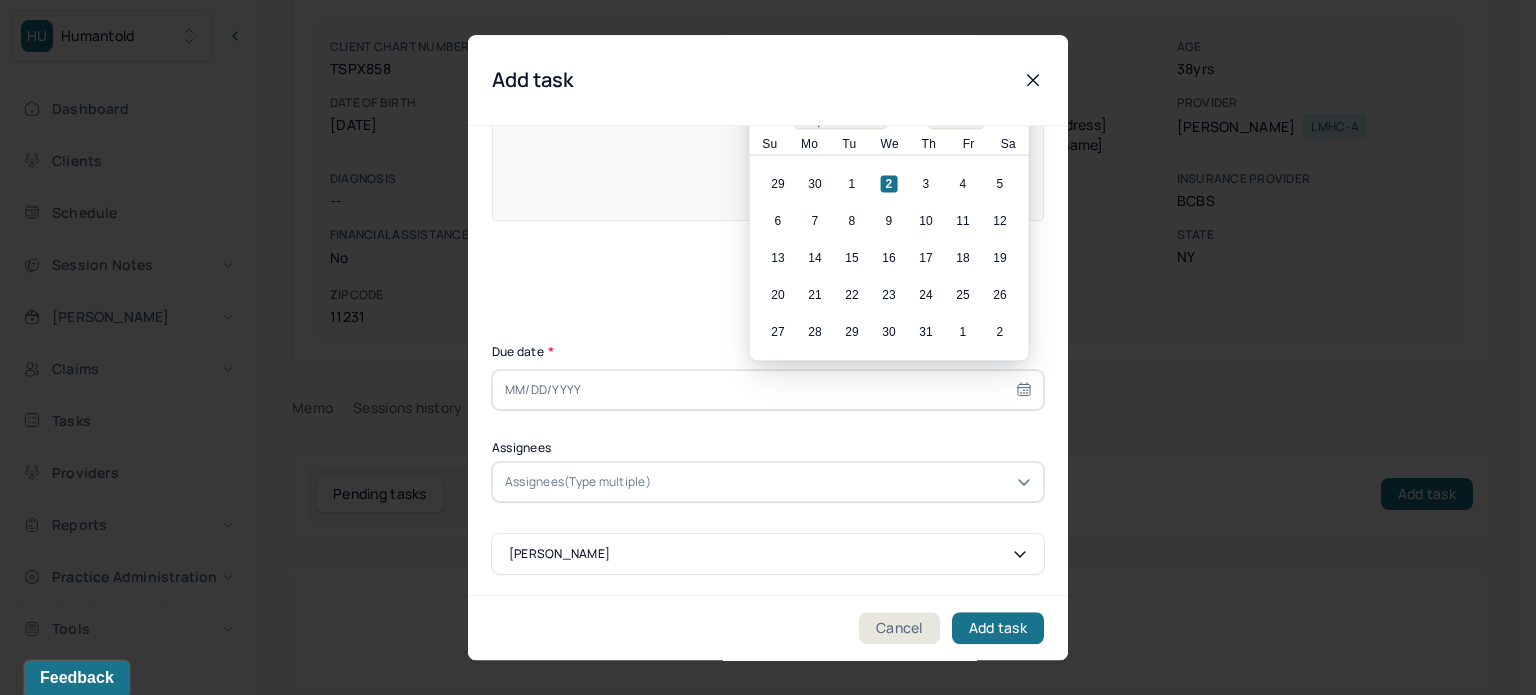 click at bounding box center [768, 390] 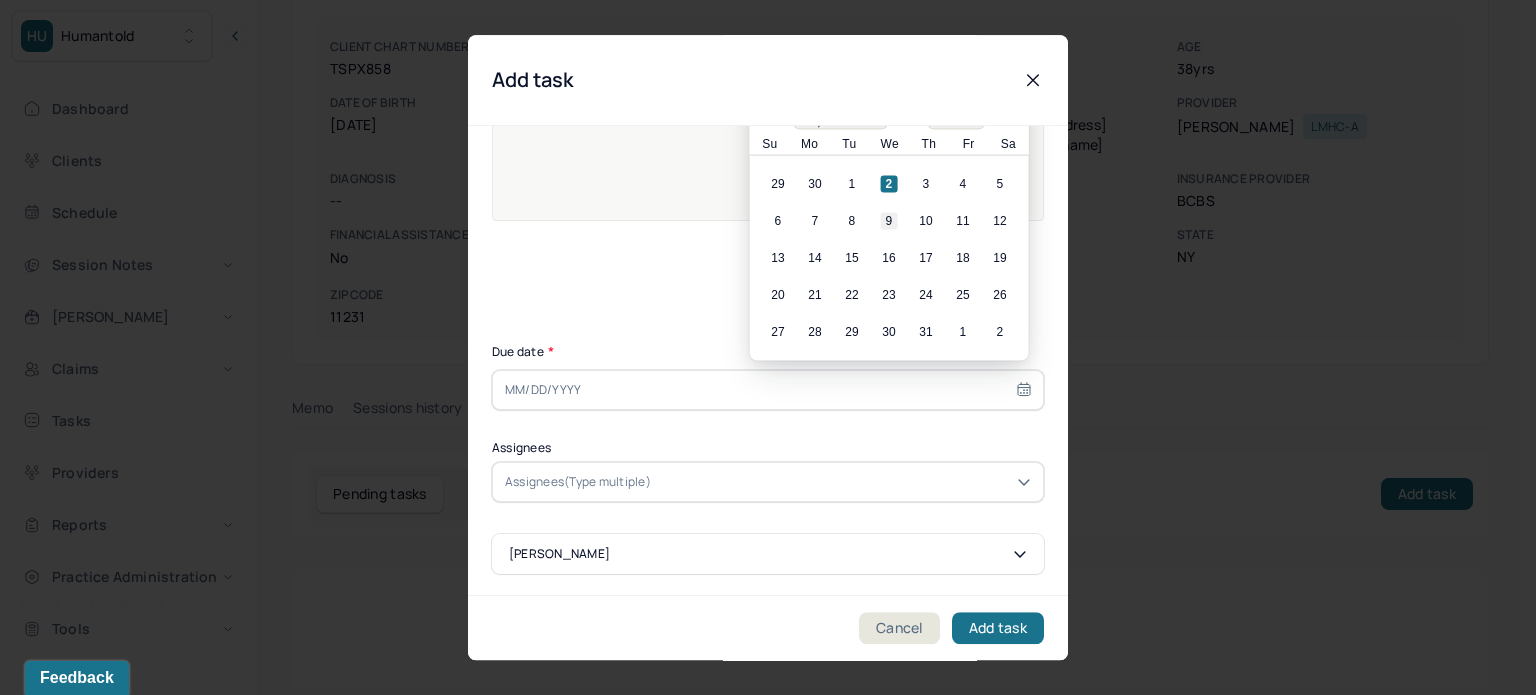 click on "9" at bounding box center (889, 221) 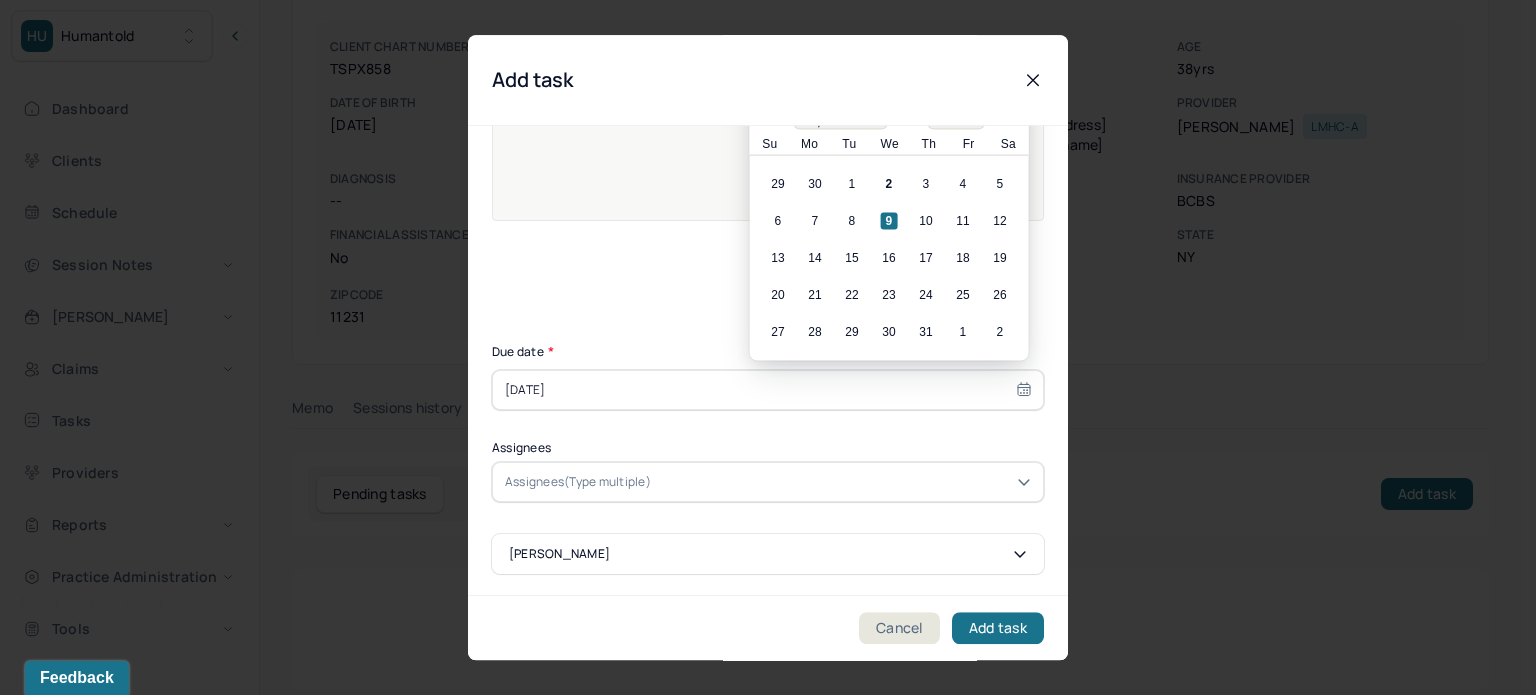 click at bounding box center (843, 482) 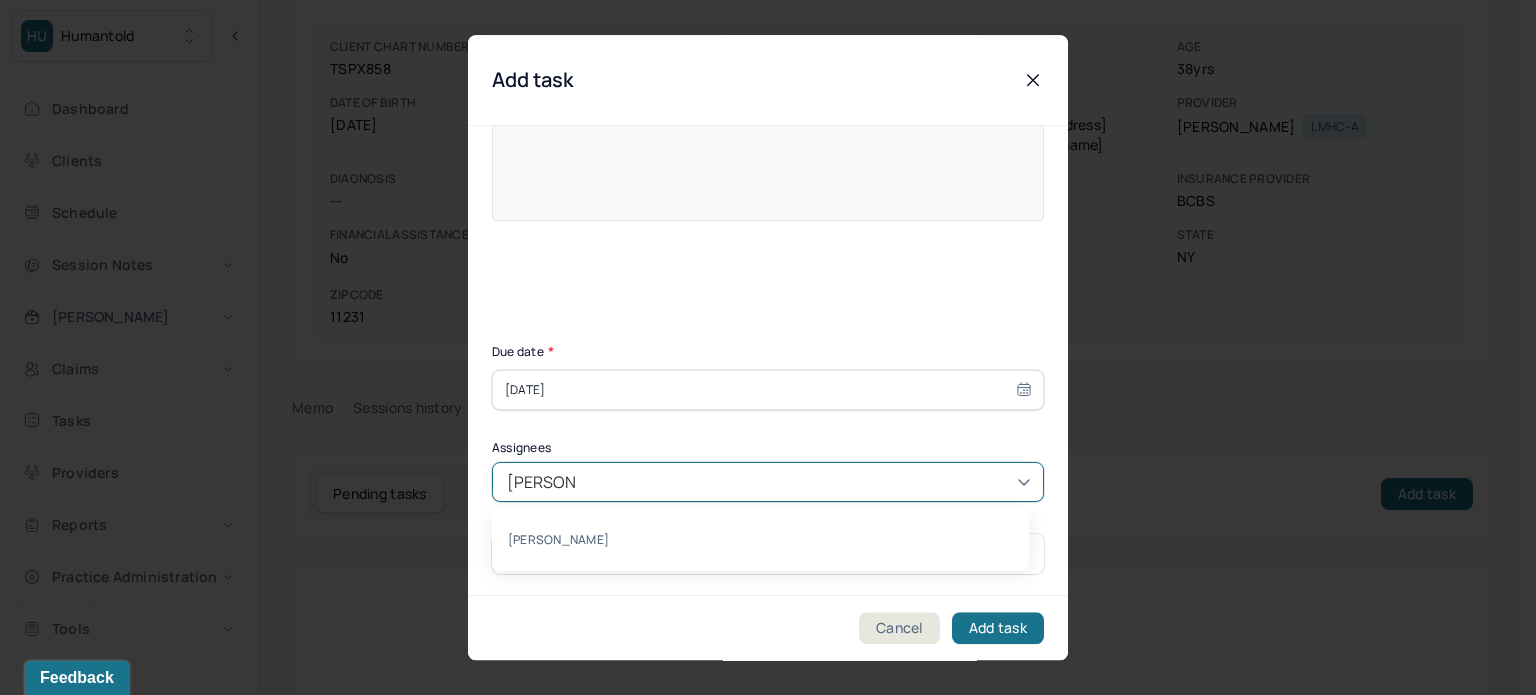 type on "[PERSON_NAME]" 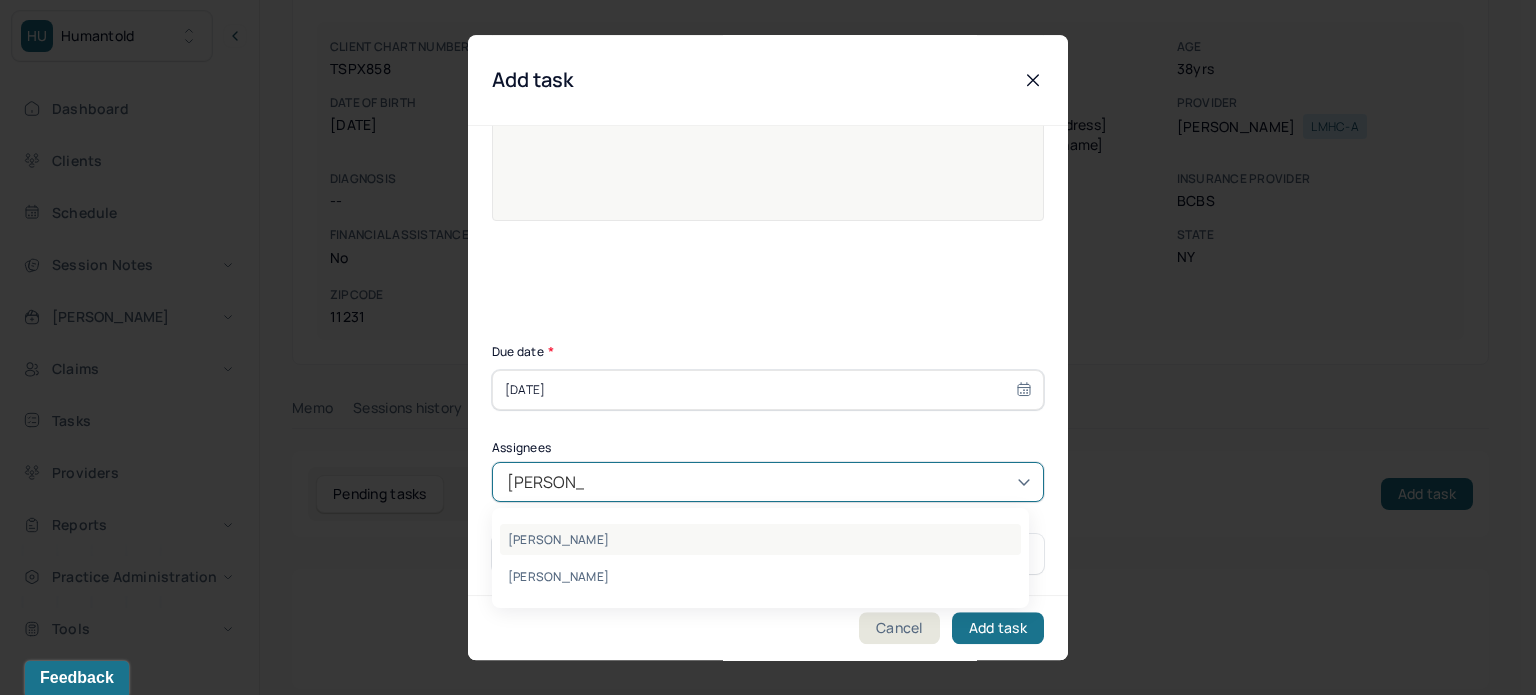 click on "[PERSON_NAME]" at bounding box center (760, 539) 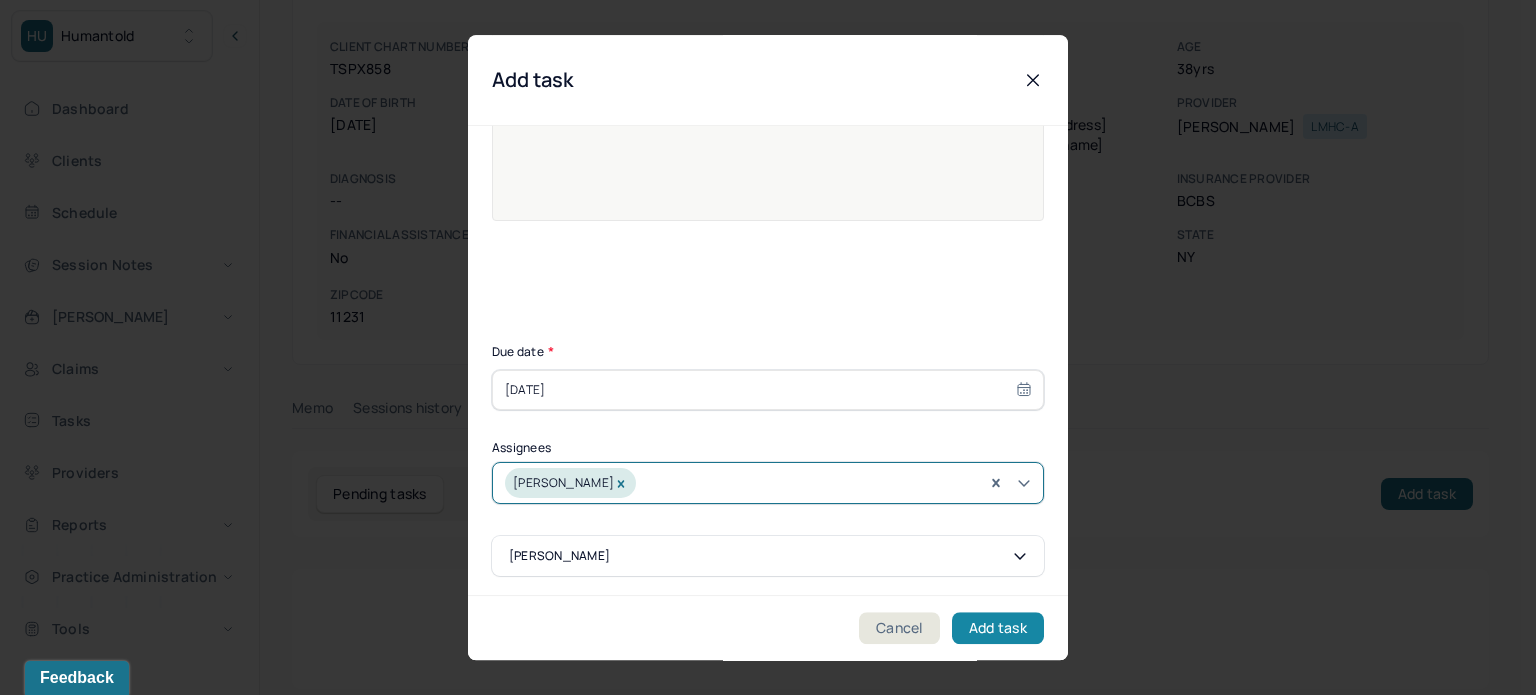 click on "Add task" at bounding box center (998, 628) 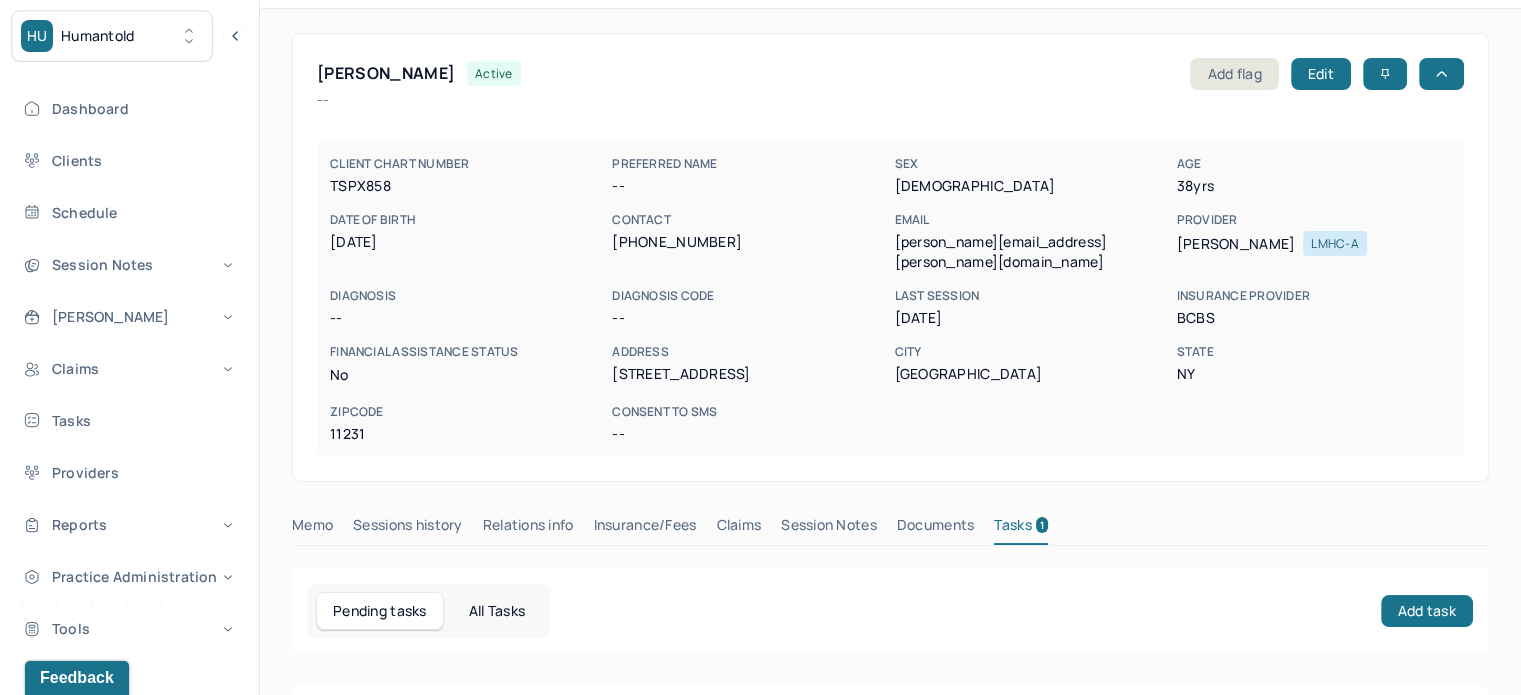 scroll, scrollTop: 0, scrollLeft: 0, axis: both 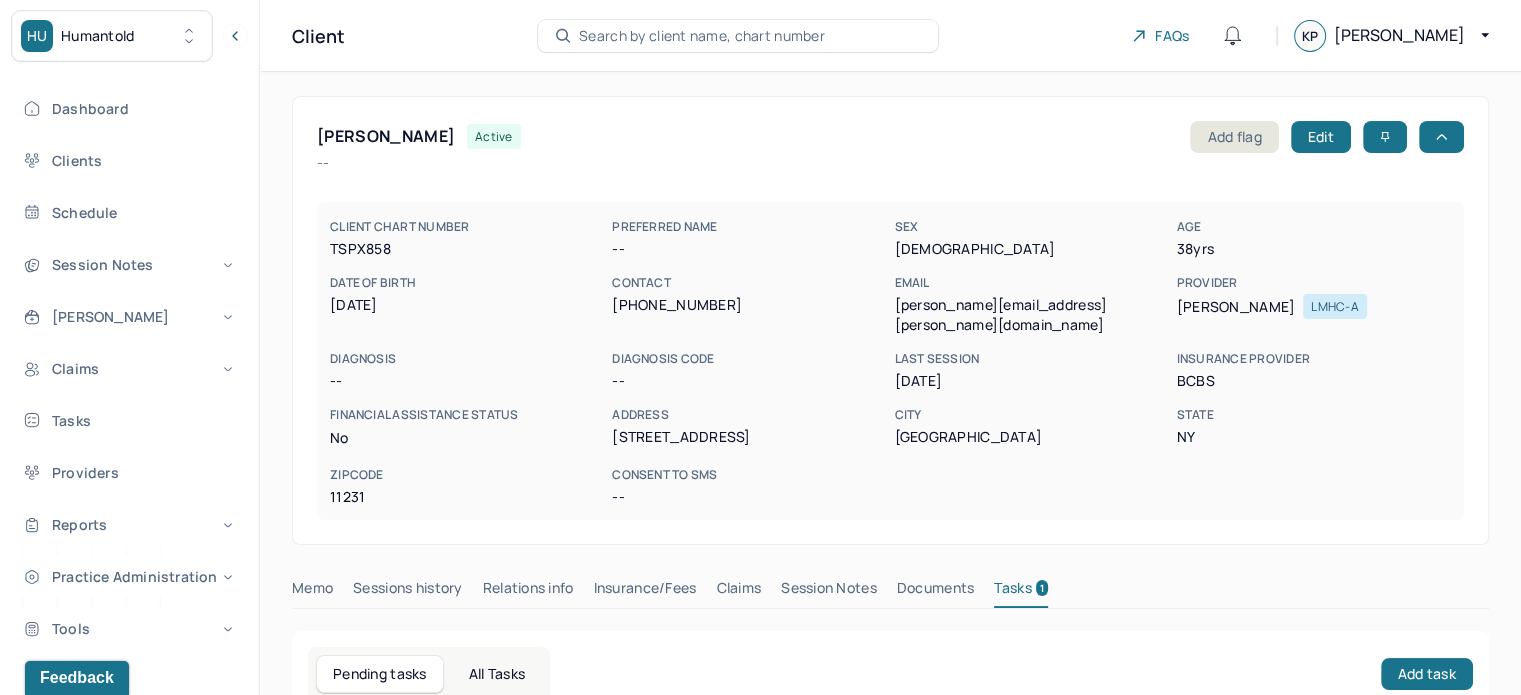 click on "Search by client name, chart number" at bounding box center [702, 36] 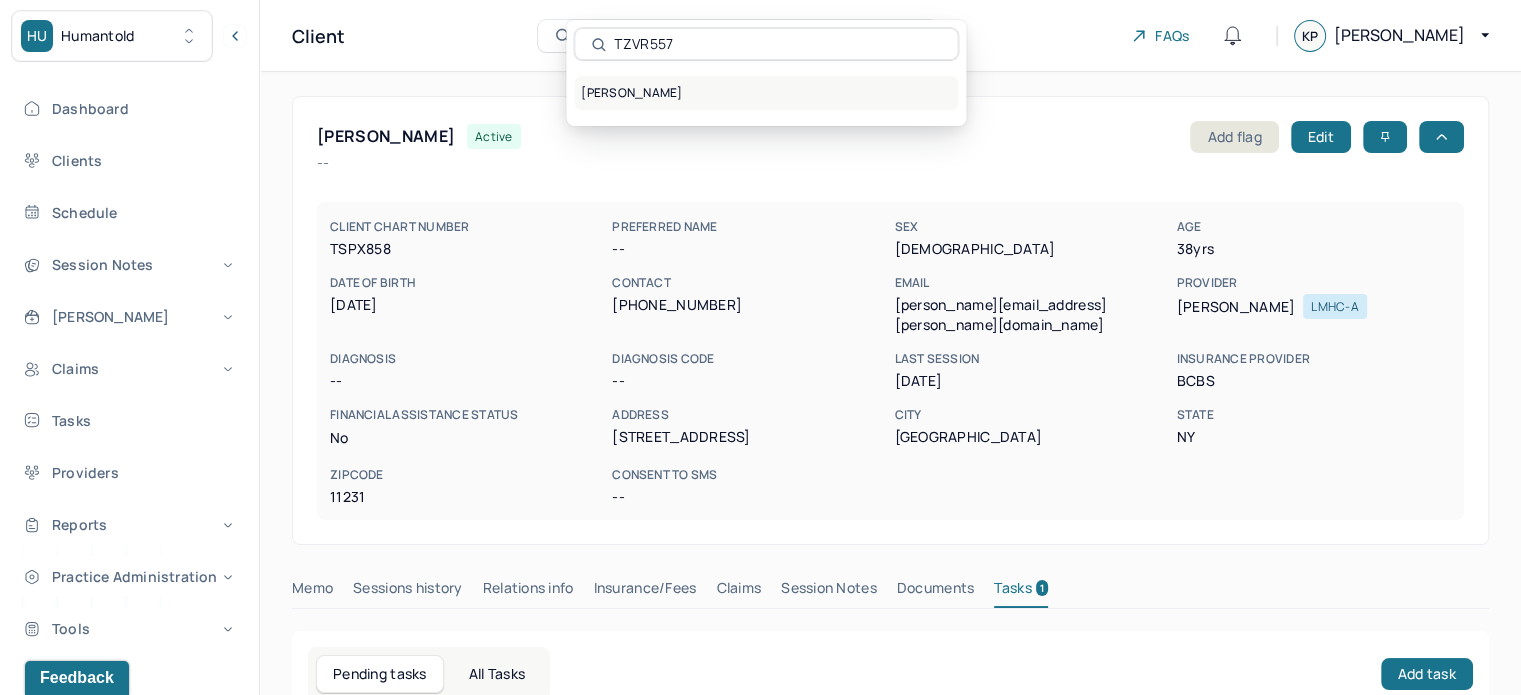 type on "TZVR557" 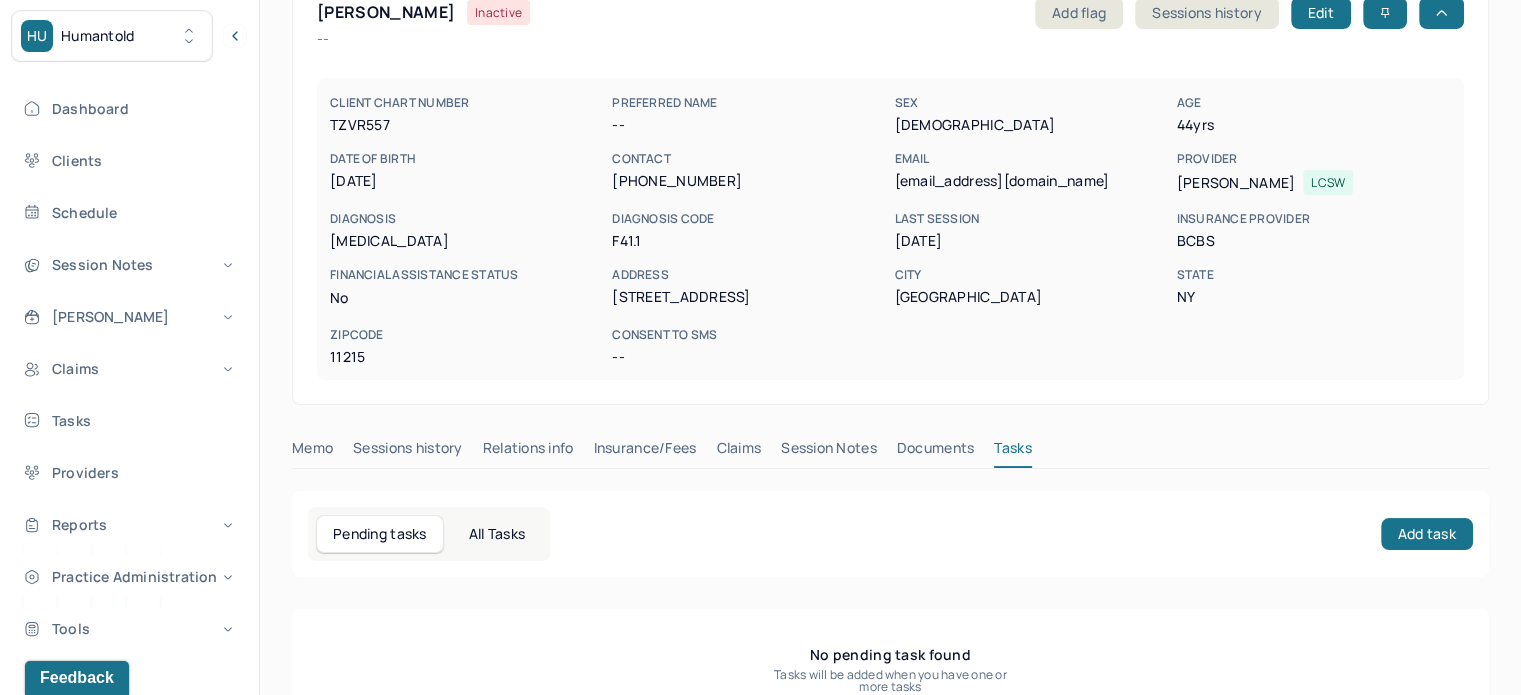 scroll, scrollTop: 180, scrollLeft: 0, axis: vertical 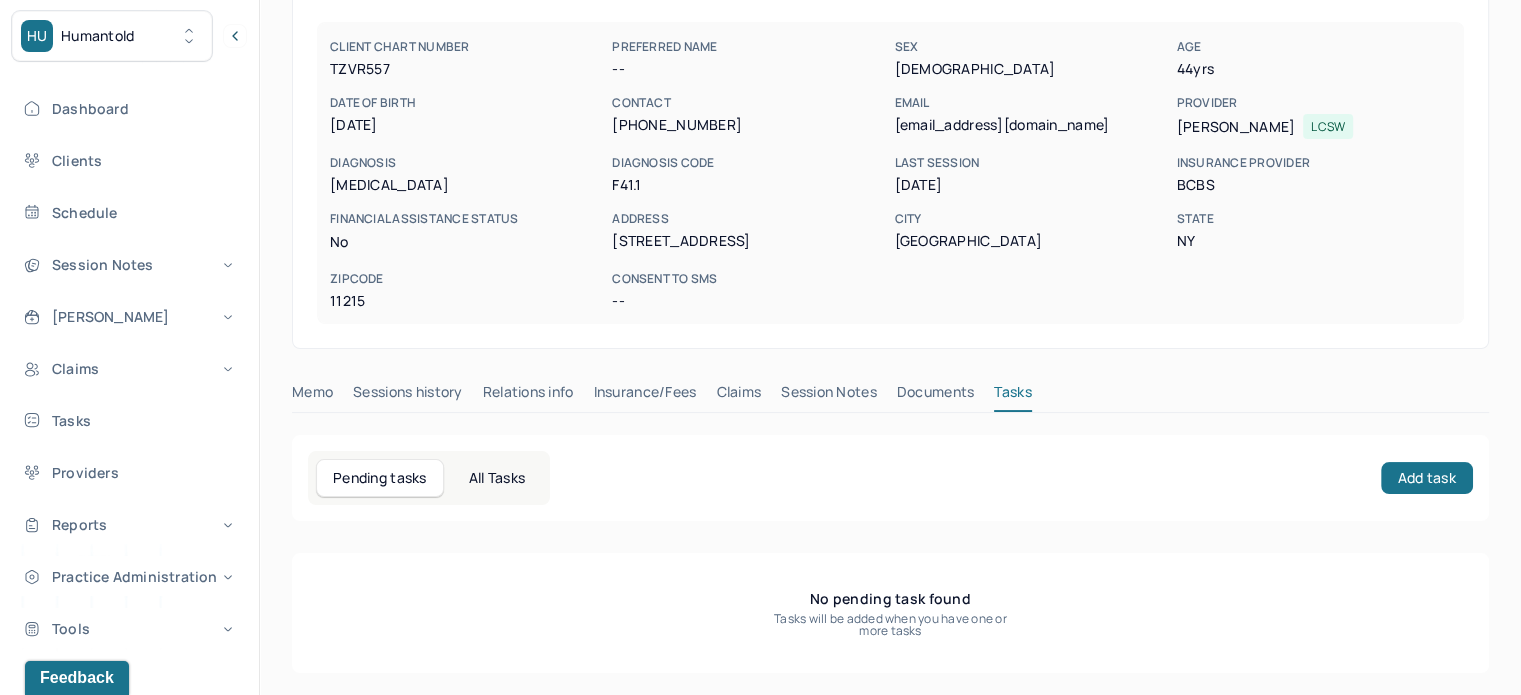 click on "Claims" at bounding box center (738, 396) 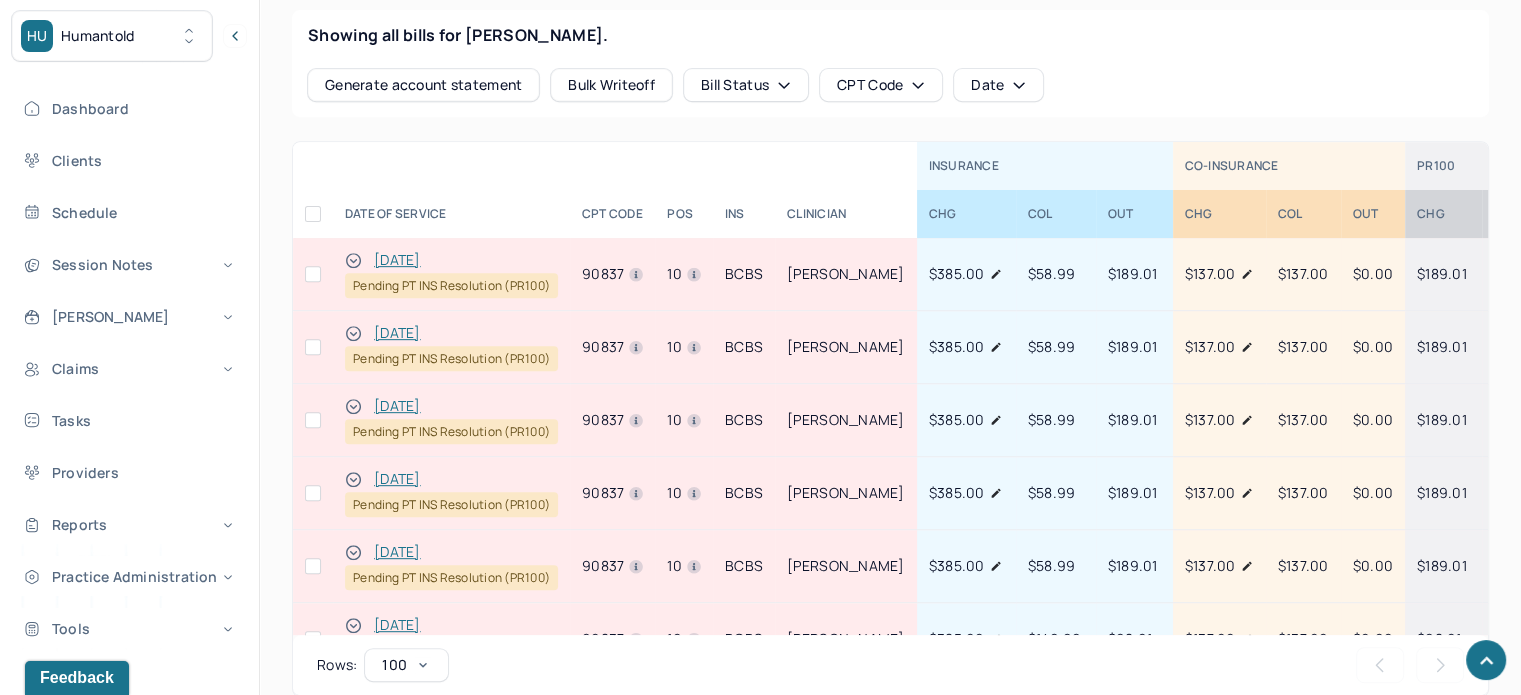 scroll, scrollTop: 880, scrollLeft: 0, axis: vertical 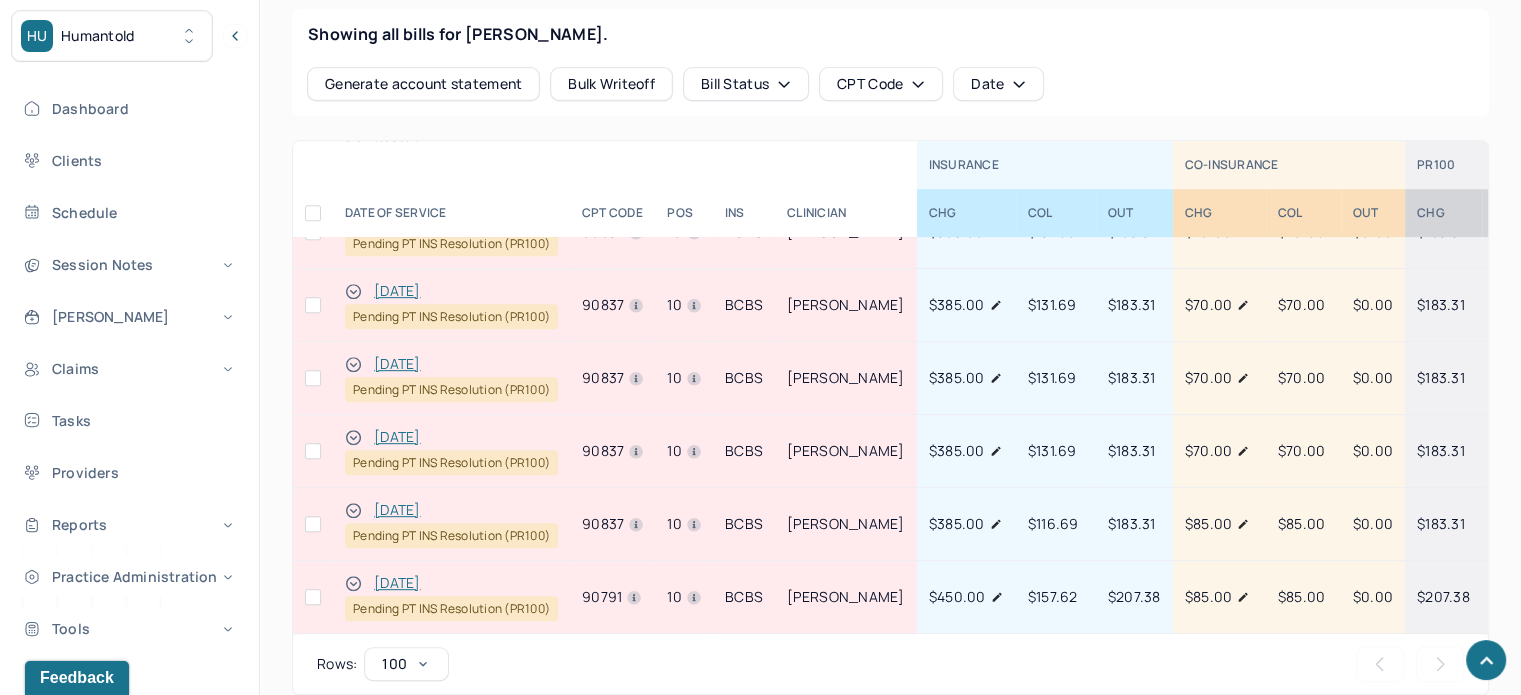 drag, startPoint x: 876, startPoint y: 631, endPoint x: 1307, endPoint y: 659, distance: 431.90857 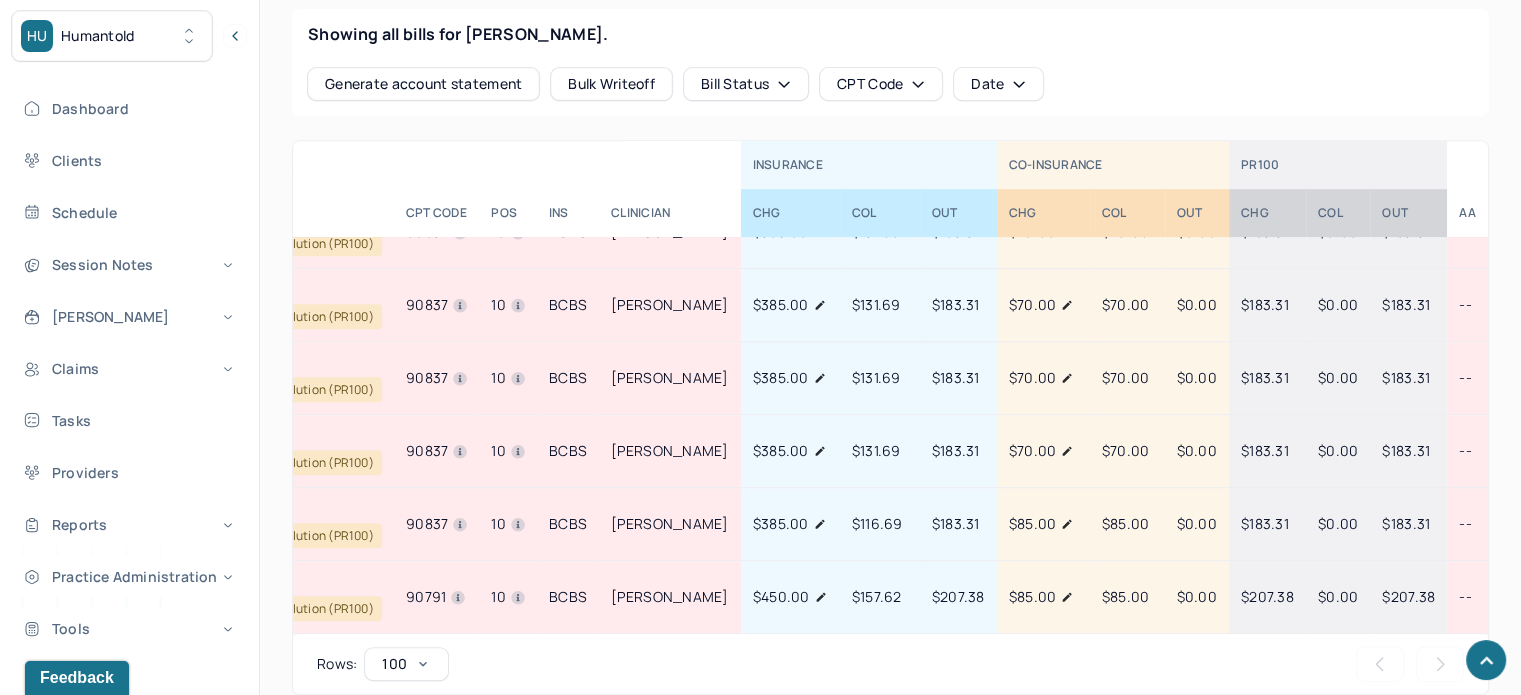 scroll, scrollTop: 1146, scrollLeft: 0, axis: vertical 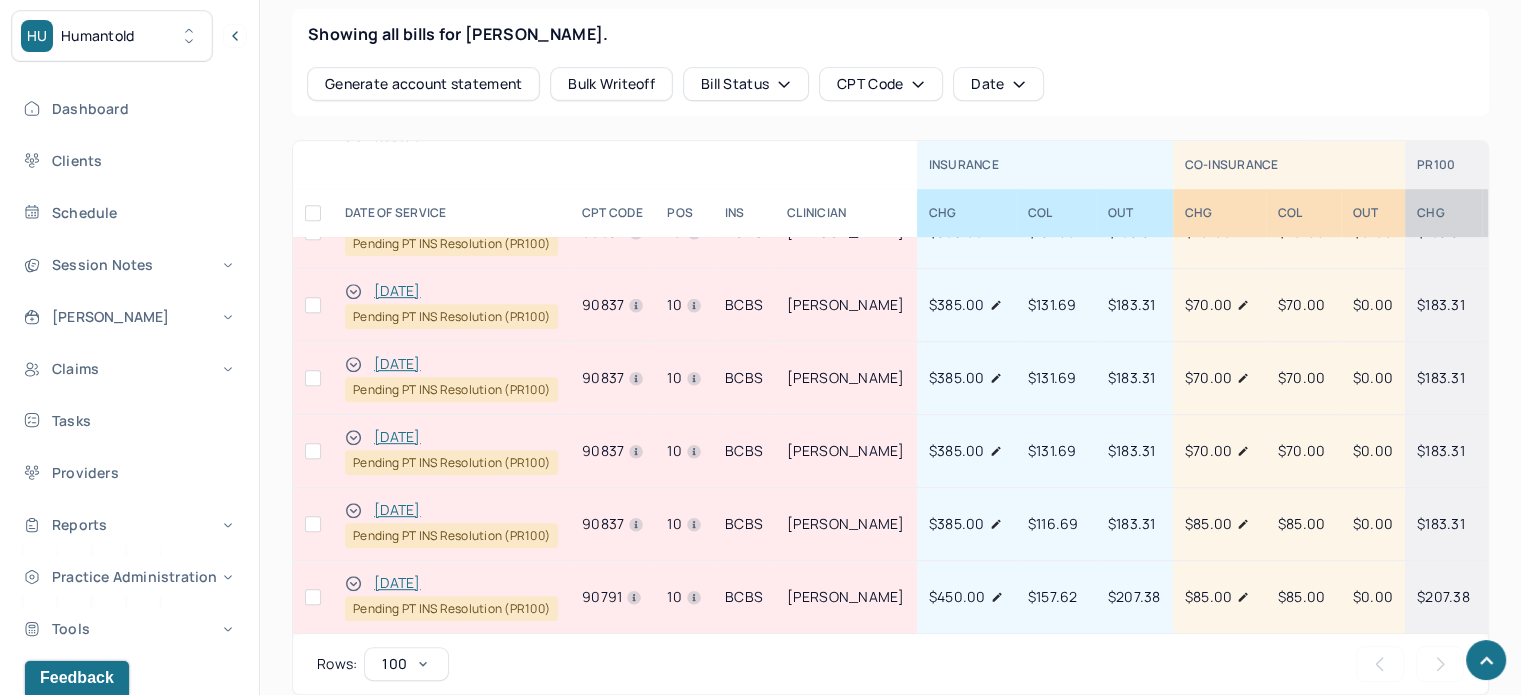 click 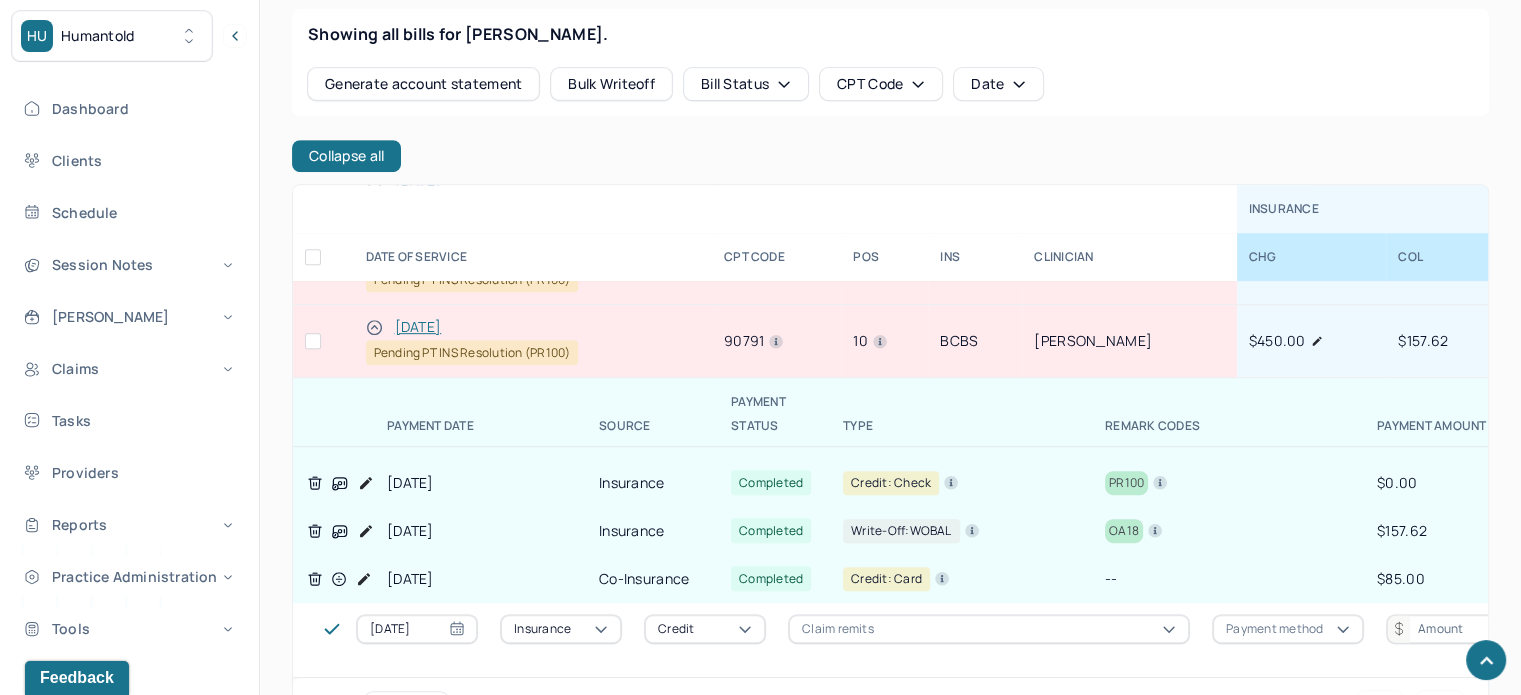 scroll, scrollTop: 1492, scrollLeft: 0, axis: vertical 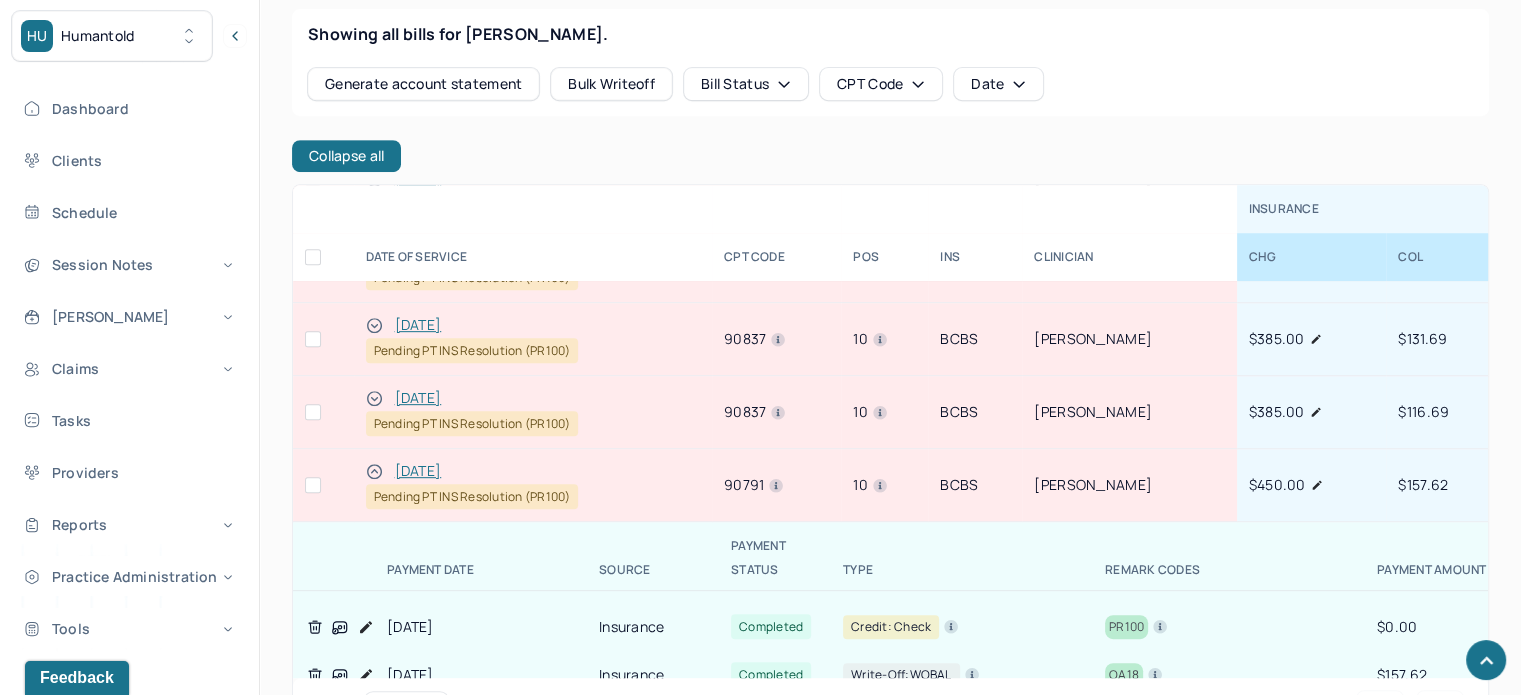 click 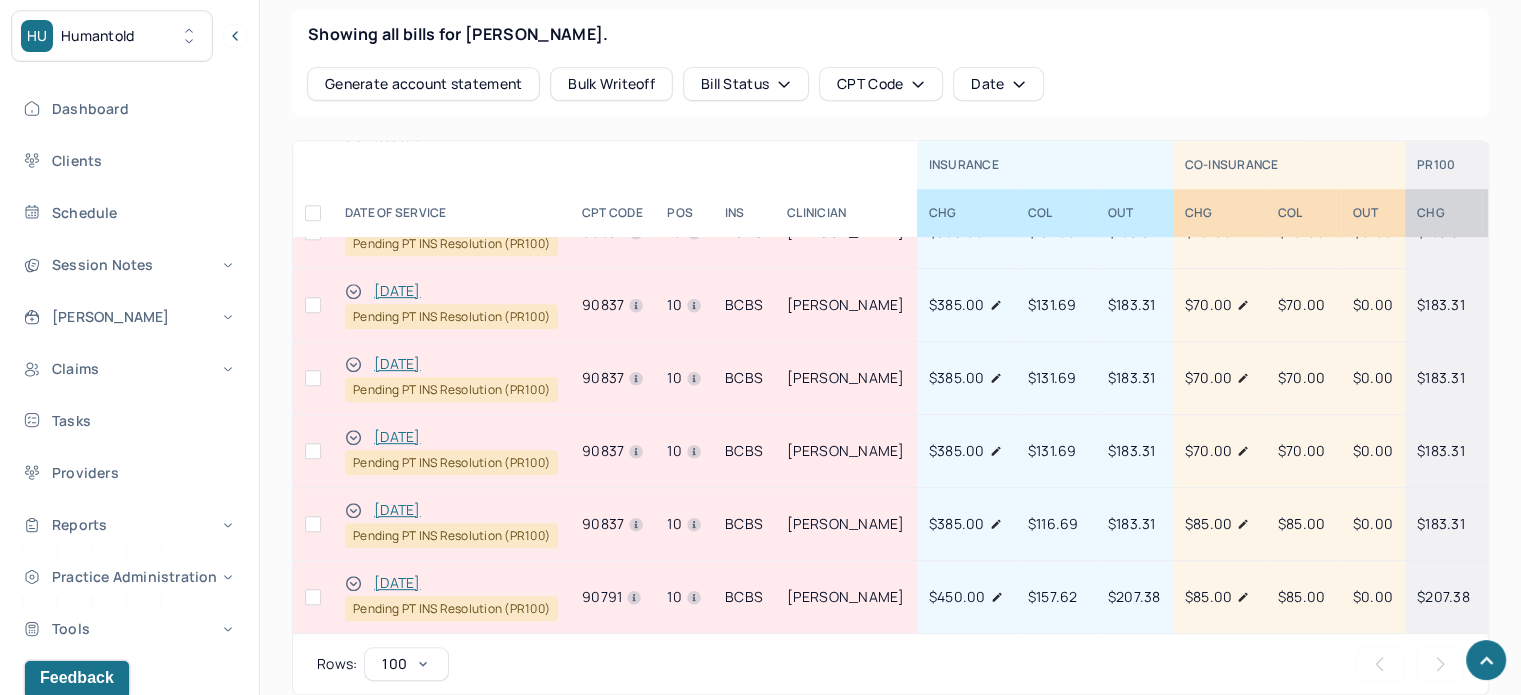 scroll, scrollTop: 1146, scrollLeft: 0, axis: vertical 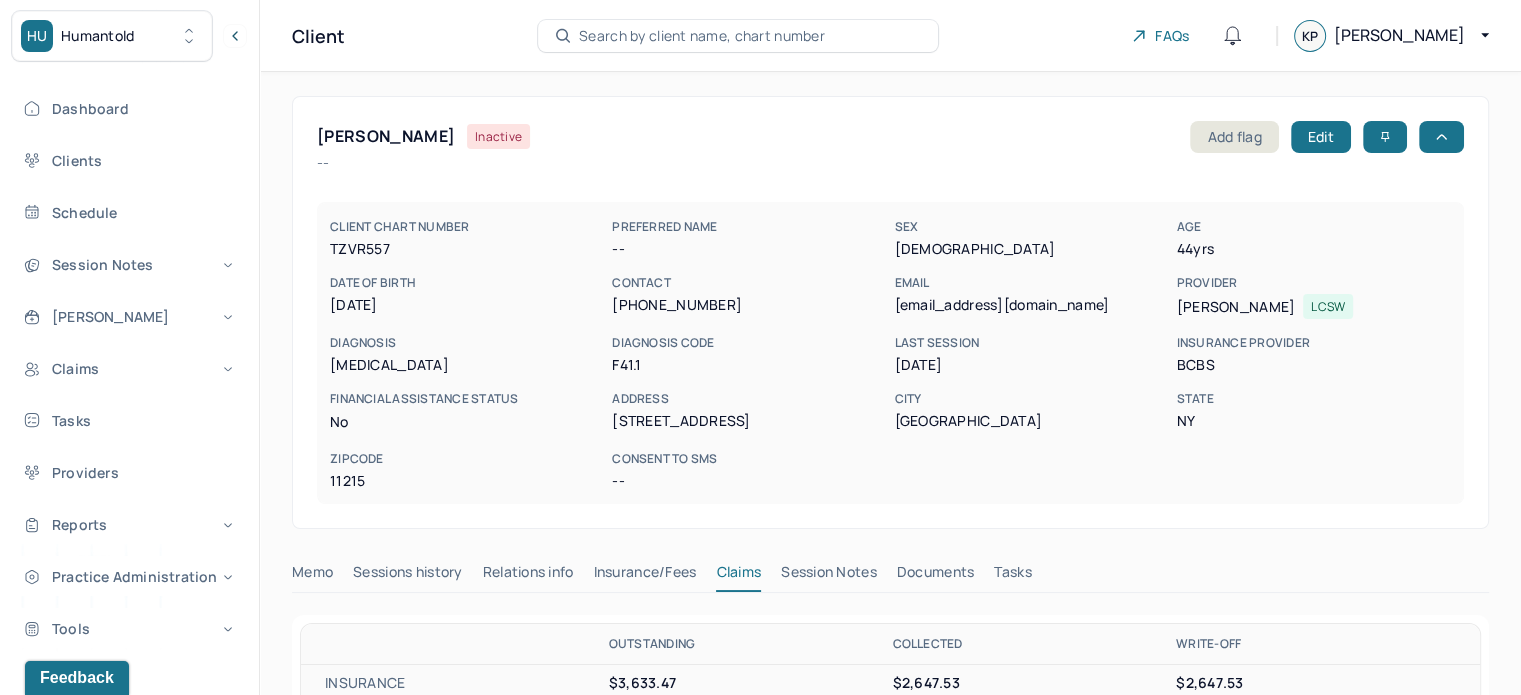 click on "TZVR557" at bounding box center [467, 249] 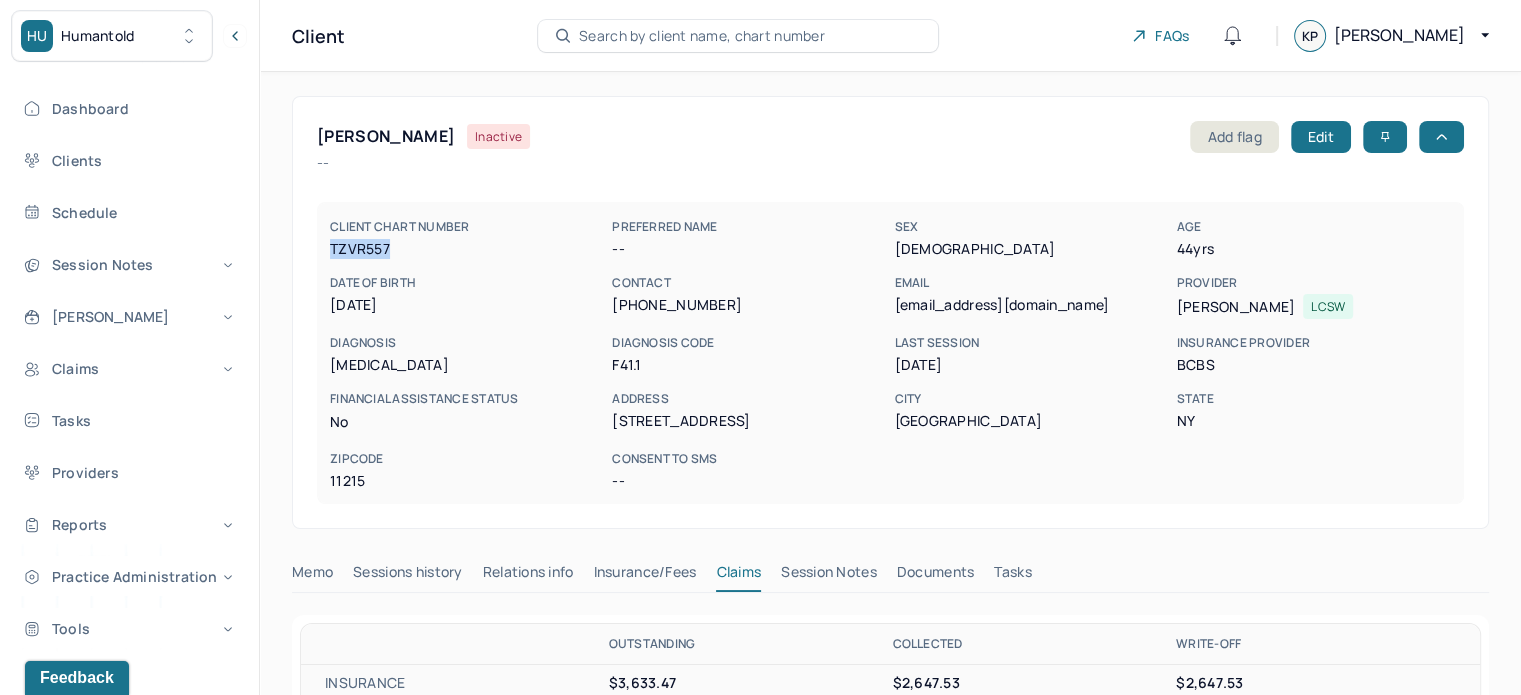 click on "TZVR557" at bounding box center [467, 249] 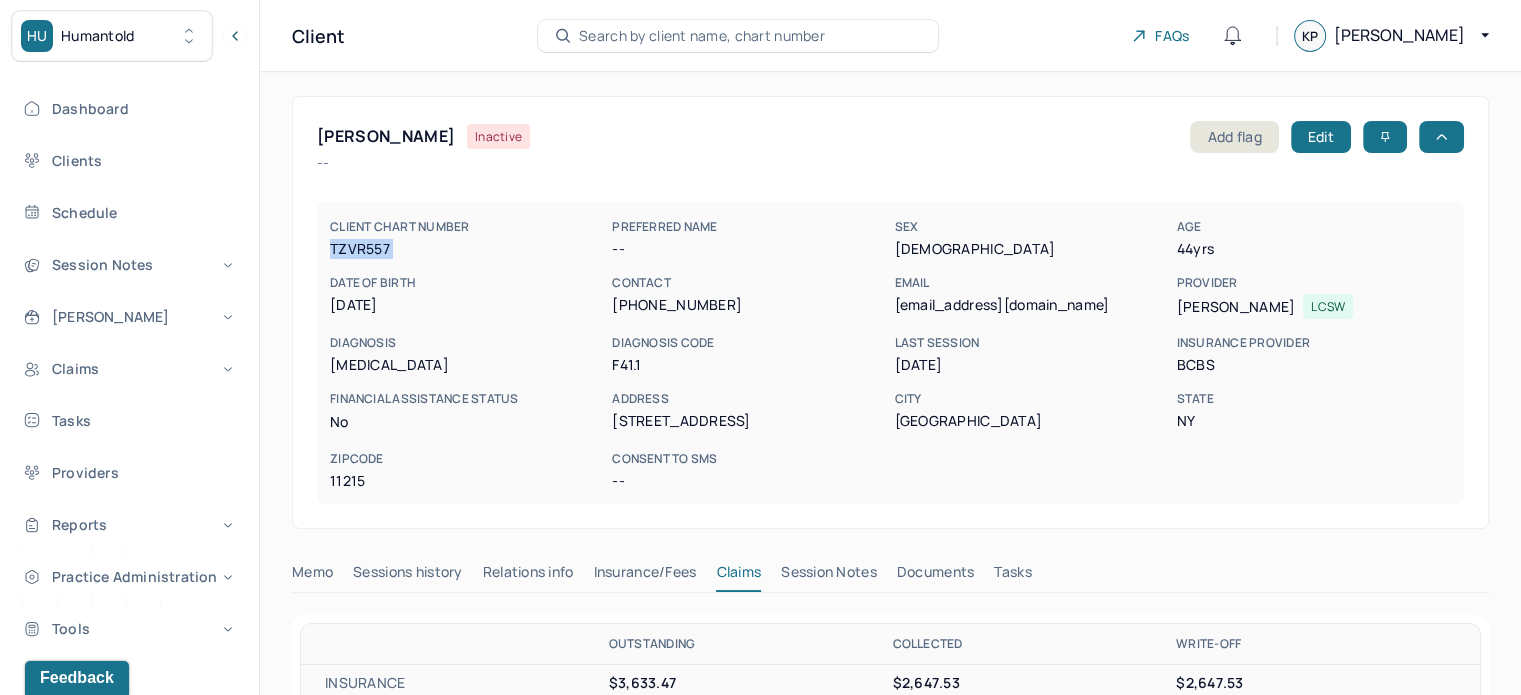 click on "TZVR557" at bounding box center [467, 249] 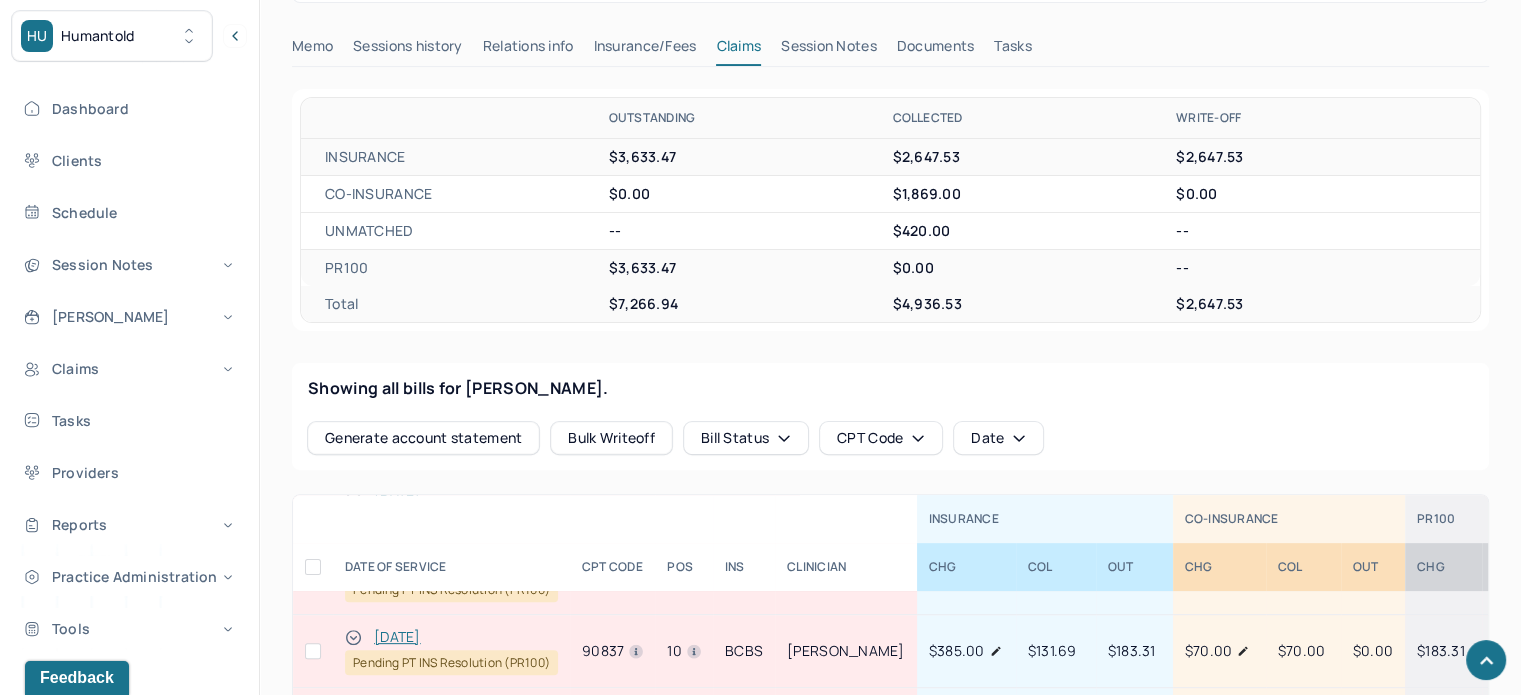 scroll, scrollTop: 900, scrollLeft: 0, axis: vertical 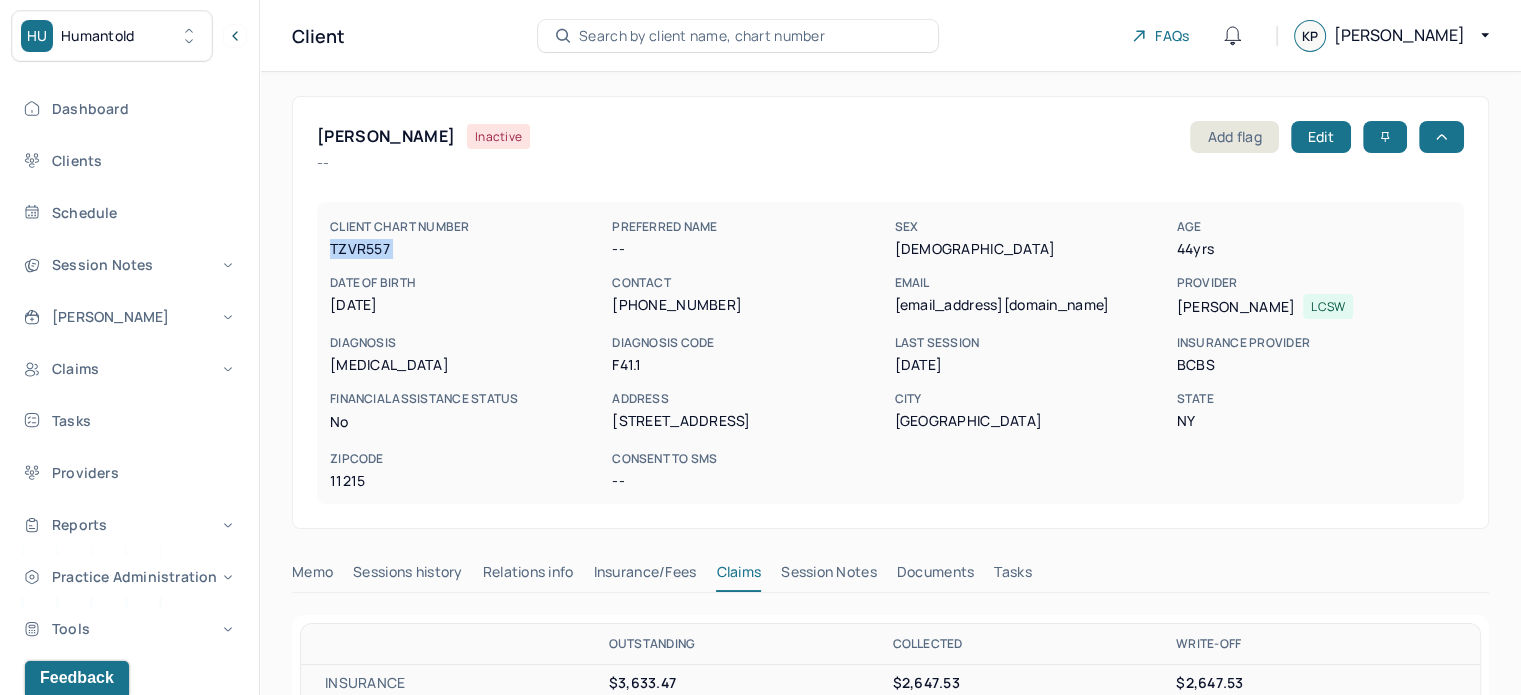 click on "[EMAIL_ADDRESS][DOMAIN_NAME]" at bounding box center [1031, 305] 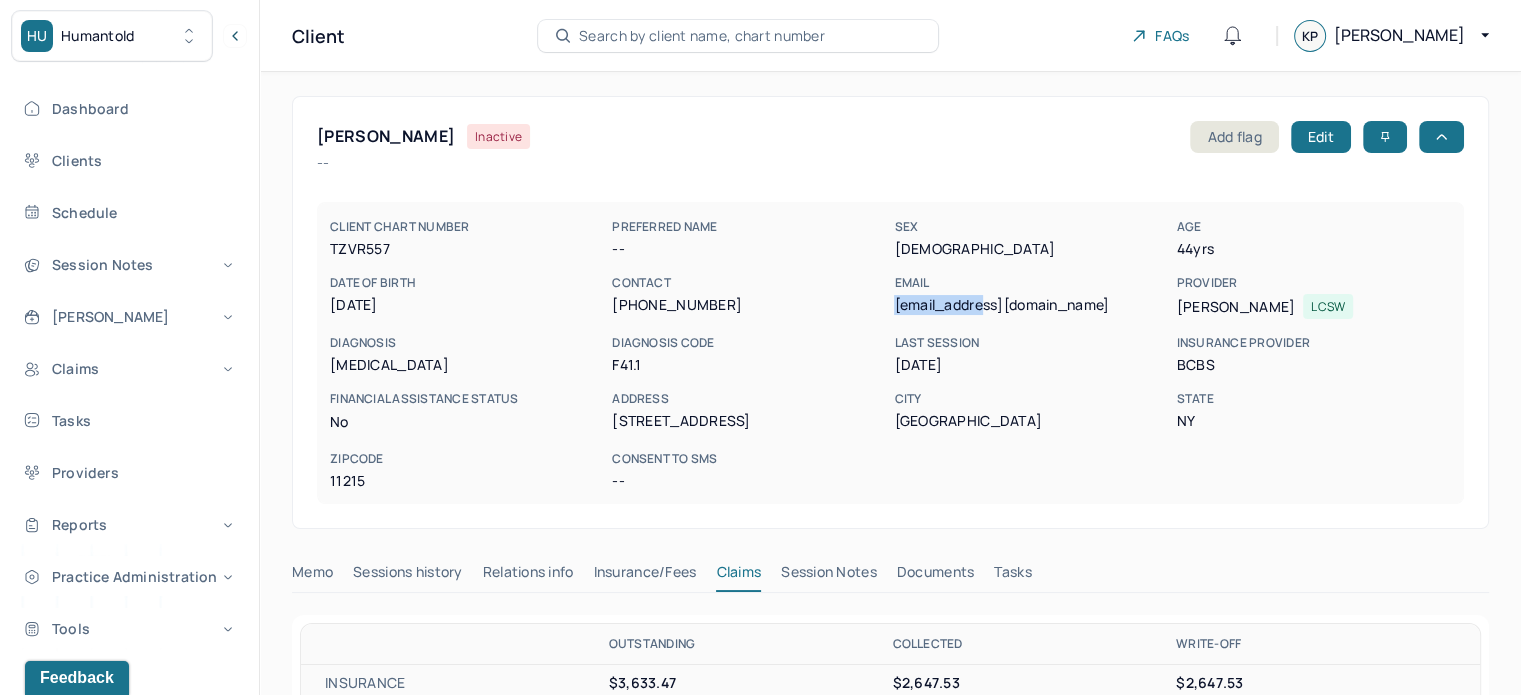 click on "[EMAIL_ADDRESS][DOMAIN_NAME]" at bounding box center [1031, 305] 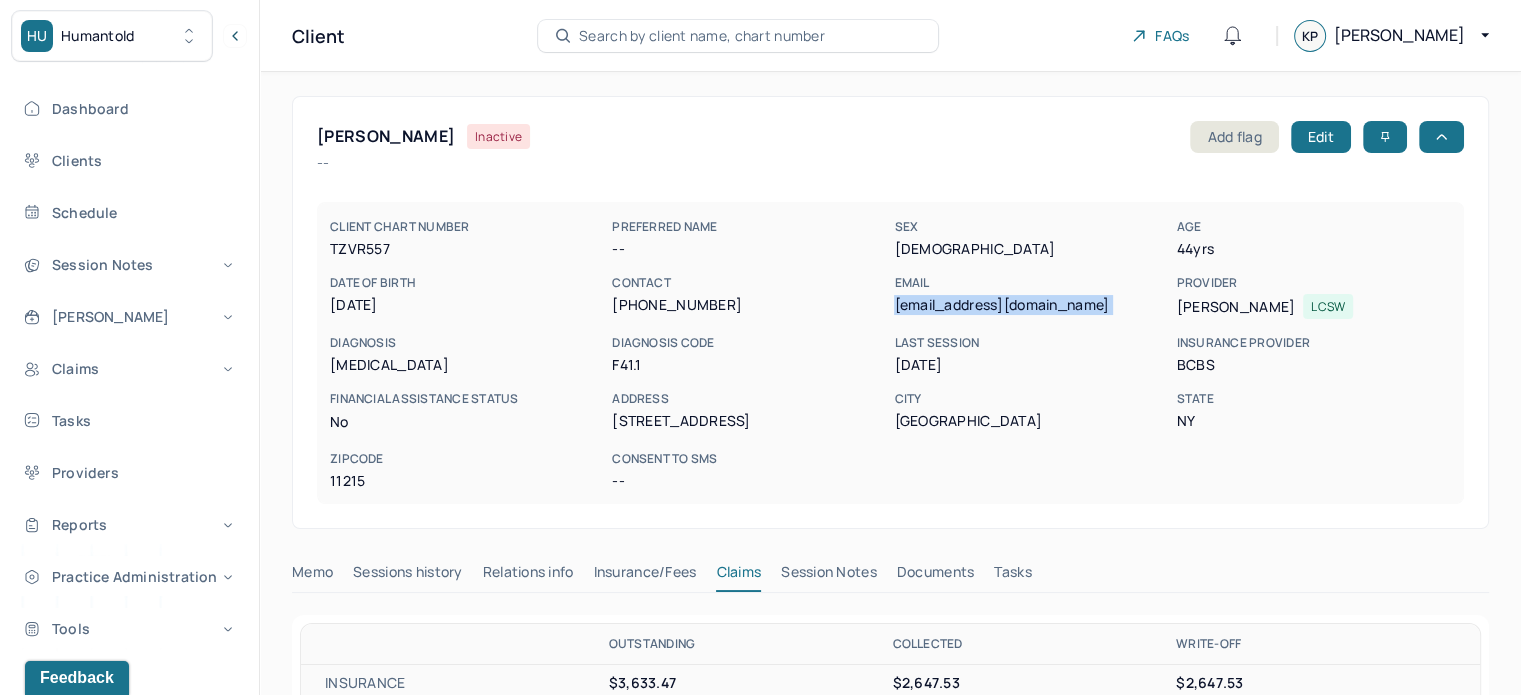 click on "[EMAIL_ADDRESS][DOMAIN_NAME]" at bounding box center (1031, 305) 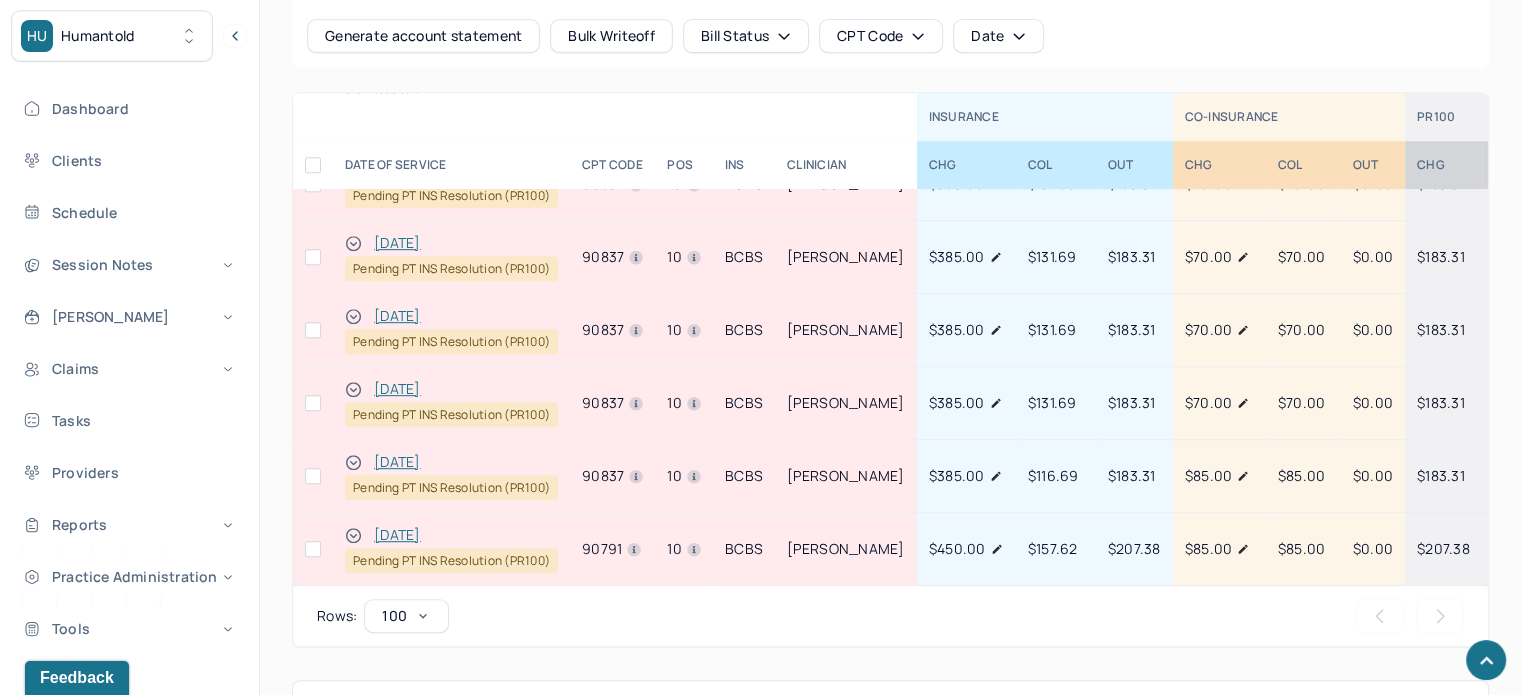 scroll, scrollTop: 1200, scrollLeft: 0, axis: vertical 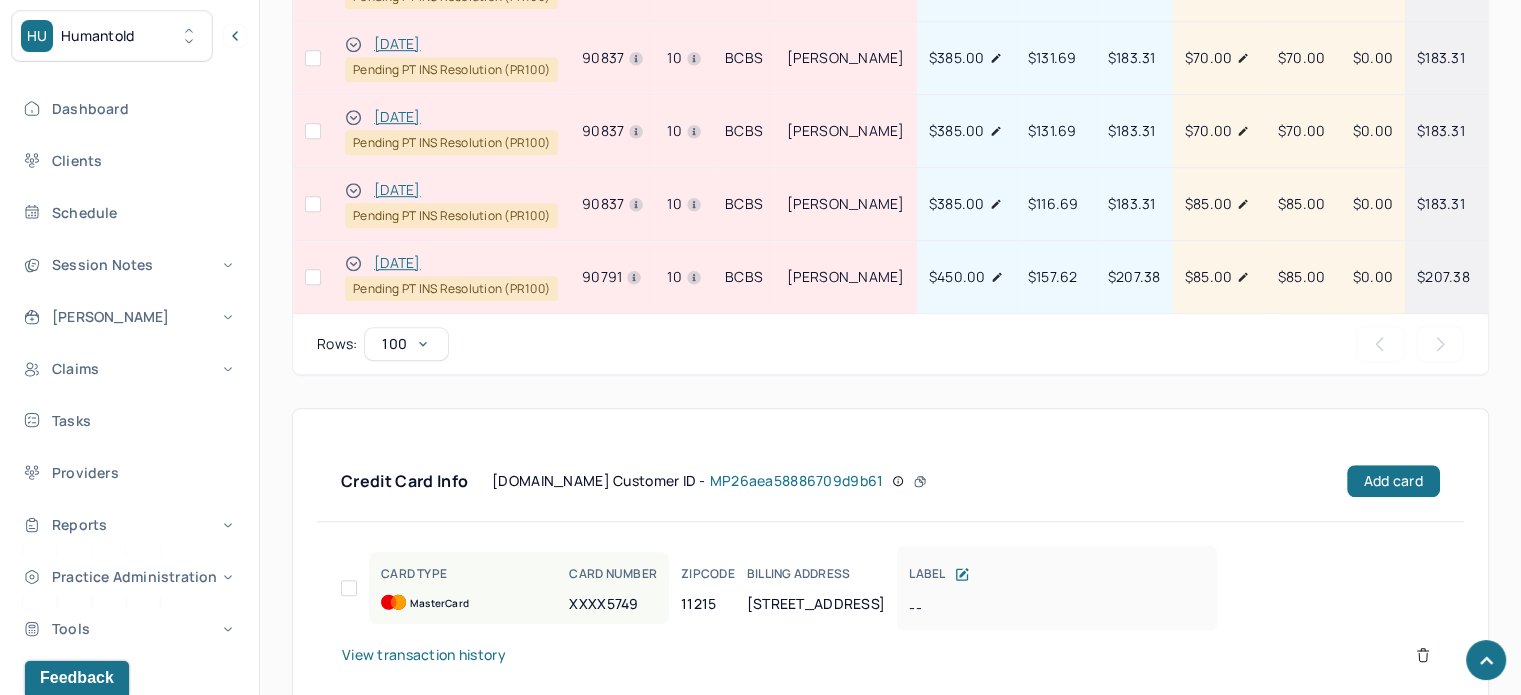 drag, startPoint x: 352, startPoint y: 250, endPoint x: 656, endPoint y: 339, distance: 316.76016 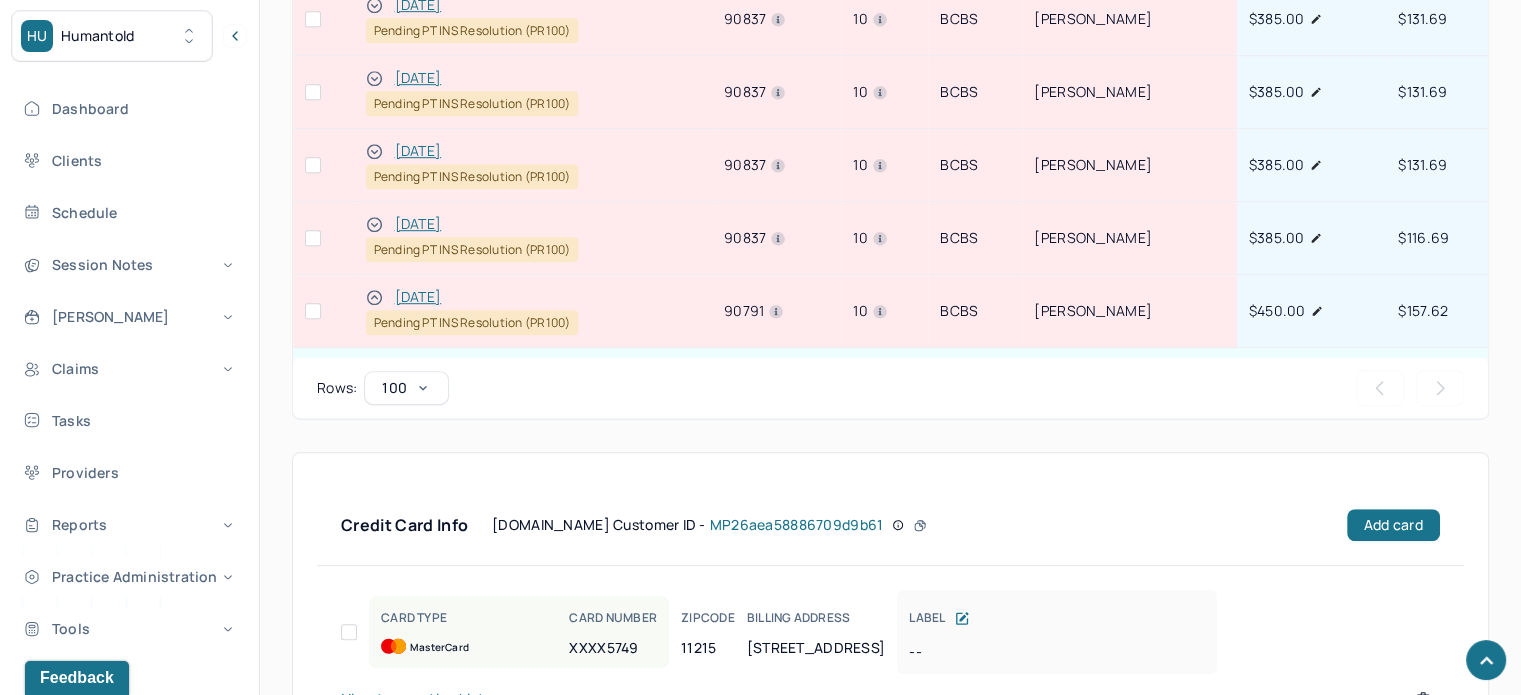scroll, scrollTop: 1244, scrollLeft: 0, axis: vertical 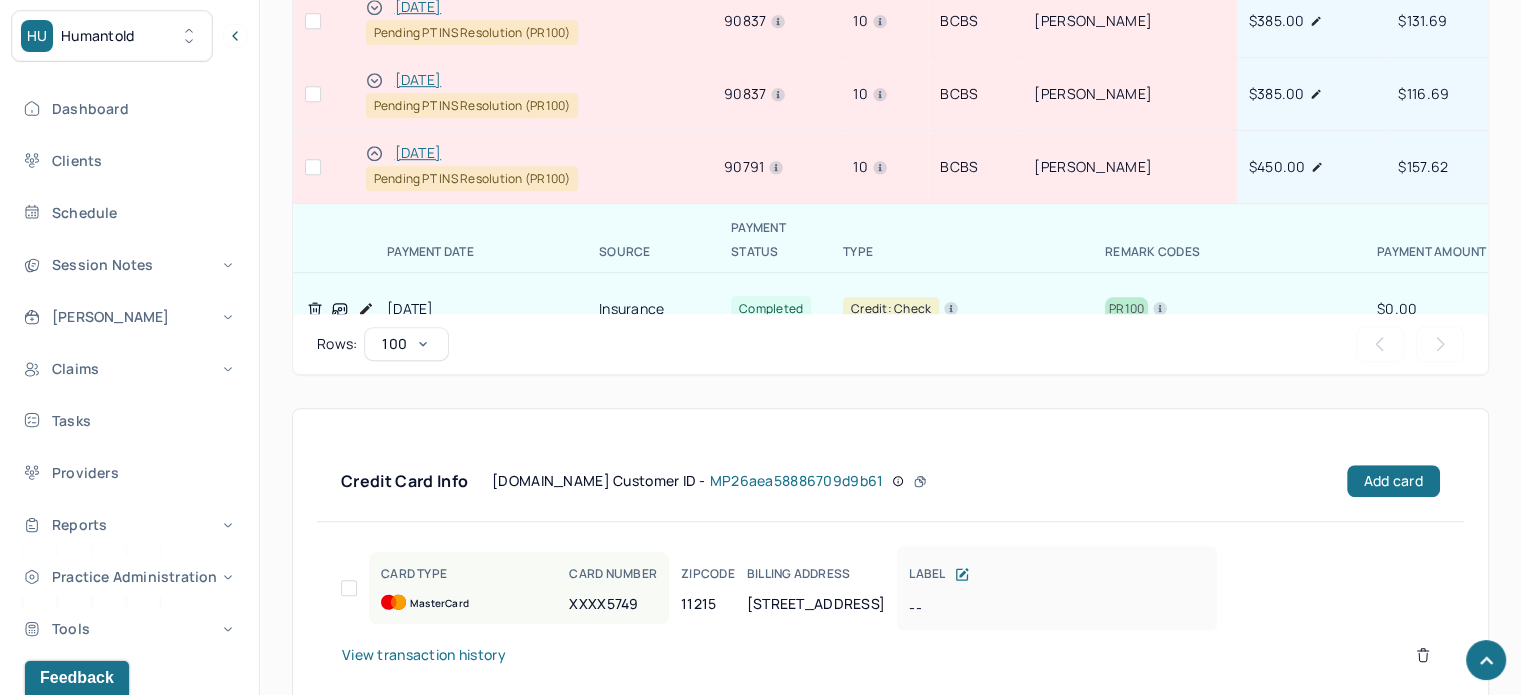 click 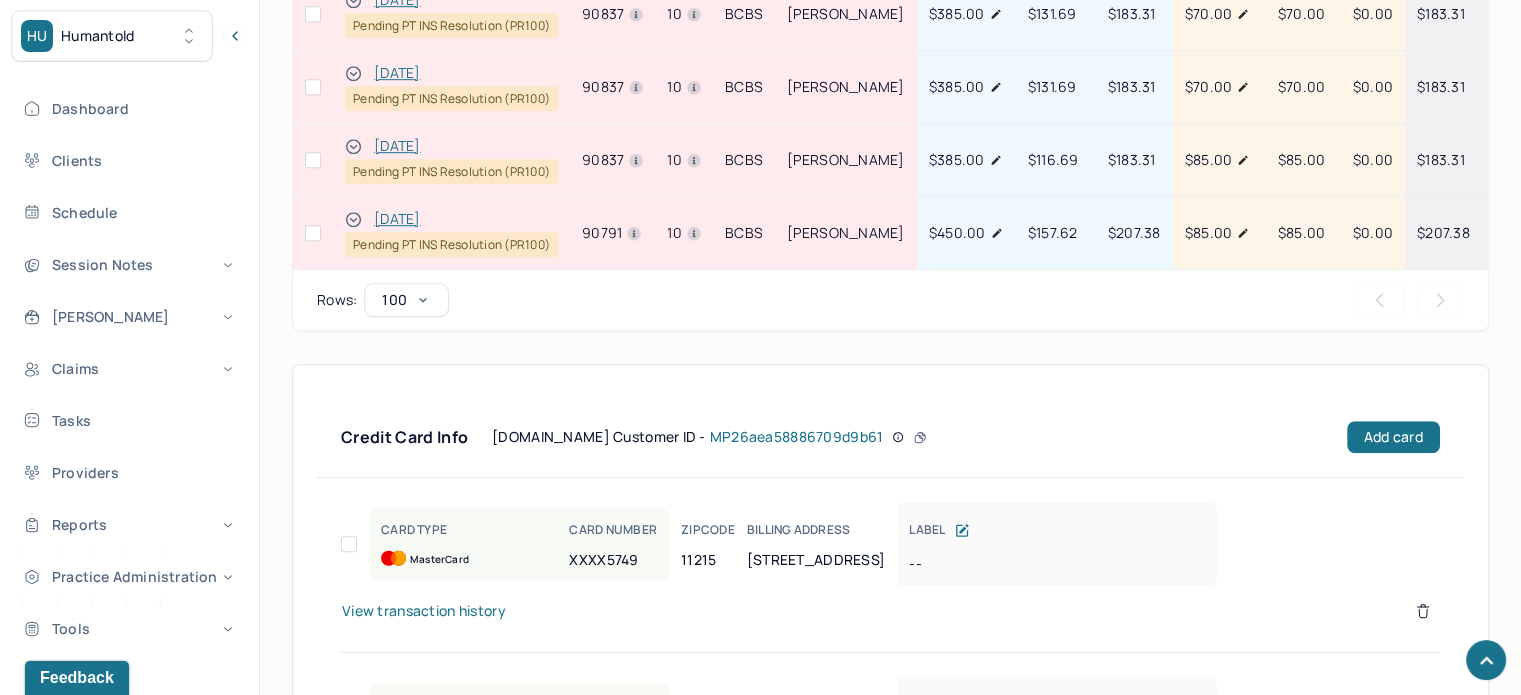 scroll, scrollTop: 1300, scrollLeft: 0, axis: vertical 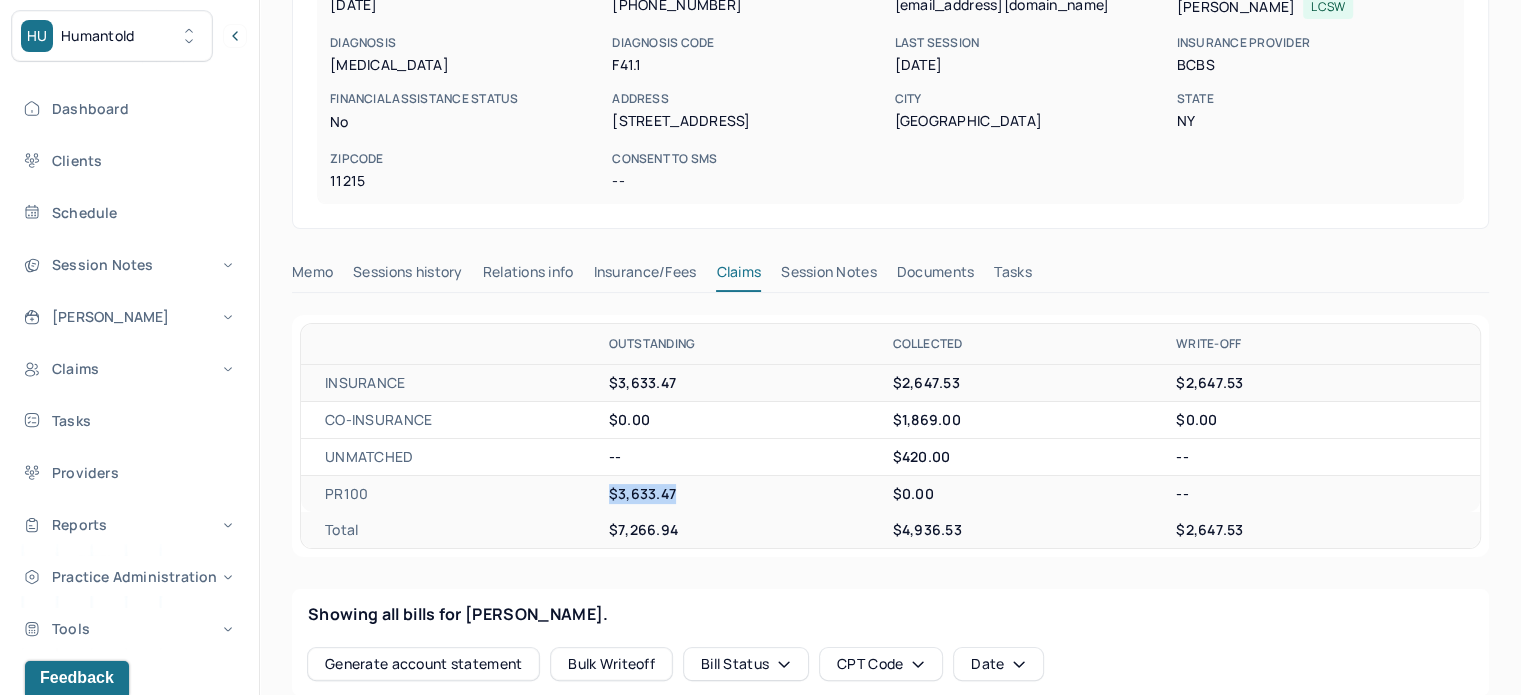 drag, startPoint x: 678, startPoint y: 494, endPoint x: 612, endPoint y: 487, distance: 66.37017 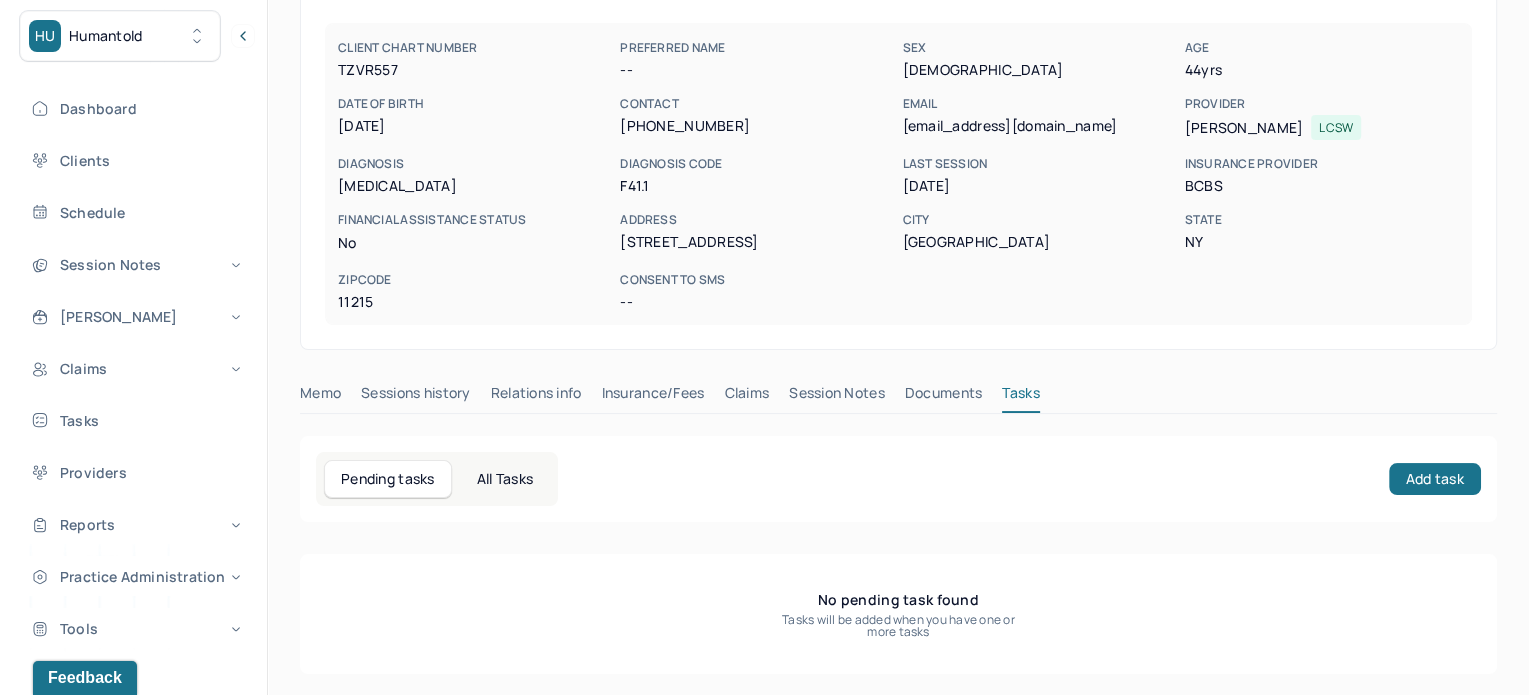 scroll, scrollTop: 180, scrollLeft: 0, axis: vertical 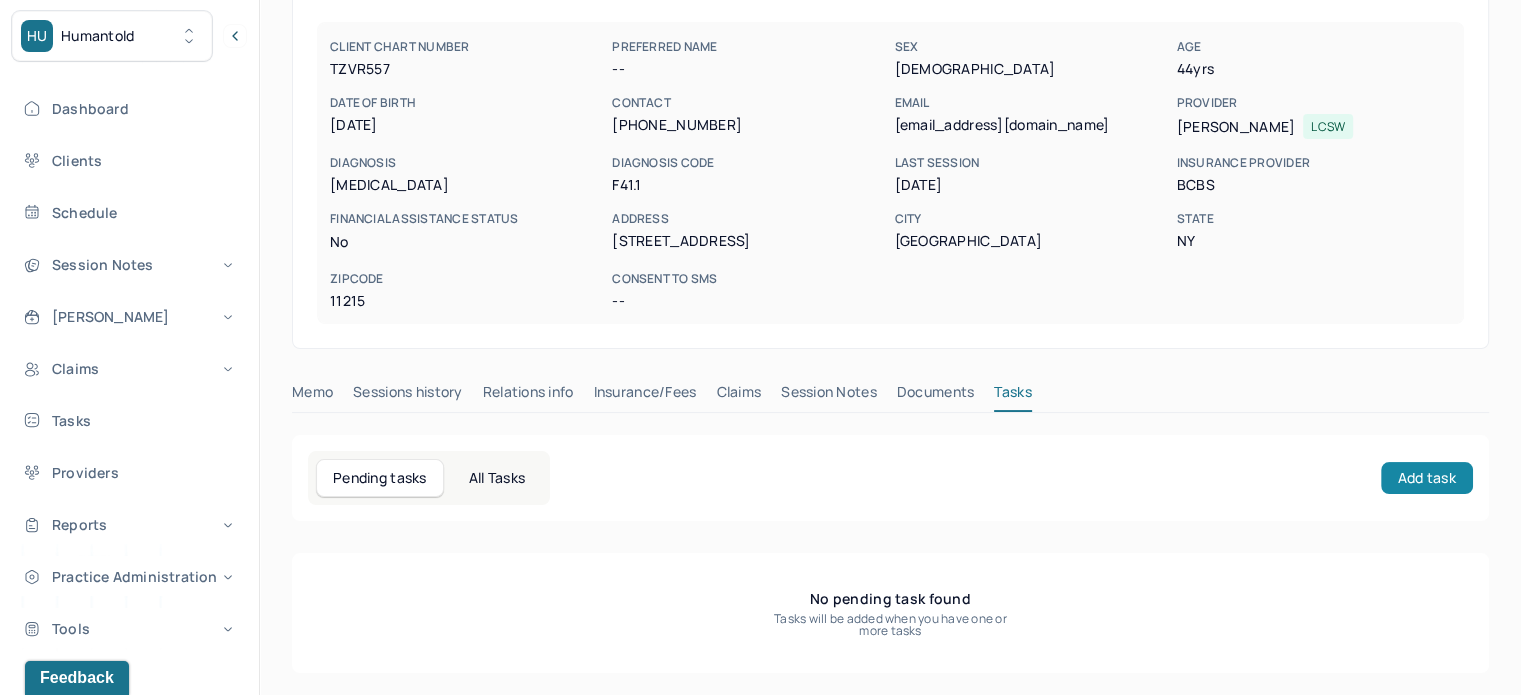 click on "Add task" at bounding box center (1427, 478) 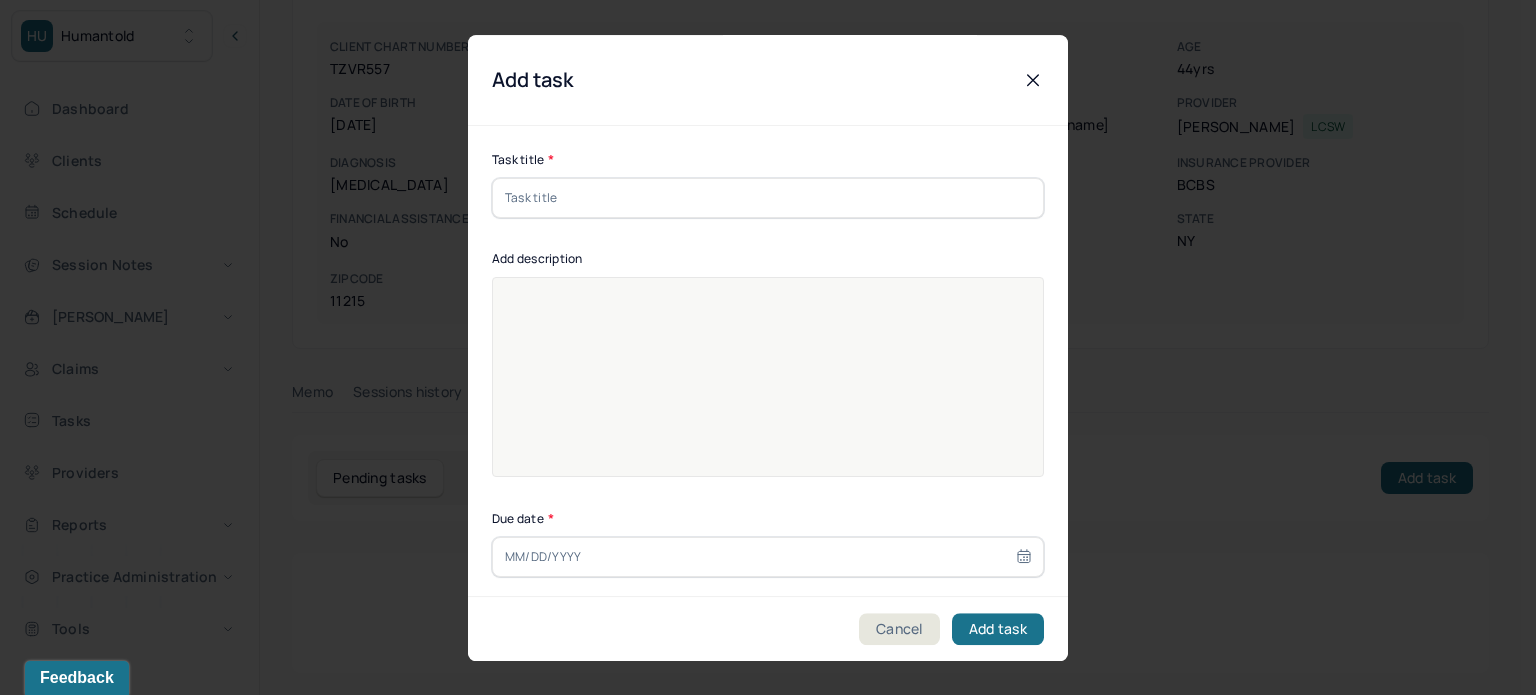 click at bounding box center [768, 198] 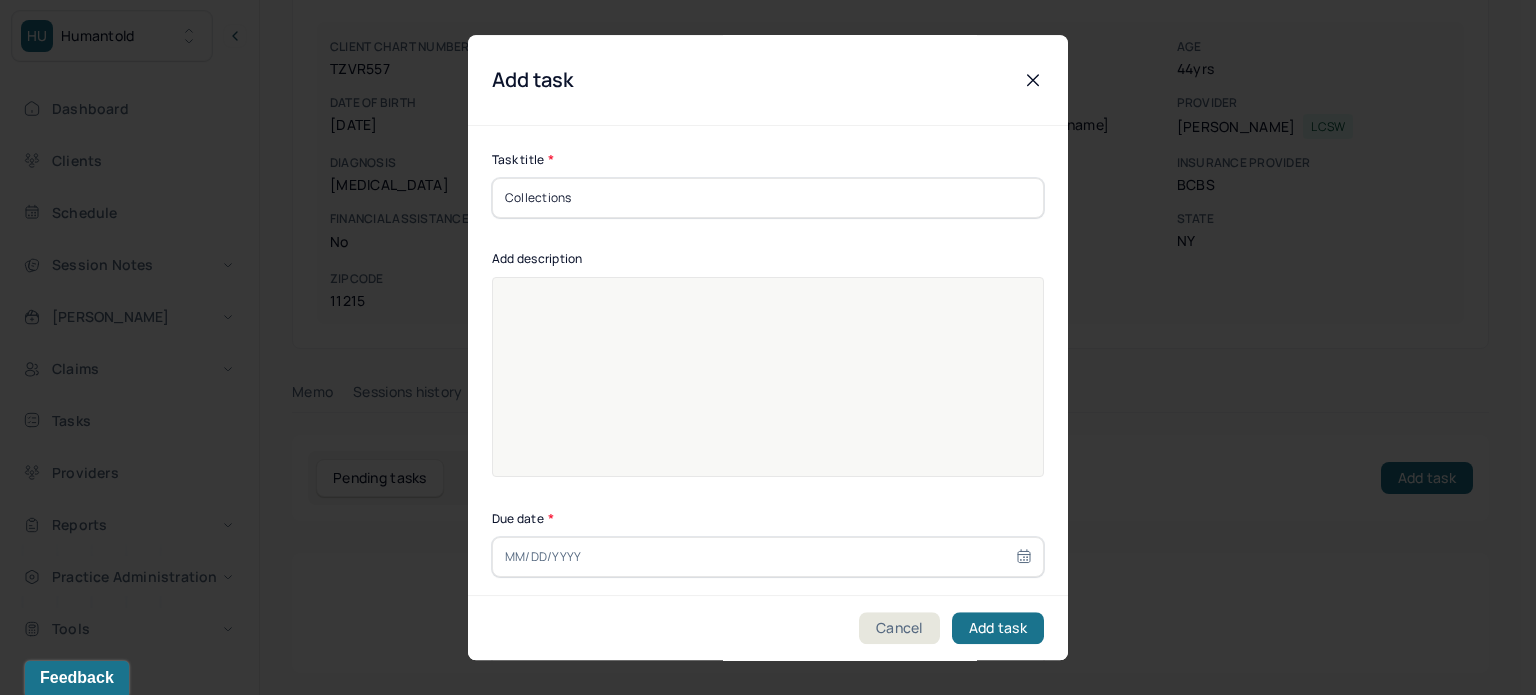 type on "Collections" 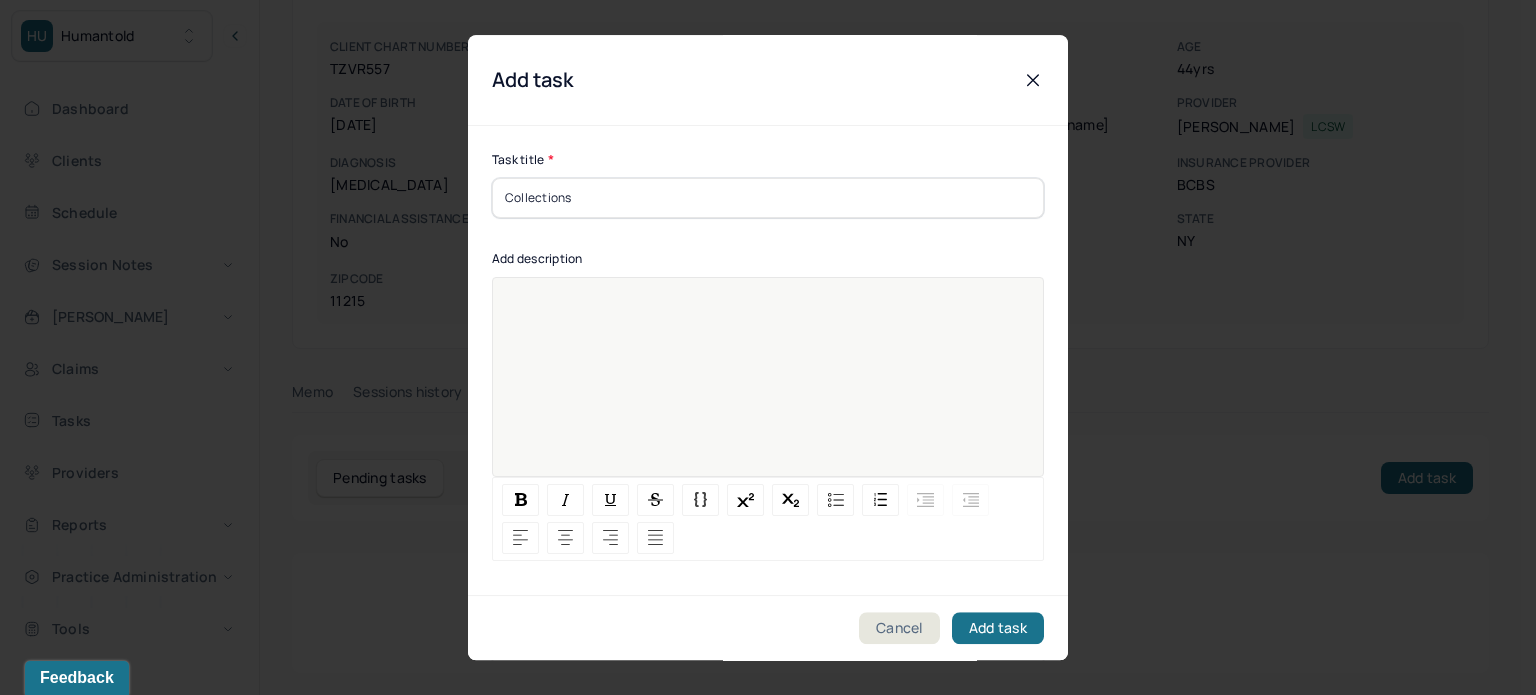 click at bounding box center (768, 390) 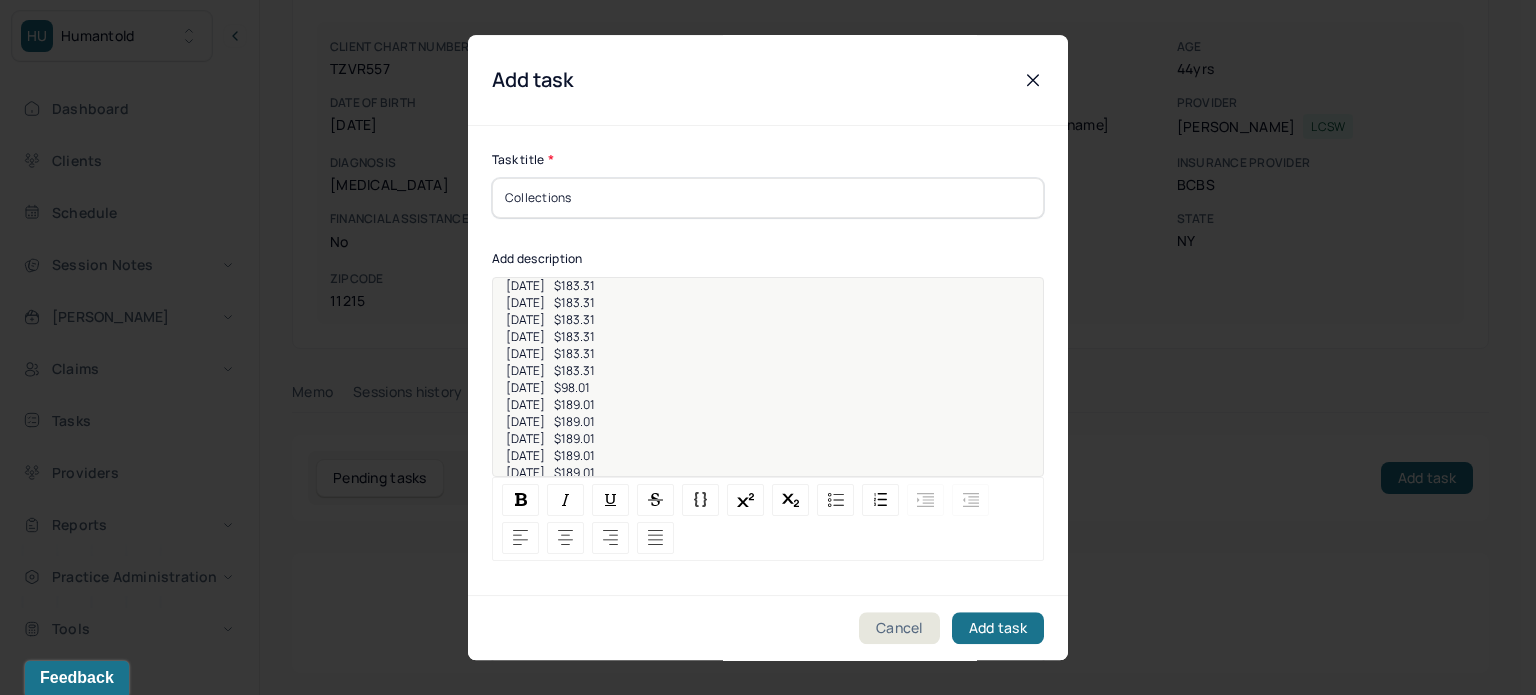 scroll, scrollTop: 183, scrollLeft: 0, axis: vertical 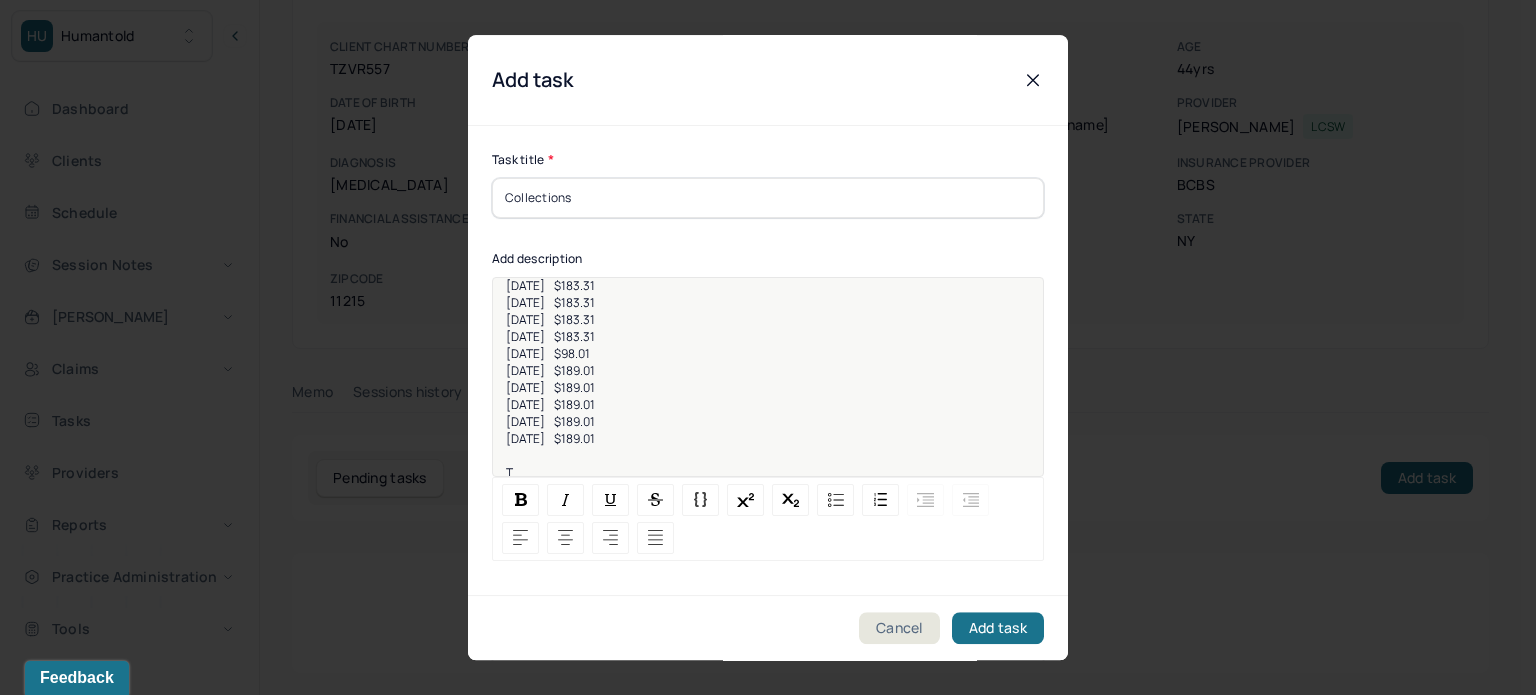 type 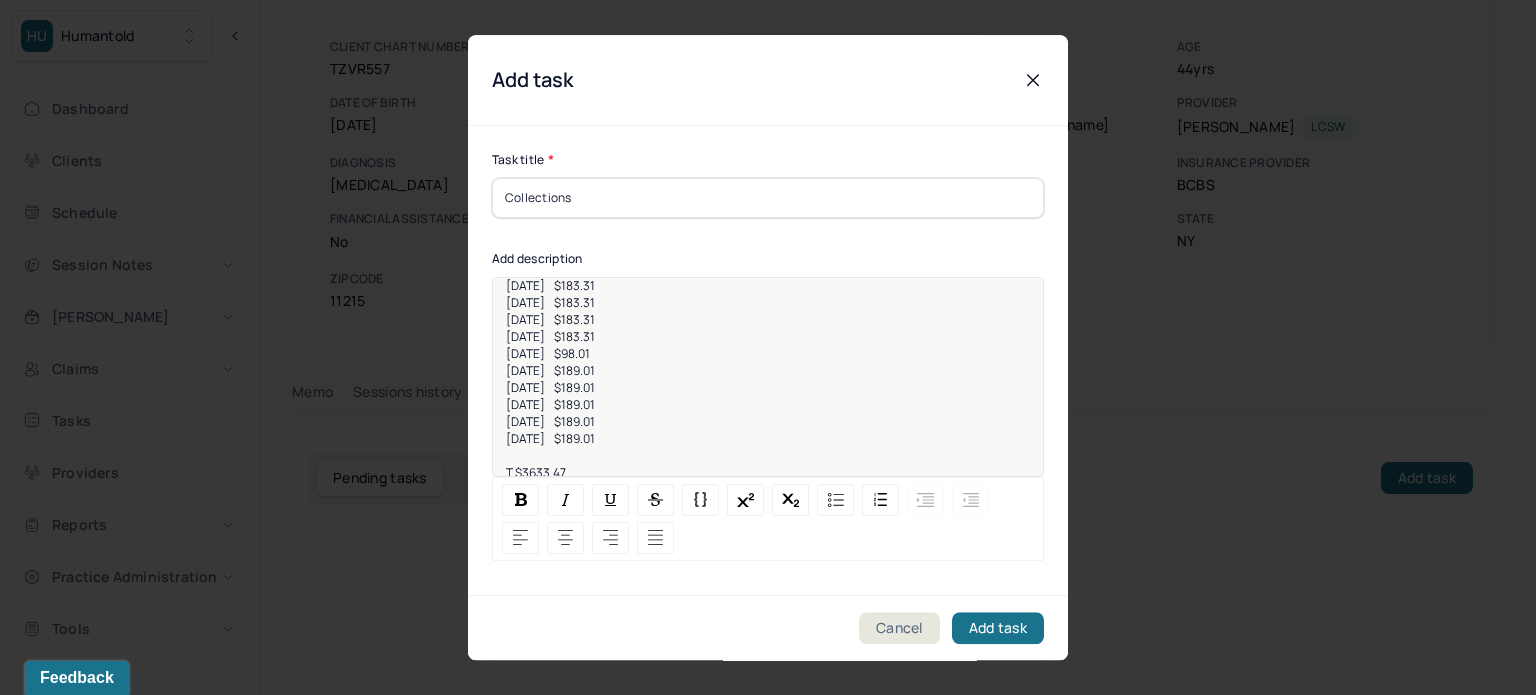 click on "T $3633.47" at bounding box center [536, 472] 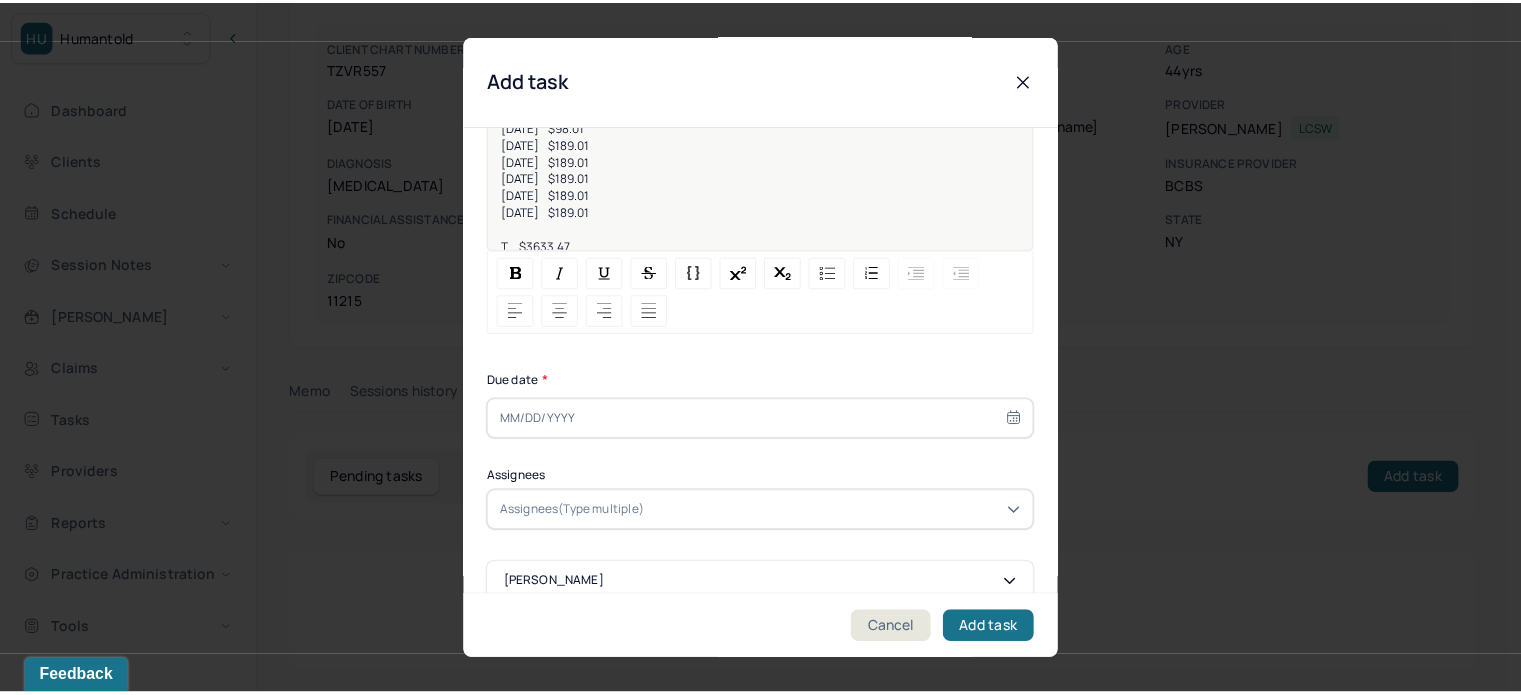 scroll, scrollTop: 256, scrollLeft: 0, axis: vertical 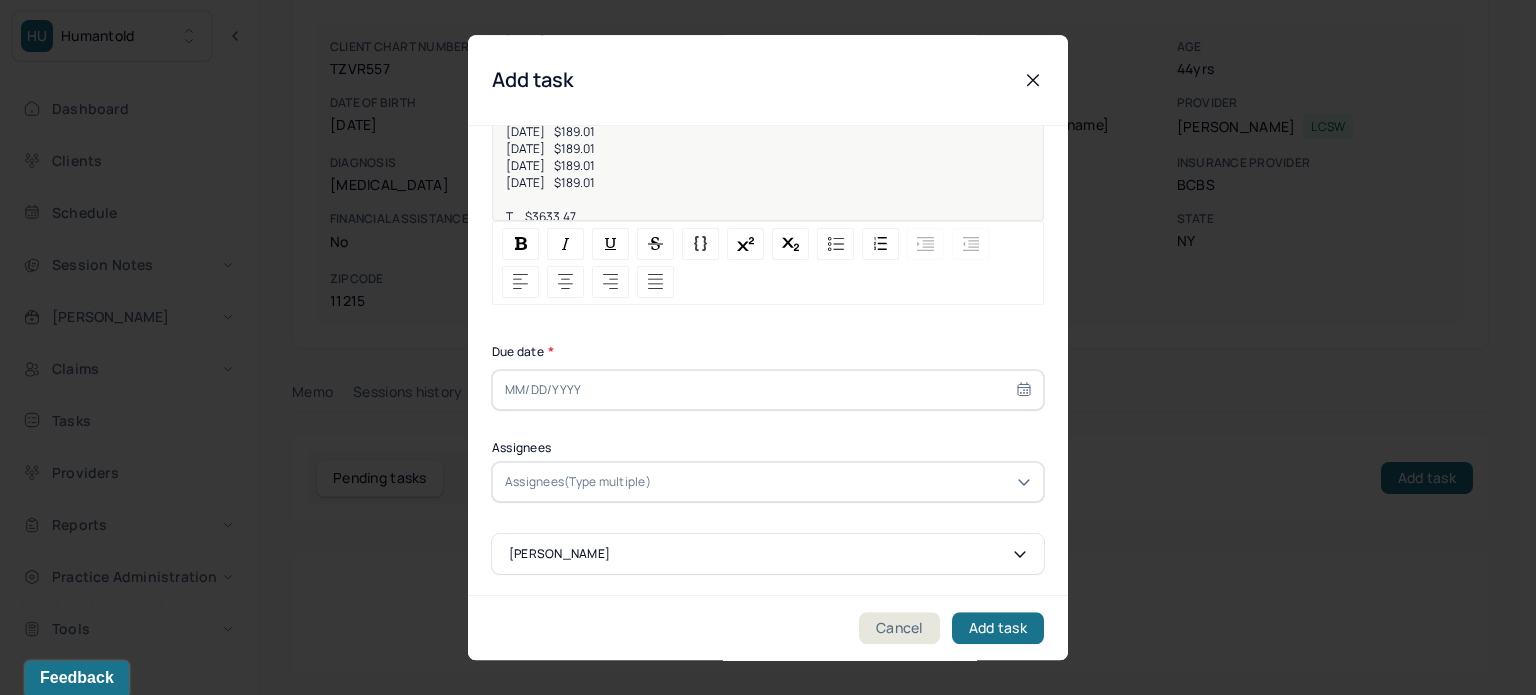 click at bounding box center [768, 390] 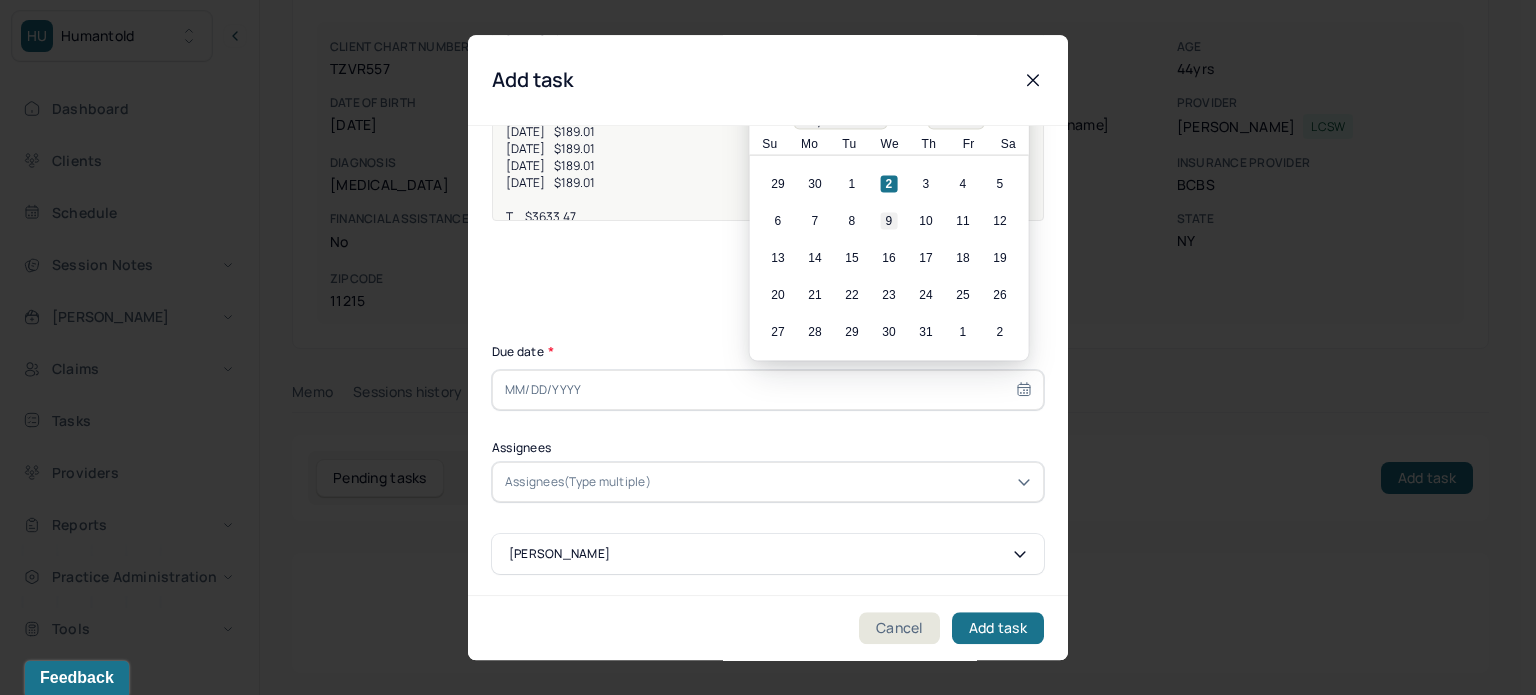 click on "9" at bounding box center (889, 221) 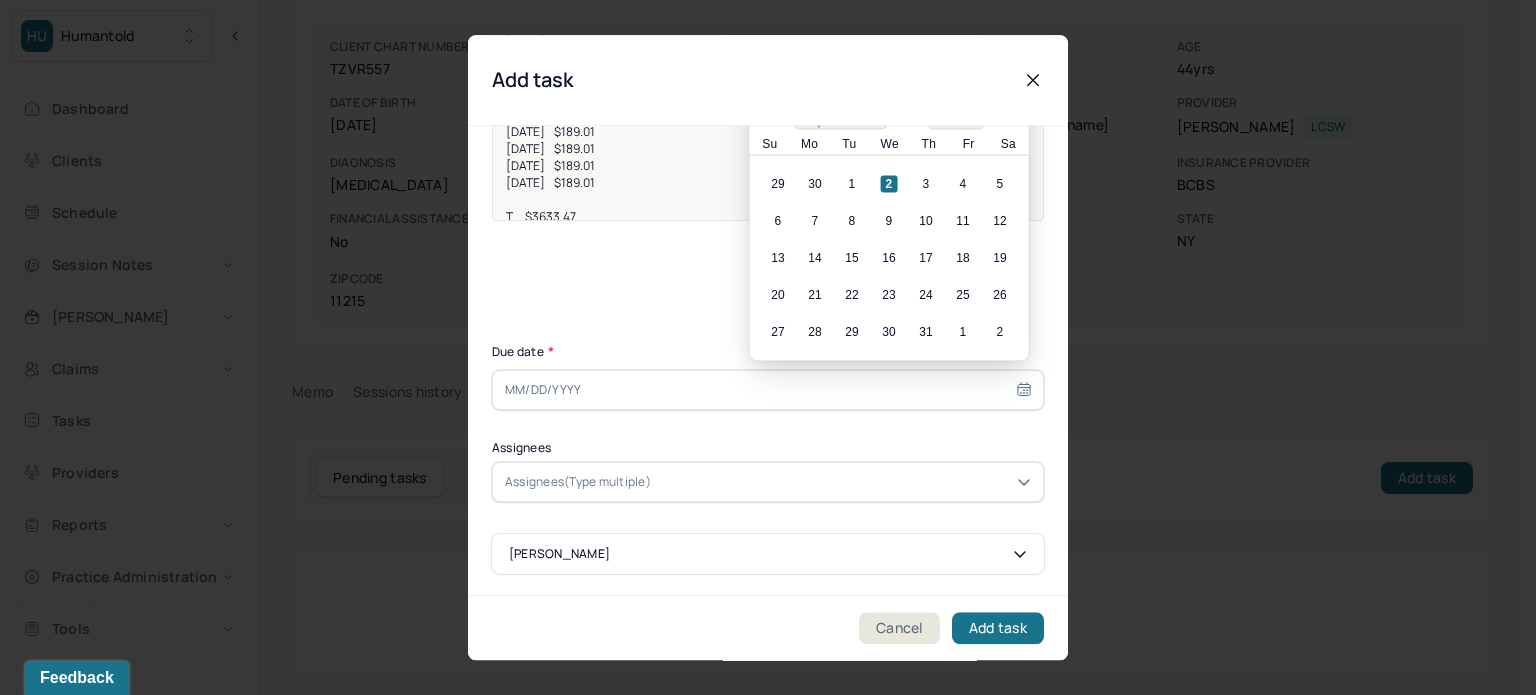 type on "[DATE]" 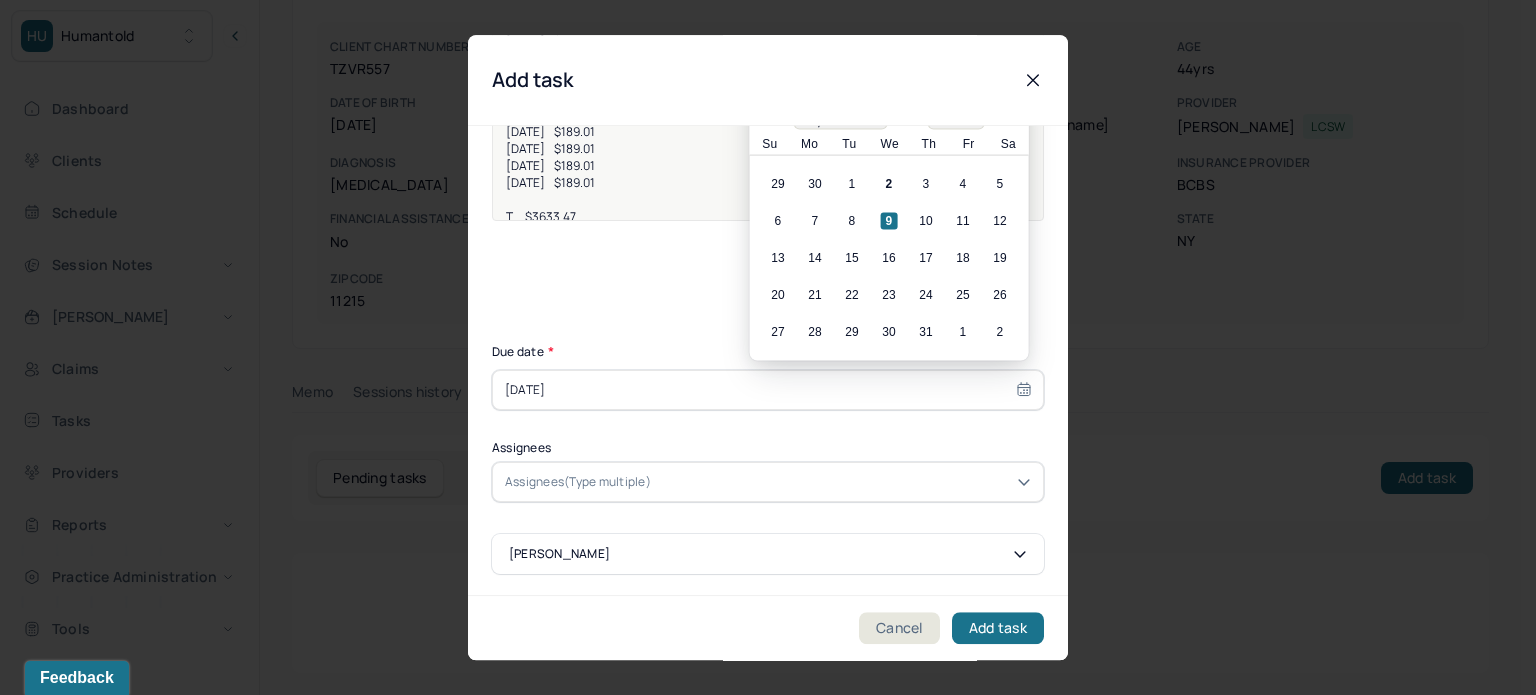 click at bounding box center [843, 482] 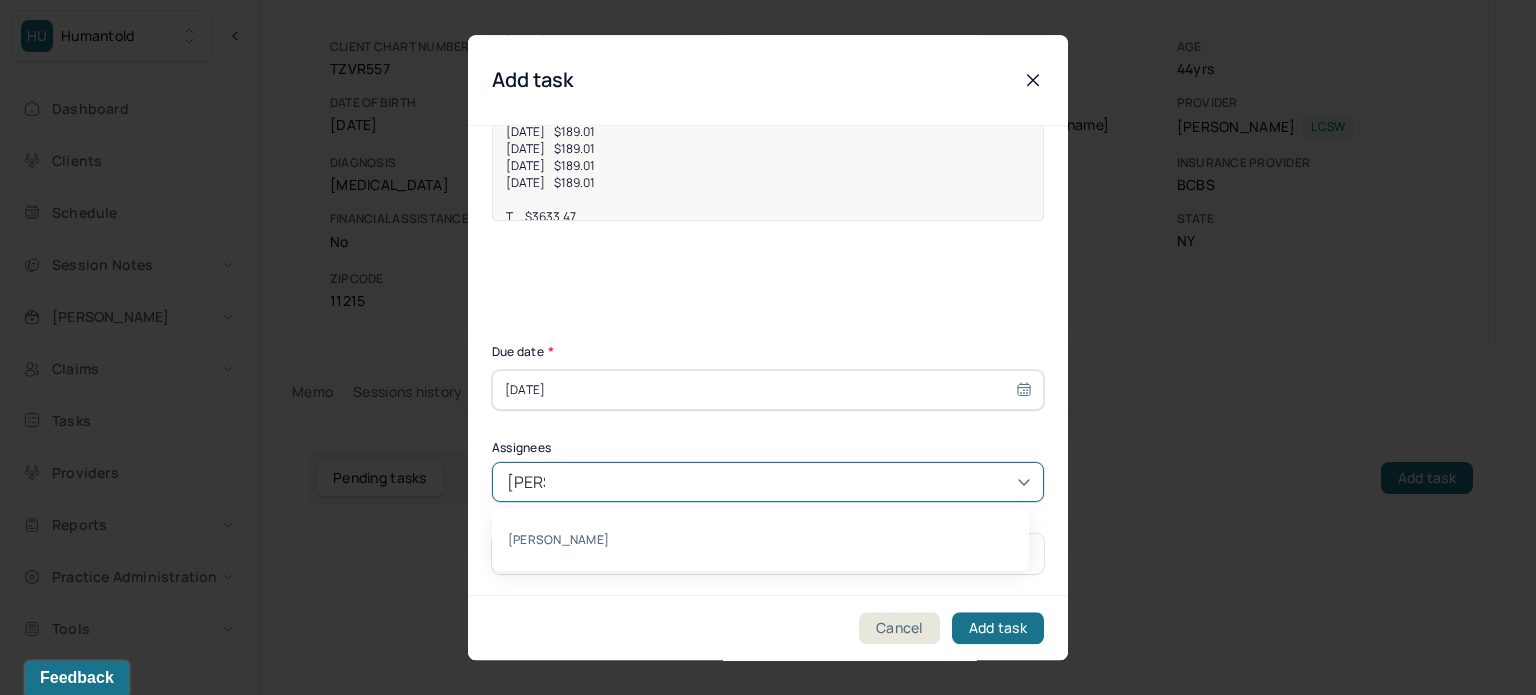 type on "[PERSON_NAME]" 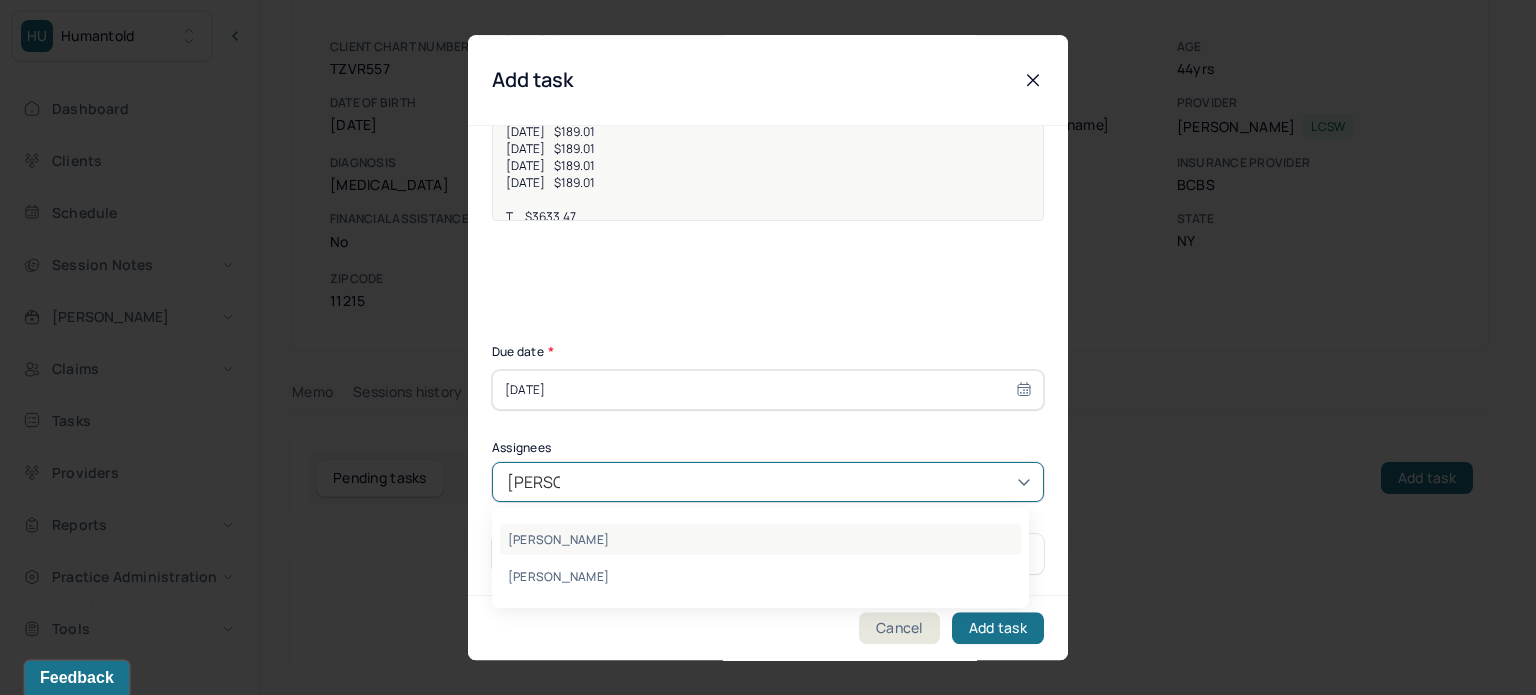 click on "[PERSON_NAME]" at bounding box center (760, 539) 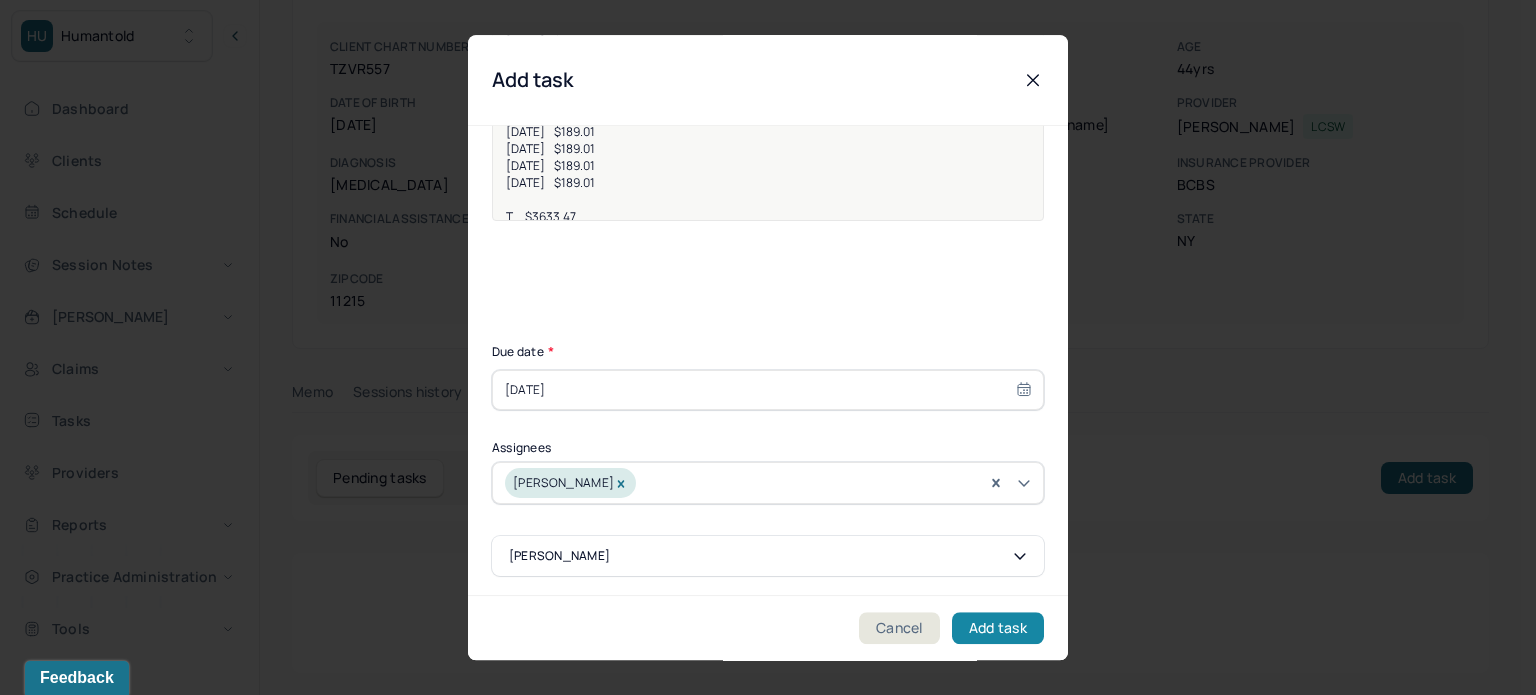 click on "Add task" at bounding box center (998, 628) 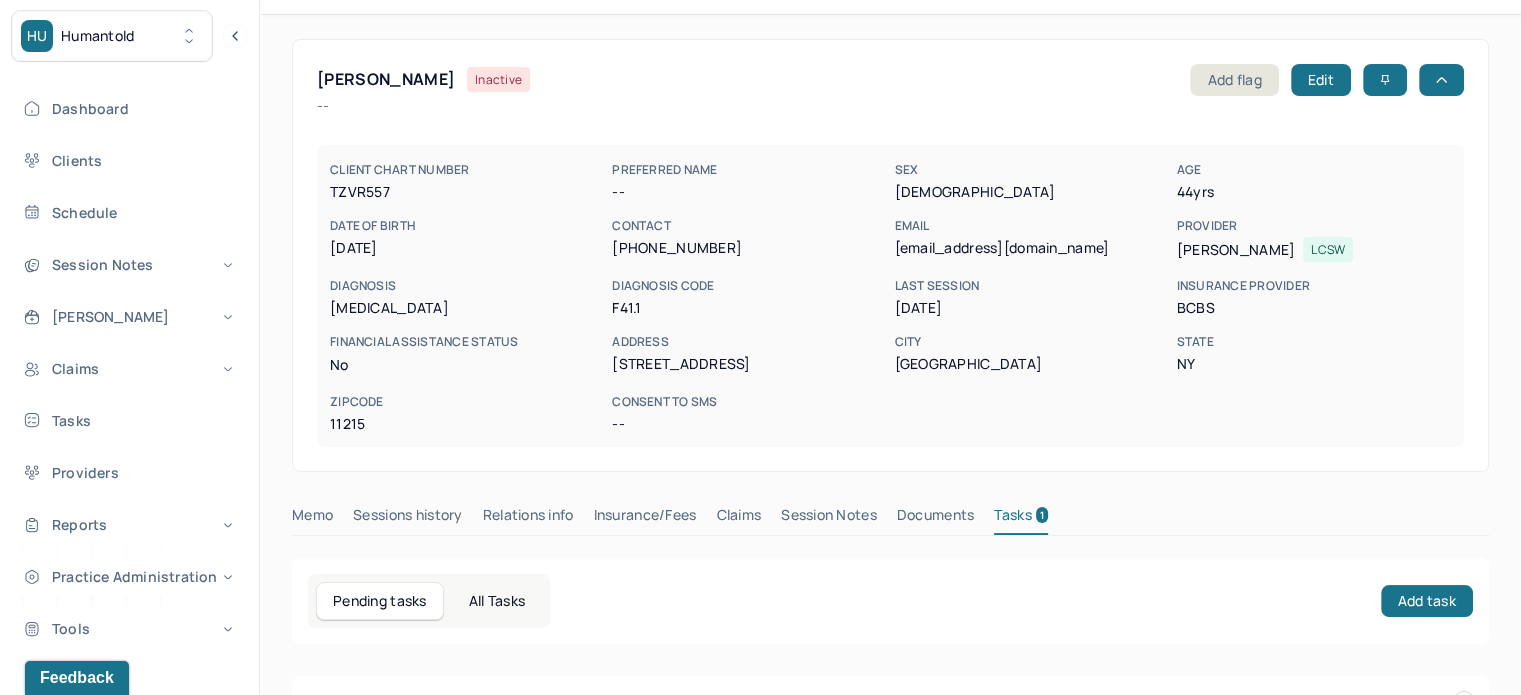 scroll, scrollTop: 0, scrollLeft: 0, axis: both 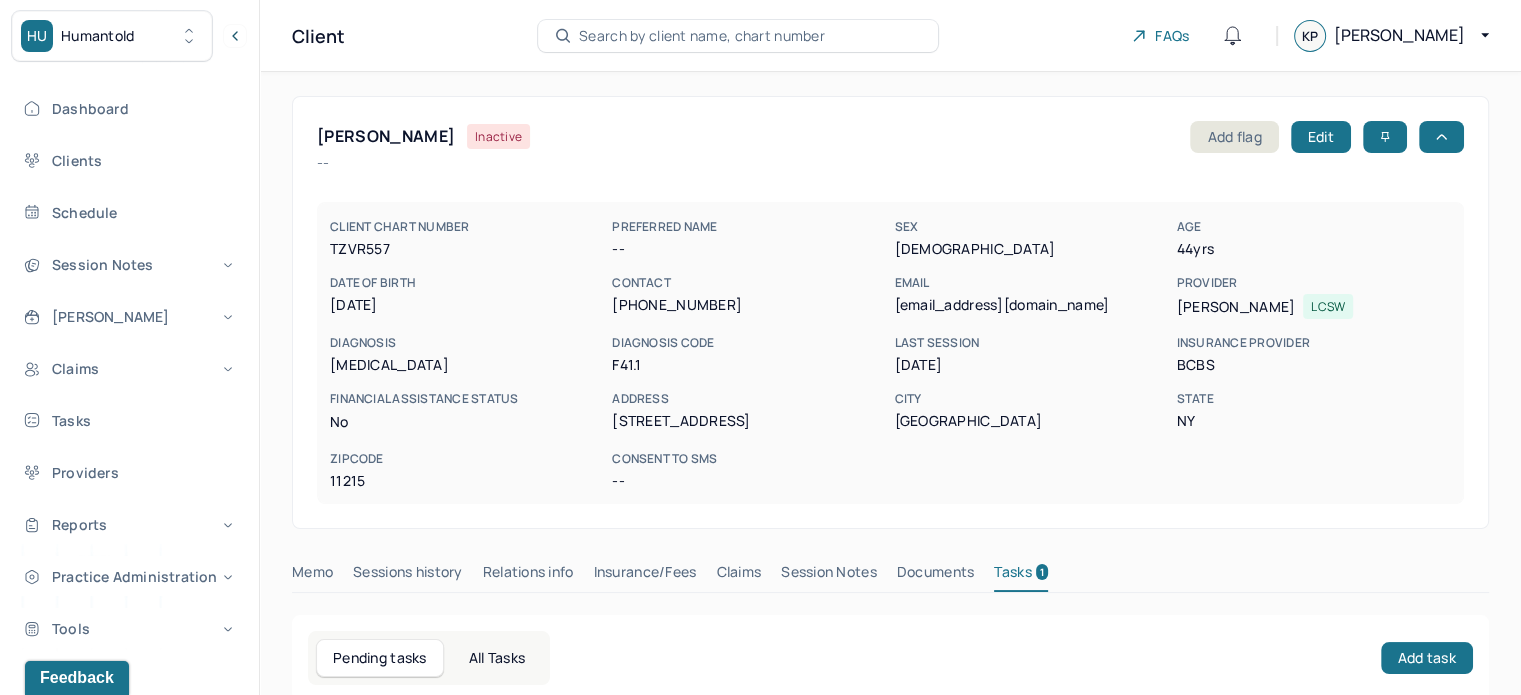 click on "Search by client name, chart number" at bounding box center [702, 36] 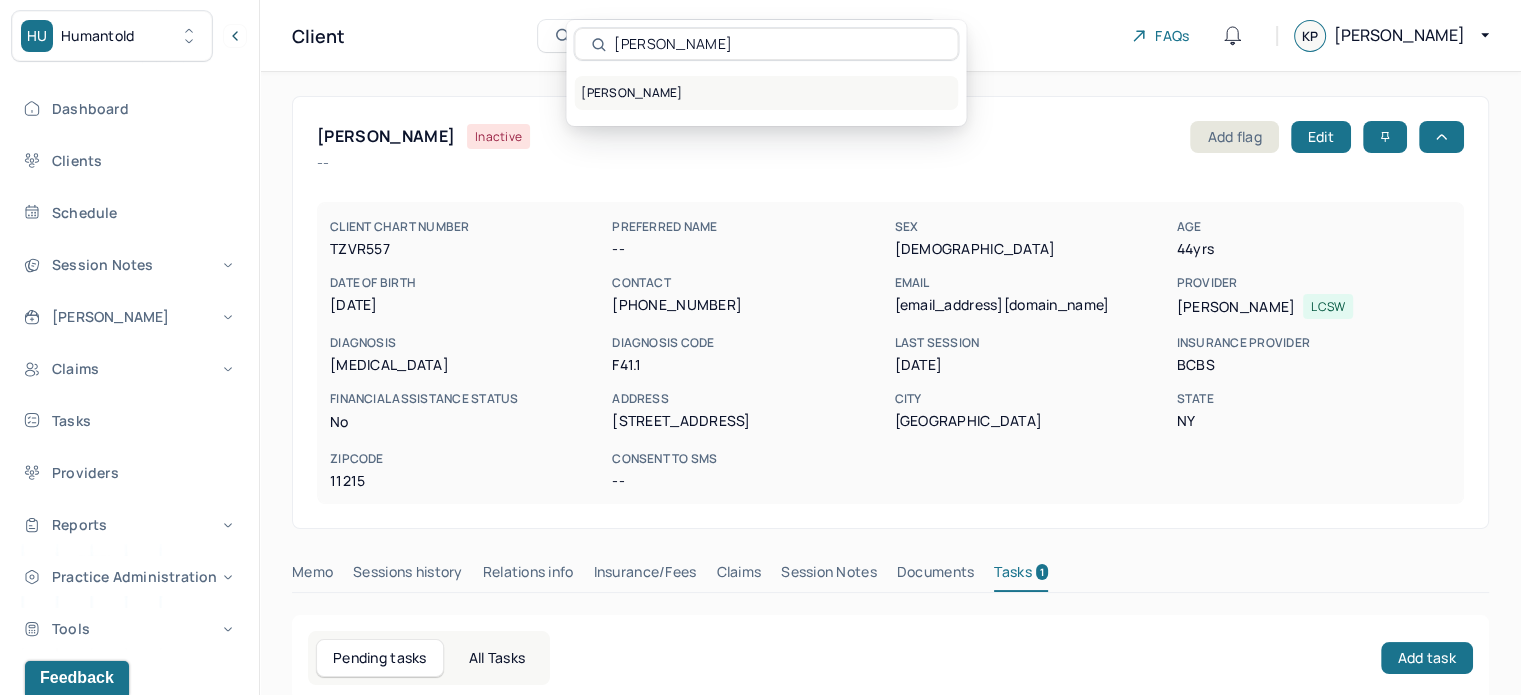 type on "[PERSON_NAME]" 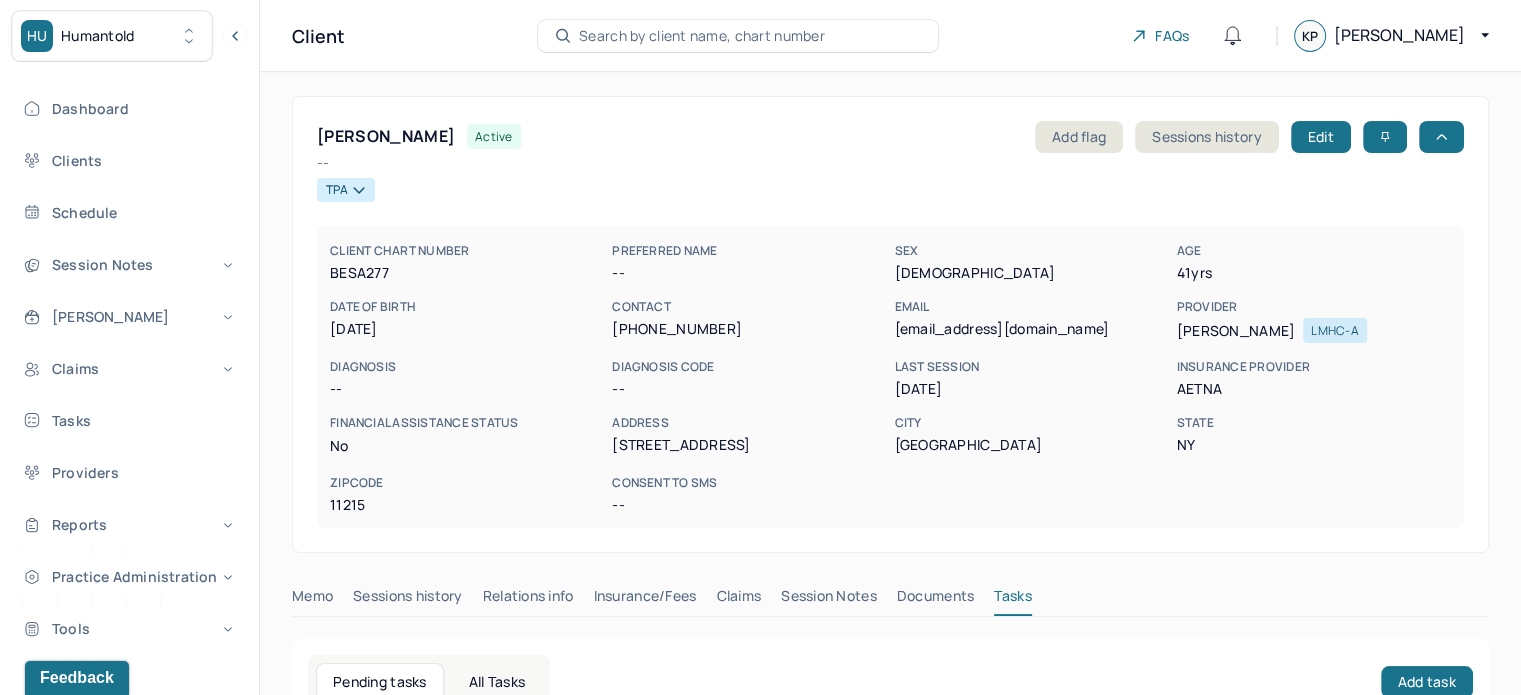 click on "EMAIL" at bounding box center [1031, 307] 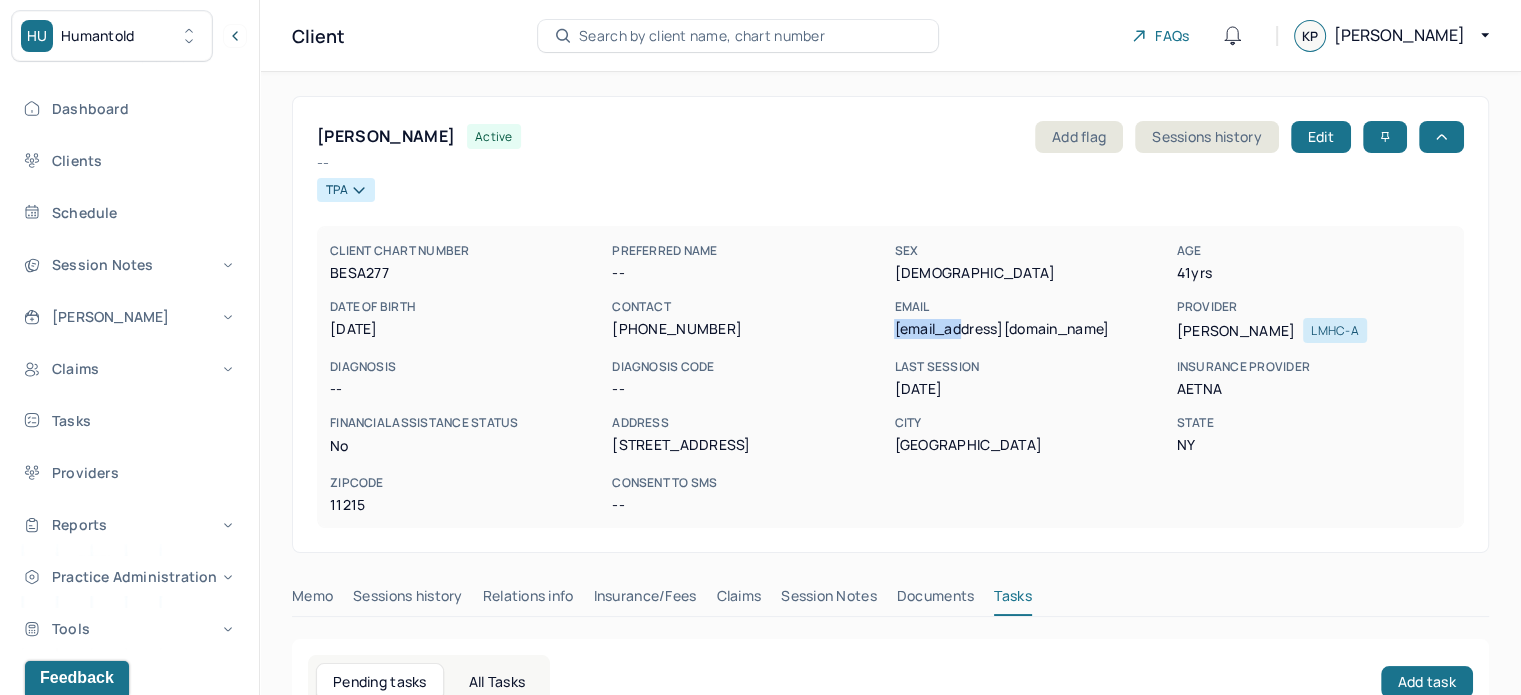 click on "[EMAIL_ADDRESS][DOMAIN_NAME]" at bounding box center (1031, 329) 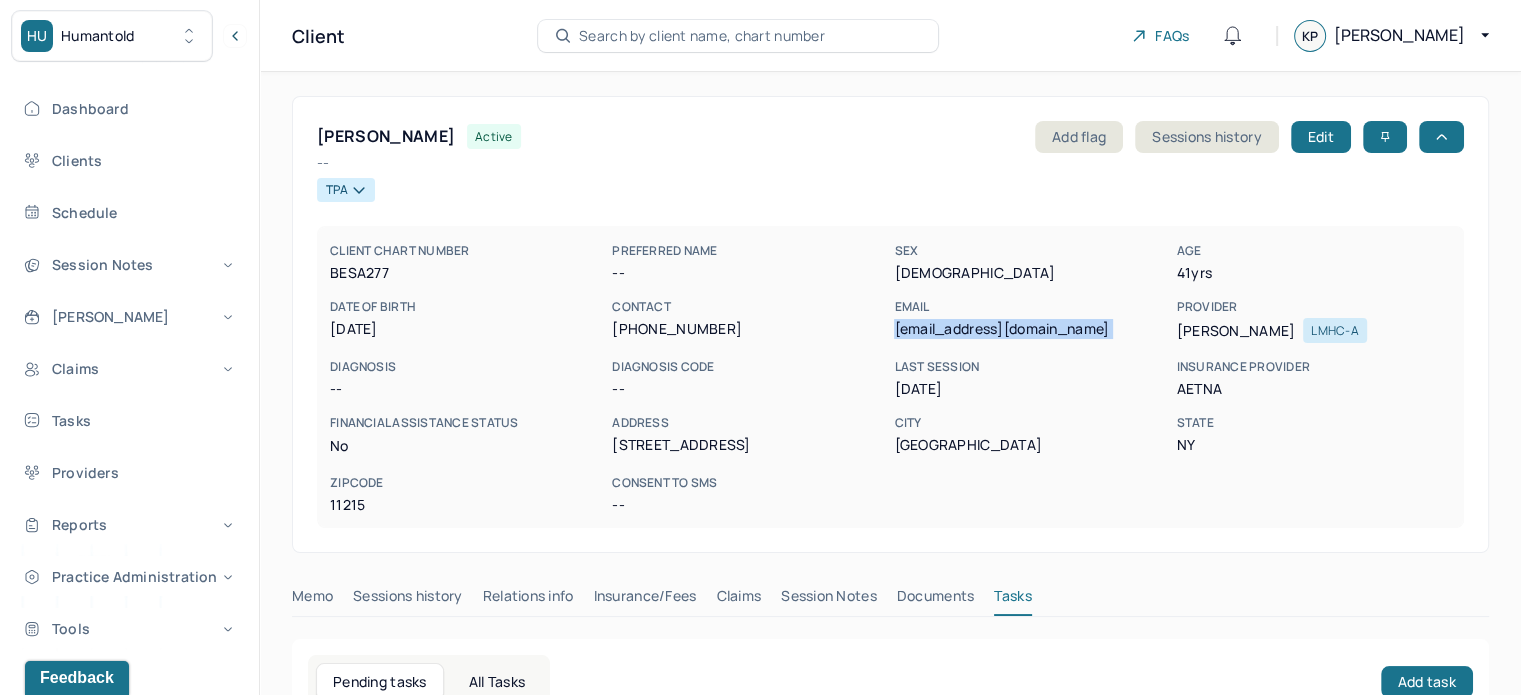click on "[EMAIL_ADDRESS][DOMAIN_NAME]" at bounding box center (1031, 329) 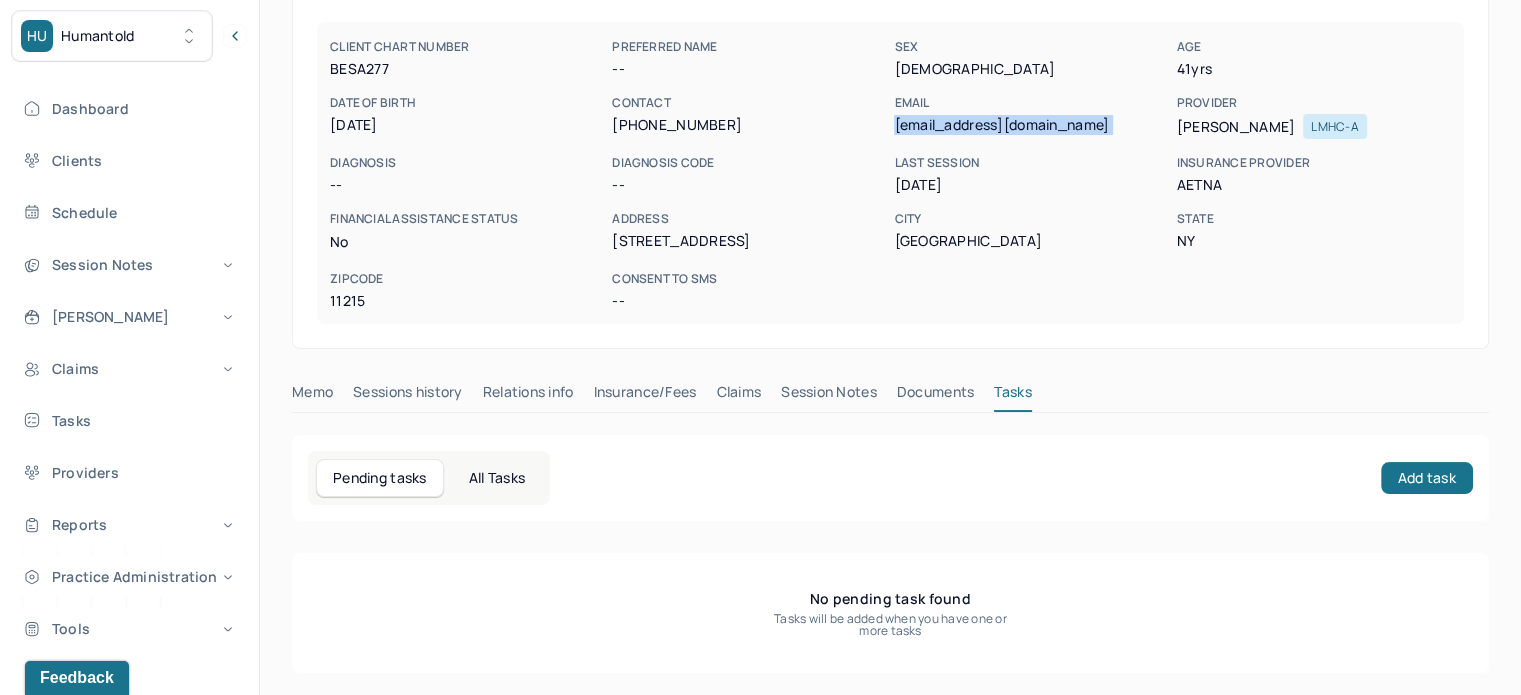 click on "Memo" at bounding box center [312, 396] 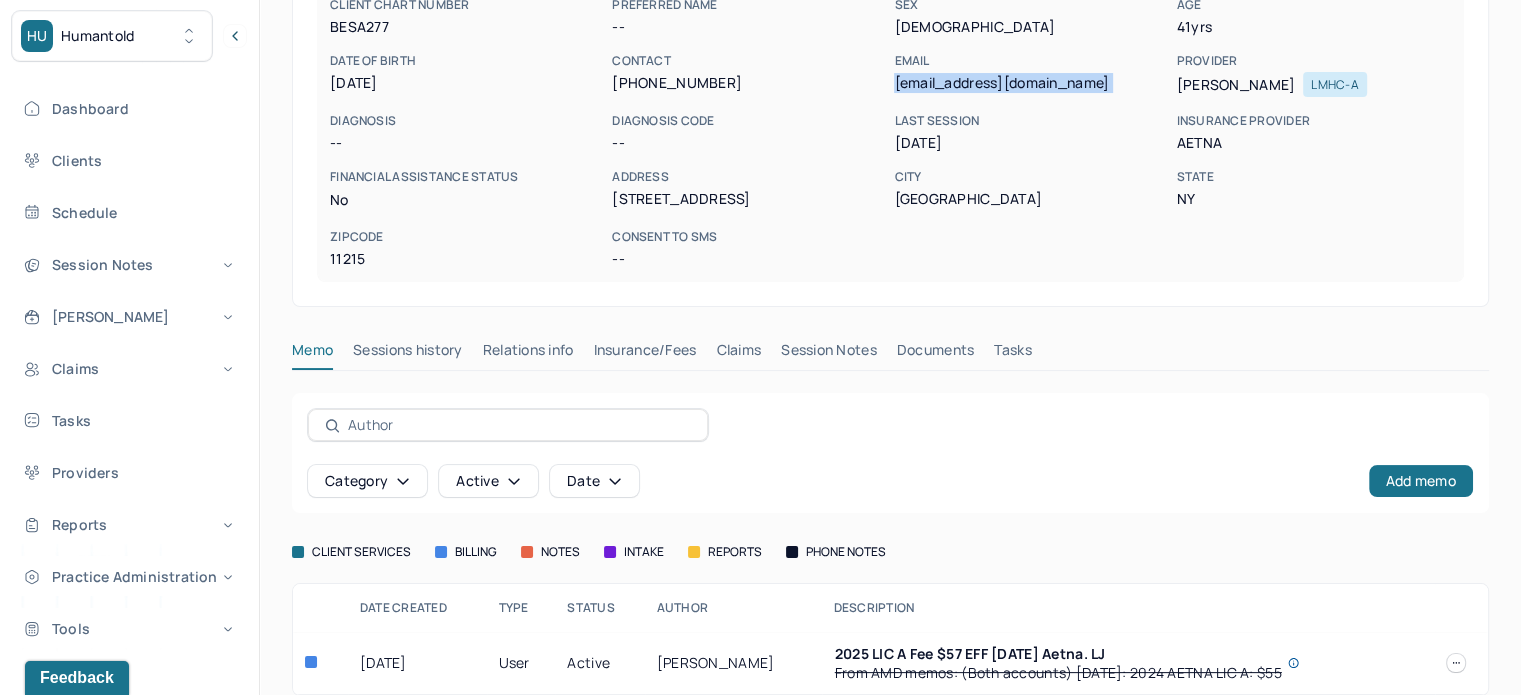 scroll, scrollTop: 269, scrollLeft: 0, axis: vertical 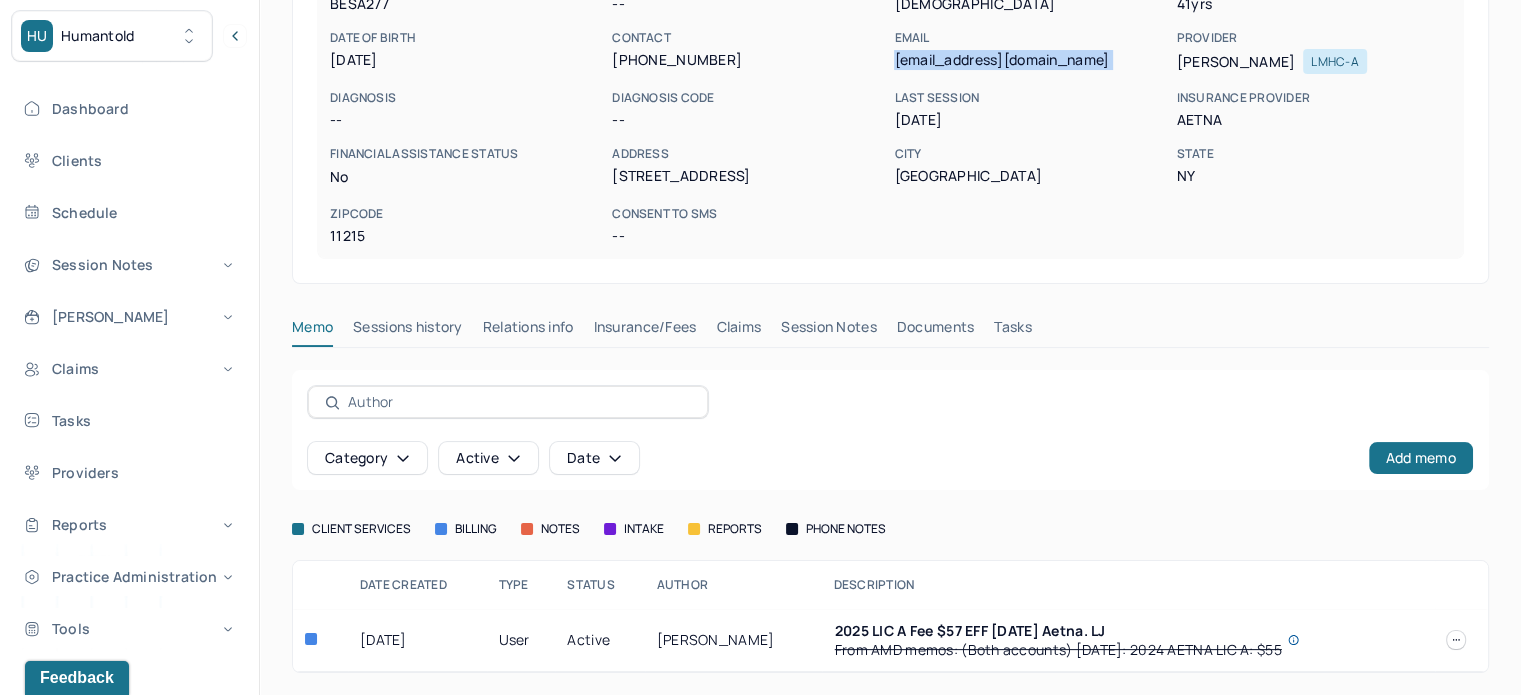 click on "Claims" at bounding box center [738, 331] 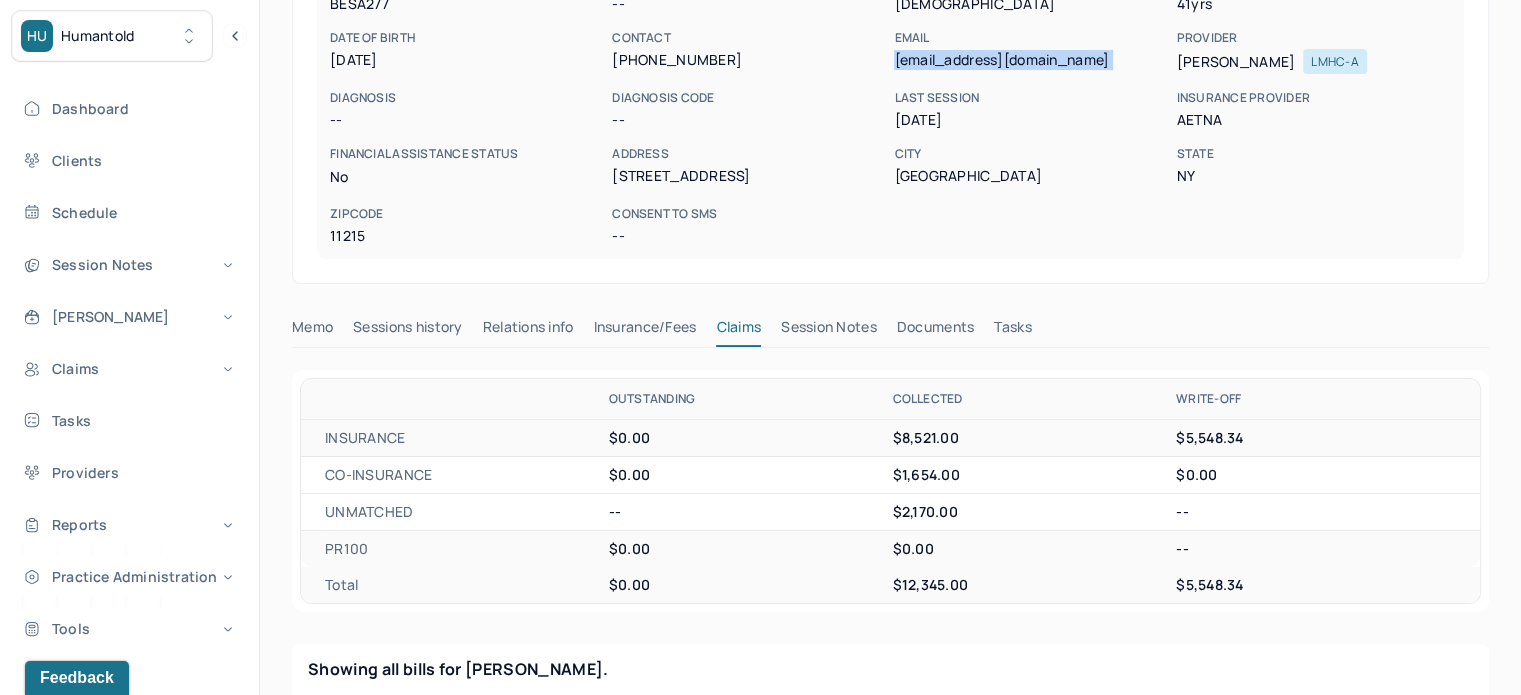 click on "Insurance/Fees" at bounding box center [645, 331] 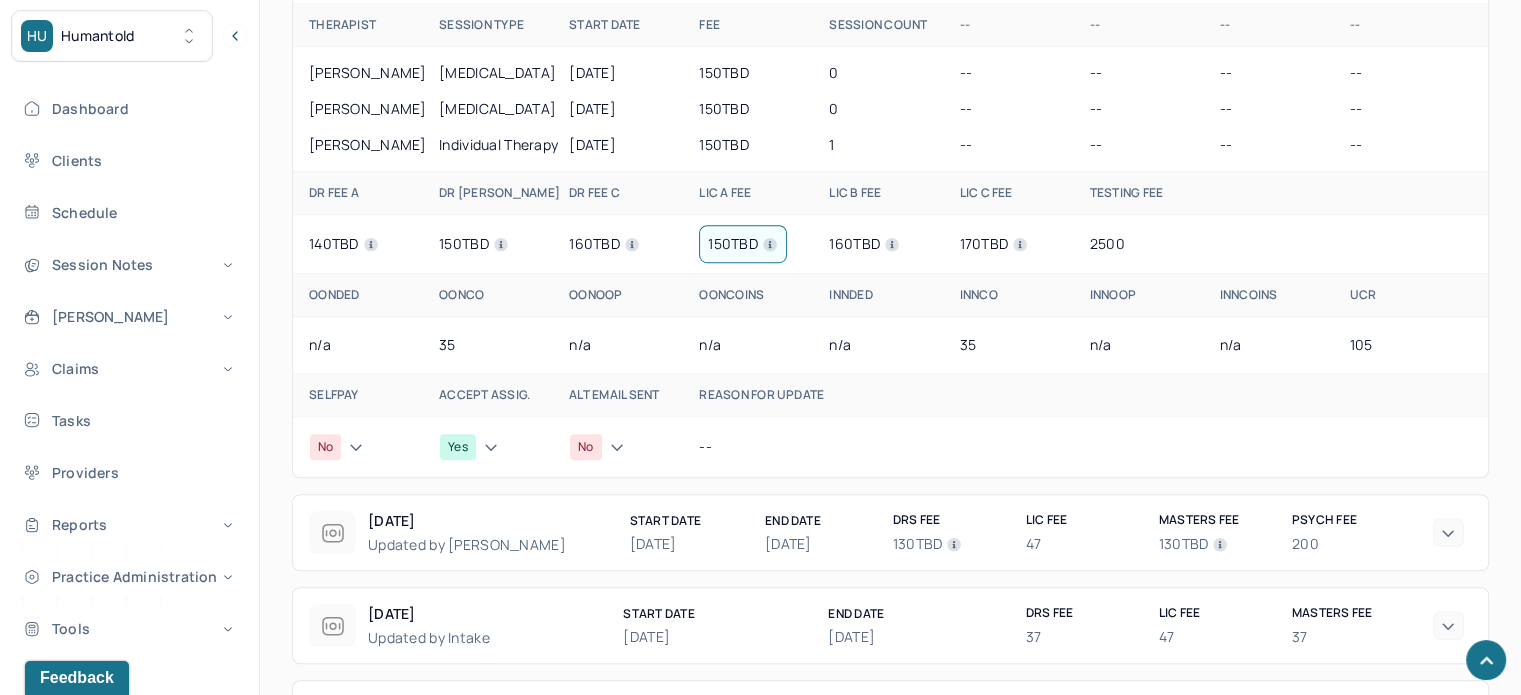 scroll, scrollTop: 1469, scrollLeft: 0, axis: vertical 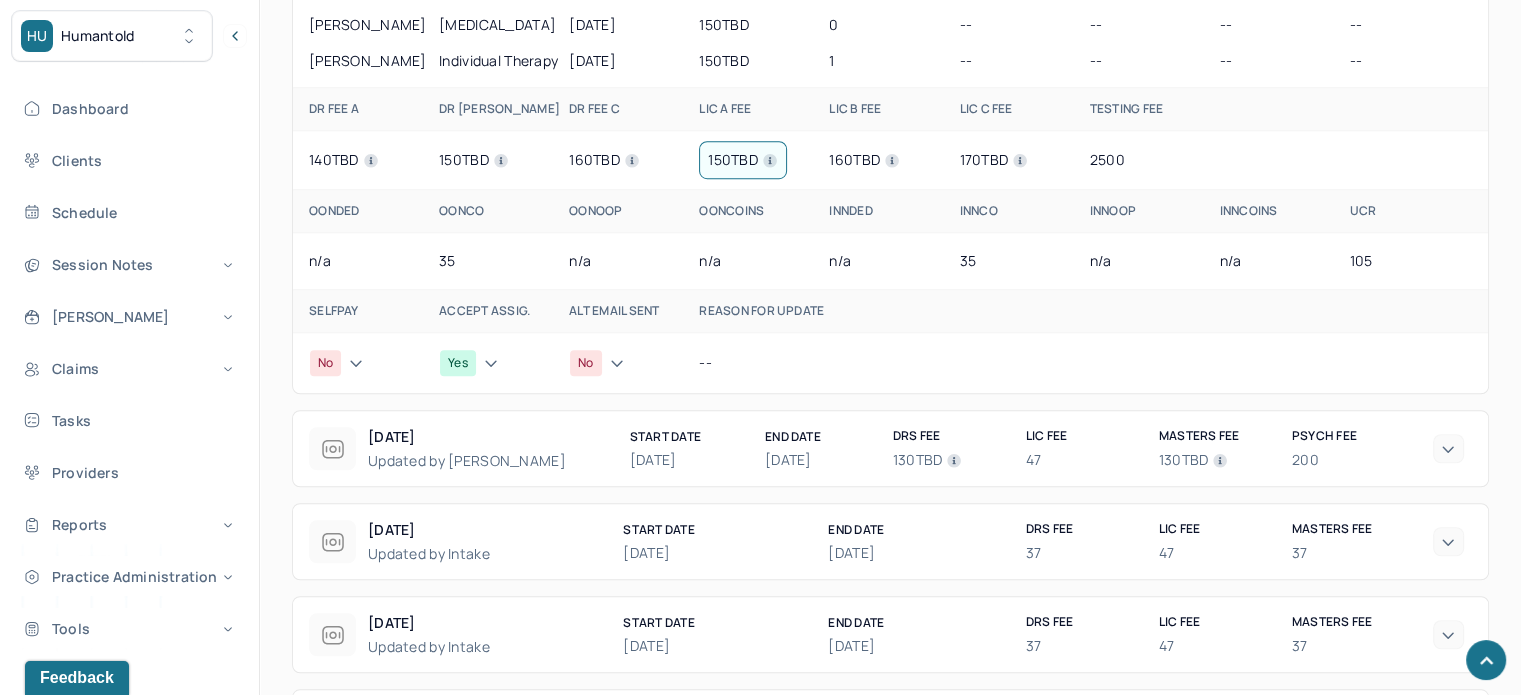 click 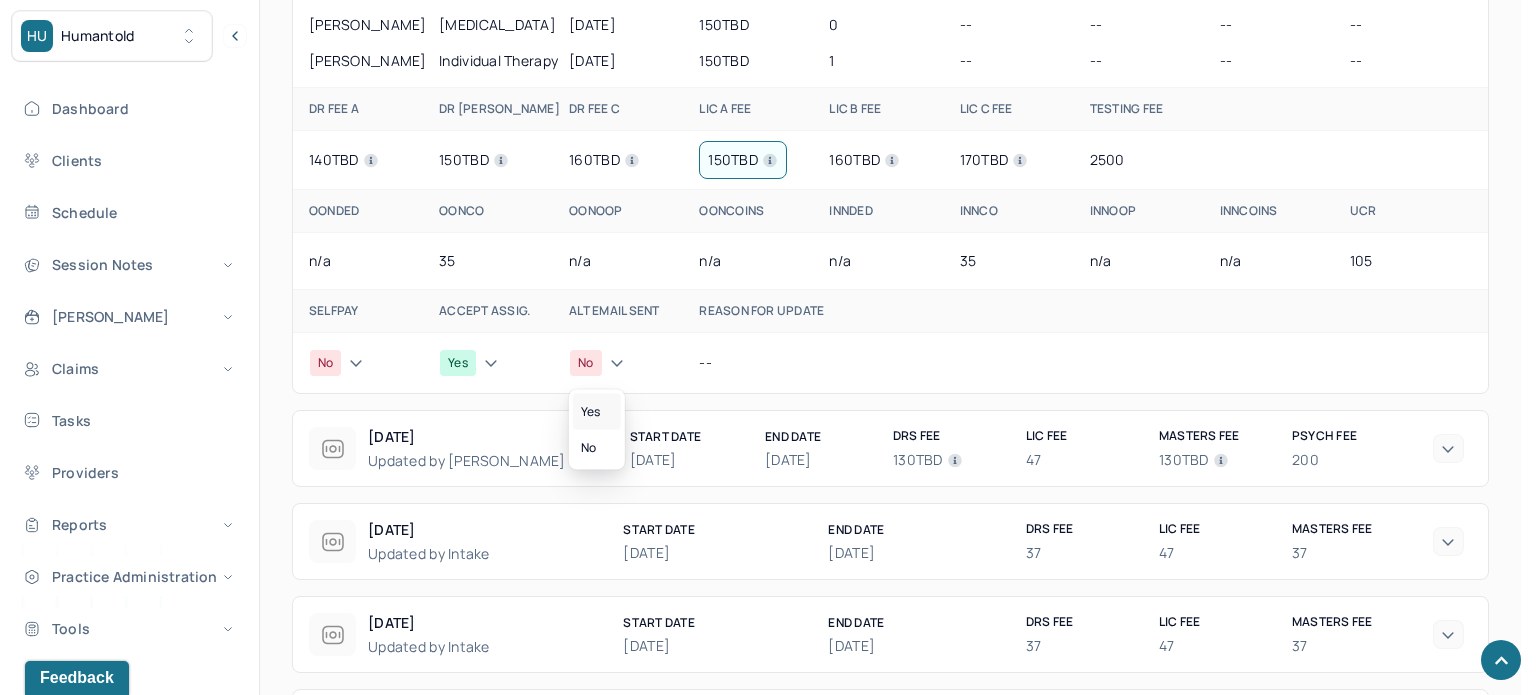 click on "Yes" at bounding box center (597, 412) 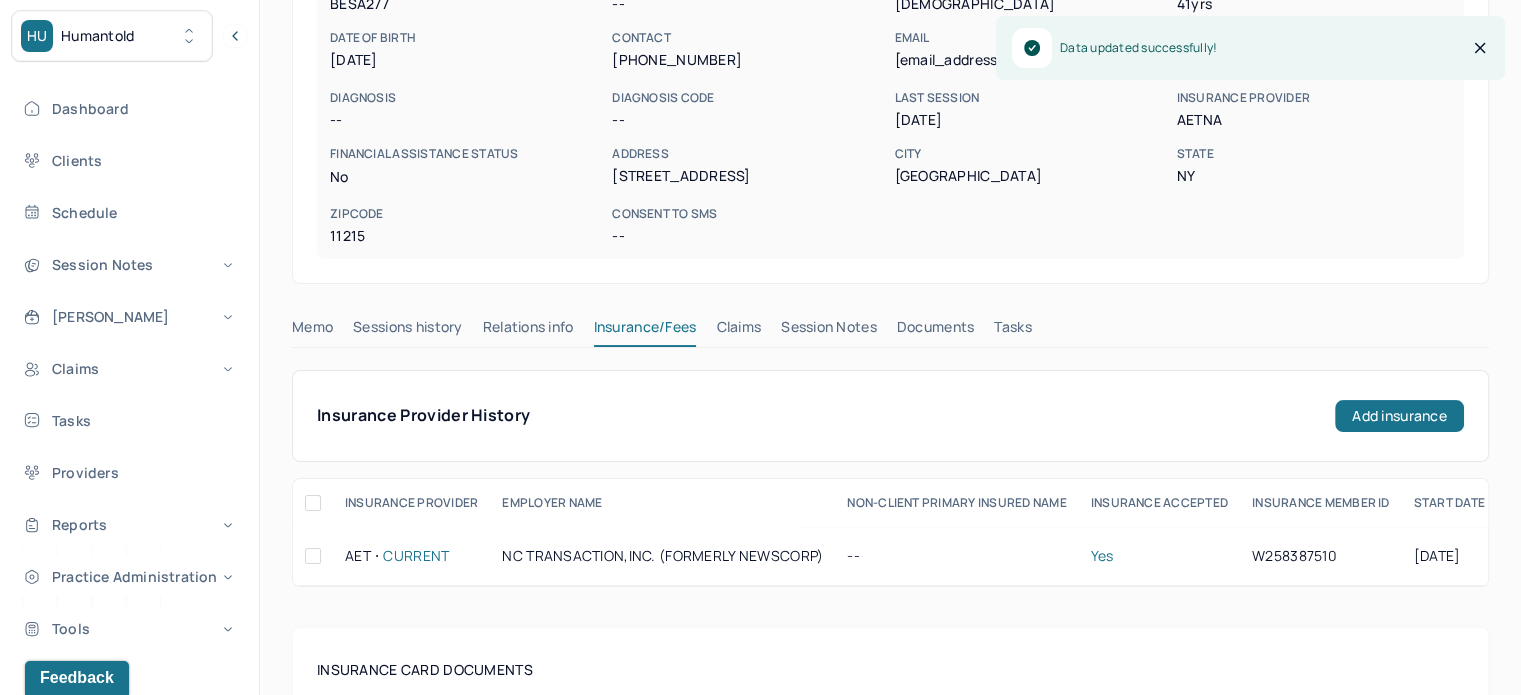 click on "Memo" at bounding box center [312, 331] 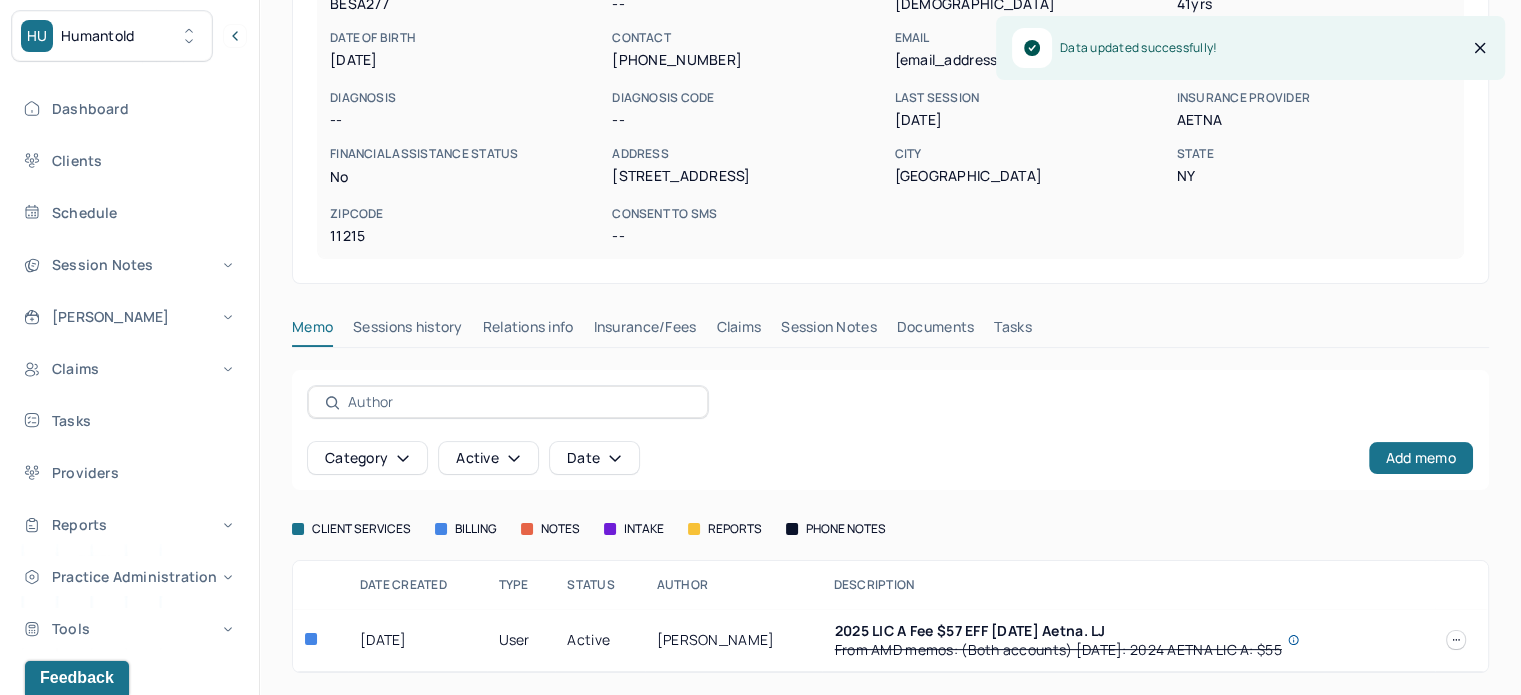 scroll, scrollTop: 269, scrollLeft: 0, axis: vertical 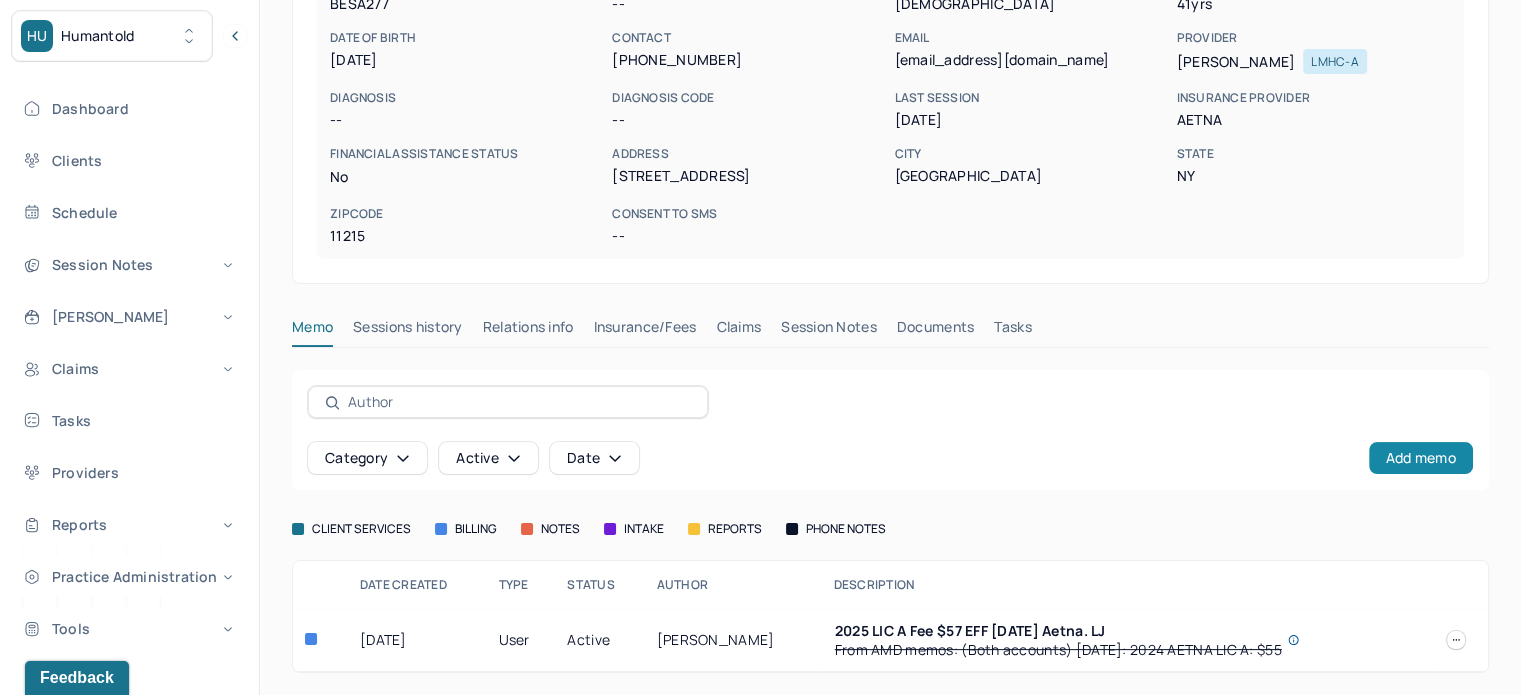 click on "Add memo" at bounding box center (1421, 458) 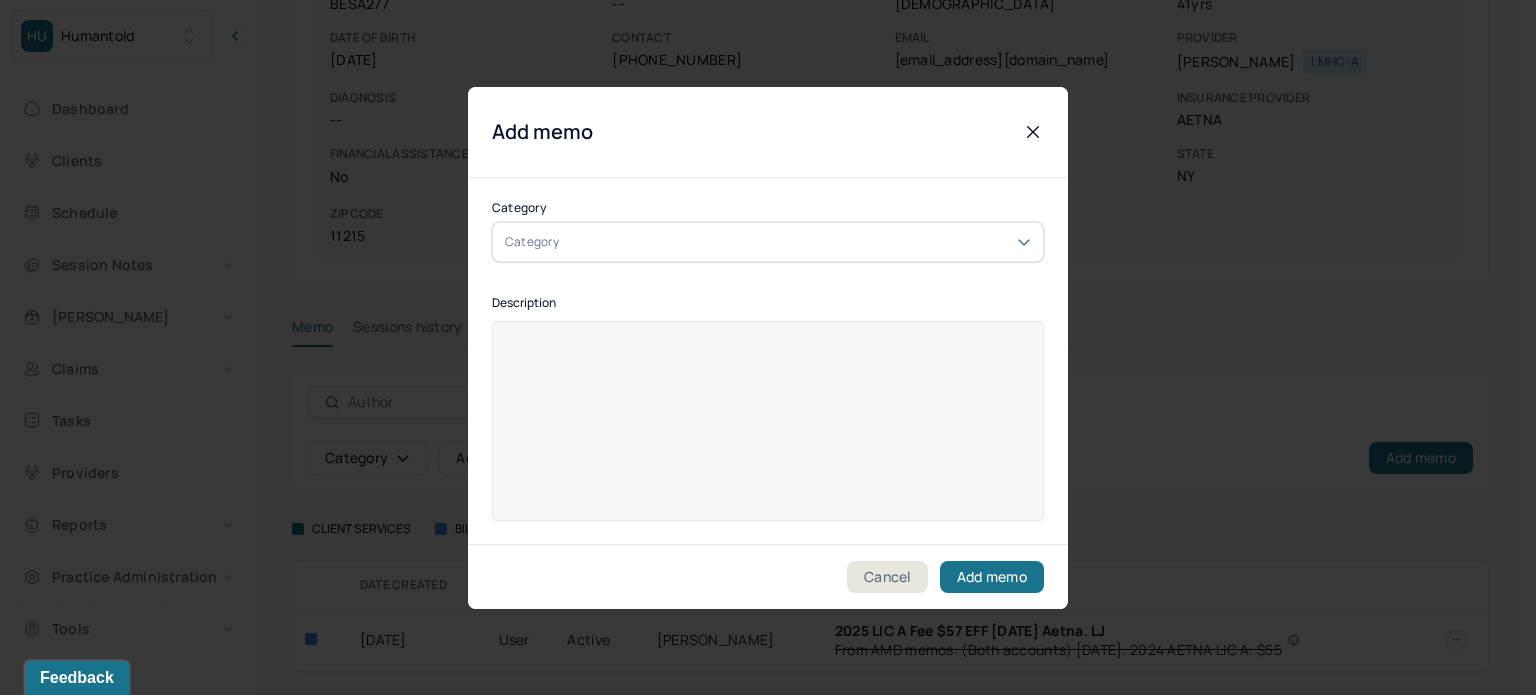 click on "Category" at bounding box center [768, 242] 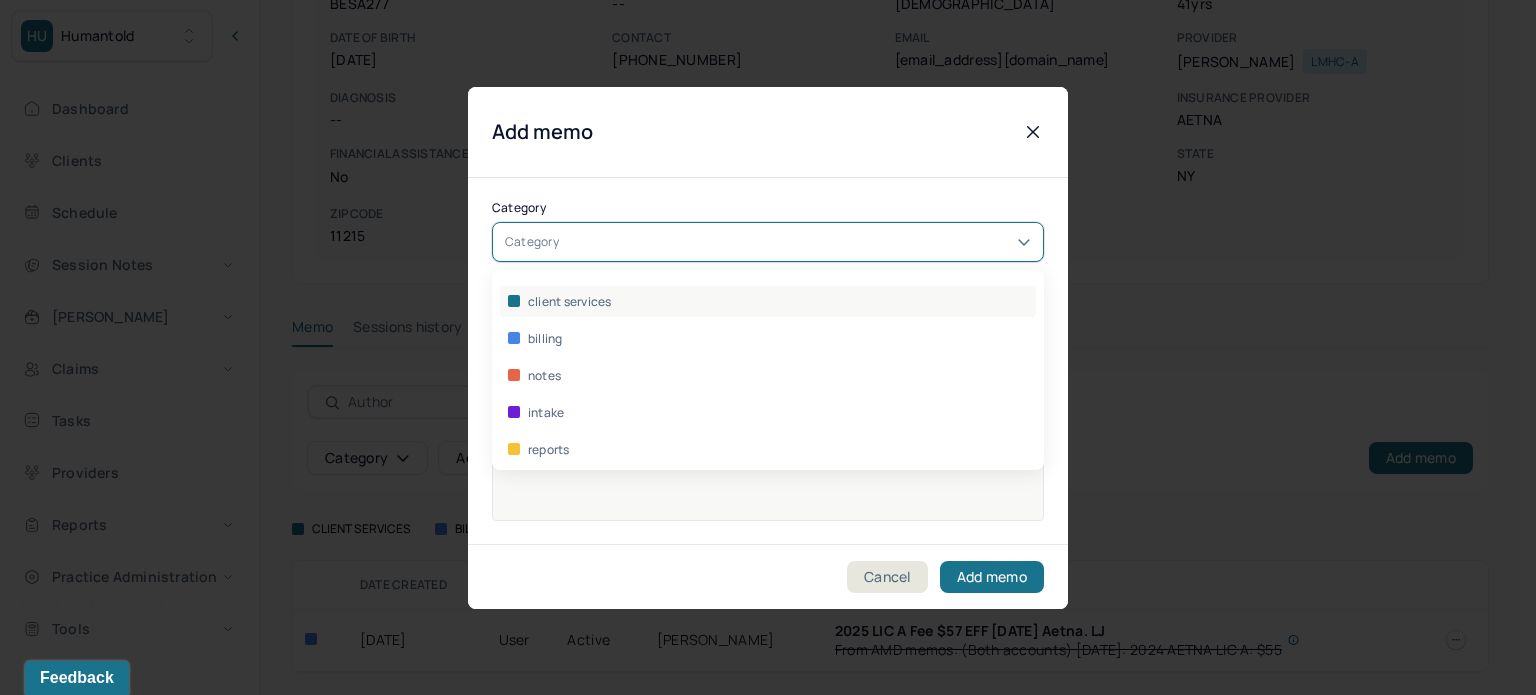 click on "client services" at bounding box center [768, 301] 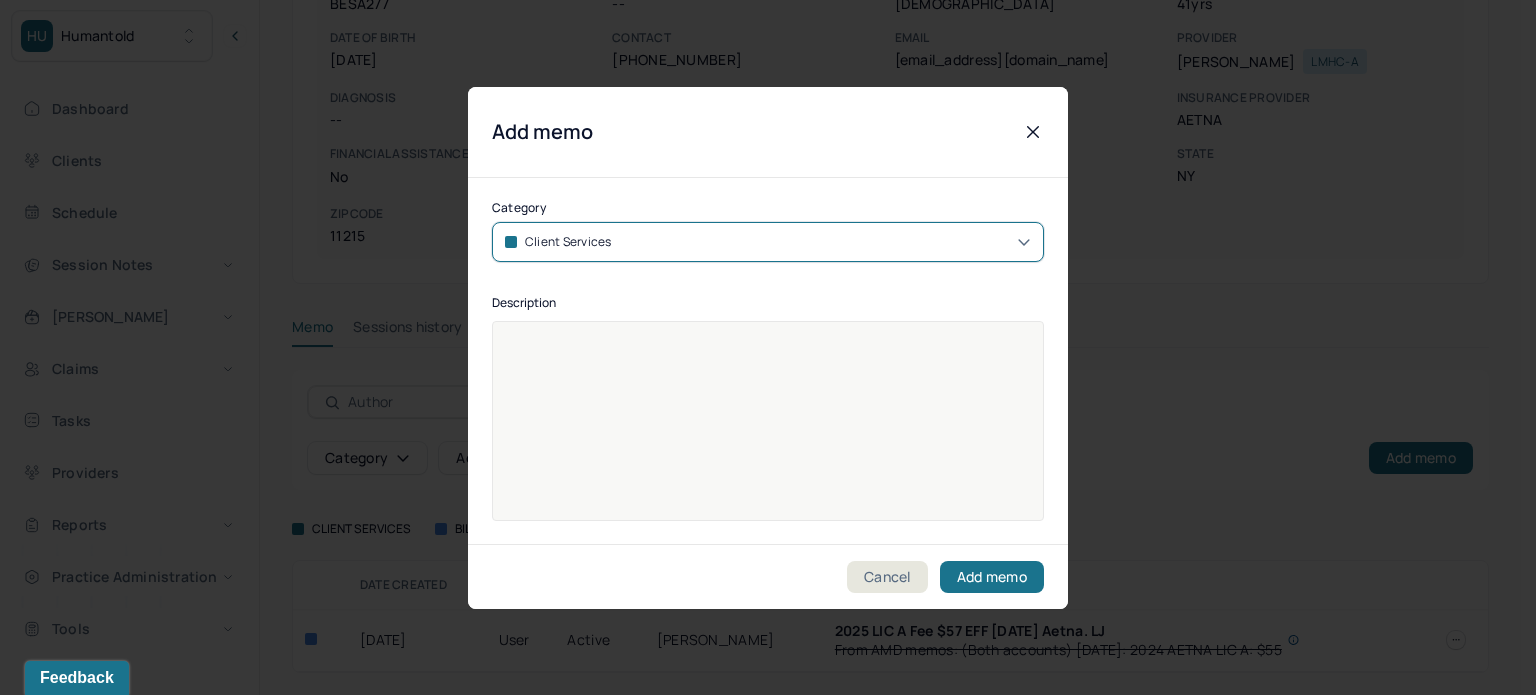 click at bounding box center [768, 434] 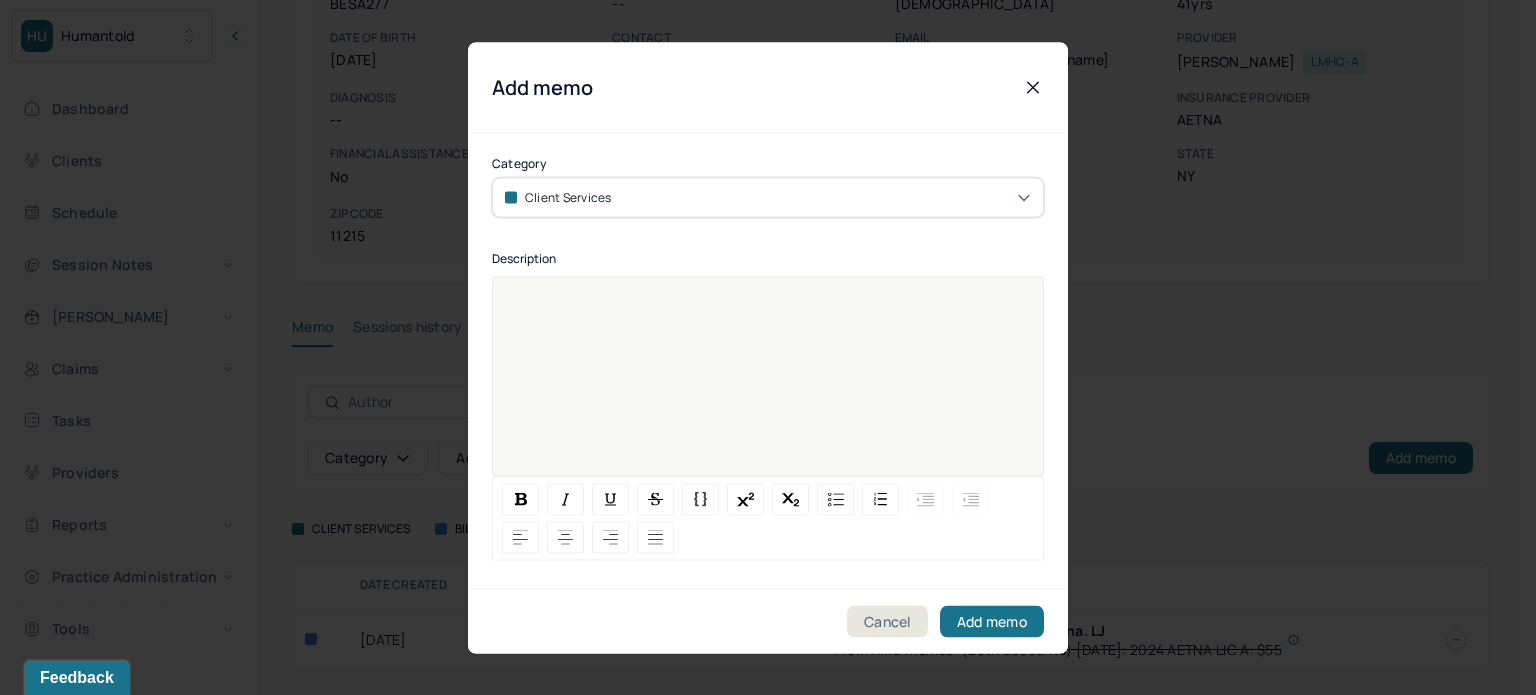 type 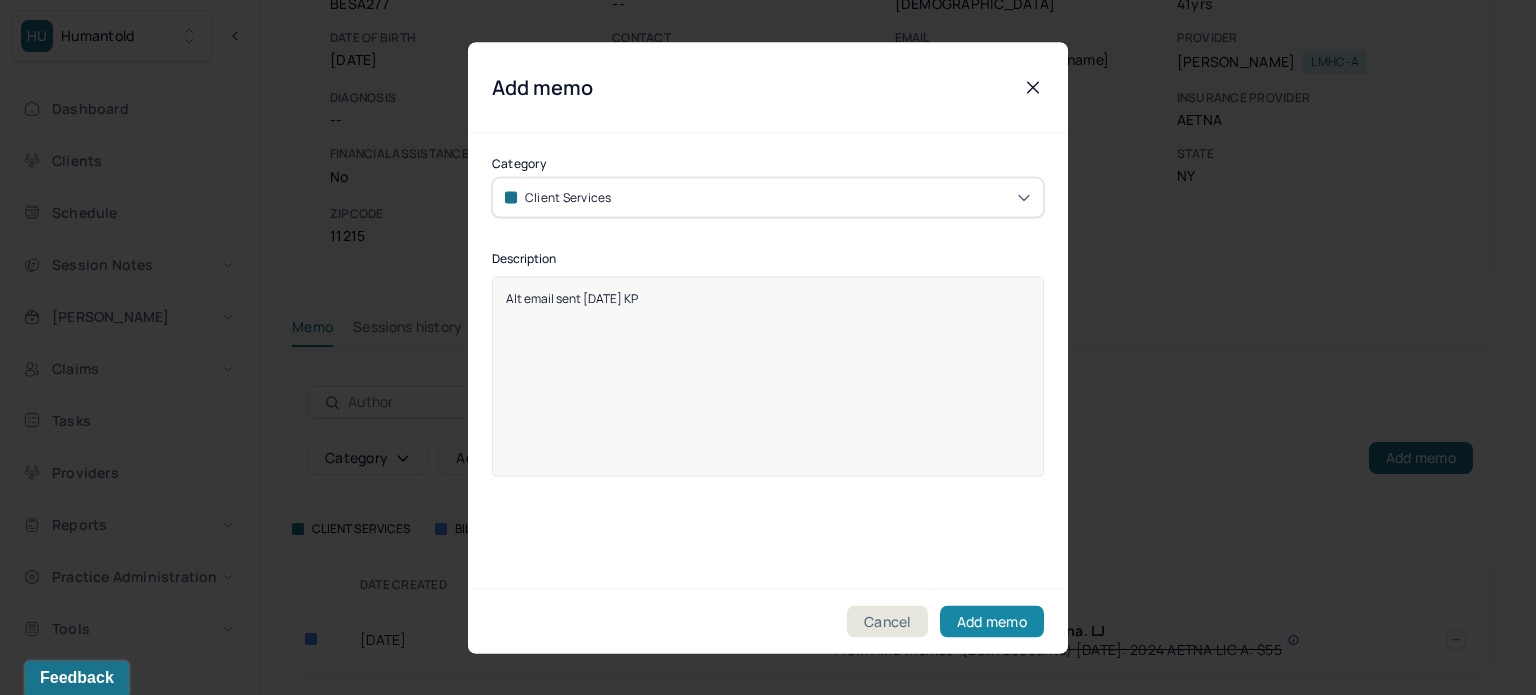click on "Add memo" at bounding box center (992, 621) 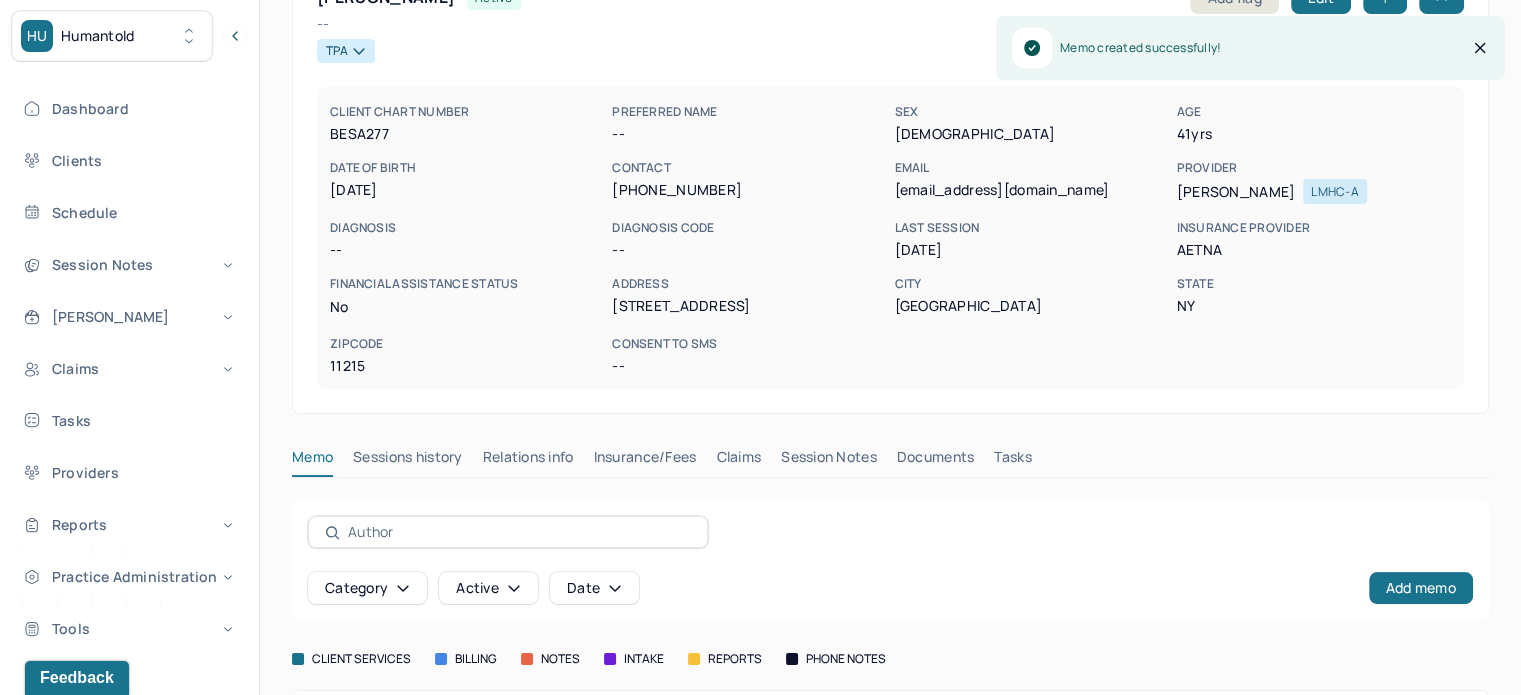 scroll, scrollTop: 0, scrollLeft: 0, axis: both 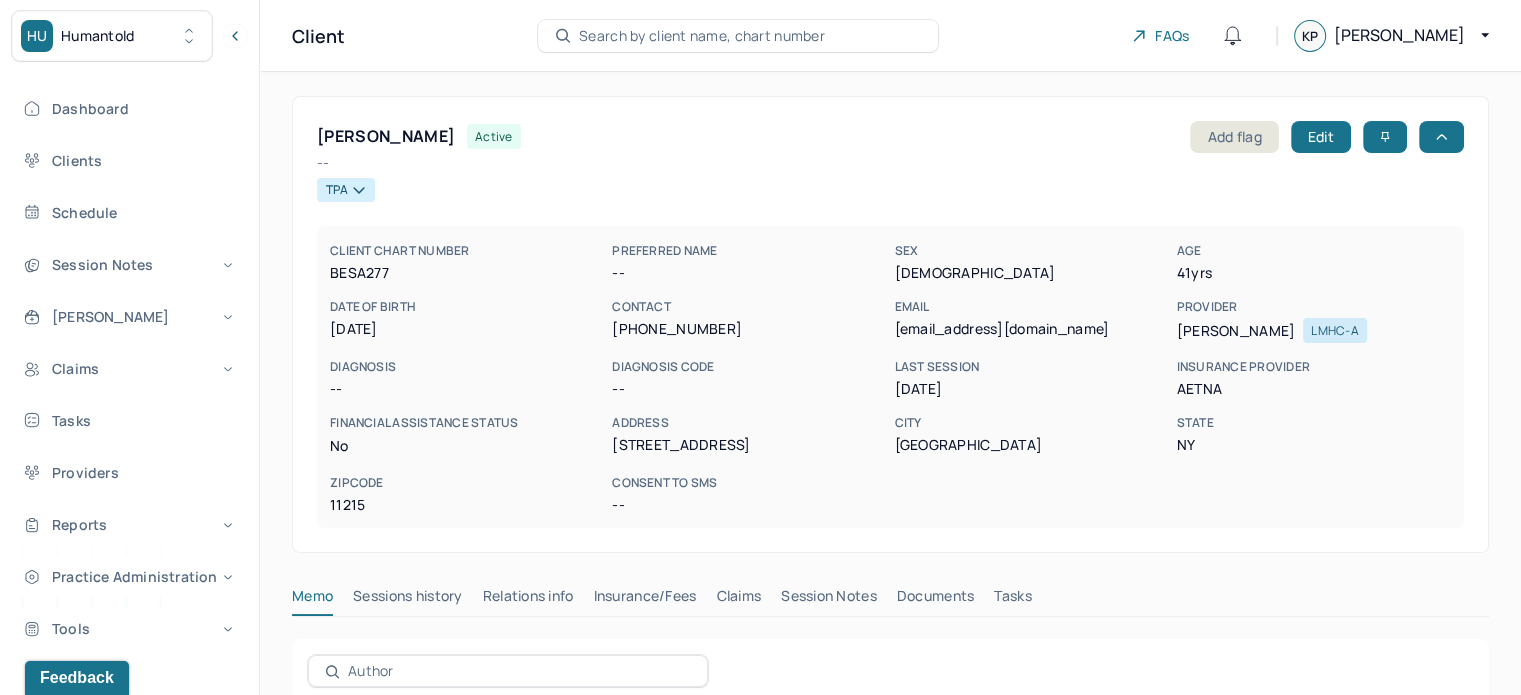 click on "Client   Search by client name, chart number     FAQs     KP [PERSON_NAME]" at bounding box center [890, 36] 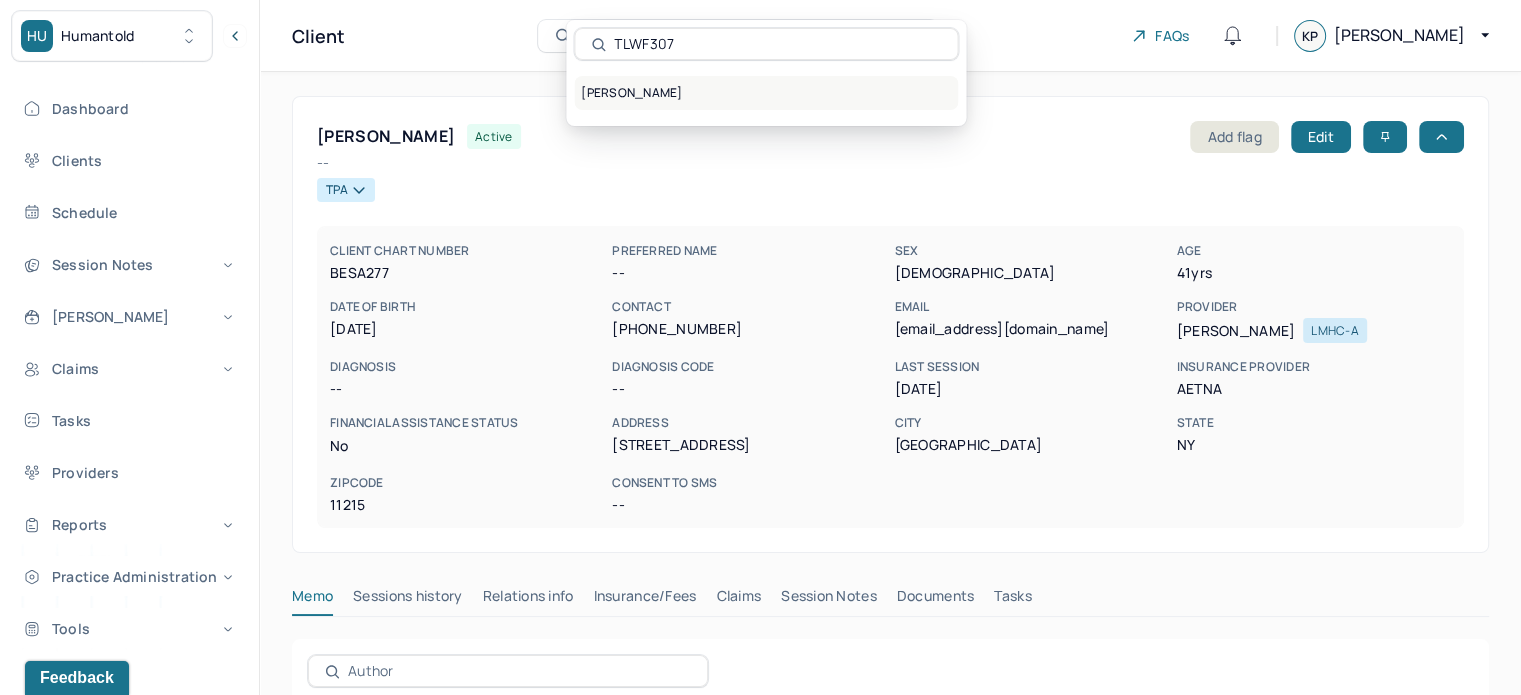 type on "TLWF307" 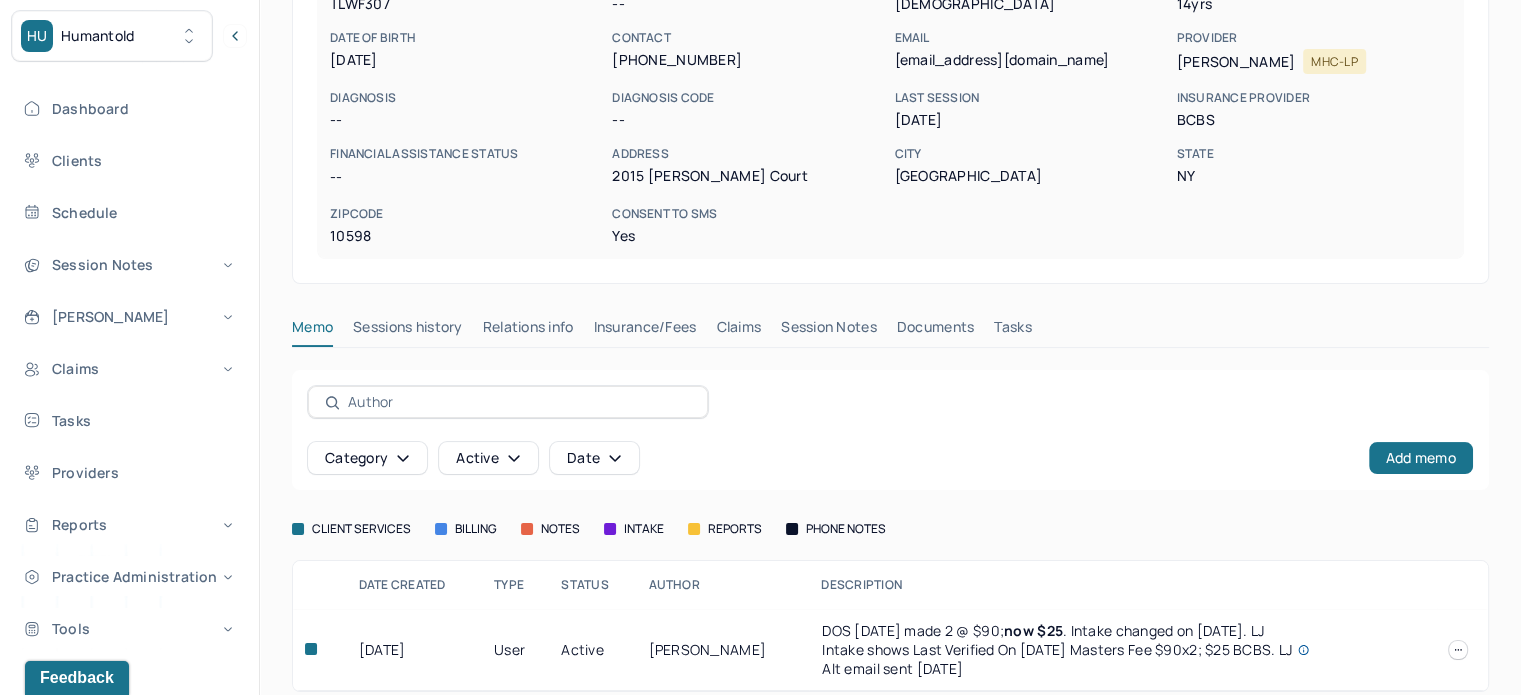 scroll, scrollTop: 264, scrollLeft: 0, axis: vertical 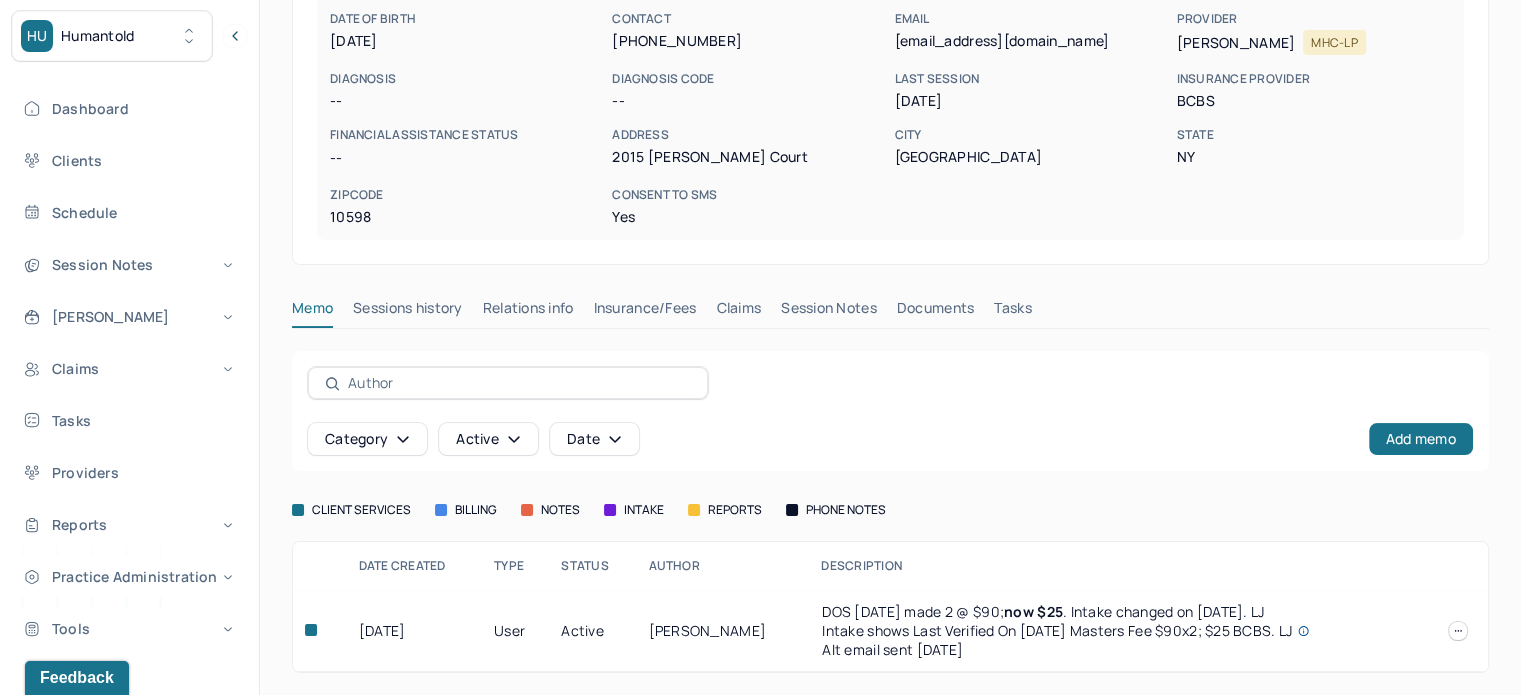 click on "Claims" at bounding box center [738, 312] 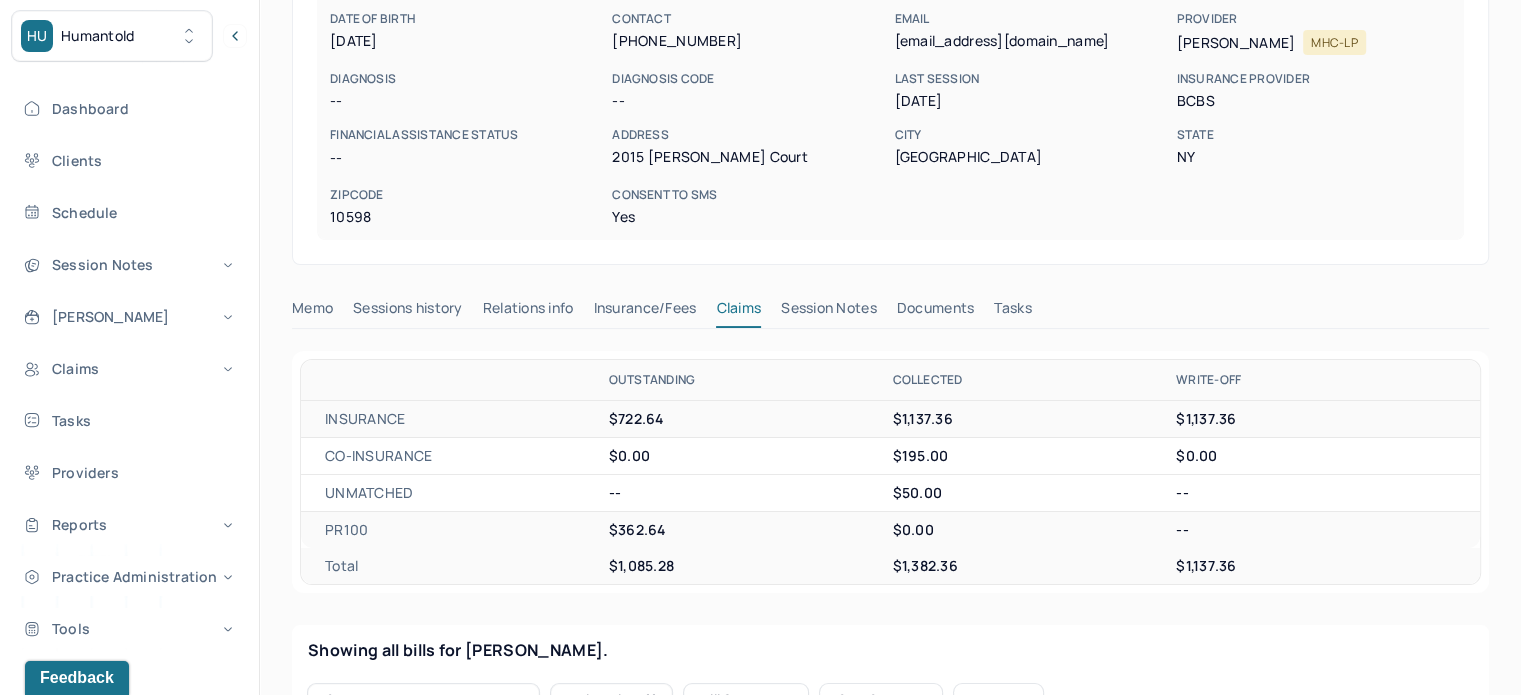 click on "Relations info" at bounding box center (528, 312) 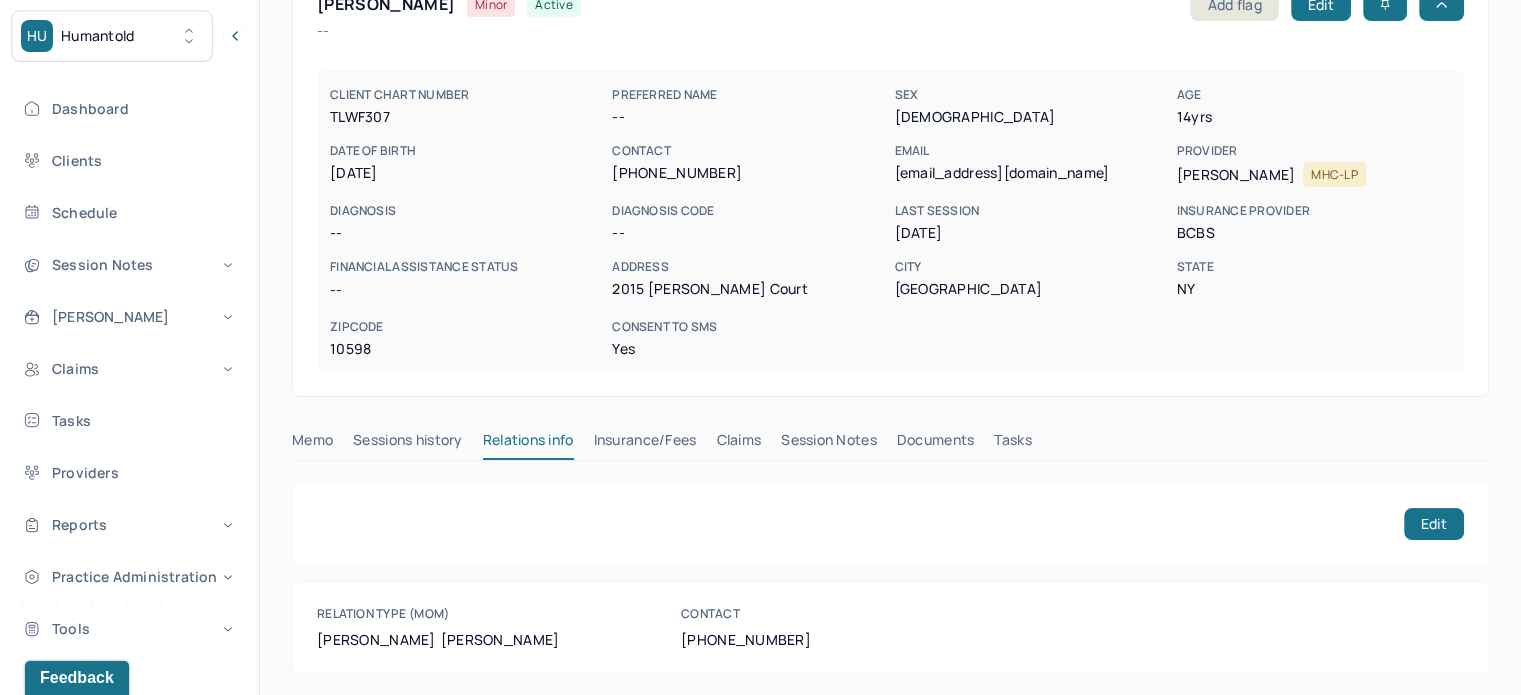 scroll, scrollTop: 132, scrollLeft: 0, axis: vertical 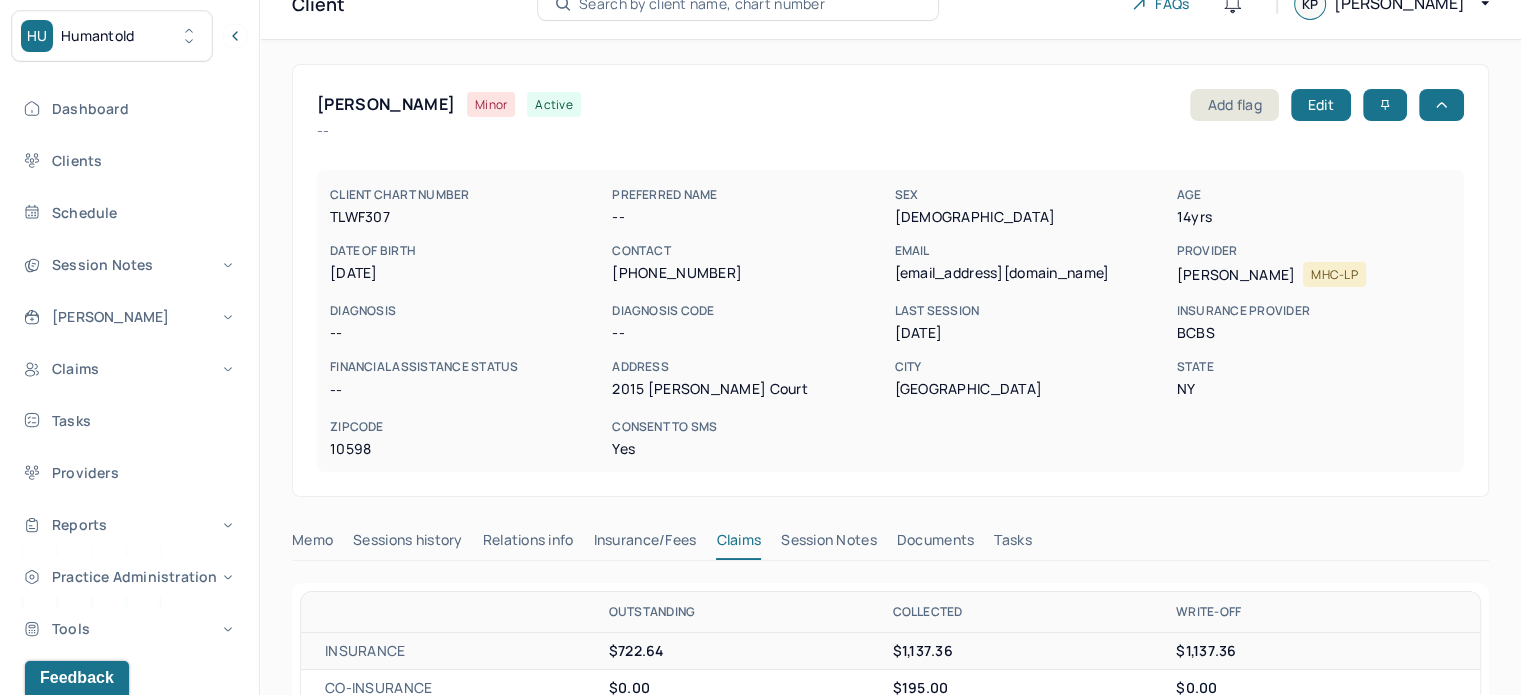 click on "[EMAIL_ADDRESS][DOMAIN_NAME]" at bounding box center [1031, 273] 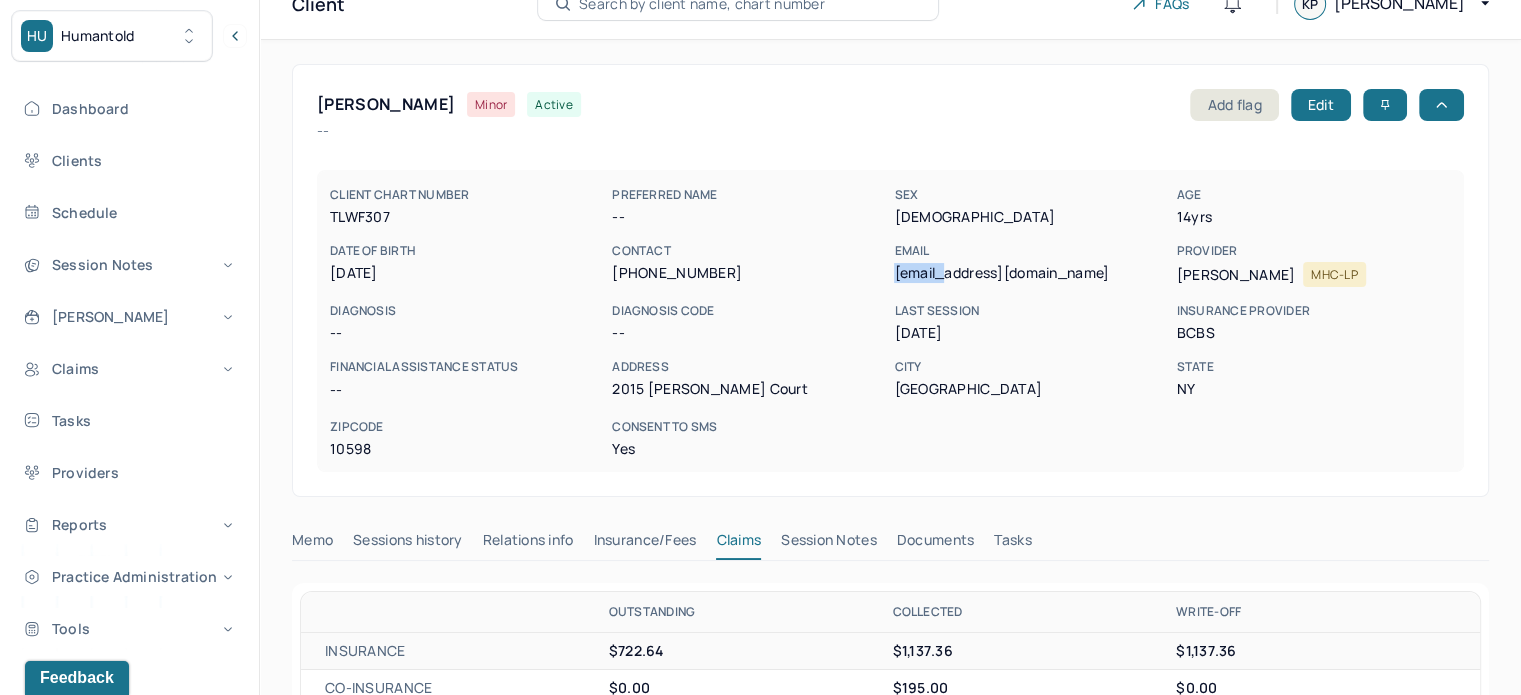 click on "[EMAIL_ADDRESS][DOMAIN_NAME]" at bounding box center (1031, 273) 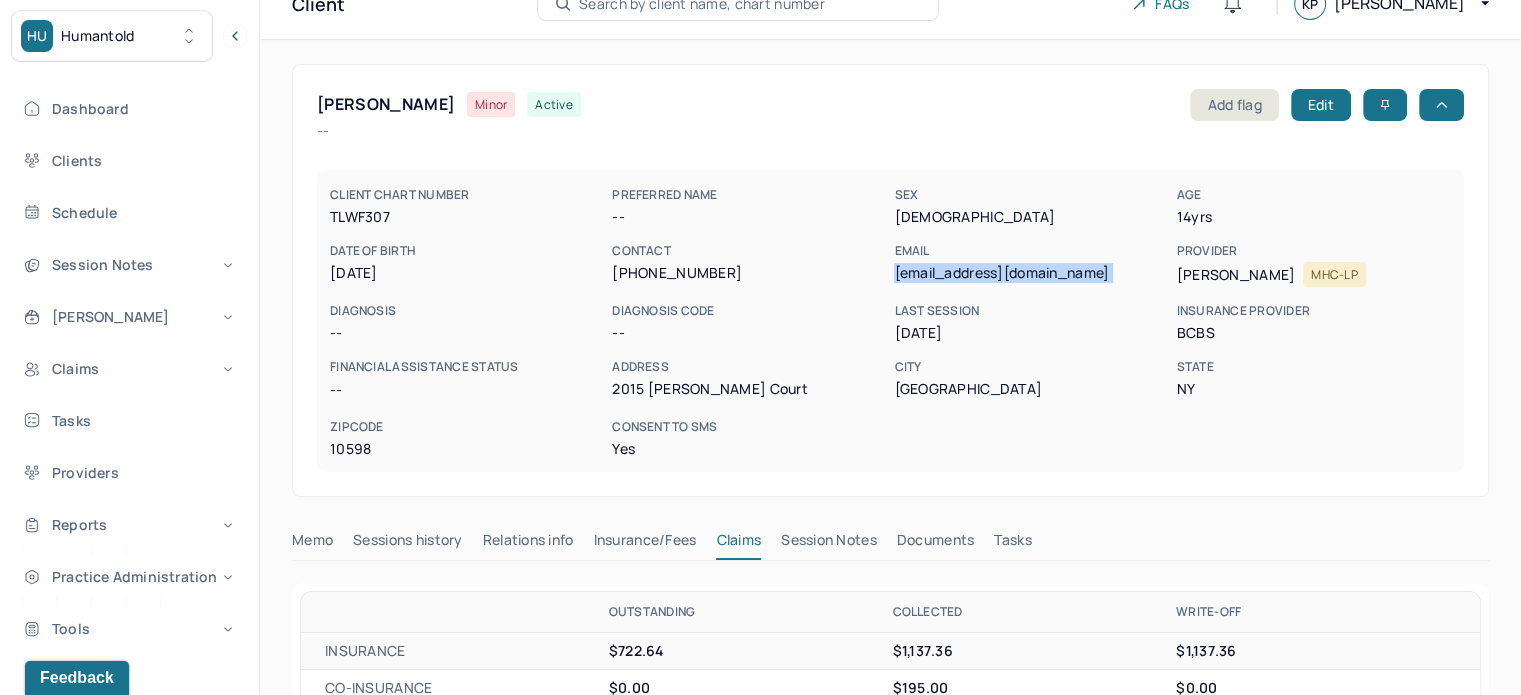 click on "[EMAIL_ADDRESS][DOMAIN_NAME]" at bounding box center (1031, 273) 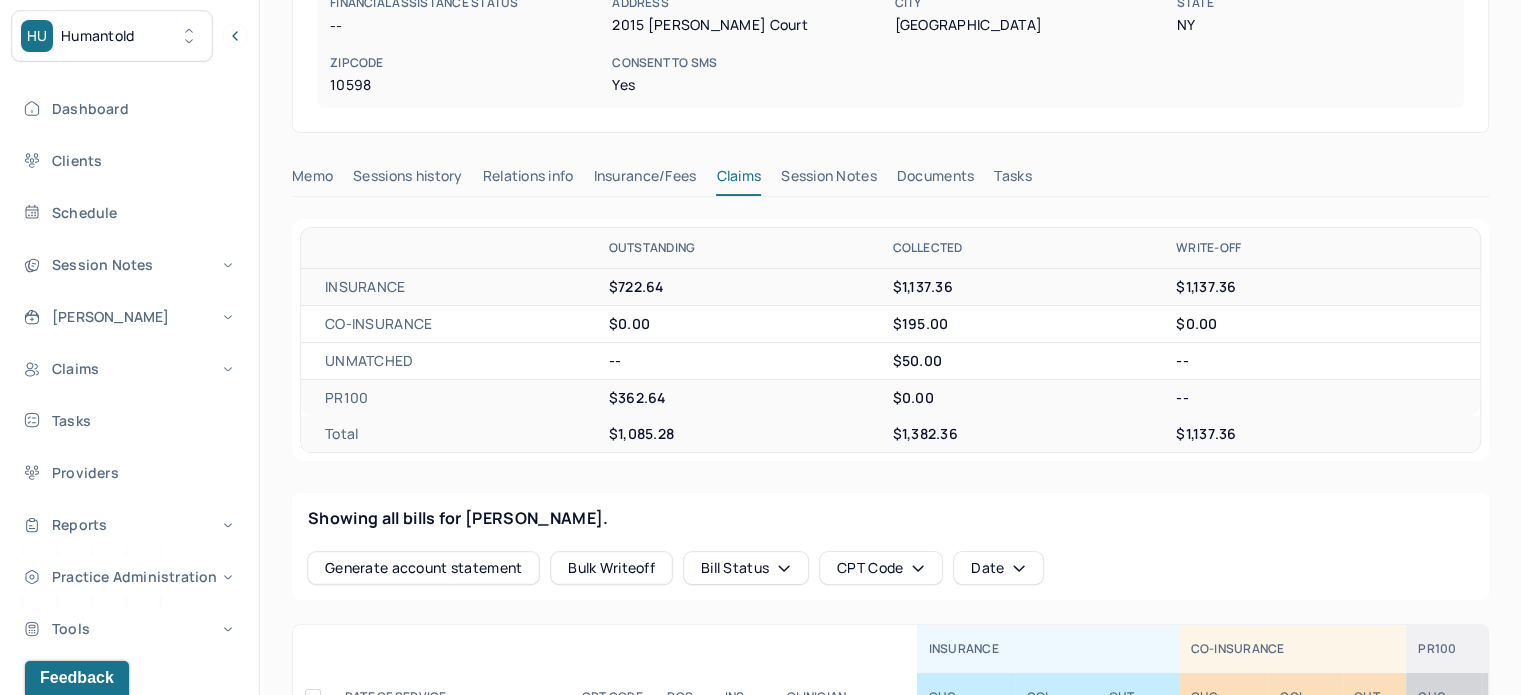 scroll, scrollTop: 400, scrollLeft: 0, axis: vertical 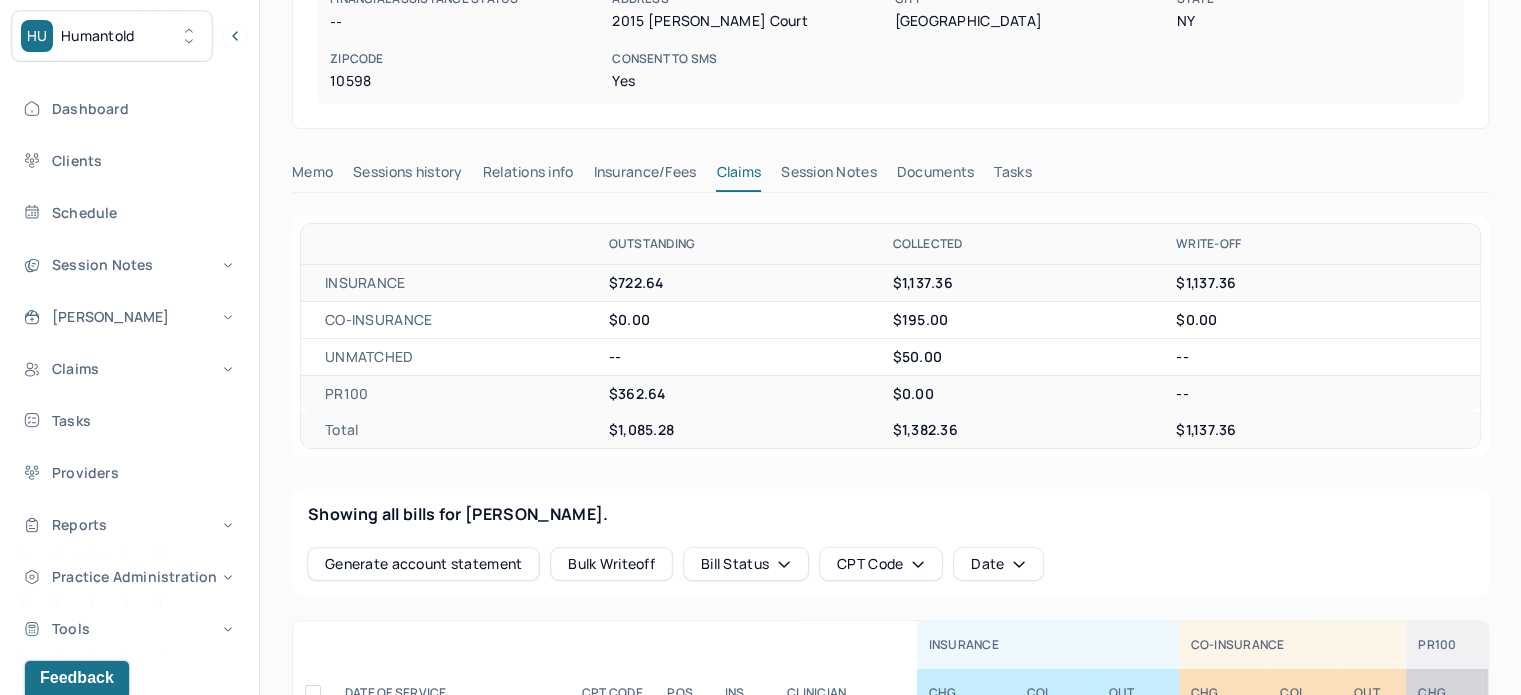 click on "[PERSON_NAME]  Minor active   Add flag     Edit               -- CLIENT CHART NUMBER TLWF307 PREFERRED NAME -- SEX [DEMOGRAPHIC_DATA] AGE [DEMOGRAPHIC_DATA]  yrs DATE OF BIRTH [DEMOGRAPHIC_DATA]  CONTACT [PHONE_NUMBER] EMAIL [EMAIL_ADDRESS][DOMAIN_NAME] PROVIDER [PERSON_NAME] MHC-LP DIAGNOSIS -- DIAGNOSIS CODE -- LAST SESSION [DATE] insurance provider BCBS FINANCIAL ASSISTANCE STATUS -- Address 2015 [PERSON_NAME][GEOGRAPHIC_DATA] [US_STATE] Zipcode 10598 Consent to Sms Yes   Memo     Sessions history     Relations info     Insurance/Fees     Claims     Session Notes     Documents     Tasks    OUTSTANDING COLLECTED WRITE-OFF INSURANCE $722.64 $1,137.36 $1,137.36 CO-INSURANCE $0.00 $195.00 $0.00 UNMATCHED -- $50.00 -- PR100 $362.64 $0.00 -- Total $1,085.28 $1,382.36 $1,137.36 Showing all bills for [PERSON_NAME].    Generate account statement     Bulk Writeoff     Bill Status     CPT Code     Date   INSURANCE CO-INSURANCE PR100 DATE OF SERVICE CPT CODE pos Ins CLINICIAN CHG COL OUT CHG COL OUT CHg COL OUT AA     [DATE] 90837 10 BCBS $385.00" at bounding box center (890, 1746) 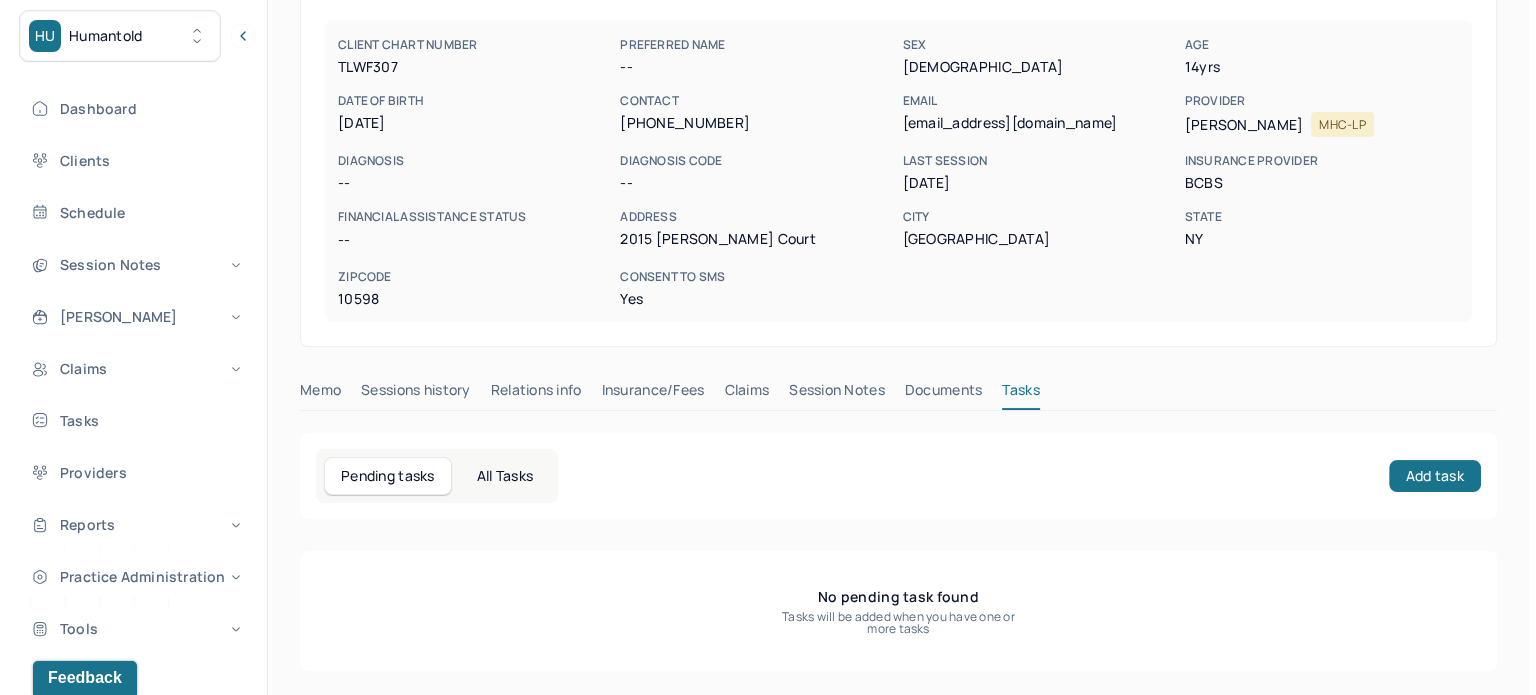 scroll, scrollTop: 180, scrollLeft: 0, axis: vertical 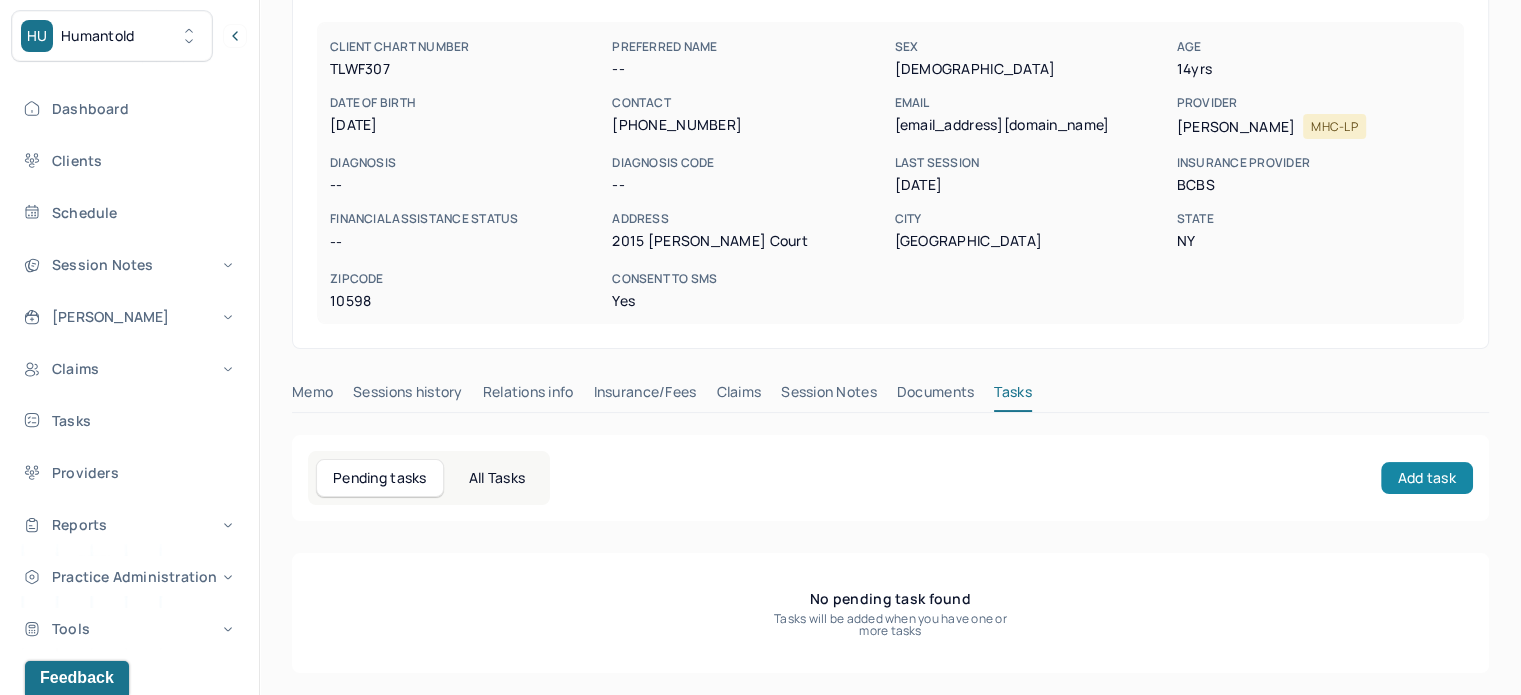 click on "Add task" at bounding box center (1427, 478) 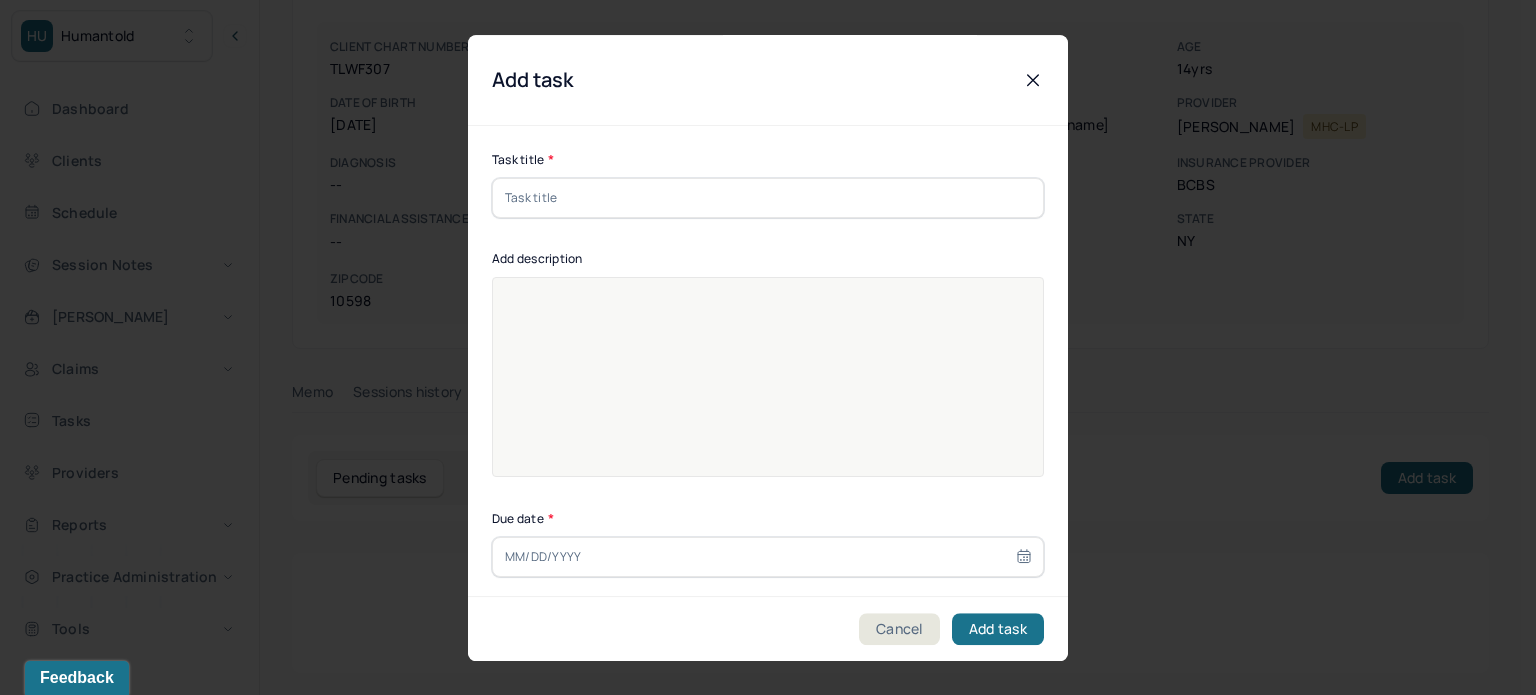 click at bounding box center [768, 198] 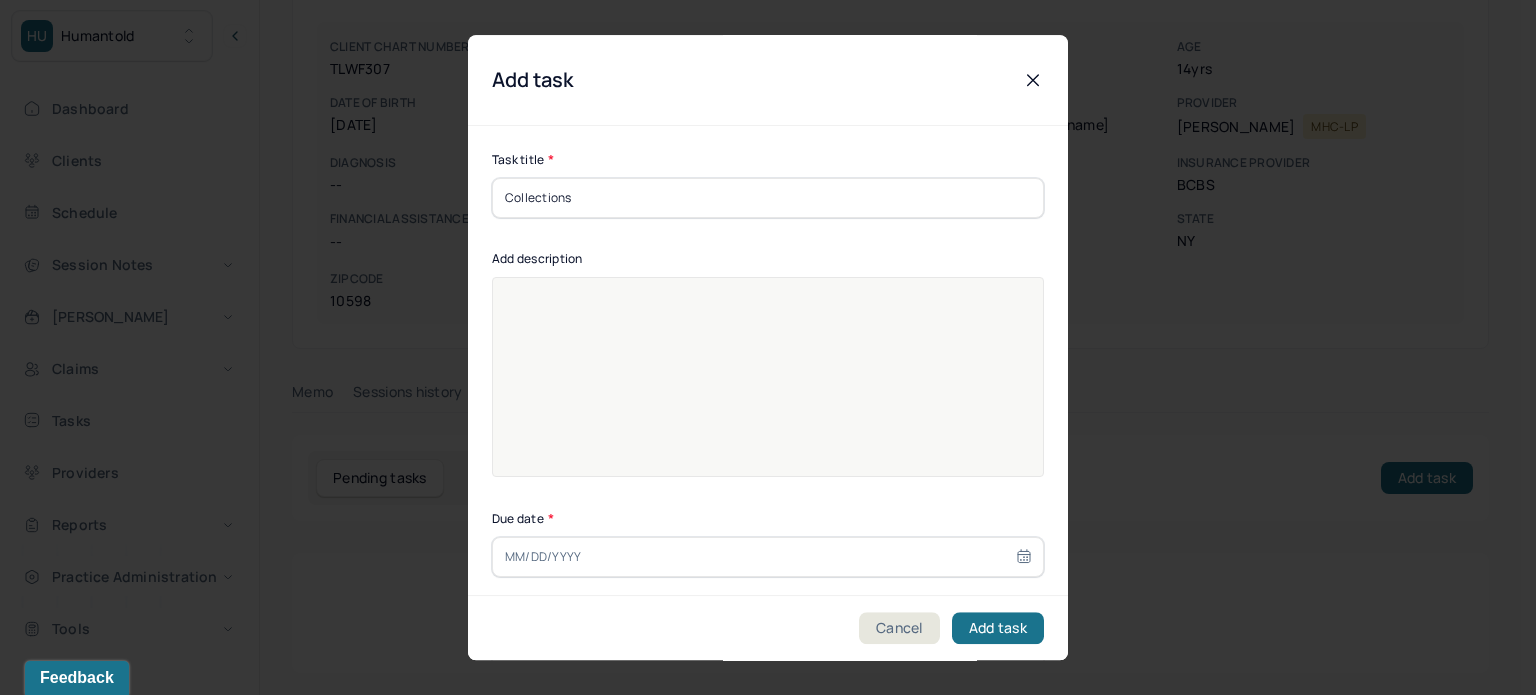 type on "Collections" 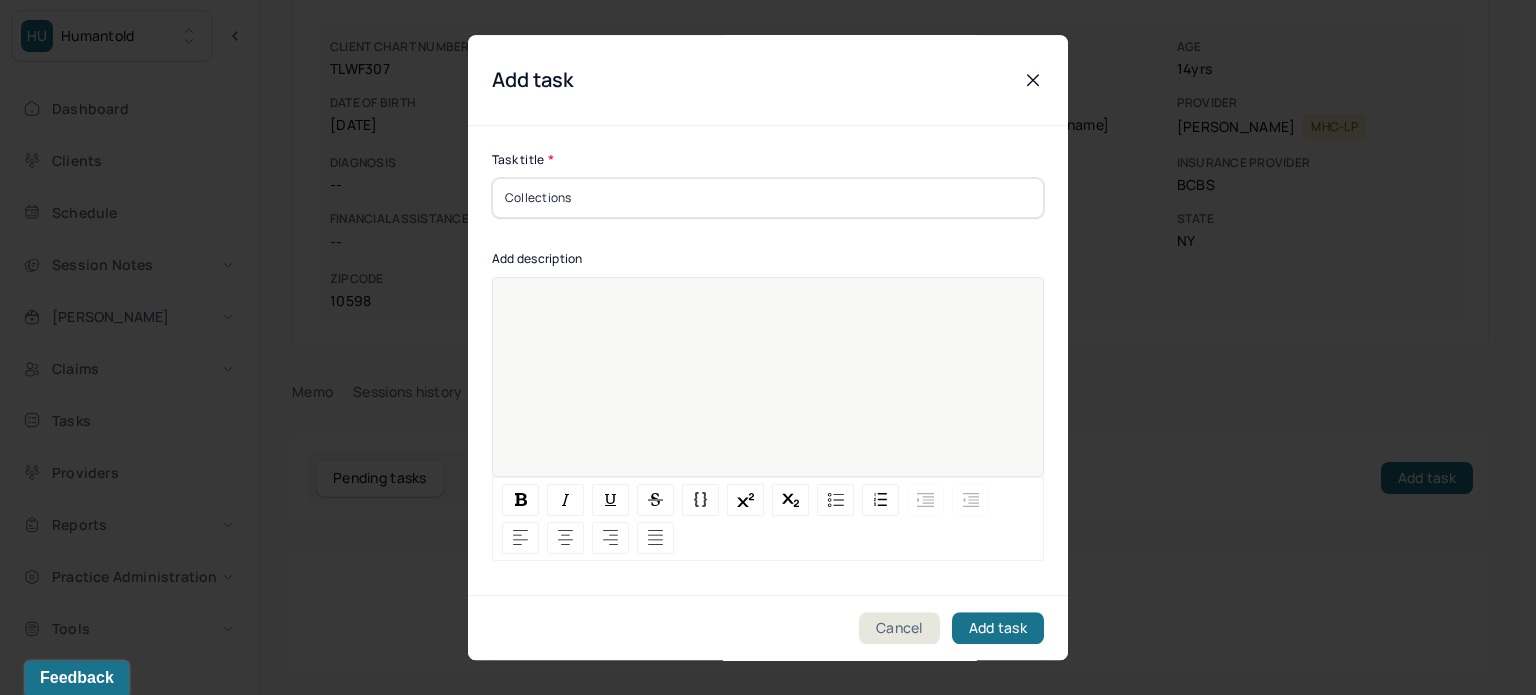 click at bounding box center [768, 390] 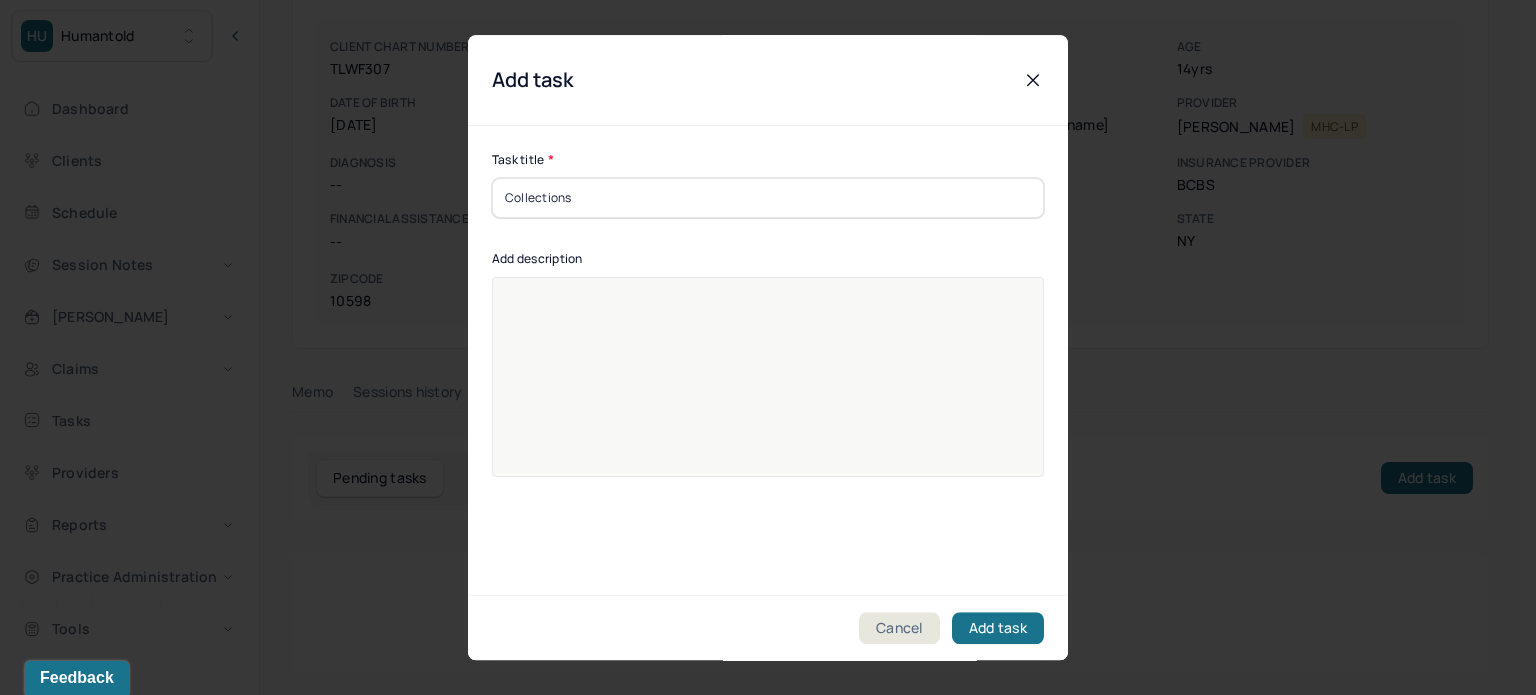 click at bounding box center (768, 390) 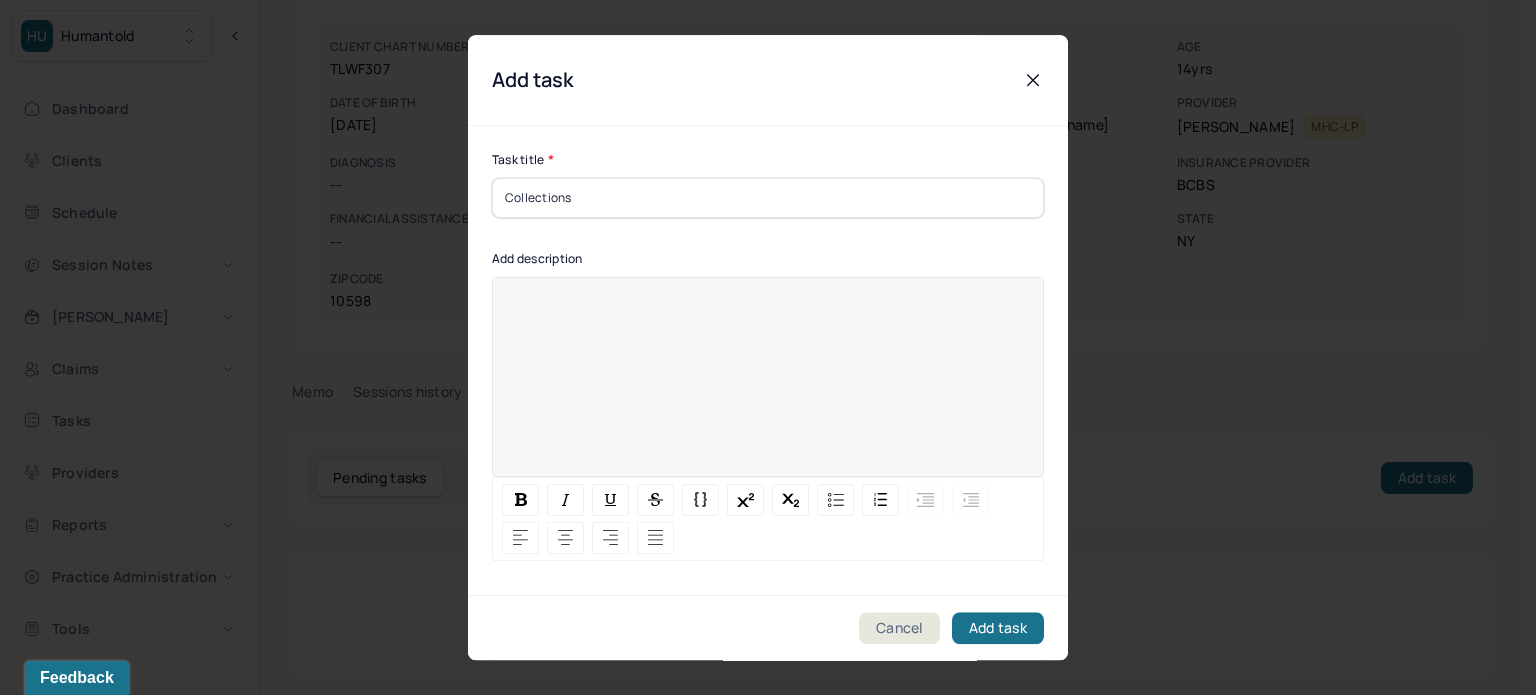 paste 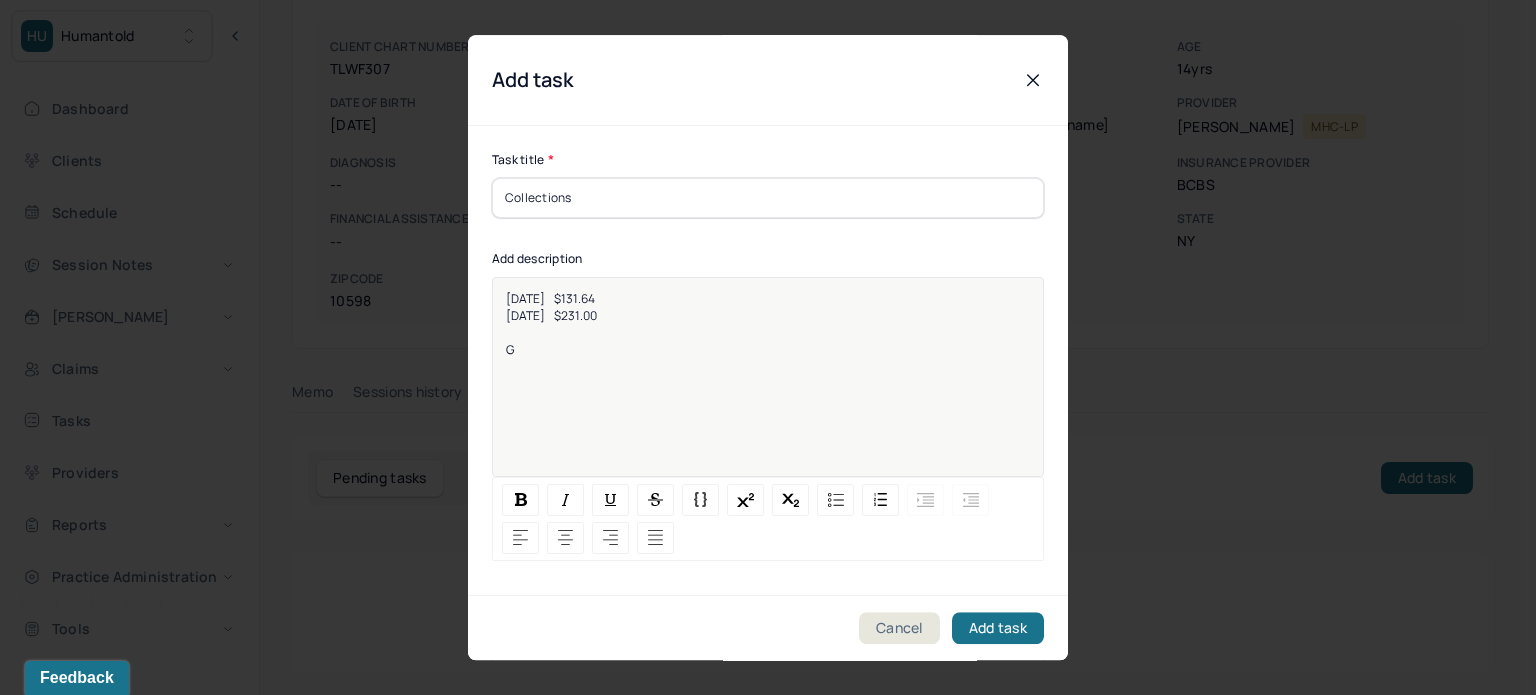 type 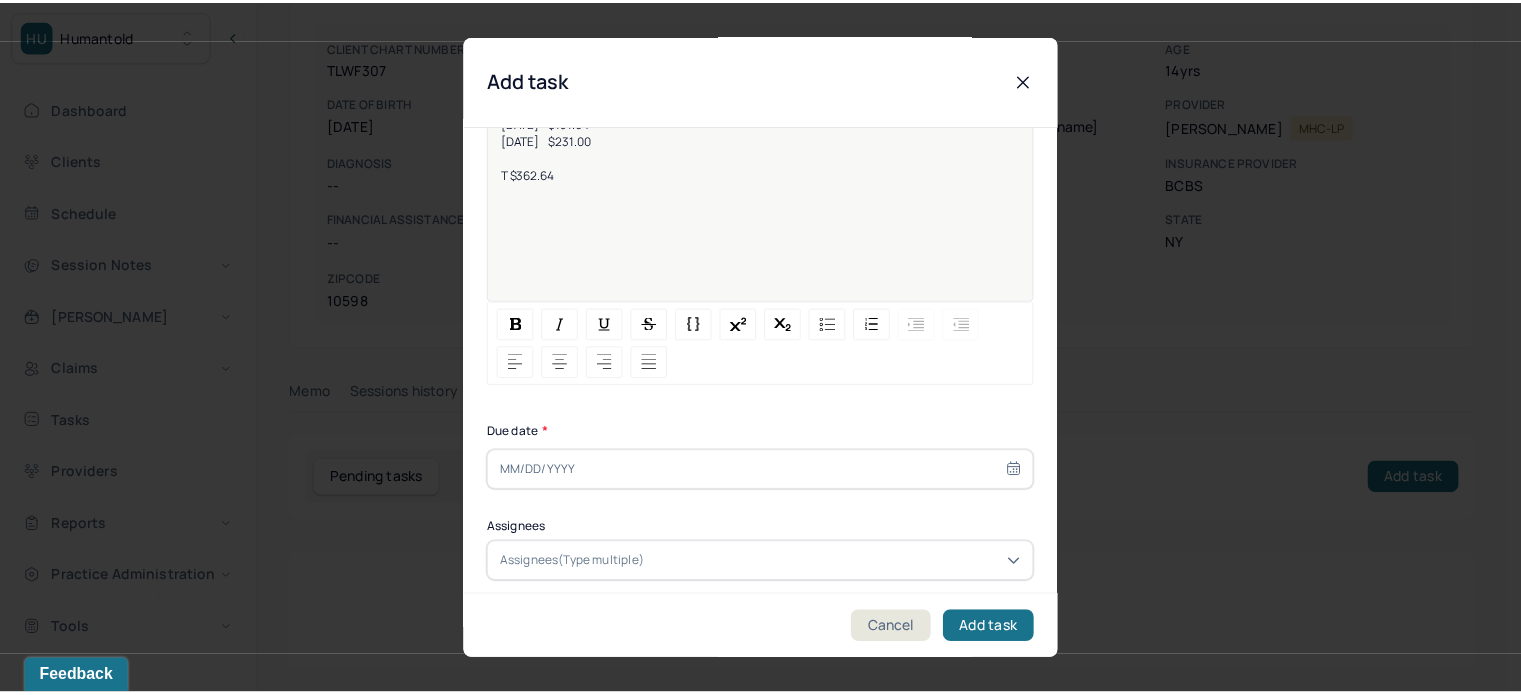scroll, scrollTop: 256, scrollLeft: 0, axis: vertical 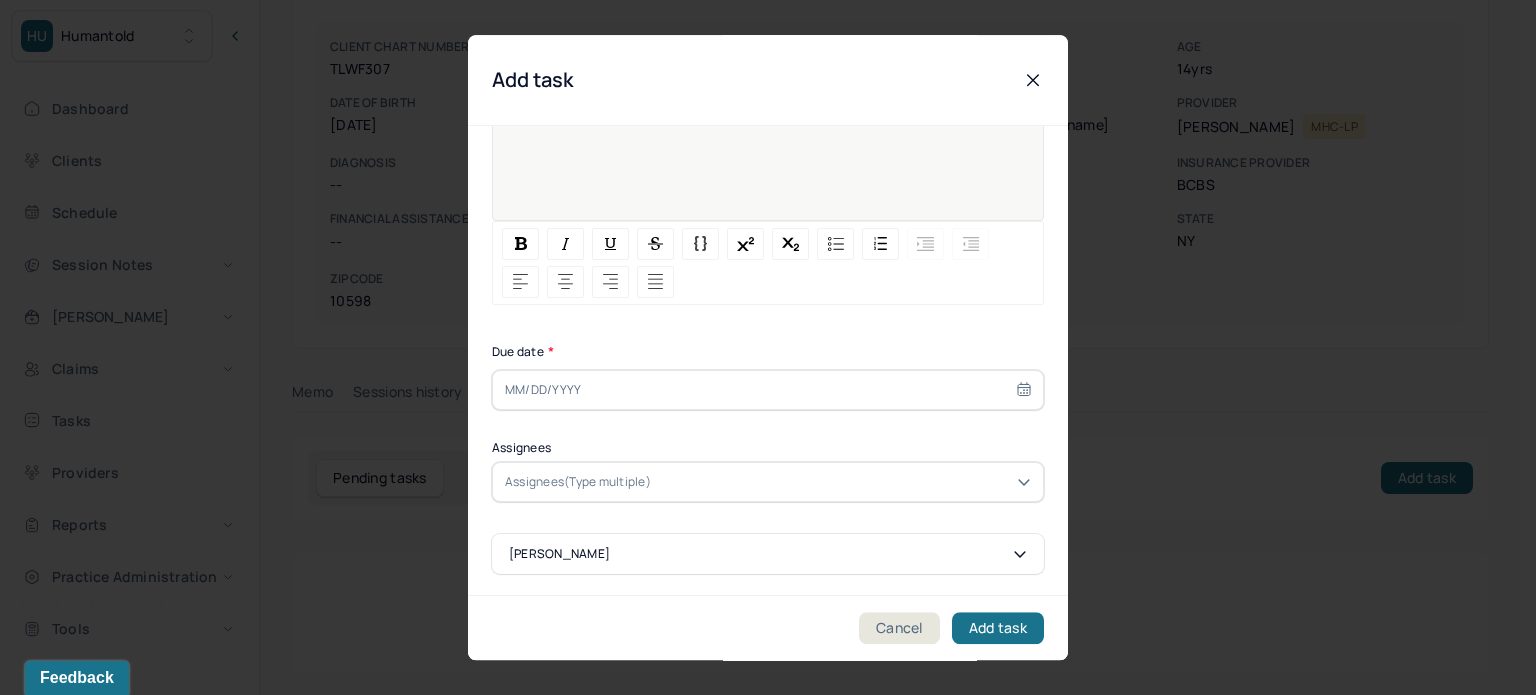 click at bounding box center (768, 390) 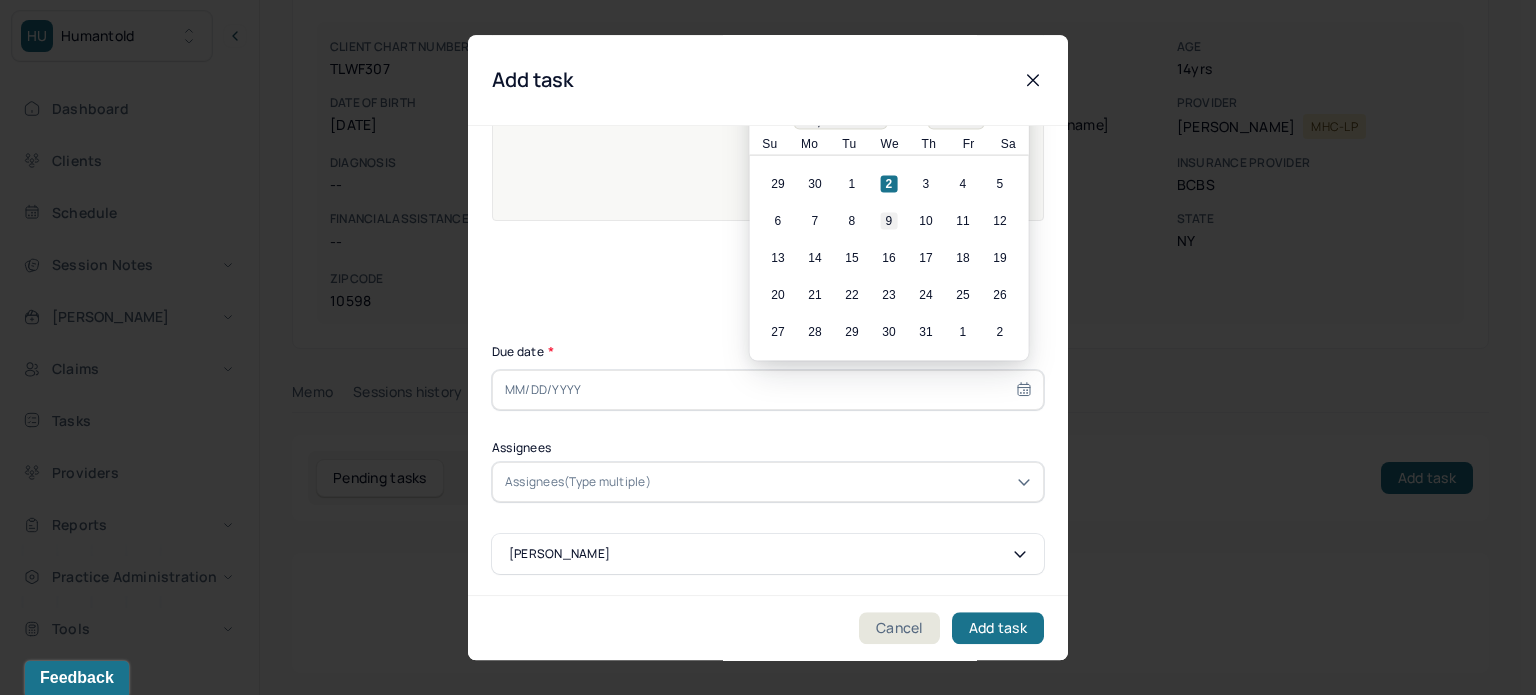 click on "9" at bounding box center (889, 221) 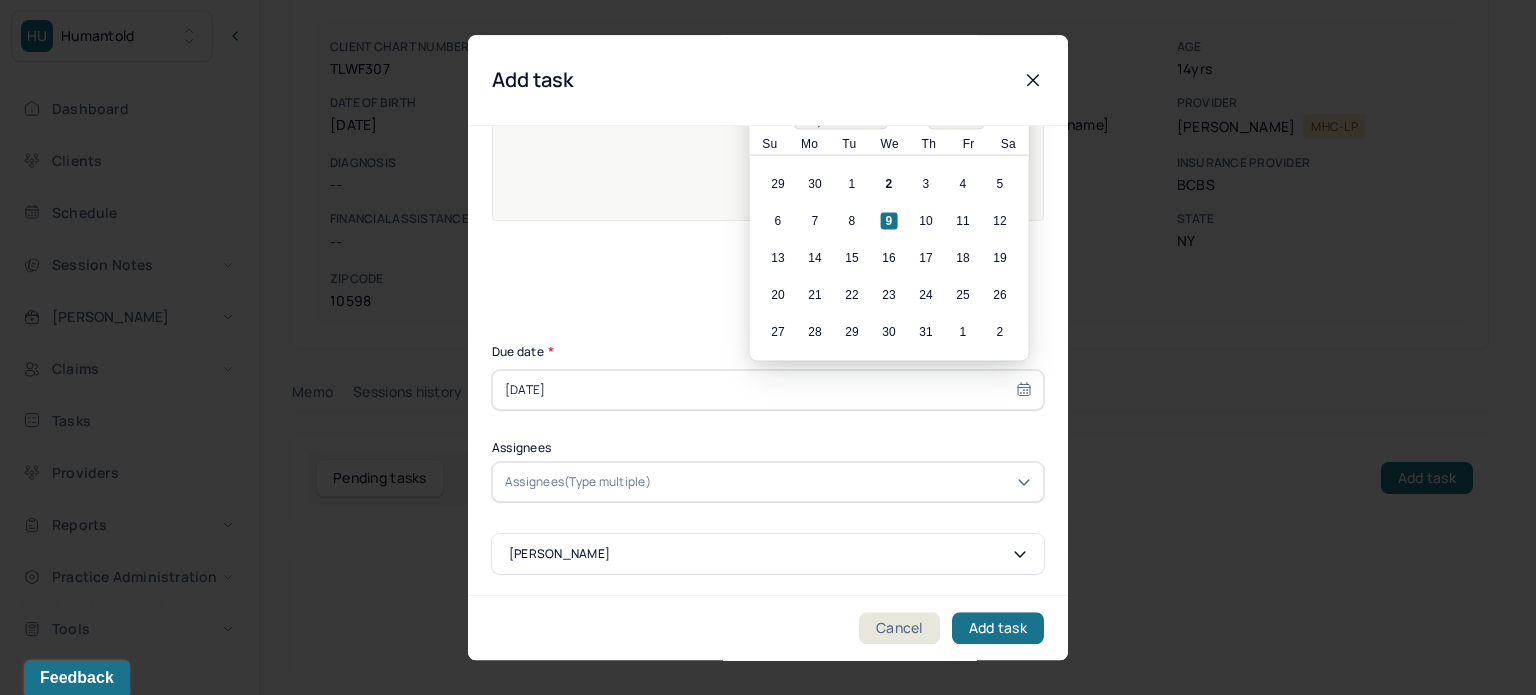 click at bounding box center [843, 482] 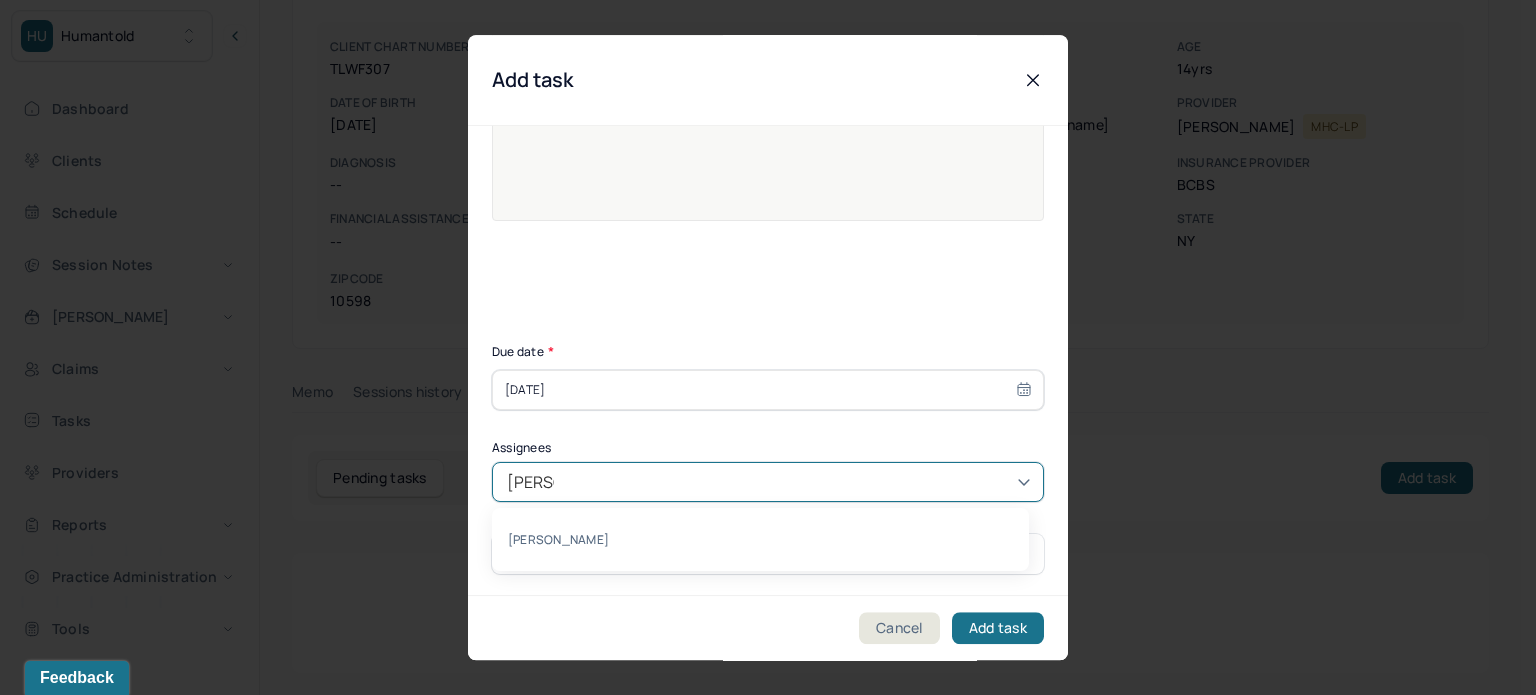 type on "[PERSON_NAME]" 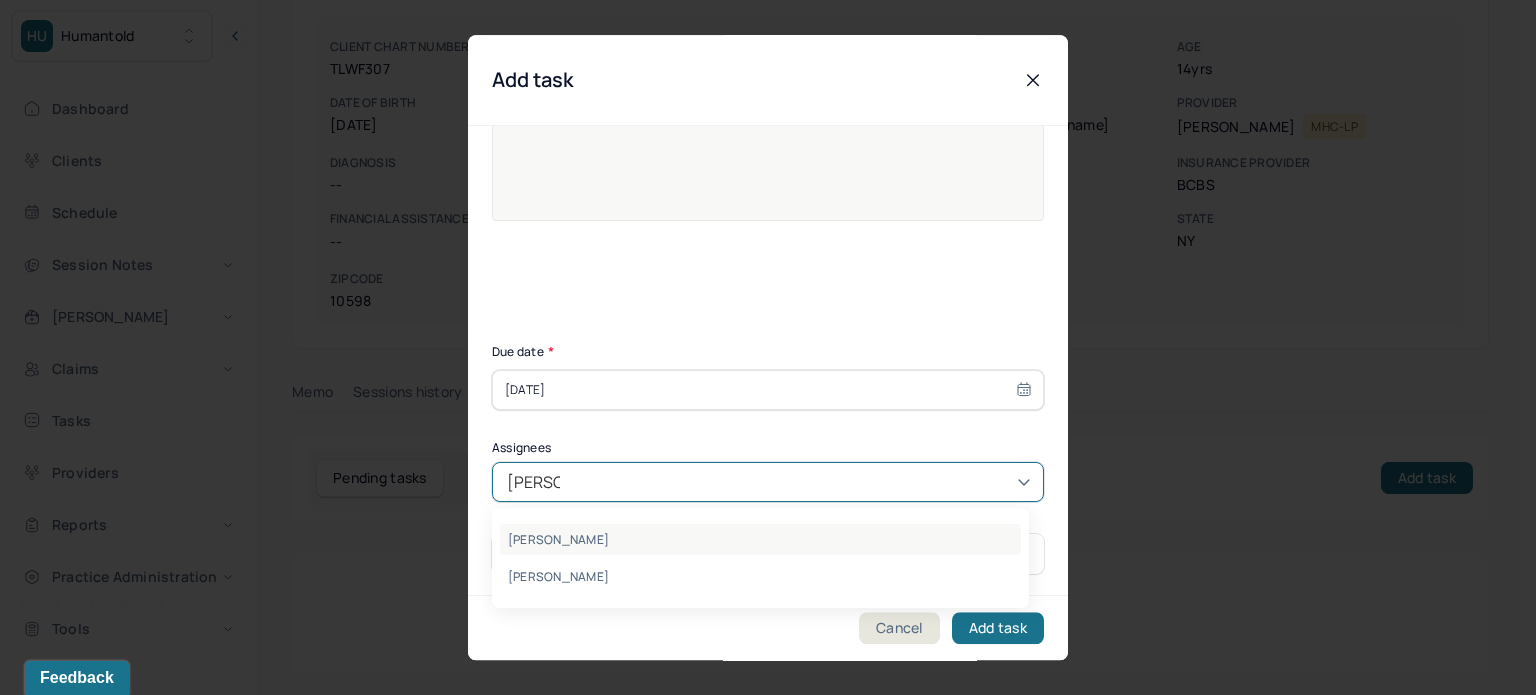 click on "[PERSON_NAME]" at bounding box center (760, 539) 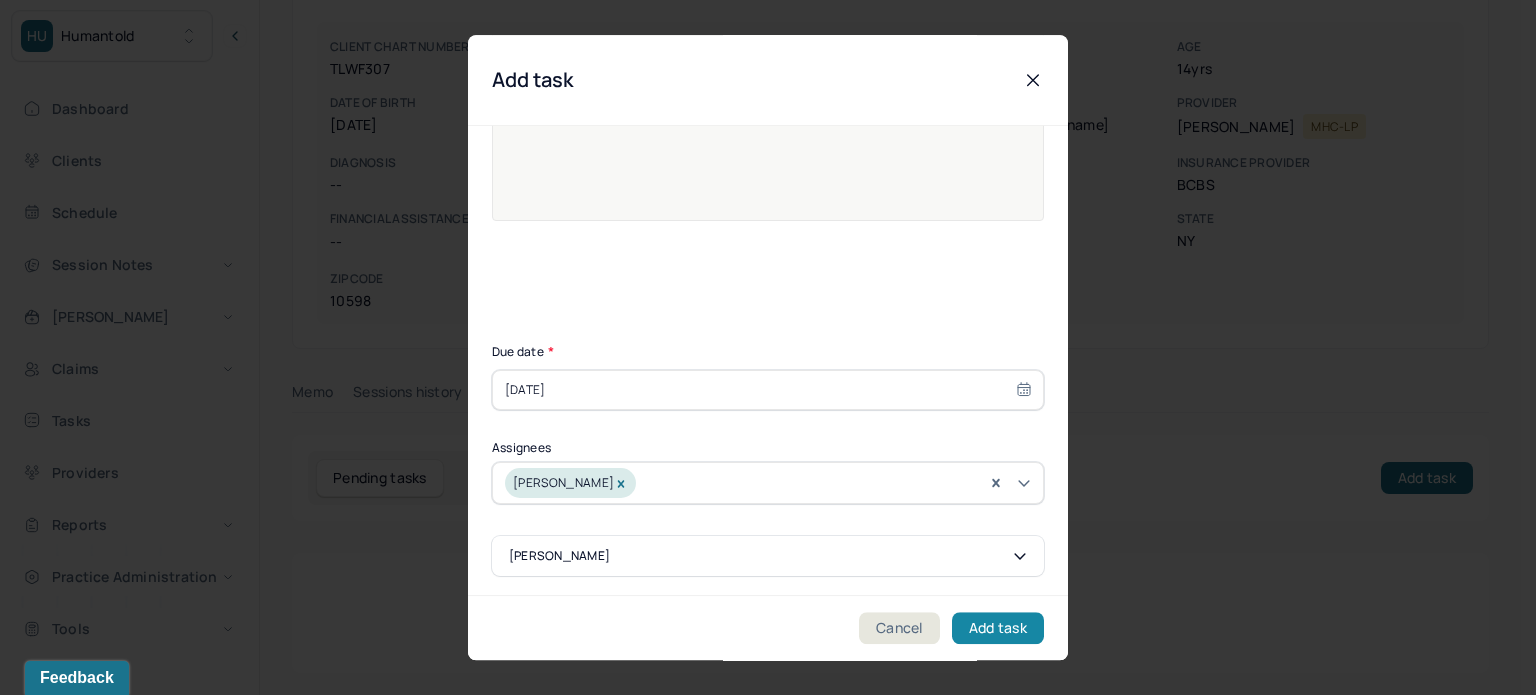 click on "Add task" at bounding box center [998, 628] 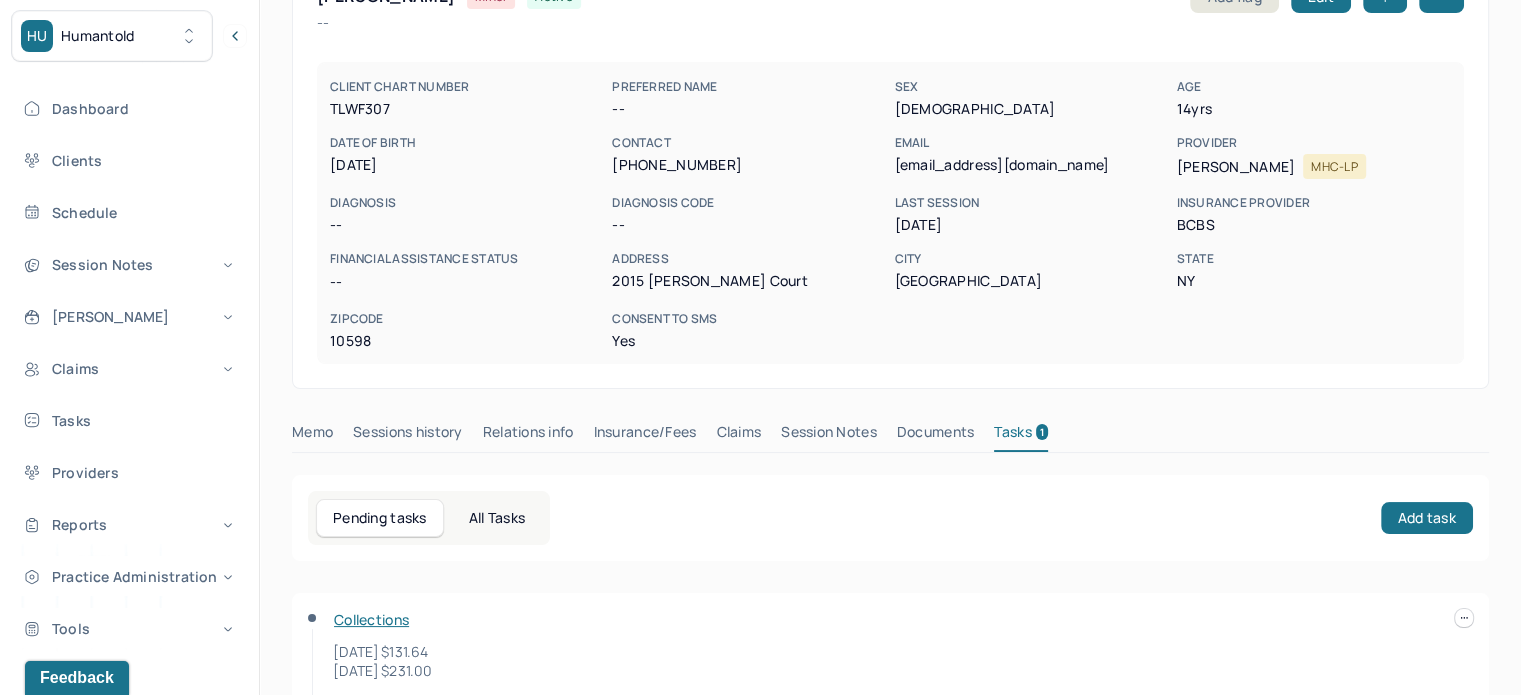 scroll, scrollTop: 0, scrollLeft: 0, axis: both 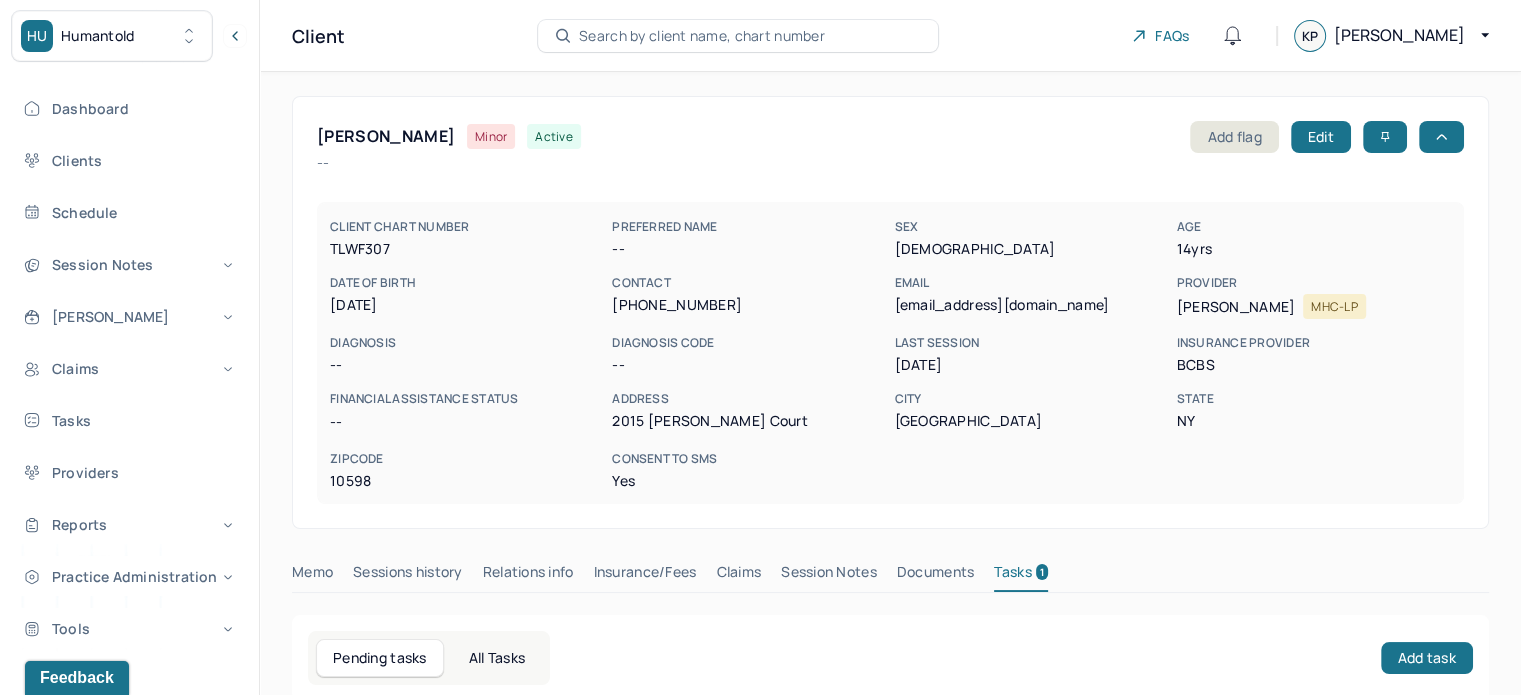 click on "Client   Search by client name, chart number     FAQs     KP [PERSON_NAME]" at bounding box center (890, 36) 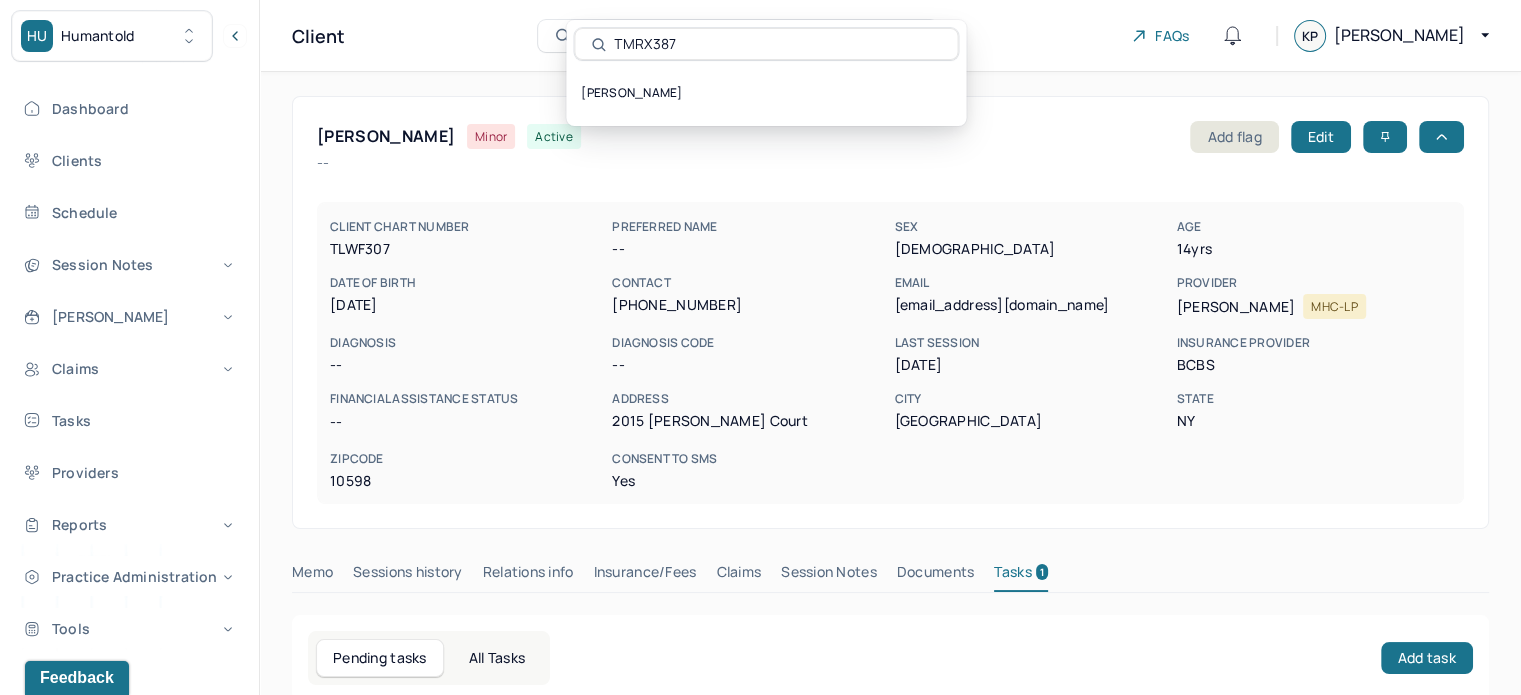 drag, startPoint x: 724, startPoint y: 45, endPoint x: 599, endPoint y: 46, distance: 125.004 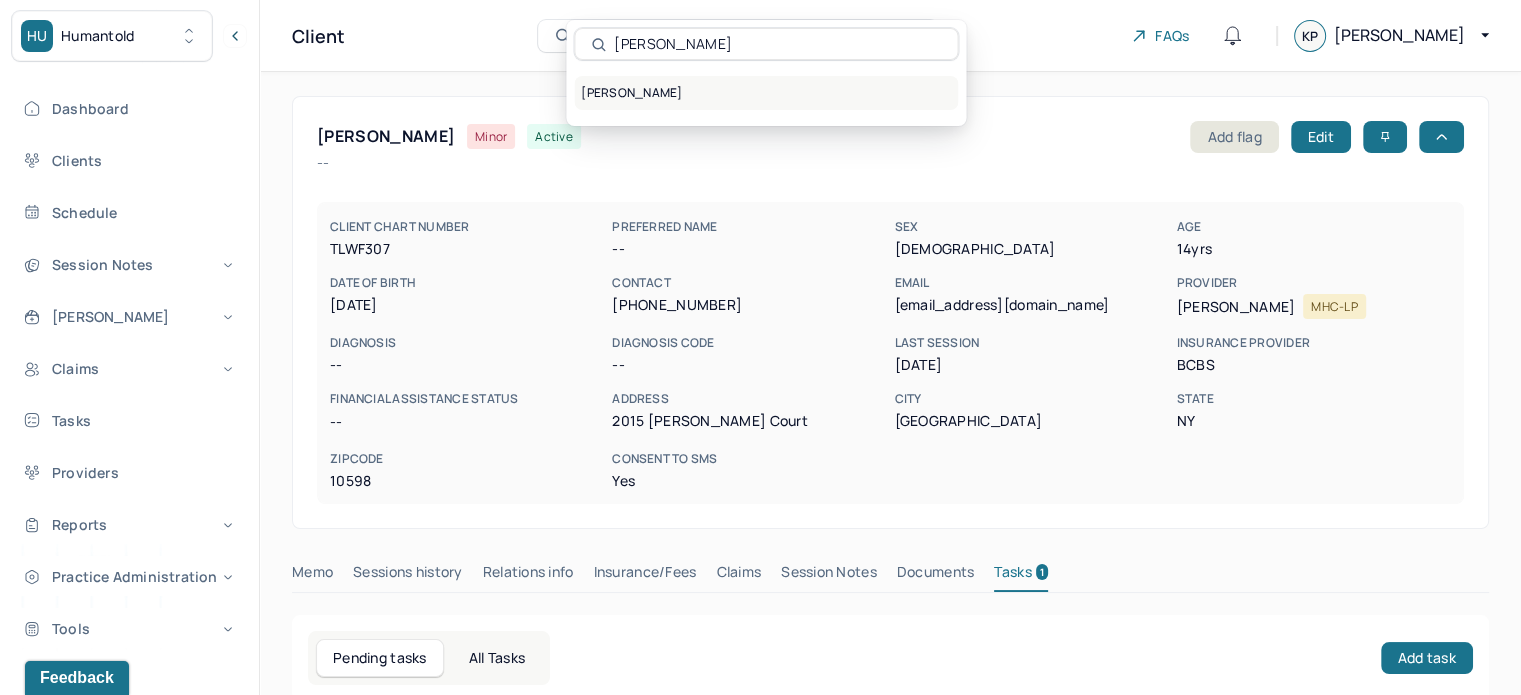 type on "[PERSON_NAME]" 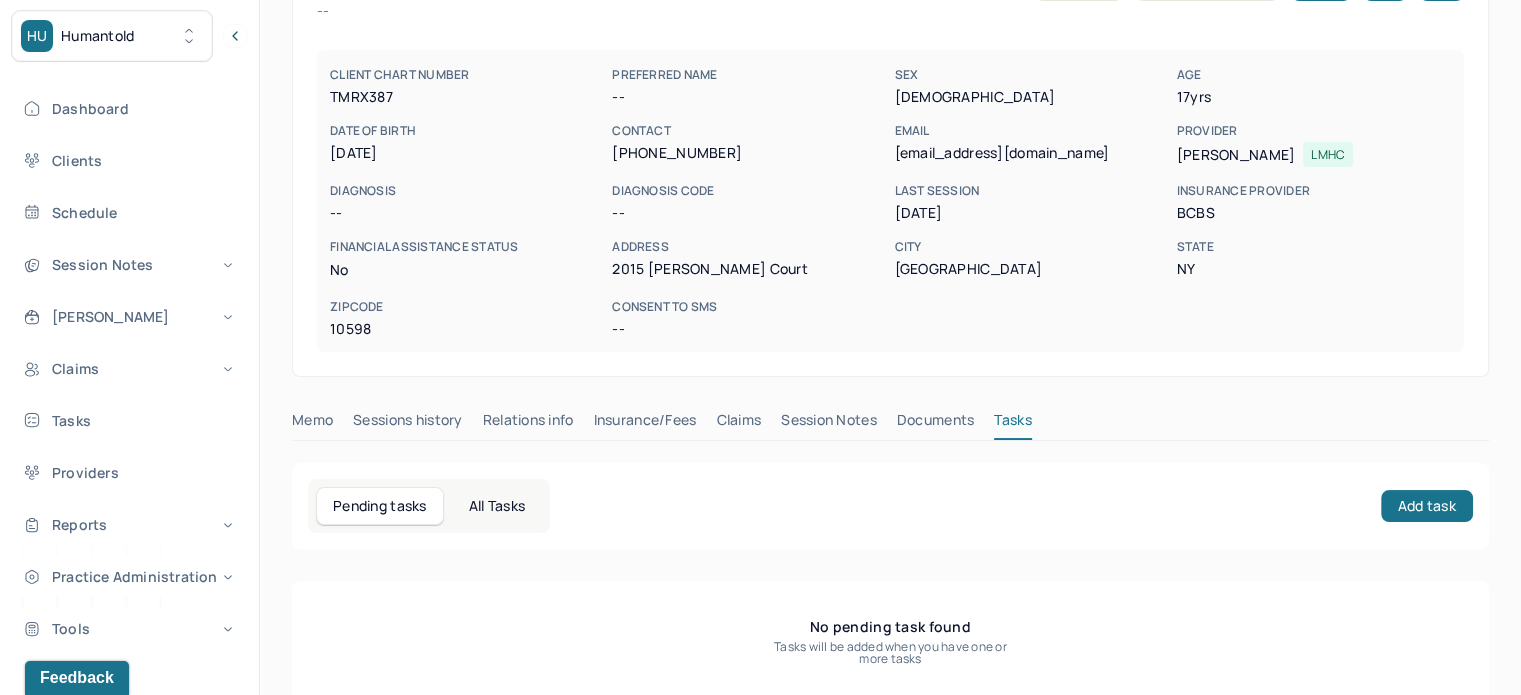 scroll, scrollTop: 180, scrollLeft: 0, axis: vertical 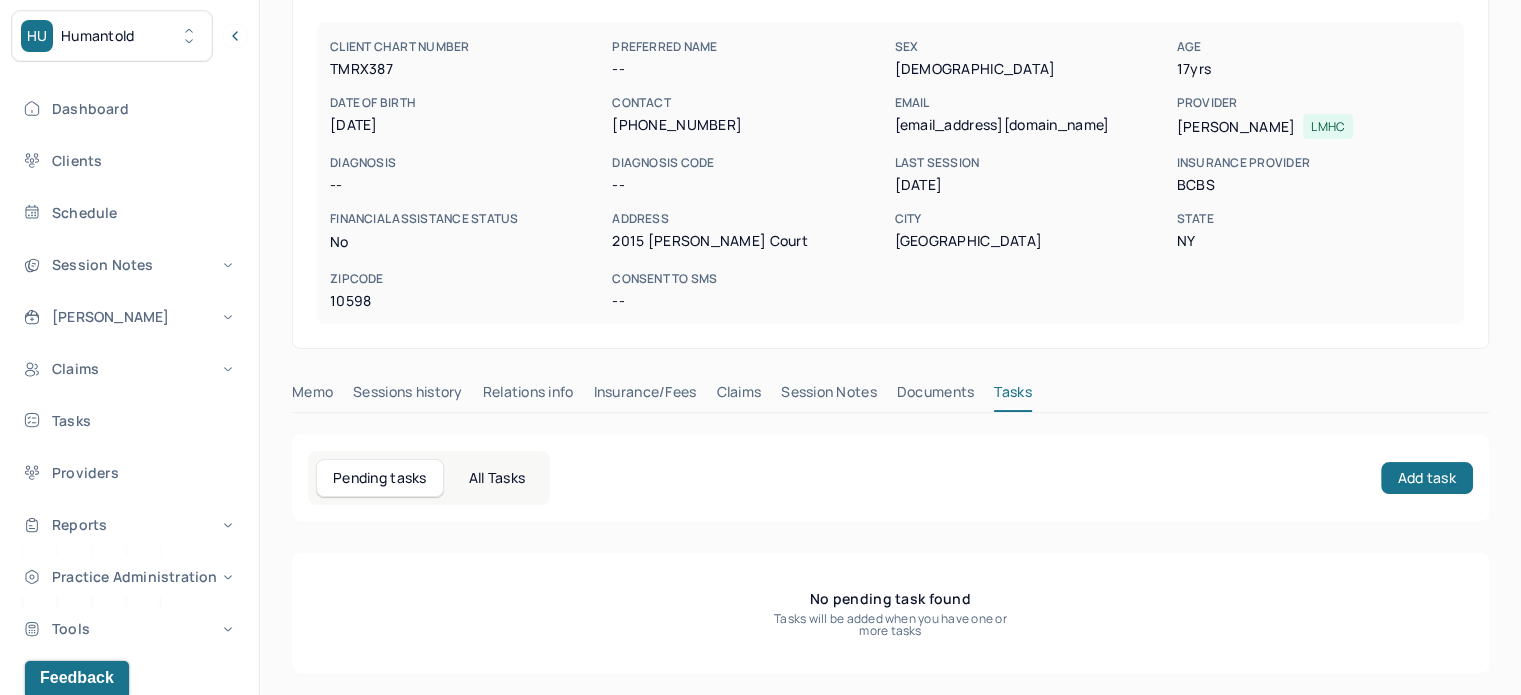 click on "Claims" at bounding box center (738, 396) 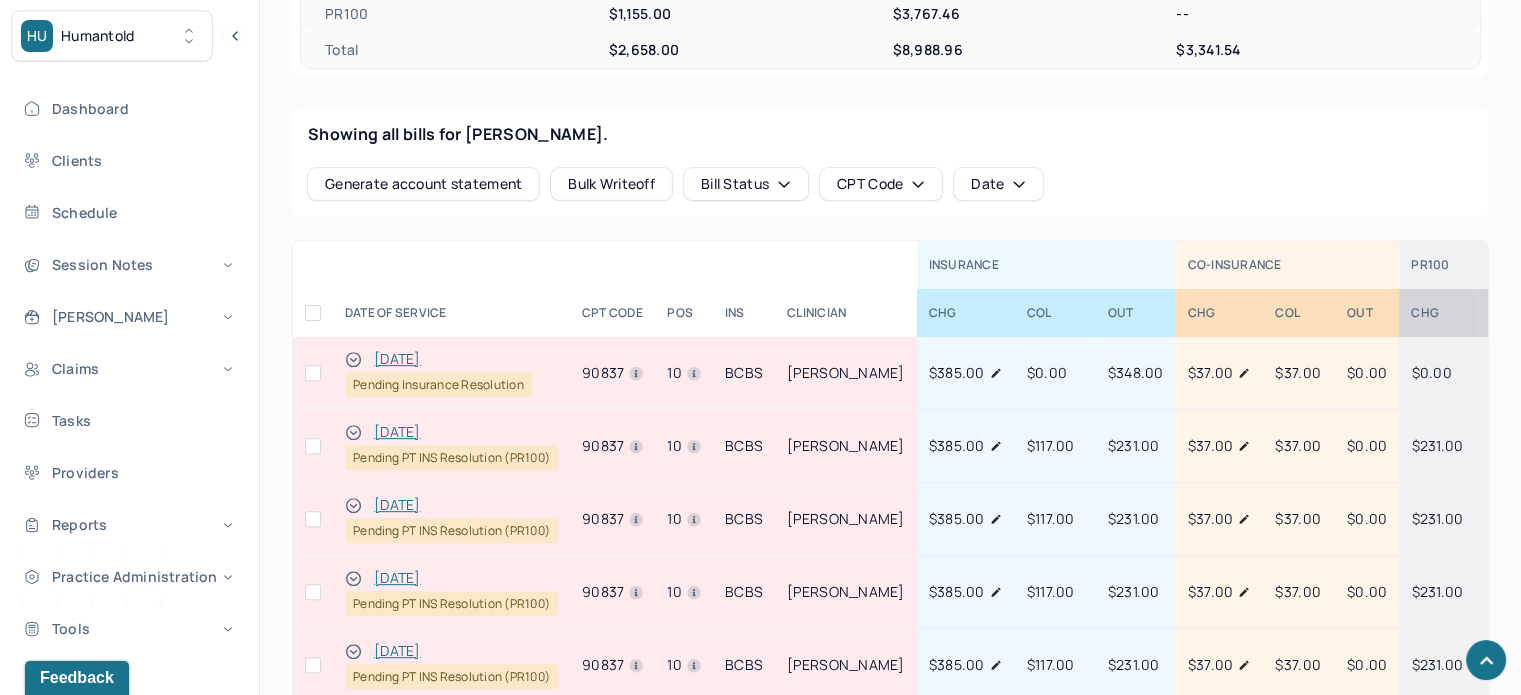 scroll, scrollTop: 880, scrollLeft: 0, axis: vertical 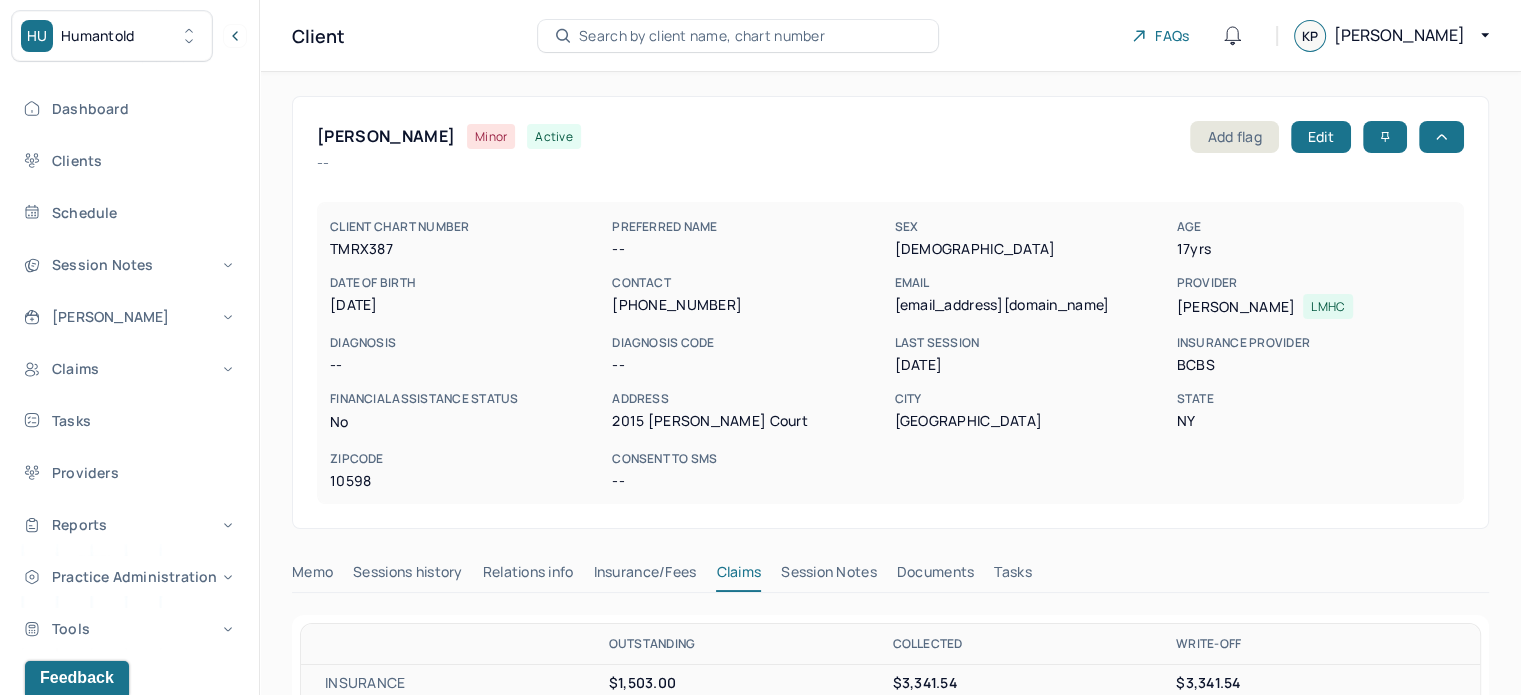 click on "[EMAIL_ADDRESS][DOMAIN_NAME]" at bounding box center [1031, 305] 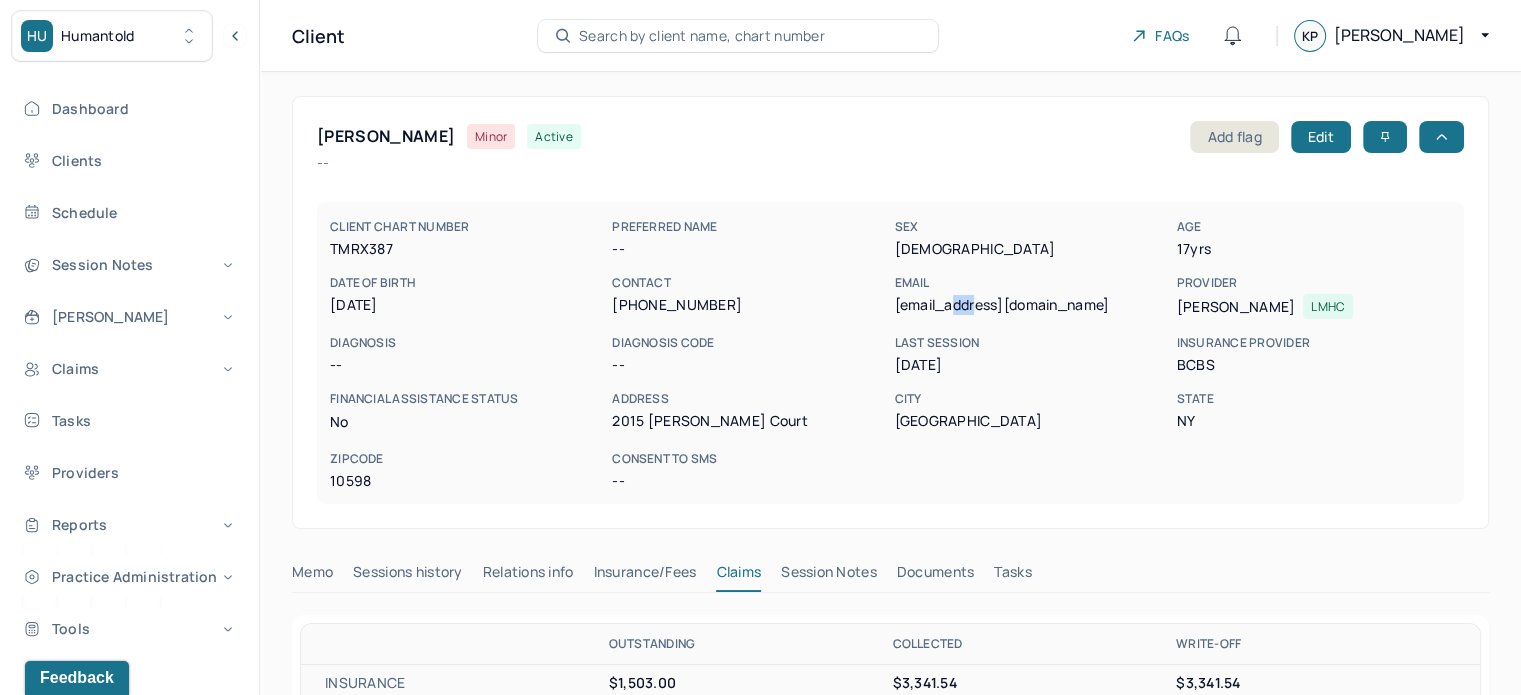 click on "[EMAIL_ADDRESS][DOMAIN_NAME]" at bounding box center (1031, 305) 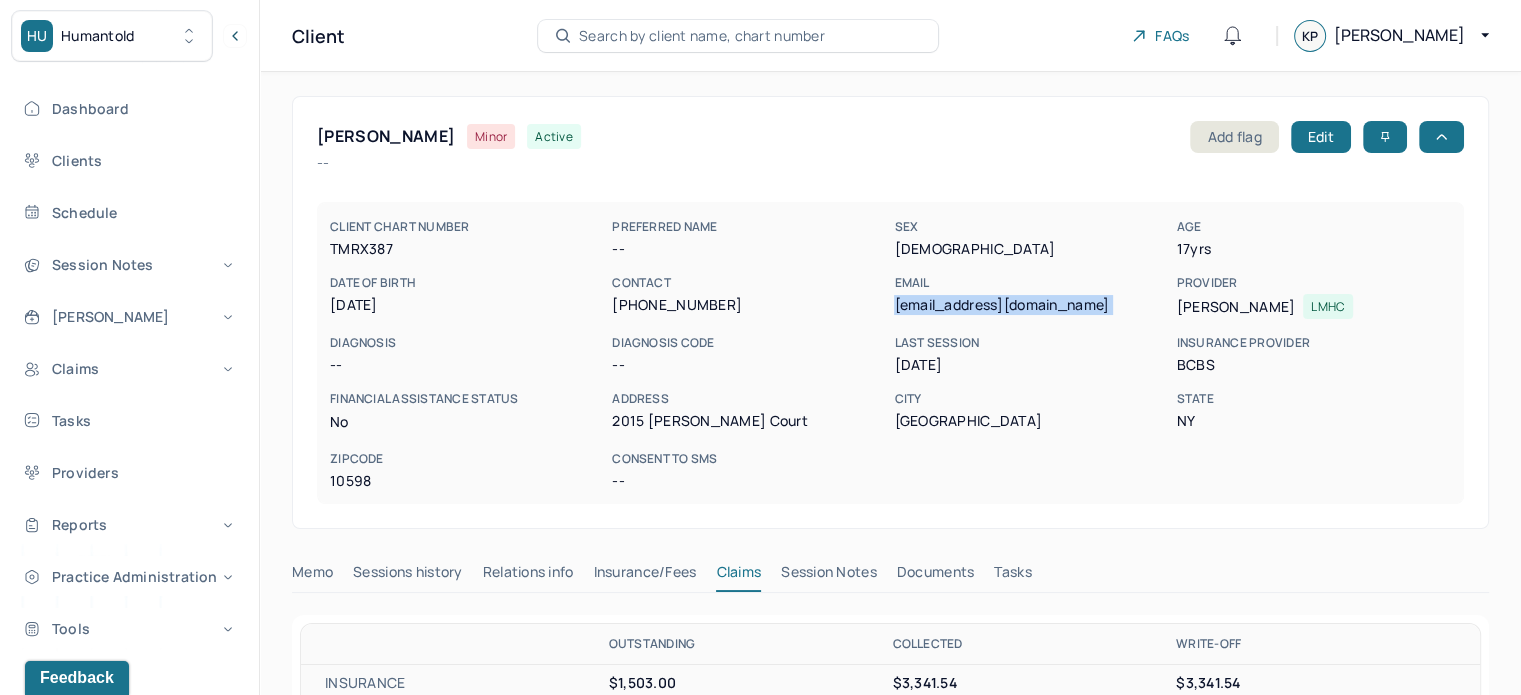click on "[EMAIL_ADDRESS][DOMAIN_NAME]" at bounding box center (1031, 305) 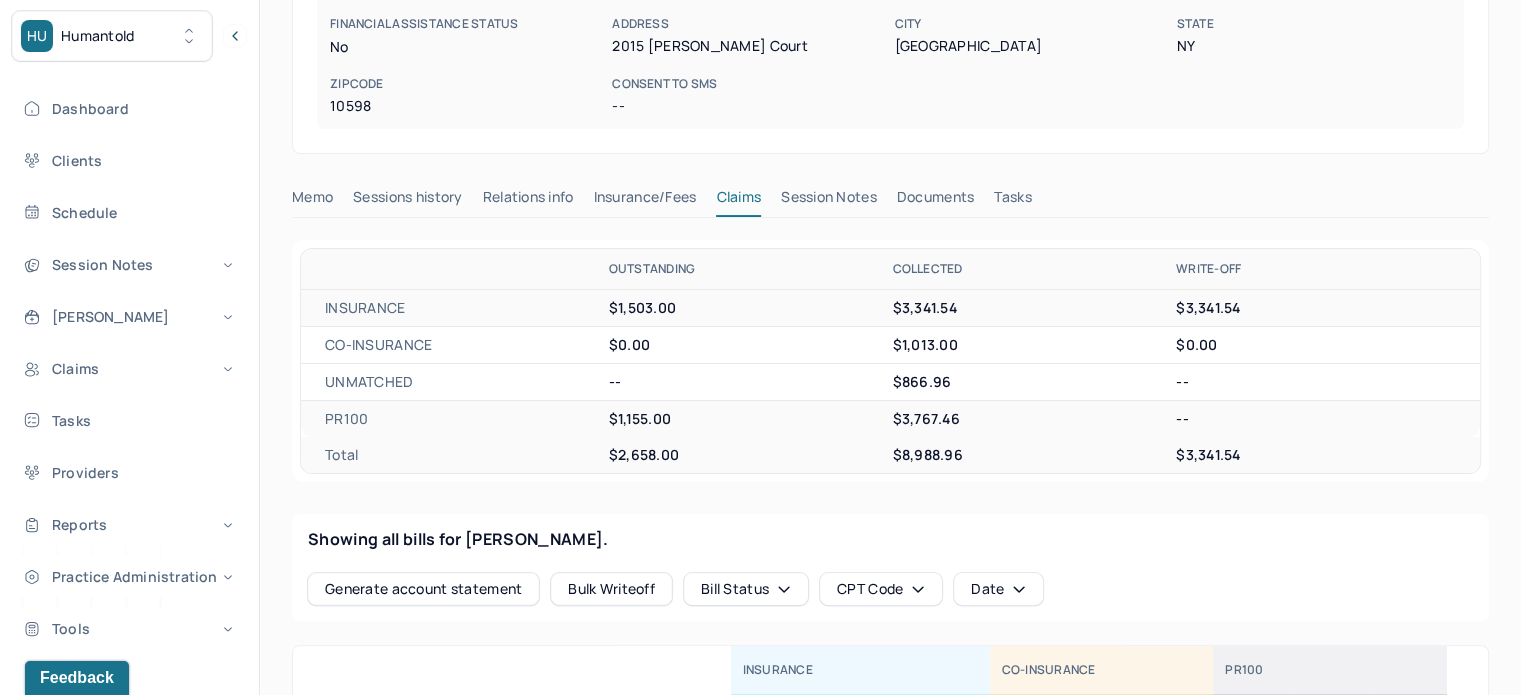scroll, scrollTop: 400, scrollLeft: 0, axis: vertical 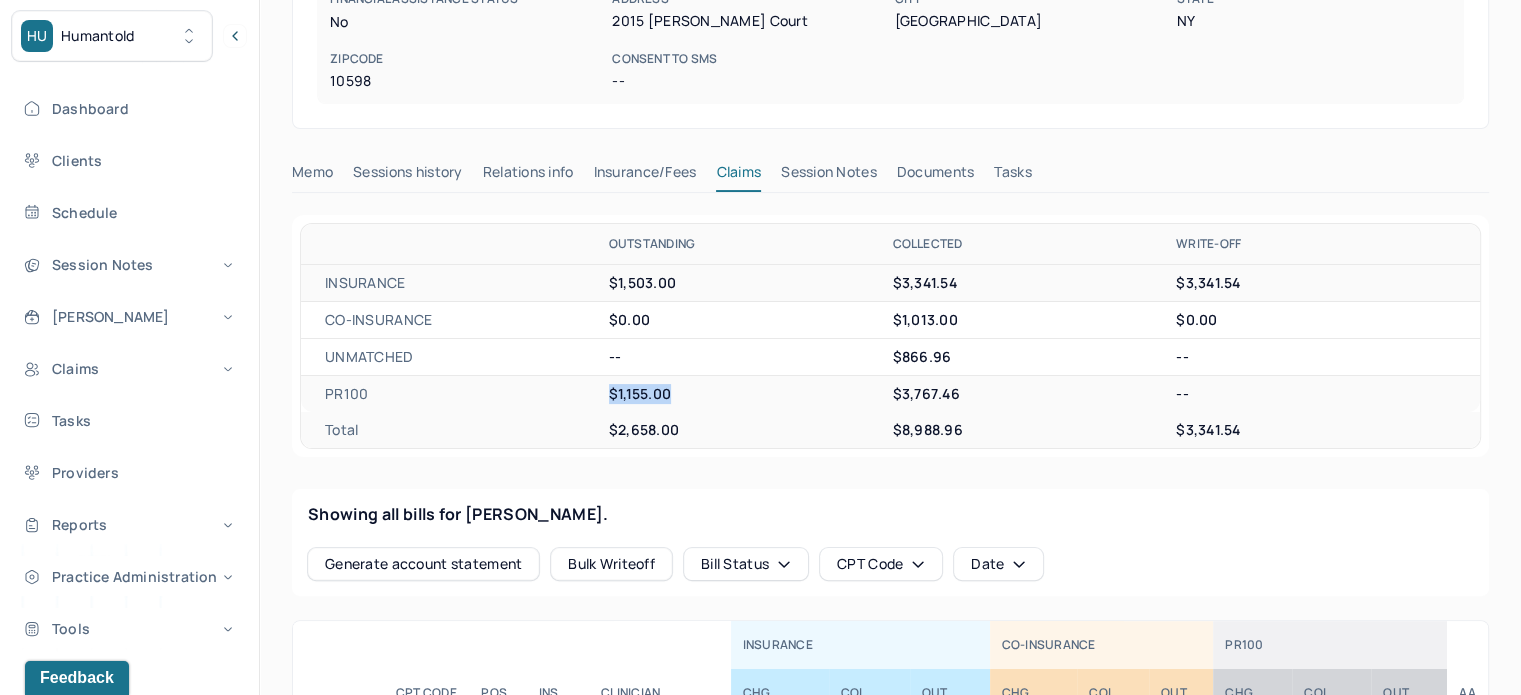 drag, startPoint x: 677, startPoint y: 399, endPoint x: 606, endPoint y: 396, distance: 71.063354 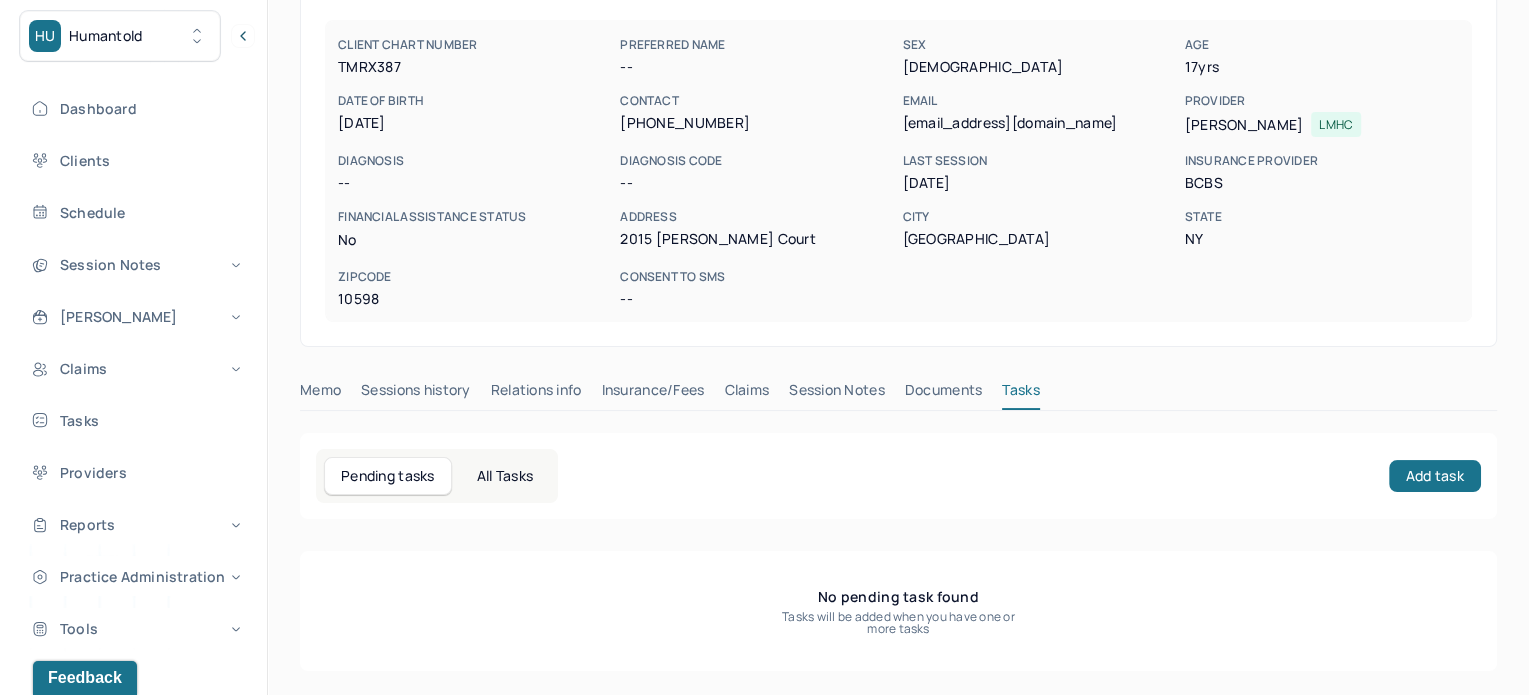scroll, scrollTop: 180, scrollLeft: 0, axis: vertical 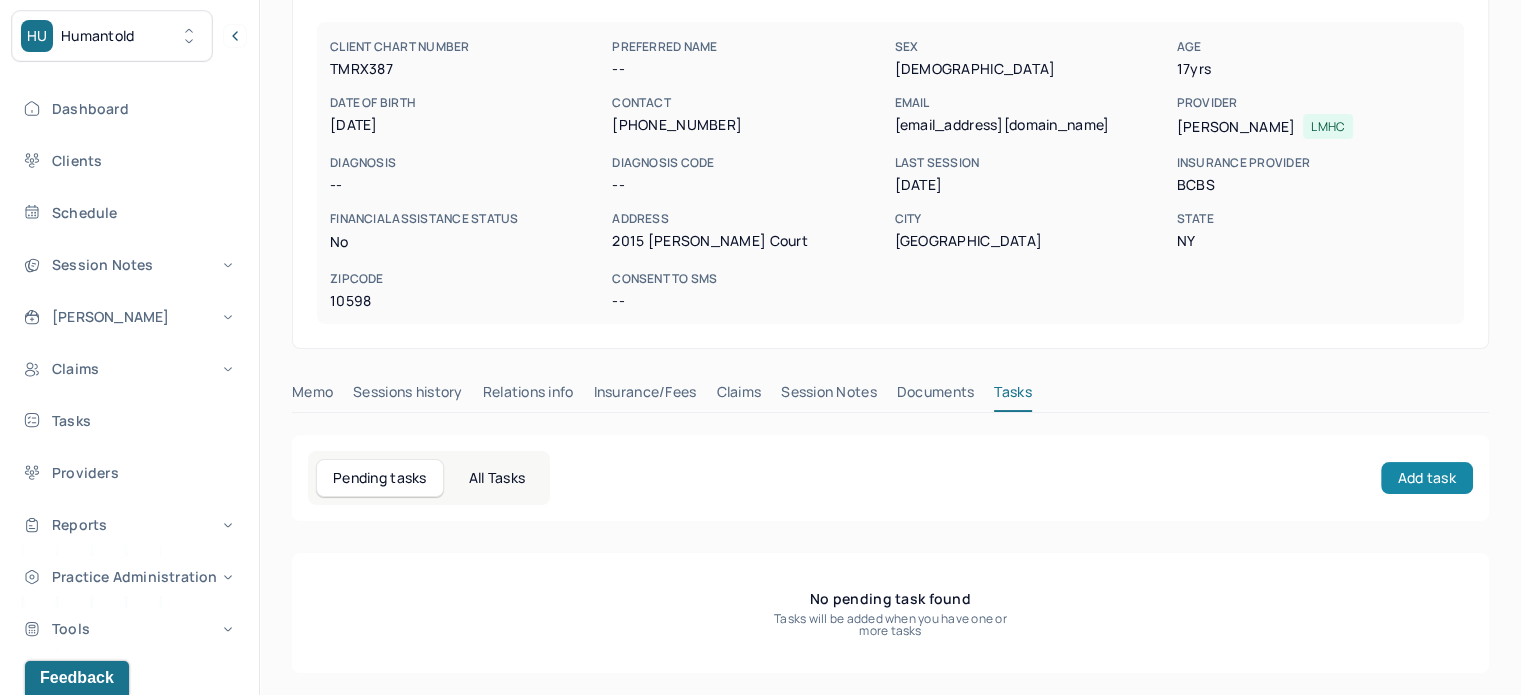 click on "Add task" at bounding box center (1427, 478) 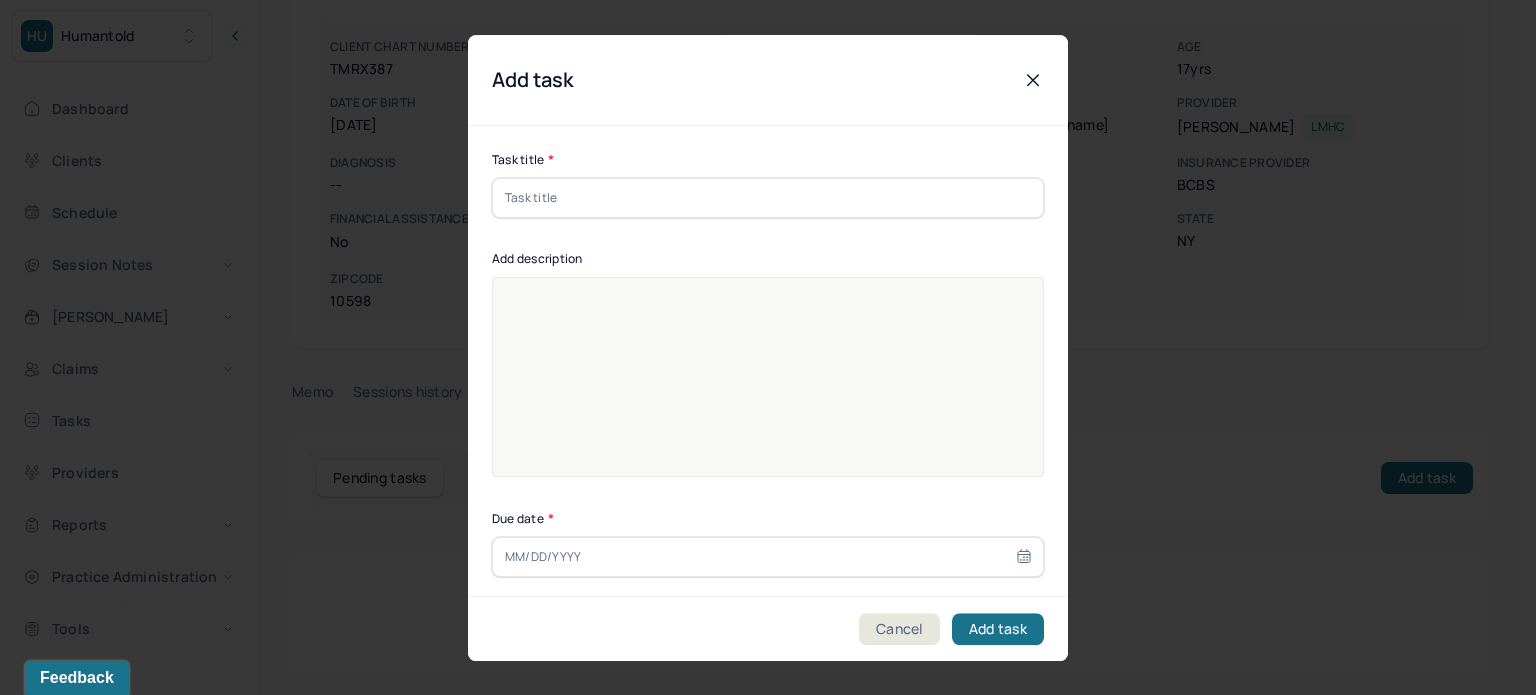 click at bounding box center [768, 198] 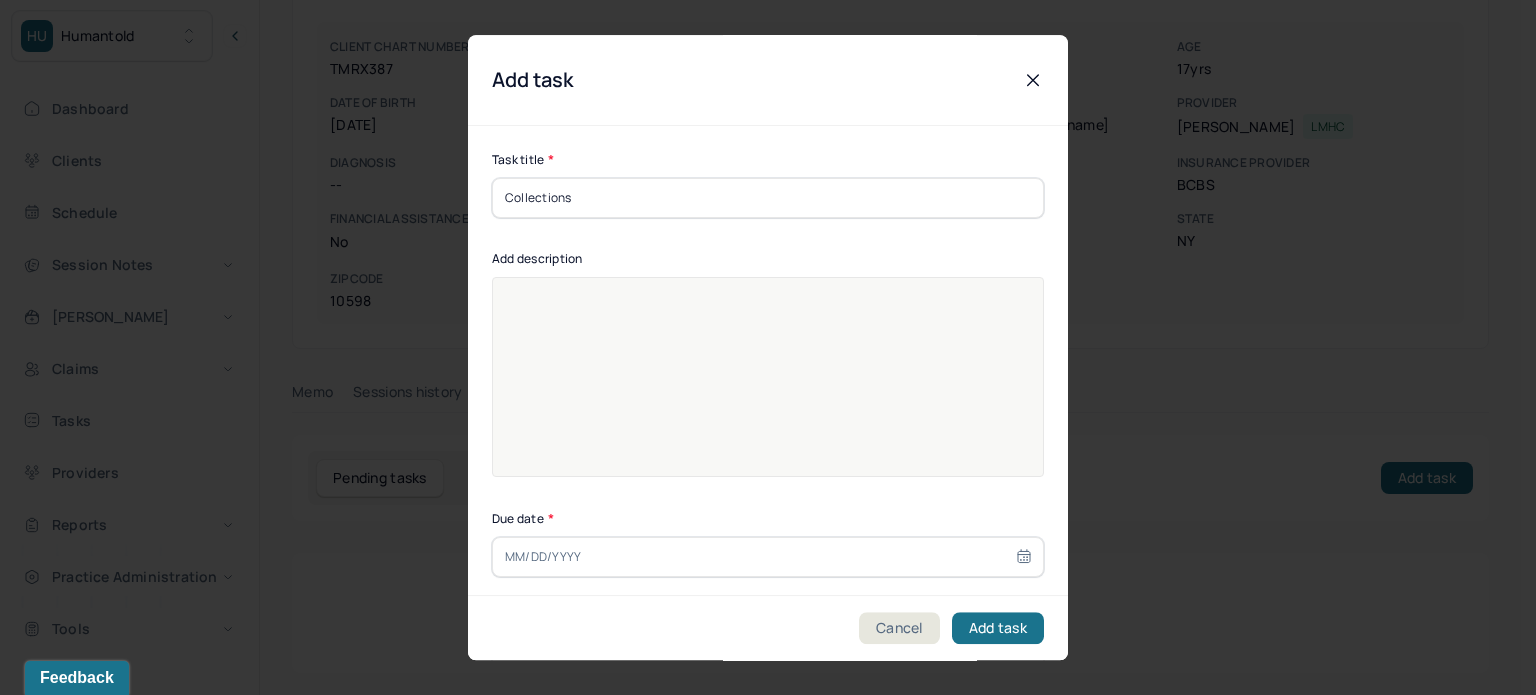type on "Collections" 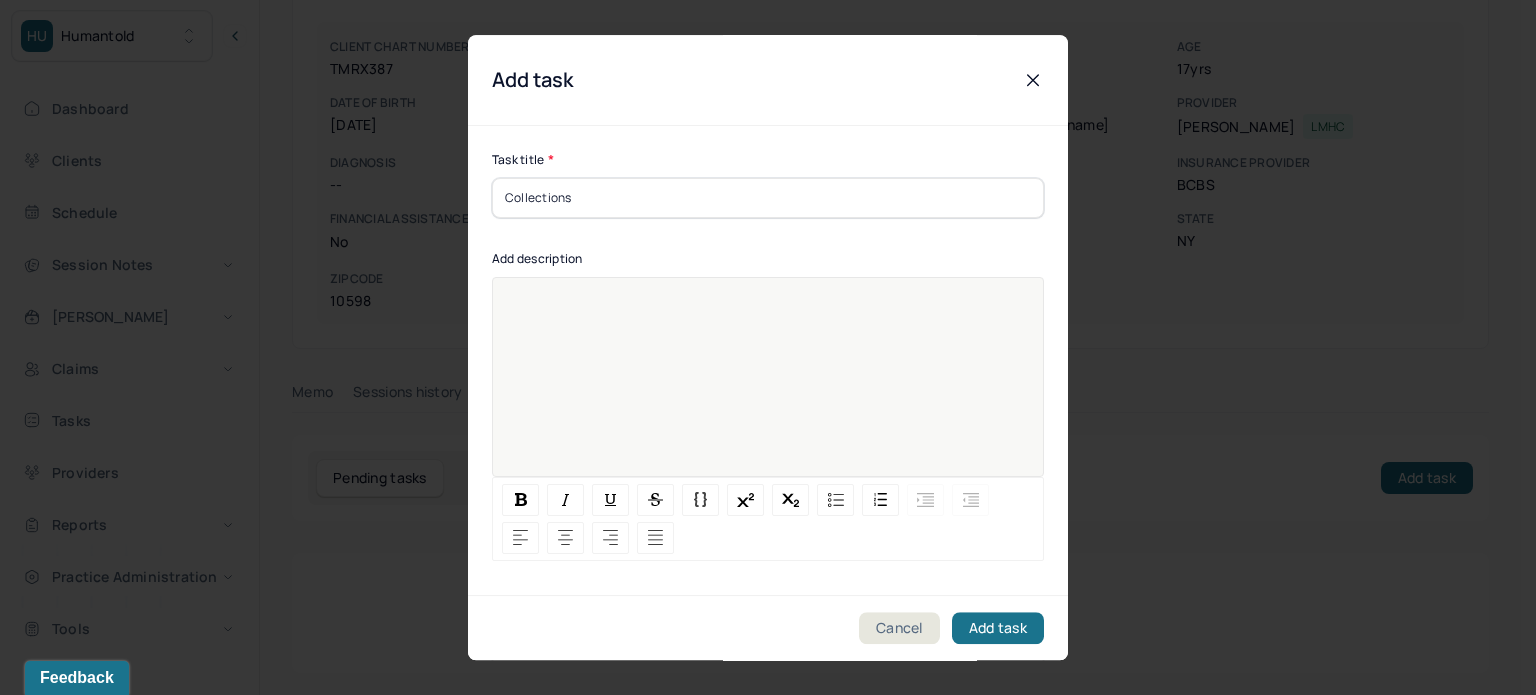 click at bounding box center [768, 390] 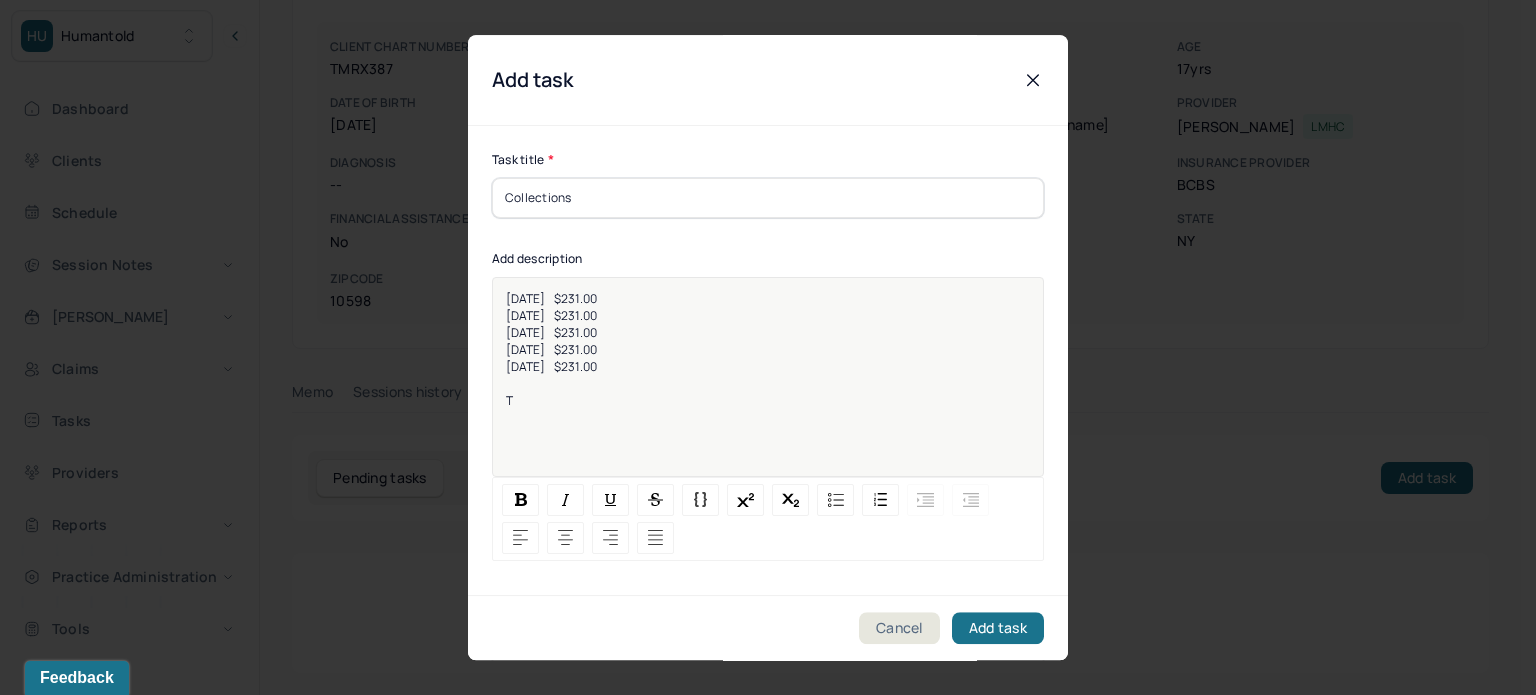 paste 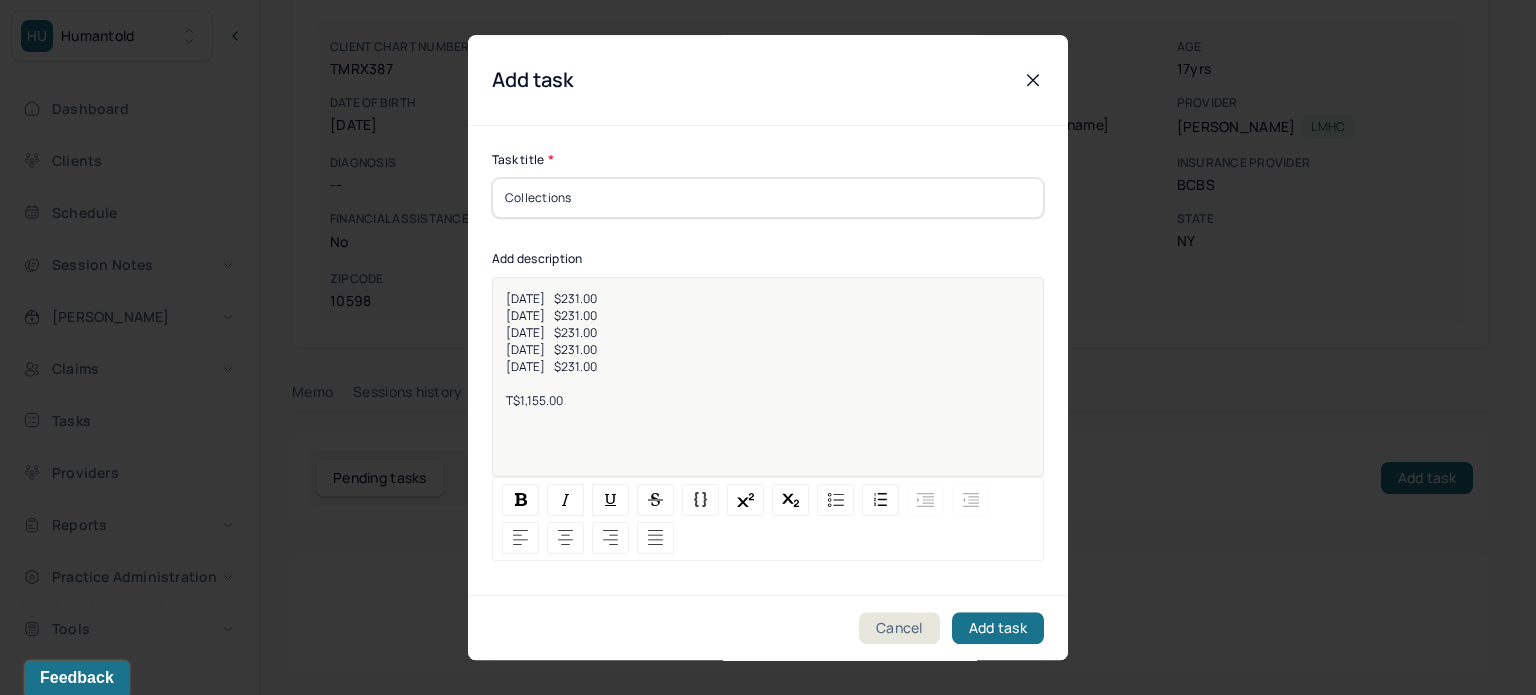 click on "T$1,155.00" at bounding box center [534, 400] 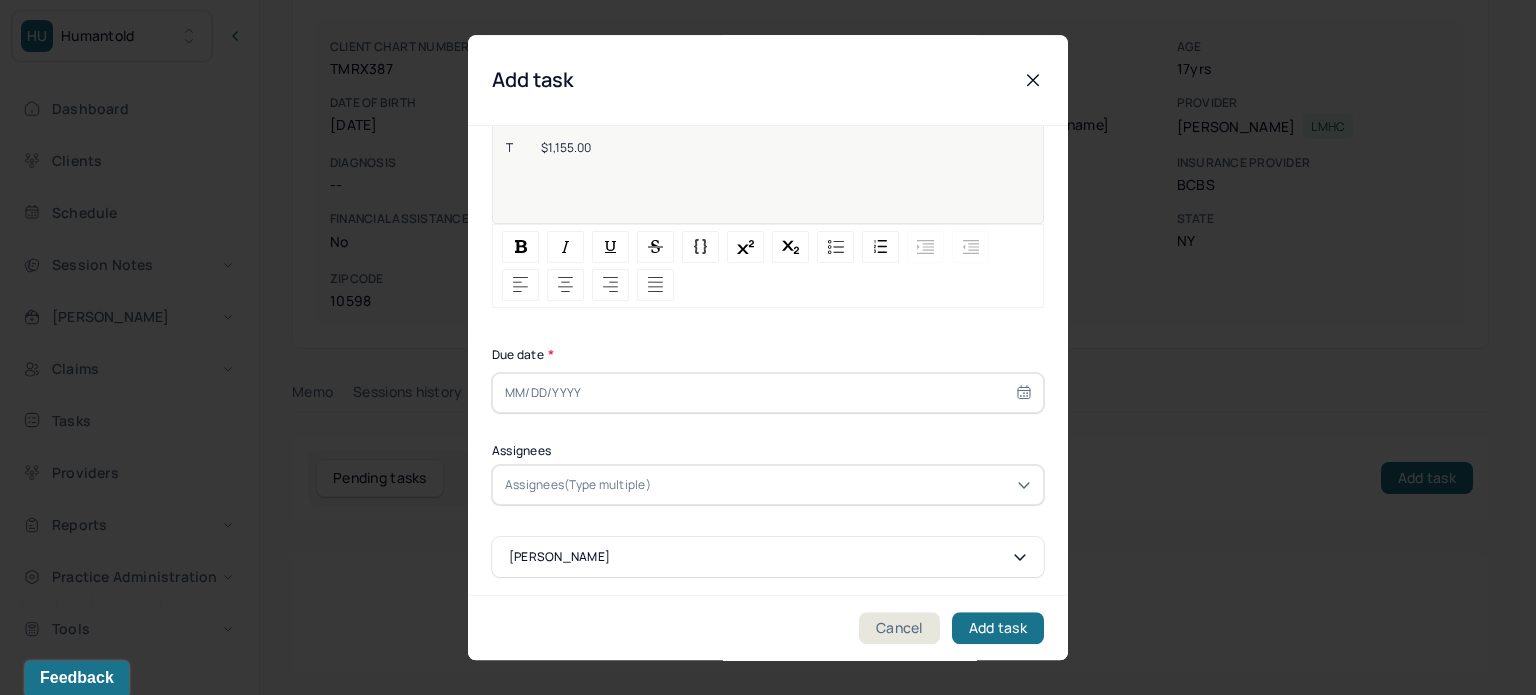 scroll, scrollTop: 256, scrollLeft: 0, axis: vertical 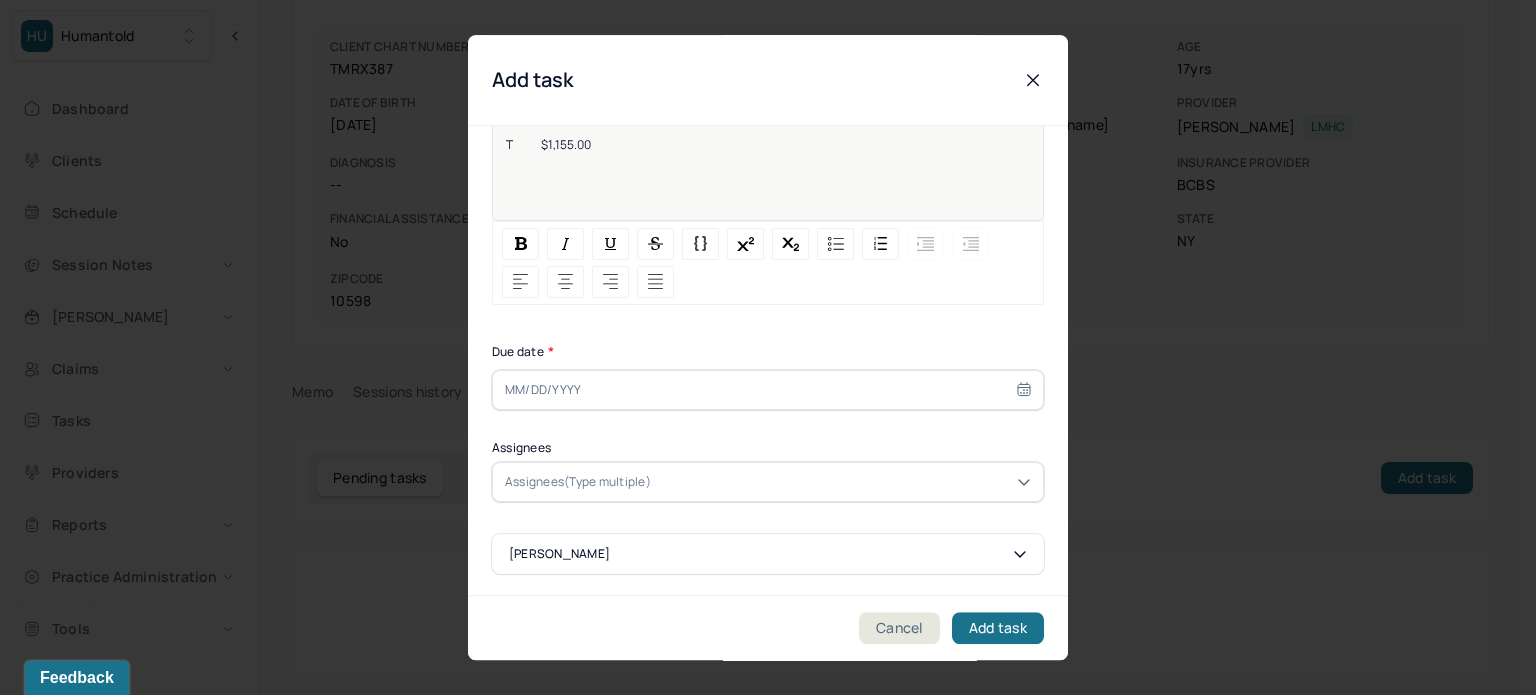 click at bounding box center (768, 390) 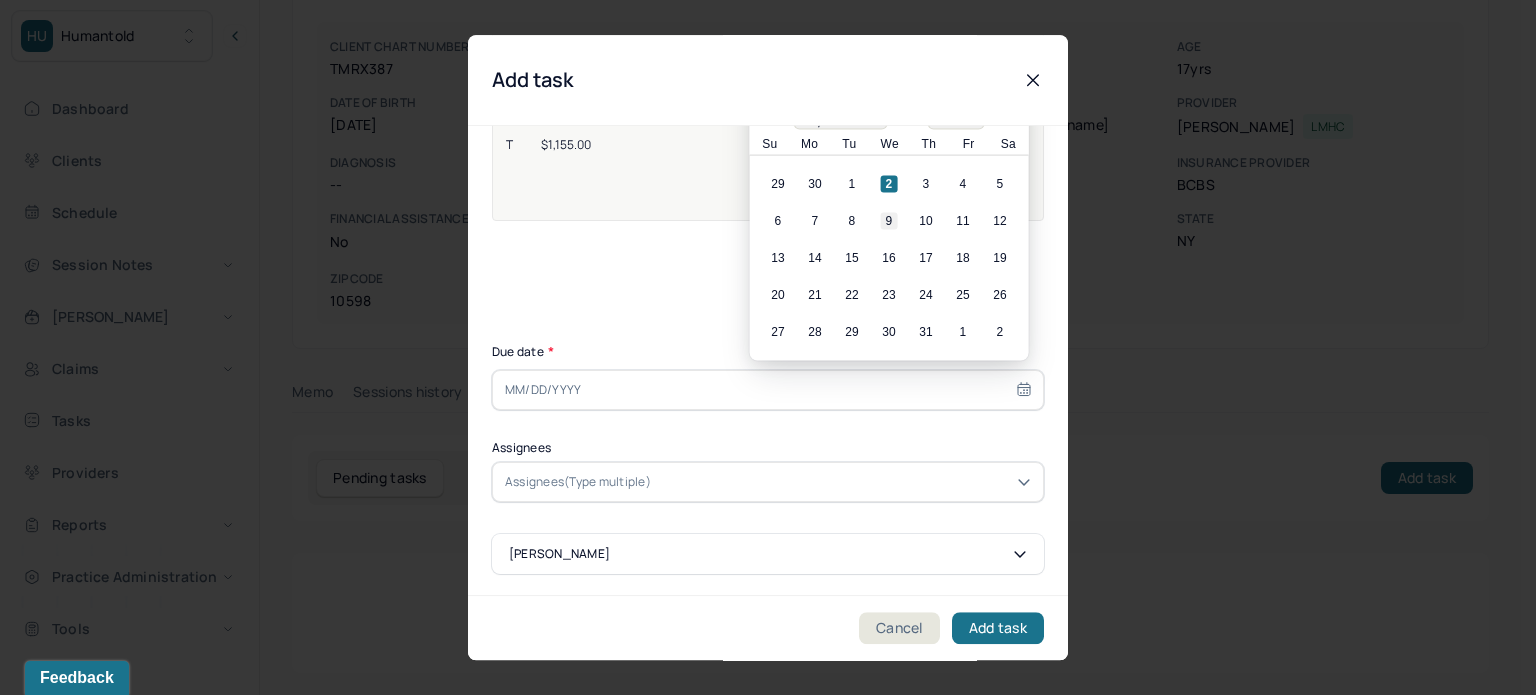 click on "9" at bounding box center (889, 221) 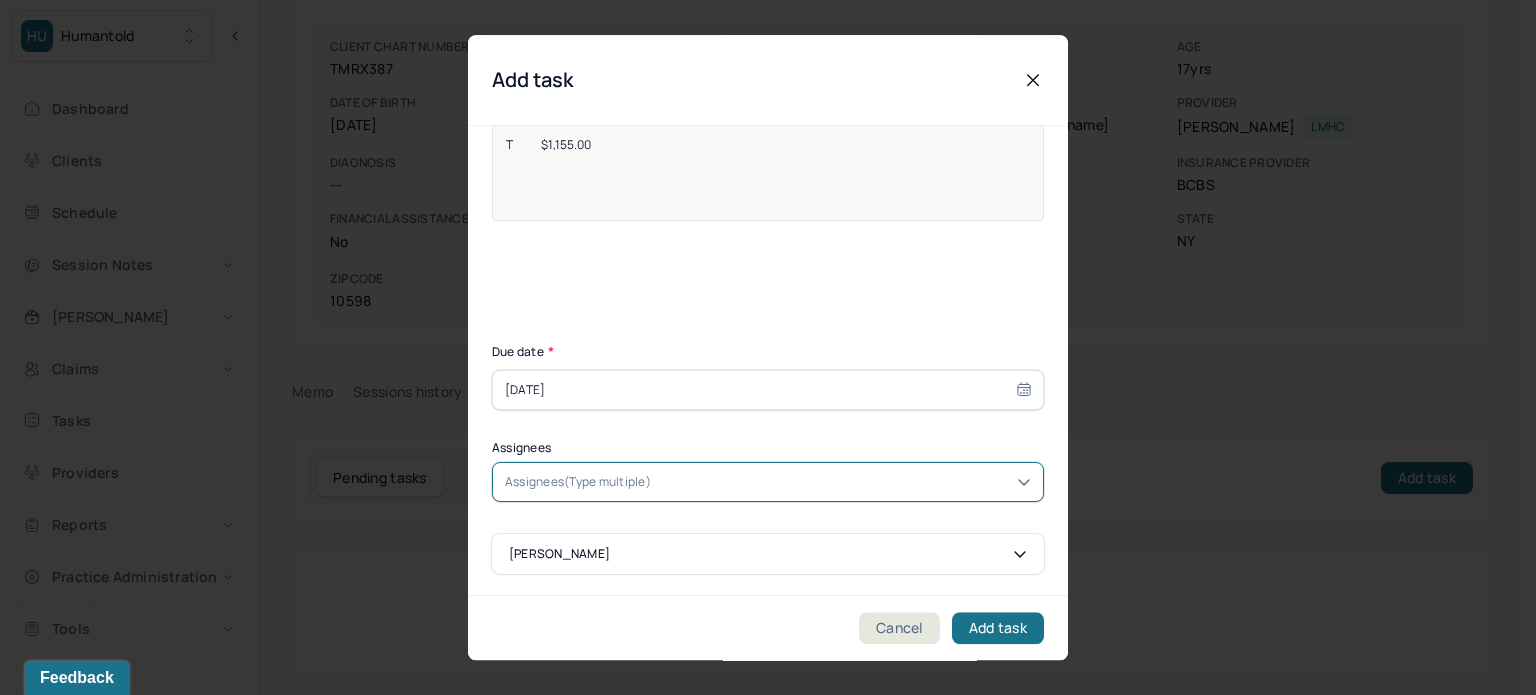click at bounding box center (843, 482) 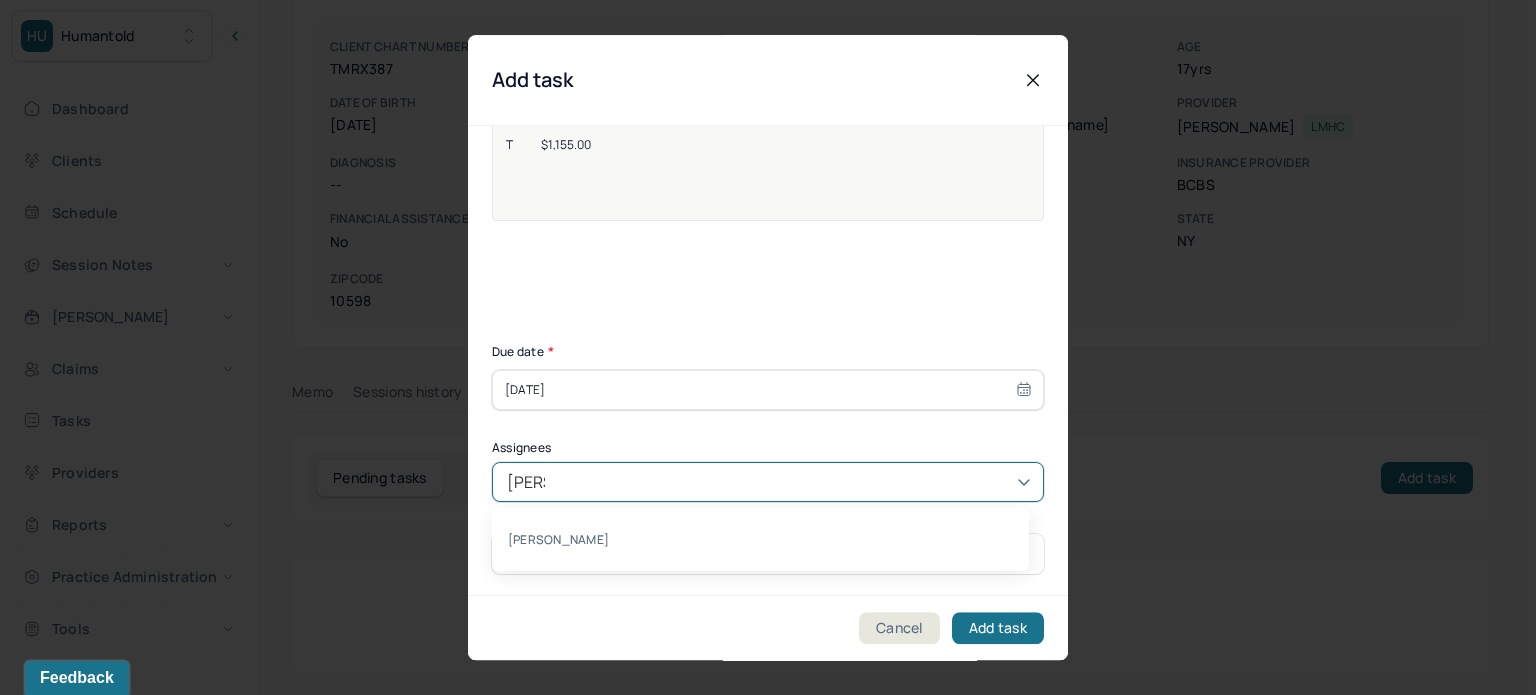 type on "[PERSON_NAME]" 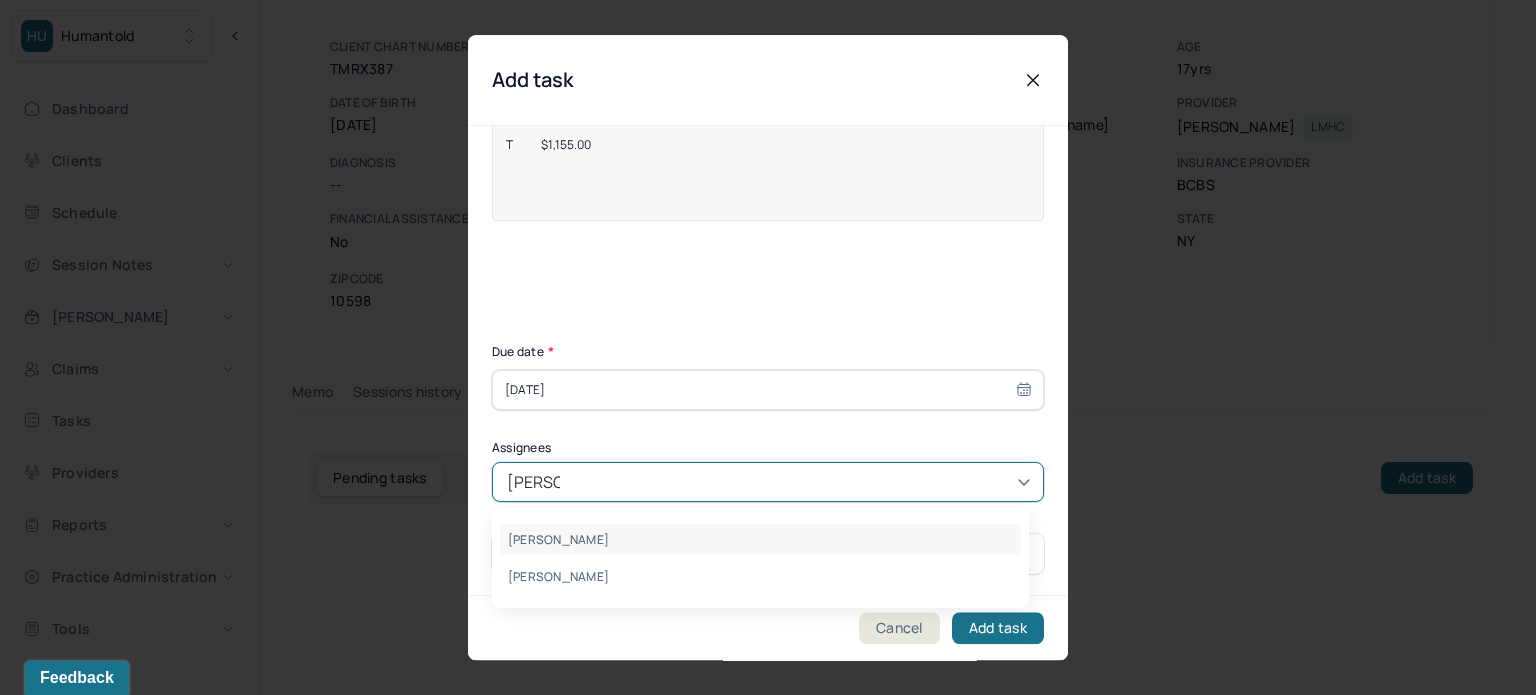 click on "[PERSON_NAME]" at bounding box center [760, 539] 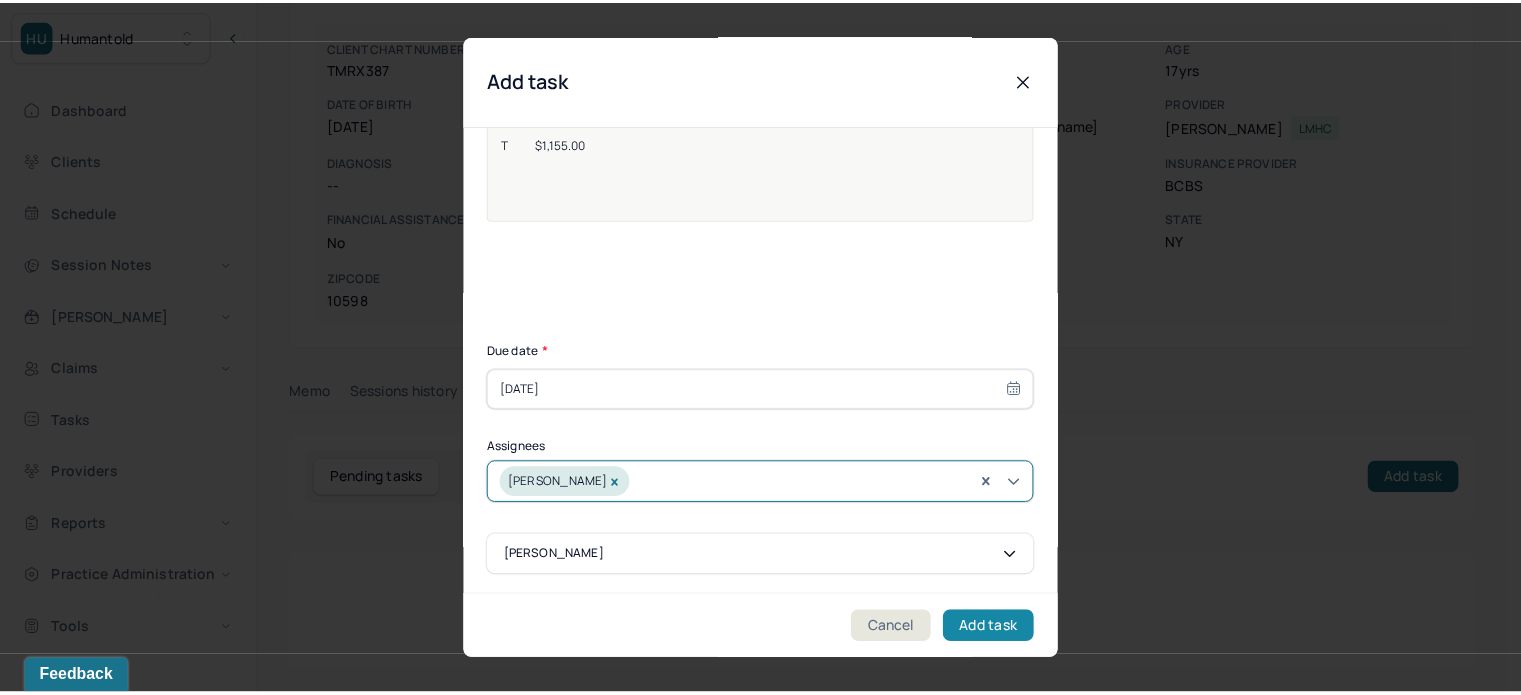 scroll, scrollTop: 257, scrollLeft: 0, axis: vertical 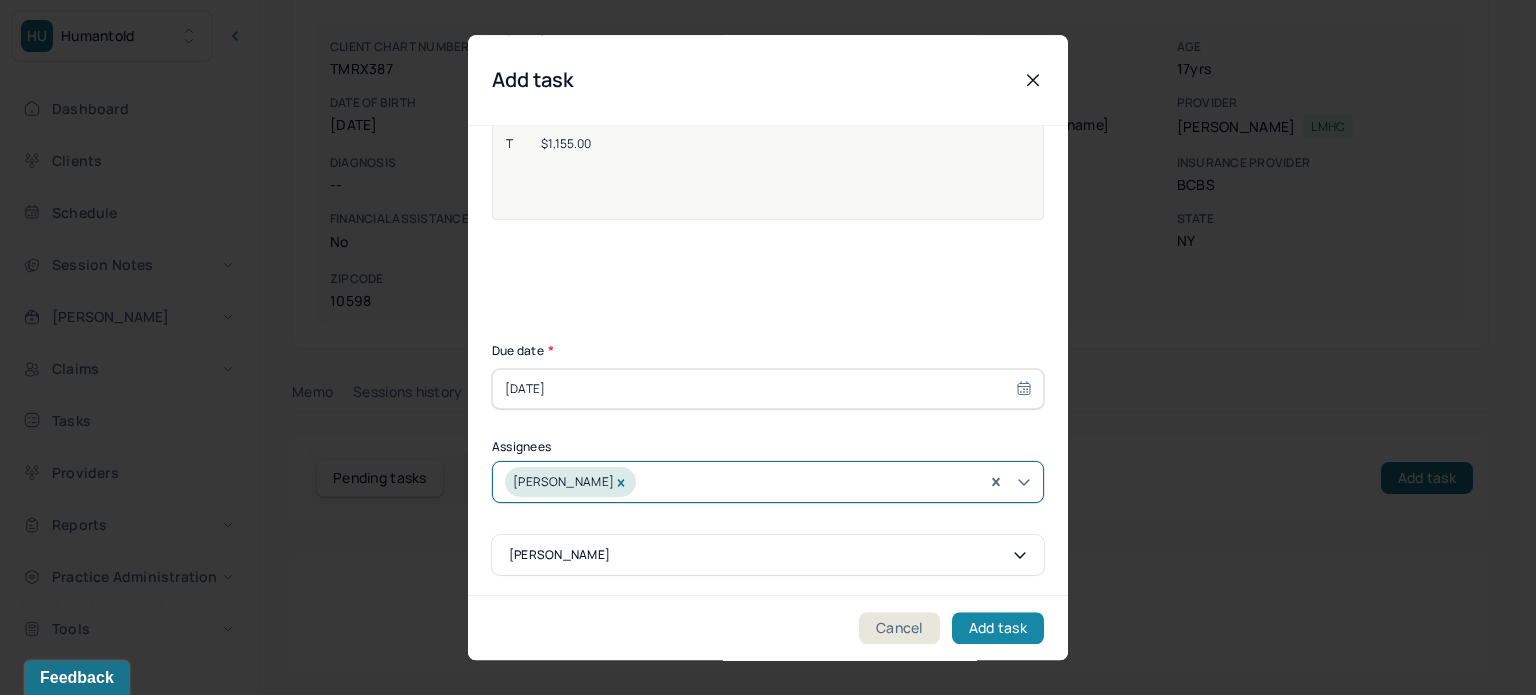 click on "Add task" at bounding box center (998, 628) 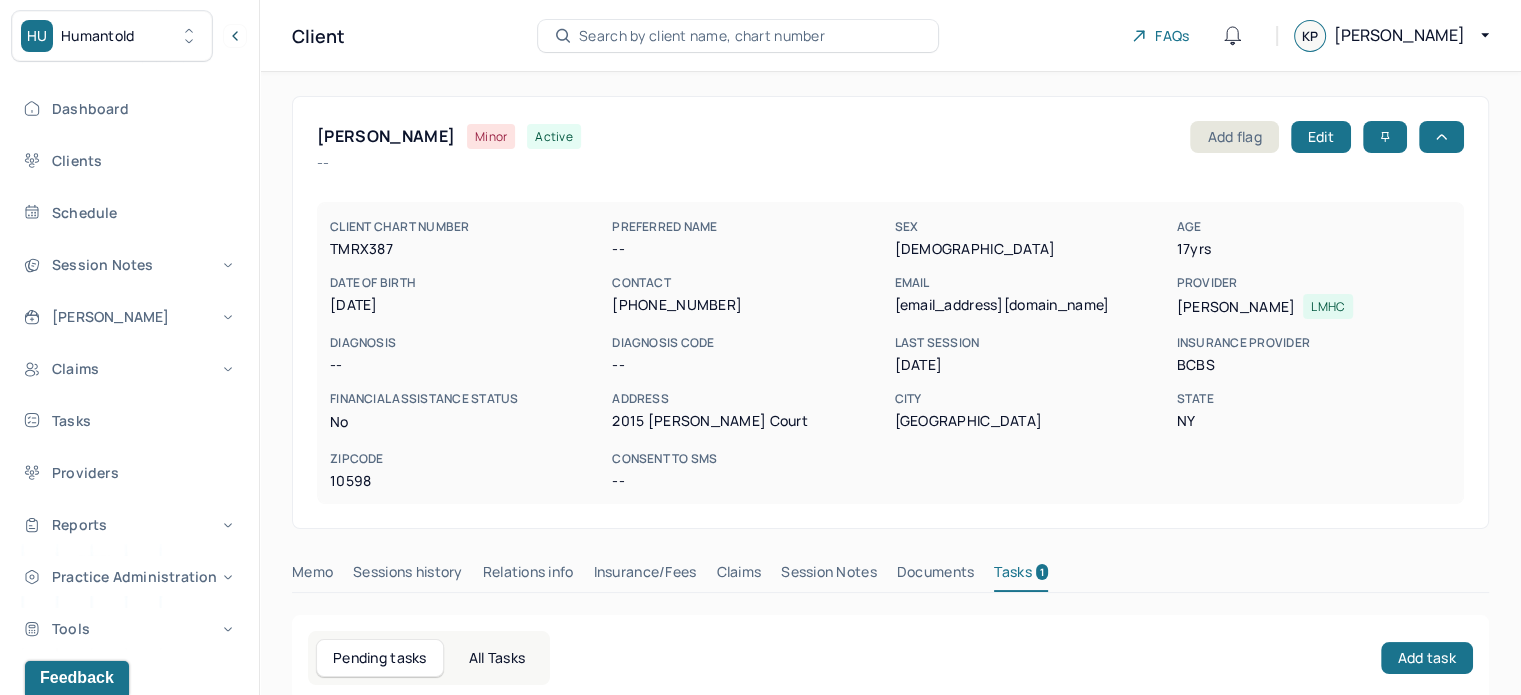 scroll, scrollTop: 0, scrollLeft: 0, axis: both 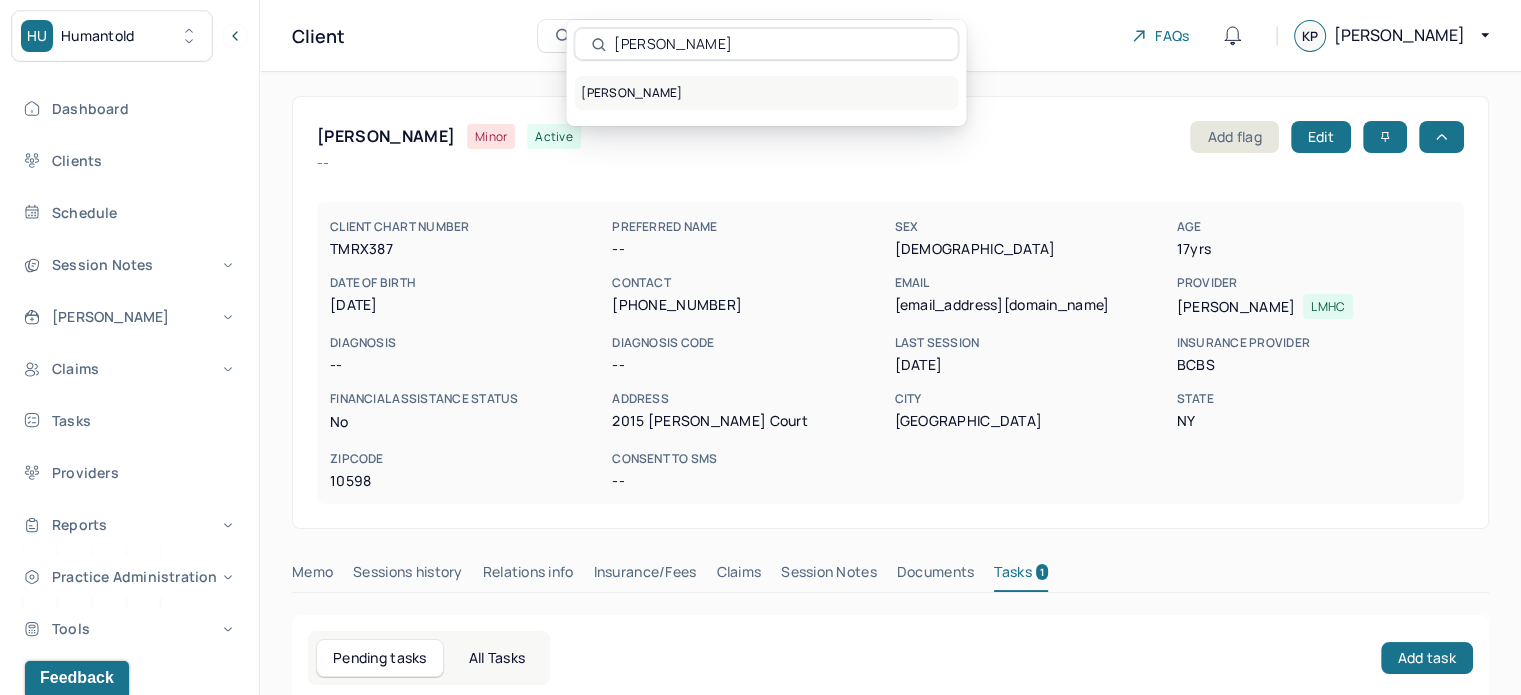 type on "[PERSON_NAME]" 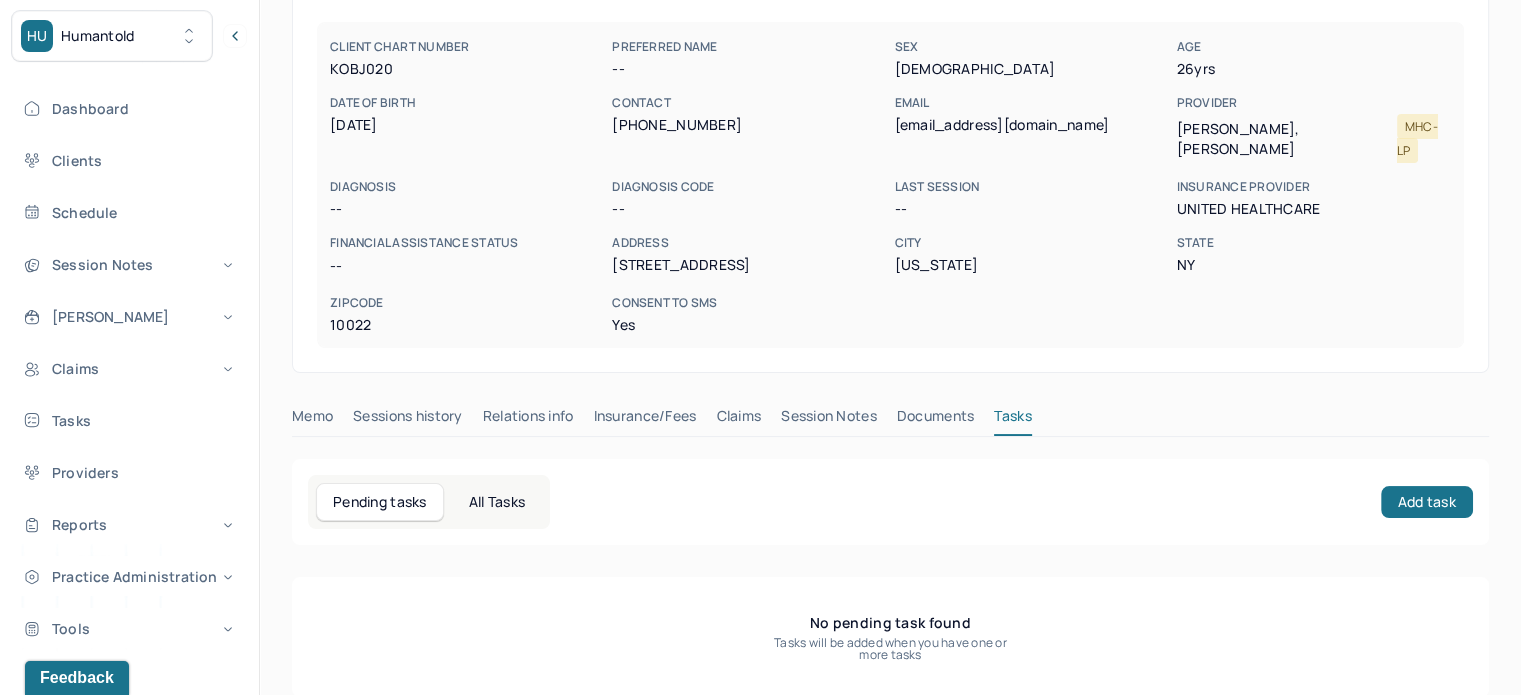 scroll, scrollTop: 0, scrollLeft: 0, axis: both 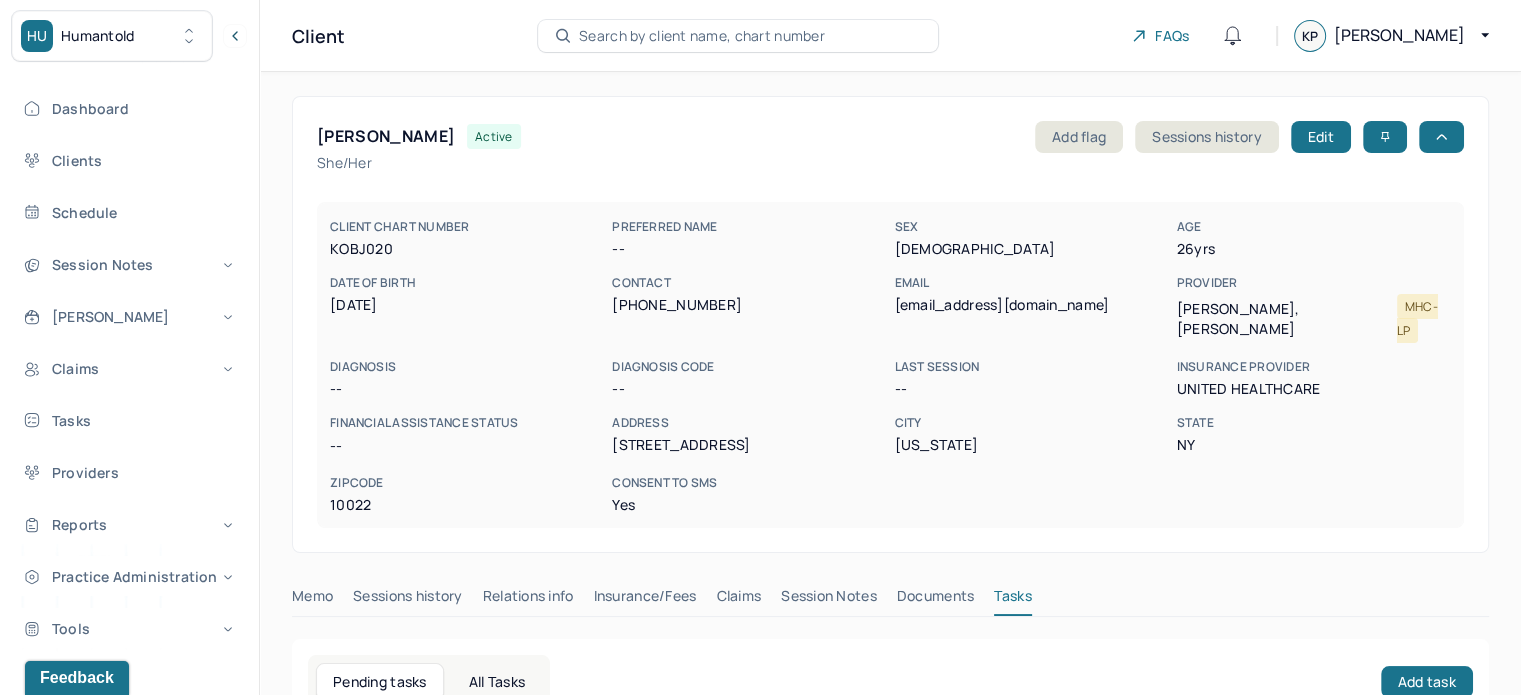click on "[EMAIL_ADDRESS][DOMAIN_NAME]" at bounding box center [1031, 305] 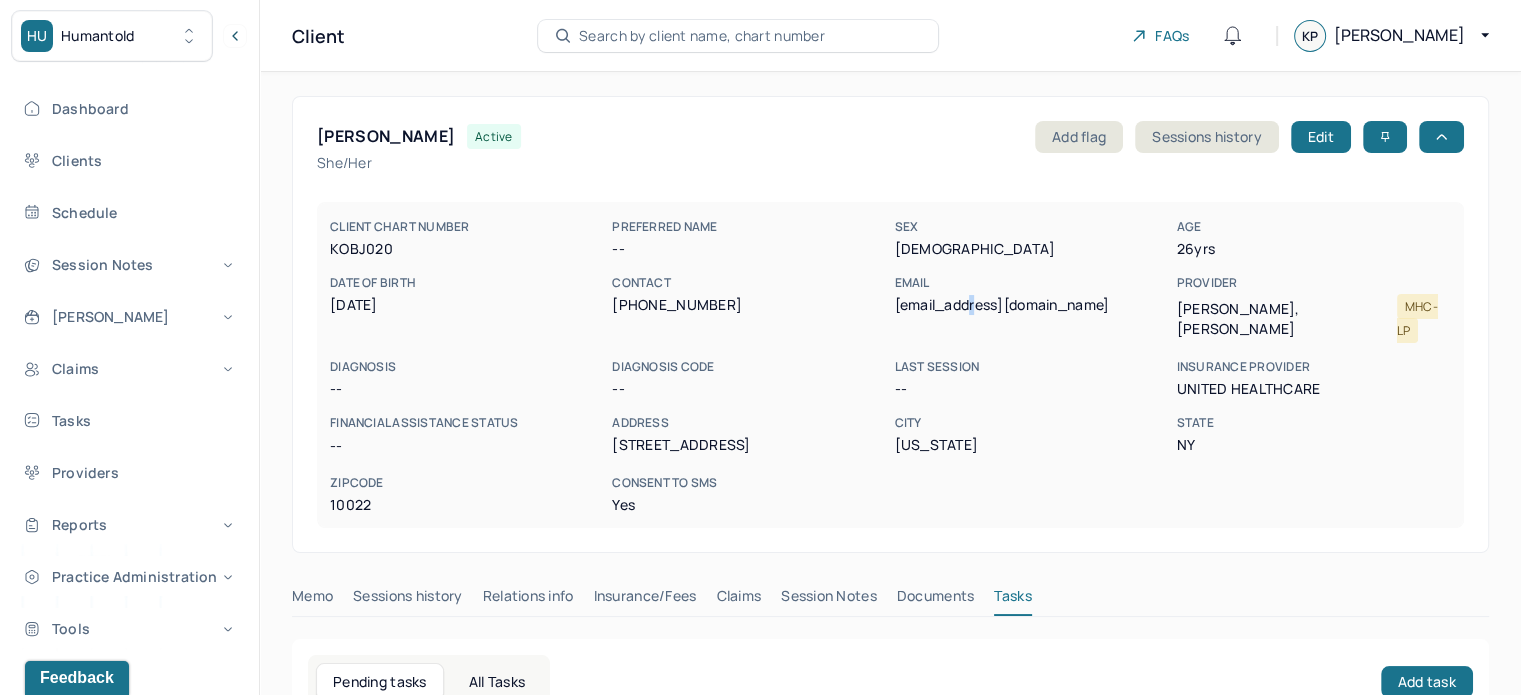 click on "[EMAIL_ADDRESS][DOMAIN_NAME]" at bounding box center [1031, 305] 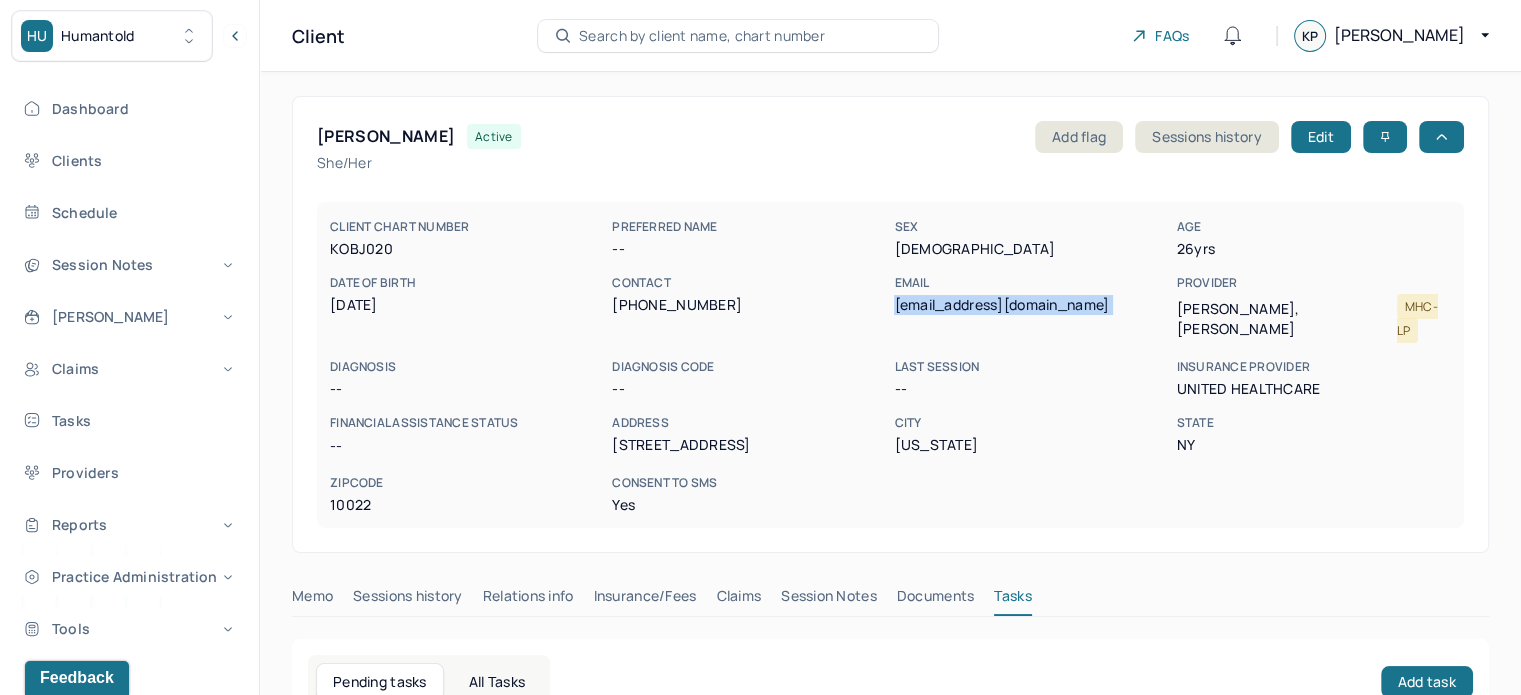 click on "[EMAIL_ADDRESS][DOMAIN_NAME]" at bounding box center (1031, 305) 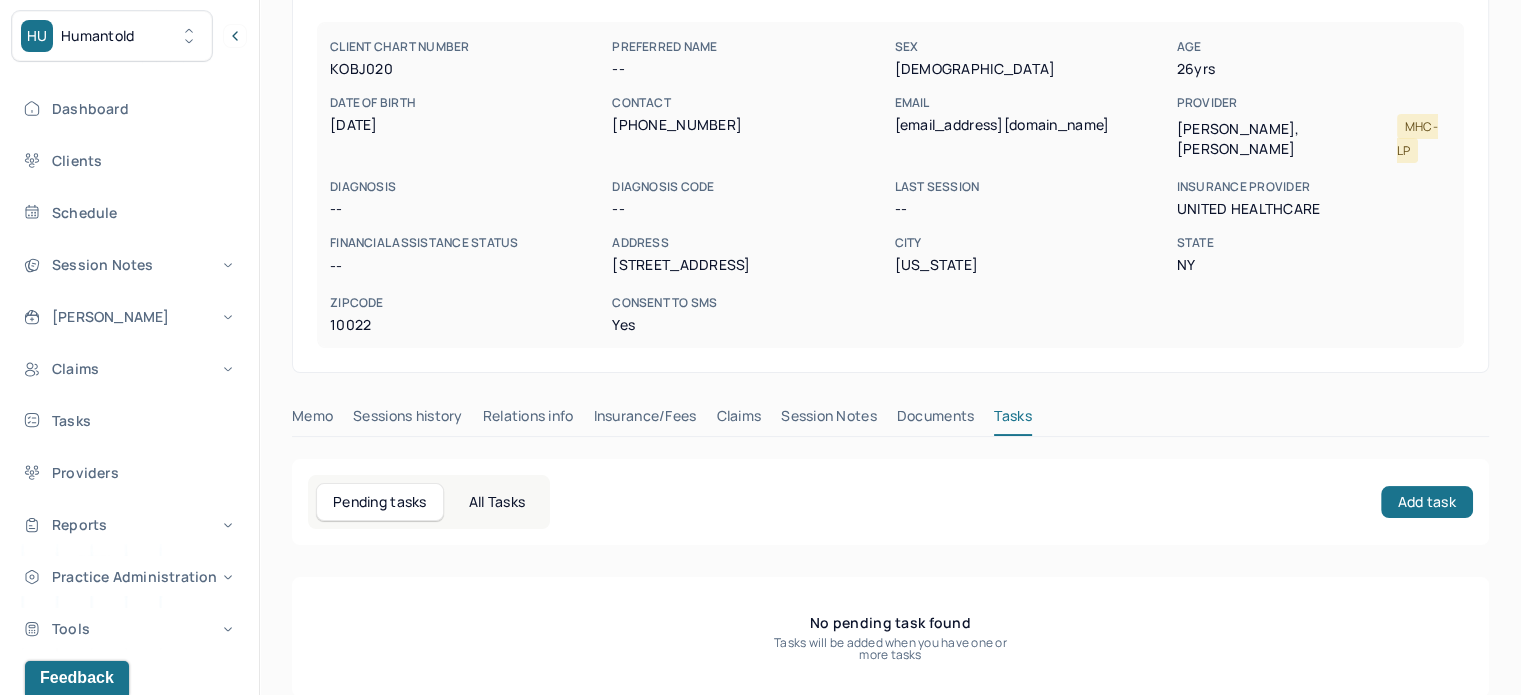 click on "Memo     Sessions history     Relations info     Insurance/Fees     Claims     Session Notes     Documents     Tasks" at bounding box center (890, 432) 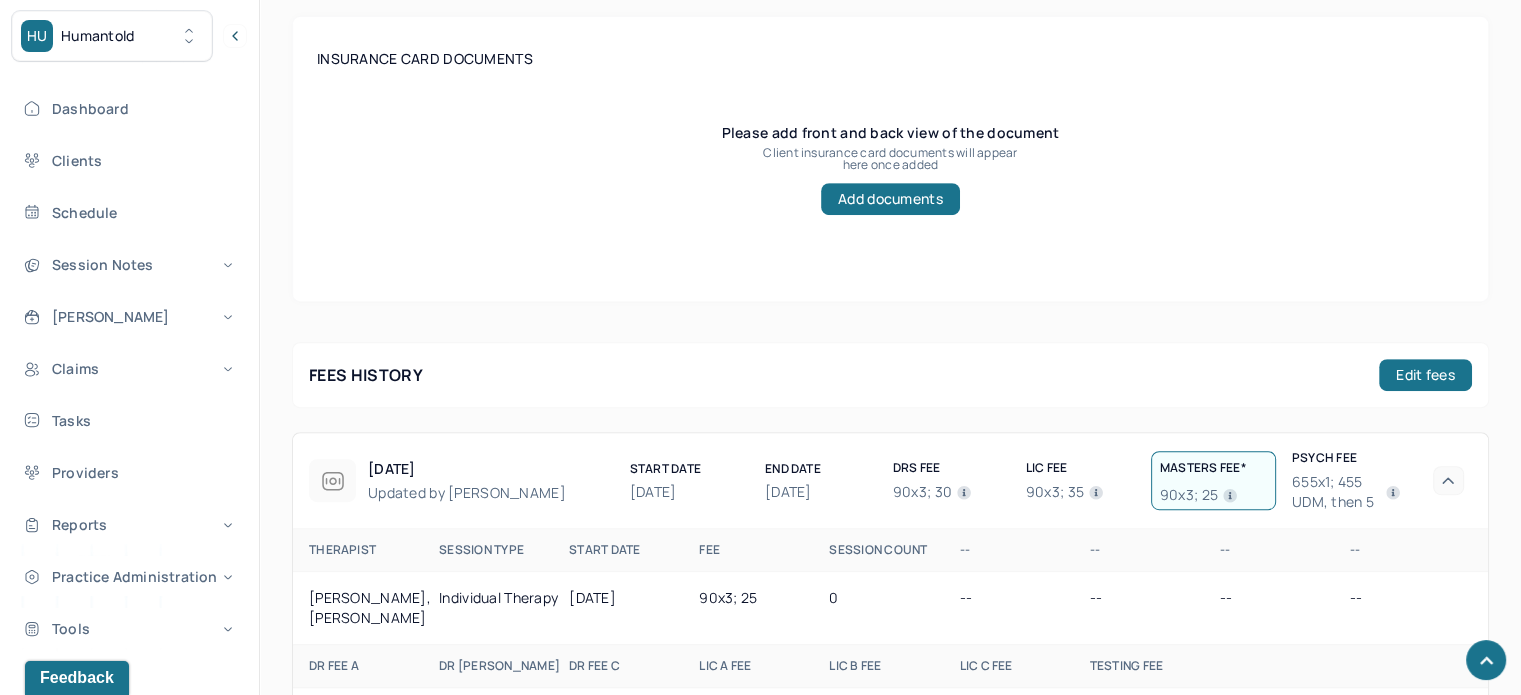 scroll, scrollTop: 1127, scrollLeft: 0, axis: vertical 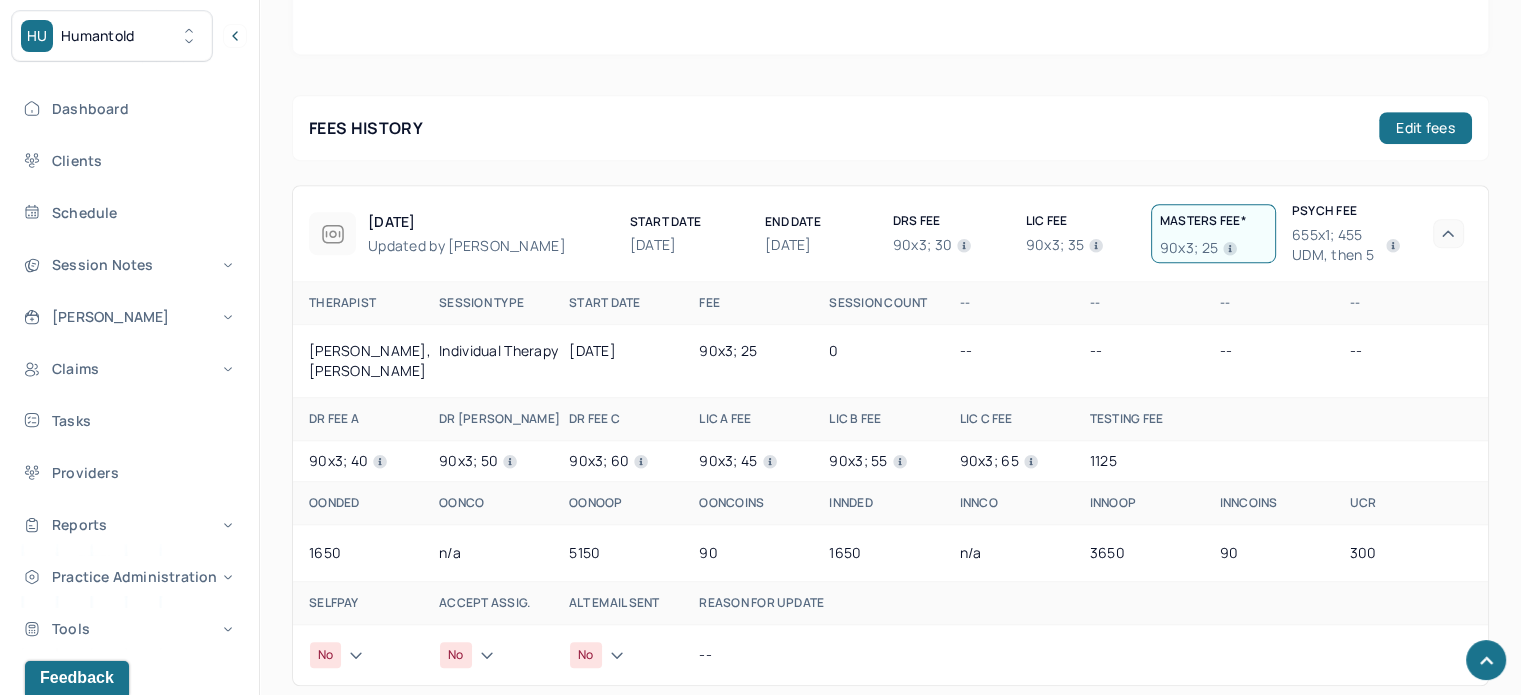 click 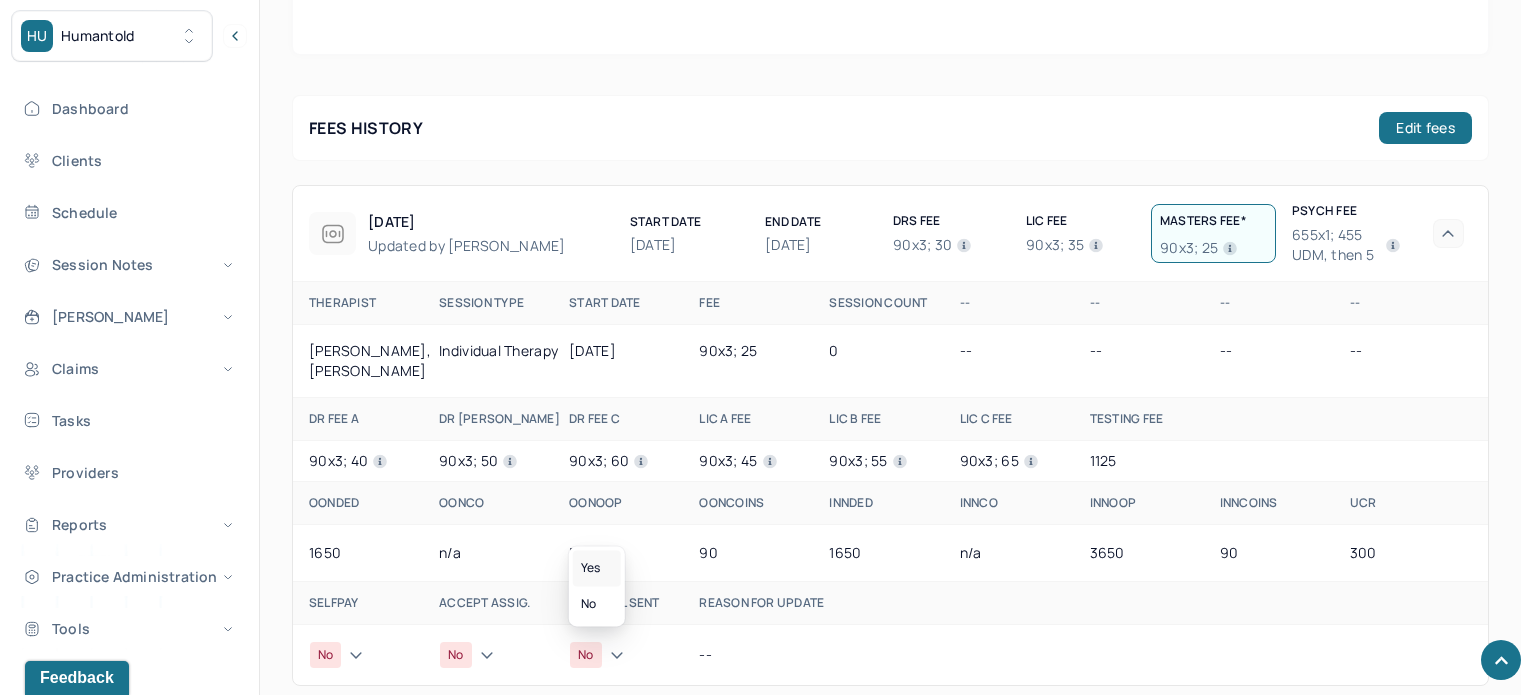 click on "Yes" at bounding box center [597, 568] 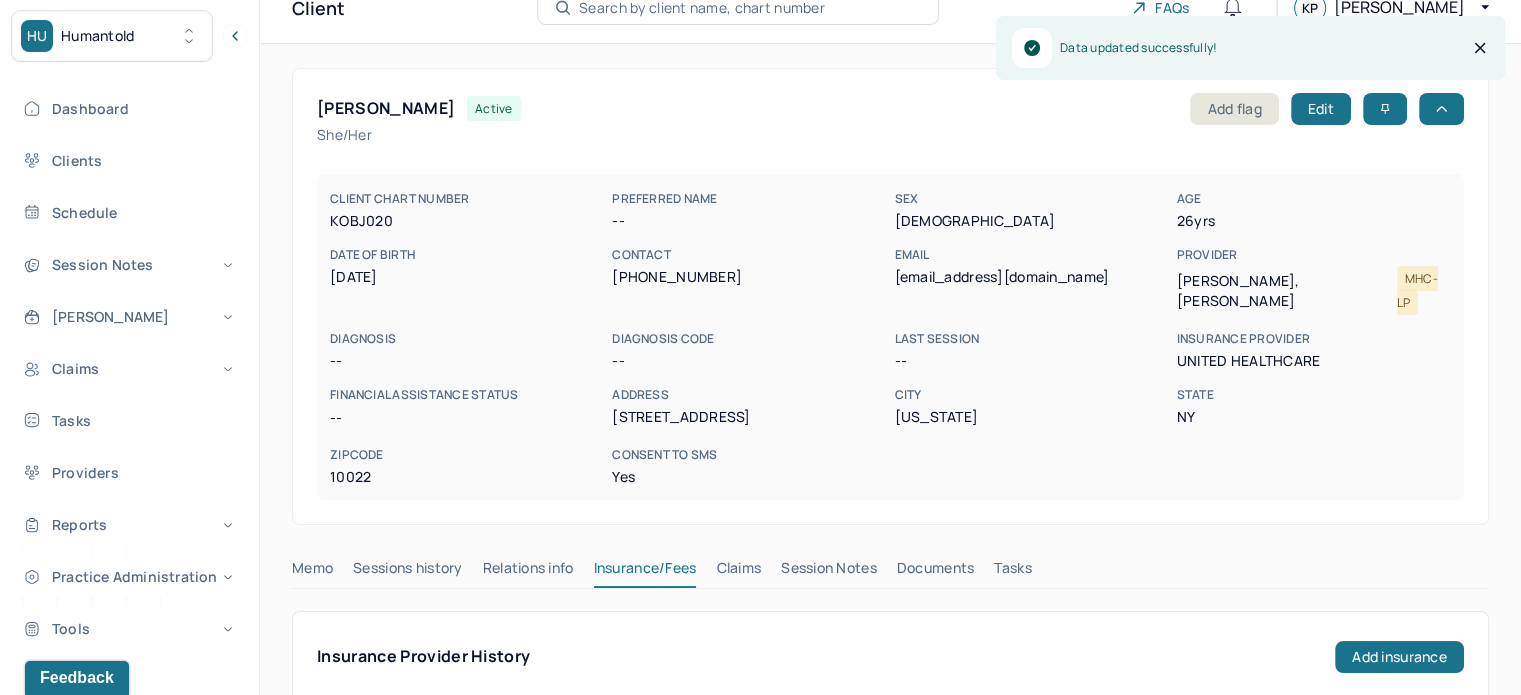 scroll, scrollTop: 27, scrollLeft: 0, axis: vertical 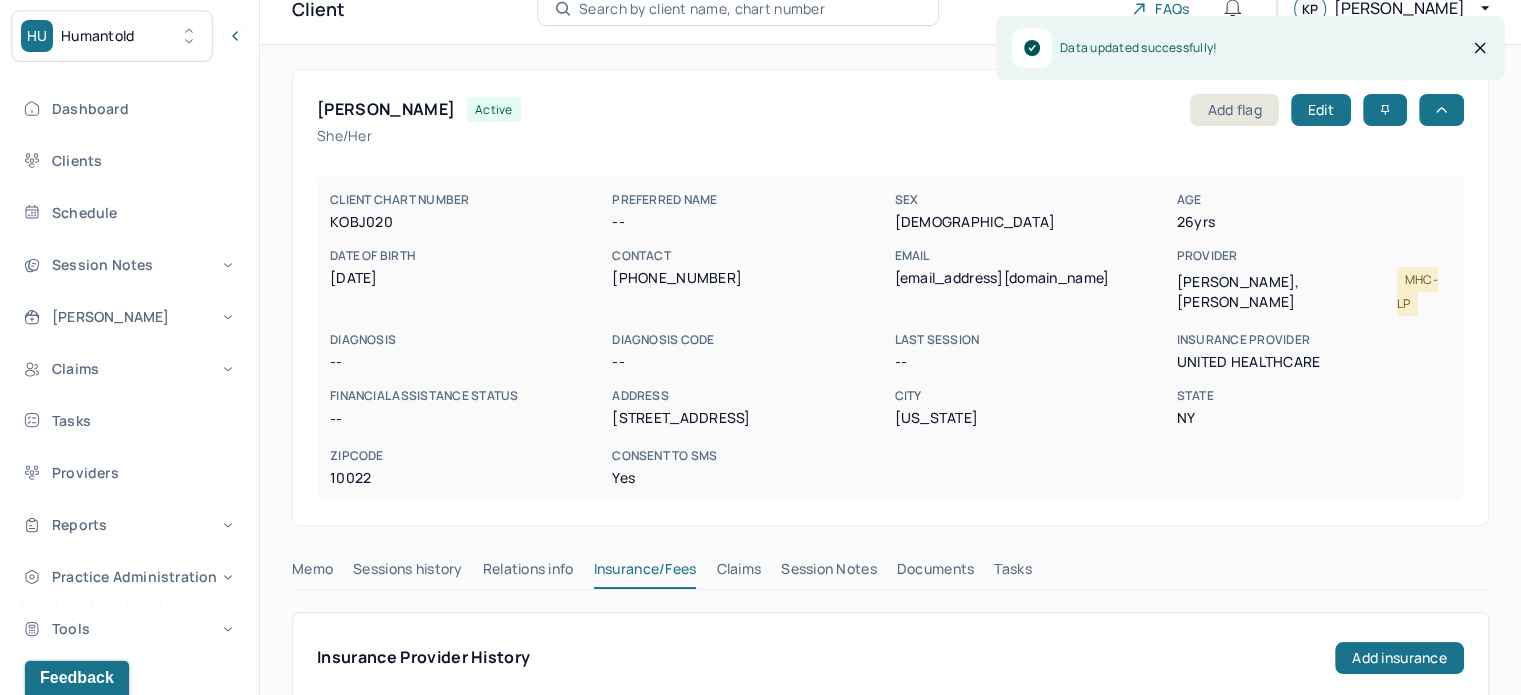 click on "Memo" at bounding box center (312, 573) 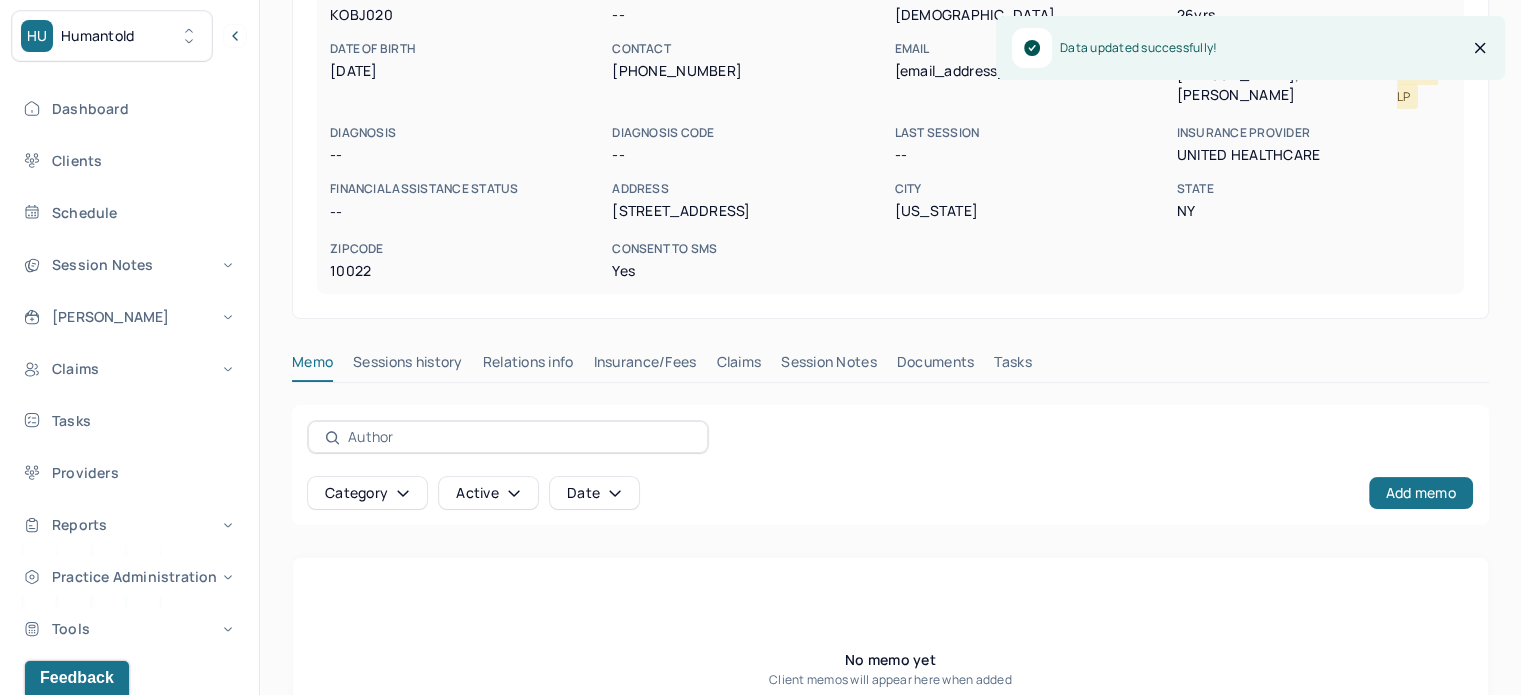 scroll, scrollTop: 360, scrollLeft: 0, axis: vertical 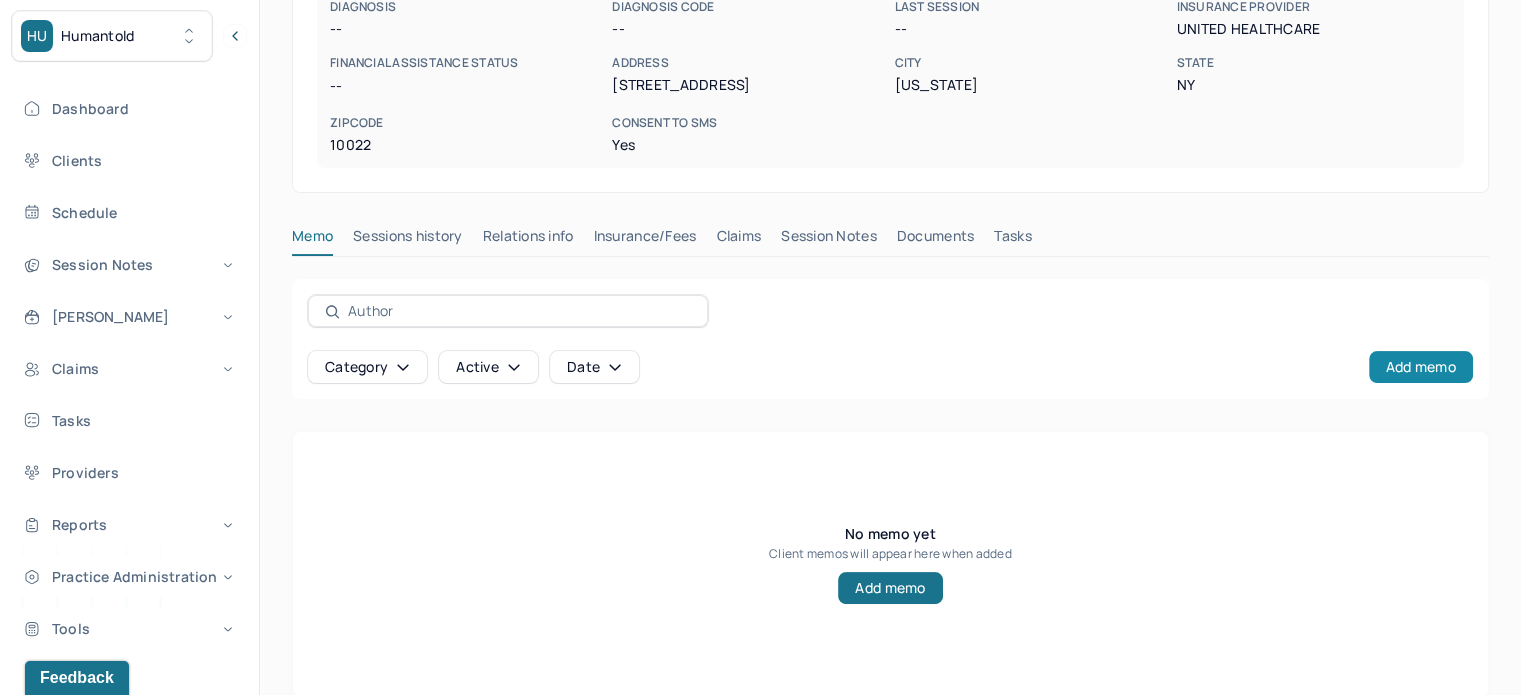 click on "Add memo" at bounding box center (1421, 367) 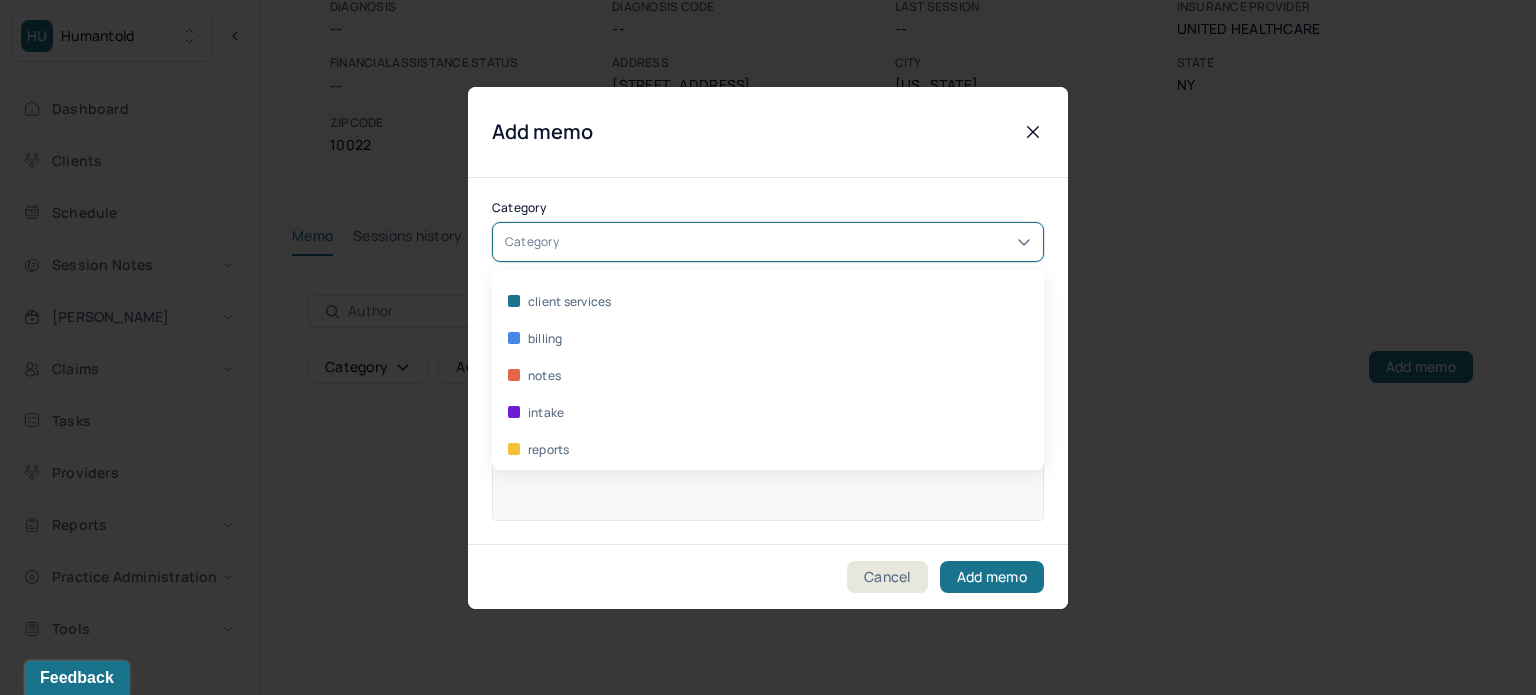 click on "Category" at bounding box center (768, 242) 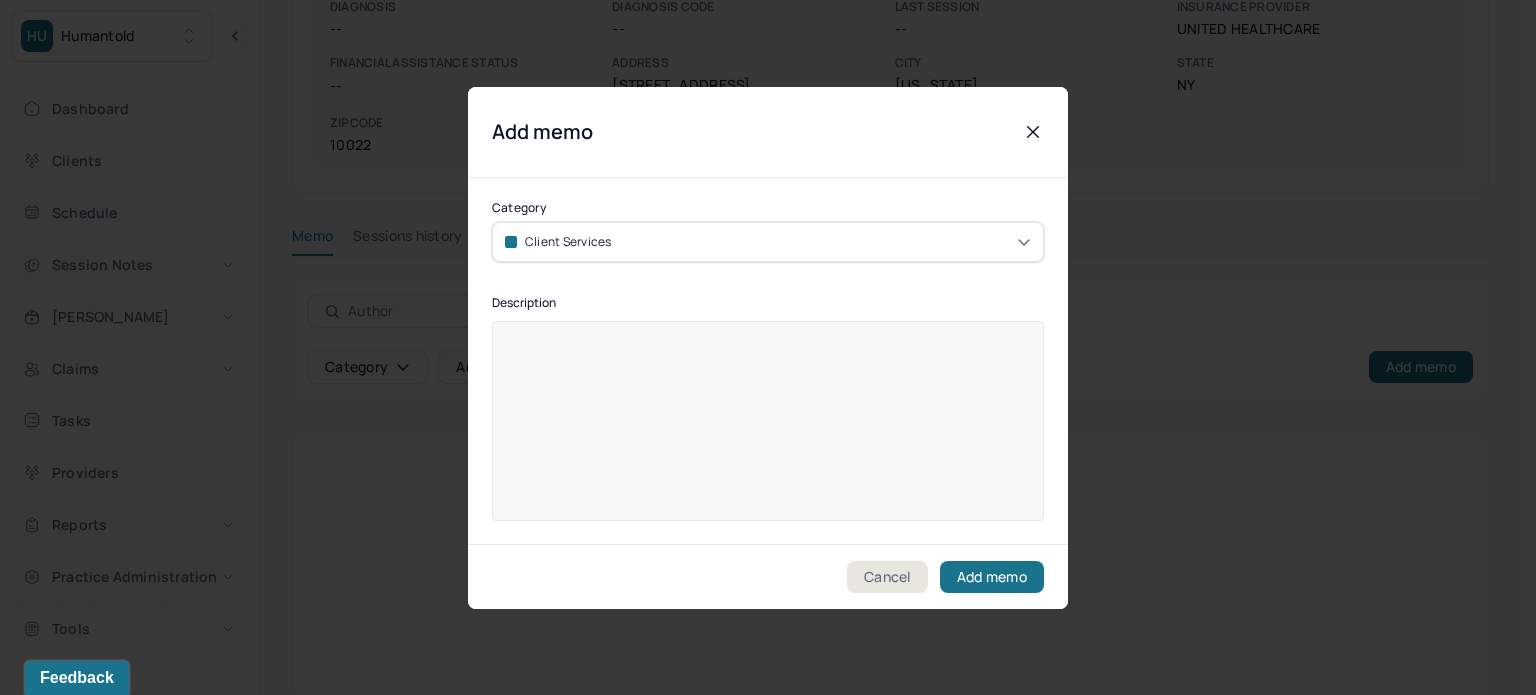 click at bounding box center (768, 434) 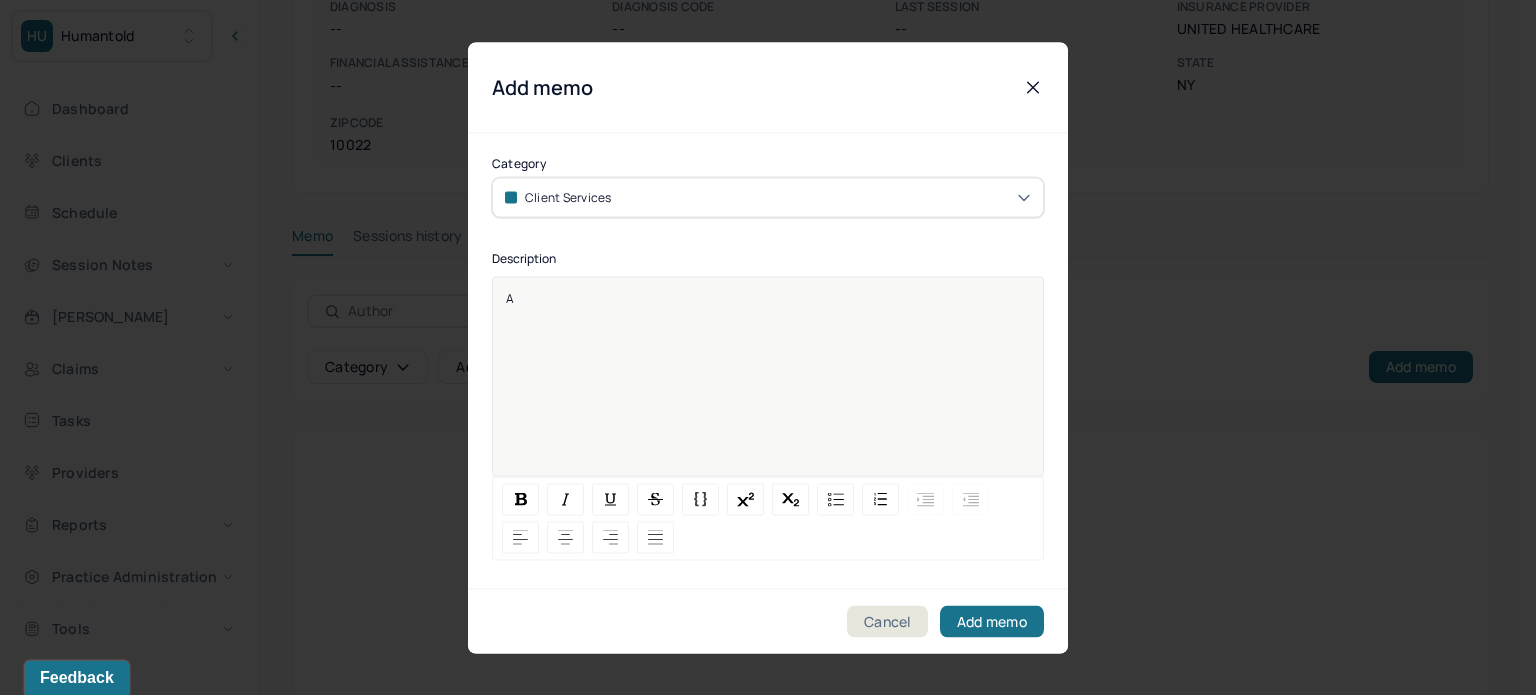 type 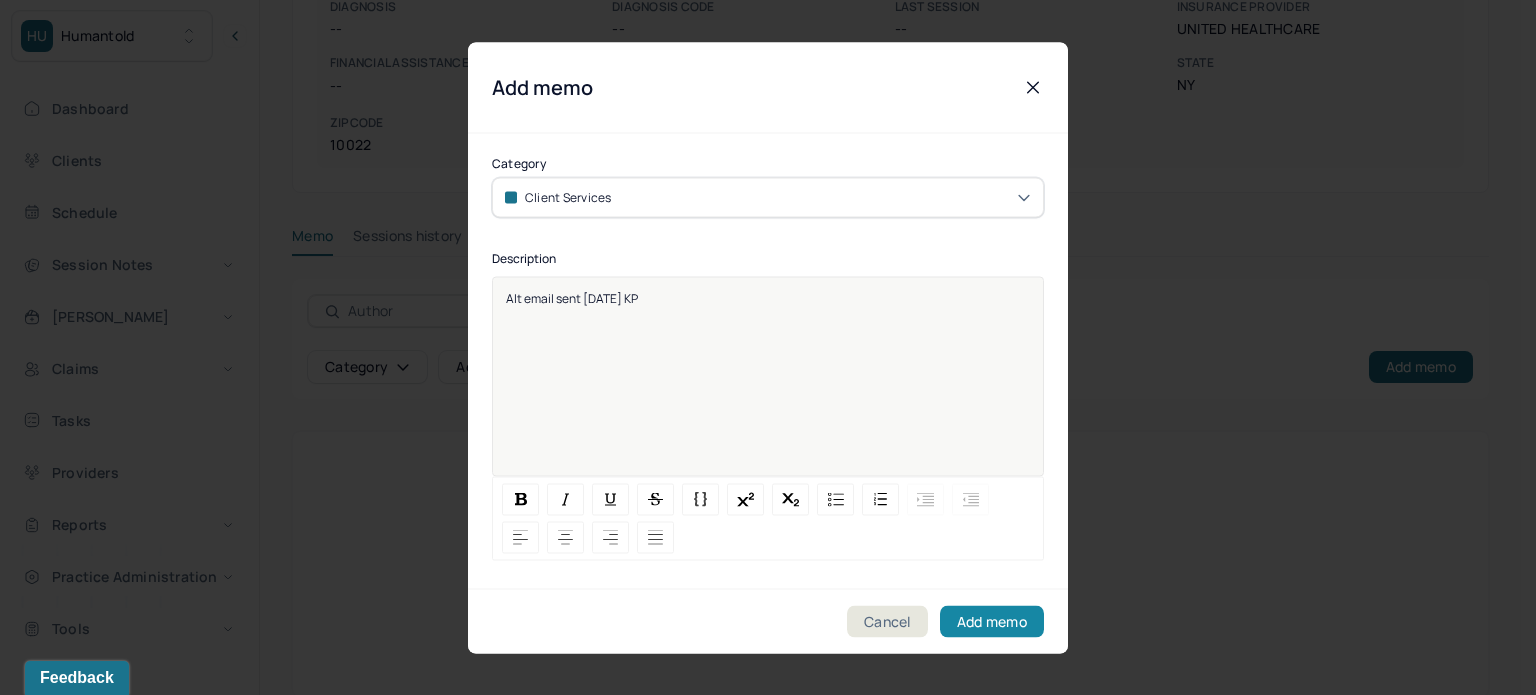 click on "Add memo" at bounding box center [992, 621] 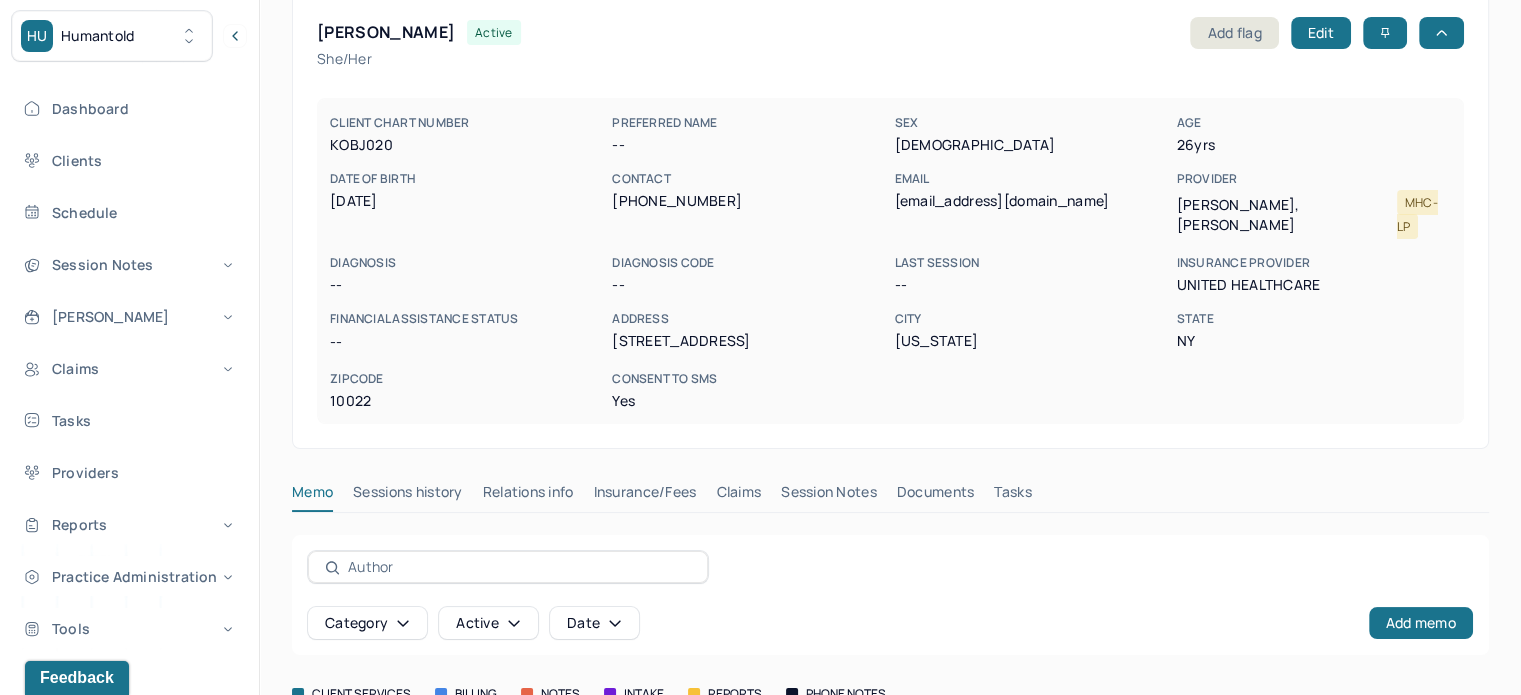 scroll, scrollTop: 0, scrollLeft: 0, axis: both 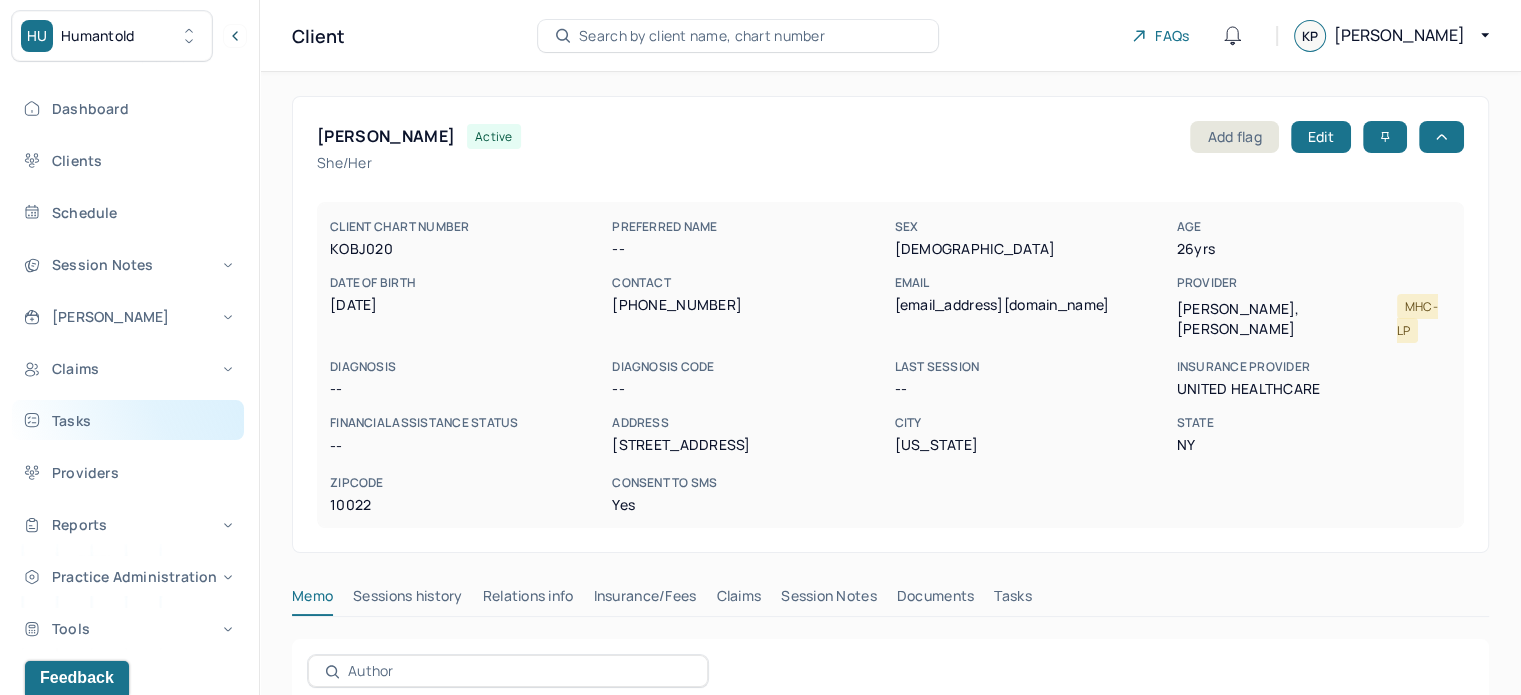 click on "Tasks" at bounding box center (128, 420) 